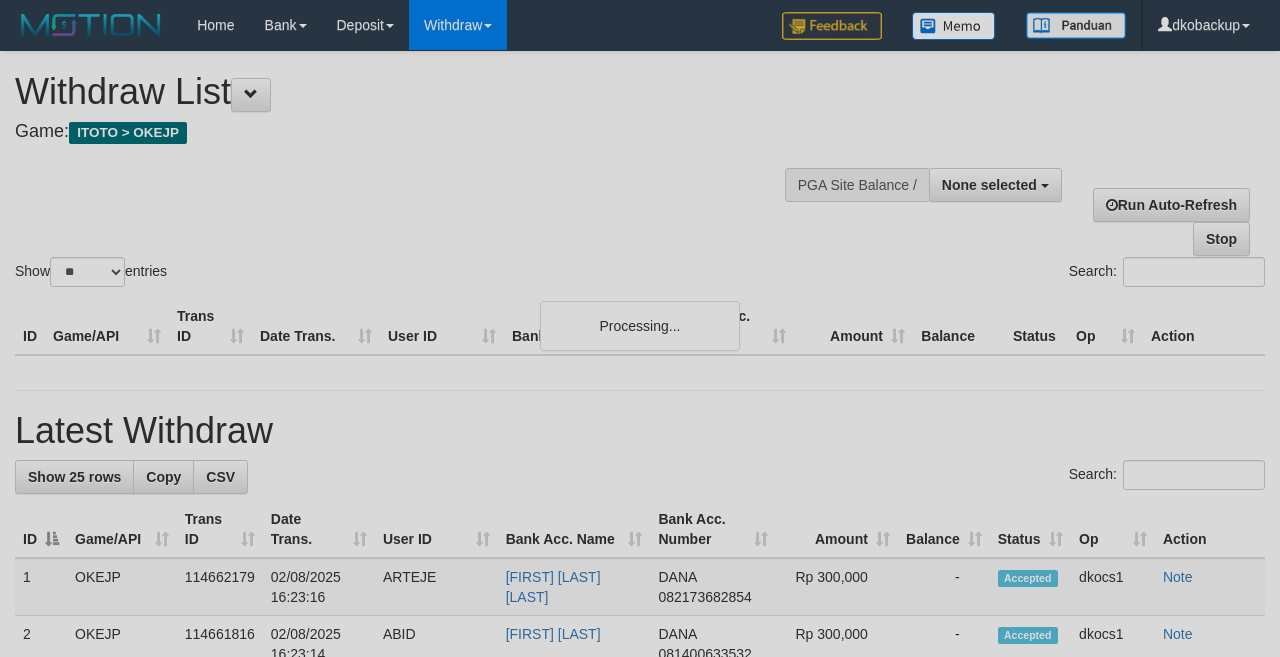select 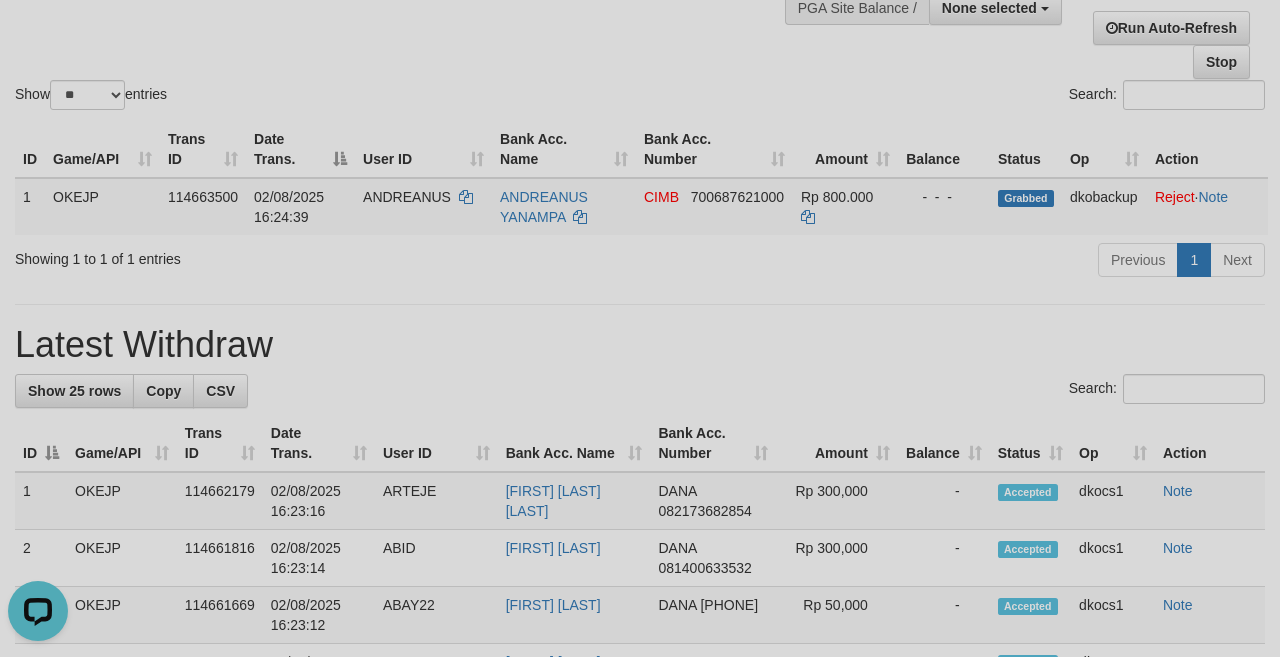 scroll, scrollTop: 0, scrollLeft: 0, axis: both 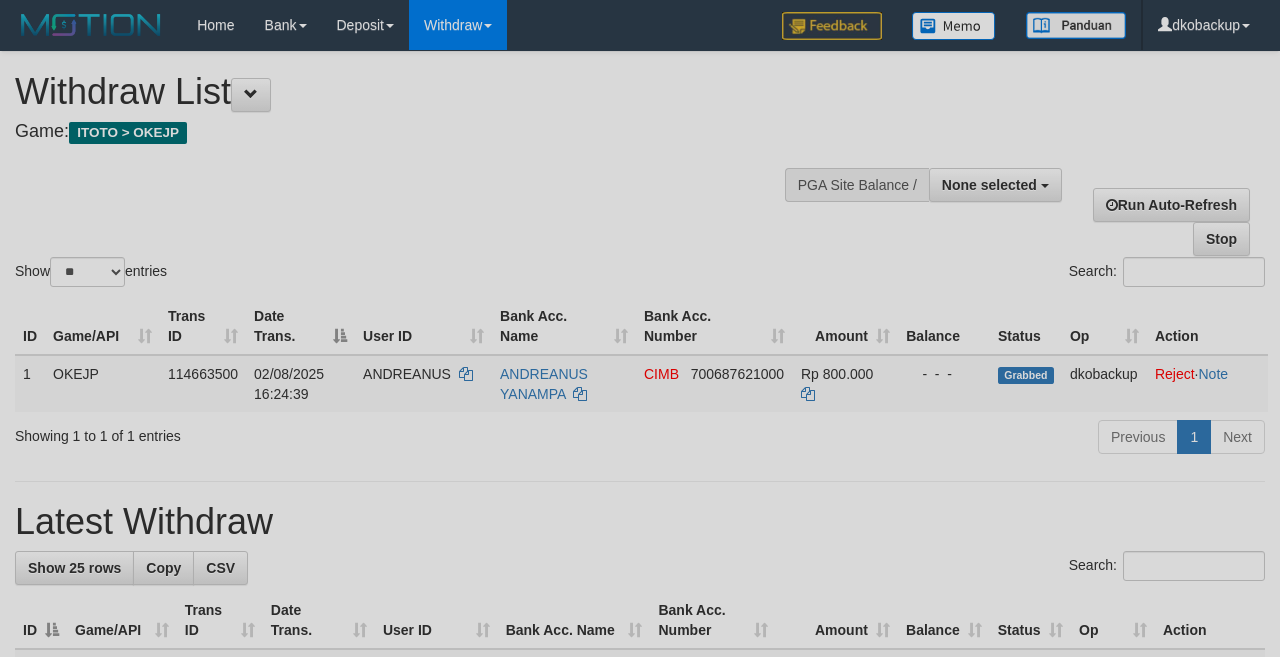 select 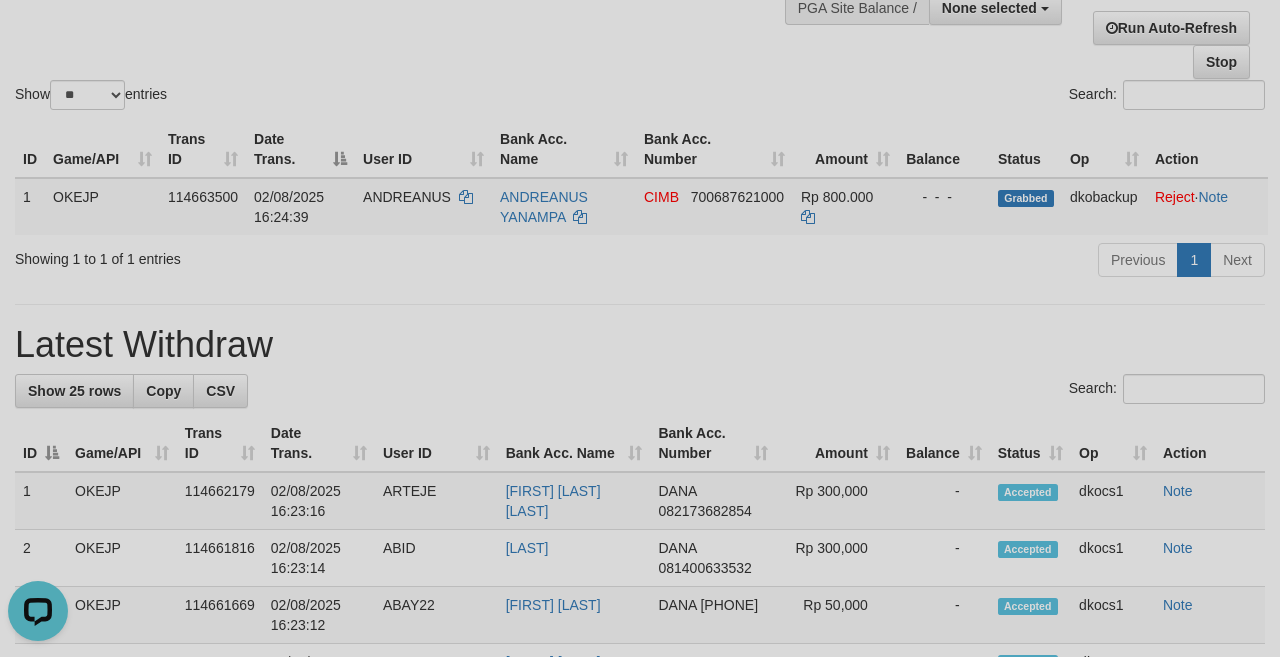 scroll, scrollTop: 0, scrollLeft: 0, axis: both 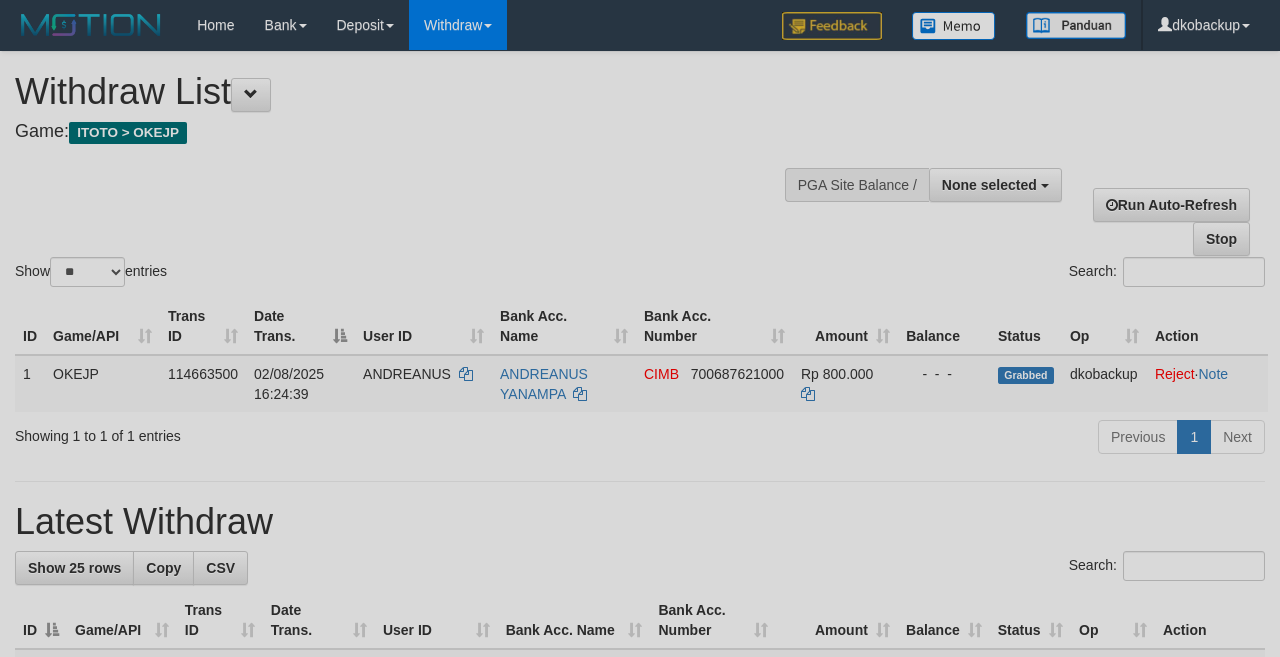 select 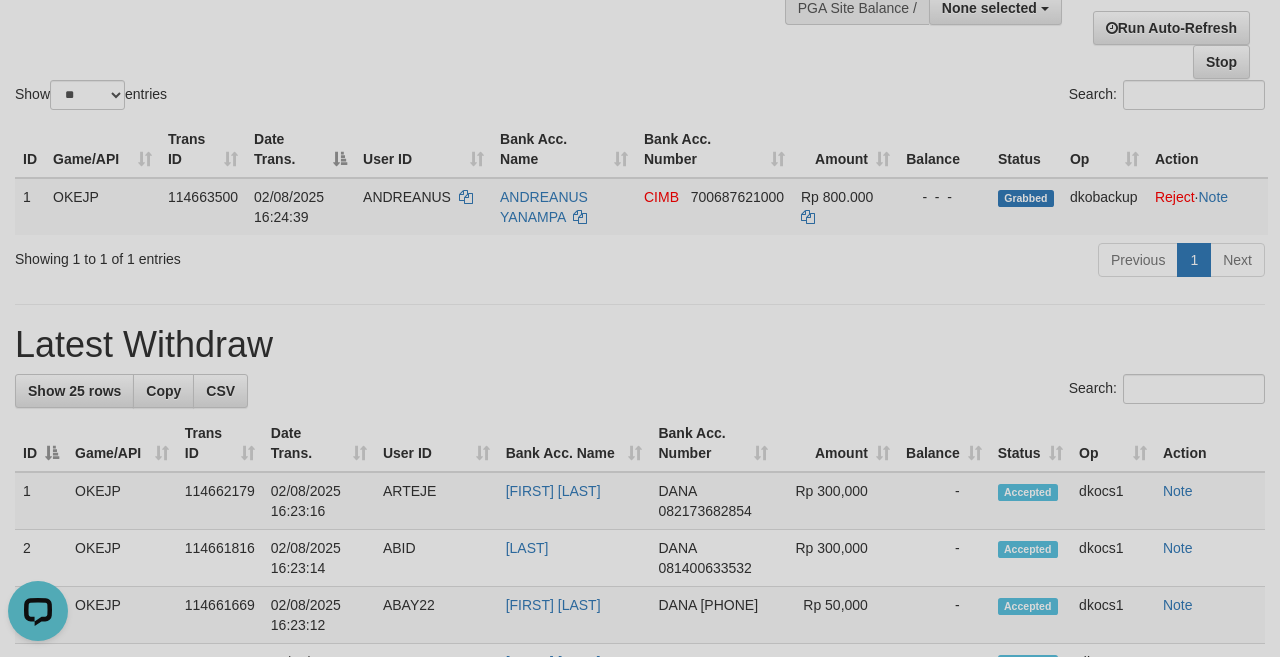 scroll, scrollTop: 0, scrollLeft: 0, axis: both 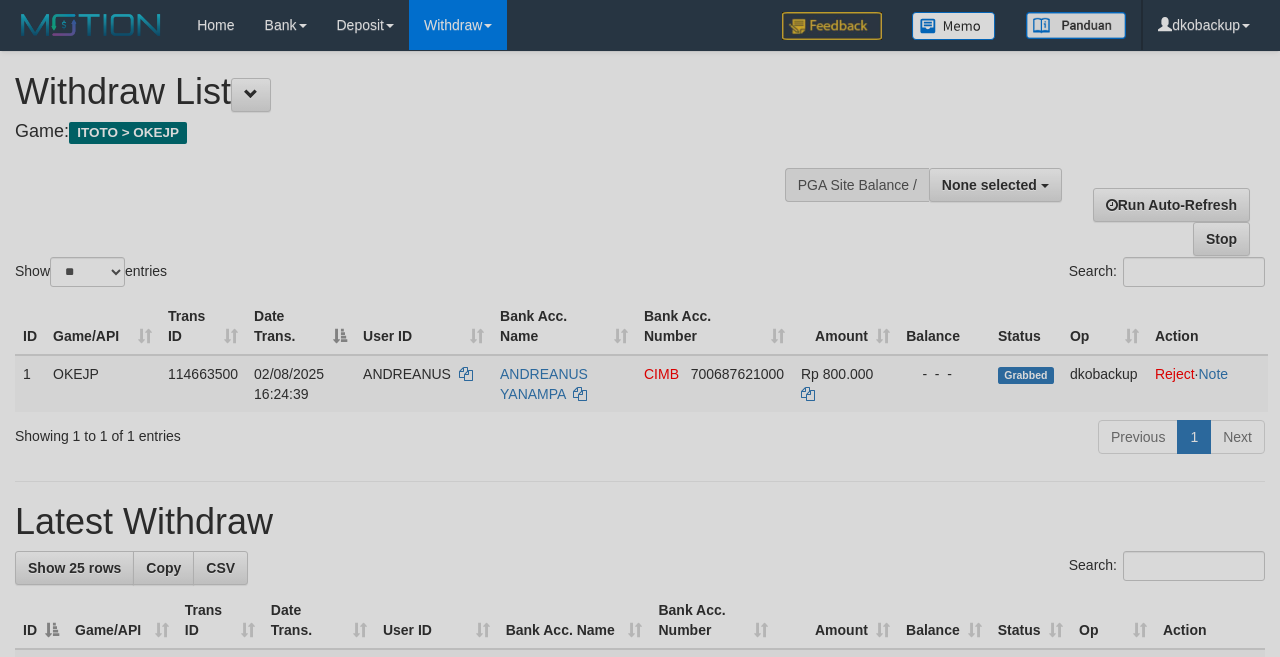 select 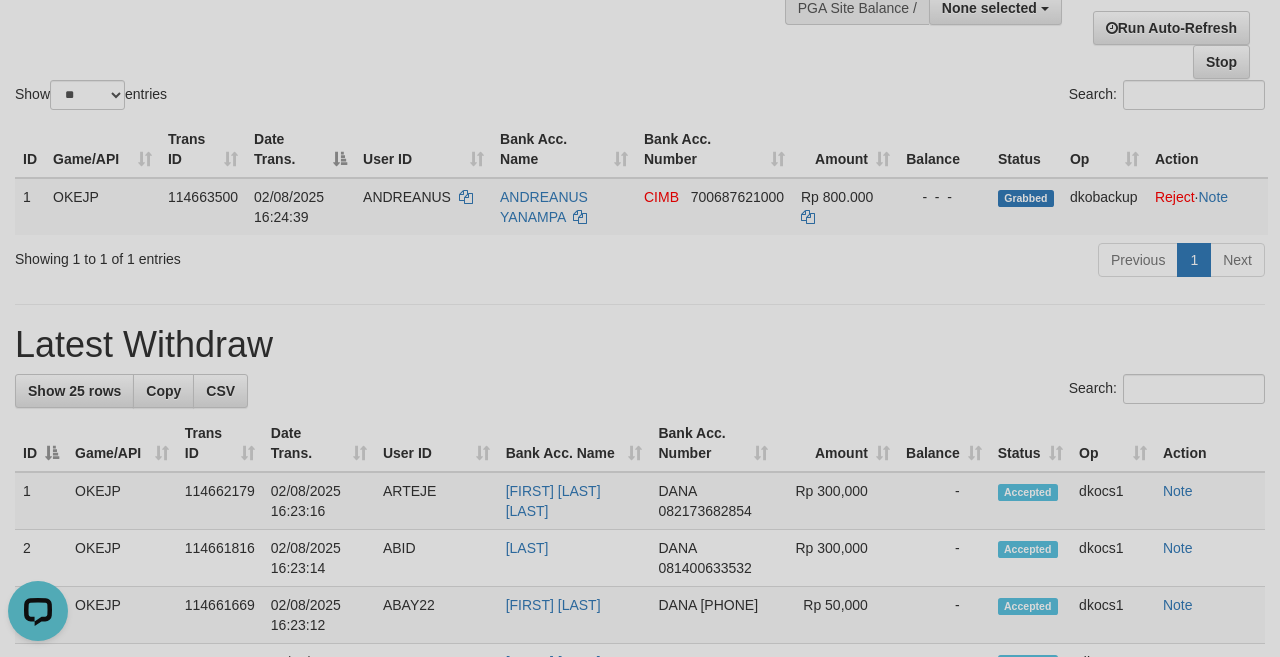scroll, scrollTop: 0, scrollLeft: 0, axis: both 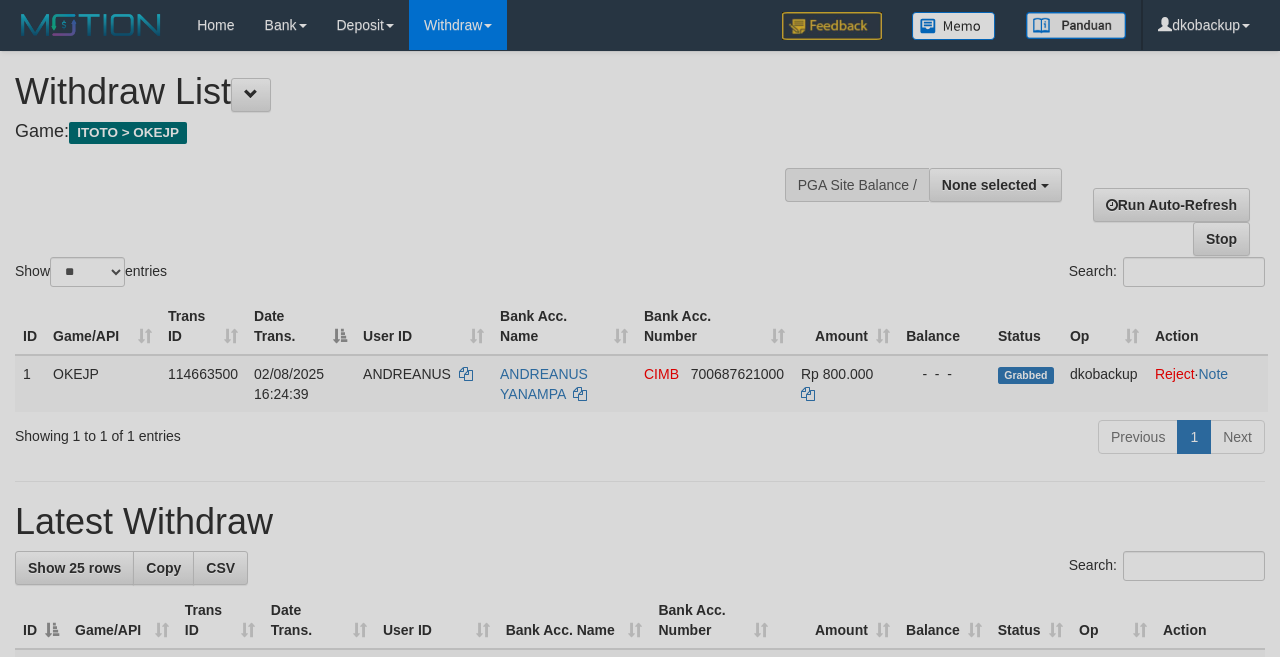 select 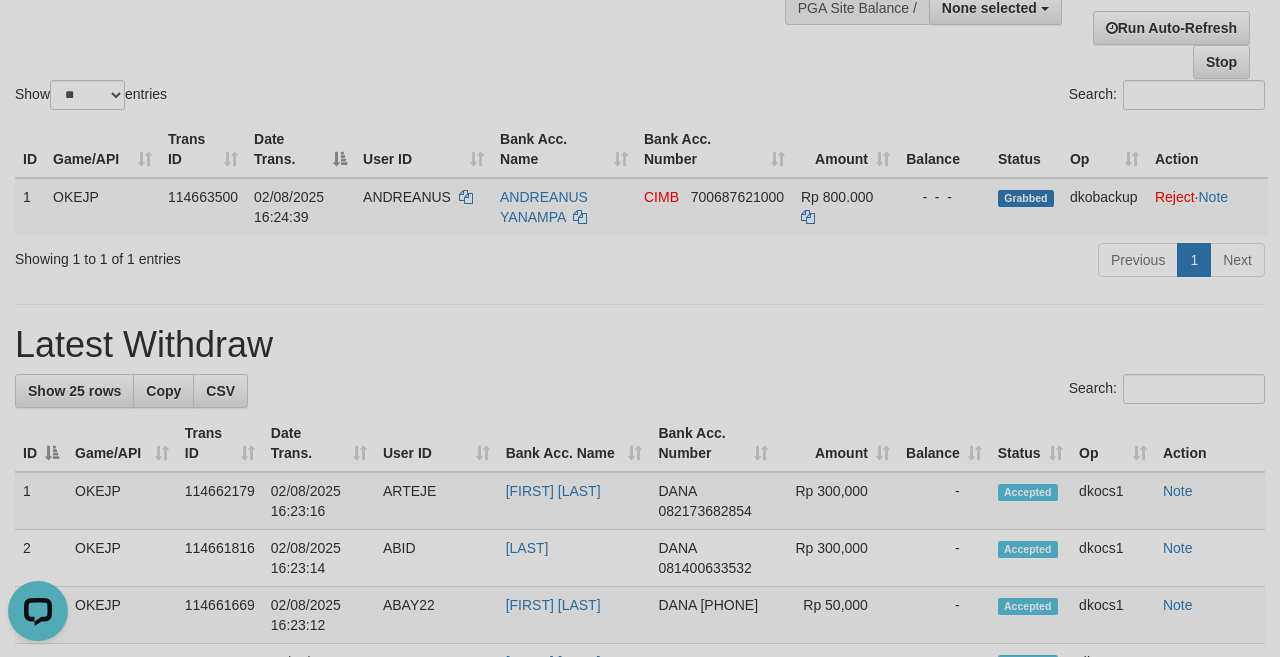 scroll, scrollTop: 0, scrollLeft: 0, axis: both 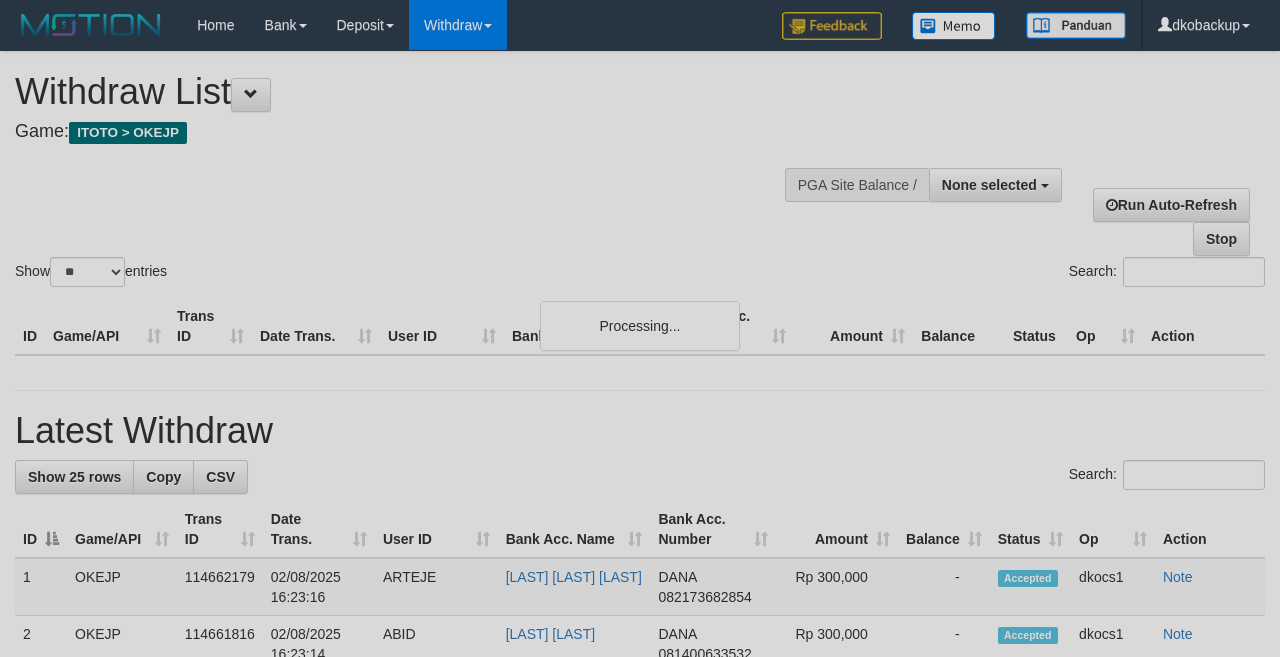 select 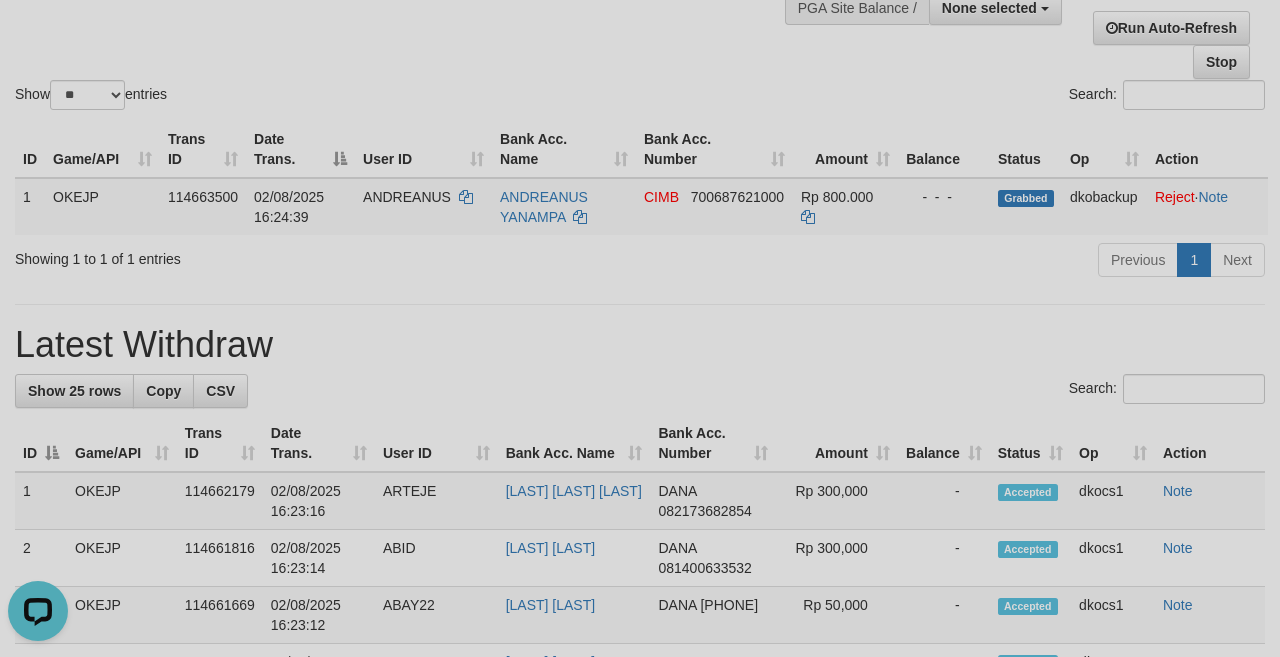 scroll, scrollTop: 0, scrollLeft: 0, axis: both 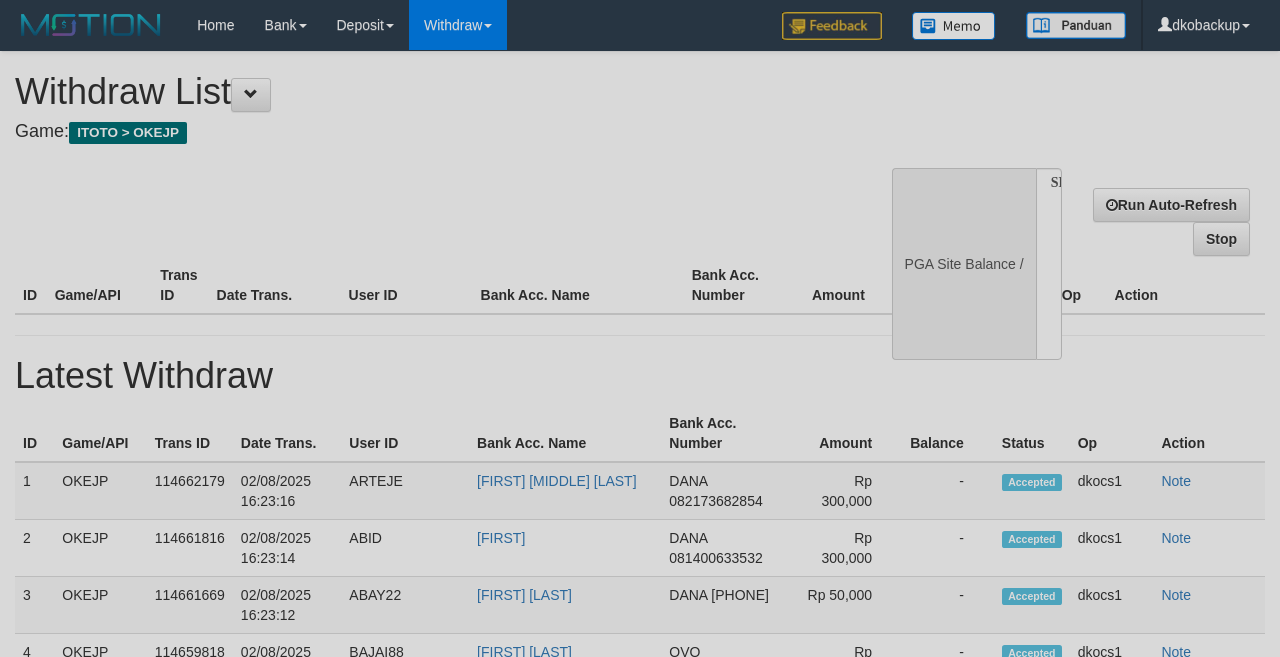 select 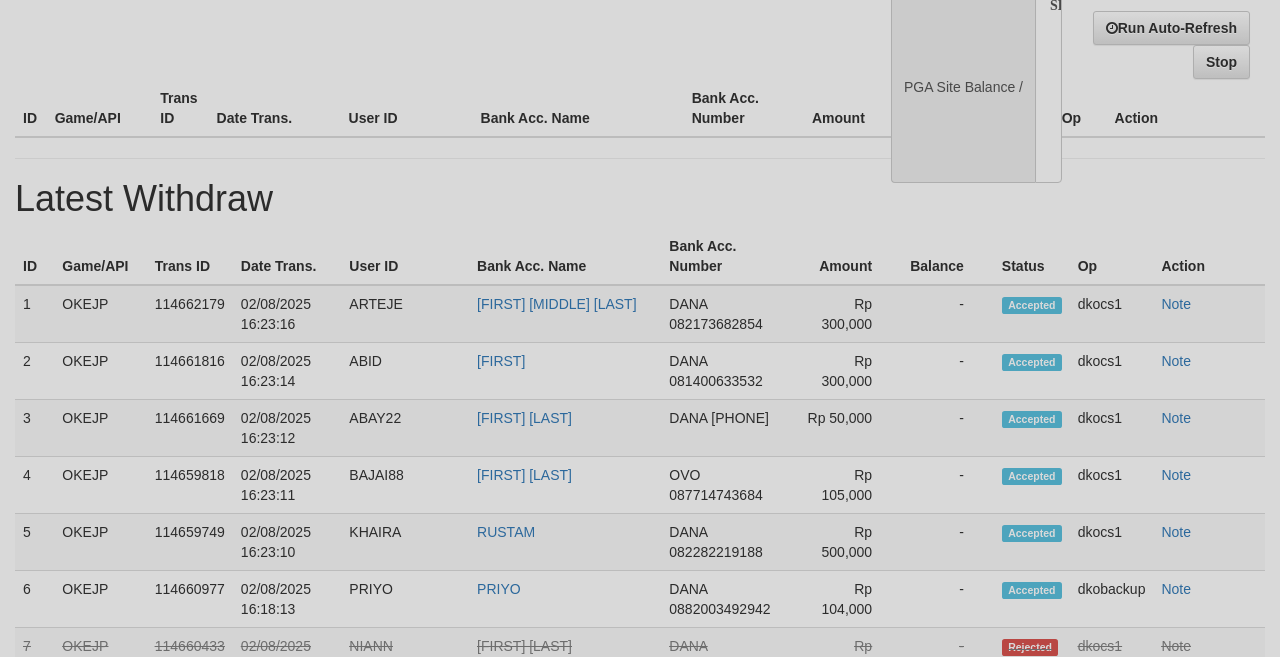 select on "**" 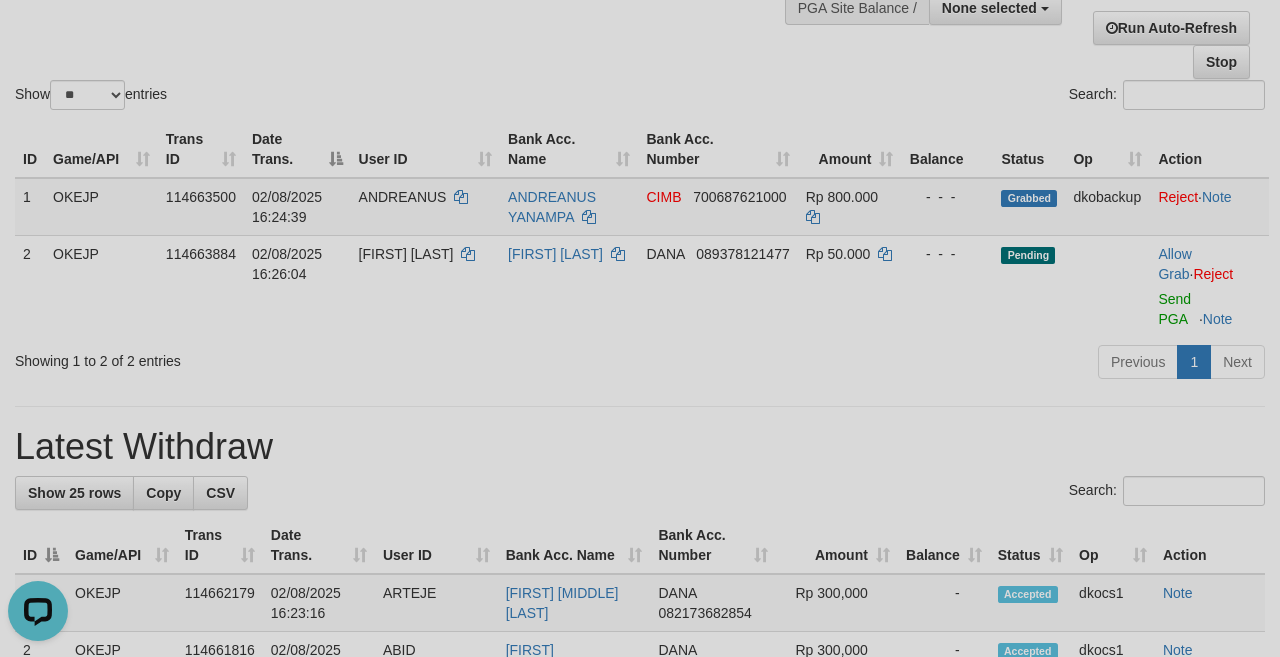 scroll, scrollTop: 0, scrollLeft: 0, axis: both 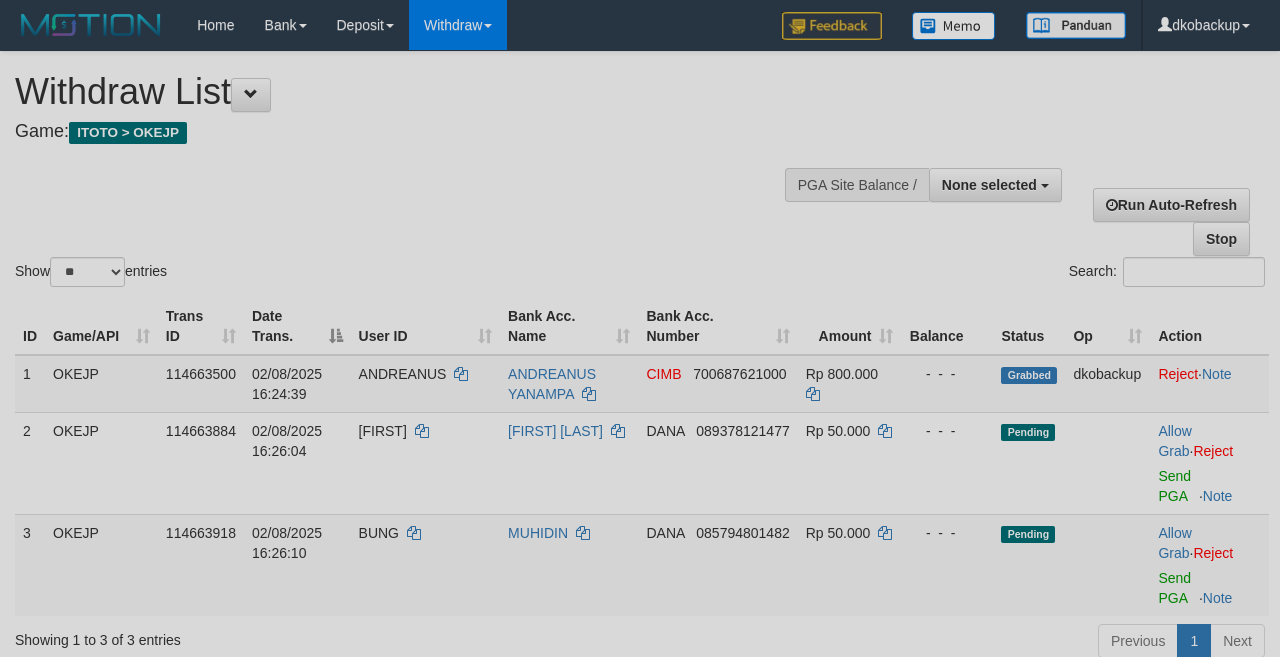 select 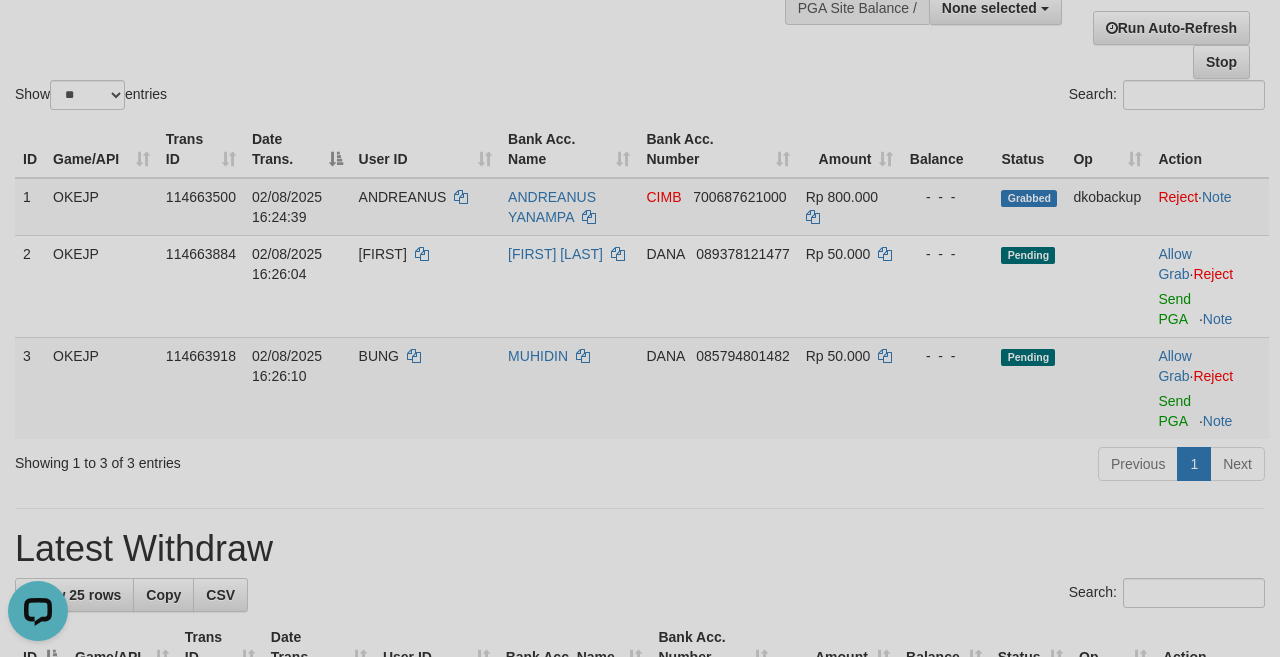 scroll, scrollTop: 0, scrollLeft: 0, axis: both 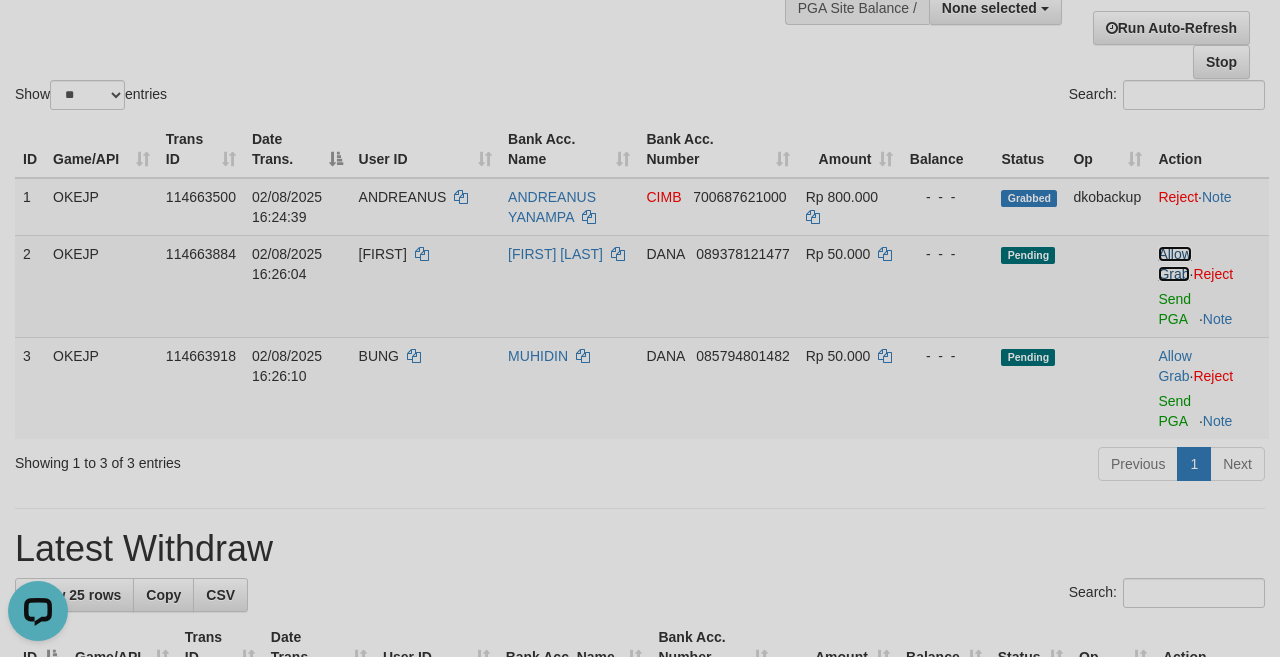 click on "Allow Grab" at bounding box center (1174, 264) 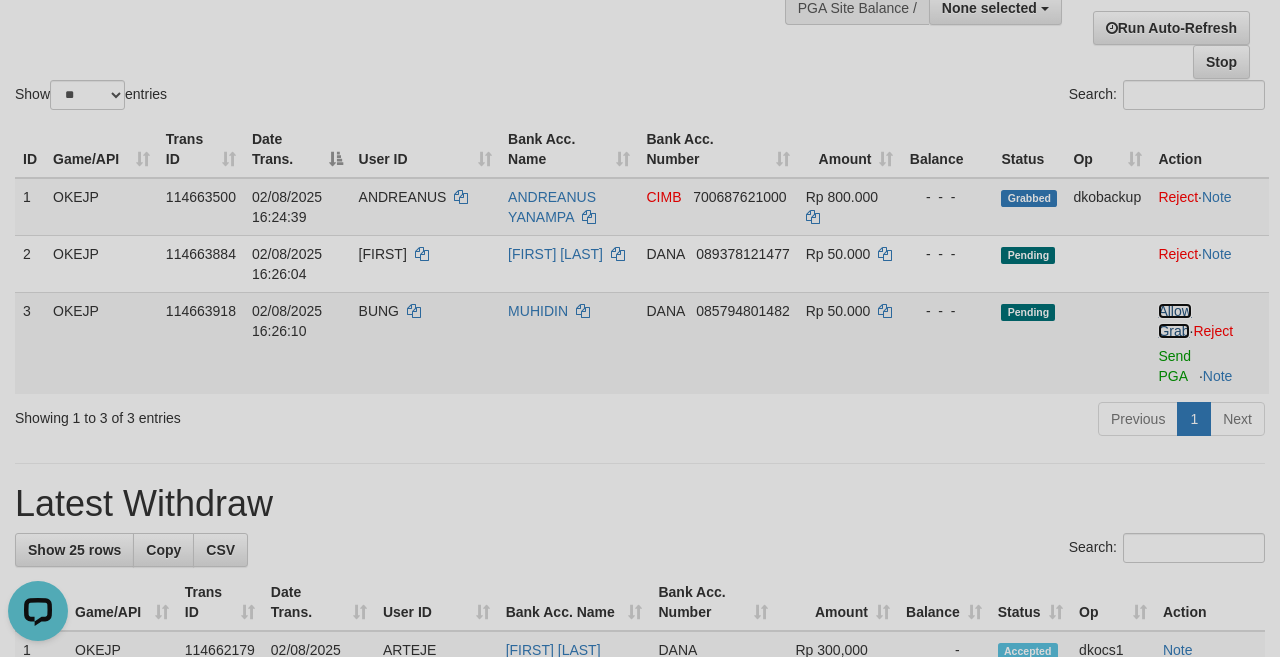 click on "Allow Grab" at bounding box center [1174, 321] 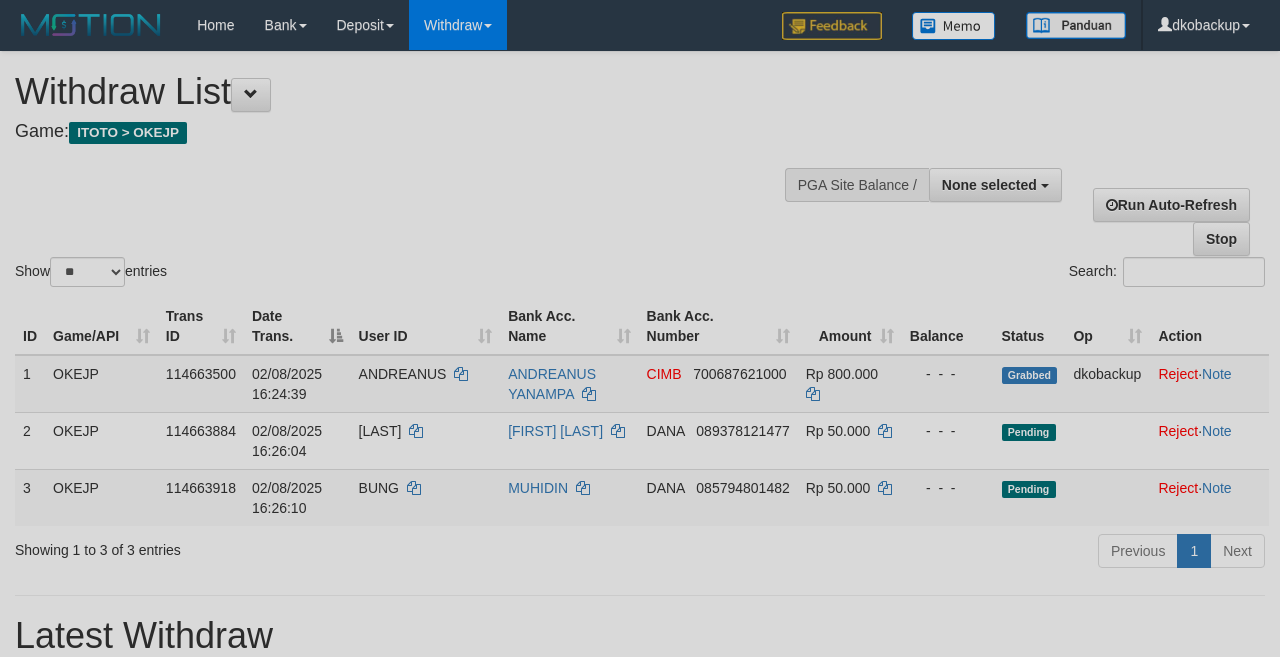 select 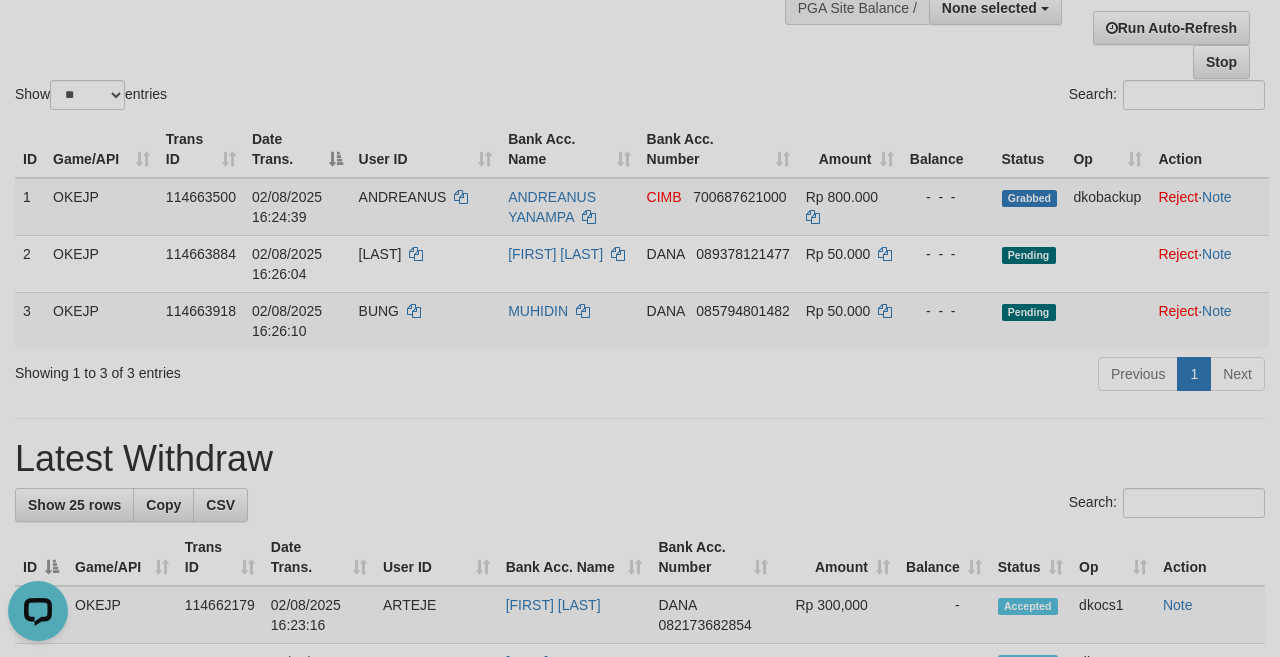 scroll, scrollTop: 0, scrollLeft: 0, axis: both 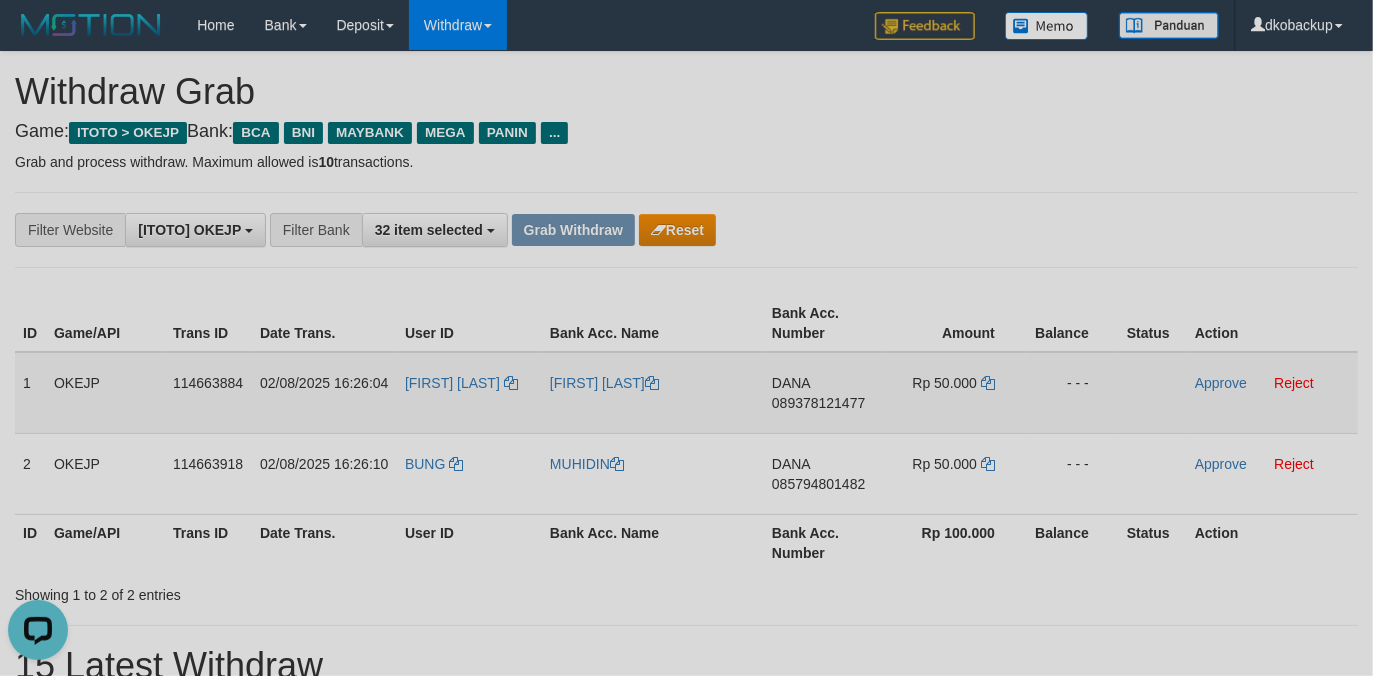 click on "[FIRST] [LAST]" at bounding box center (469, 393) 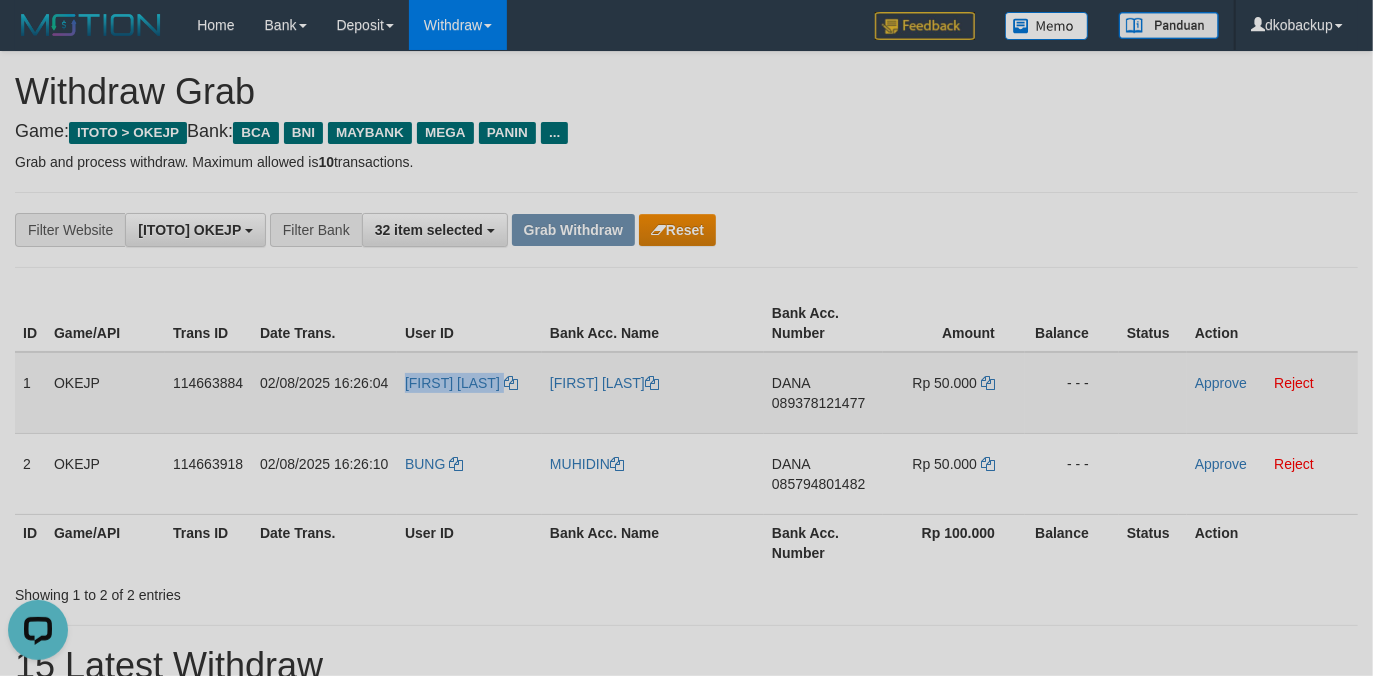 click on "[LAST]" at bounding box center [469, 393] 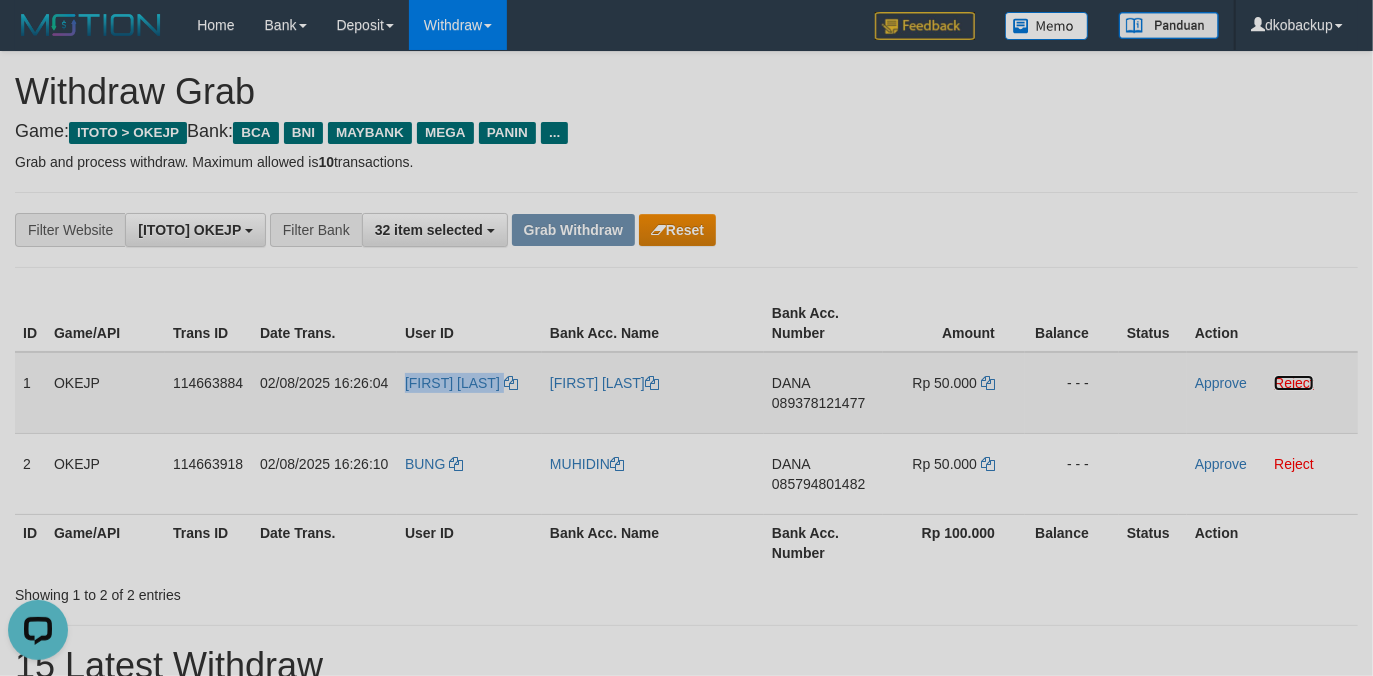 click on "Reject" at bounding box center (1294, 383) 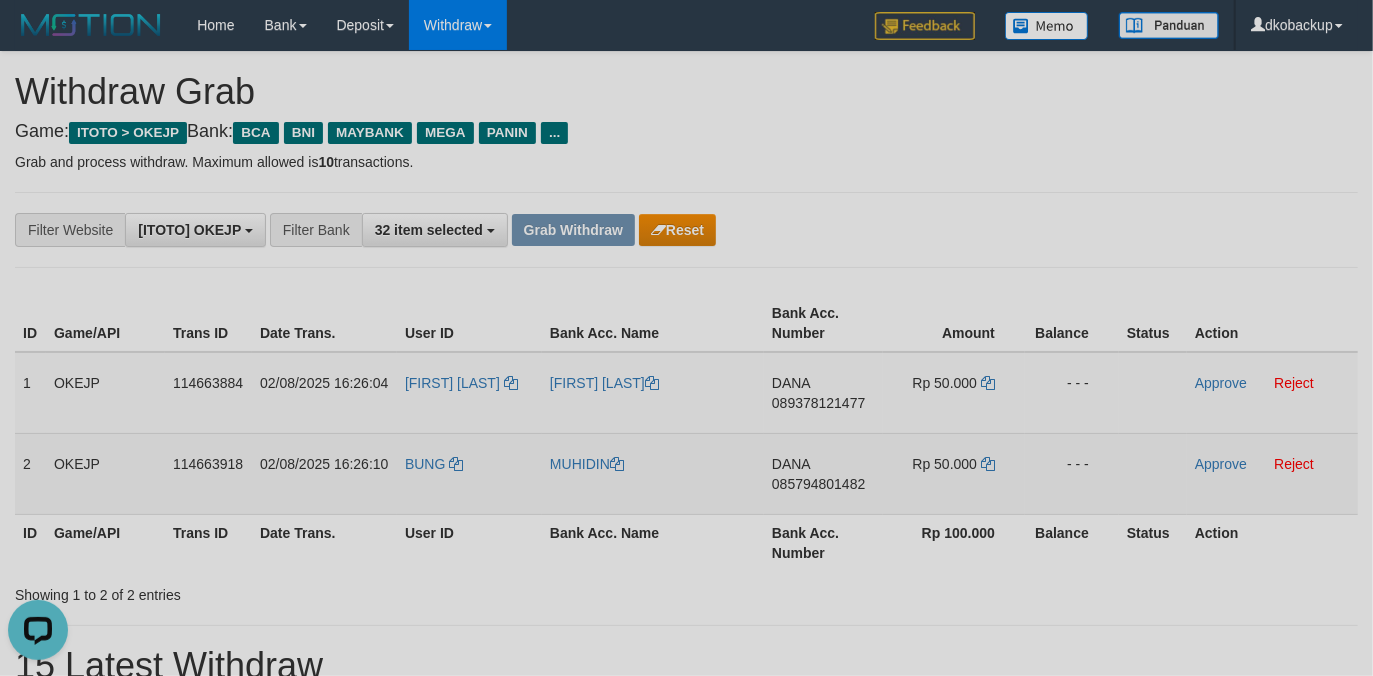 click on "BUNG" at bounding box center [469, 473] 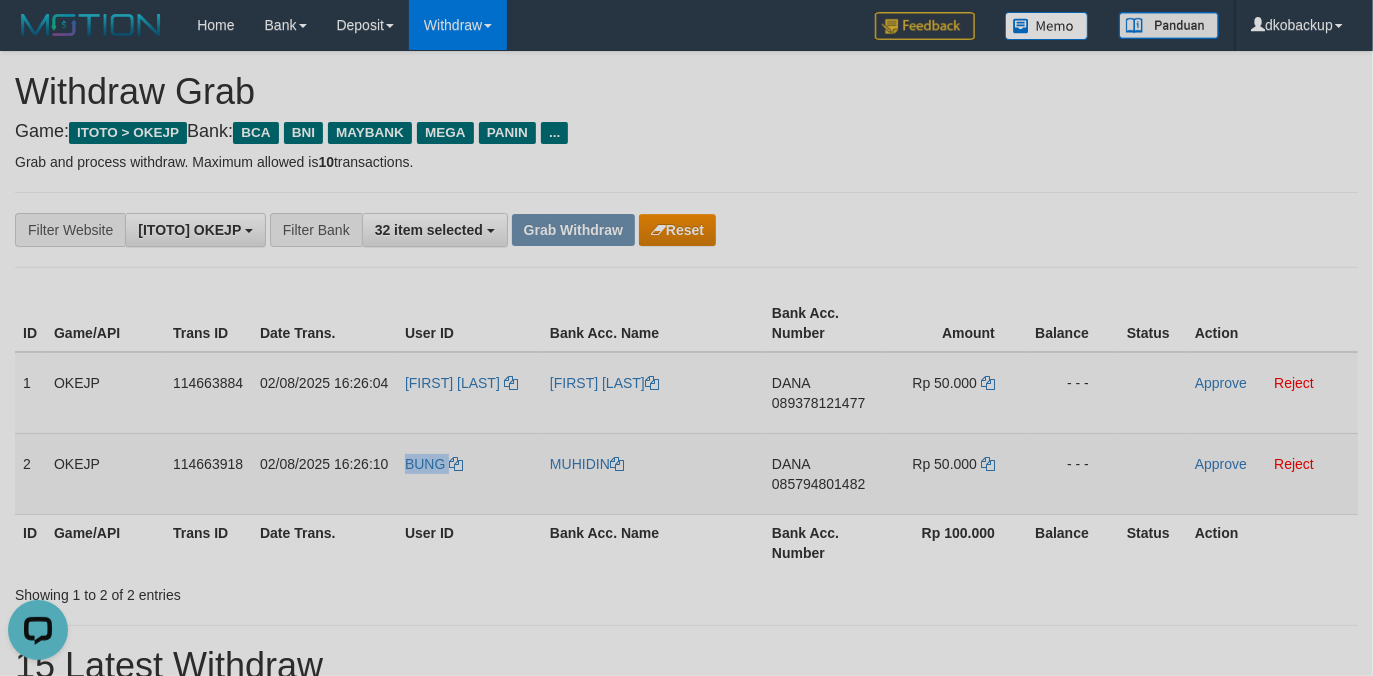 click on "BUNG" at bounding box center (469, 473) 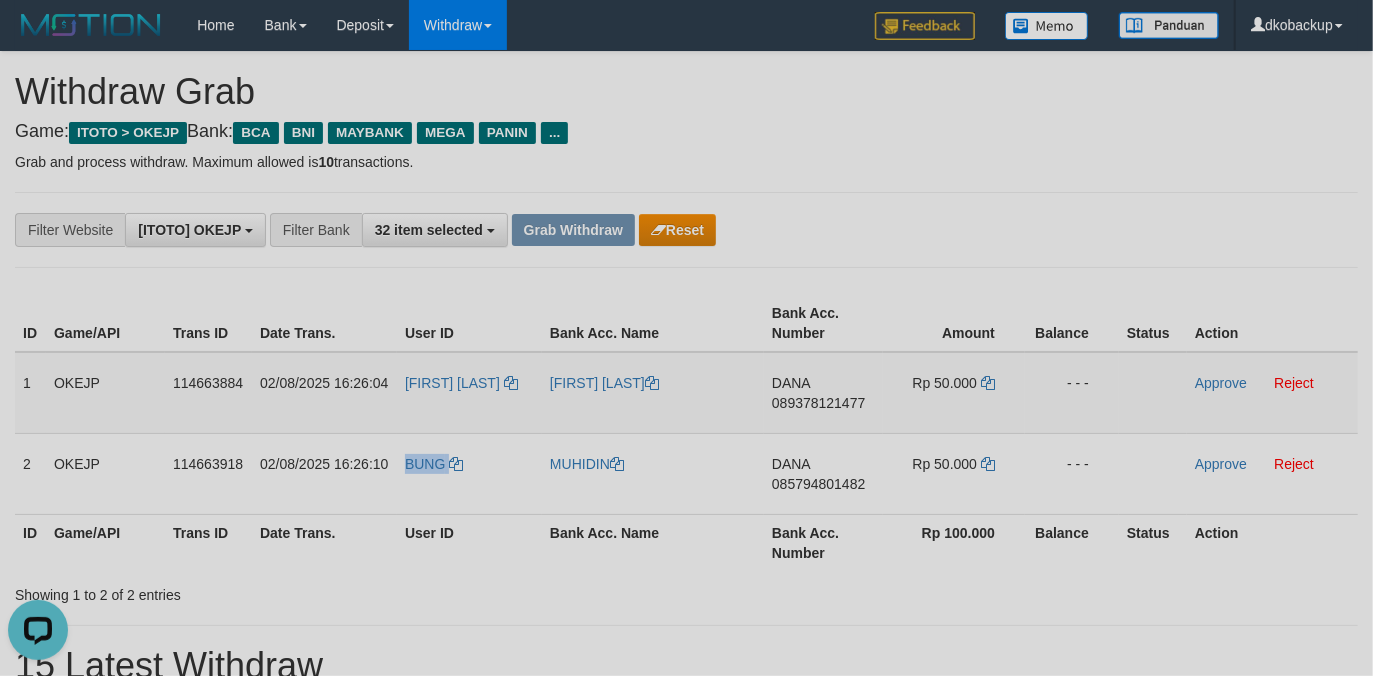 copy on "BUNG" 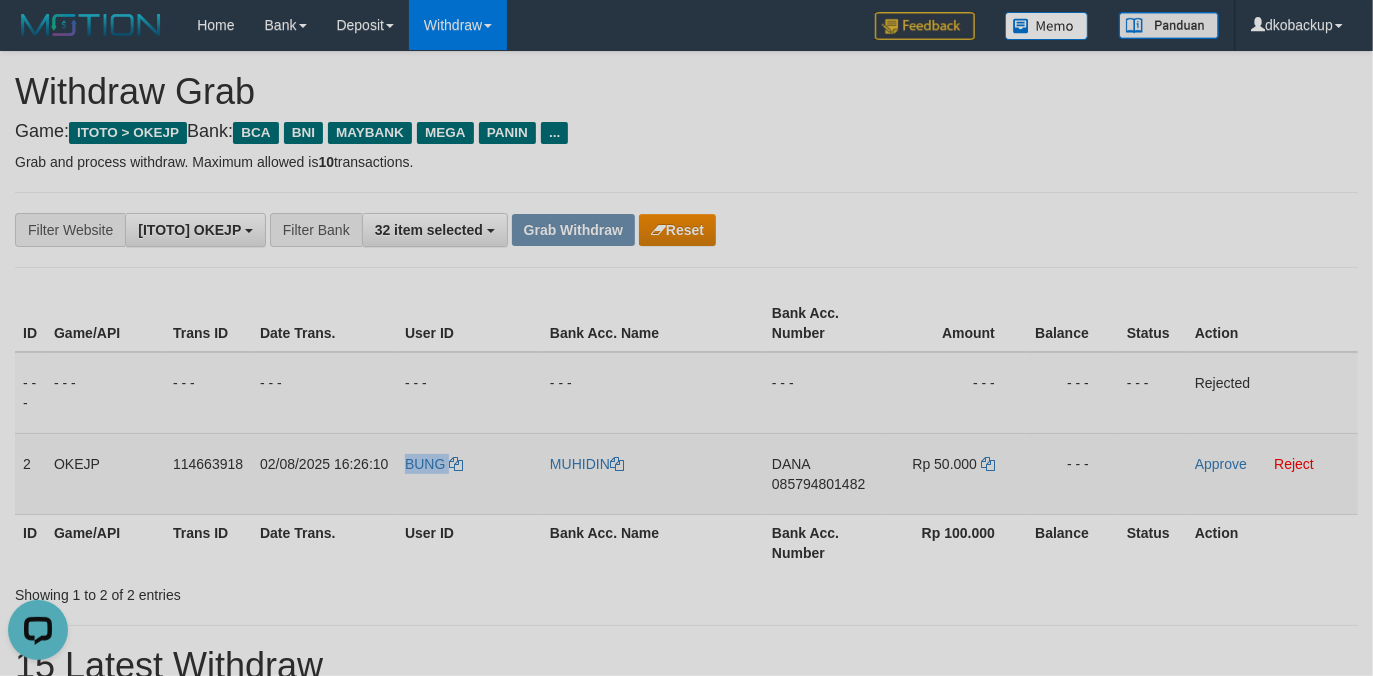 click on "BUNG" at bounding box center [469, 473] 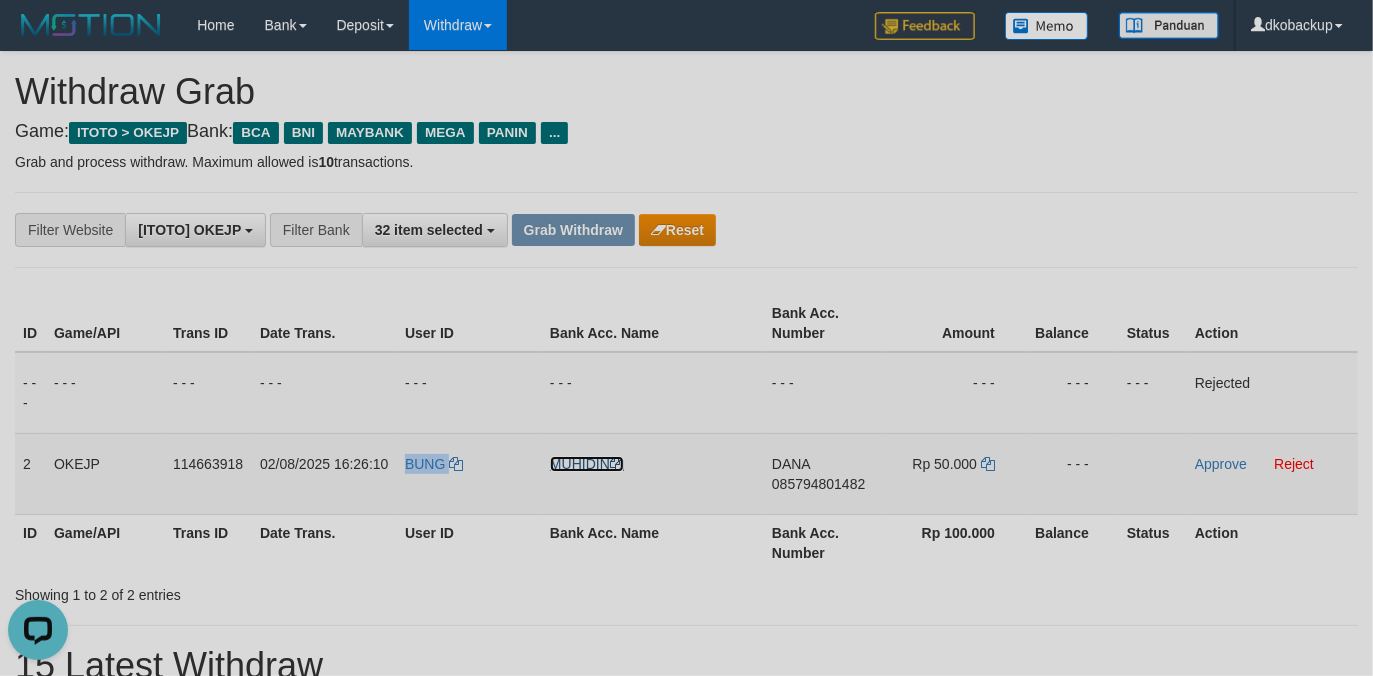 click on "MUHIDIN" at bounding box center (587, 464) 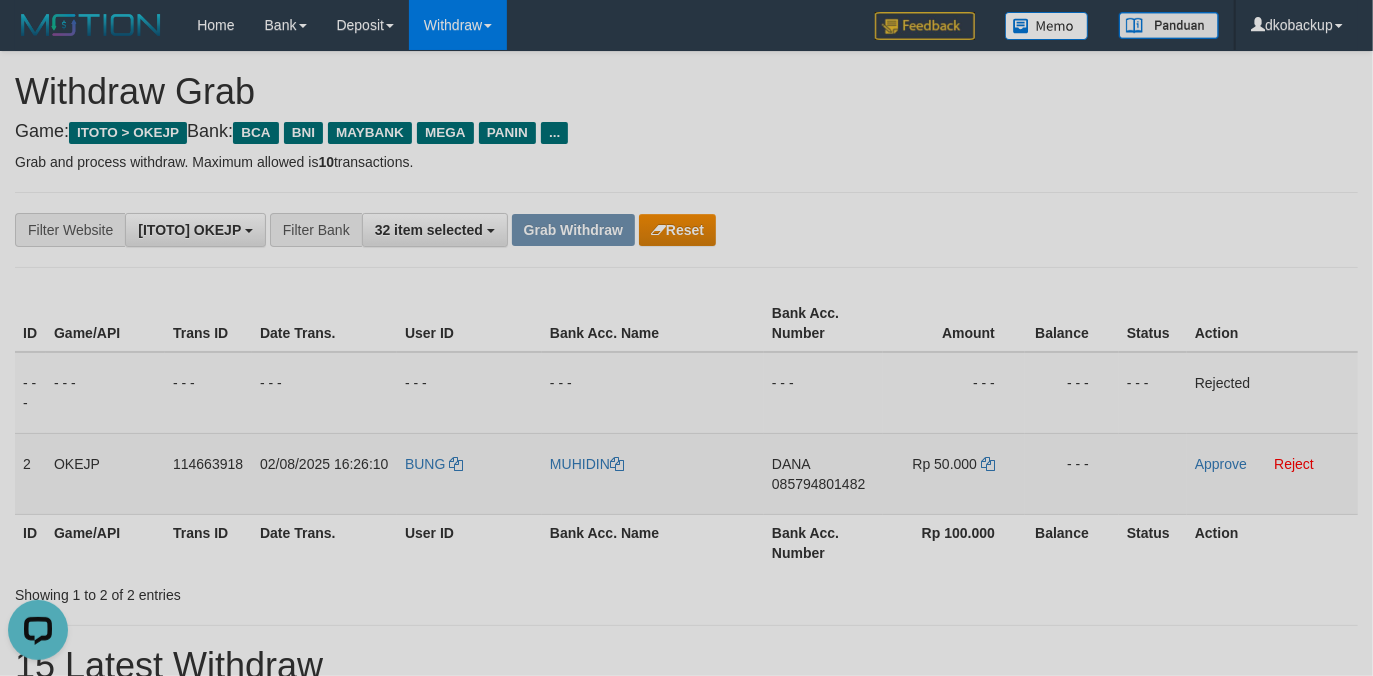 click on "085794801482" at bounding box center (818, 484) 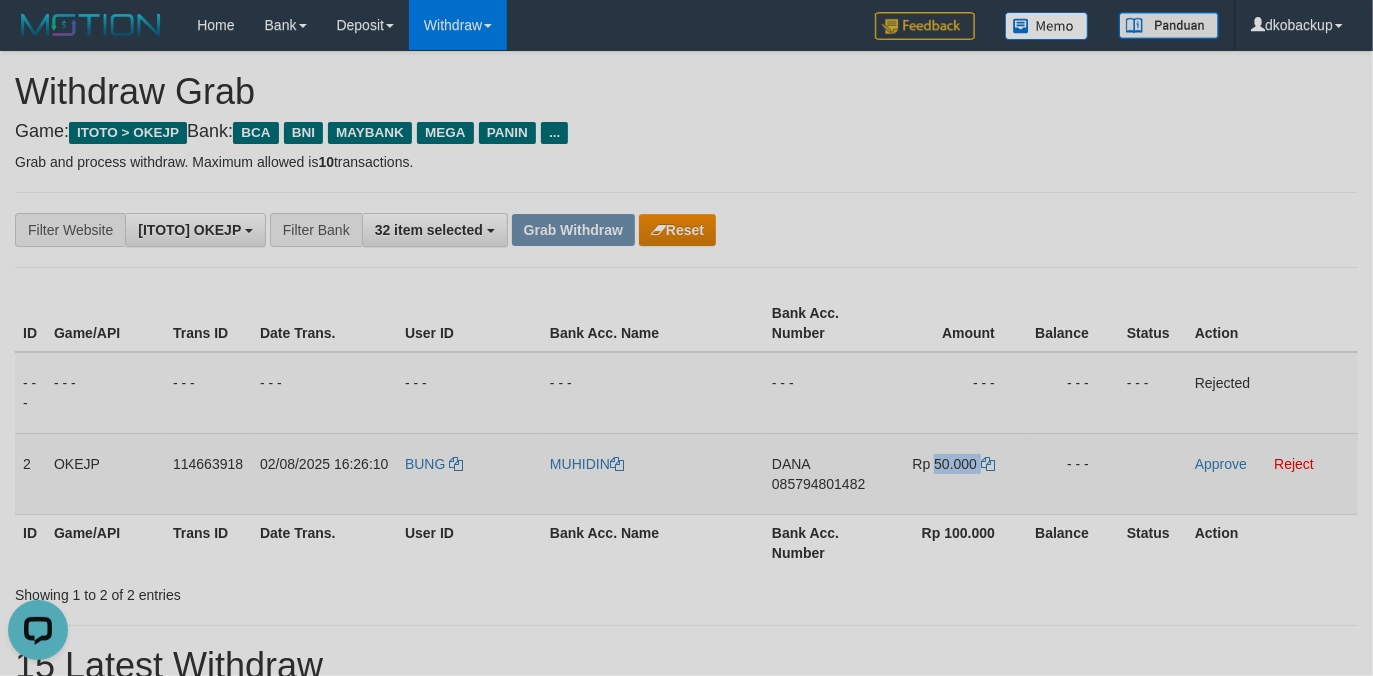 click on "Rp 50.000" at bounding box center (945, 464) 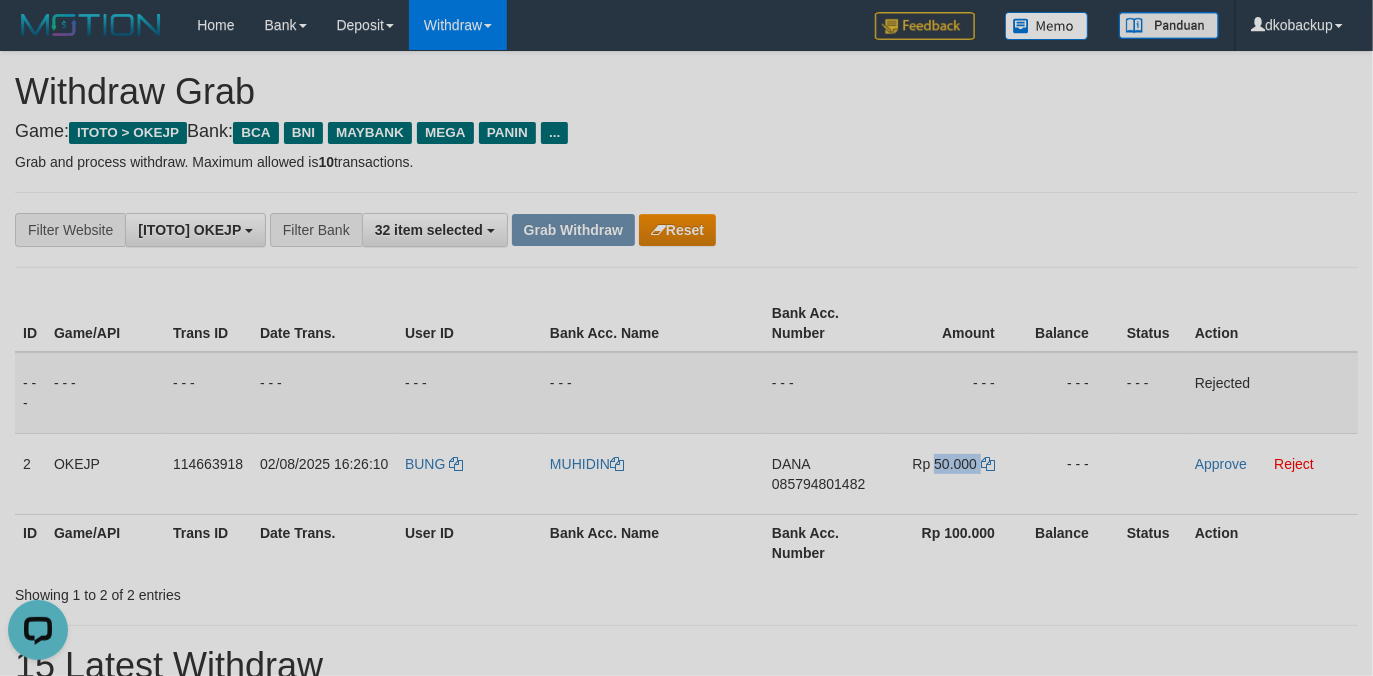 copy on "50.000" 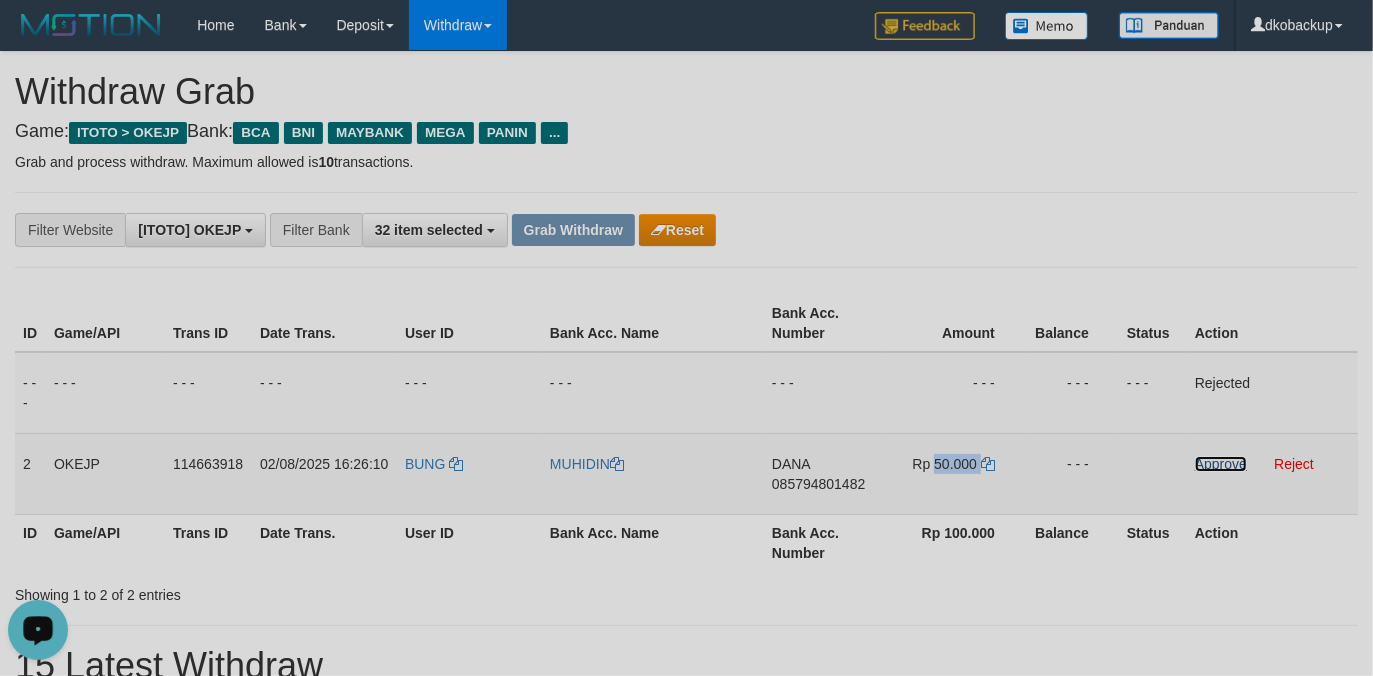click on "Approve" at bounding box center [1221, 464] 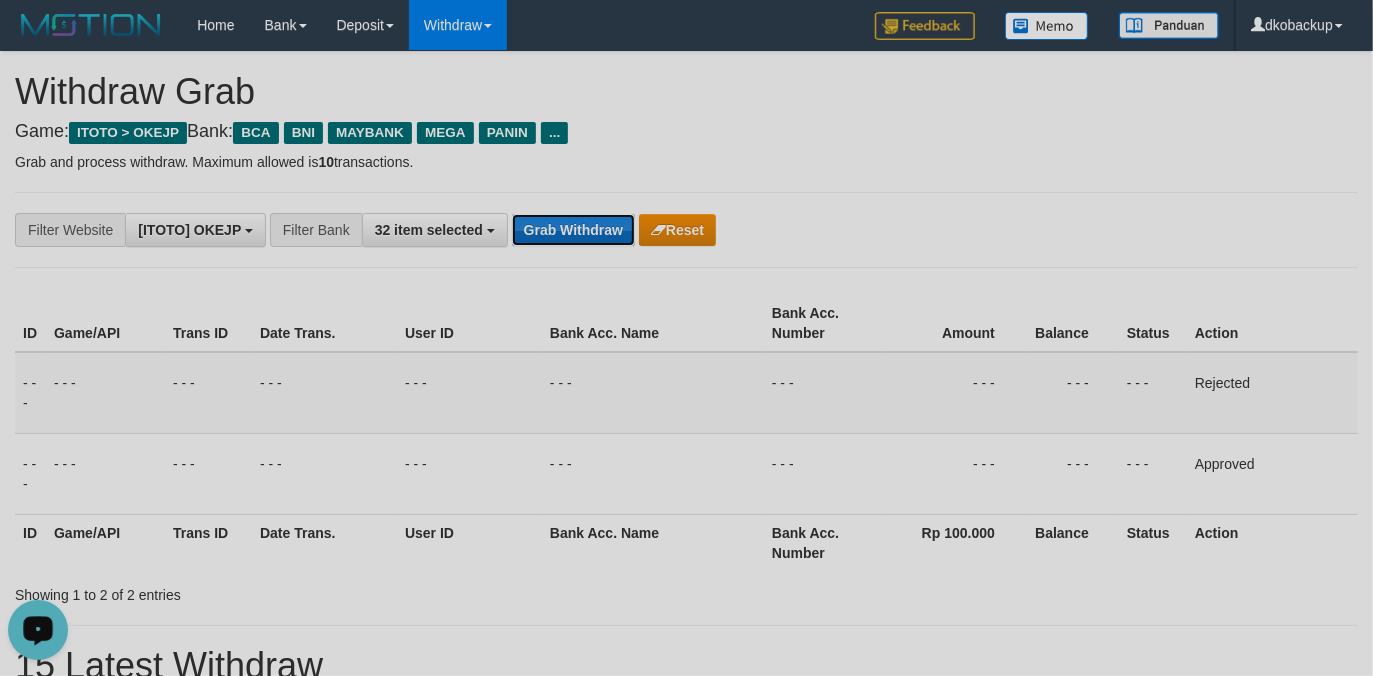 click on "Grab Withdraw" at bounding box center [573, 230] 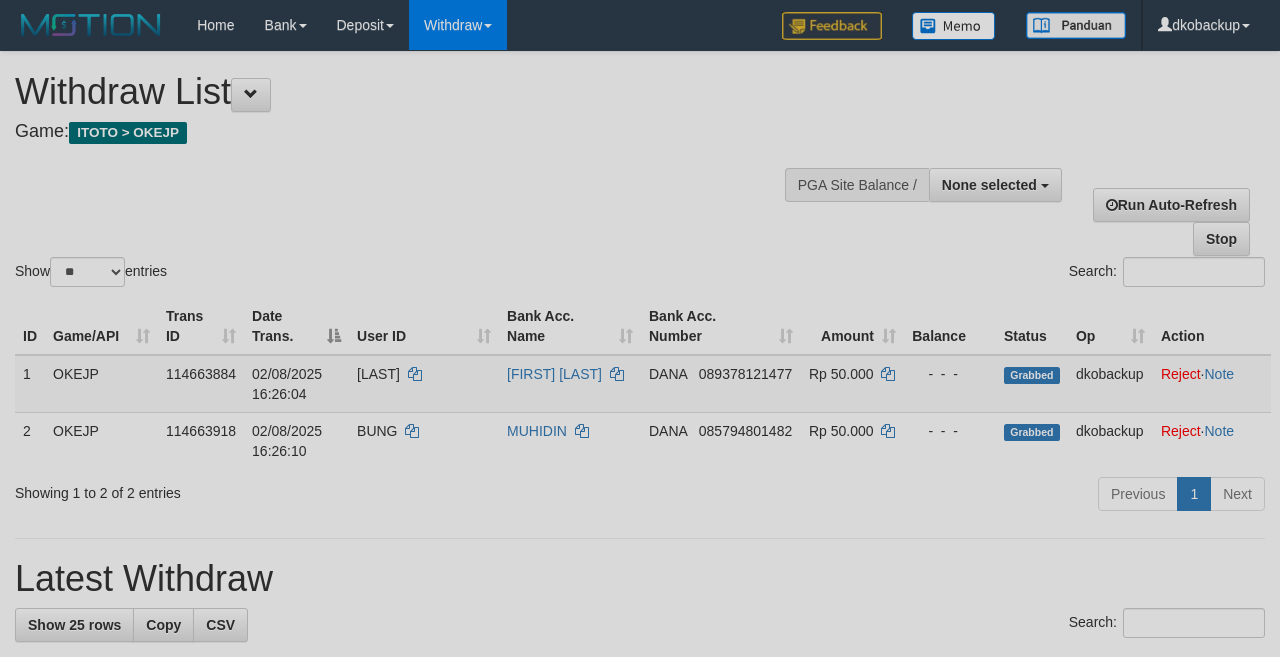 select 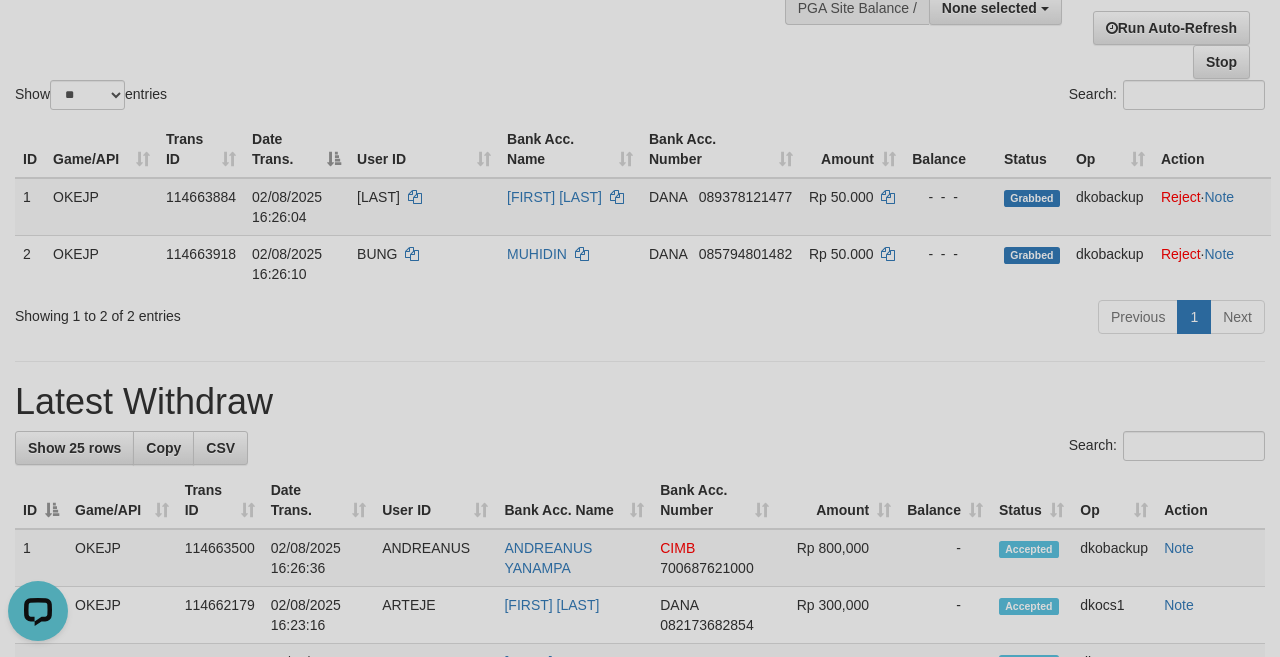 scroll, scrollTop: 0, scrollLeft: 0, axis: both 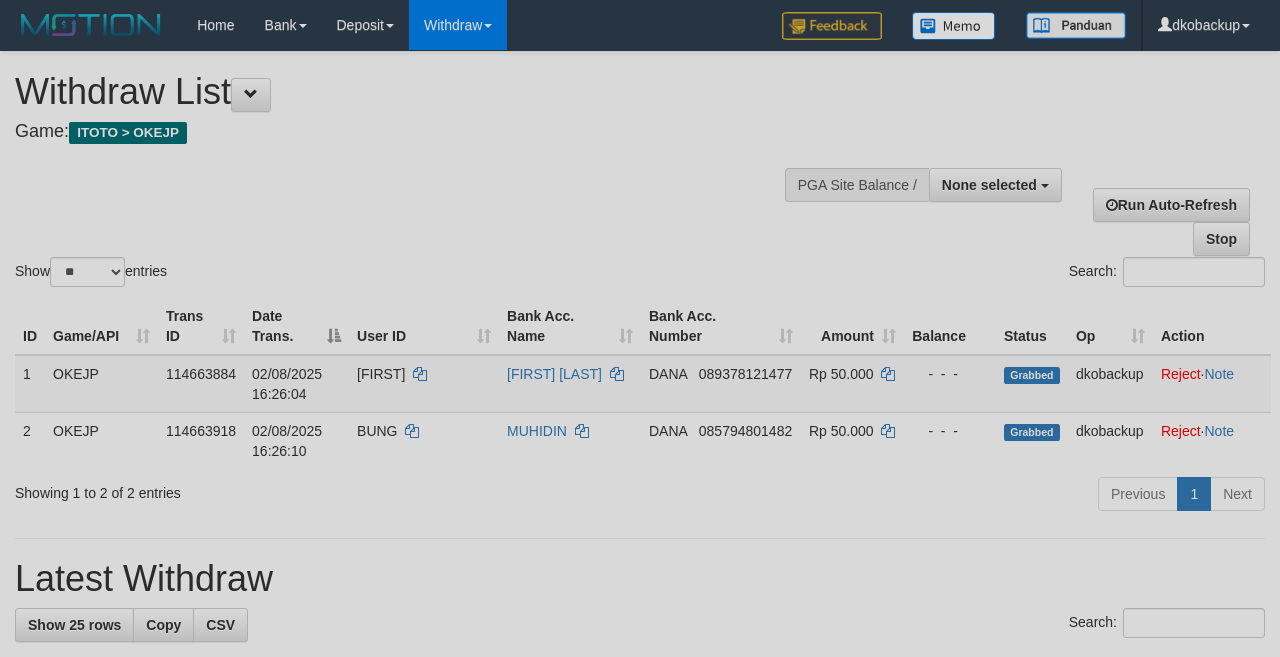 select 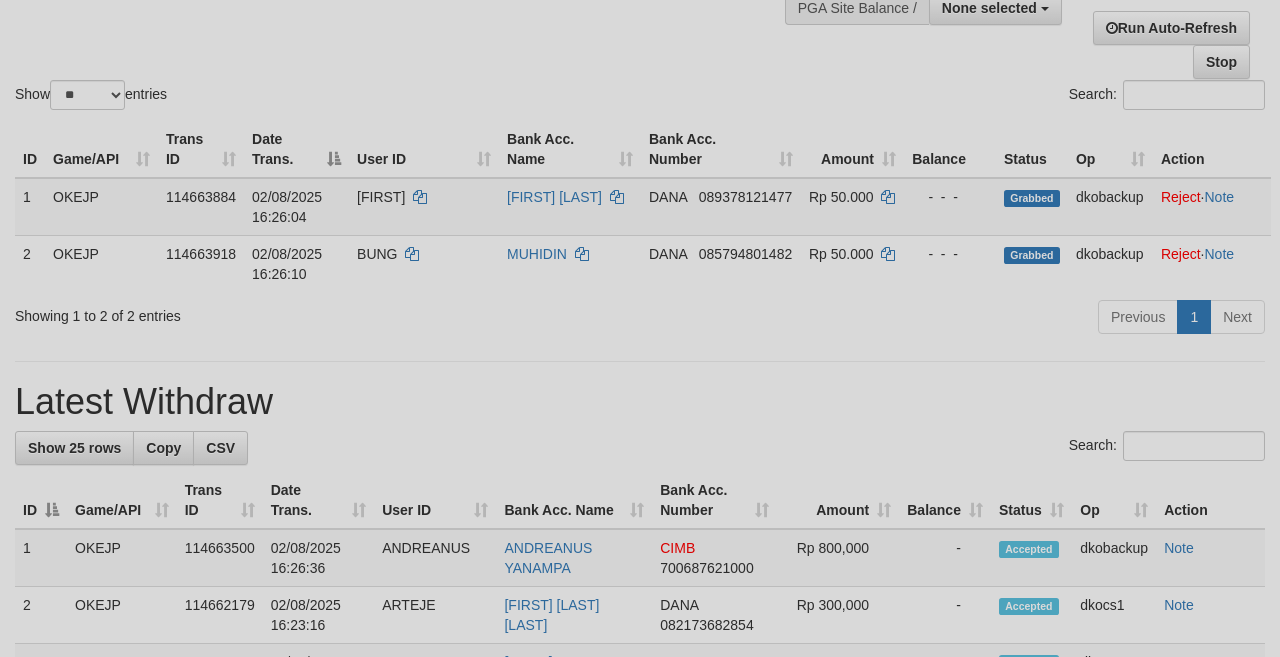 scroll, scrollTop: 177, scrollLeft: 0, axis: vertical 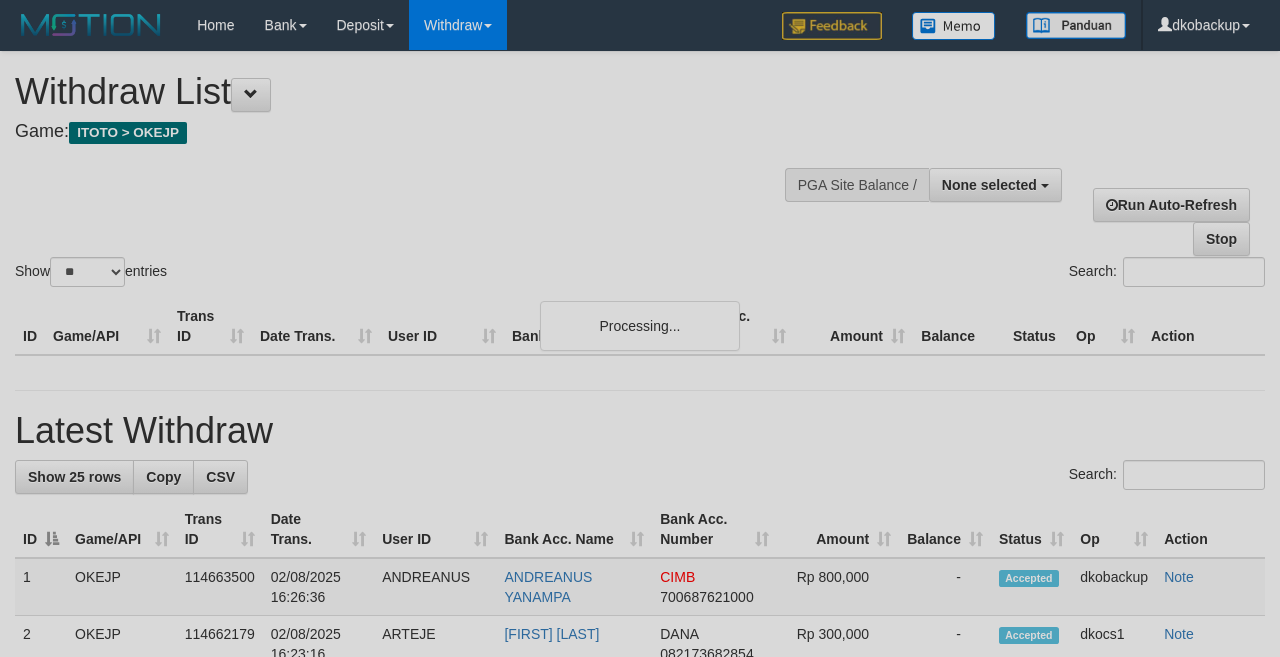 select 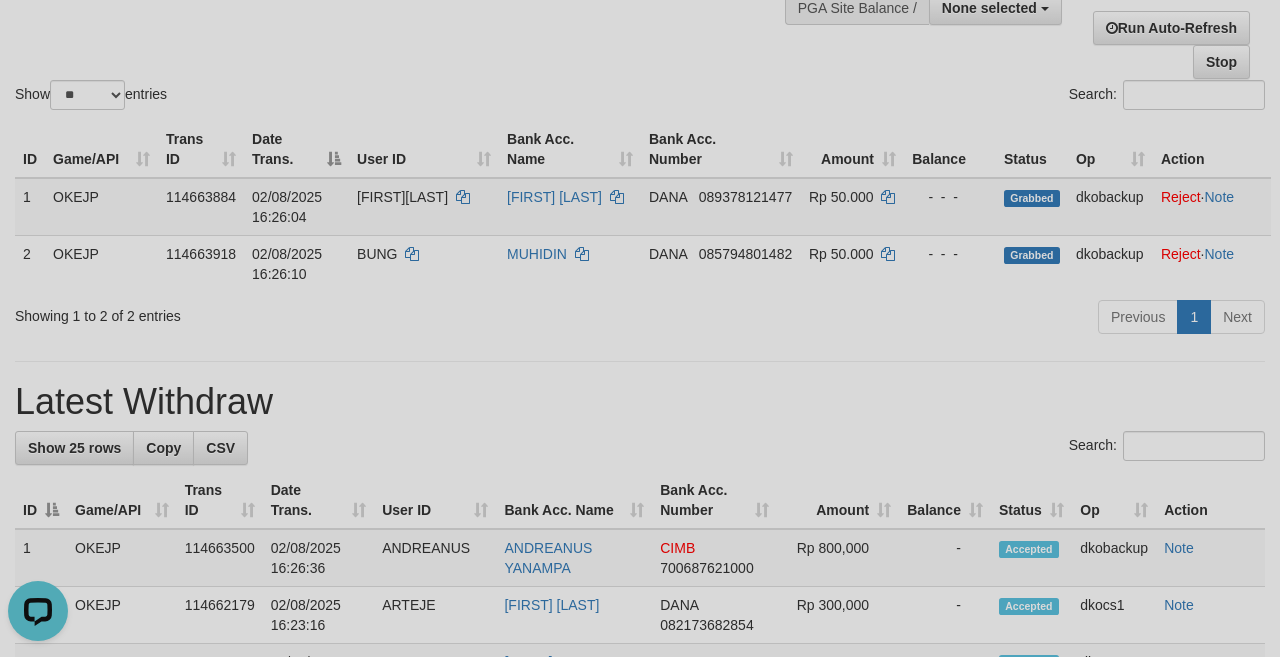 scroll, scrollTop: 0, scrollLeft: 0, axis: both 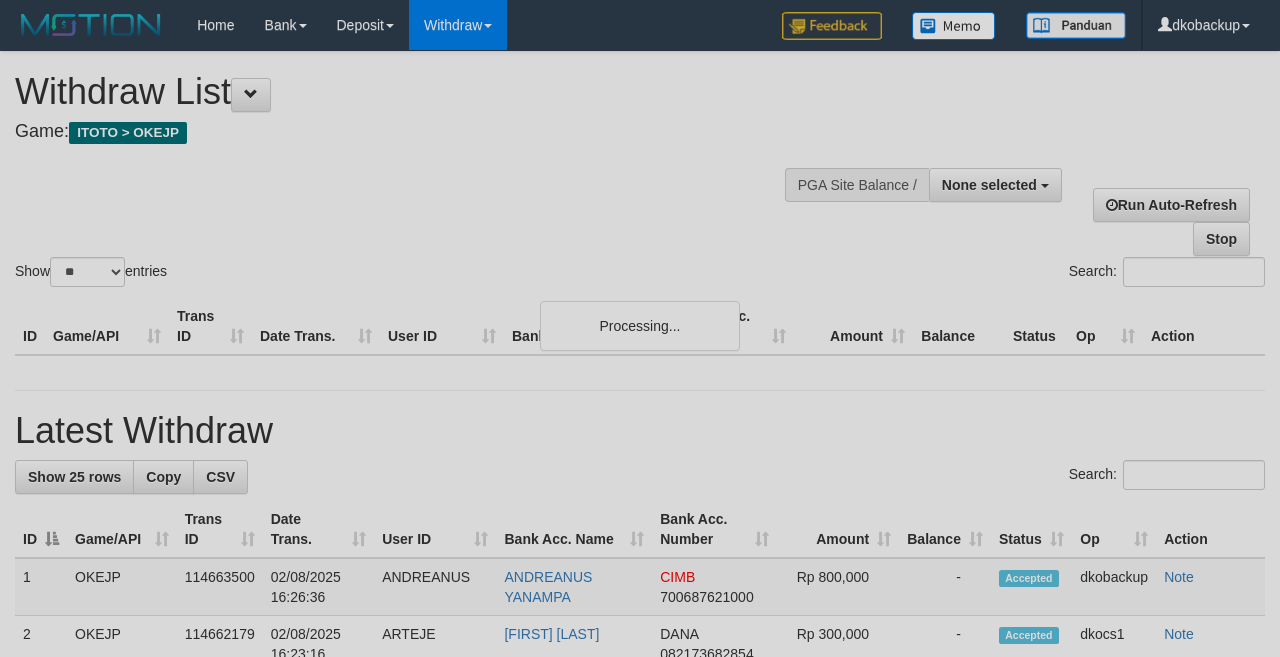 select 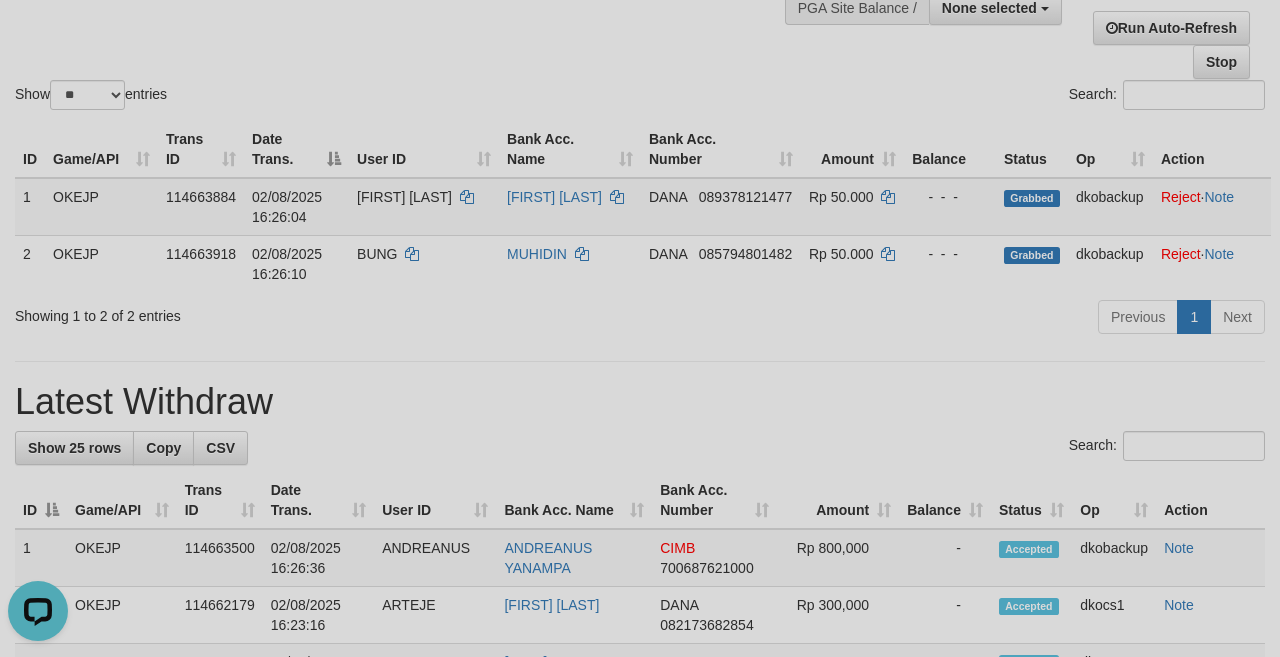 scroll, scrollTop: 0, scrollLeft: 0, axis: both 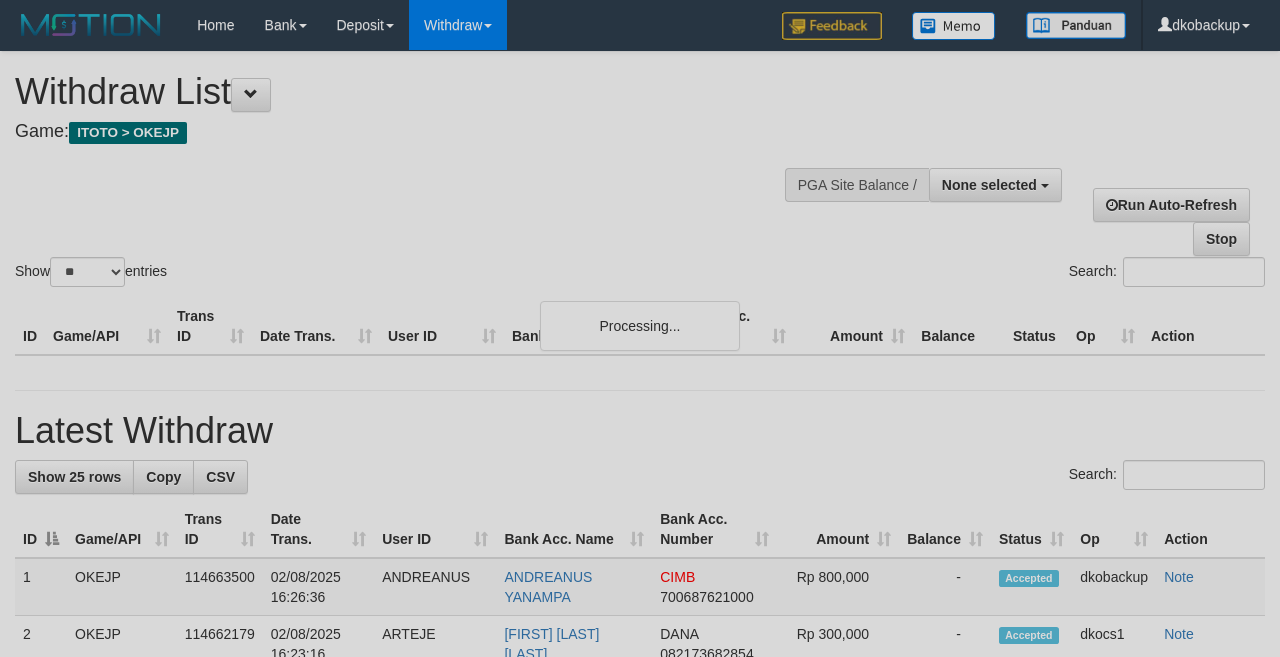 select 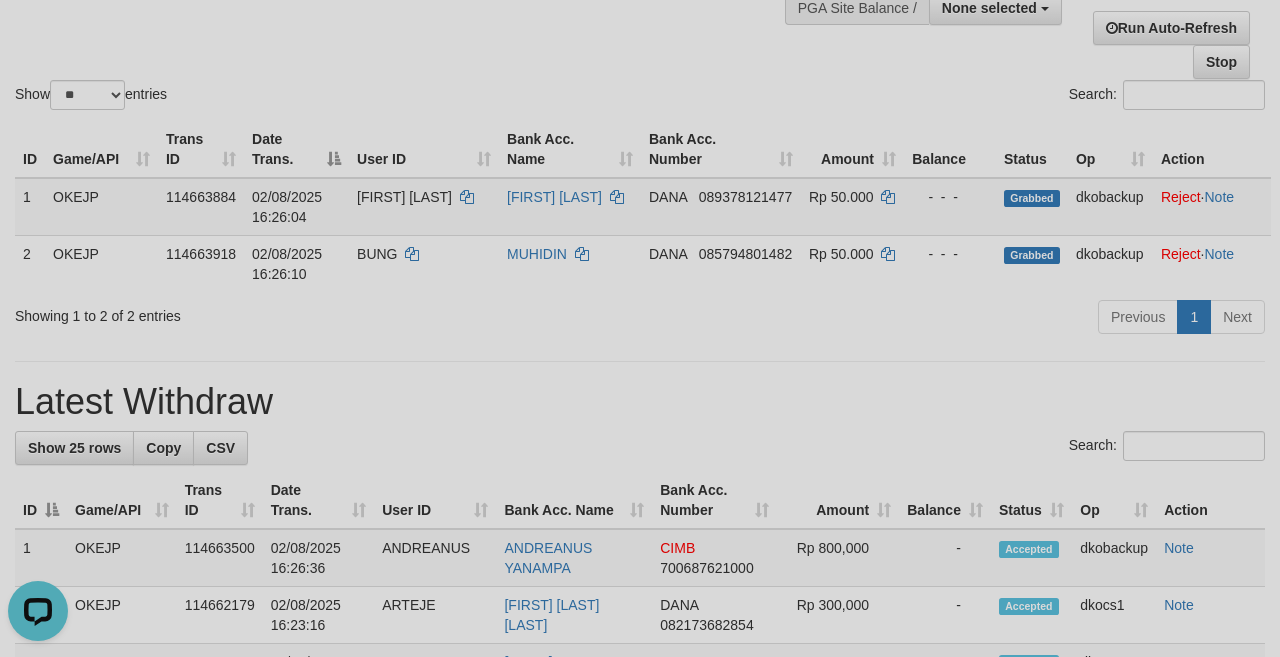 scroll, scrollTop: 0, scrollLeft: 0, axis: both 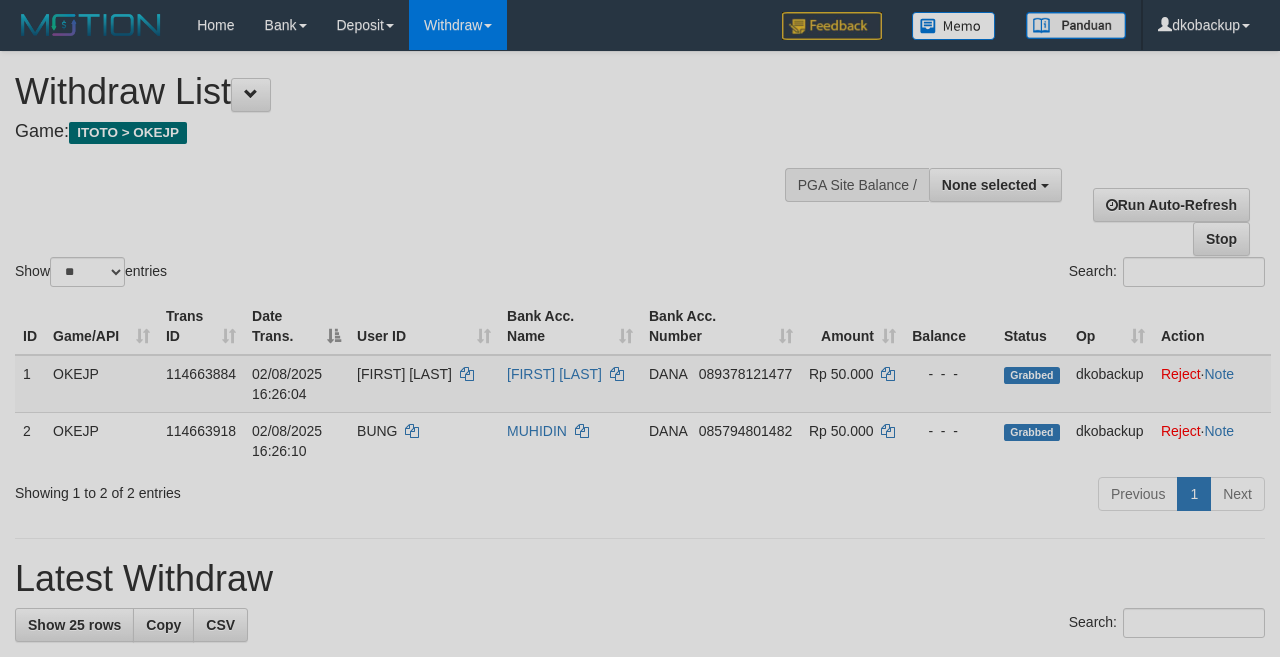 select 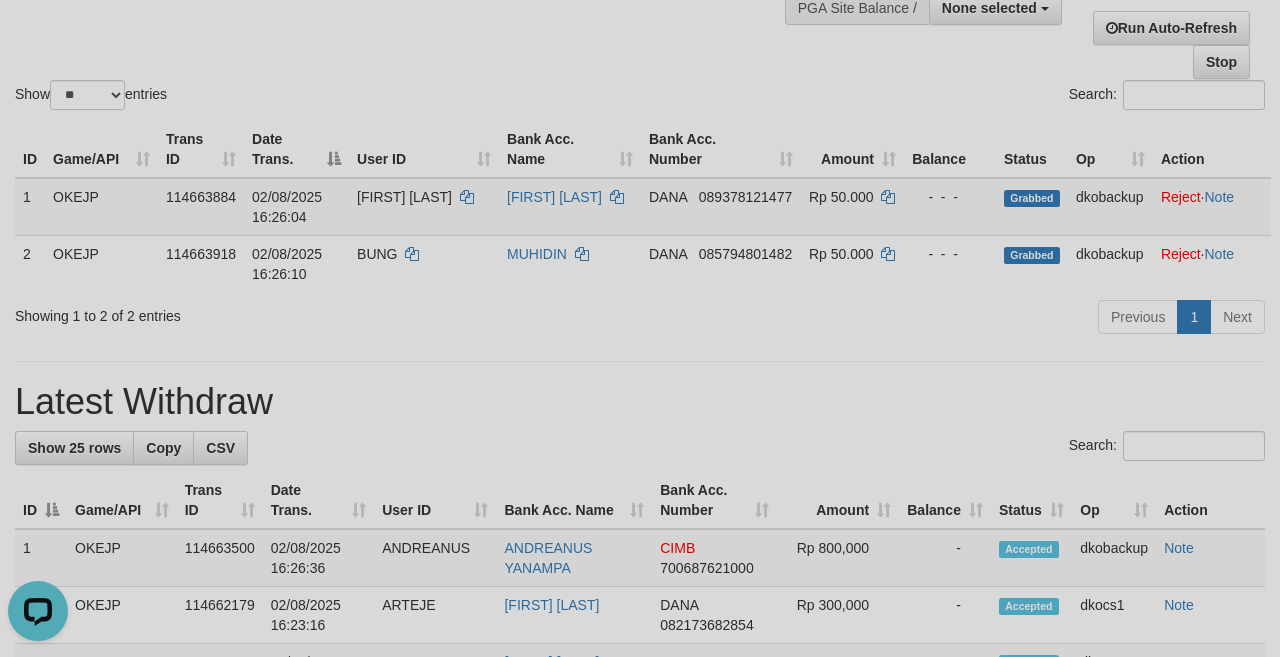 scroll, scrollTop: 0, scrollLeft: 0, axis: both 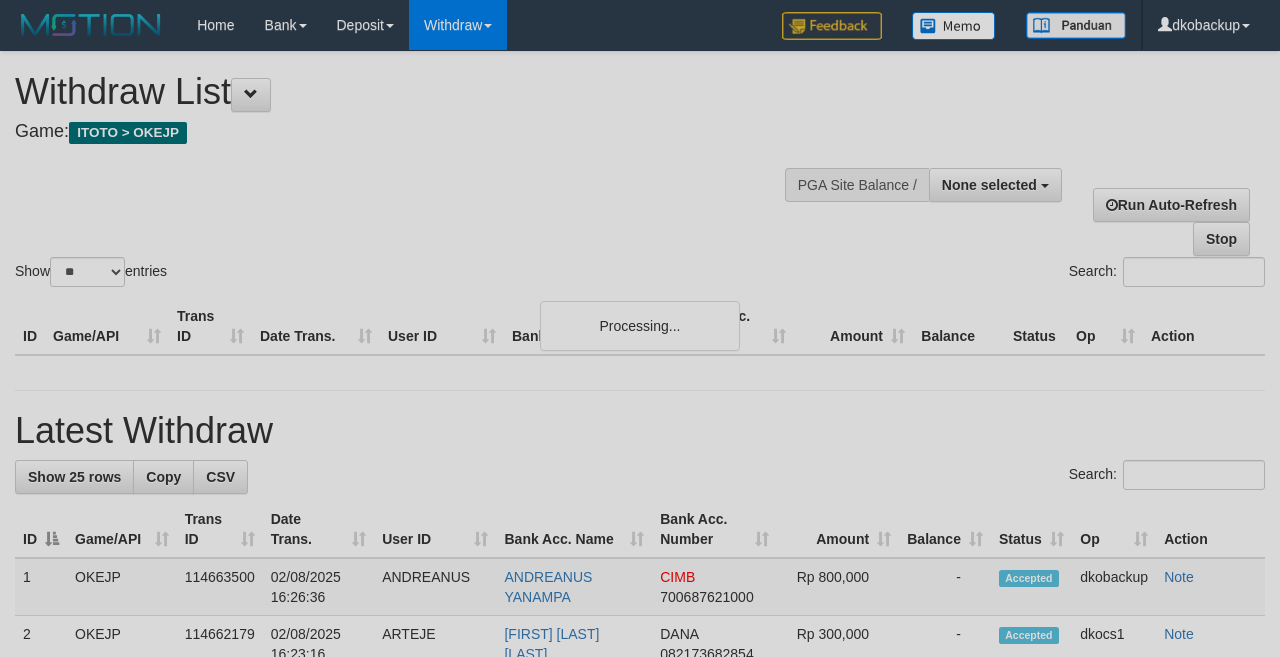 select 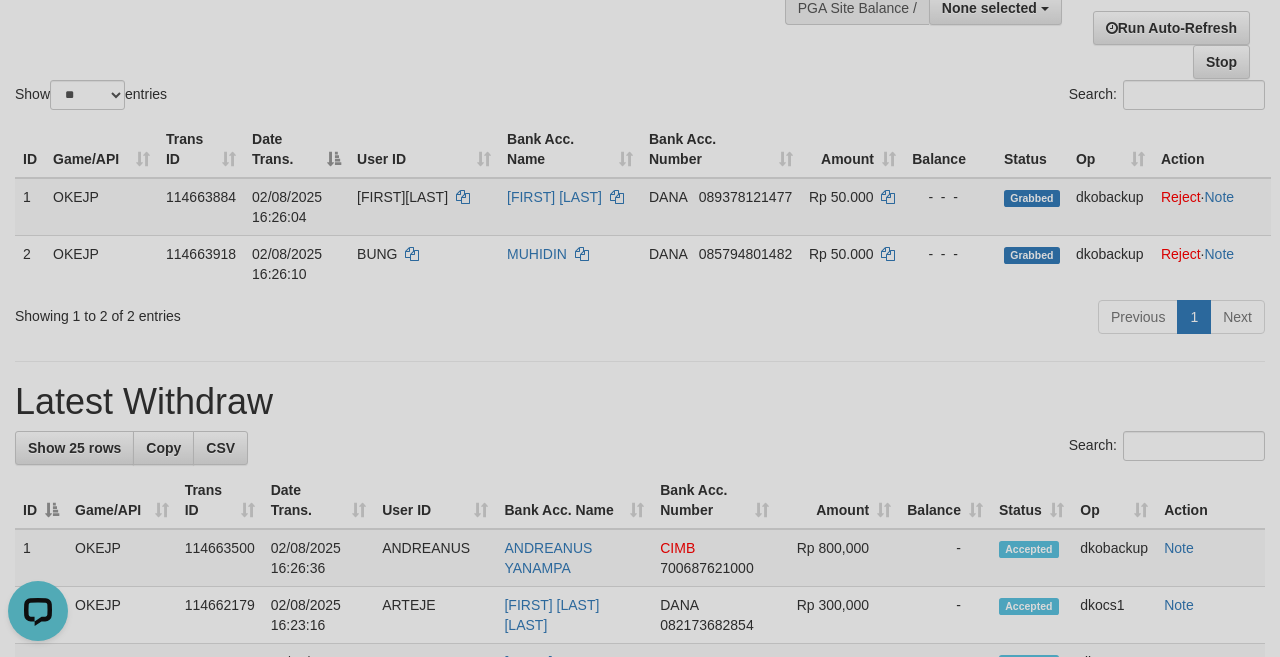 scroll, scrollTop: 0, scrollLeft: 0, axis: both 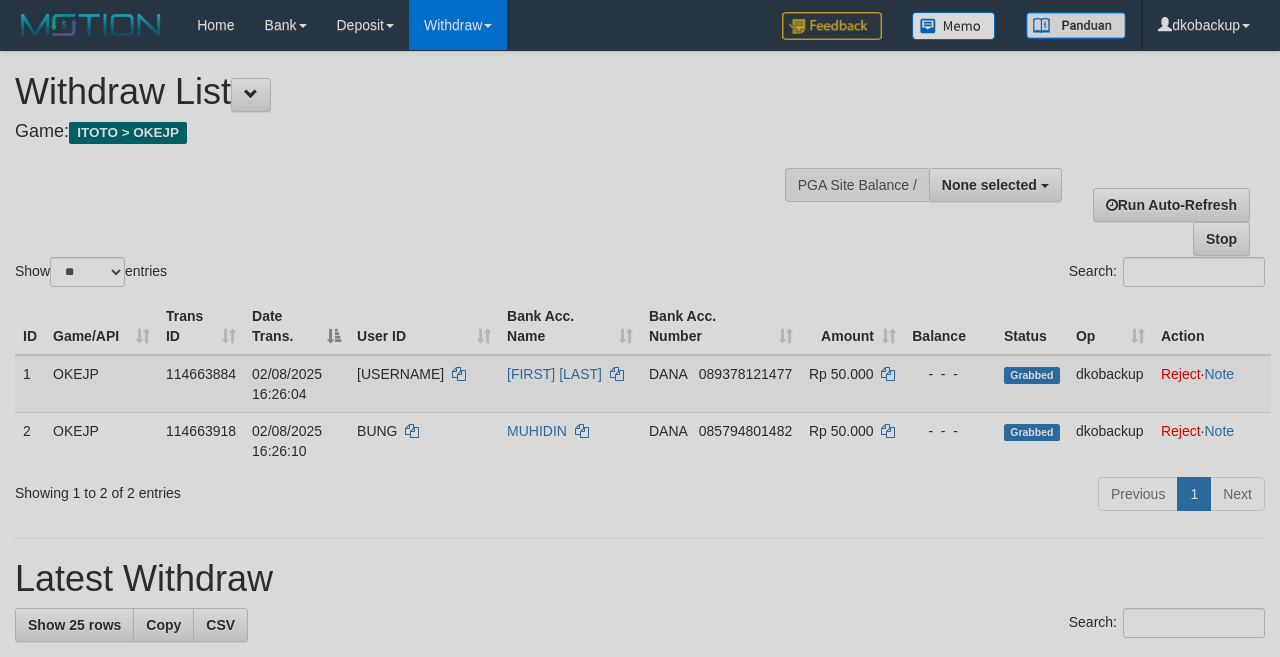 select 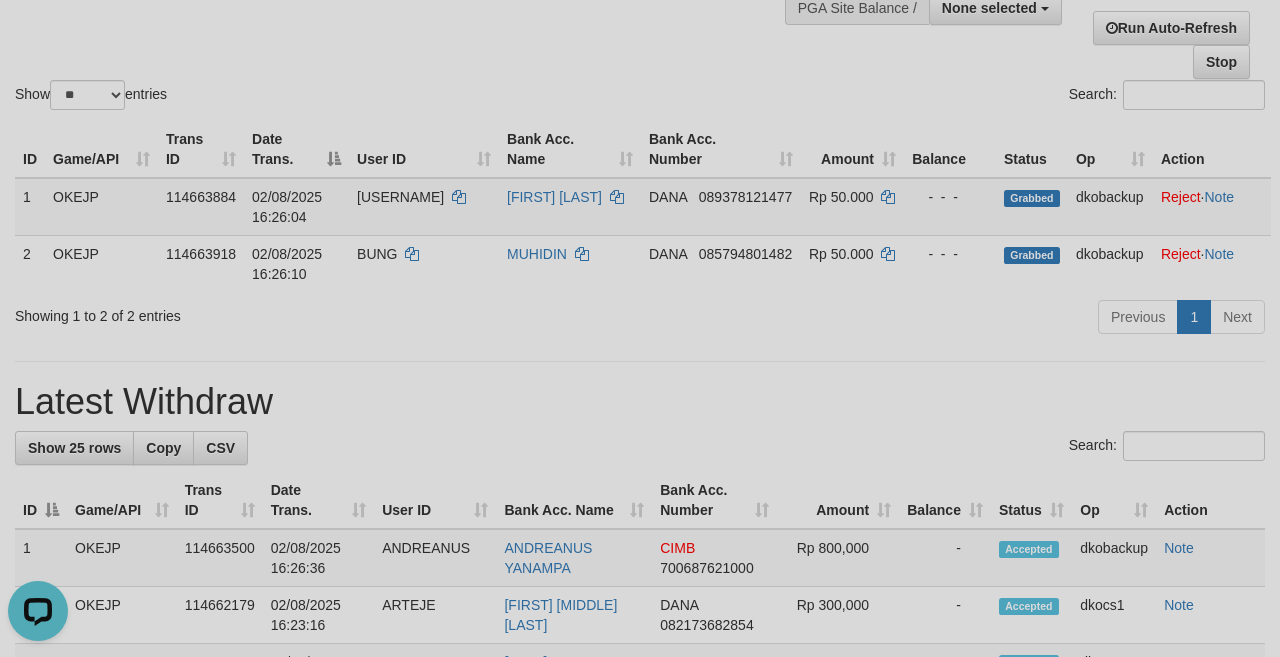 scroll, scrollTop: 0, scrollLeft: 0, axis: both 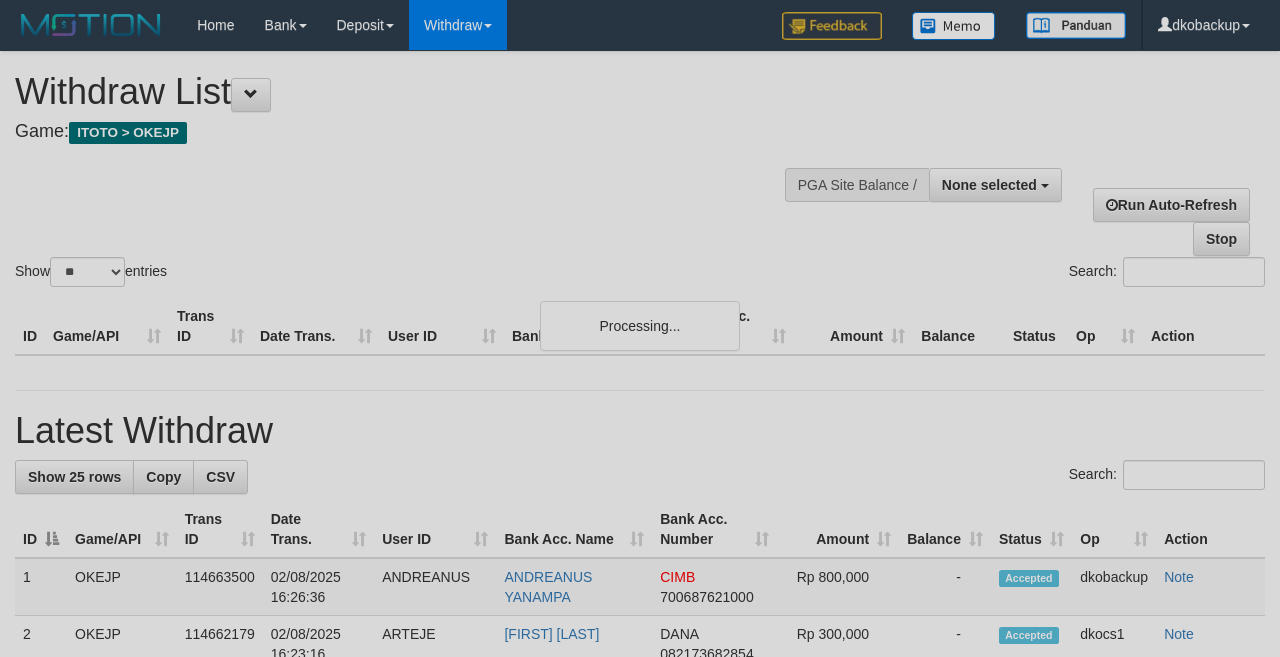 select 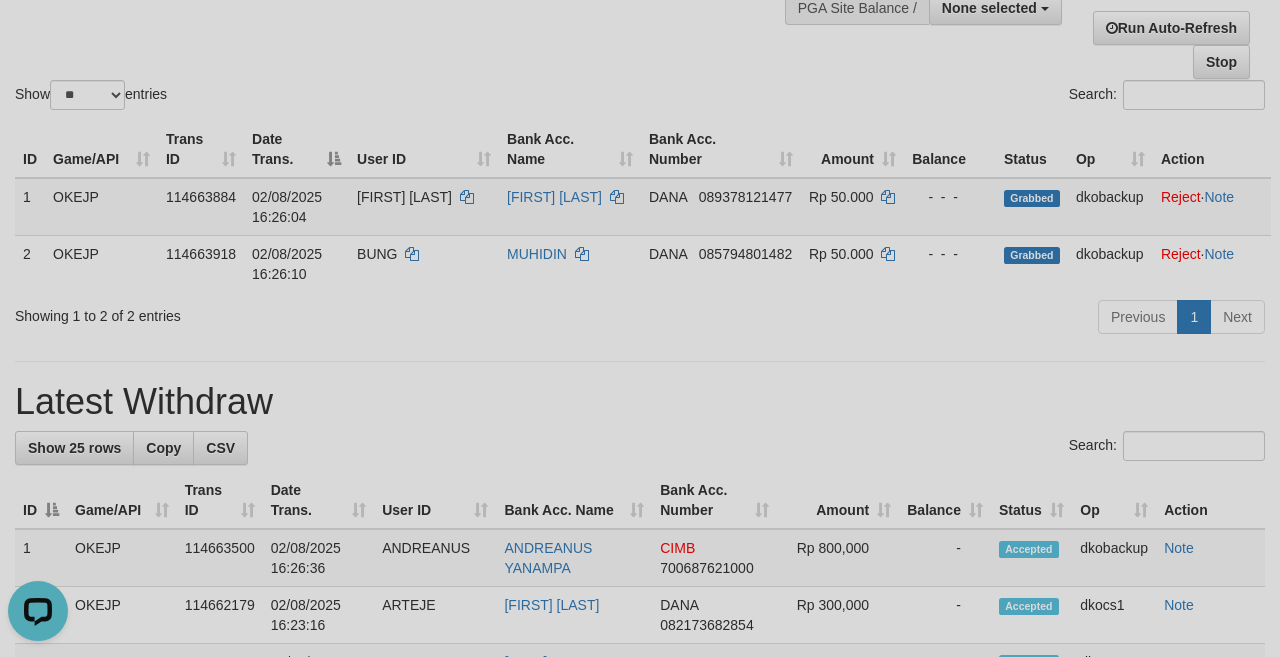 scroll, scrollTop: 0, scrollLeft: 0, axis: both 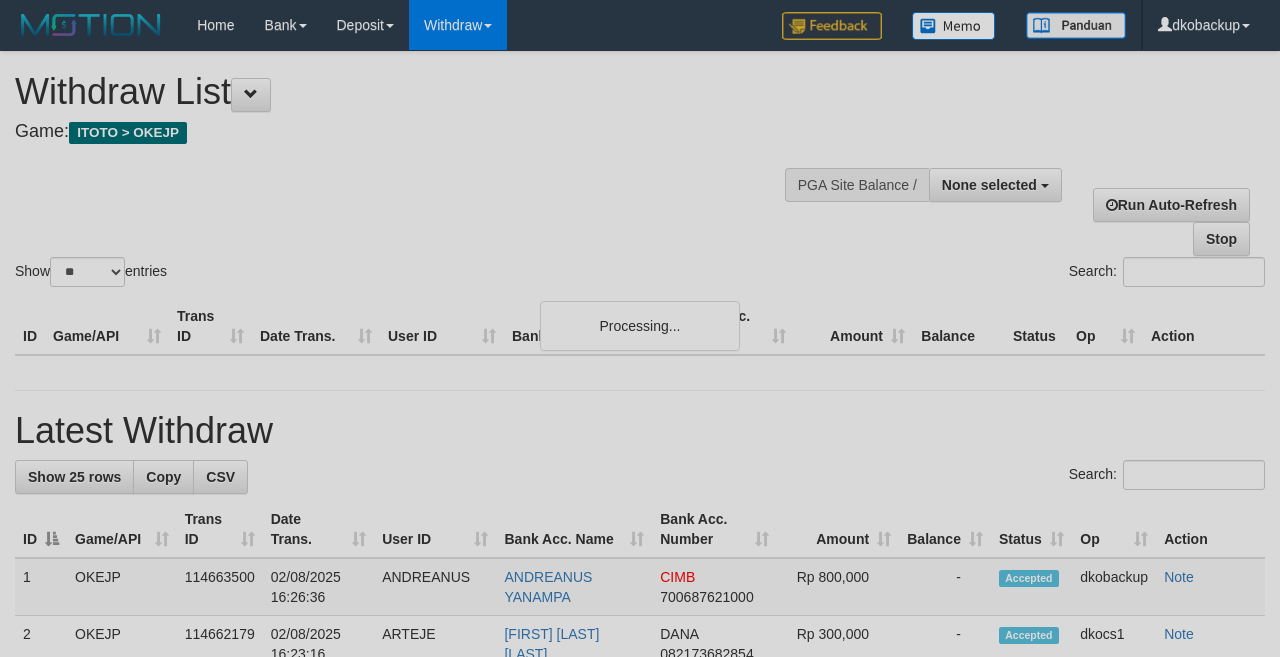 select 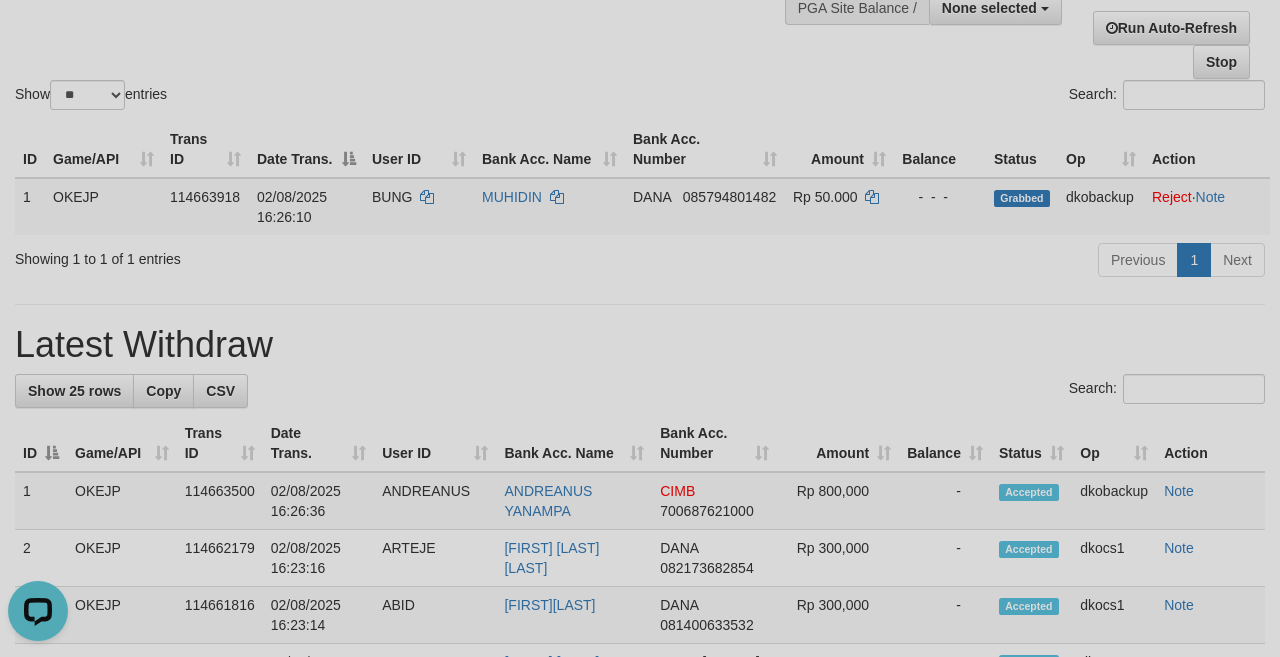 scroll, scrollTop: 0, scrollLeft: 0, axis: both 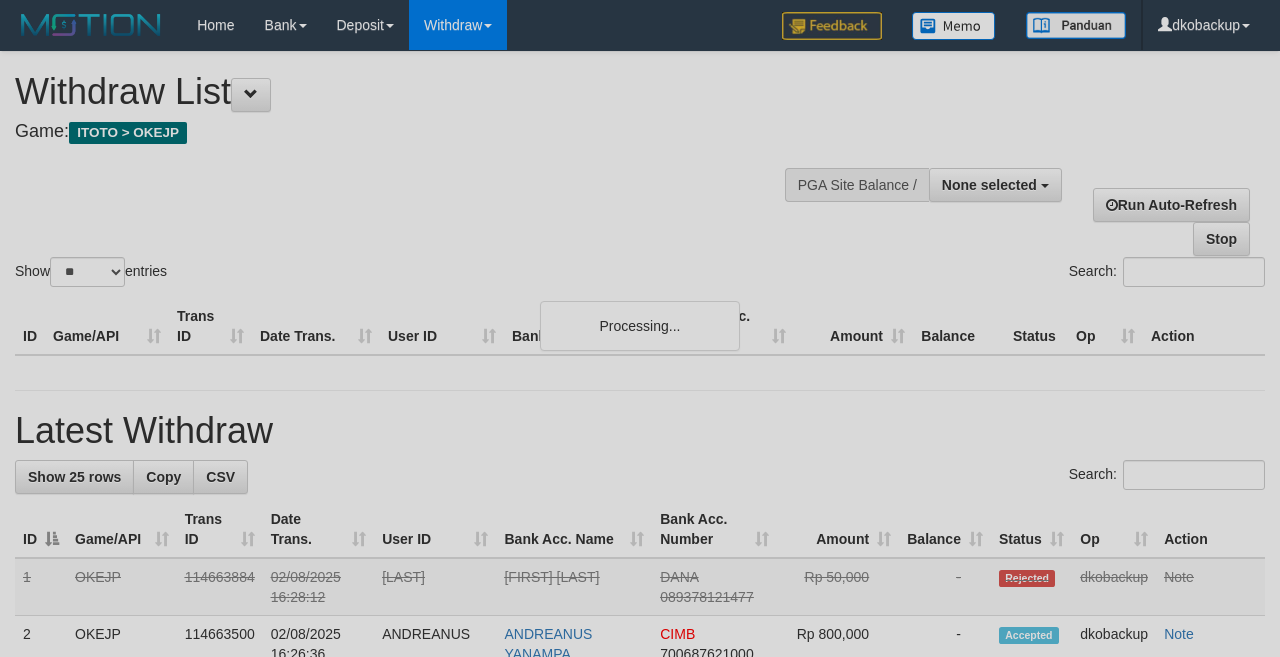 select 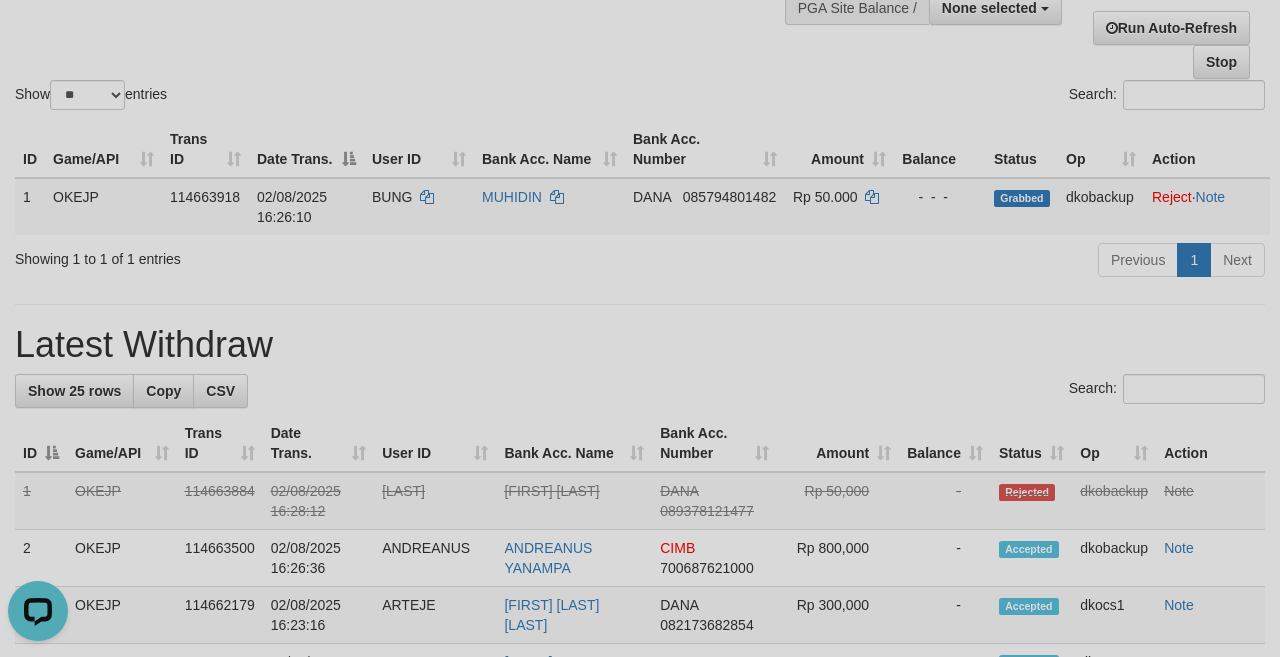 scroll, scrollTop: 0, scrollLeft: 0, axis: both 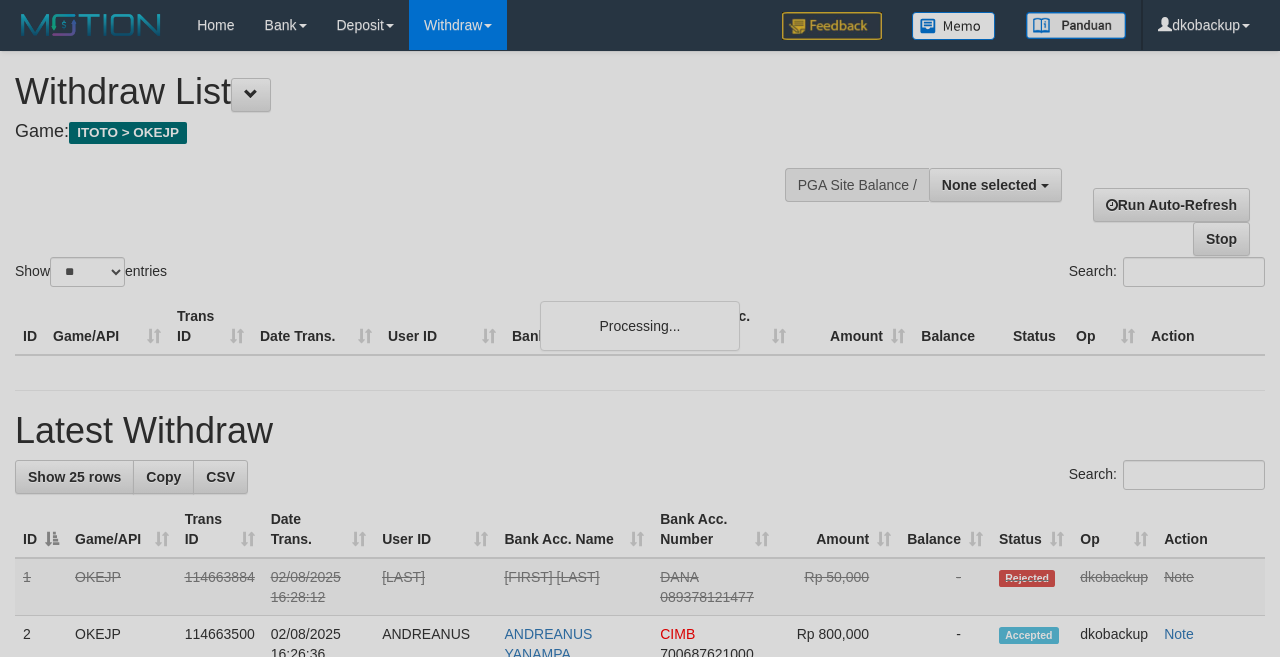 select 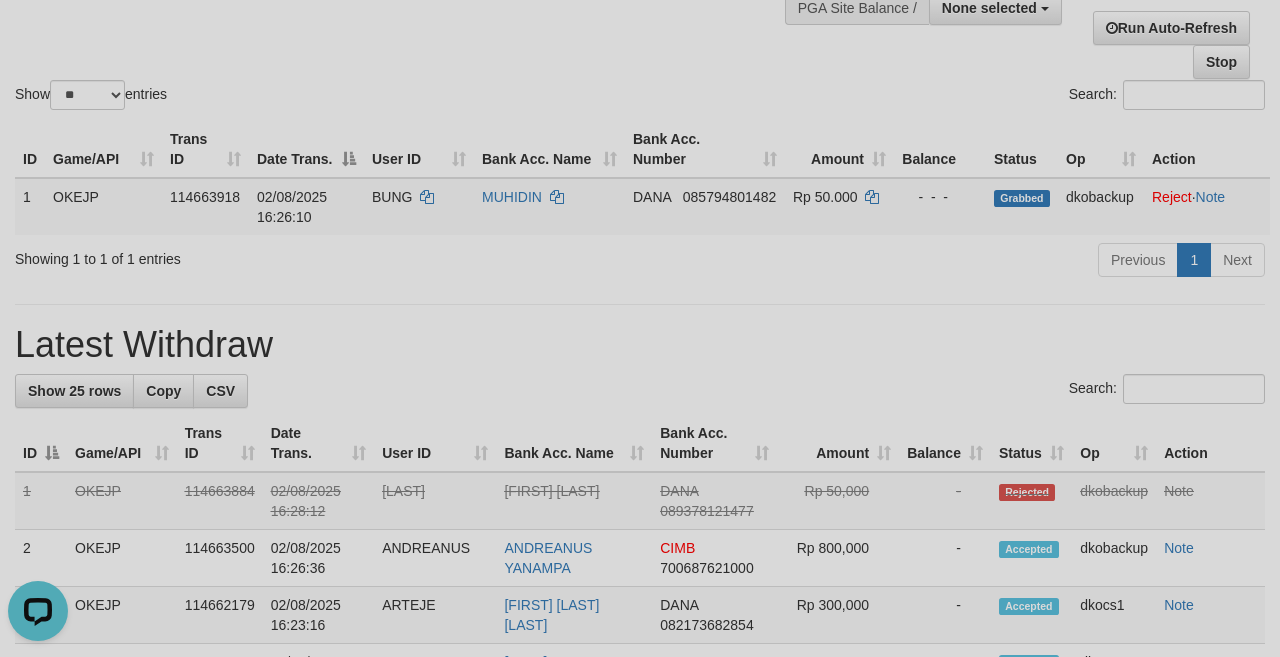 scroll, scrollTop: 0, scrollLeft: 0, axis: both 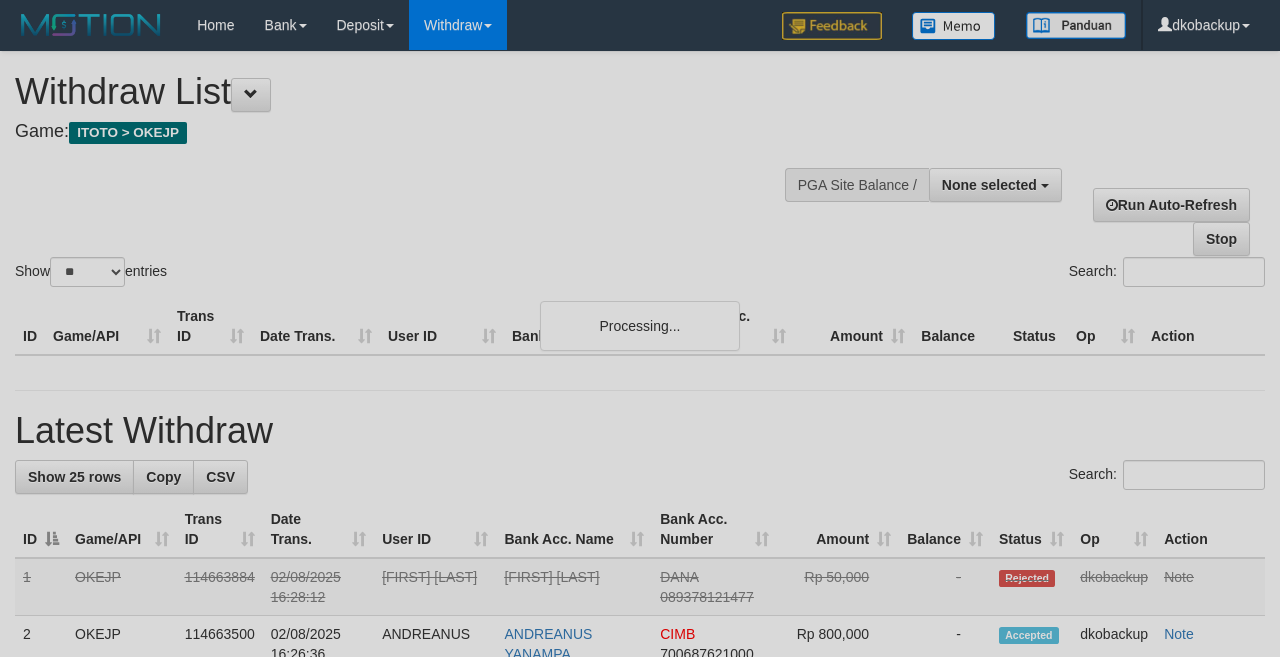 select 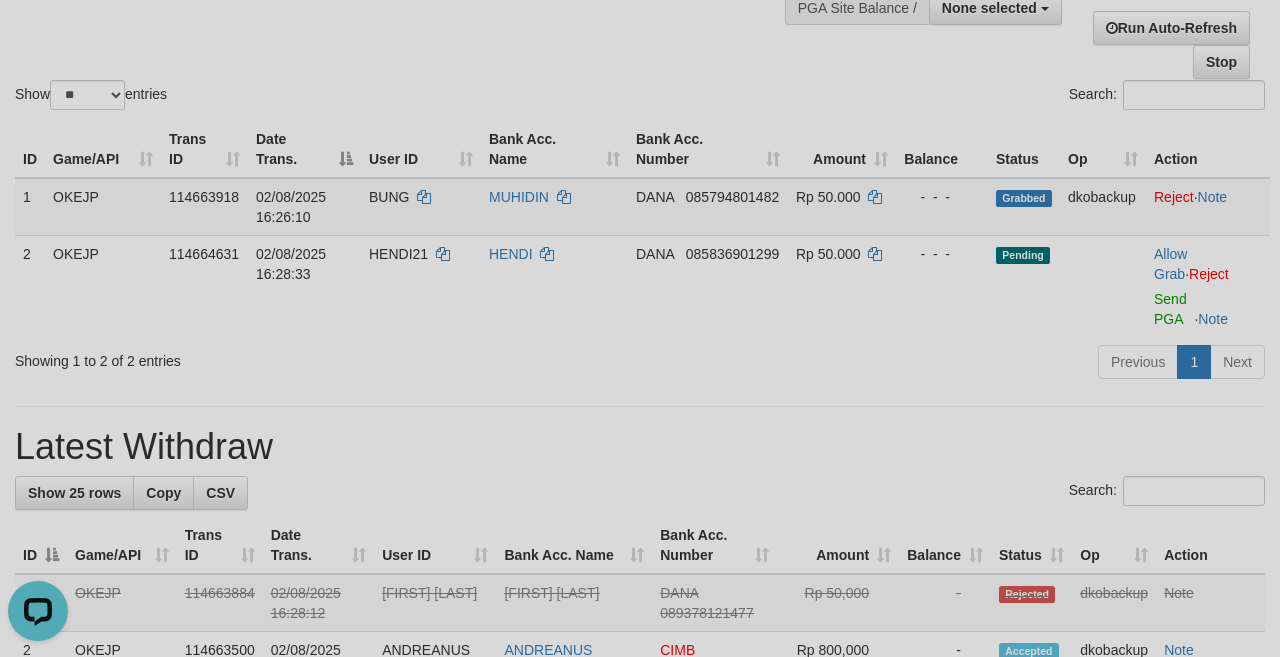 scroll, scrollTop: 0, scrollLeft: 0, axis: both 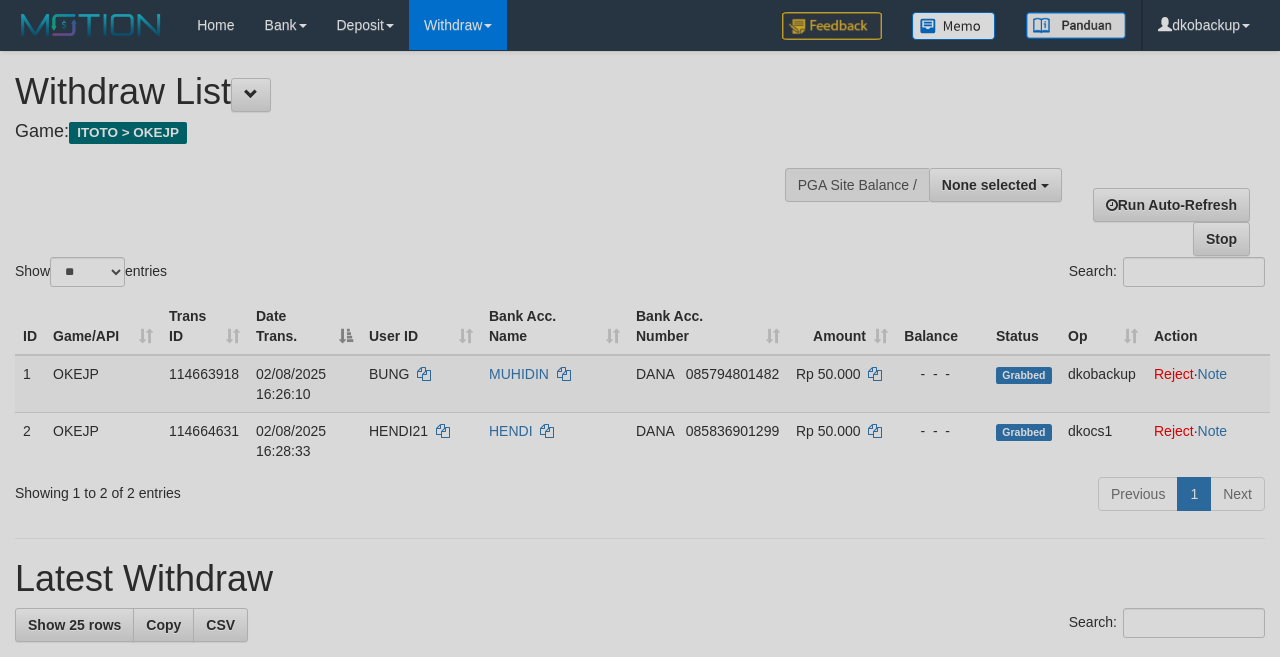 select 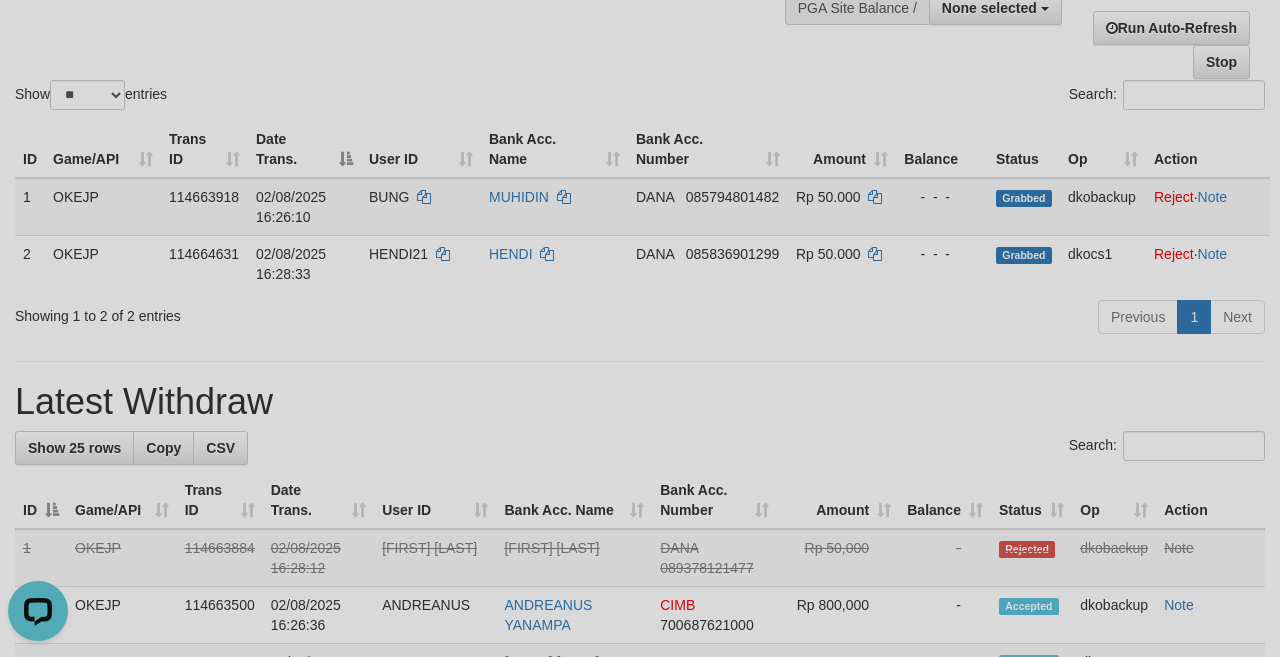 scroll, scrollTop: 0, scrollLeft: 0, axis: both 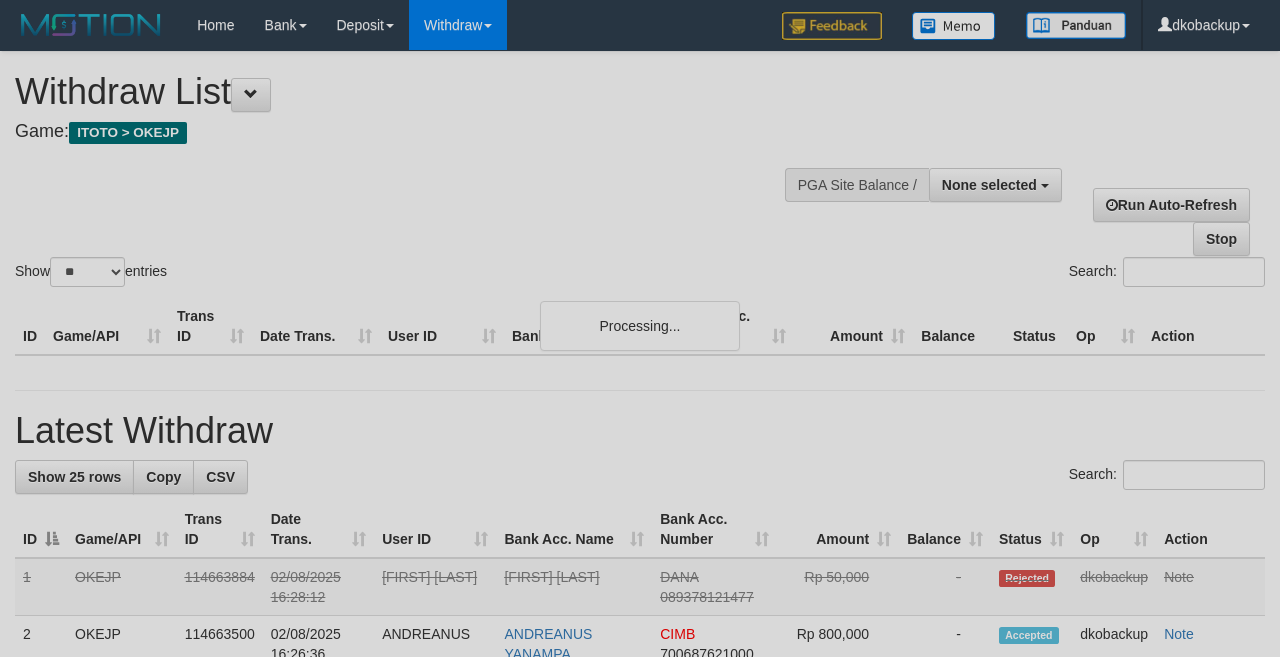 select 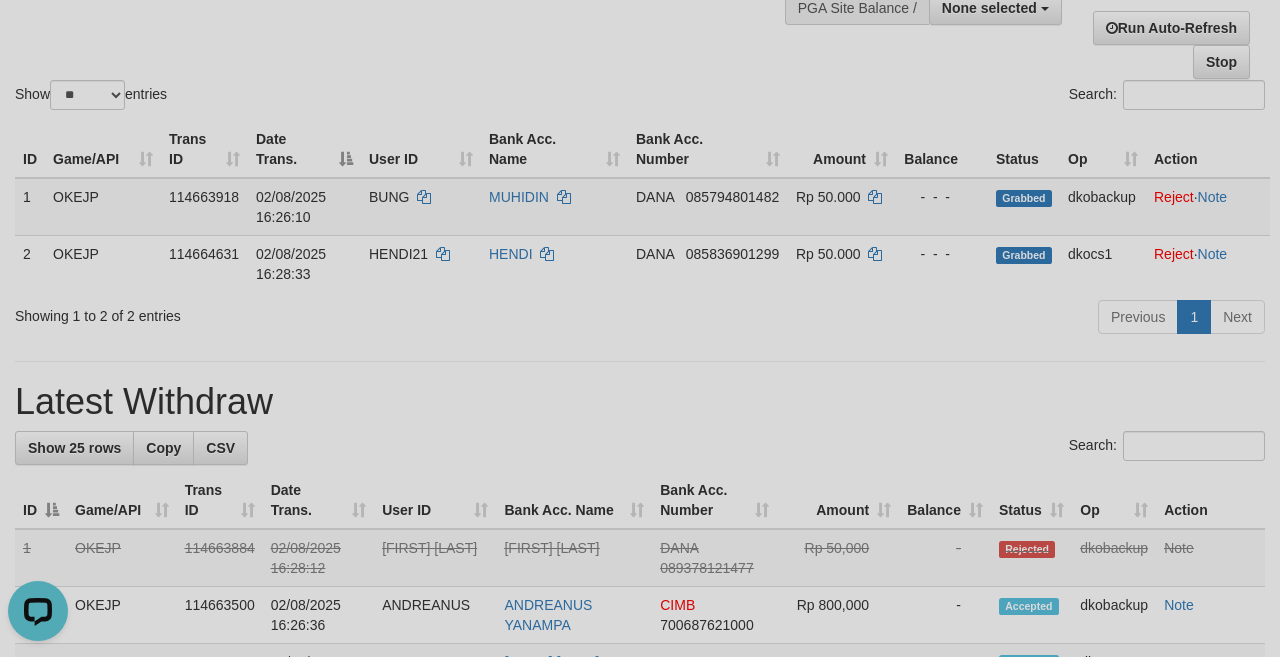 scroll, scrollTop: 0, scrollLeft: 0, axis: both 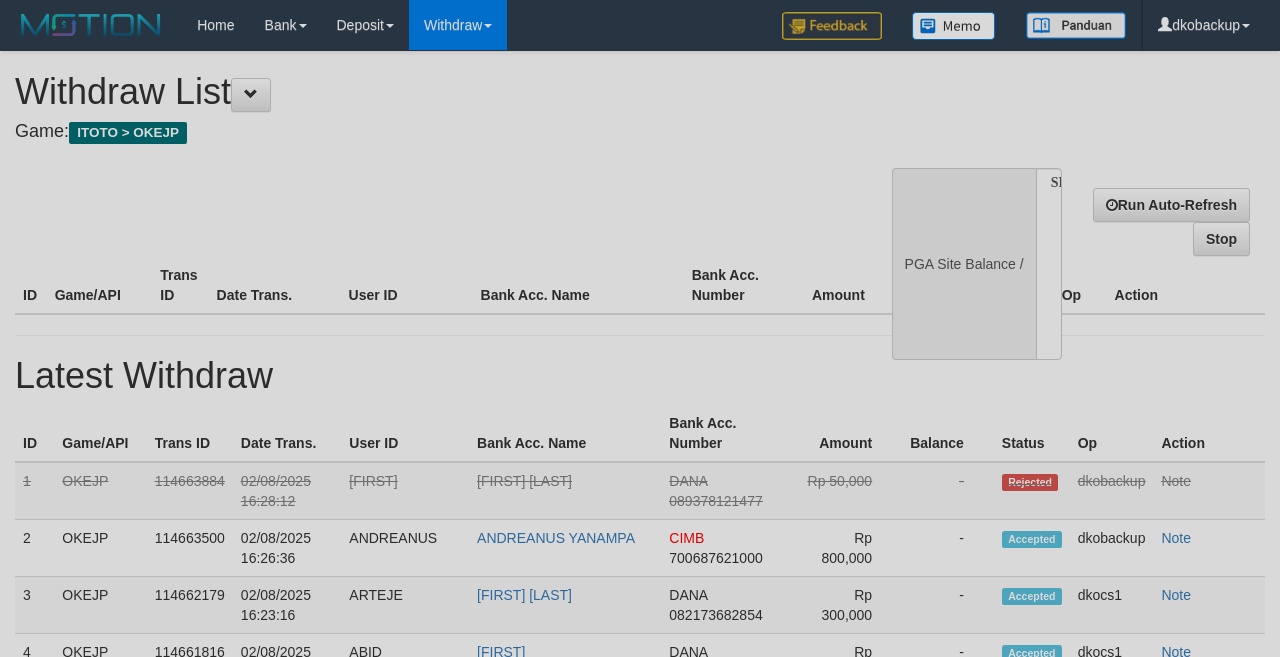 select 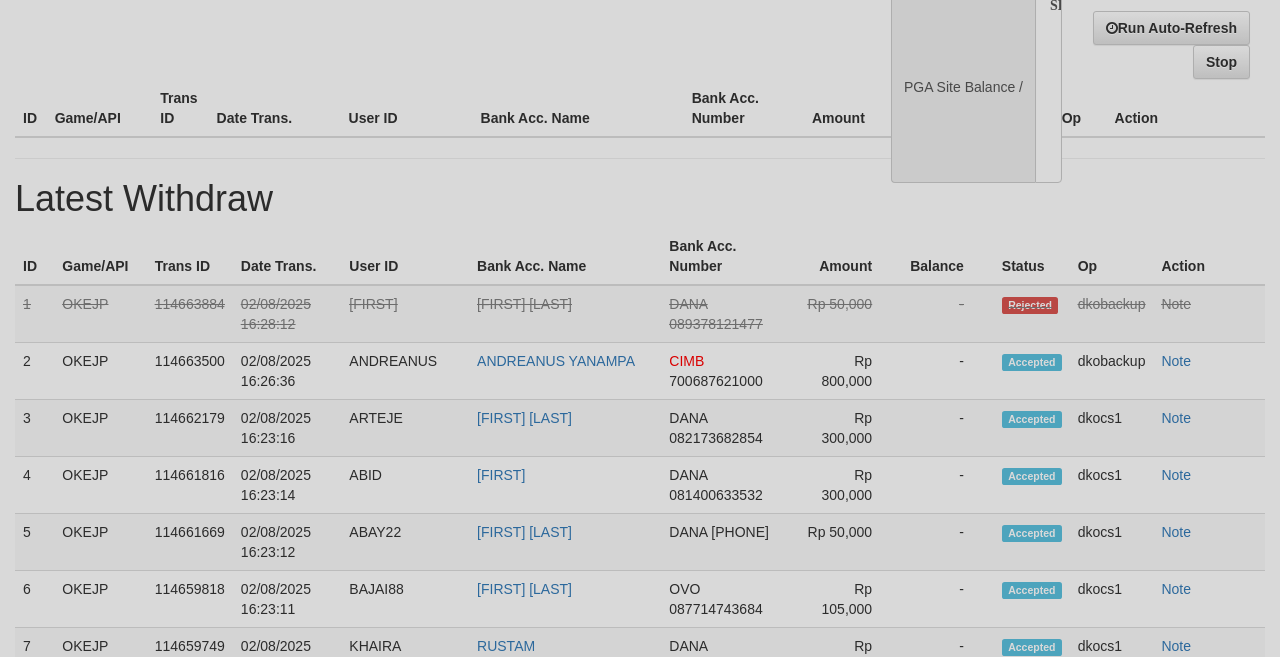 scroll, scrollTop: 177, scrollLeft: 0, axis: vertical 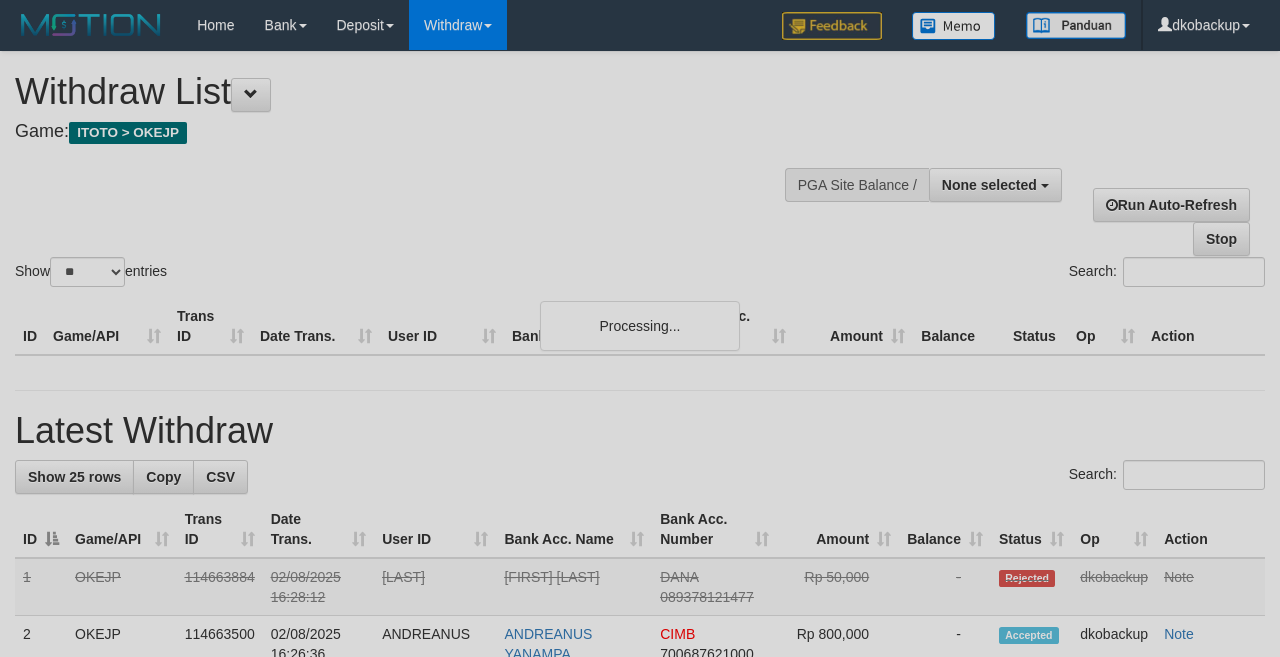 select 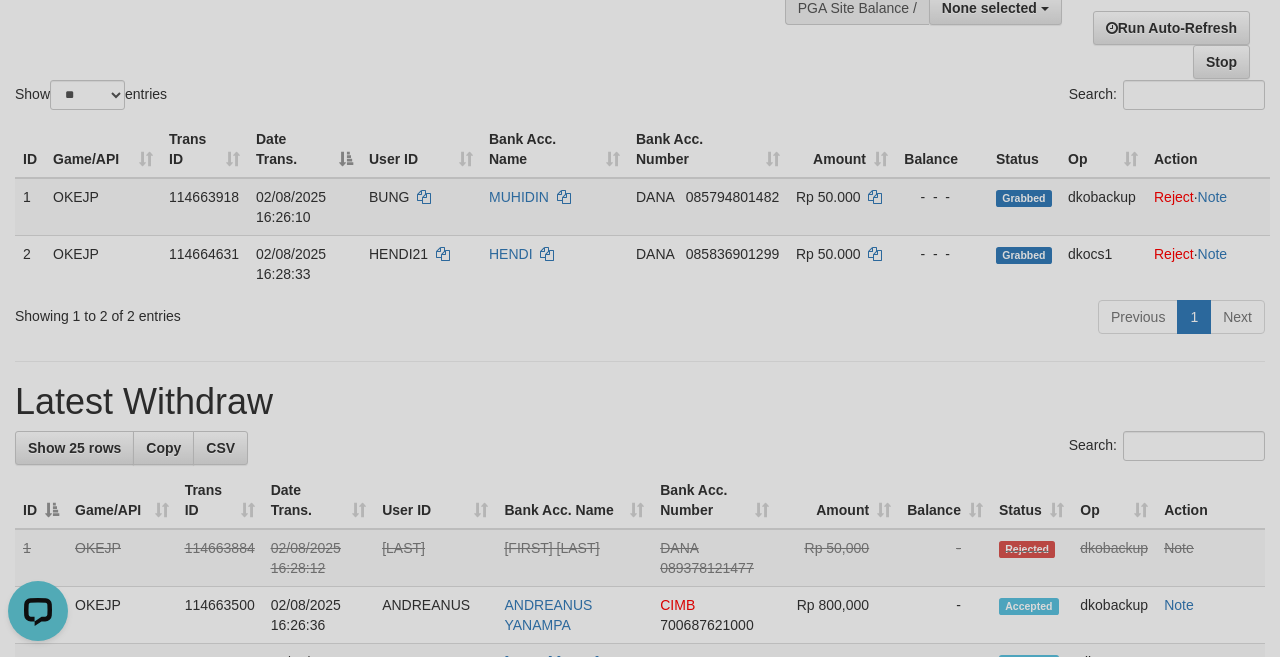 scroll, scrollTop: 0, scrollLeft: 0, axis: both 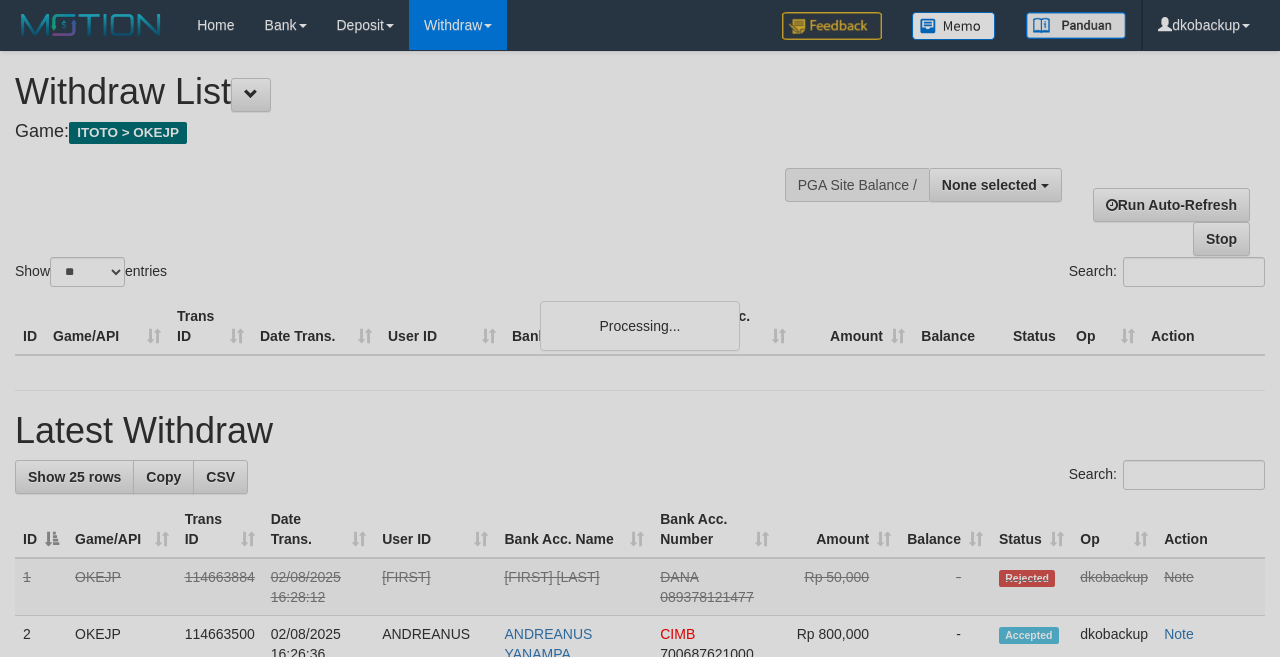 select 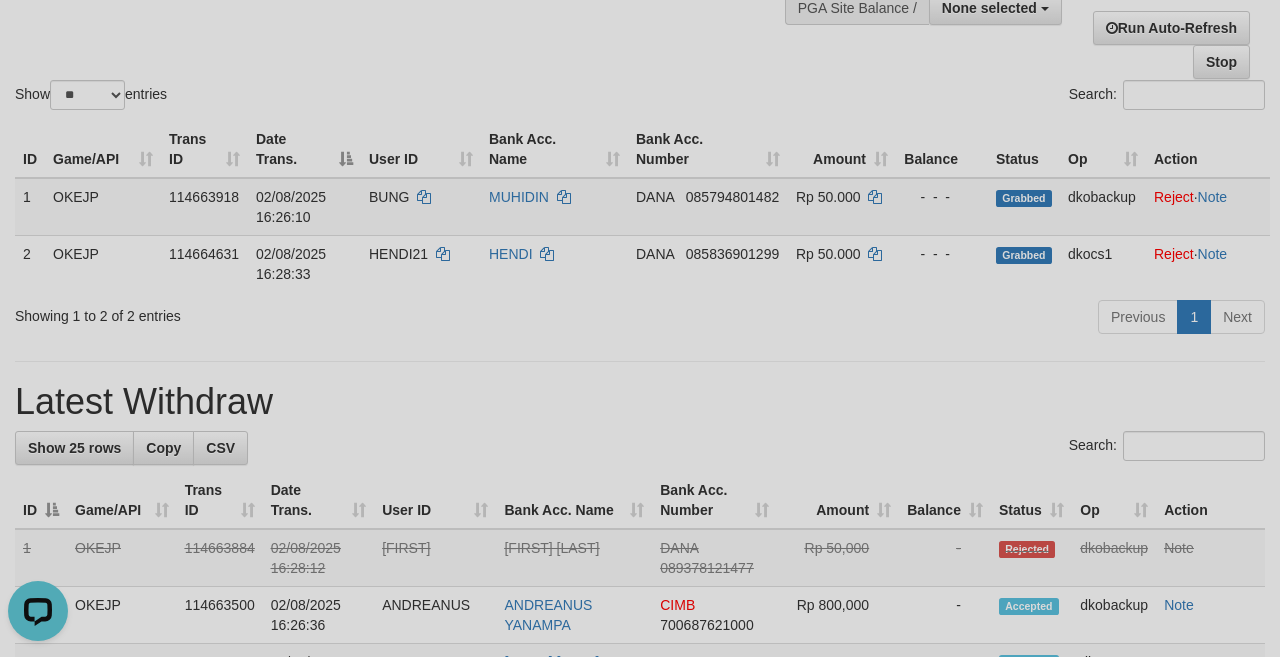 scroll, scrollTop: 0, scrollLeft: 0, axis: both 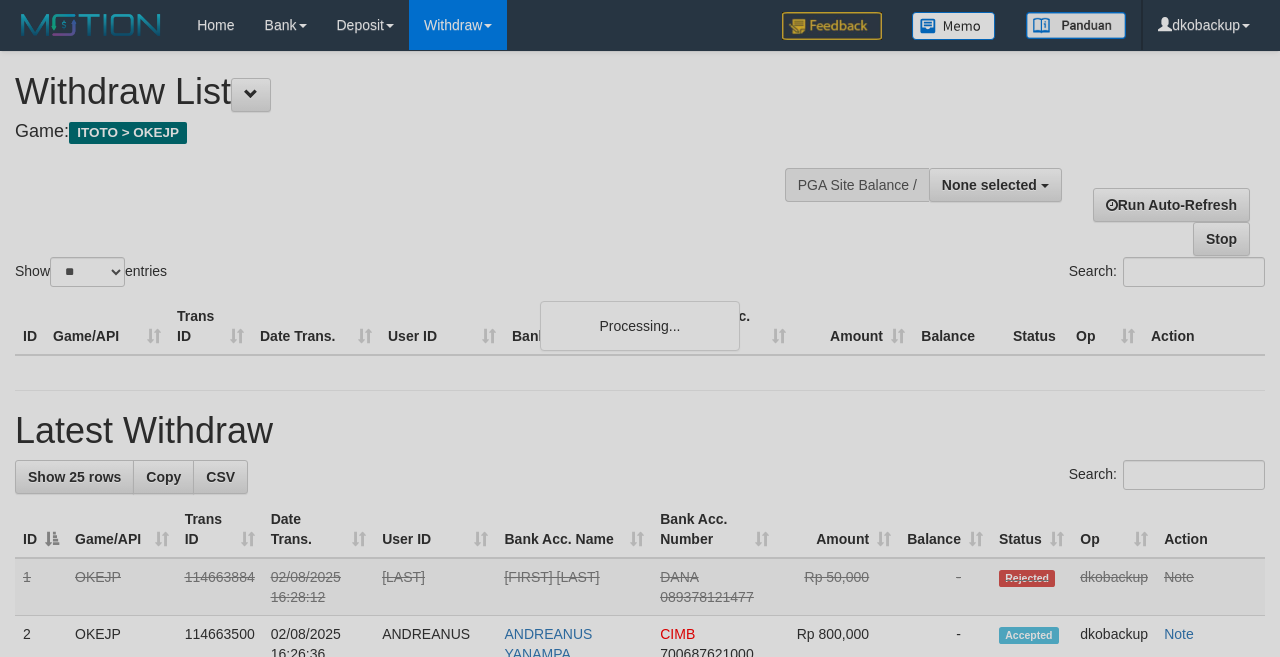 select 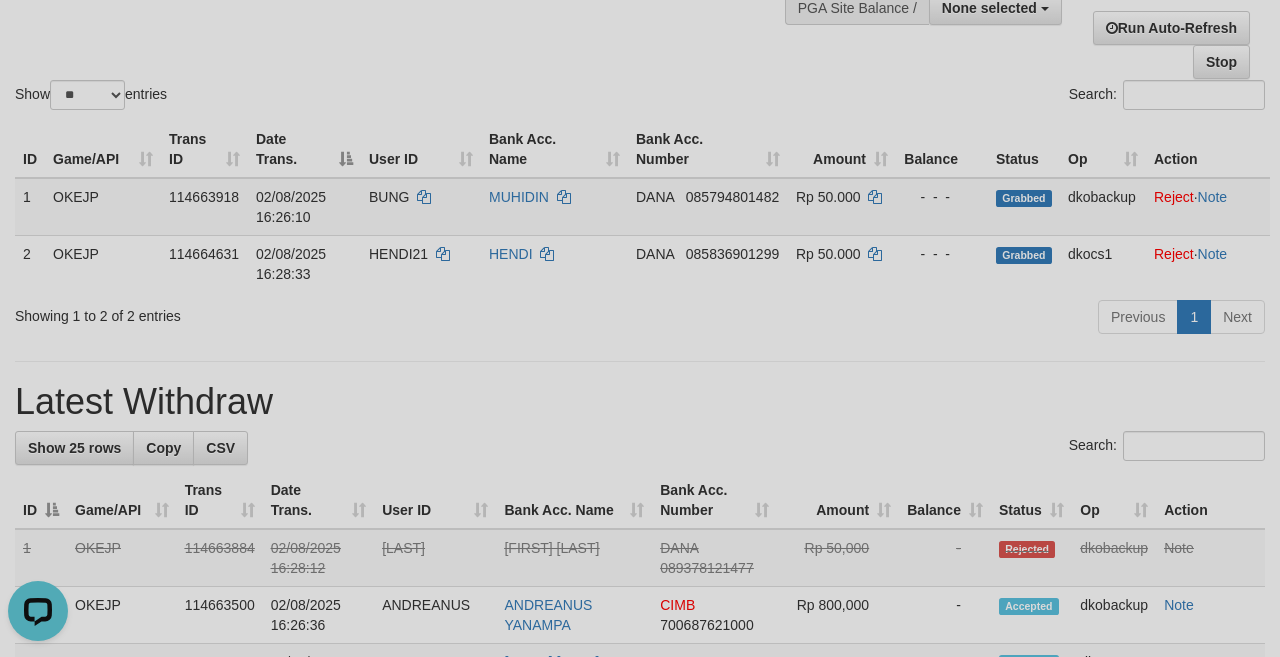 scroll, scrollTop: 0, scrollLeft: 0, axis: both 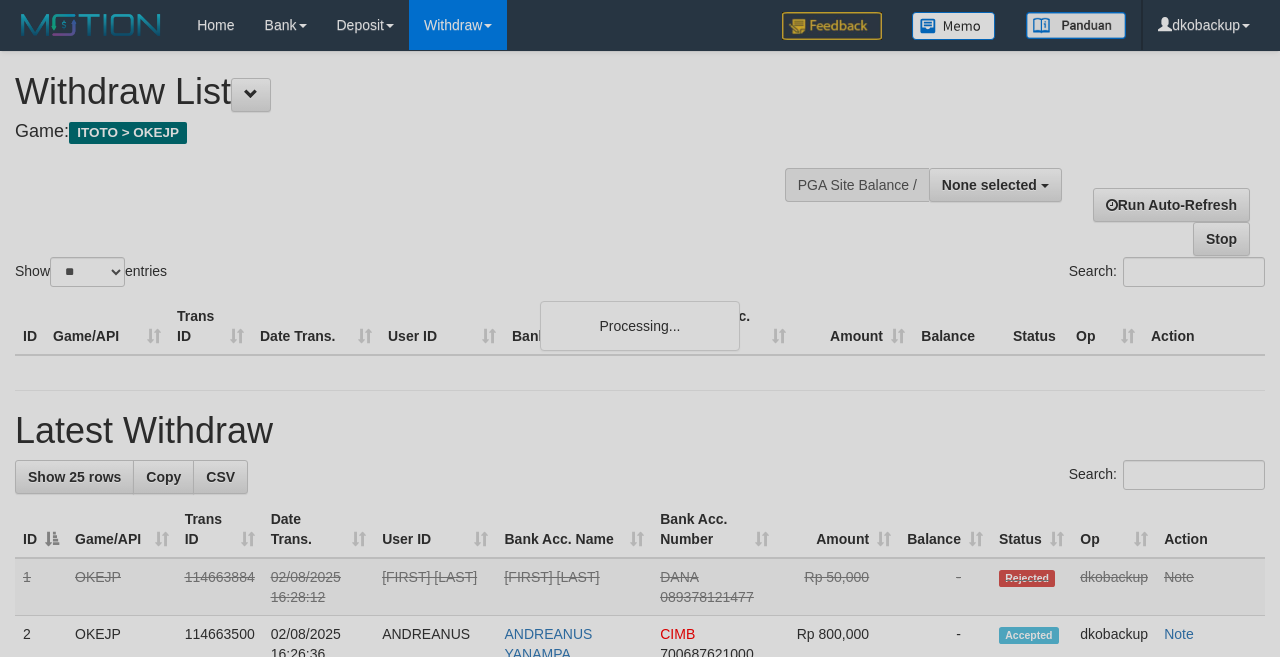 select 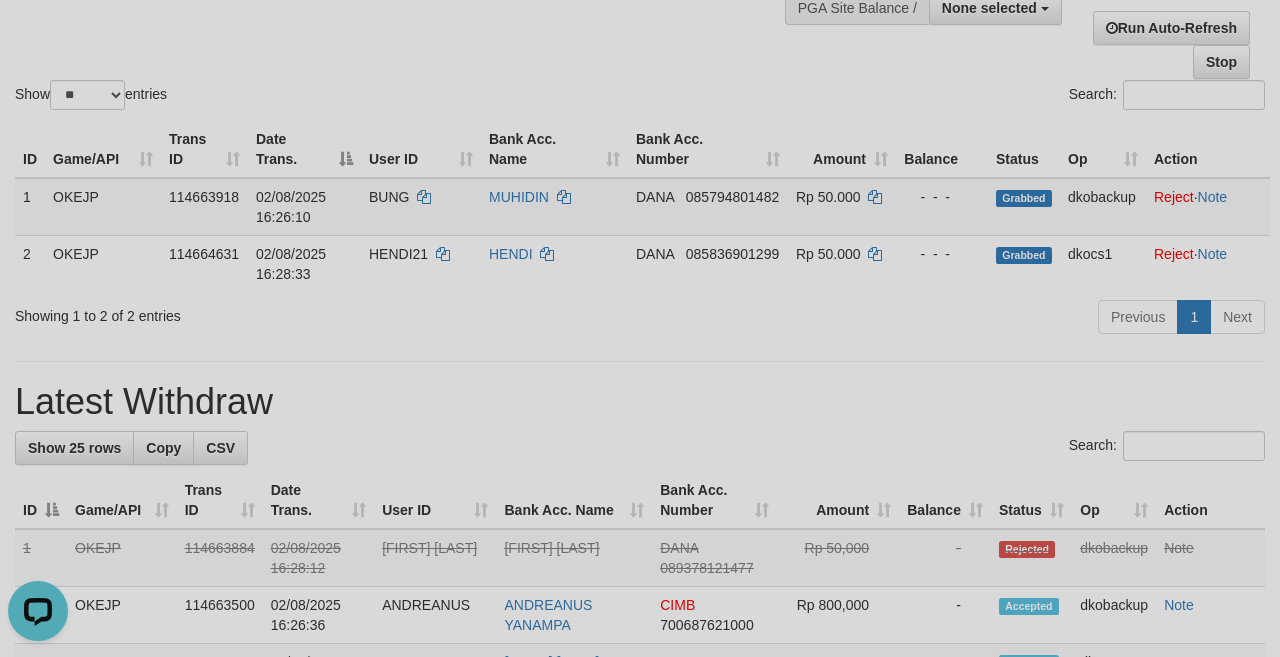 scroll, scrollTop: 0, scrollLeft: 0, axis: both 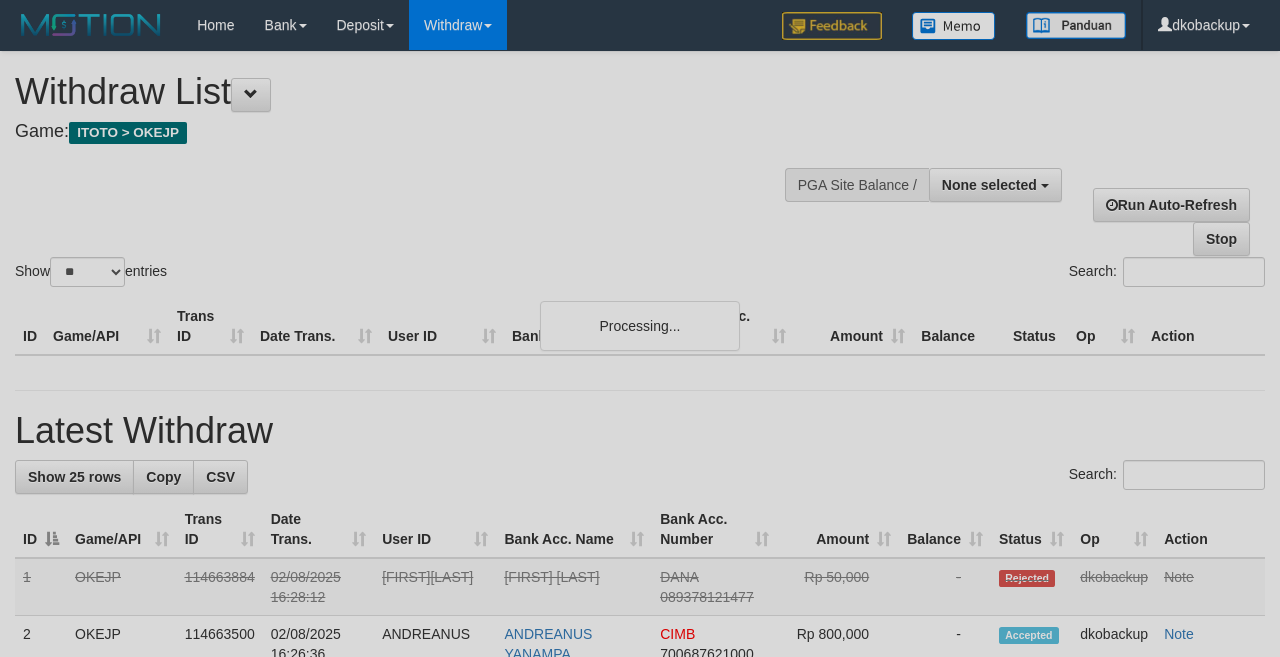 select 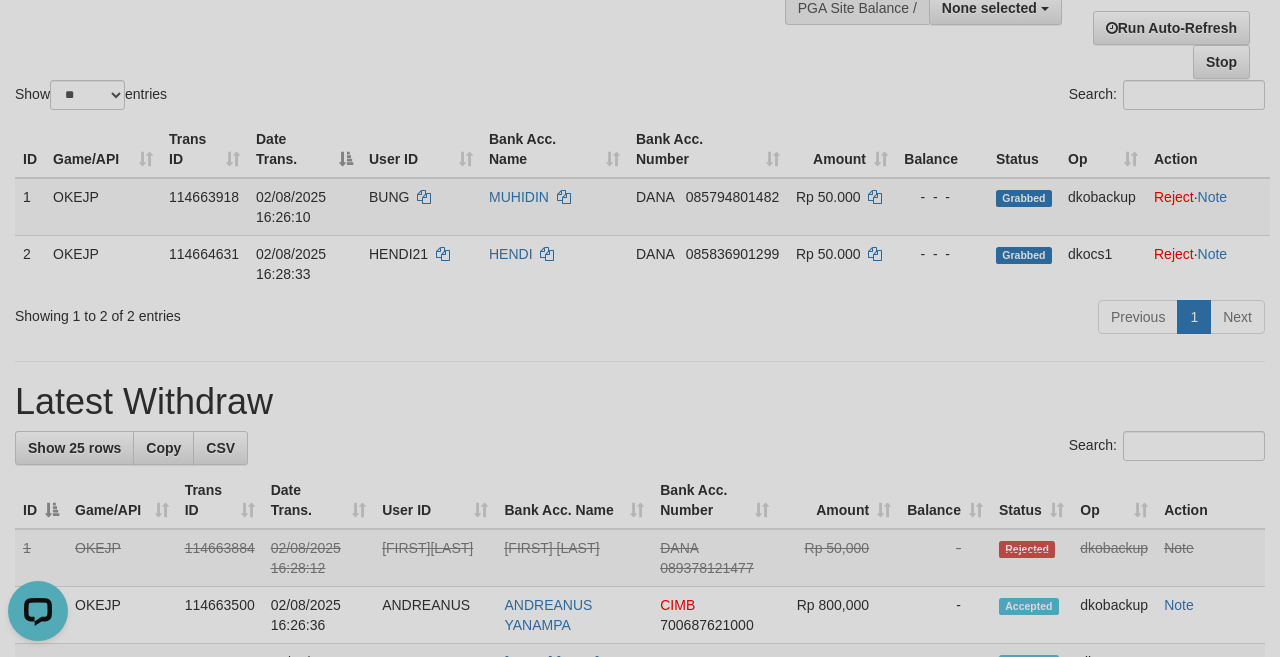scroll, scrollTop: 0, scrollLeft: 0, axis: both 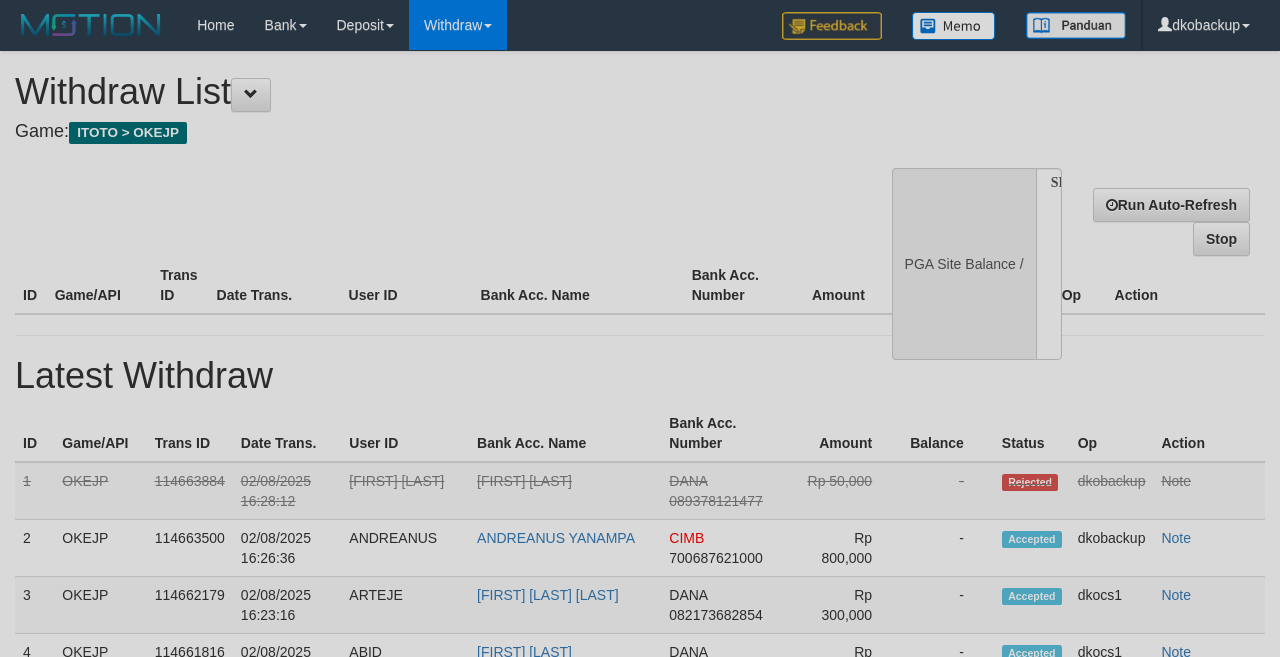 select 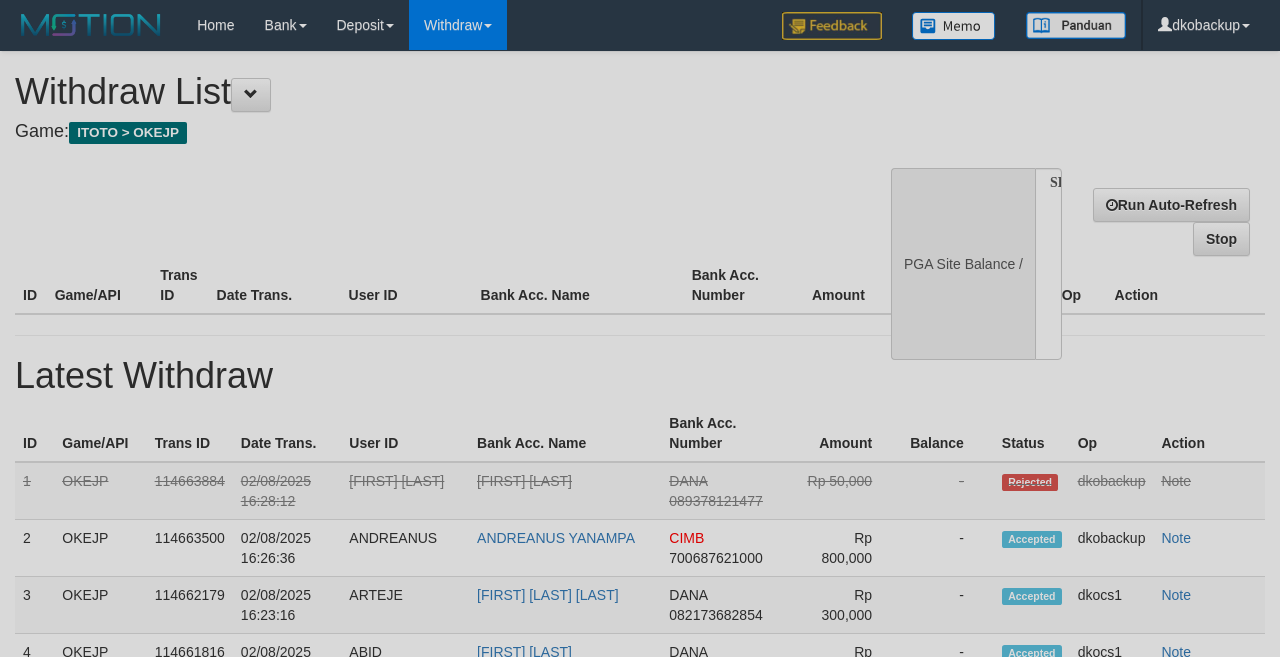 scroll, scrollTop: 177, scrollLeft: 0, axis: vertical 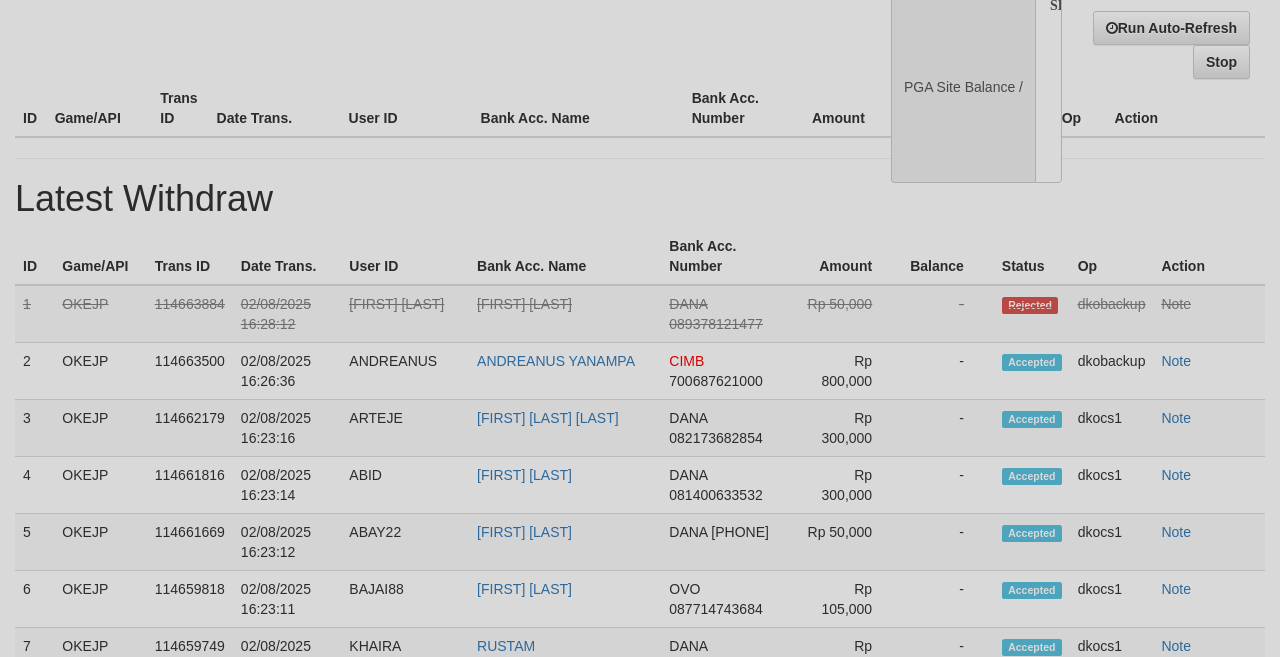 select on "**" 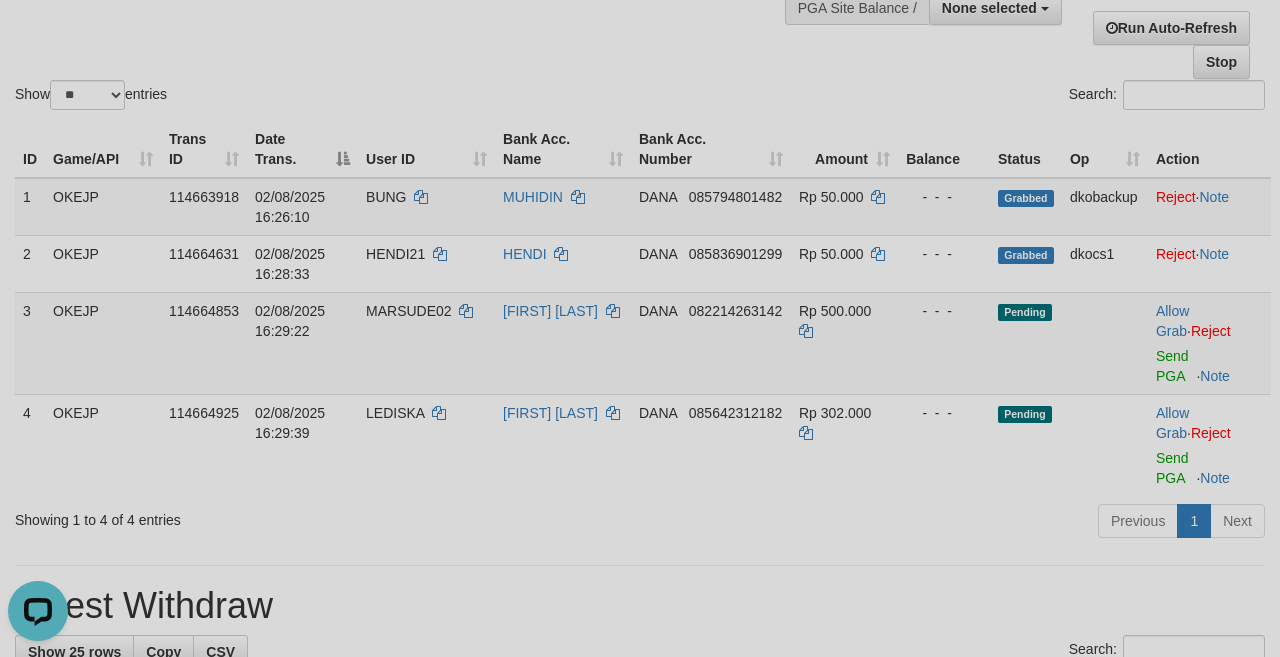 scroll, scrollTop: 0, scrollLeft: 0, axis: both 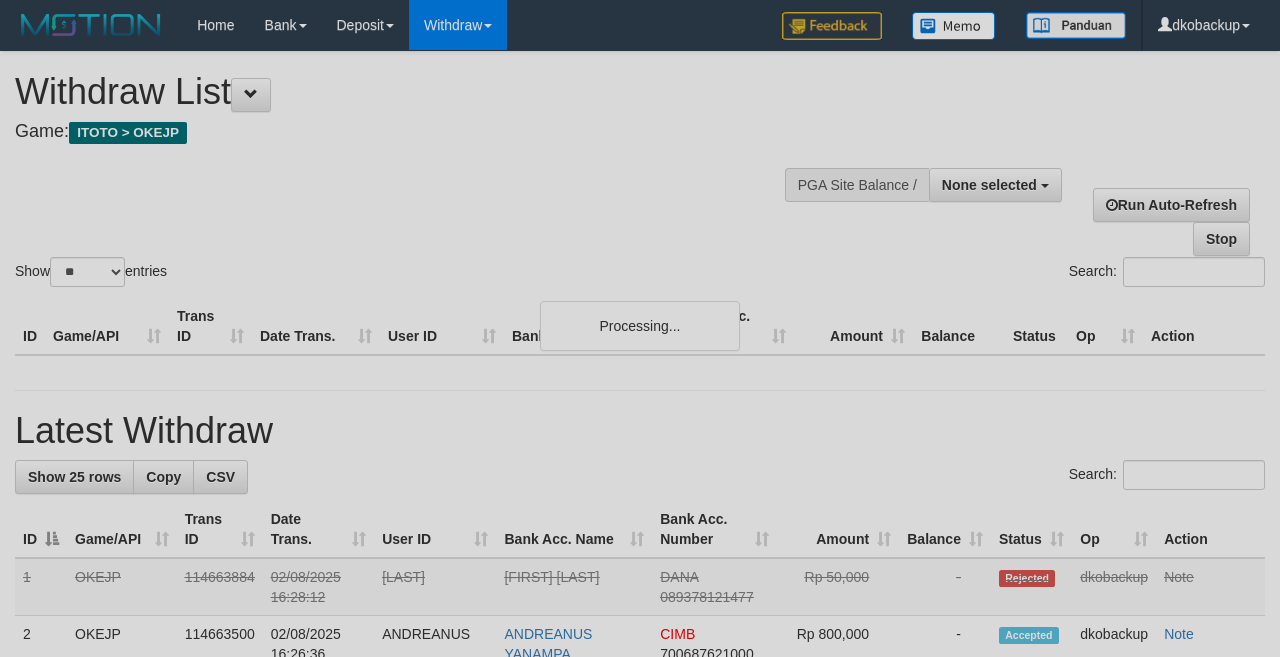 select 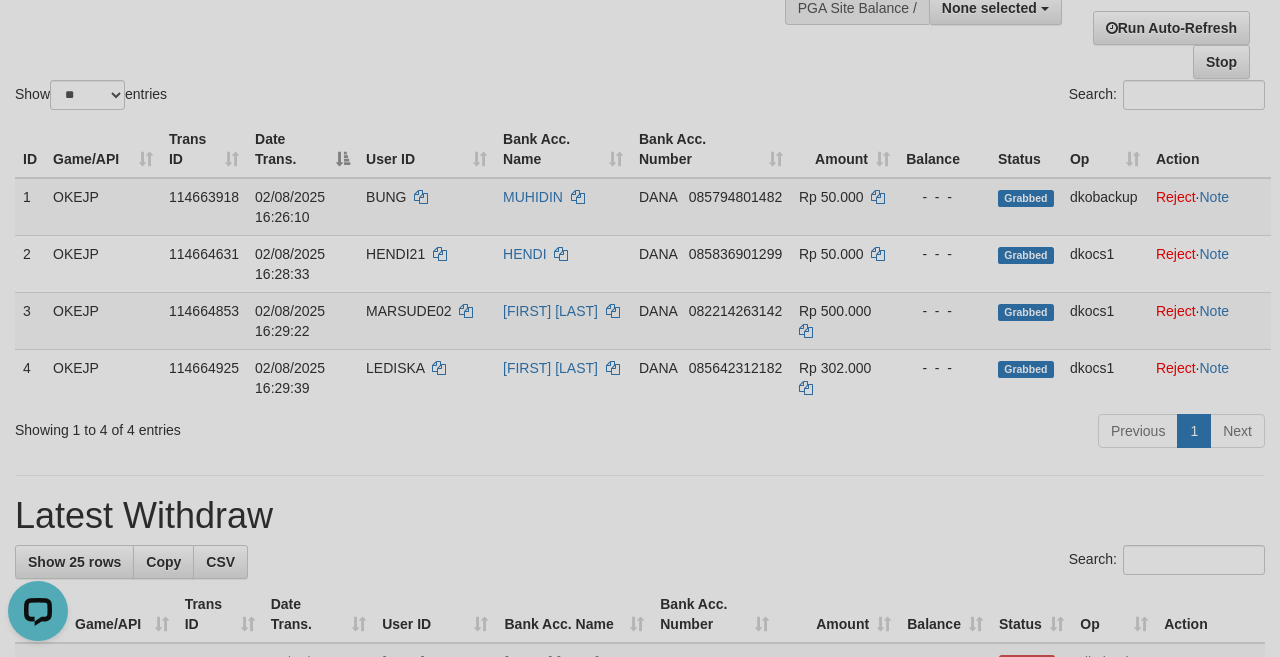 scroll, scrollTop: 0, scrollLeft: 0, axis: both 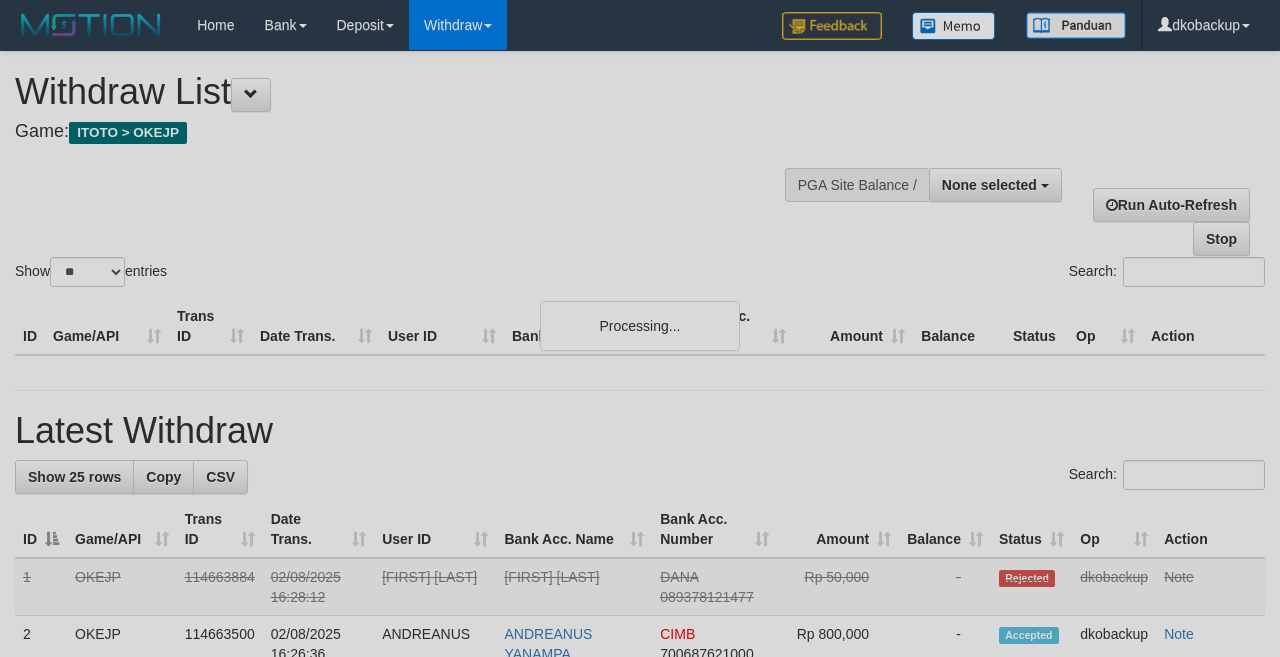 select 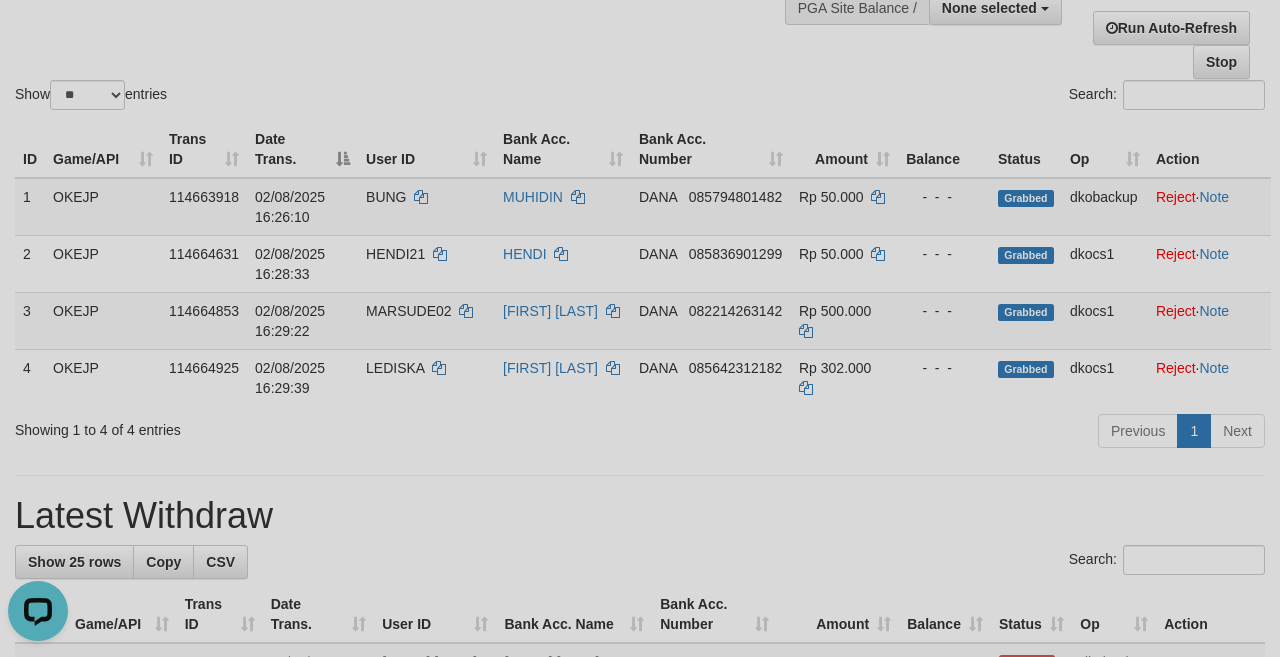 scroll, scrollTop: 0, scrollLeft: 0, axis: both 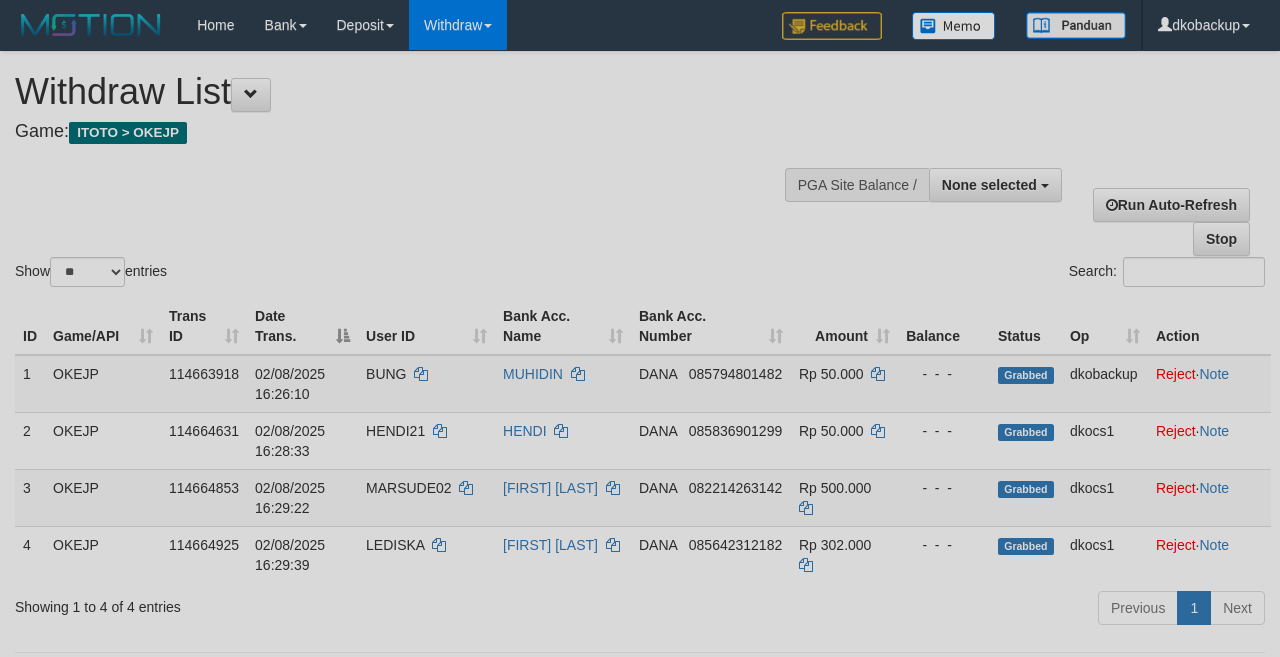 select 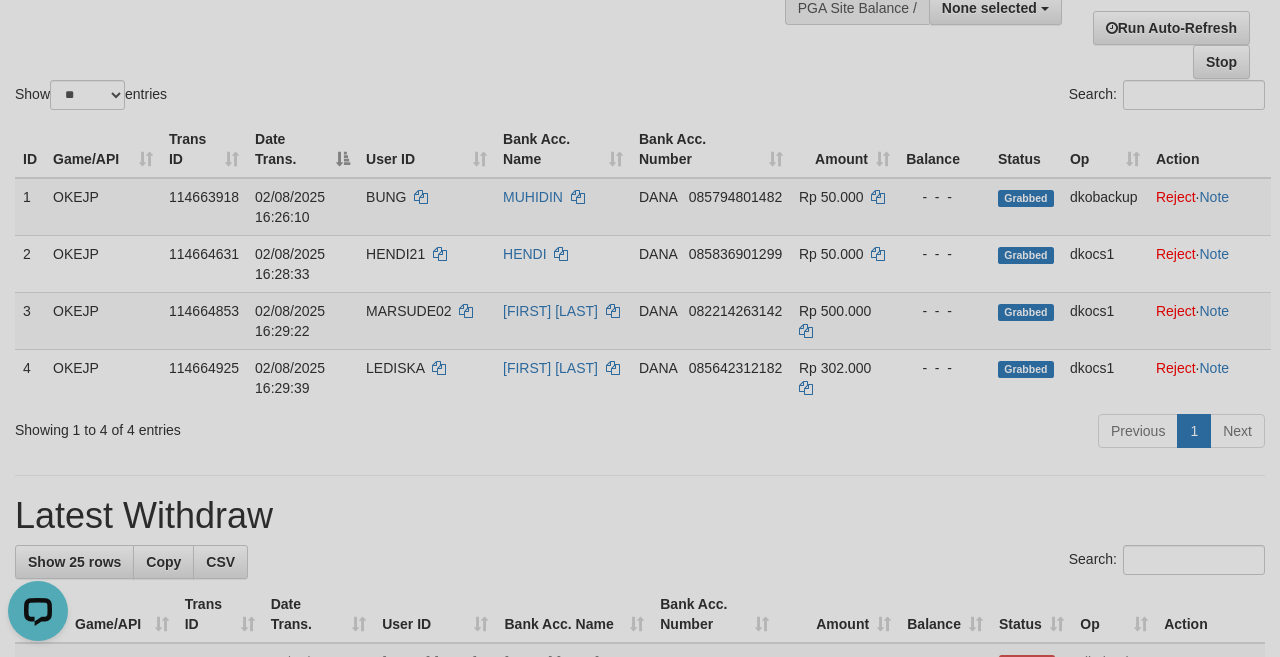 scroll, scrollTop: 0, scrollLeft: 0, axis: both 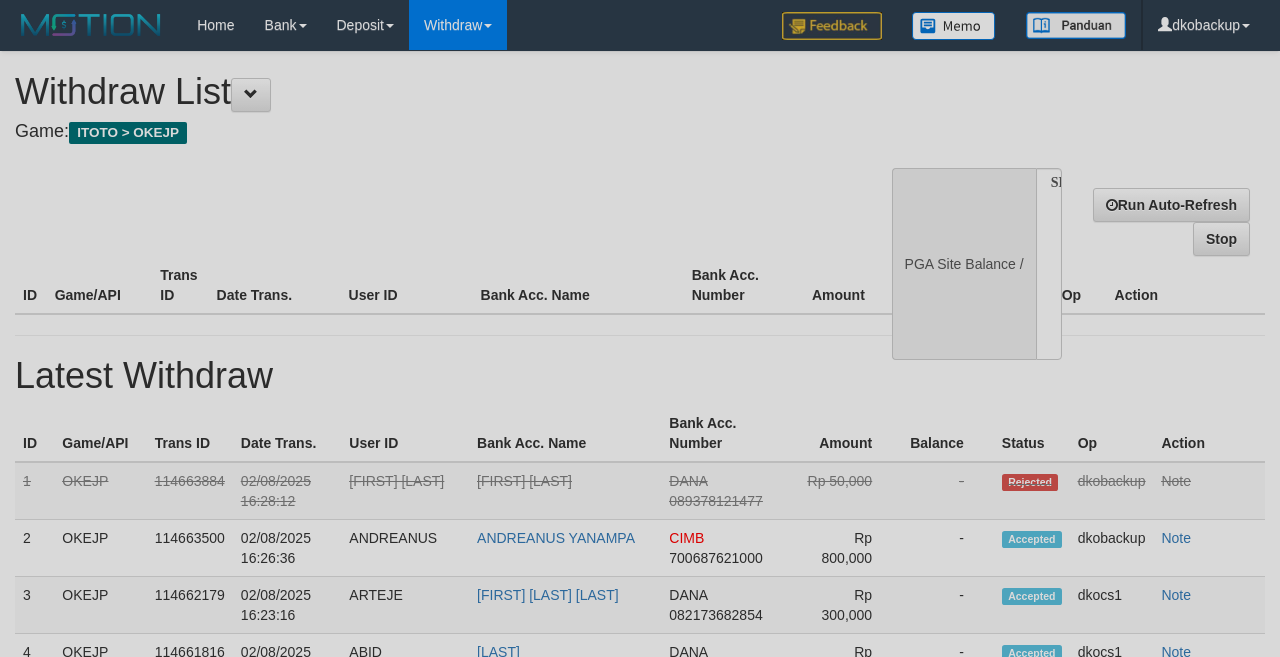 select 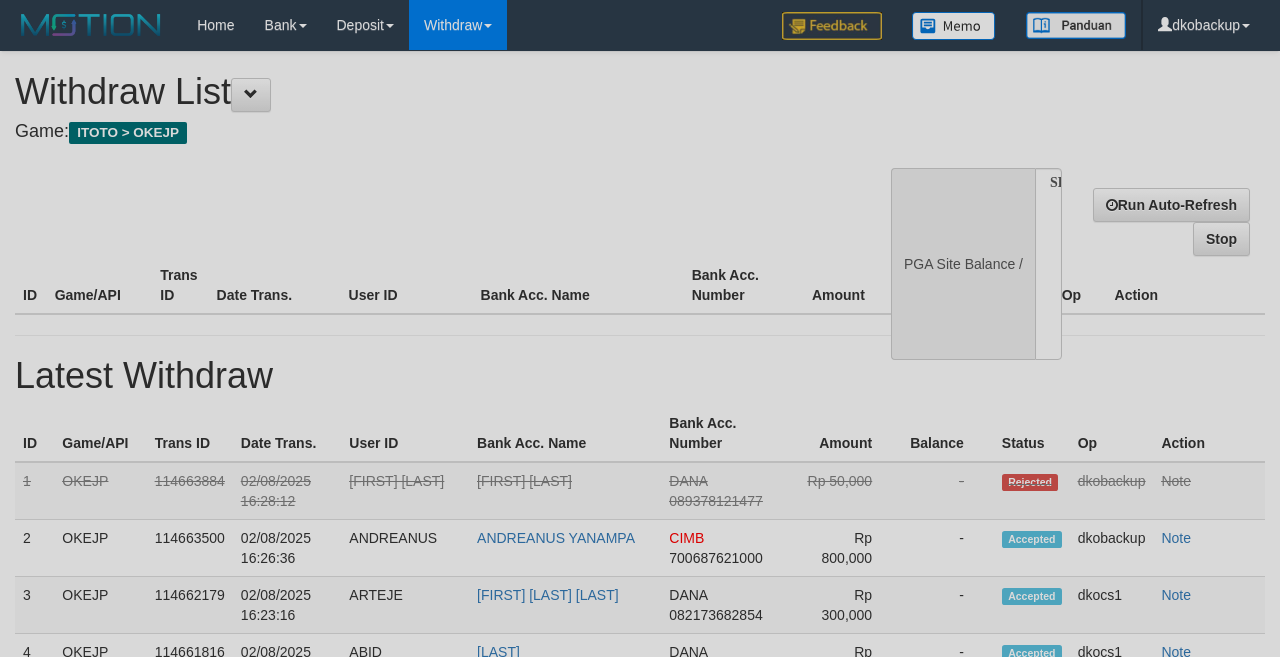 scroll, scrollTop: 177, scrollLeft: 0, axis: vertical 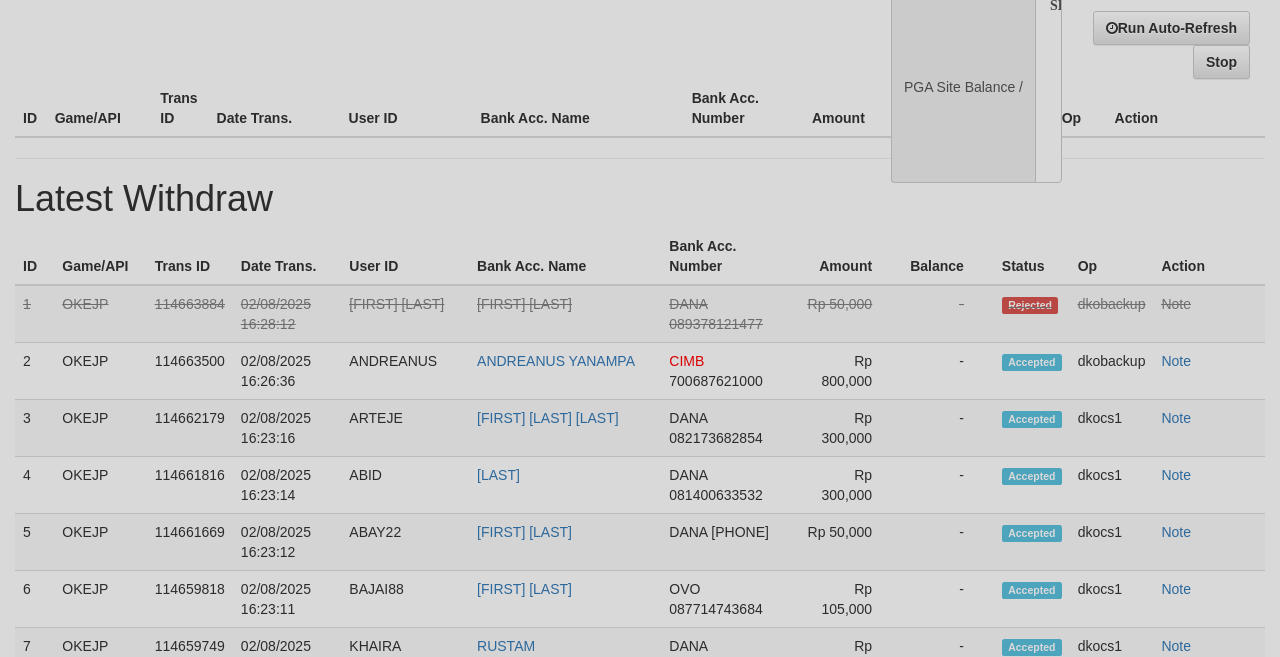 select on "**" 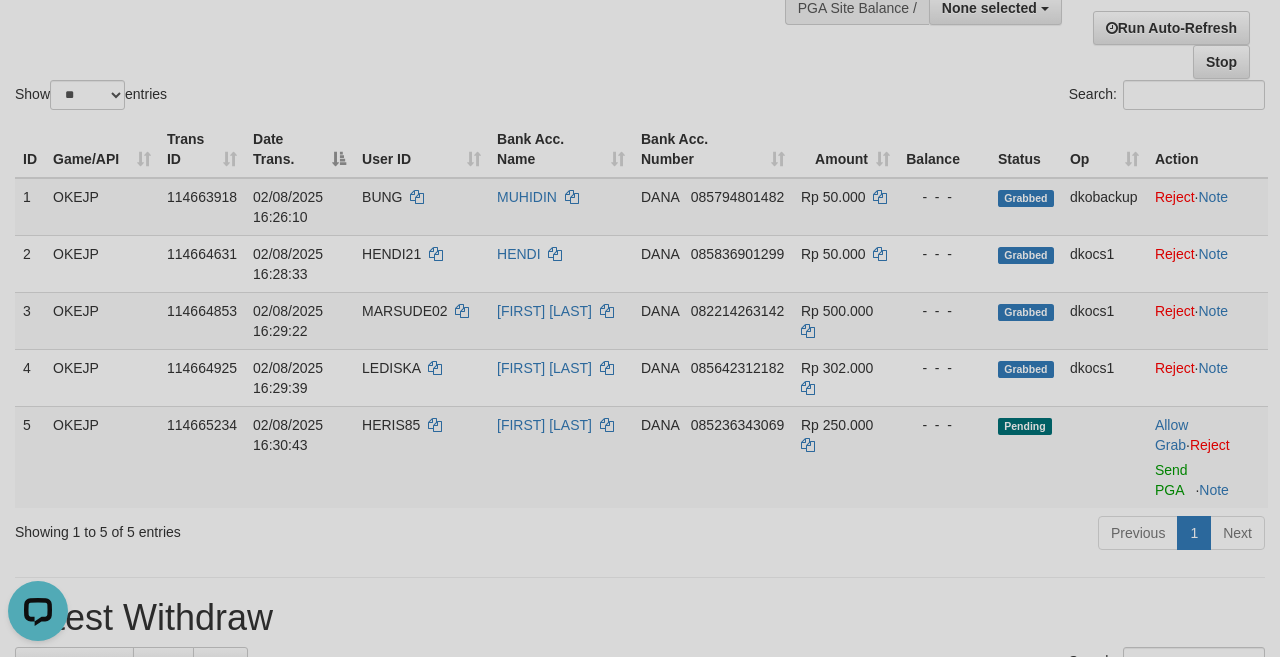 scroll, scrollTop: 0, scrollLeft: 0, axis: both 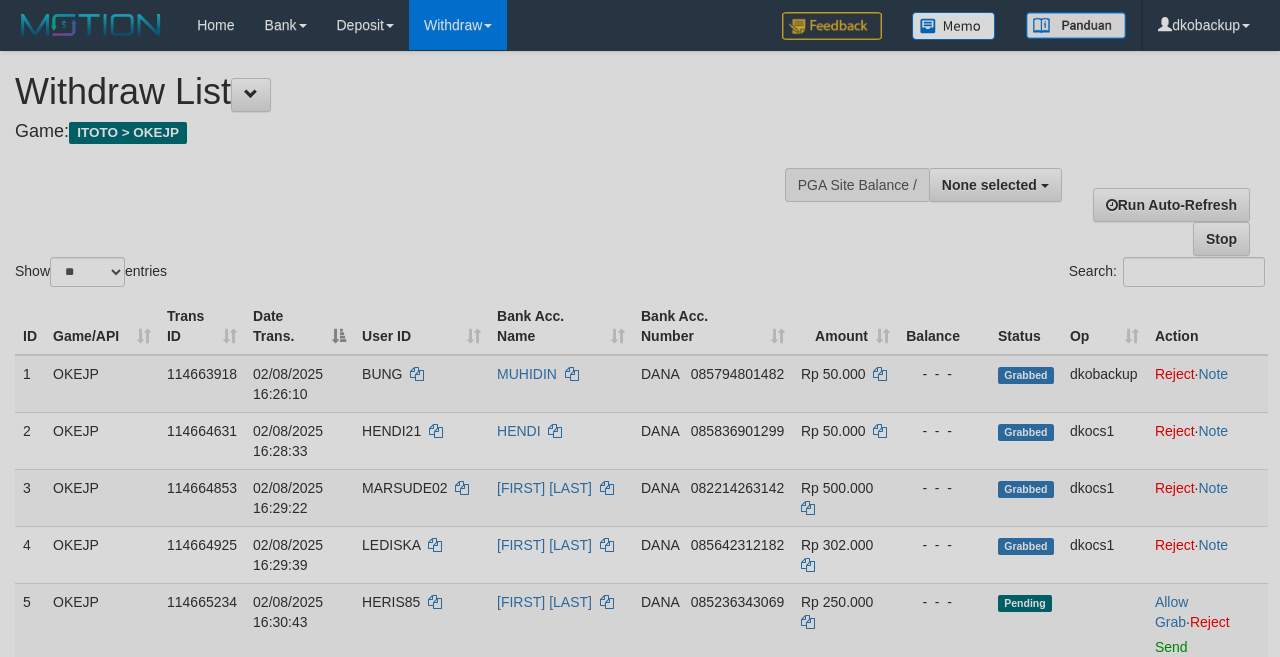 select 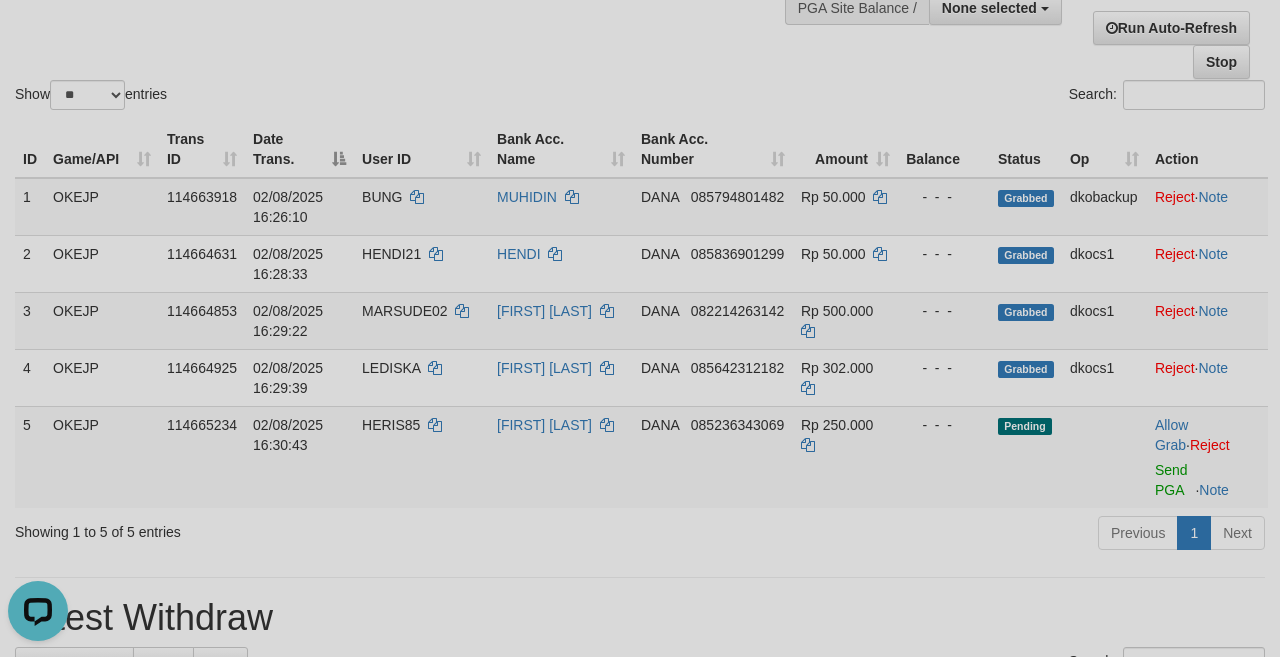 scroll, scrollTop: 0, scrollLeft: 0, axis: both 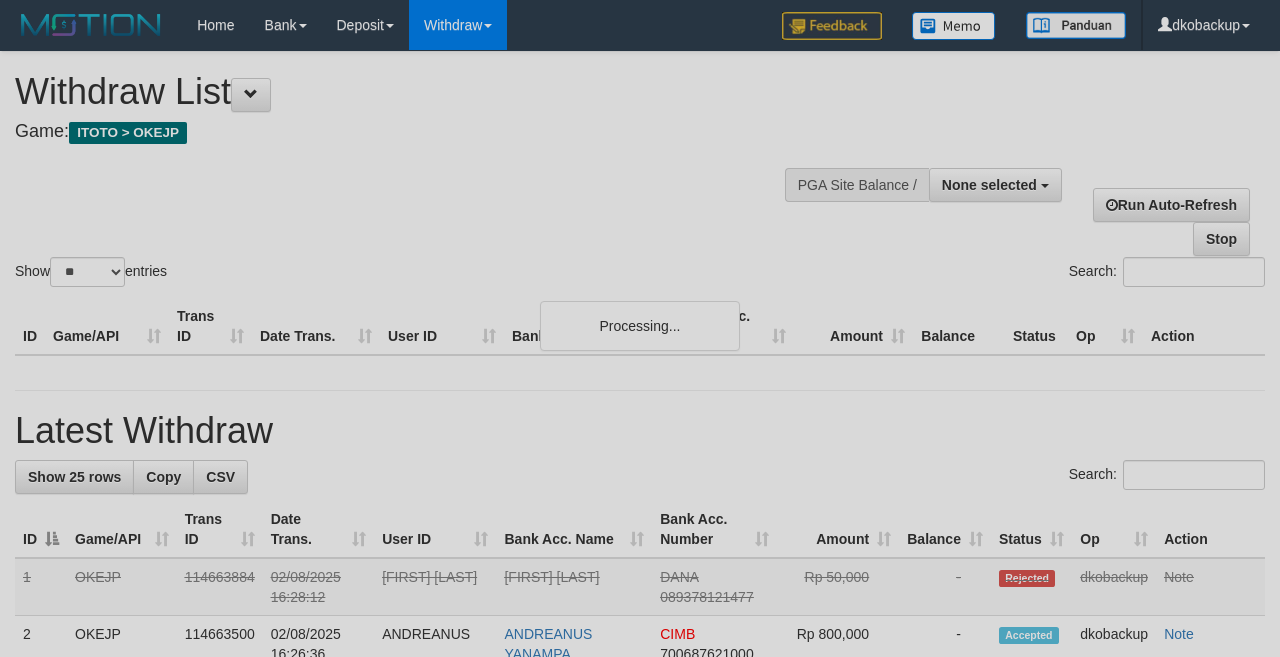 select 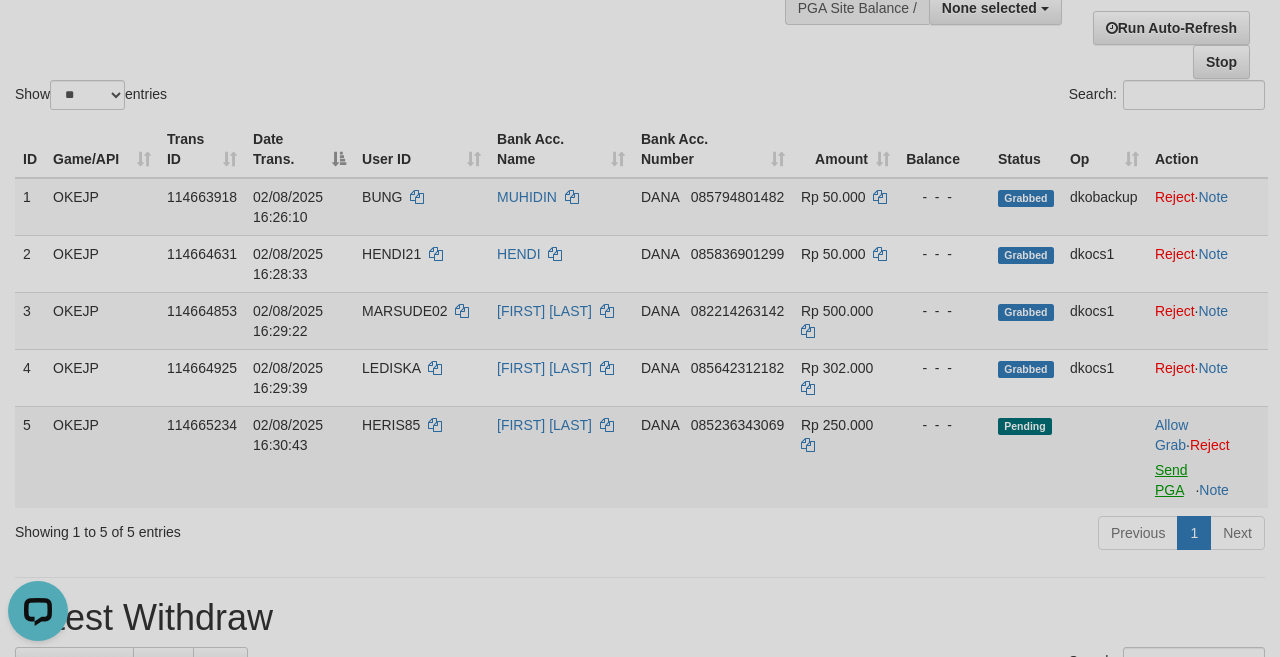 scroll, scrollTop: 0, scrollLeft: 0, axis: both 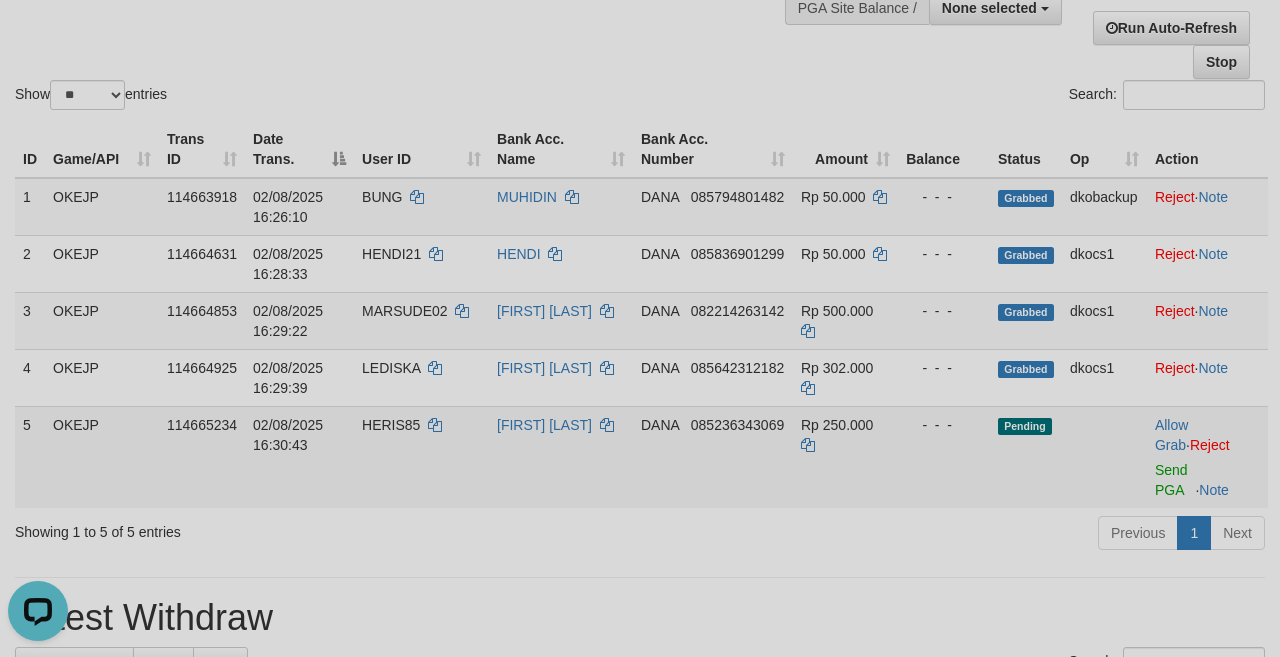 click on "Allow Grab   ·    Reject Send PGA     ·    Note" at bounding box center (1207, 457) 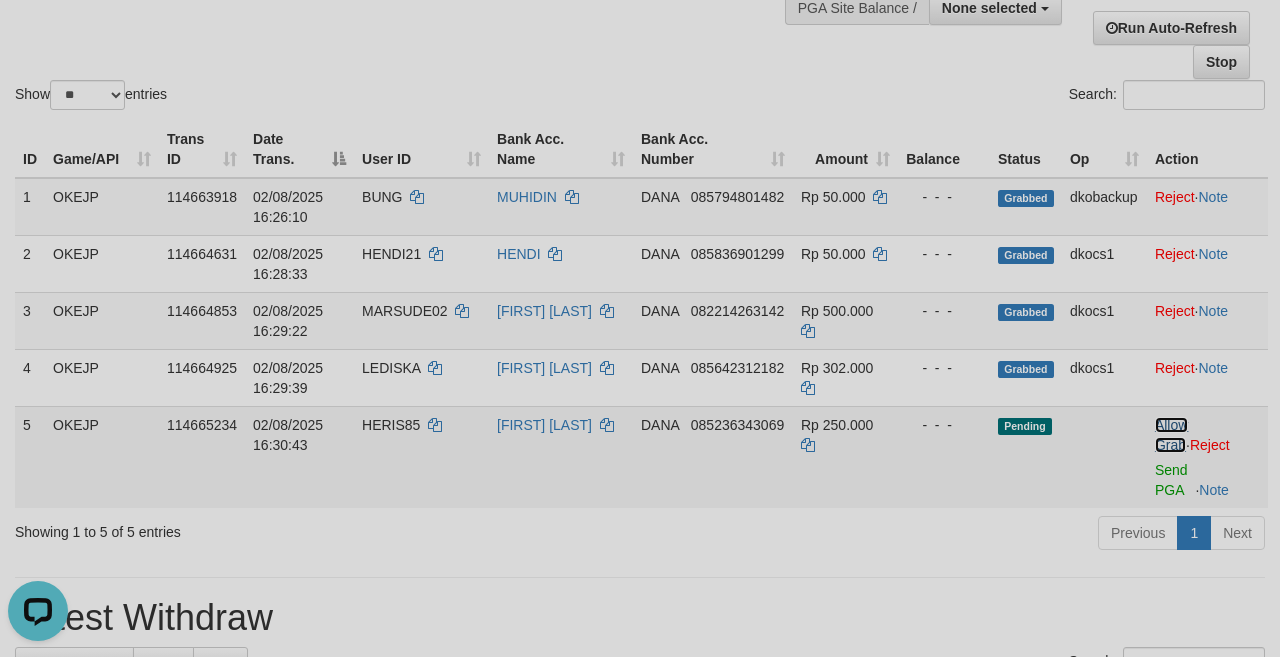 click on "Allow Grab" at bounding box center [1171, 435] 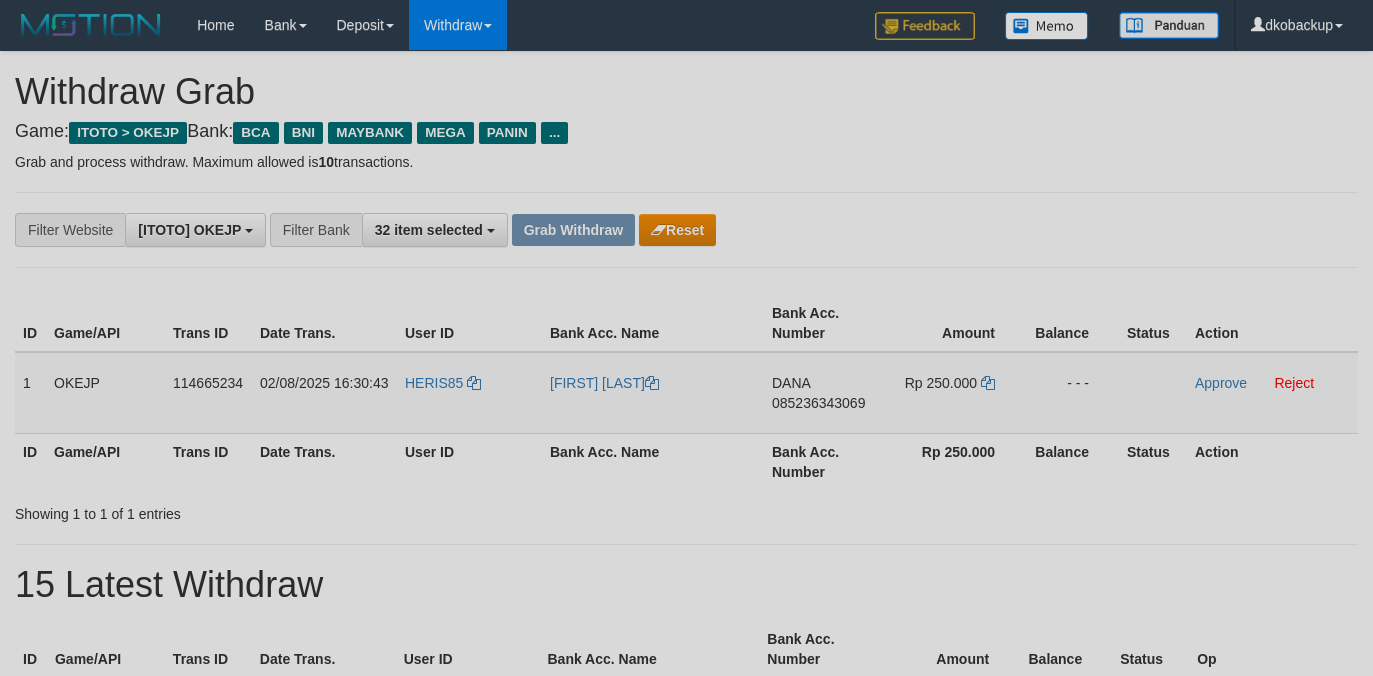 scroll, scrollTop: 0, scrollLeft: 0, axis: both 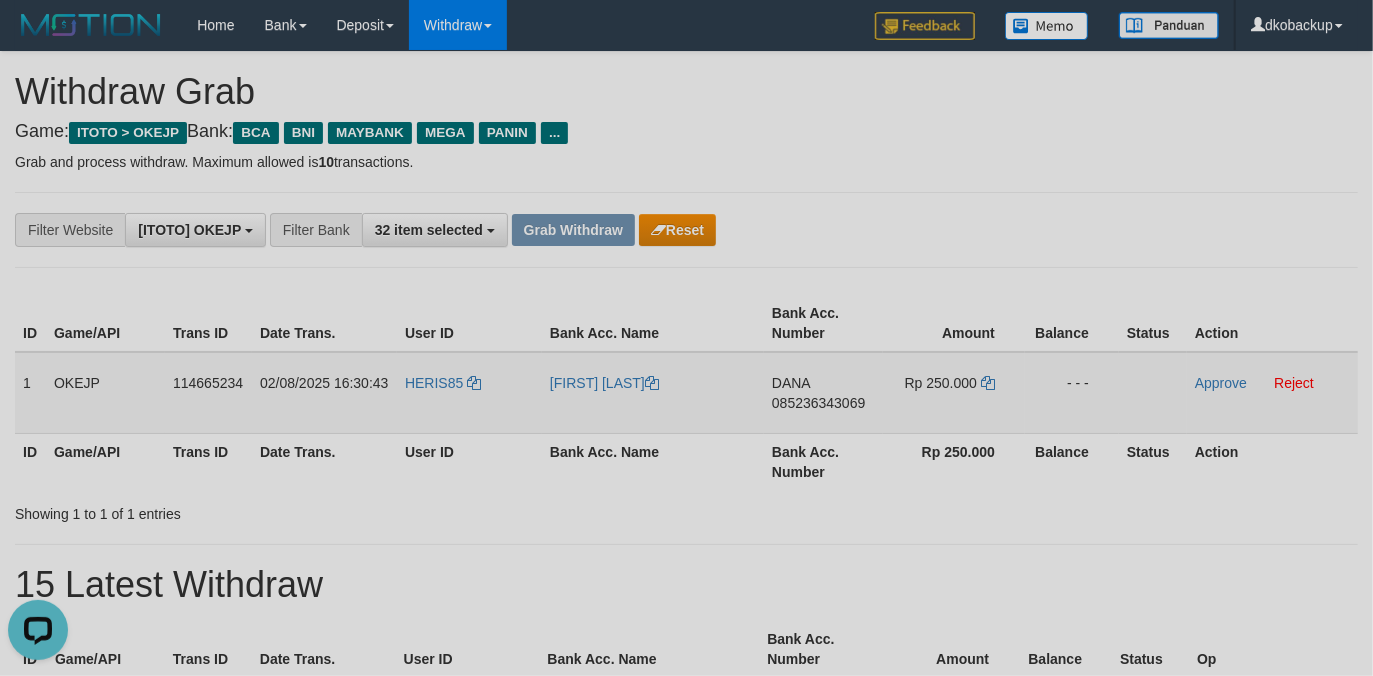 click on "HERIS85" at bounding box center (469, 393) 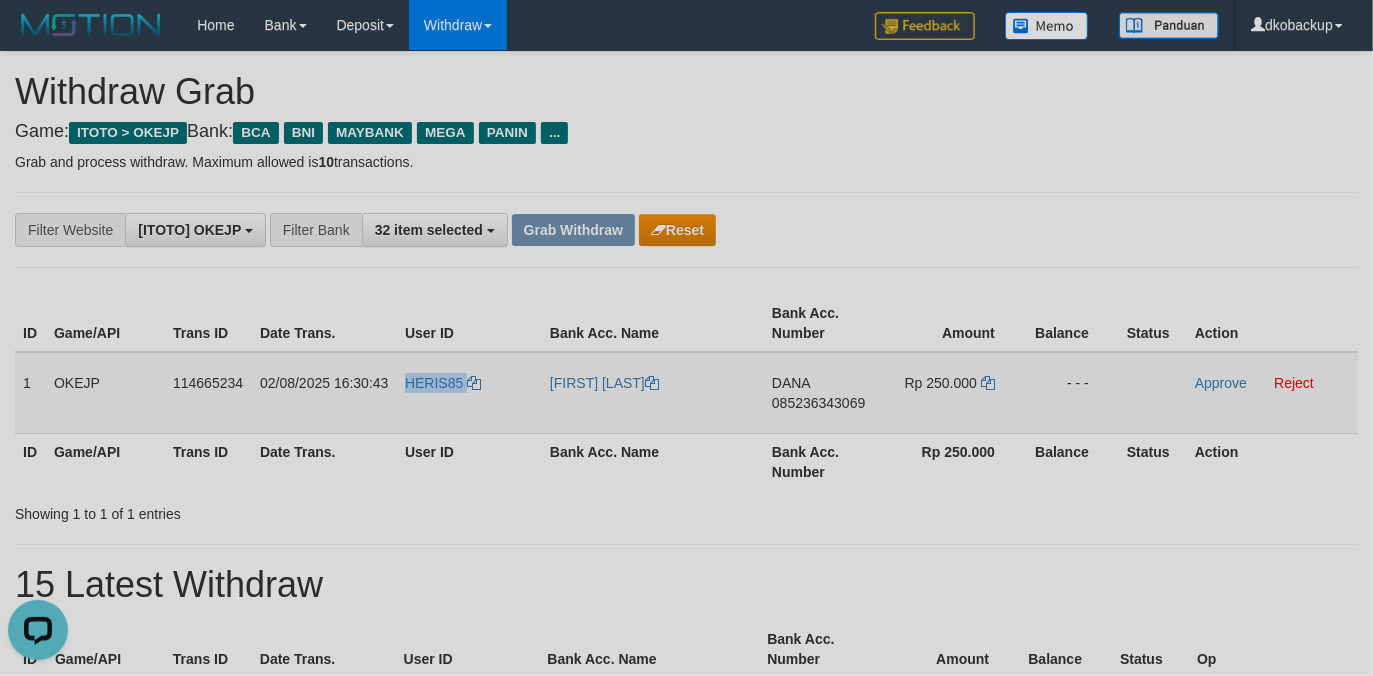 click on "HERIS85" at bounding box center [469, 393] 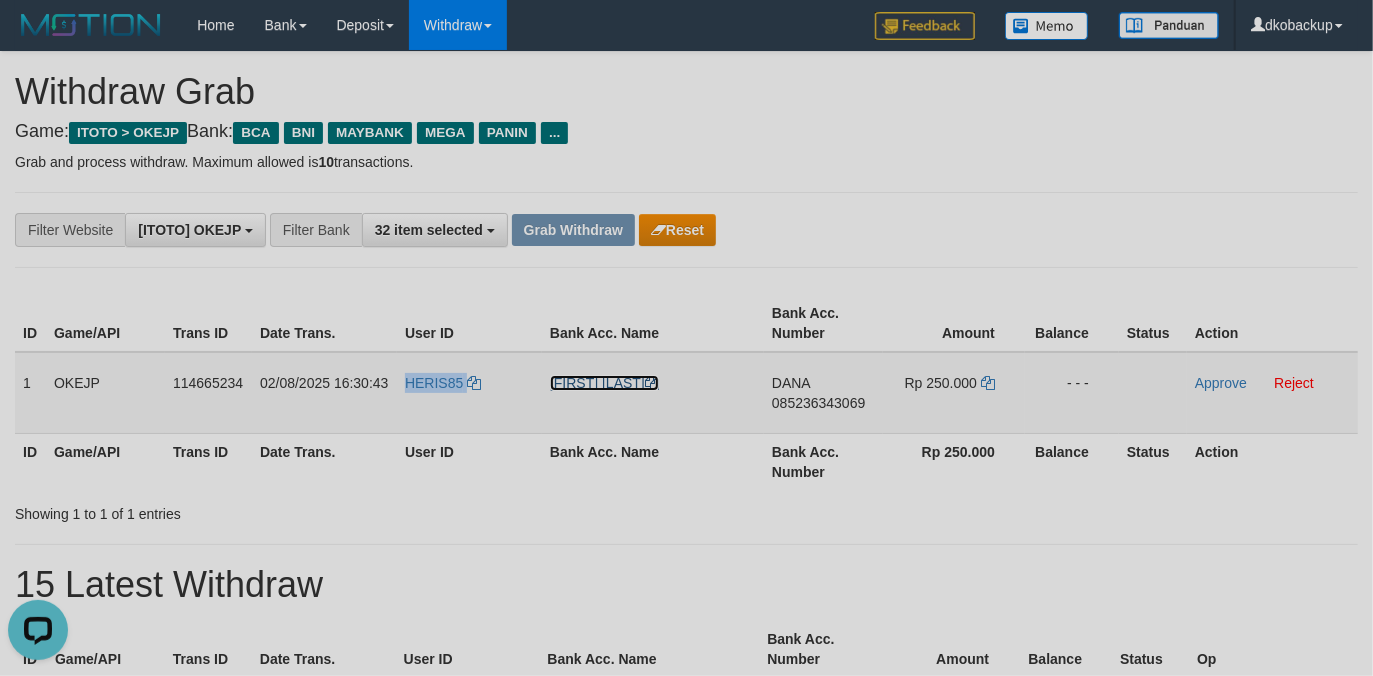 drag, startPoint x: 581, startPoint y: 385, endPoint x: 968, endPoint y: 378, distance: 387.0633 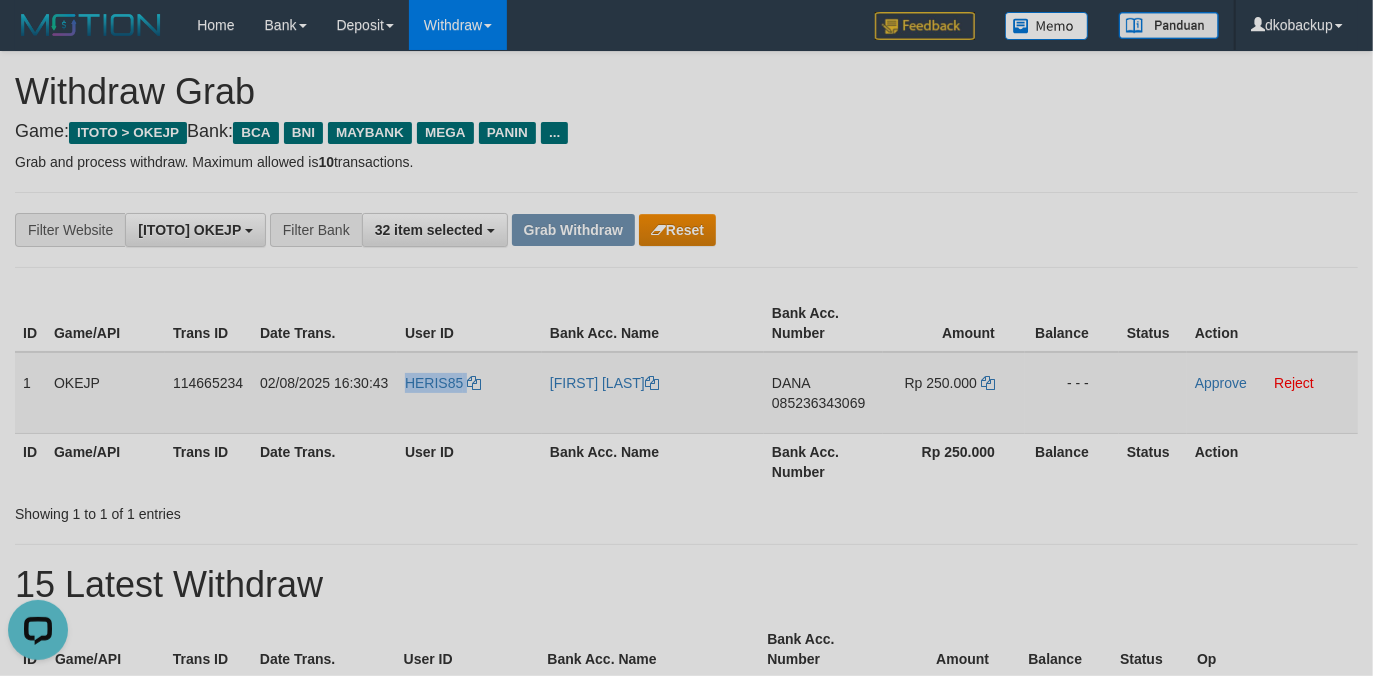 copy on "HERIS85" 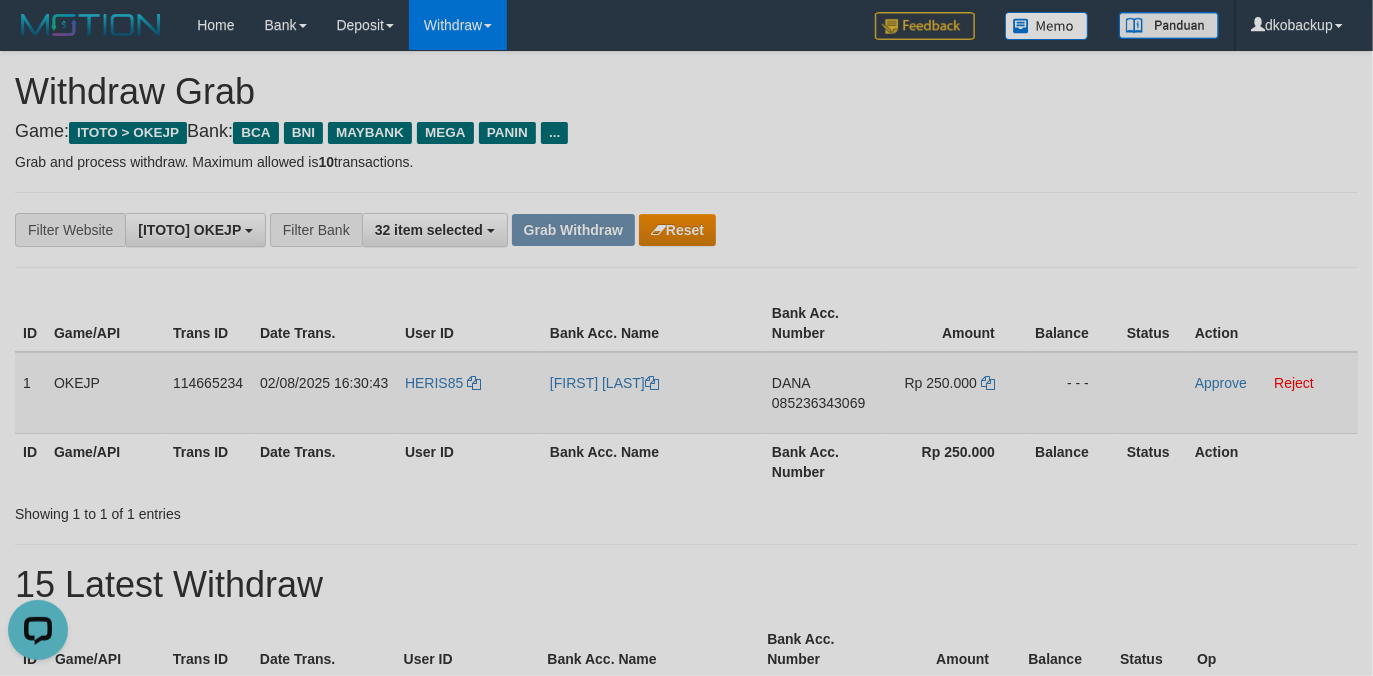 click on "085236343069" at bounding box center (818, 403) 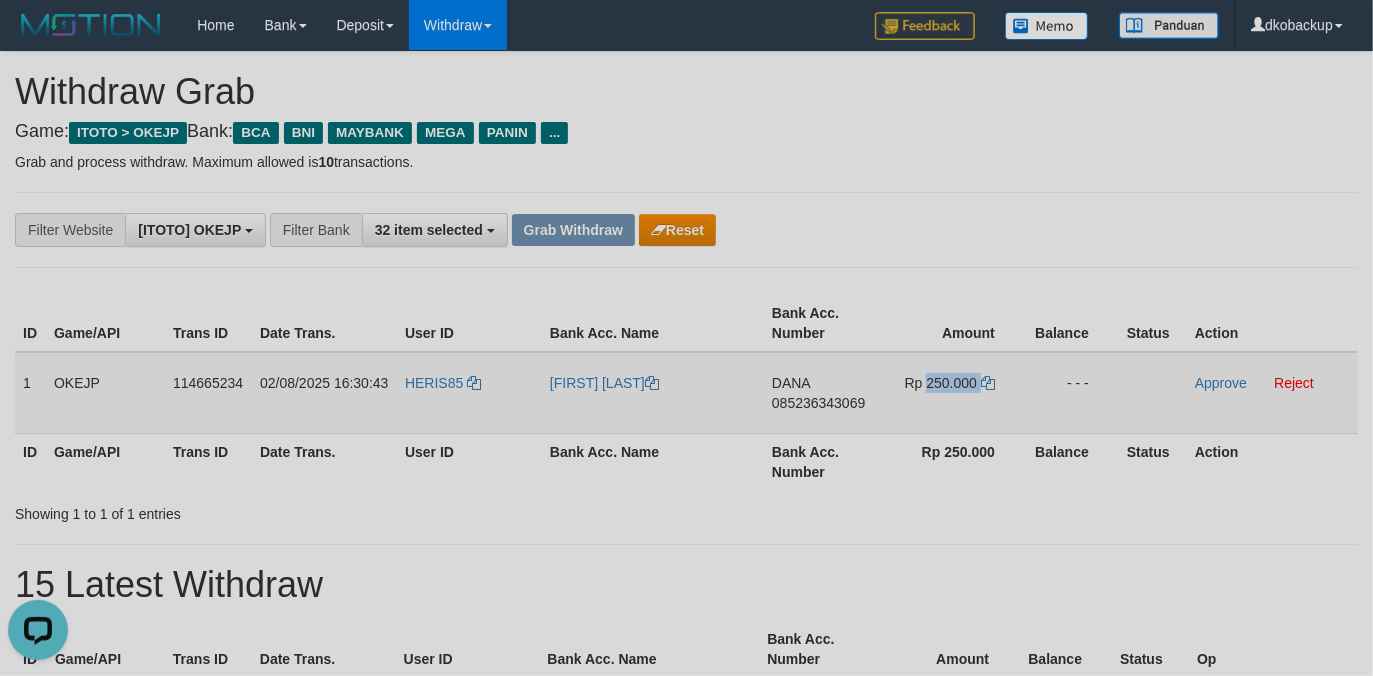 click on "Rp 250.000" at bounding box center [941, 383] 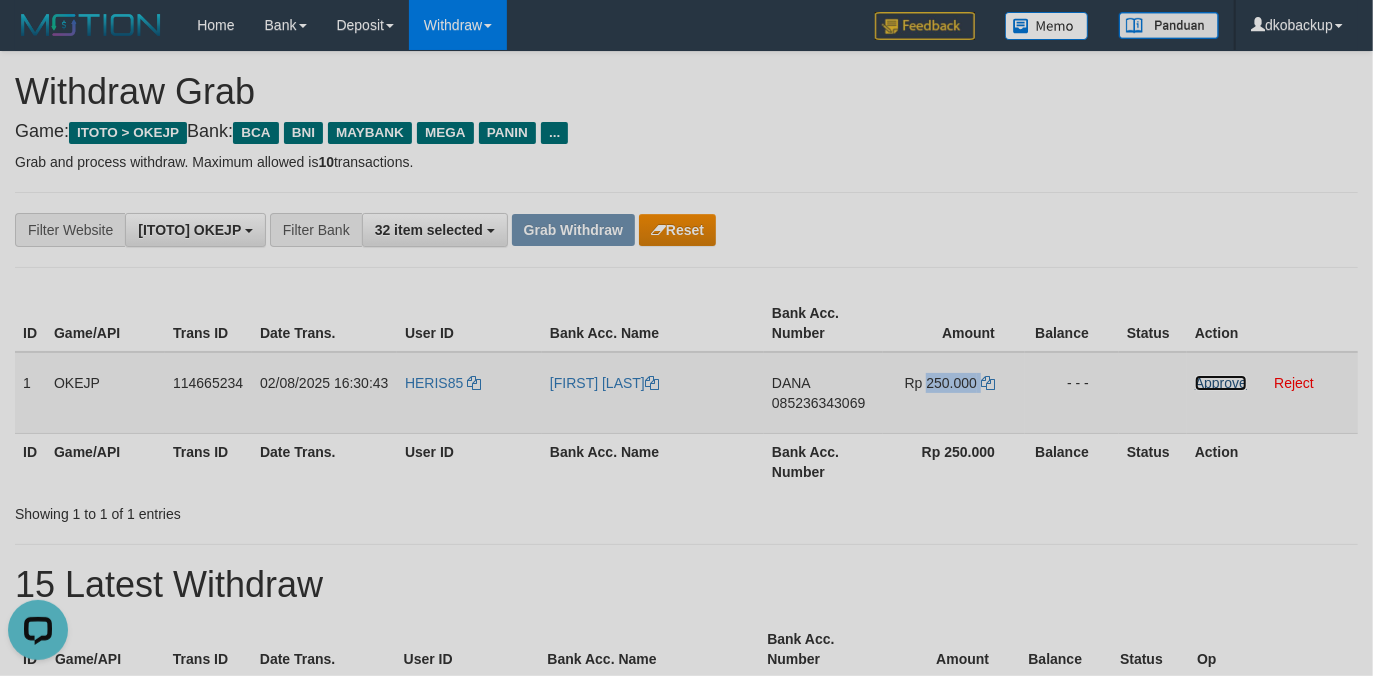 click on "Approve" at bounding box center (1221, 383) 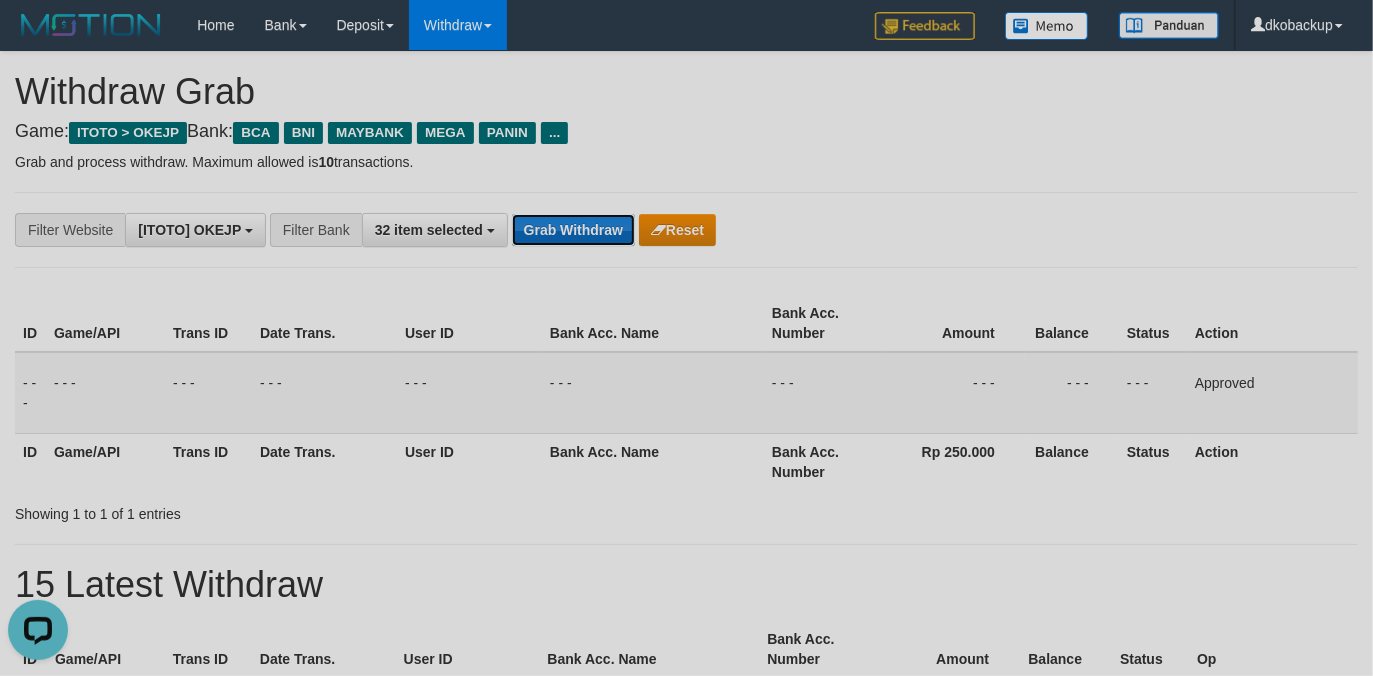 click on "Grab Withdraw" at bounding box center (573, 230) 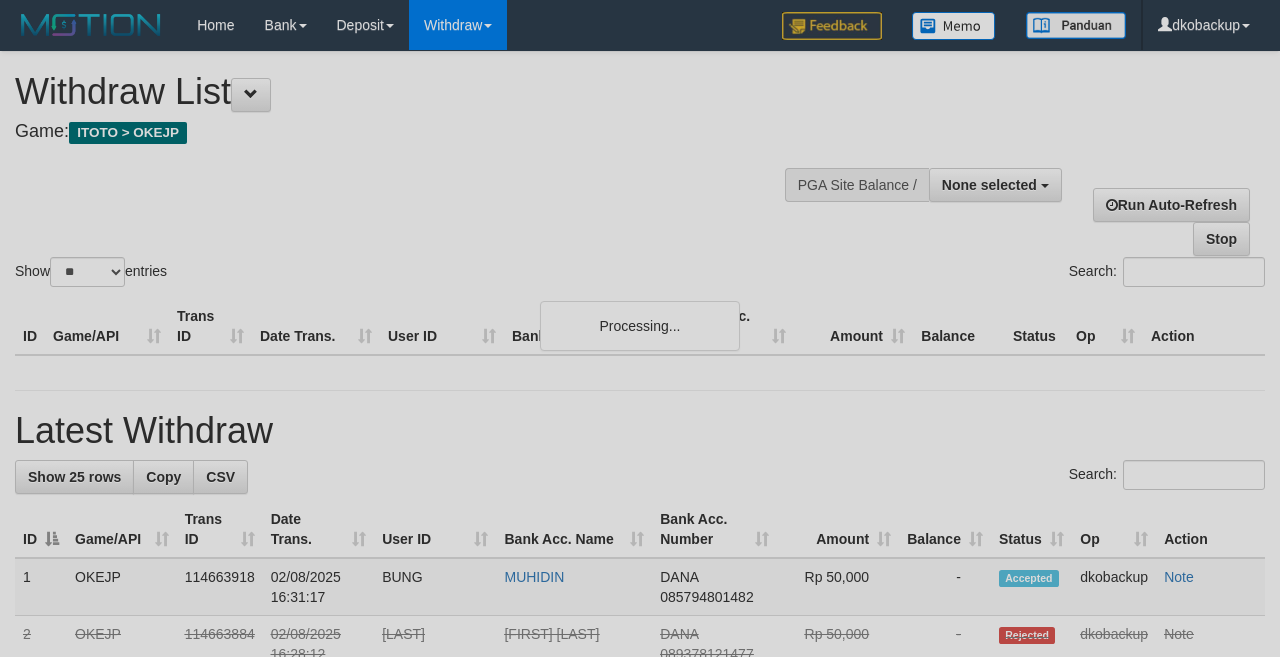select 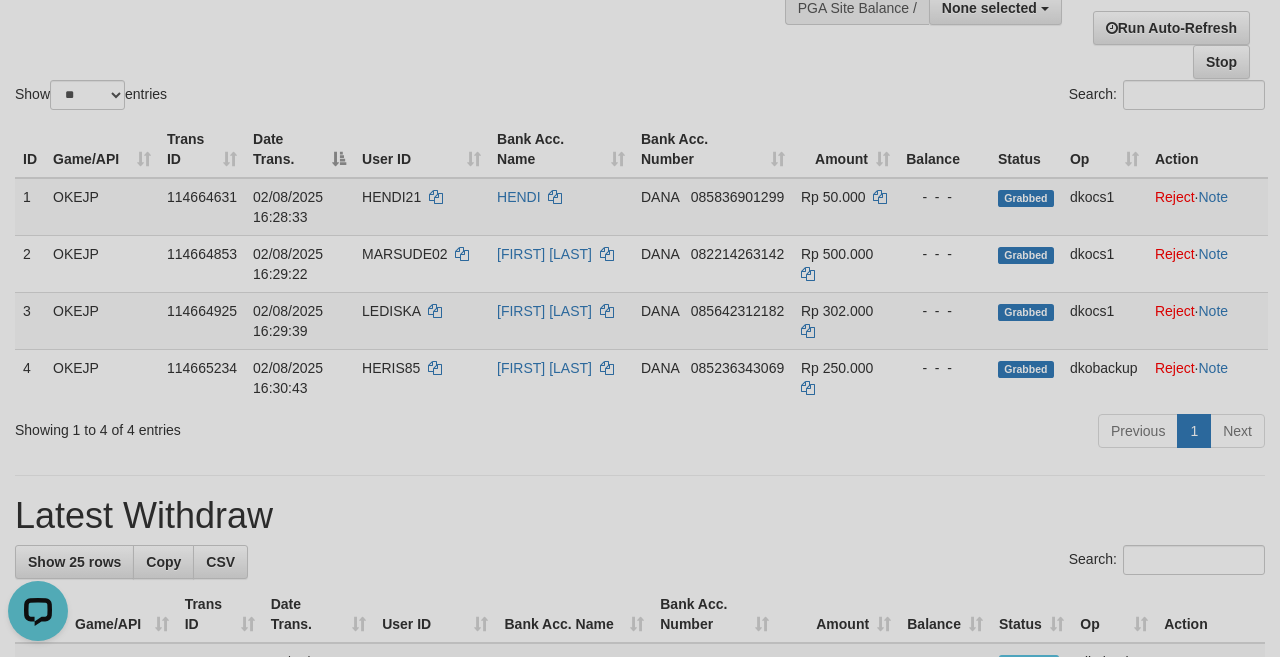 scroll, scrollTop: 0, scrollLeft: 0, axis: both 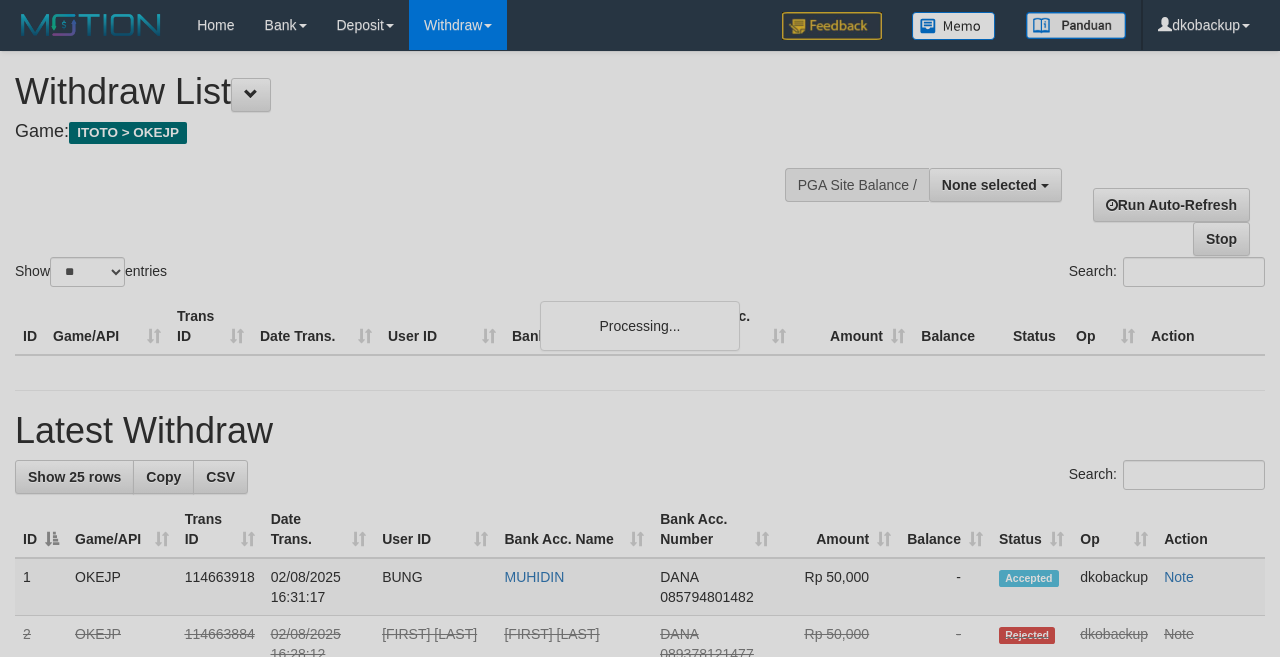select 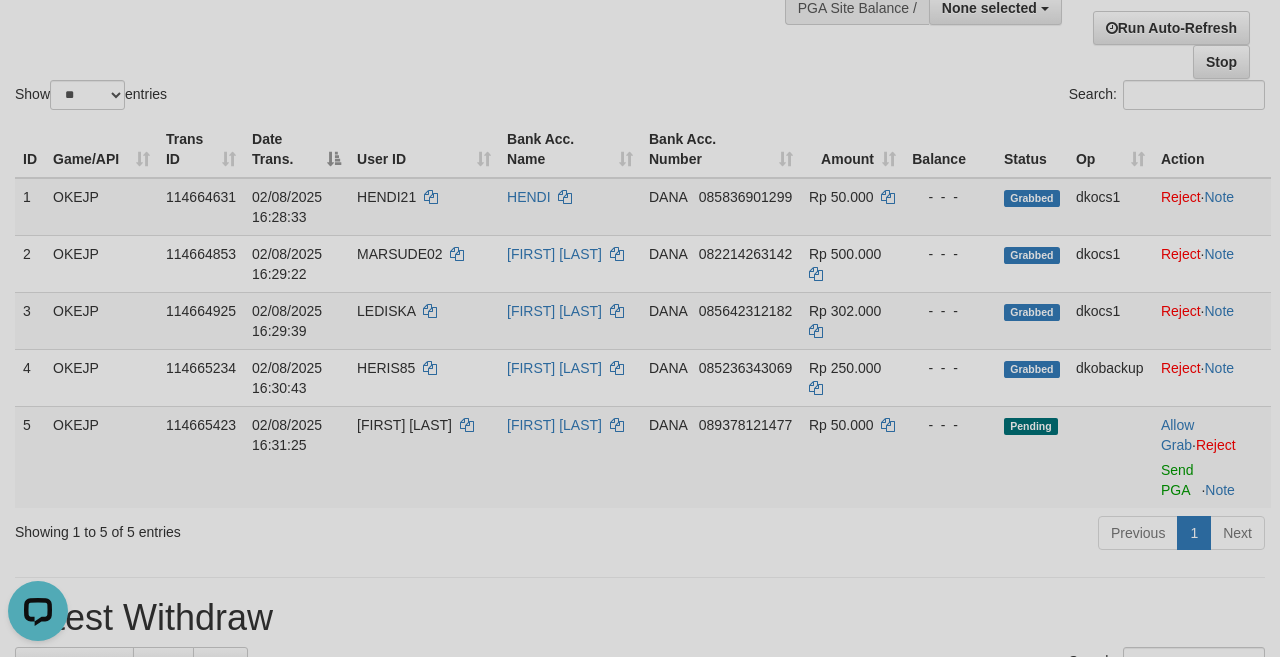 scroll, scrollTop: 0, scrollLeft: 0, axis: both 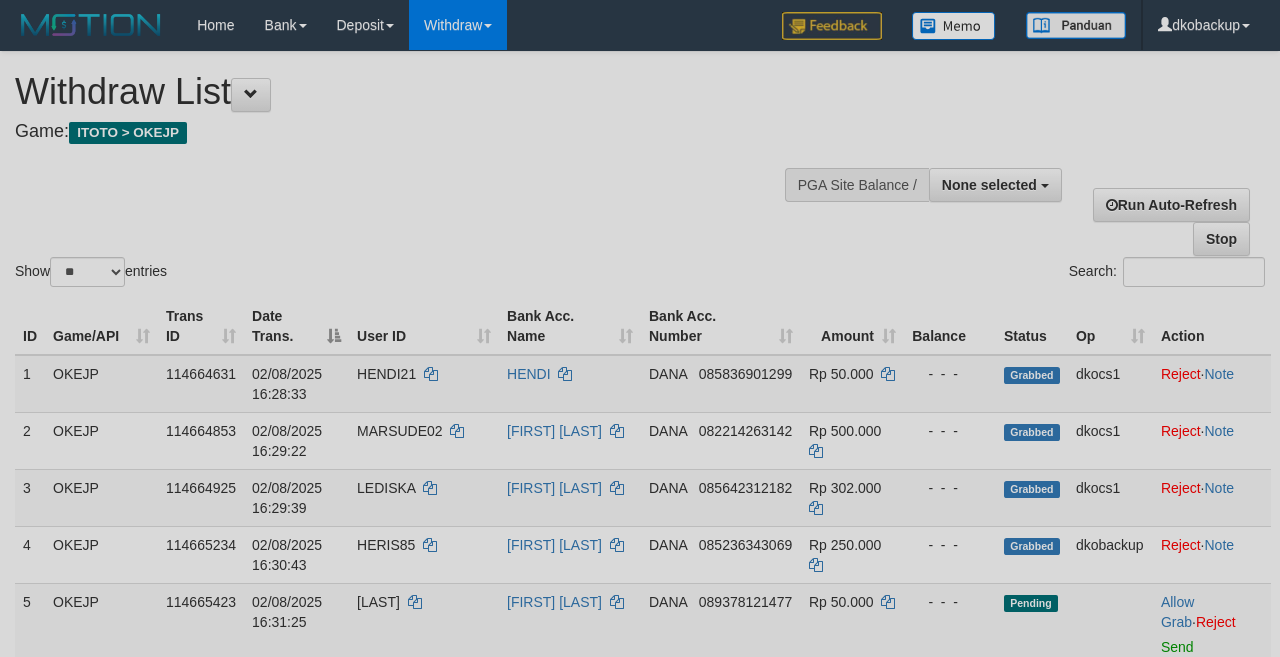 select 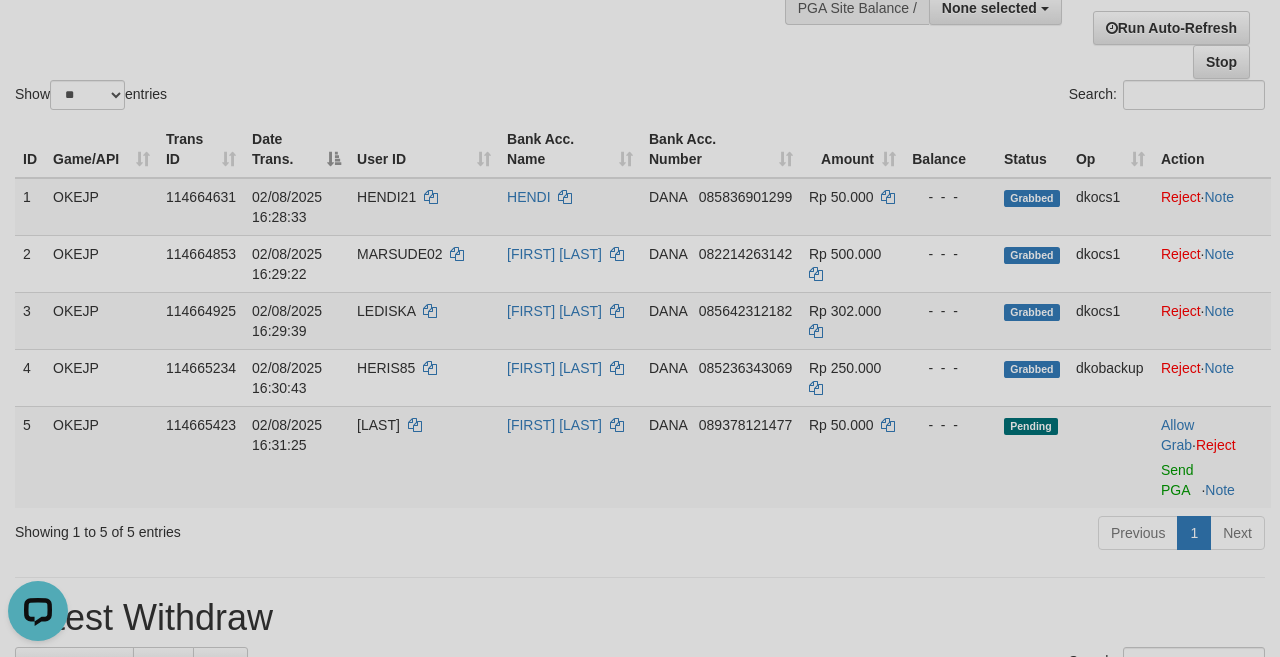 scroll, scrollTop: 0, scrollLeft: 0, axis: both 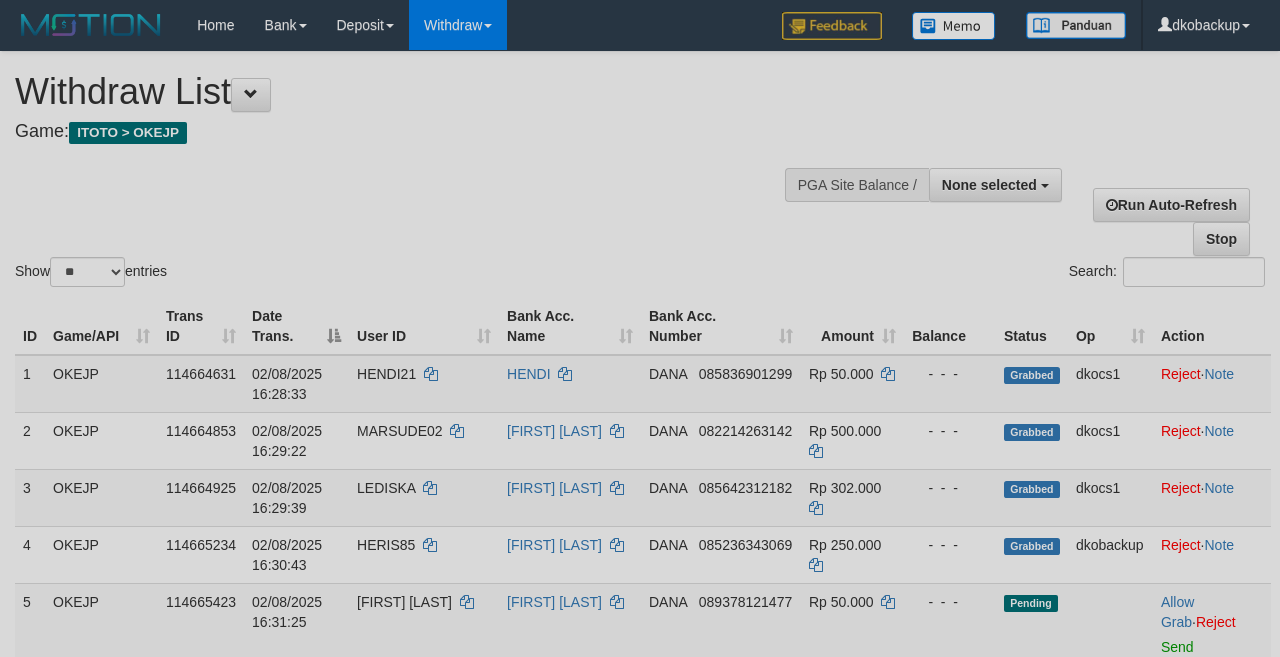 select 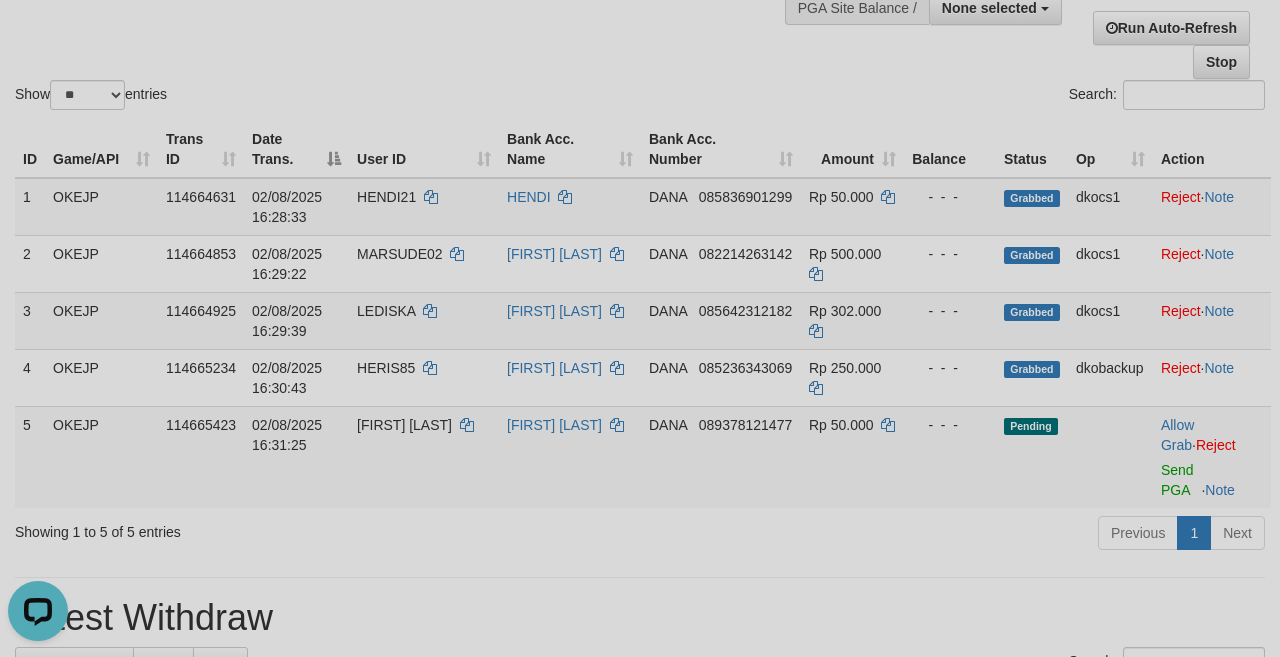 scroll, scrollTop: 0, scrollLeft: 0, axis: both 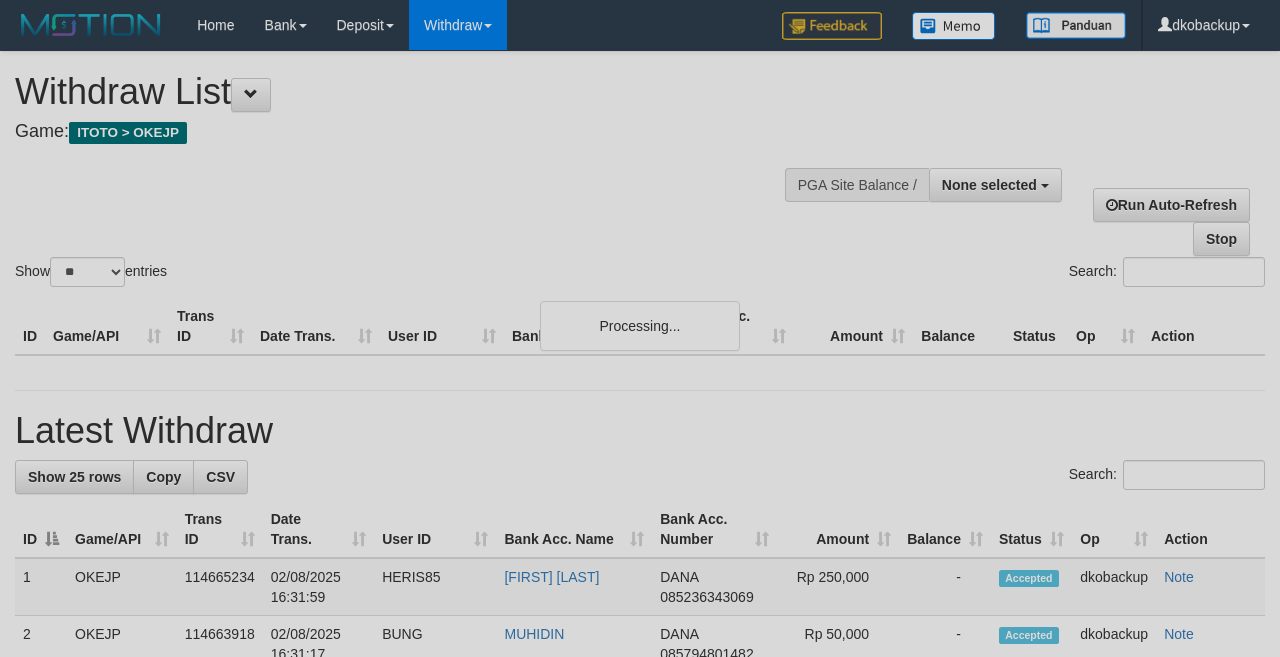 select 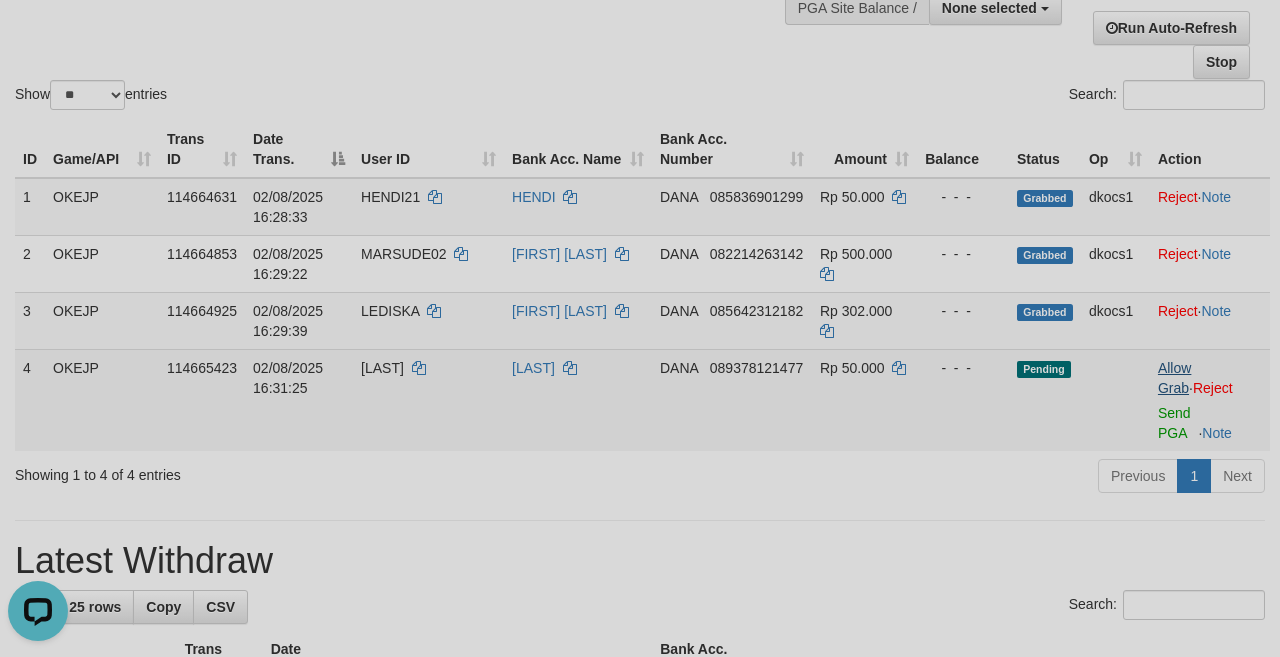 scroll, scrollTop: 0, scrollLeft: 0, axis: both 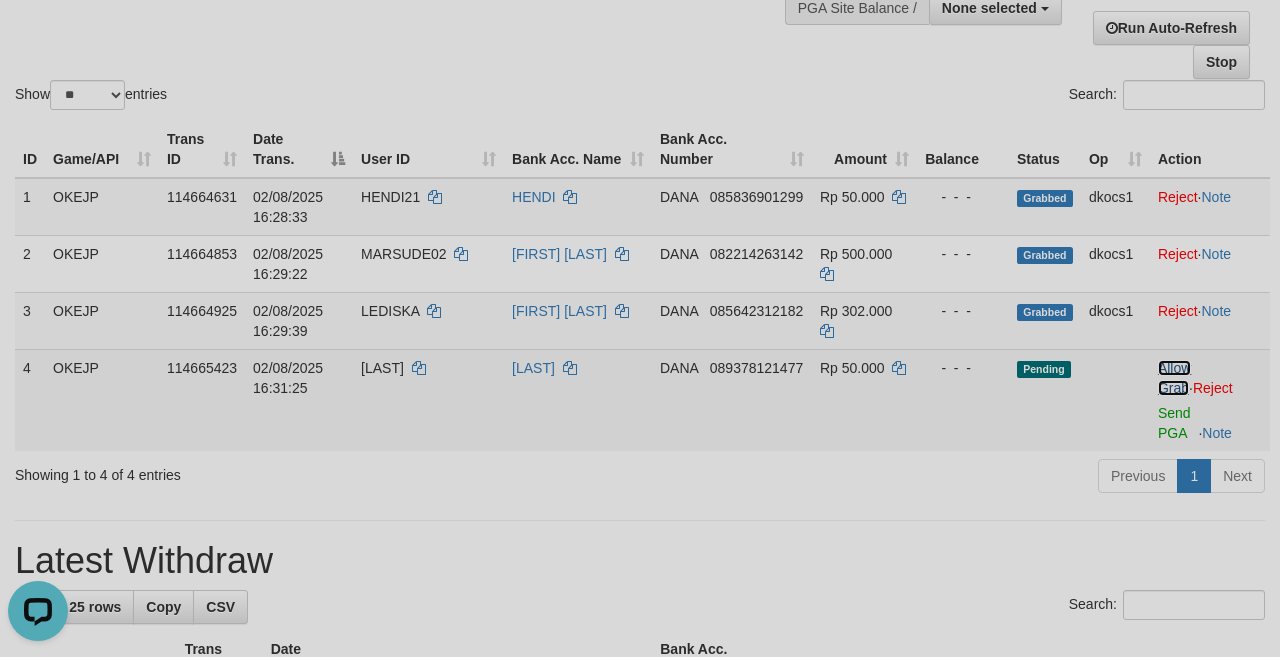 click on "Allow Grab" at bounding box center (1174, 378) 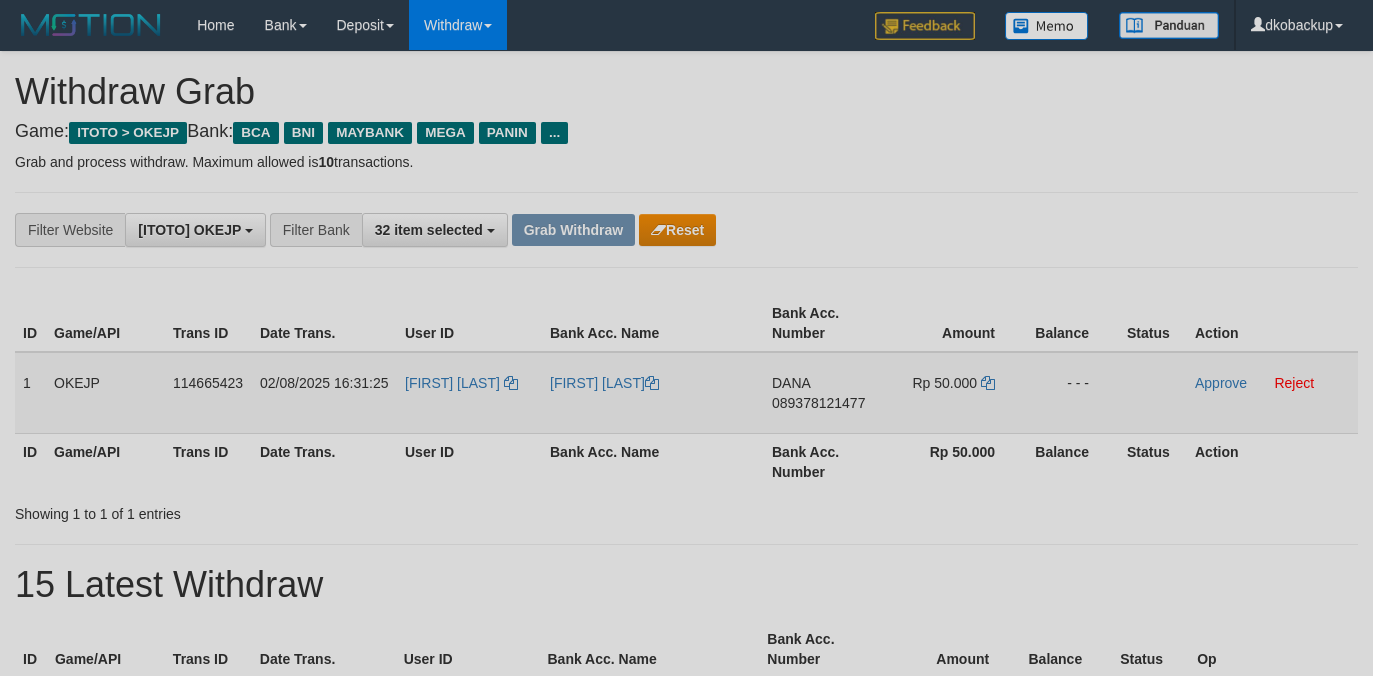 scroll, scrollTop: 0, scrollLeft: 0, axis: both 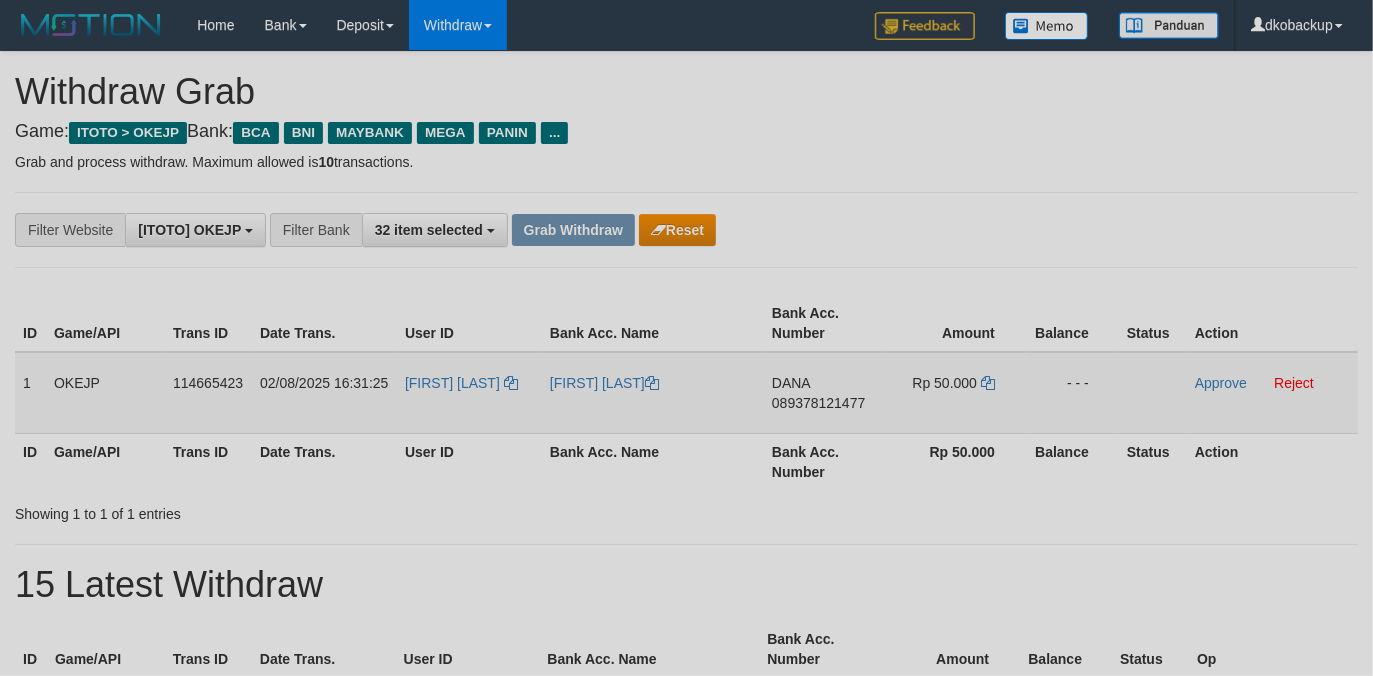click on "[LAST]" at bounding box center [469, 393] 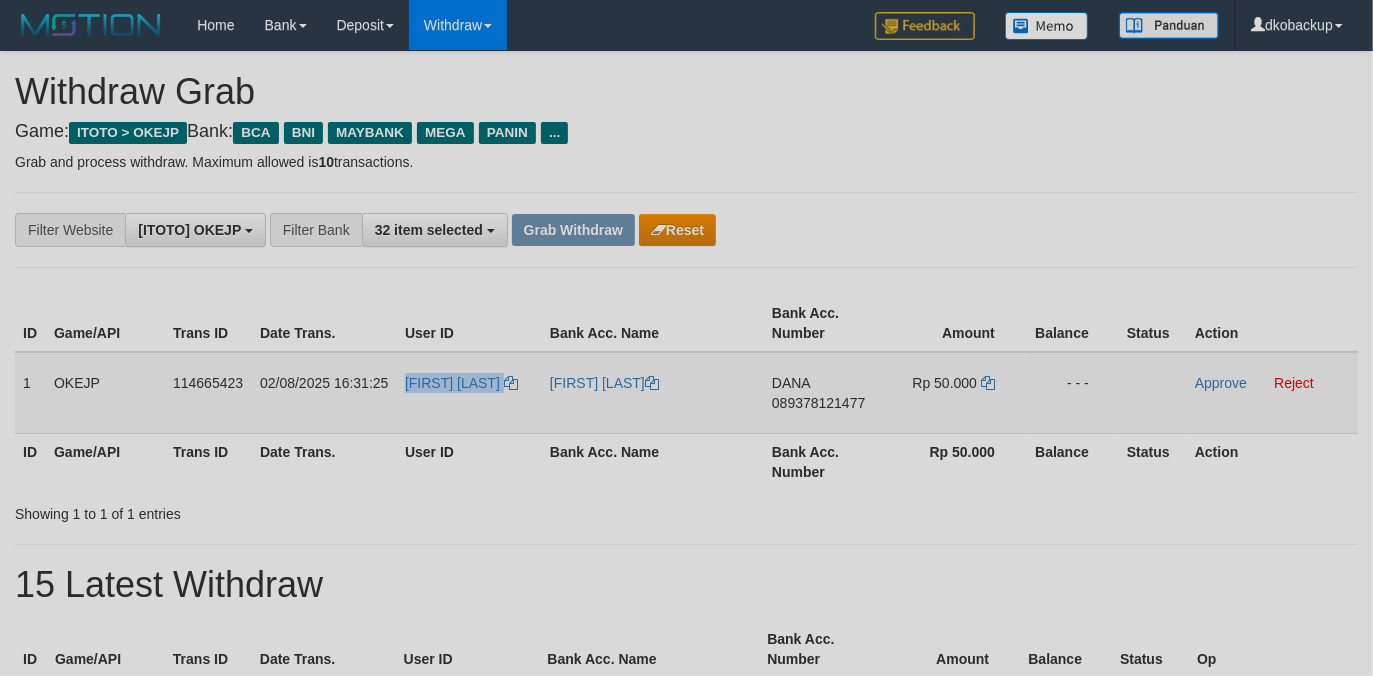 click on "[LAST]" at bounding box center (469, 393) 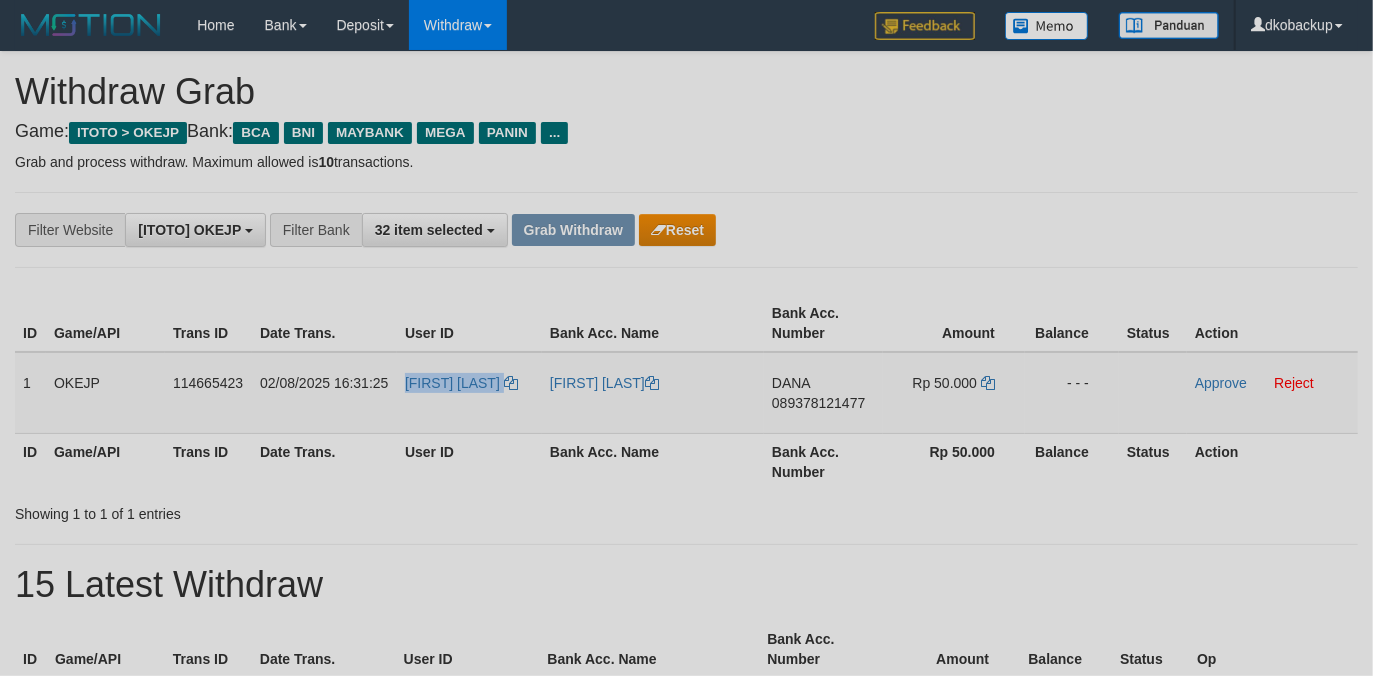 copy on "[LAST]" 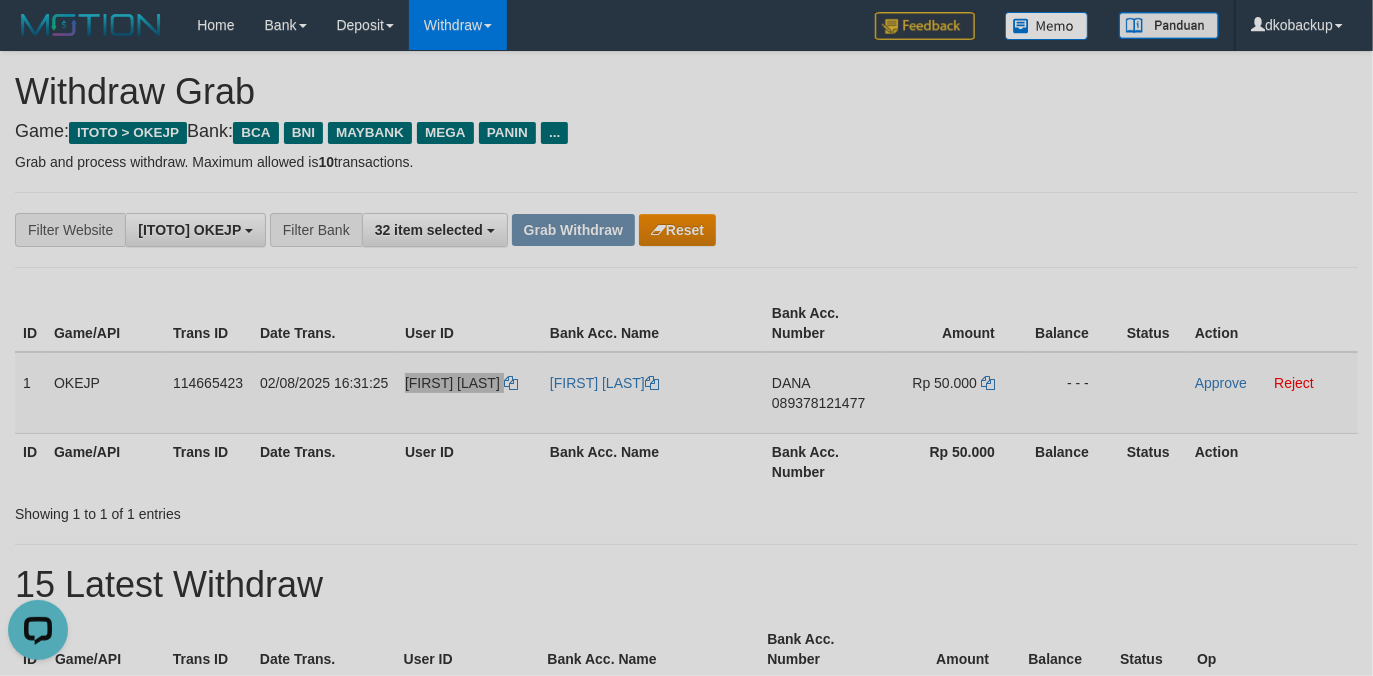 scroll, scrollTop: 0, scrollLeft: 0, axis: both 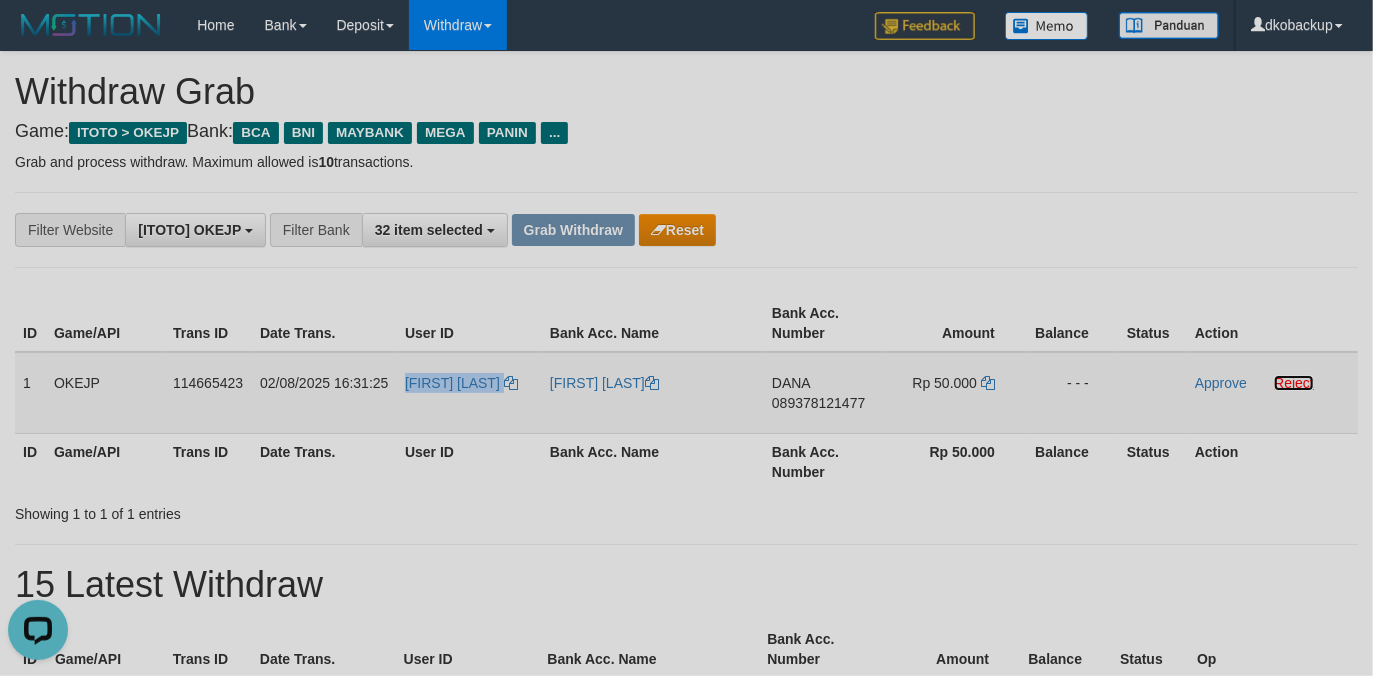 click on "Reject" at bounding box center [1294, 383] 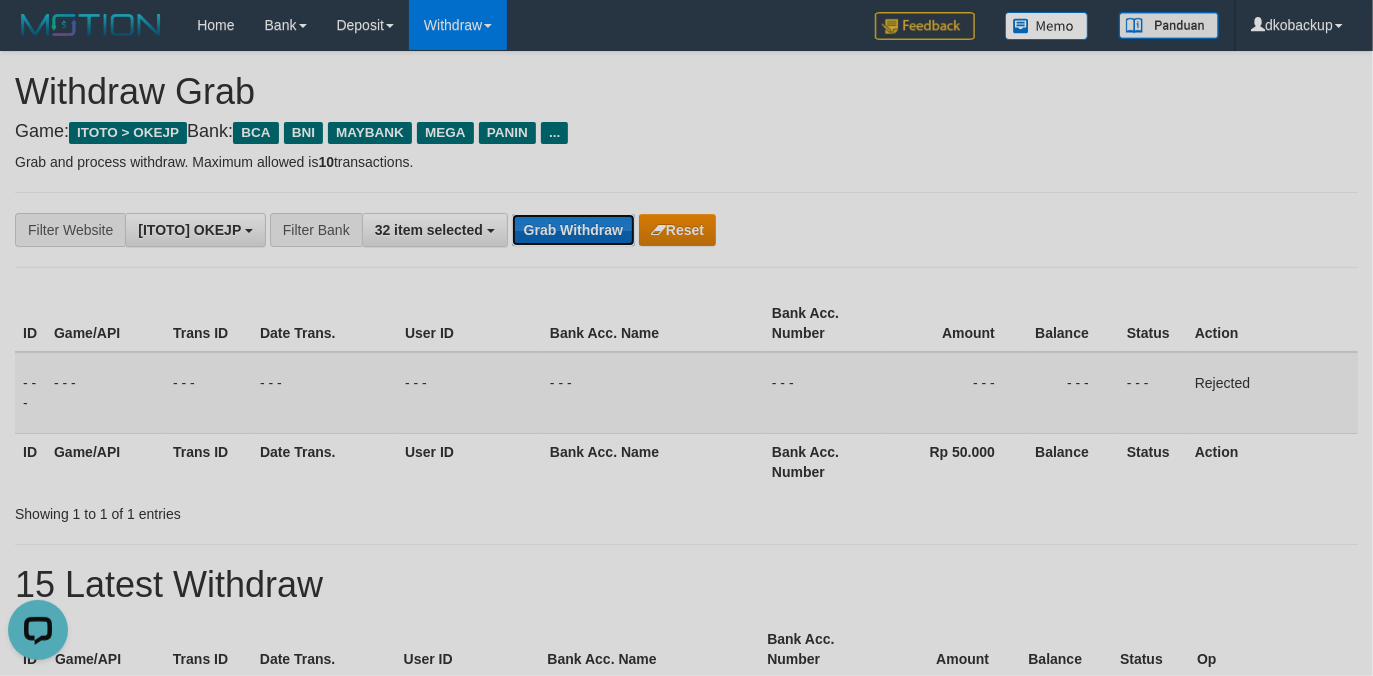 click on "Grab Withdraw" at bounding box center [573, 230] 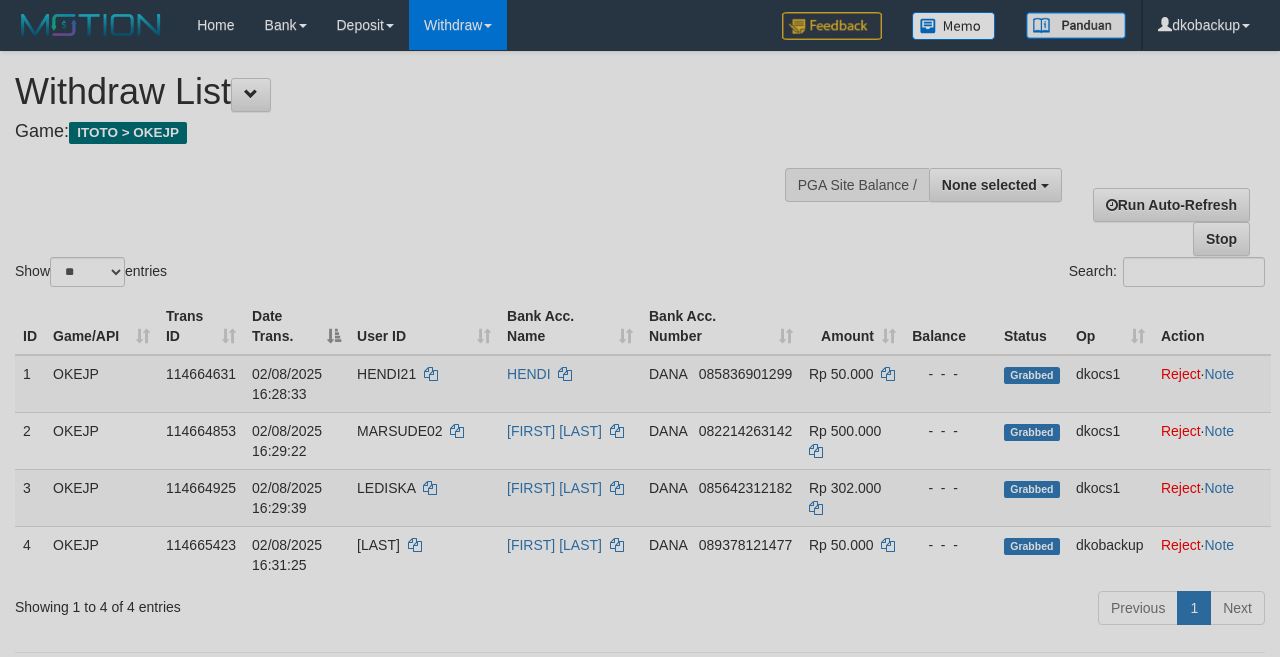 select 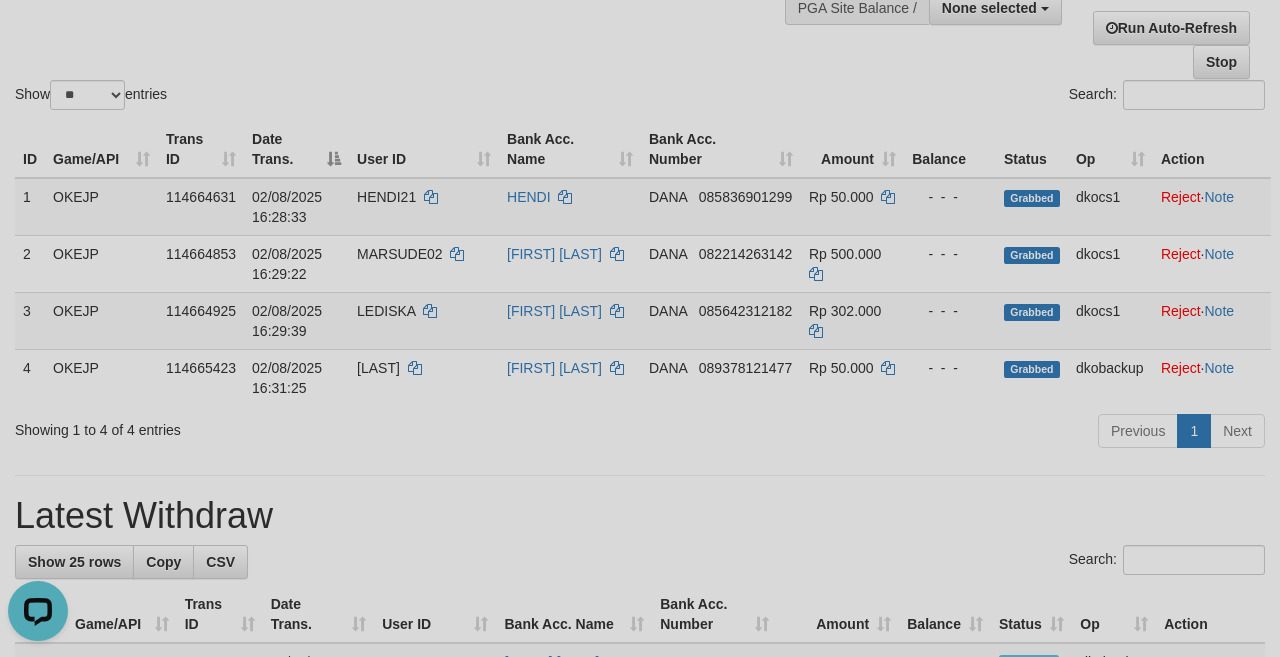 scroll, scrollTop: 0, scrollLeft: 0, axis: both 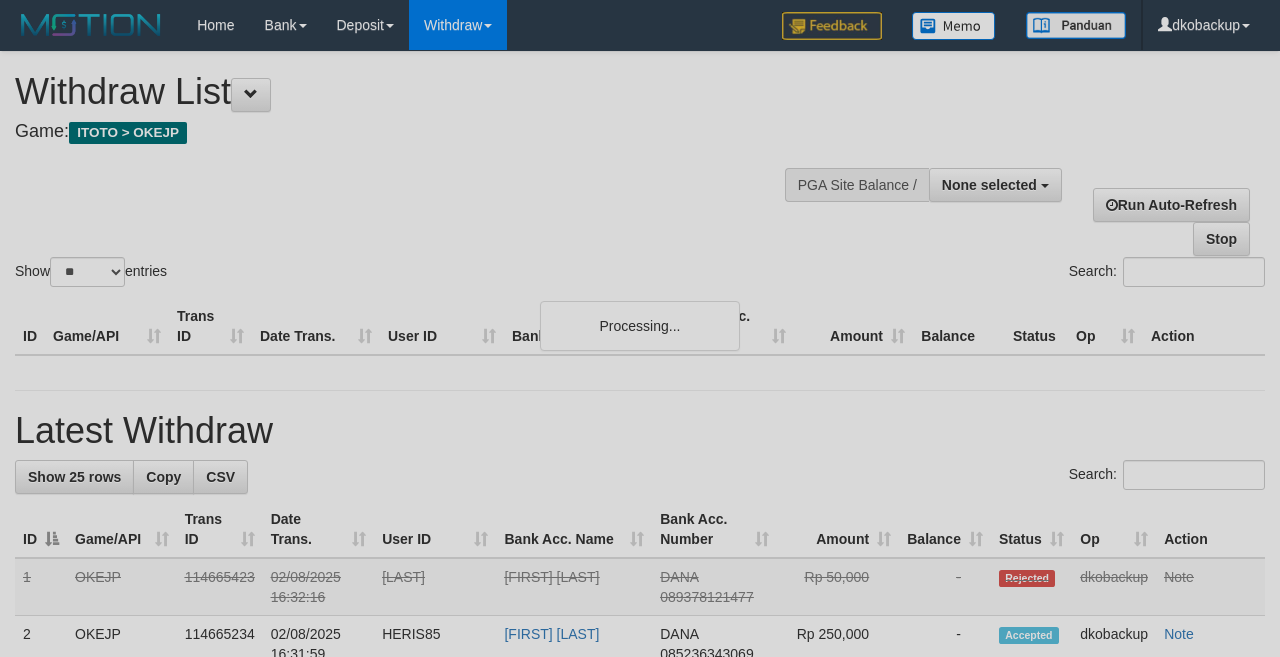 select 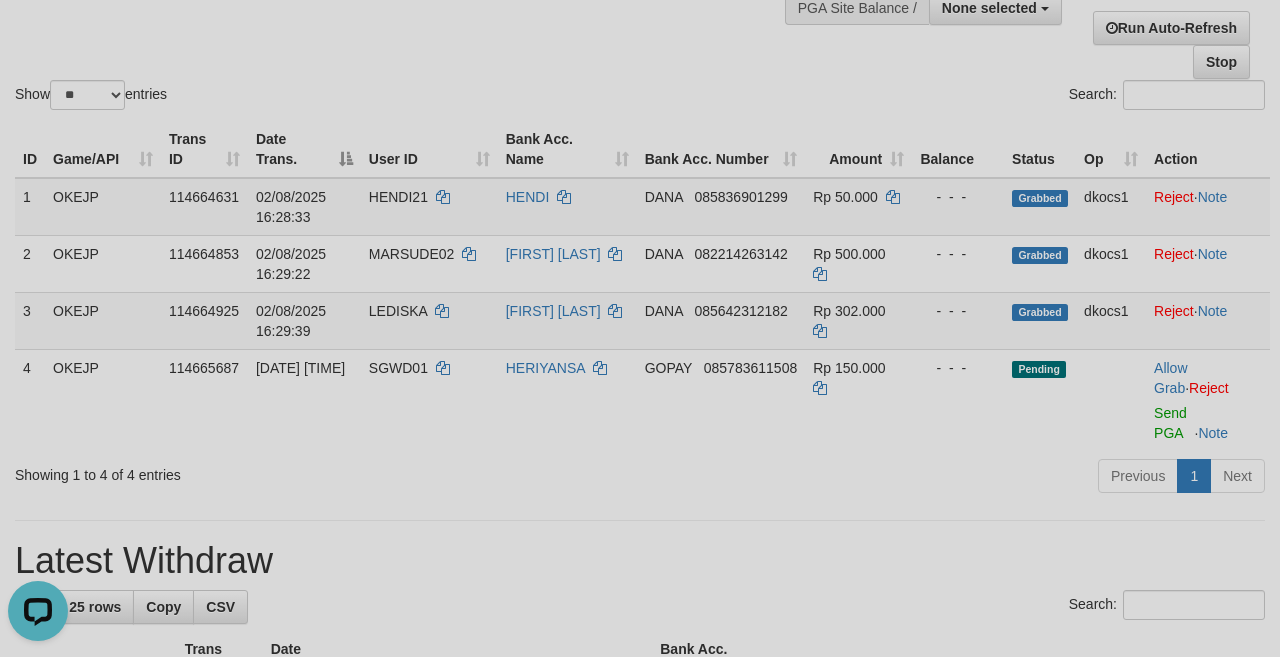 scroll, scrollTop: 0, scrollLeft: 0, axis: both 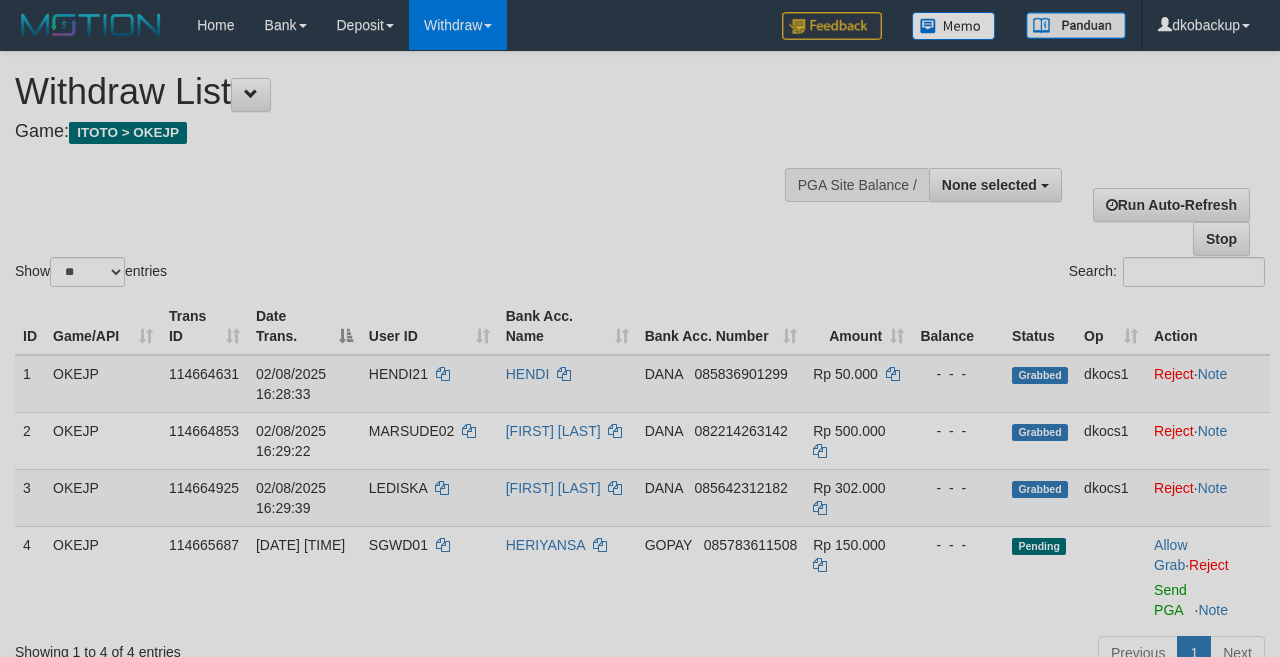 select 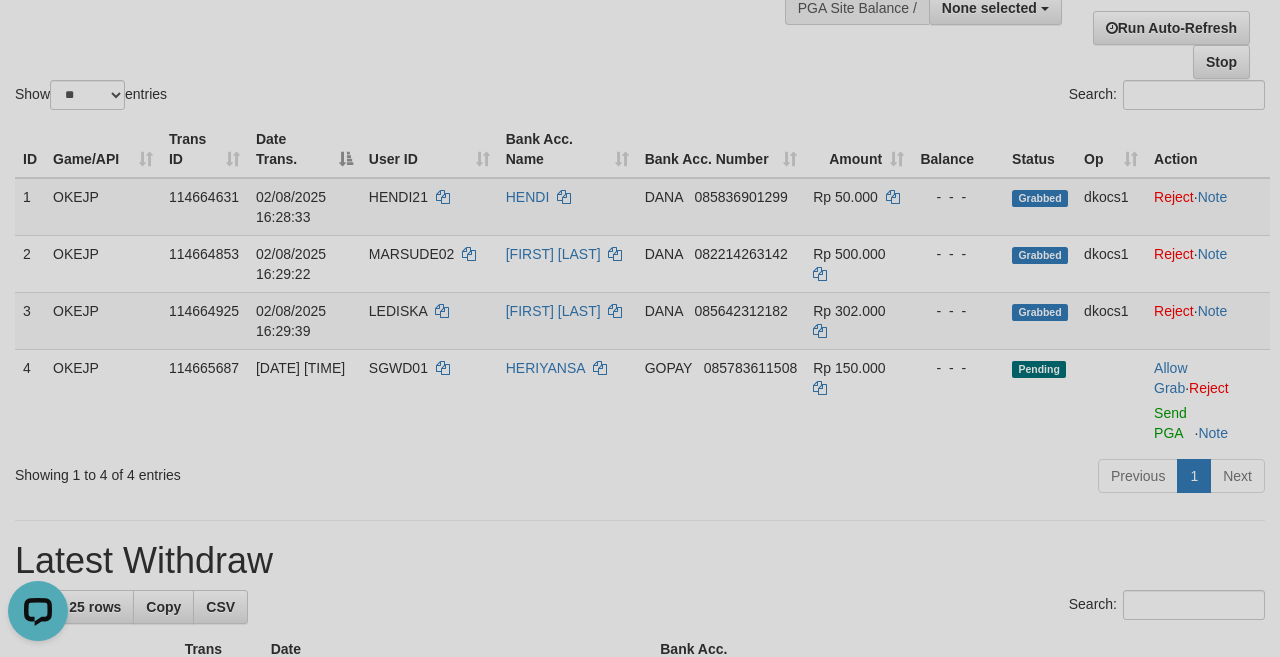 scroll, scrollTop: 0, scrollLeft: 0, axis: both 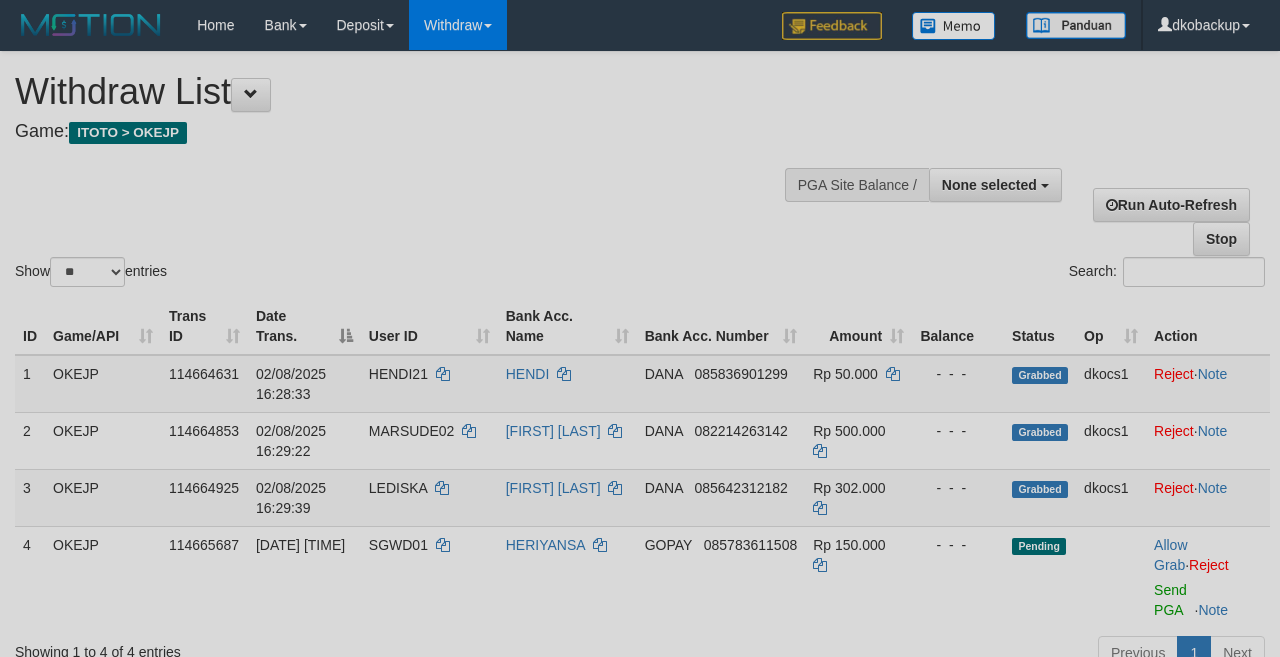 select 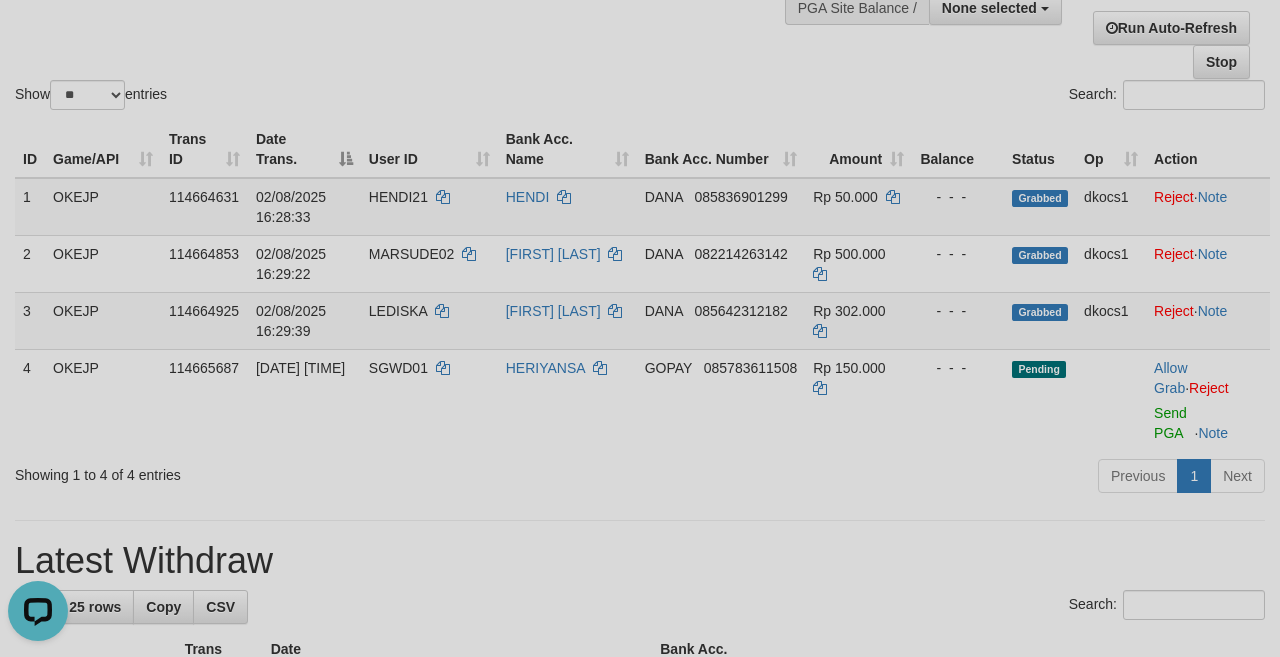 scroll, scrollTop: 0, scrollLeft: 0, axis: both 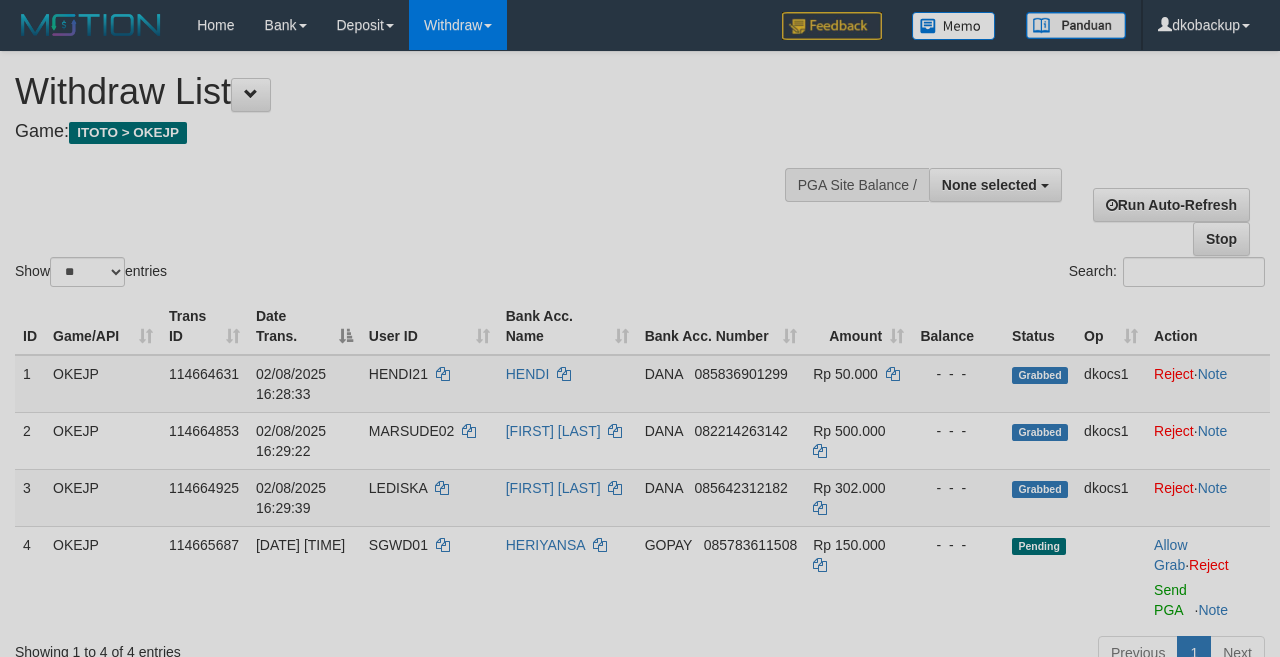 select 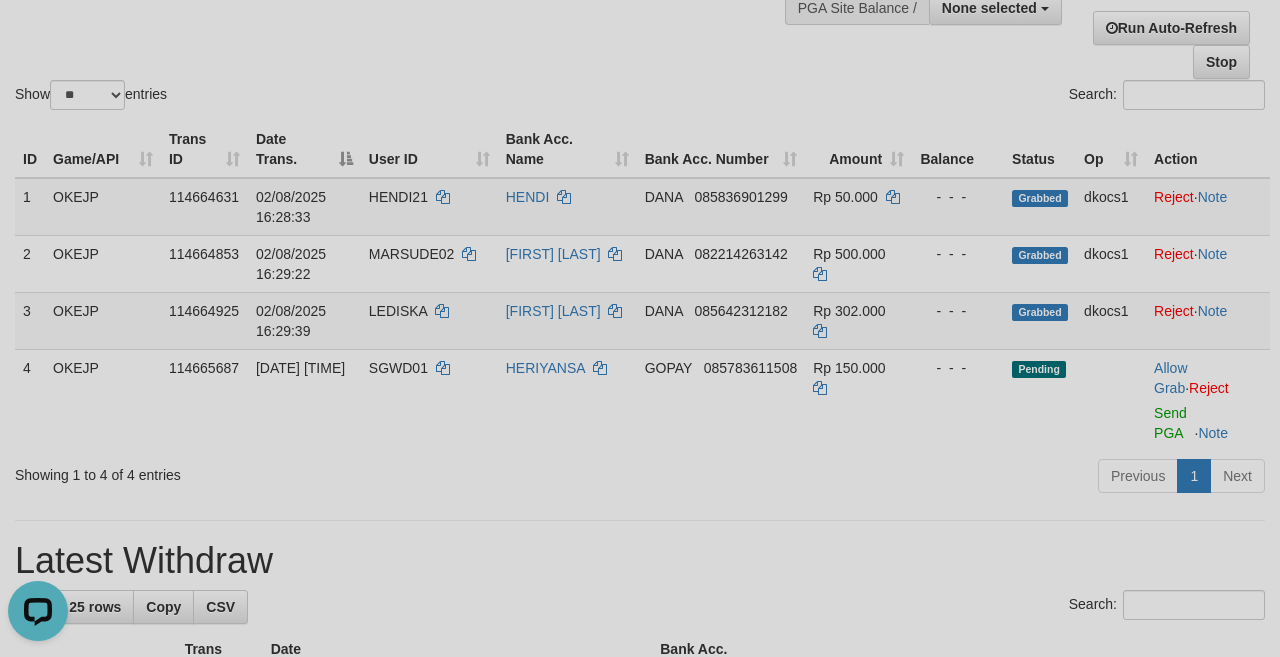 scroll, scrollTop: 0, scrollLeft: 0, axis: both 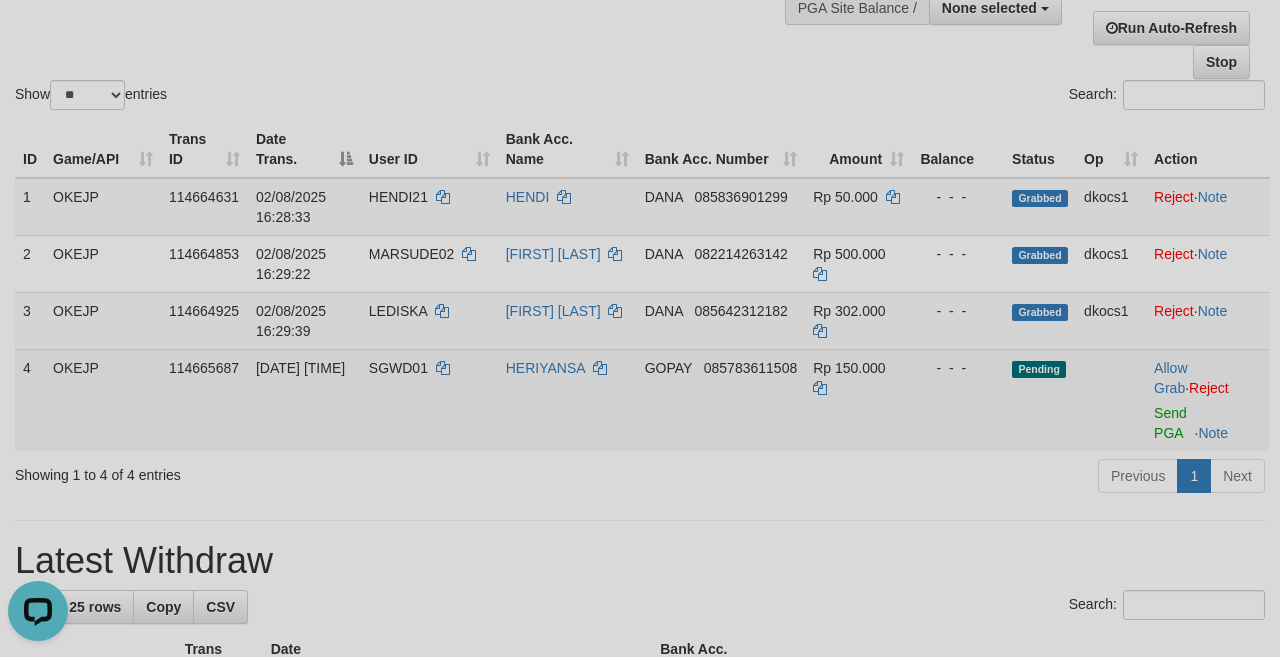 click on "Rp 150.000" at bounding box center (858, 400) 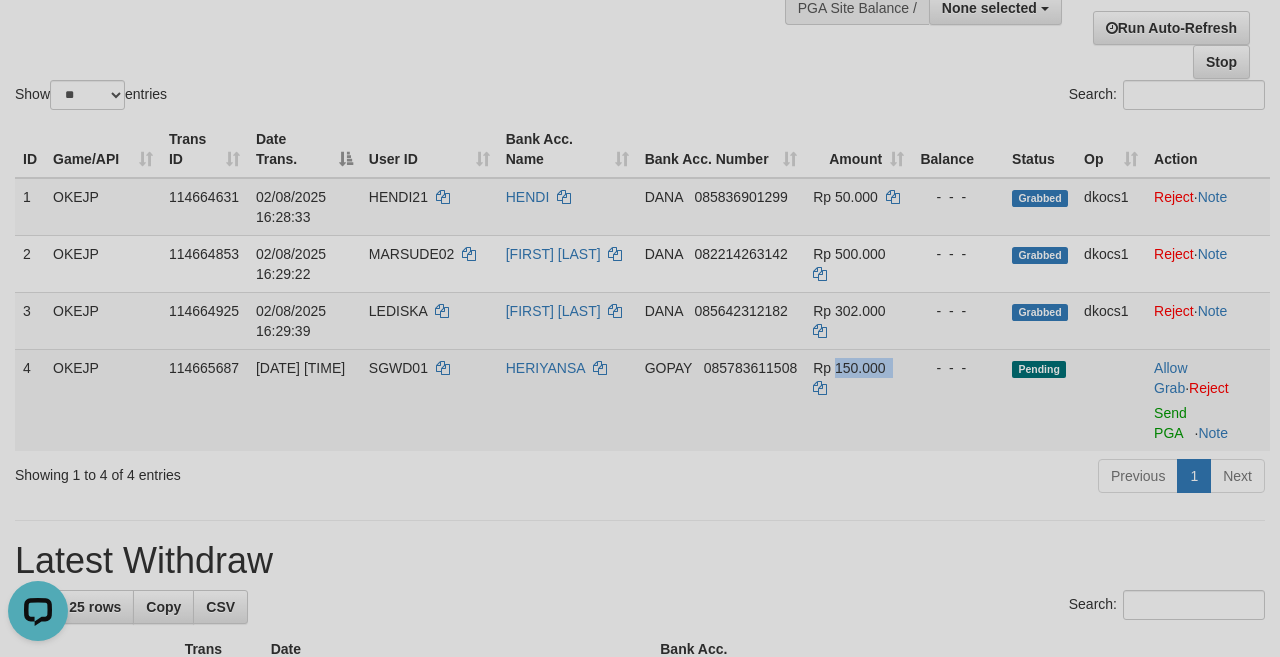 click on "Rp 150.000" at bounding box center [849, 368] 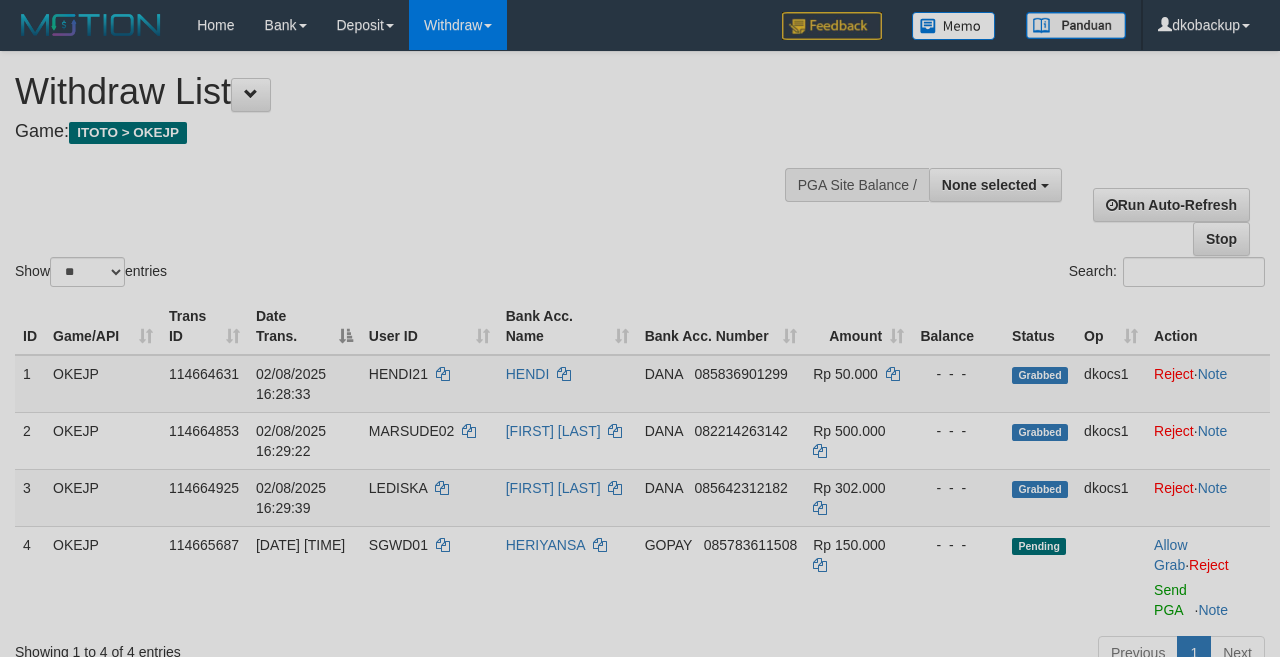 select 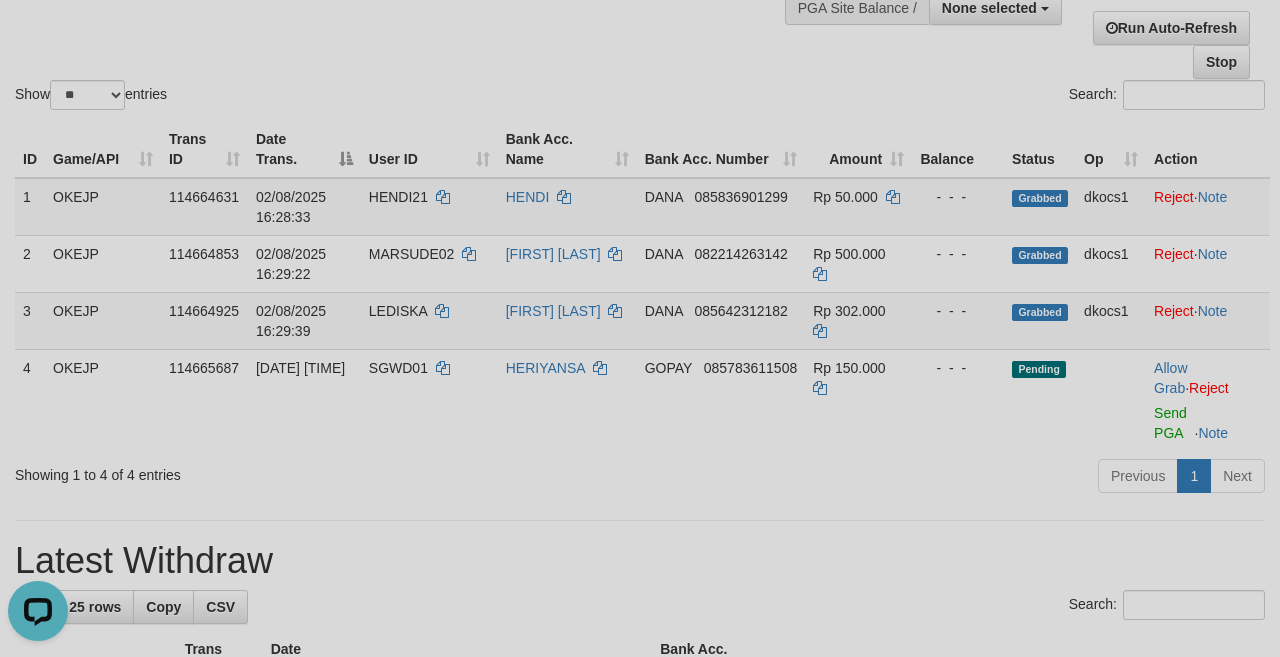 scroll, scrollTop: 0, scrollLeft: 0, axis: both 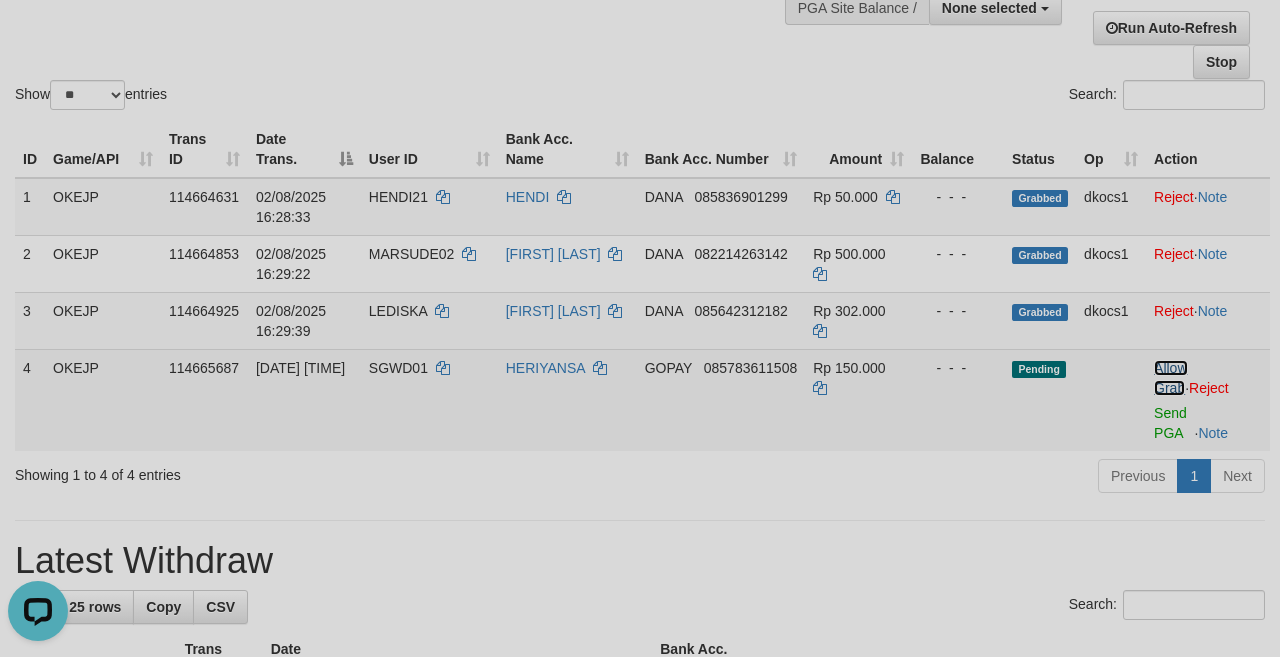 click on "Allow Grab" at bounding box center (1170, 378) 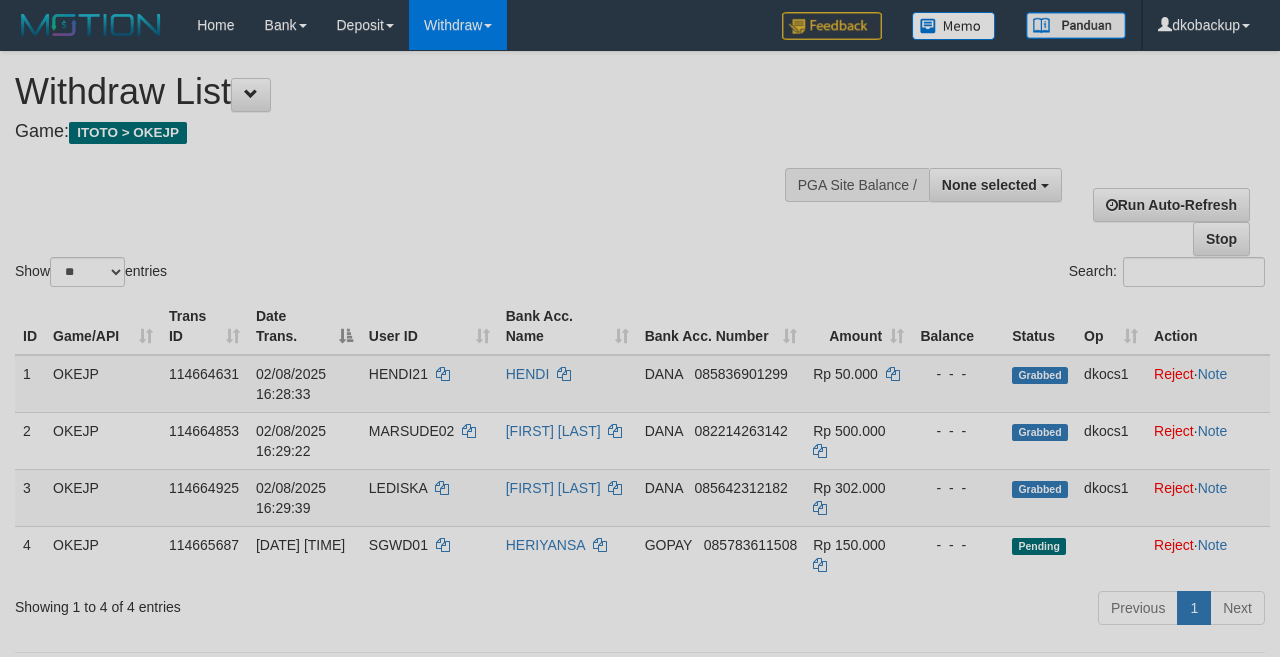select 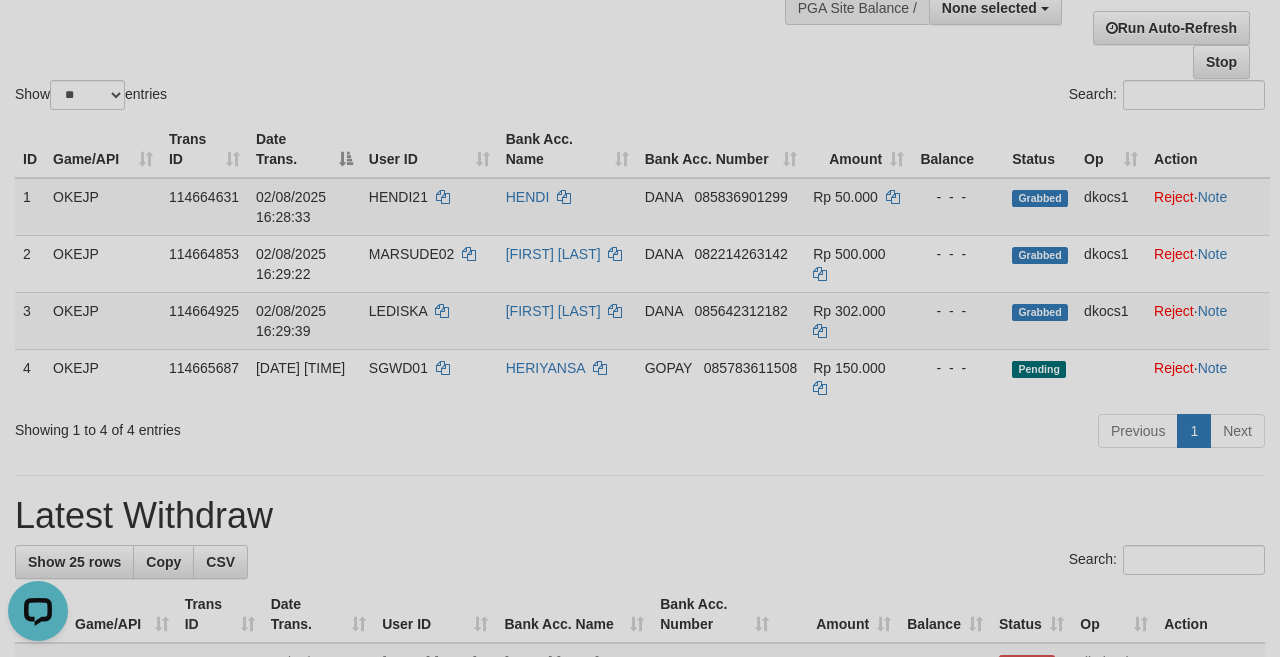 scroll, scrollTop: 0, scrollLeft: 0, axis: both 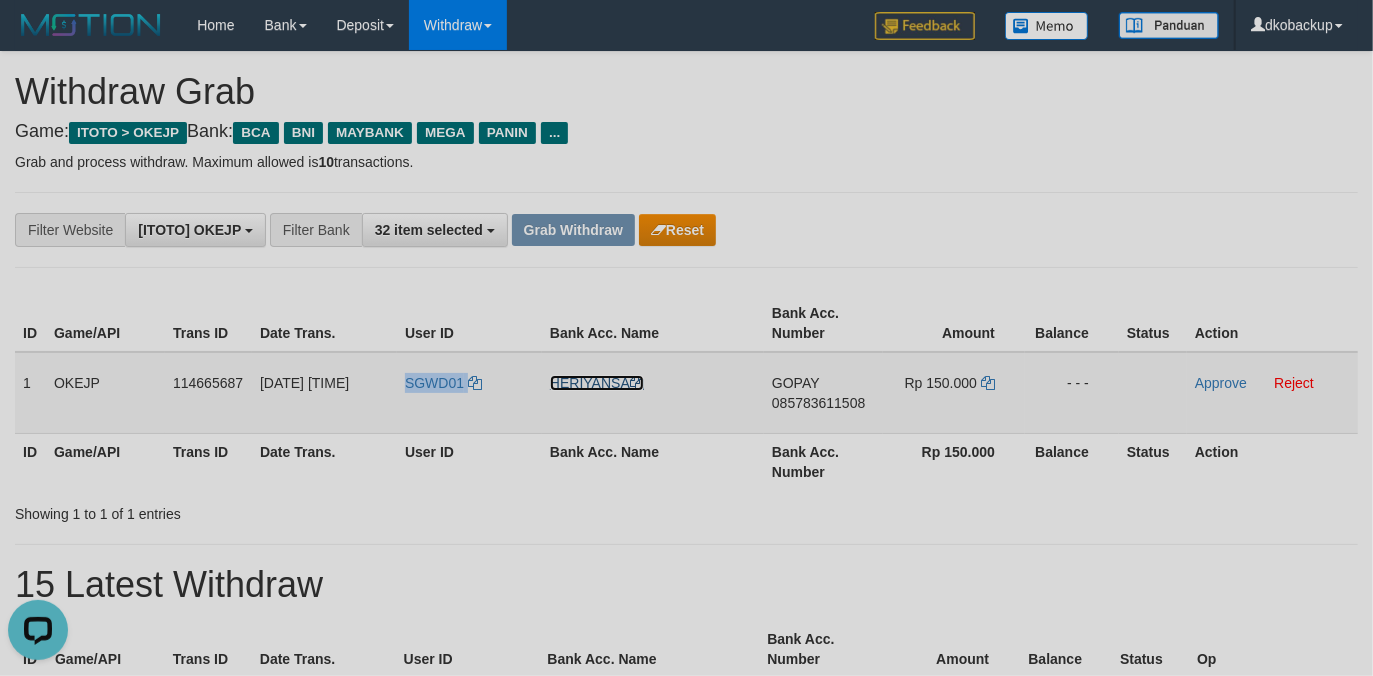 drag, startPoint x: 593, startPoint y: 384, endPoint x: 1117, endPoint y: 352, distance: 524.9762 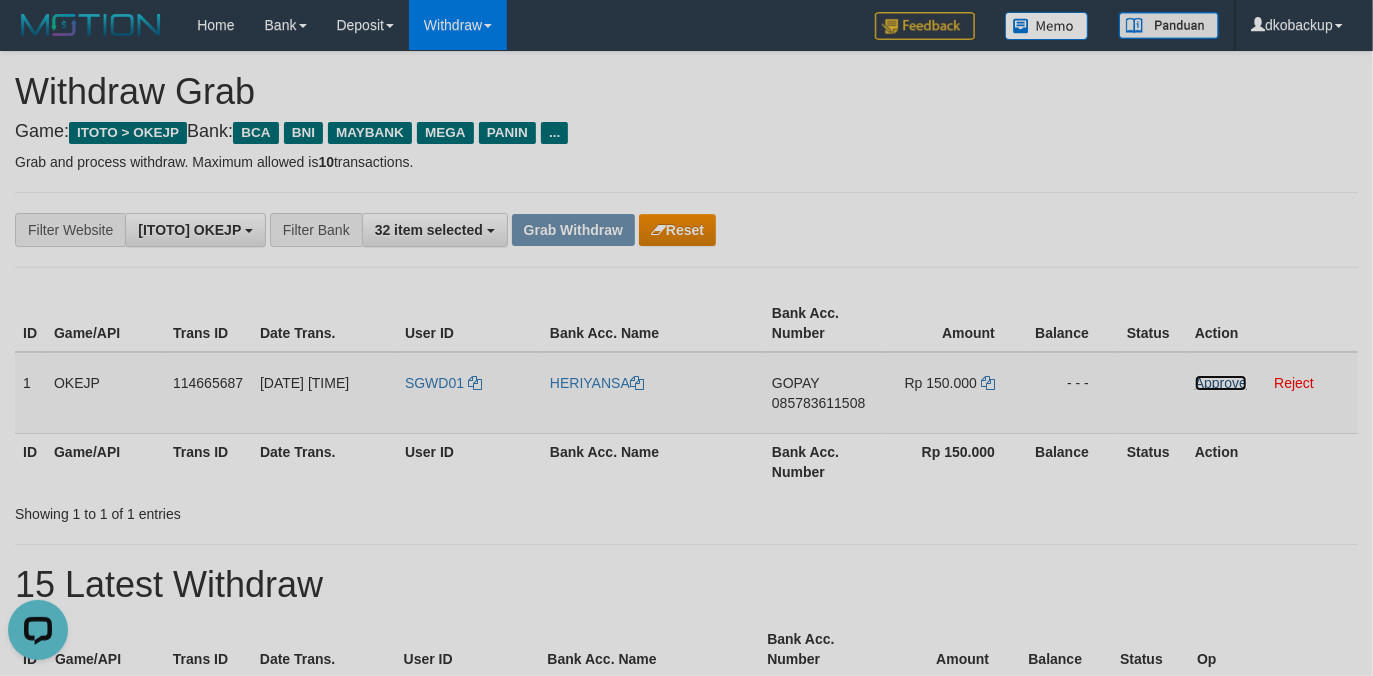 drag, startPoint x: 1216, startPoint y: 381, endPoint x: 1349, endPoint y: 345, distance: 137.78607 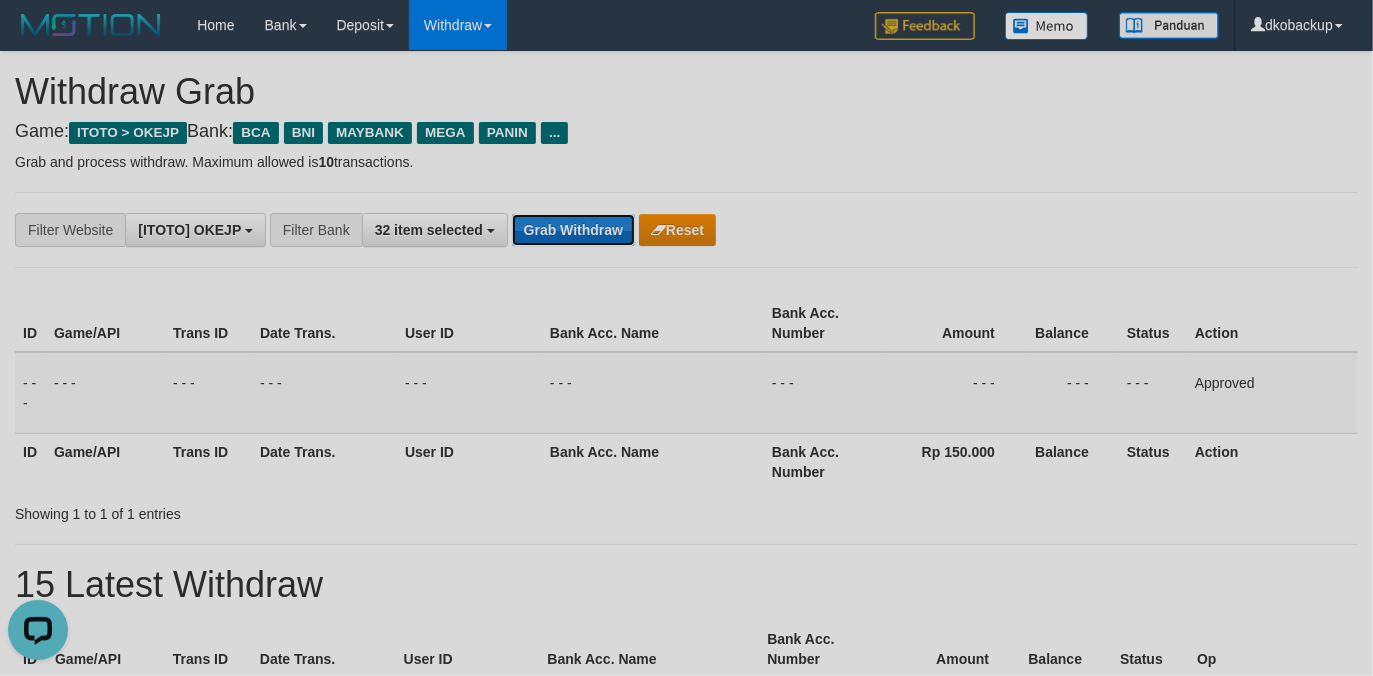 click on "Grab Withdraw" at bounding box center (573, 230) 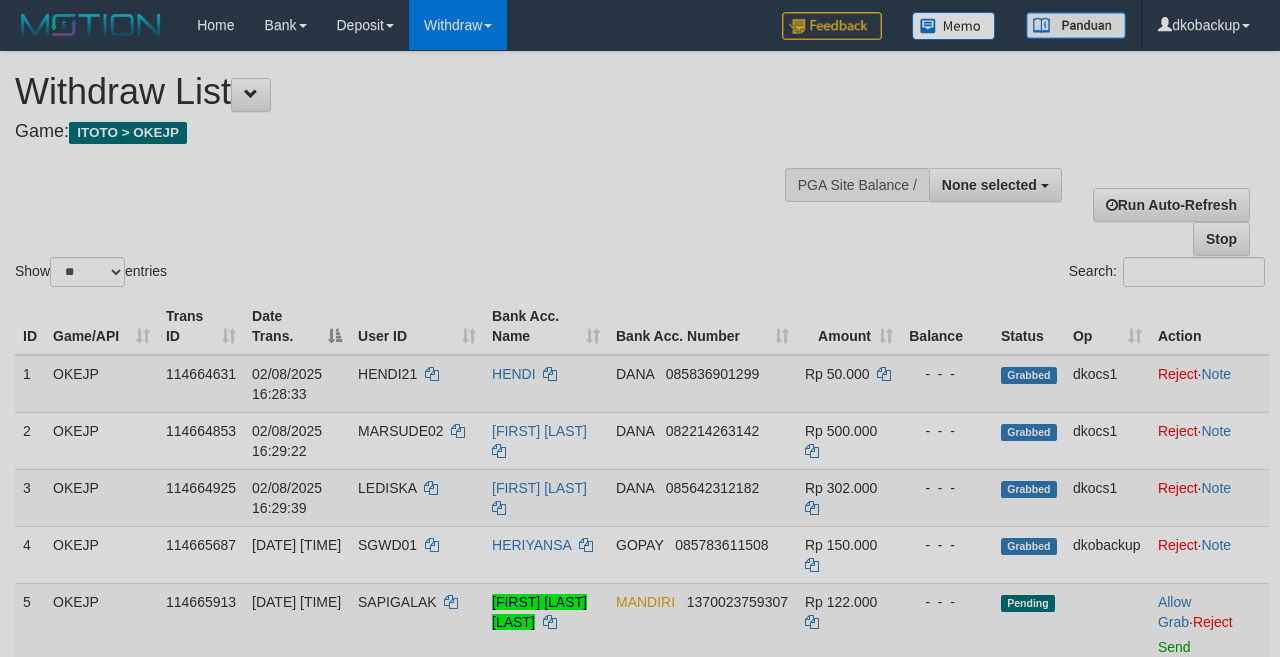 select 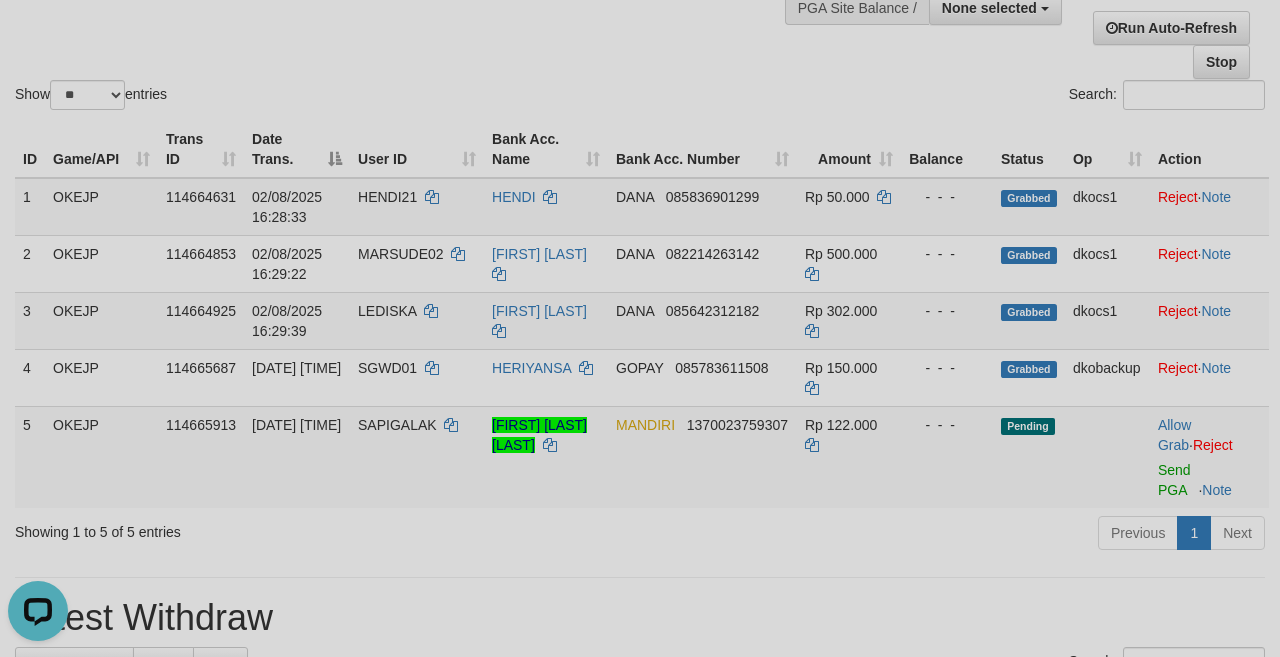 scroll, scrollTop: 0, scrollLeft: 0, axis: both 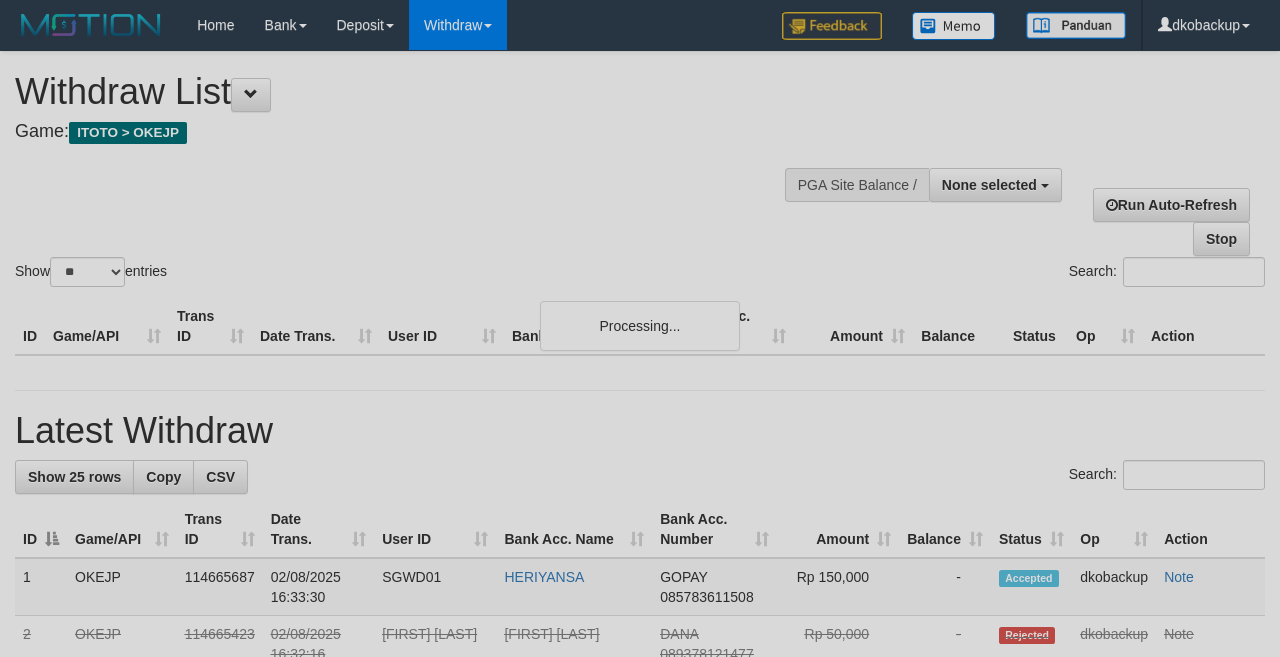 select 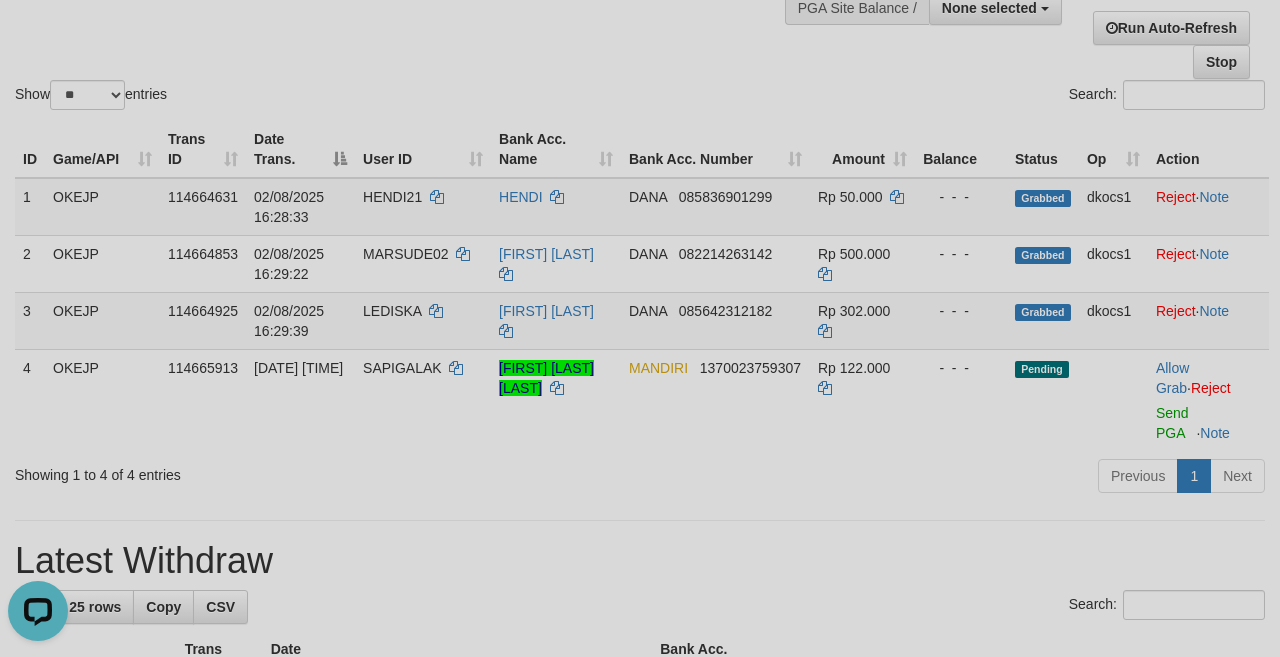scroll, scrollTop: 0, scrollLeft: 0, axis: both 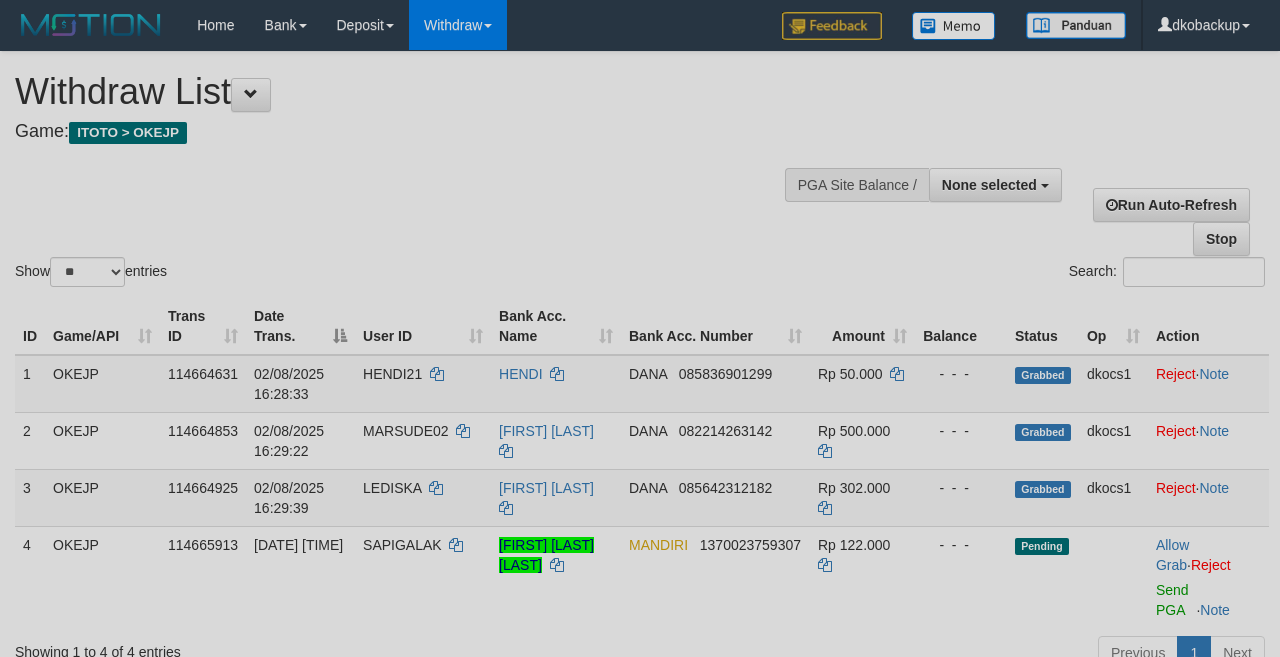 select 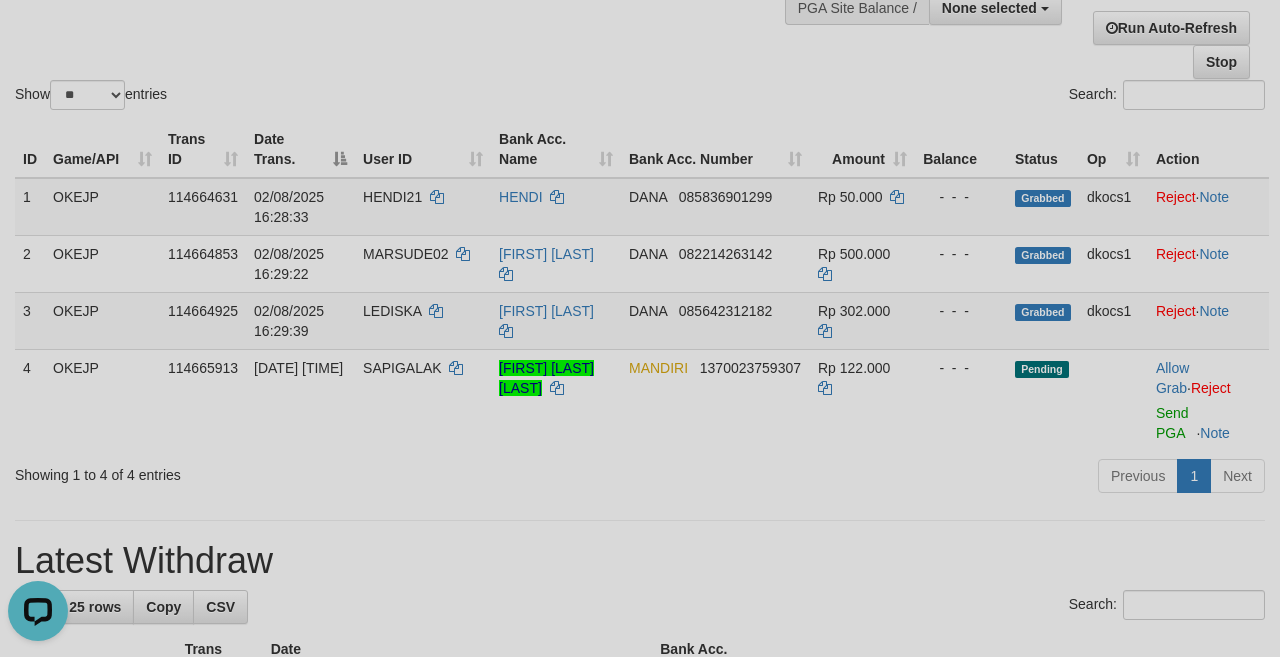 scroll, scrollTop: 0, scrollLeft: 0, axis: both 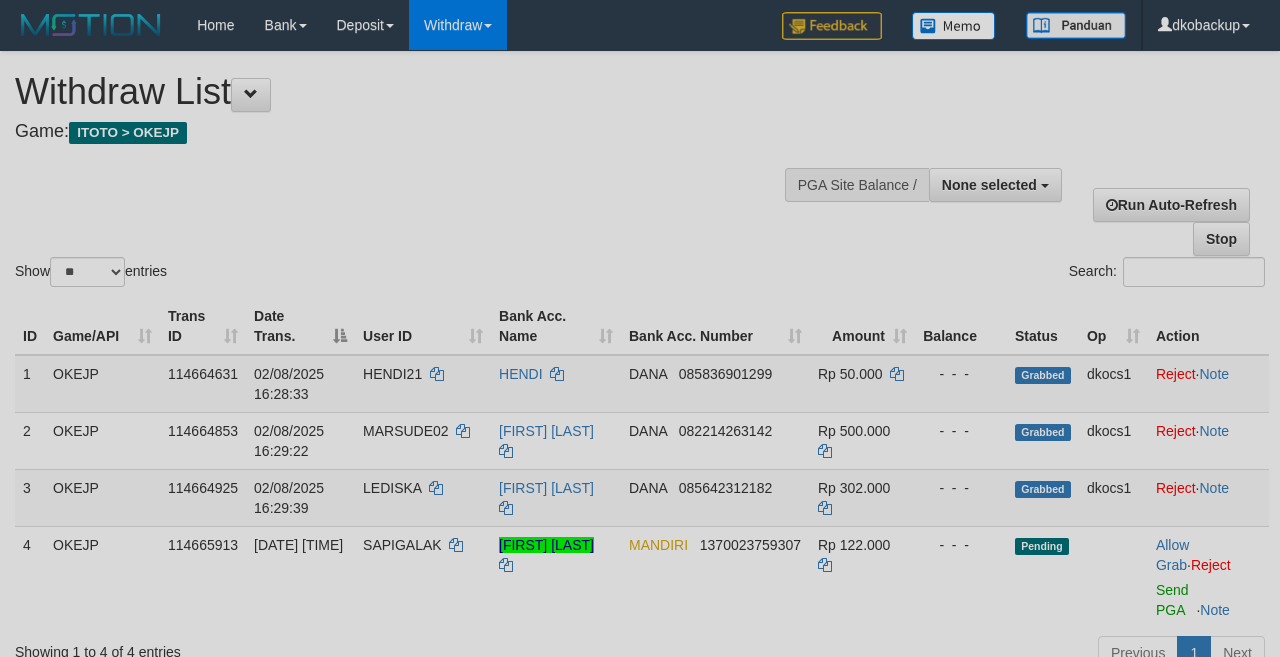 select 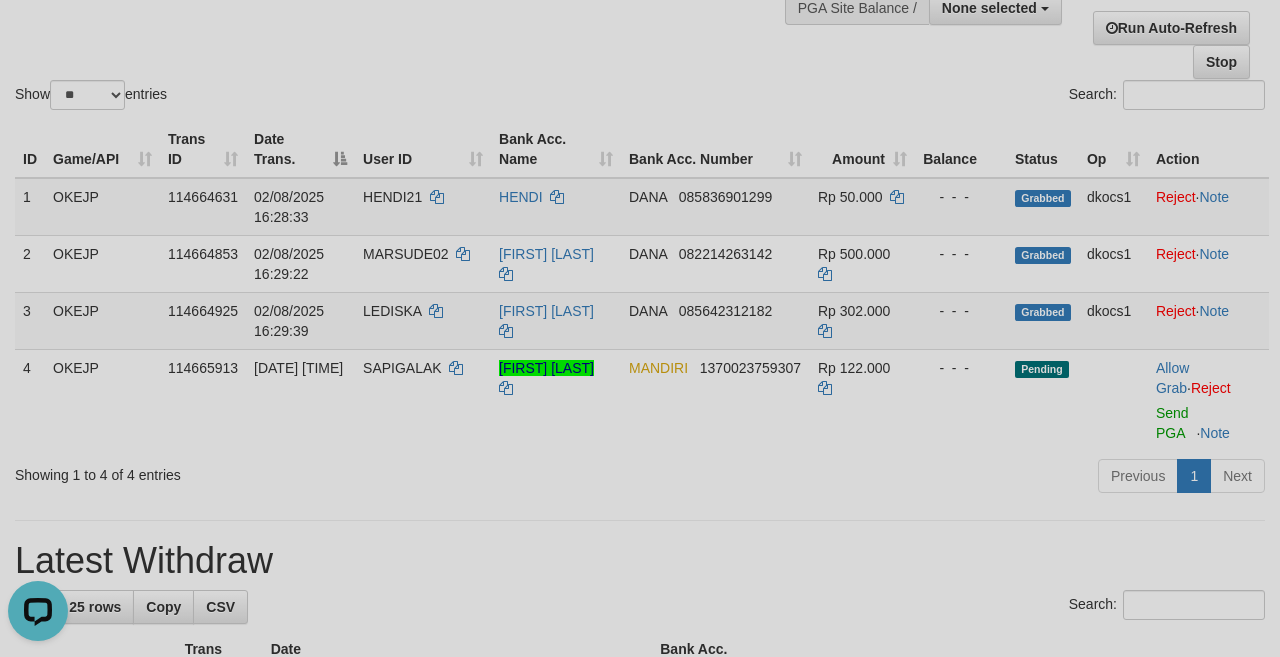scroll, scrollTop: 0, scrollLeft: 0, axis: both 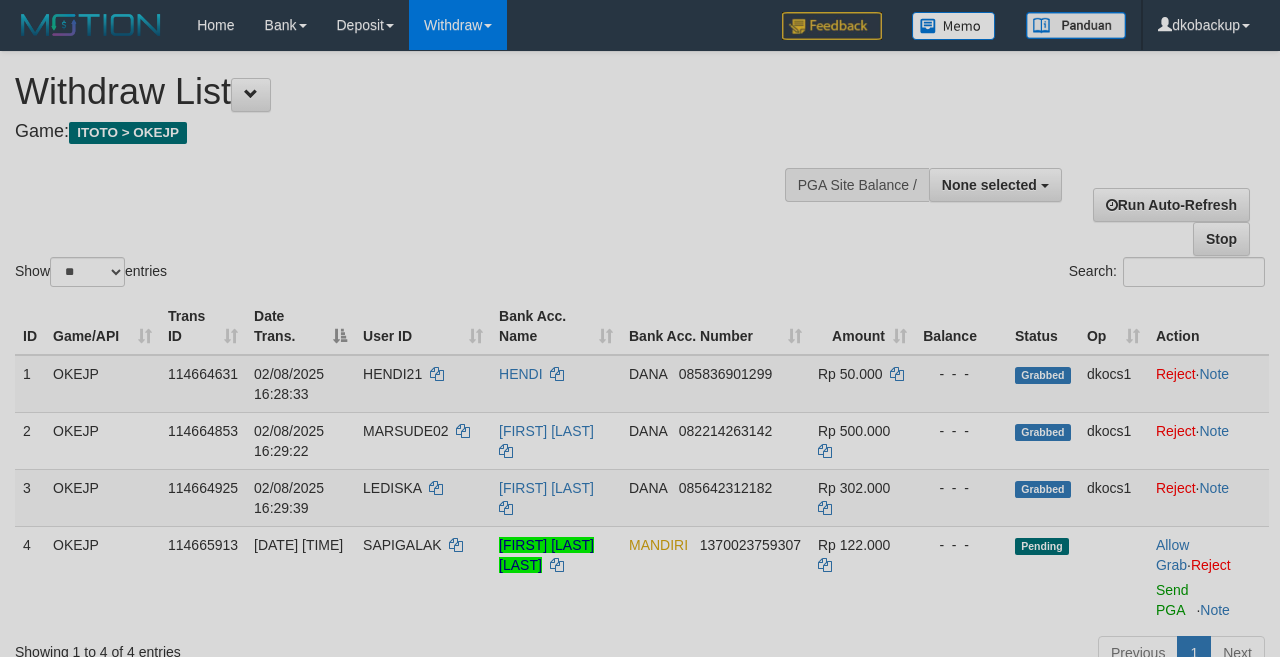 select 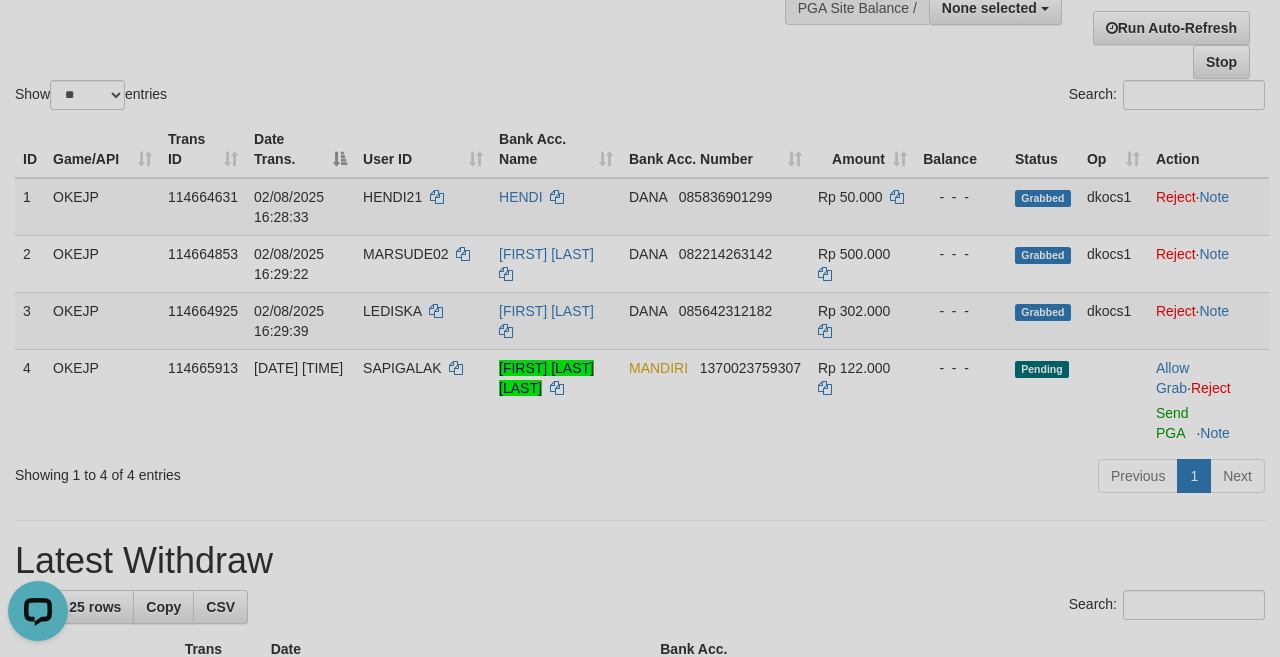 scroll, scrollTop: 0, scrollLeft: 0, axis: both 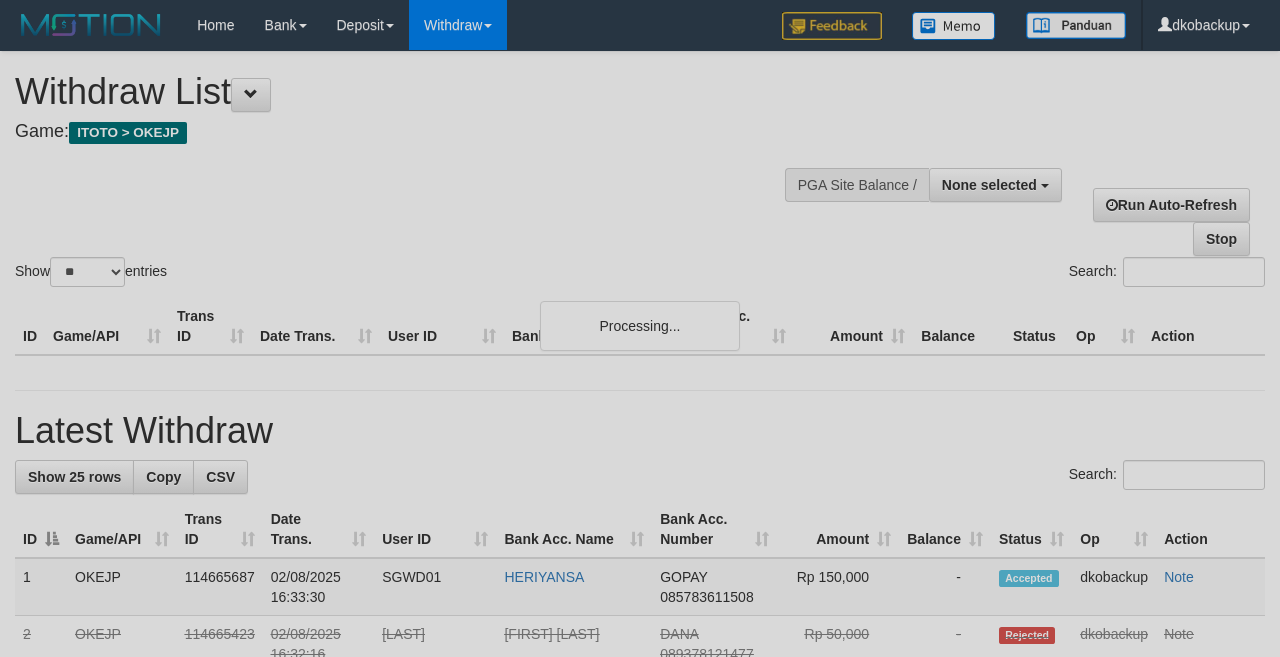 select 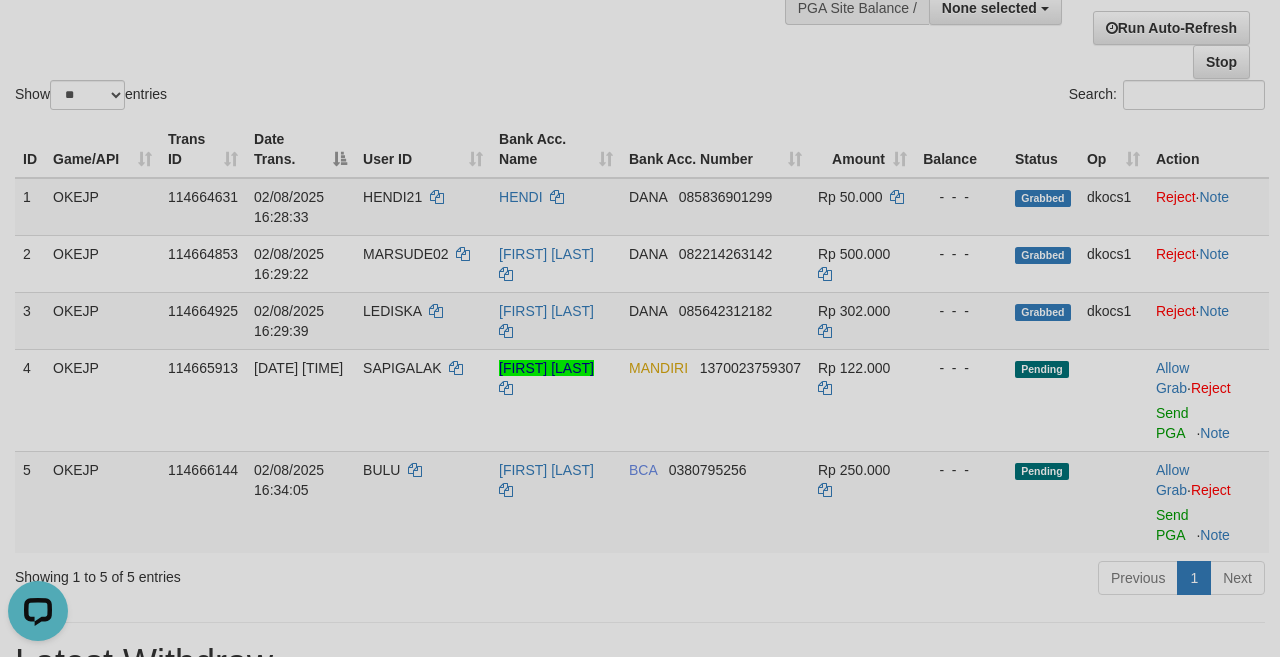 scroll, scrollTop: 0, scrollLeft: 0, axis: both 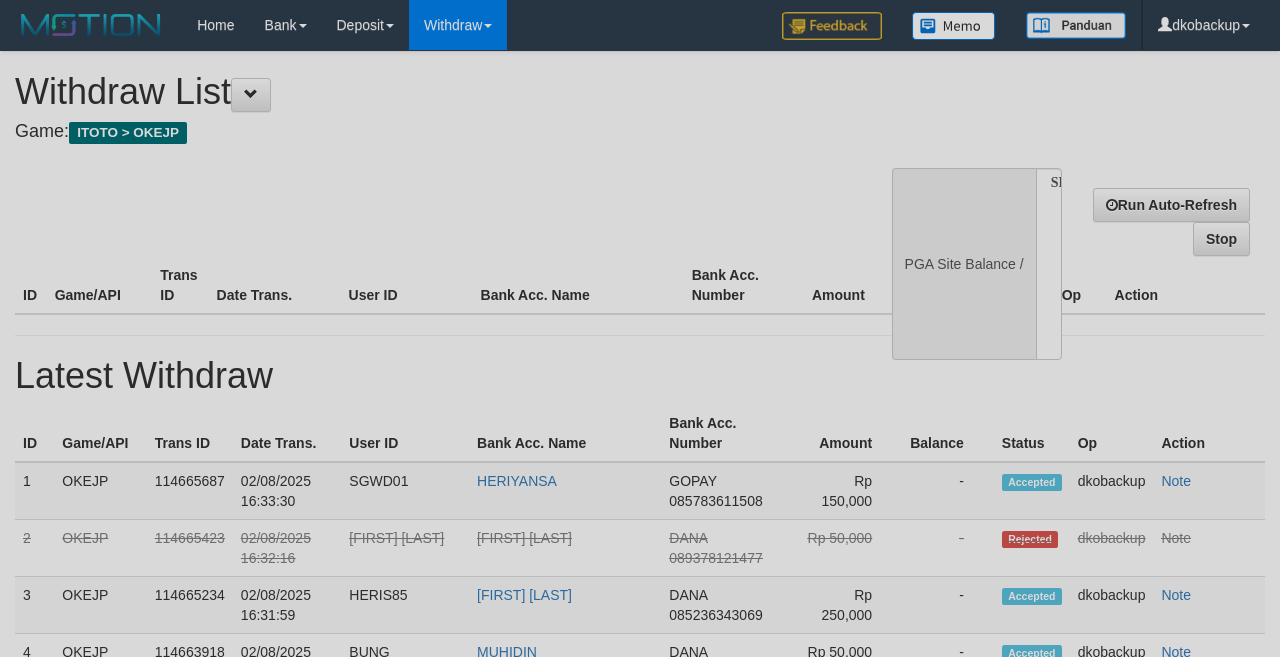 select 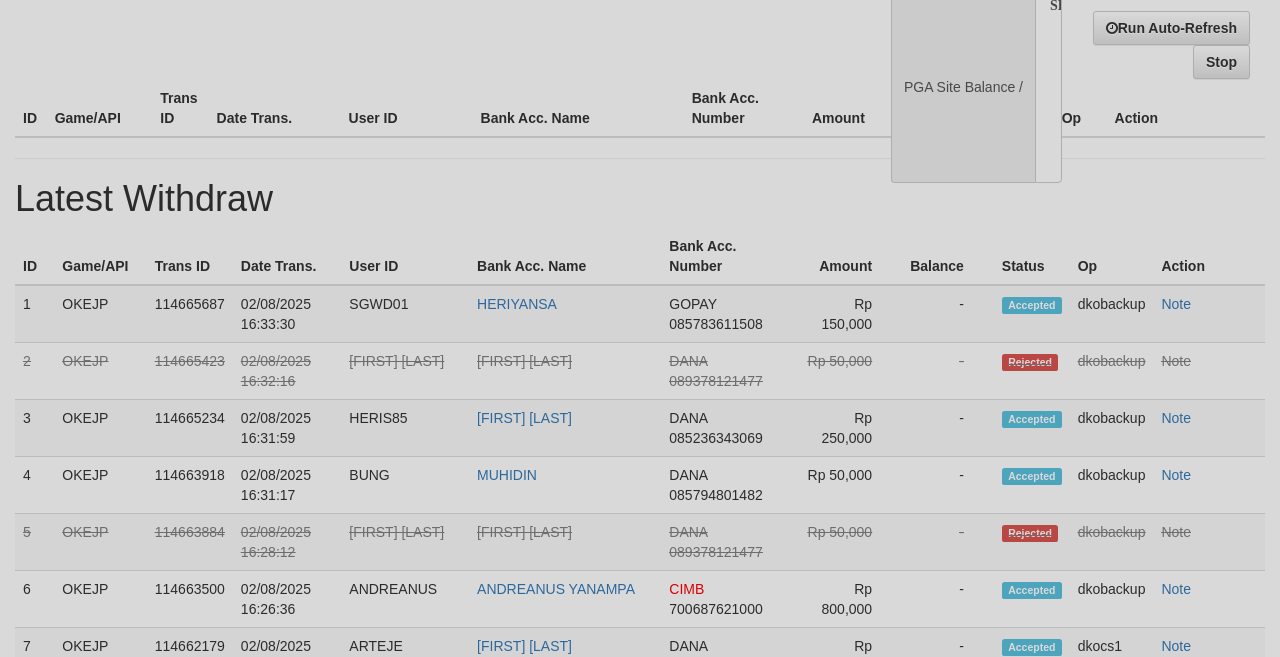 scroll, scrollTop: 177, scrollLeft: 0, axis: vertical 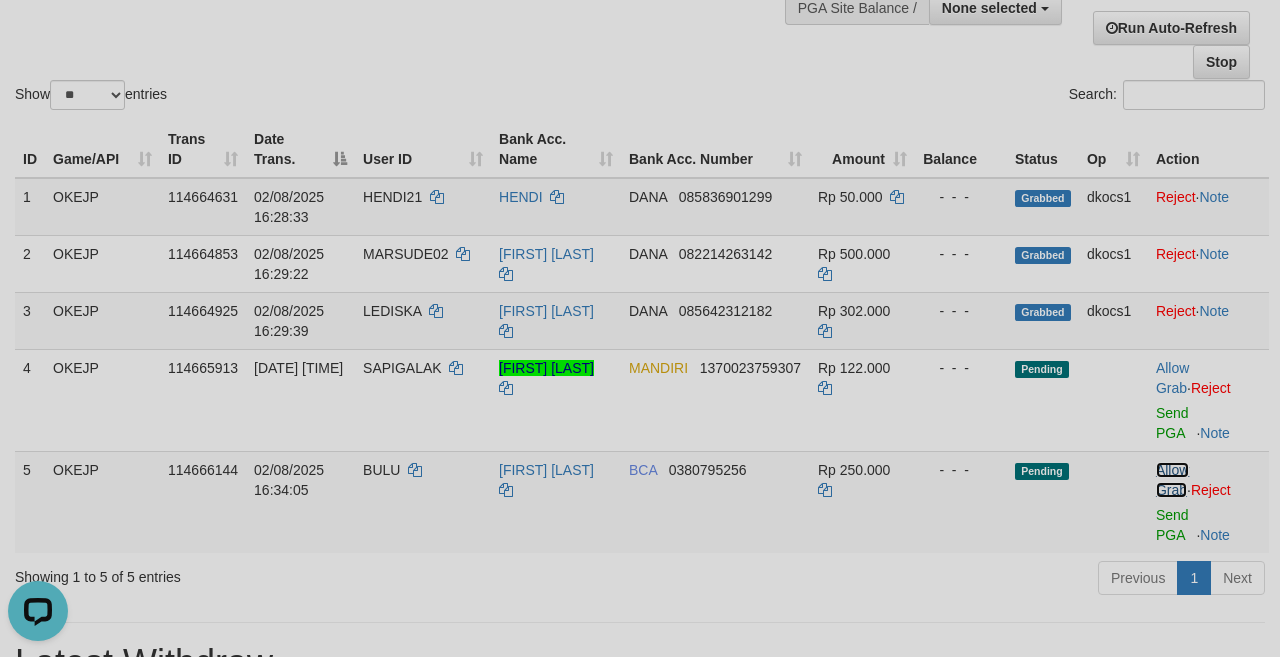 drag, startPoint x: 1174, startPoint y: 492, endPoint x: 768, endPoint y: 146, distance: 533.43414 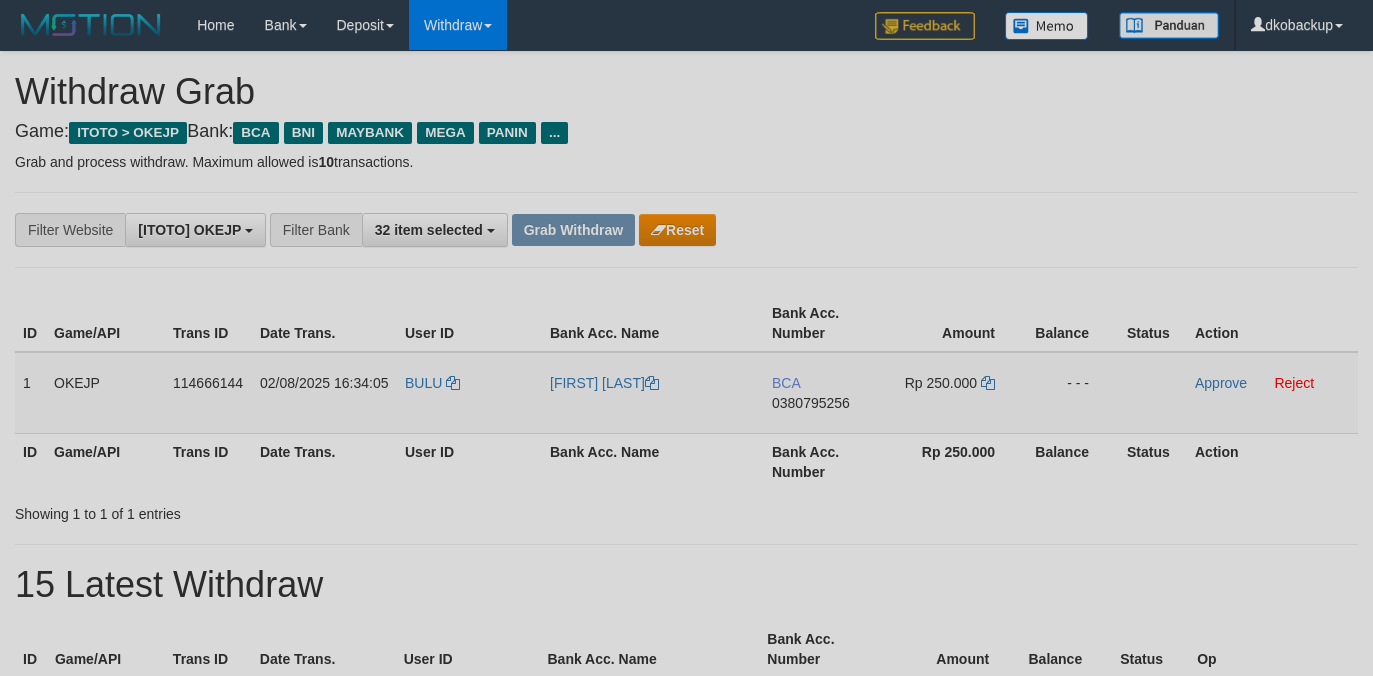 scroll, scrollTop: 0, scrollLeft: 0, axis: both 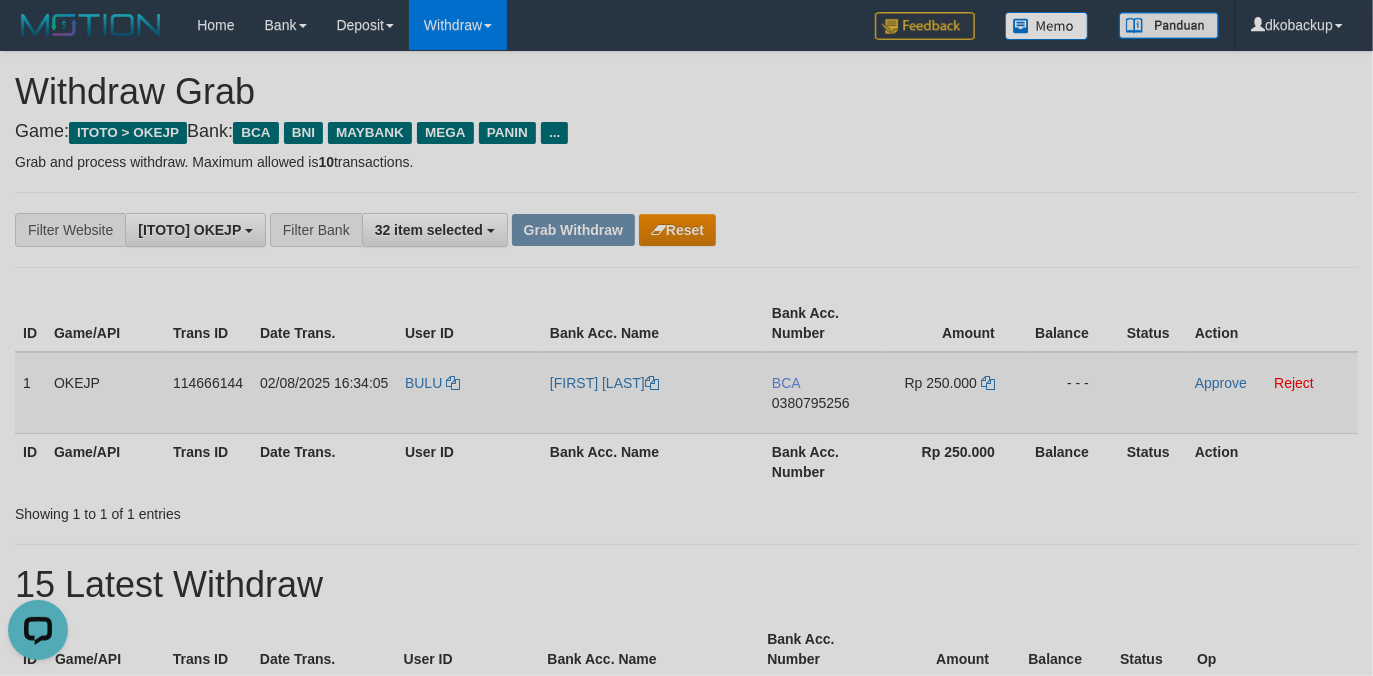 click on "BULU" at bounding box center (469, 393) 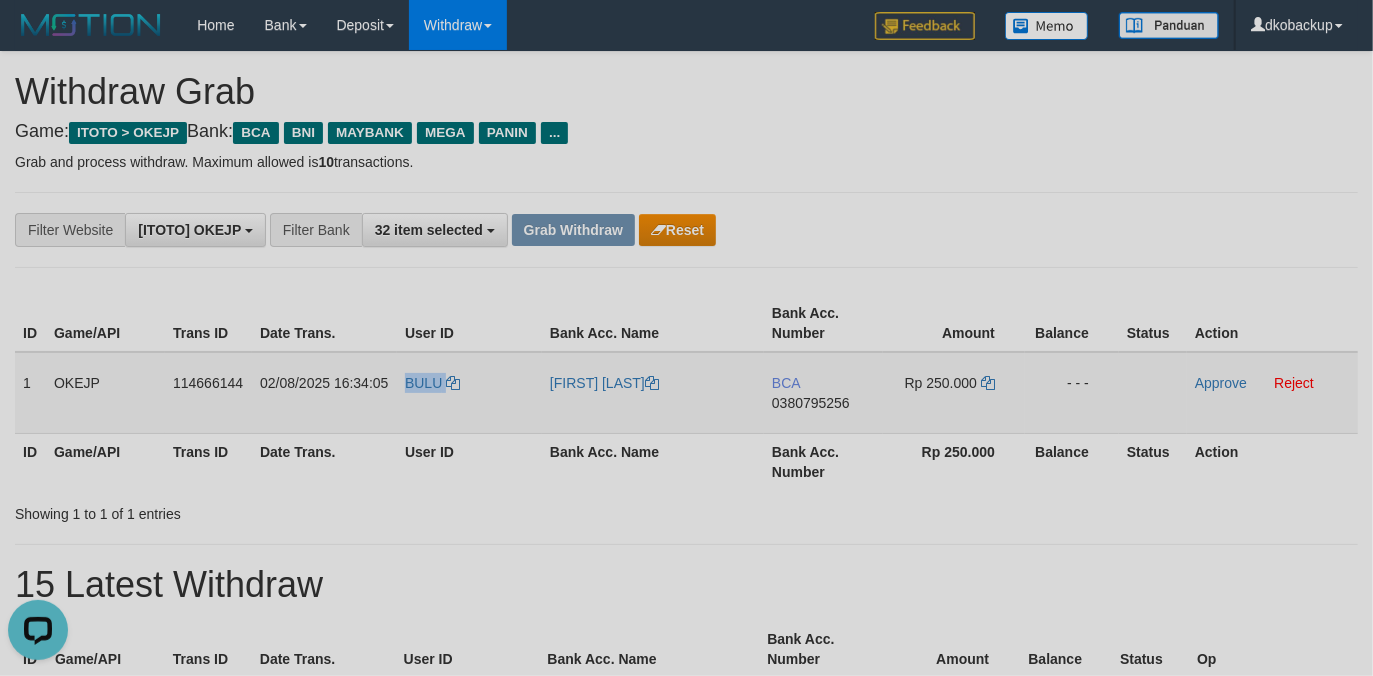 click on "BULU" at bounding box center [469, 393] 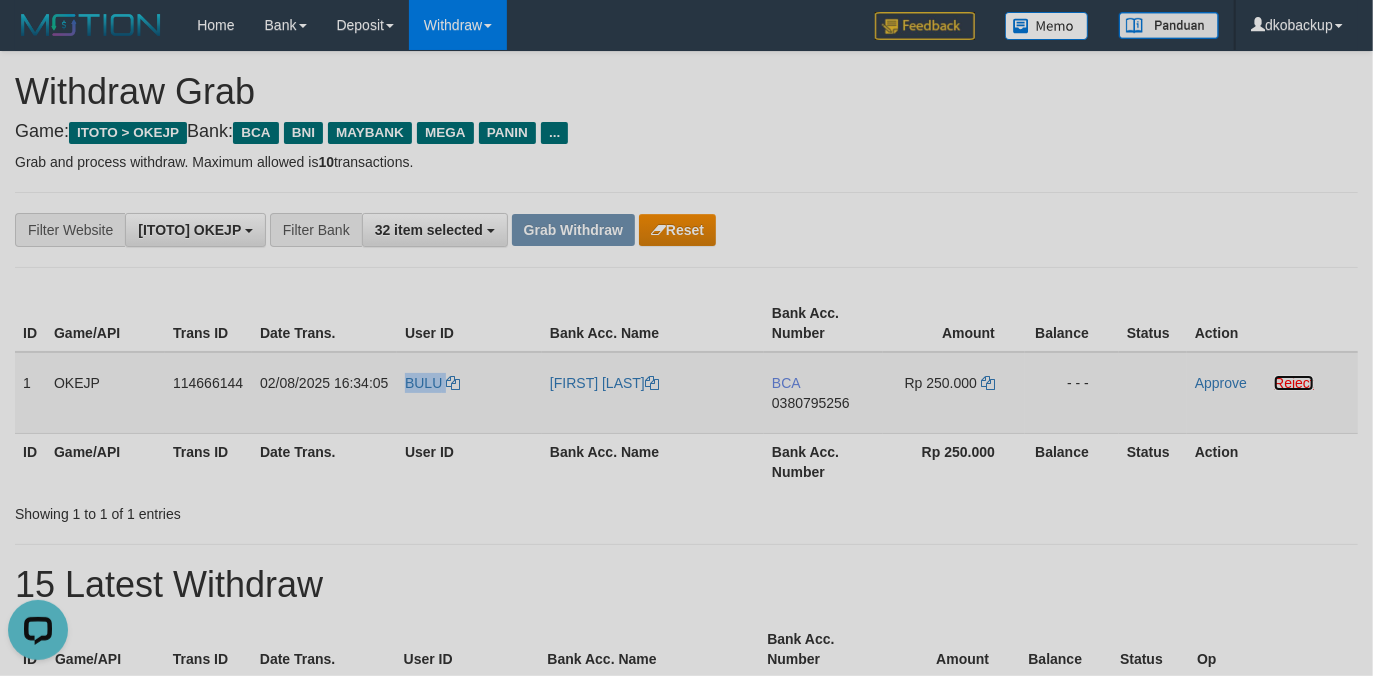 click on "Reject" at bounding box center [1294, 383] 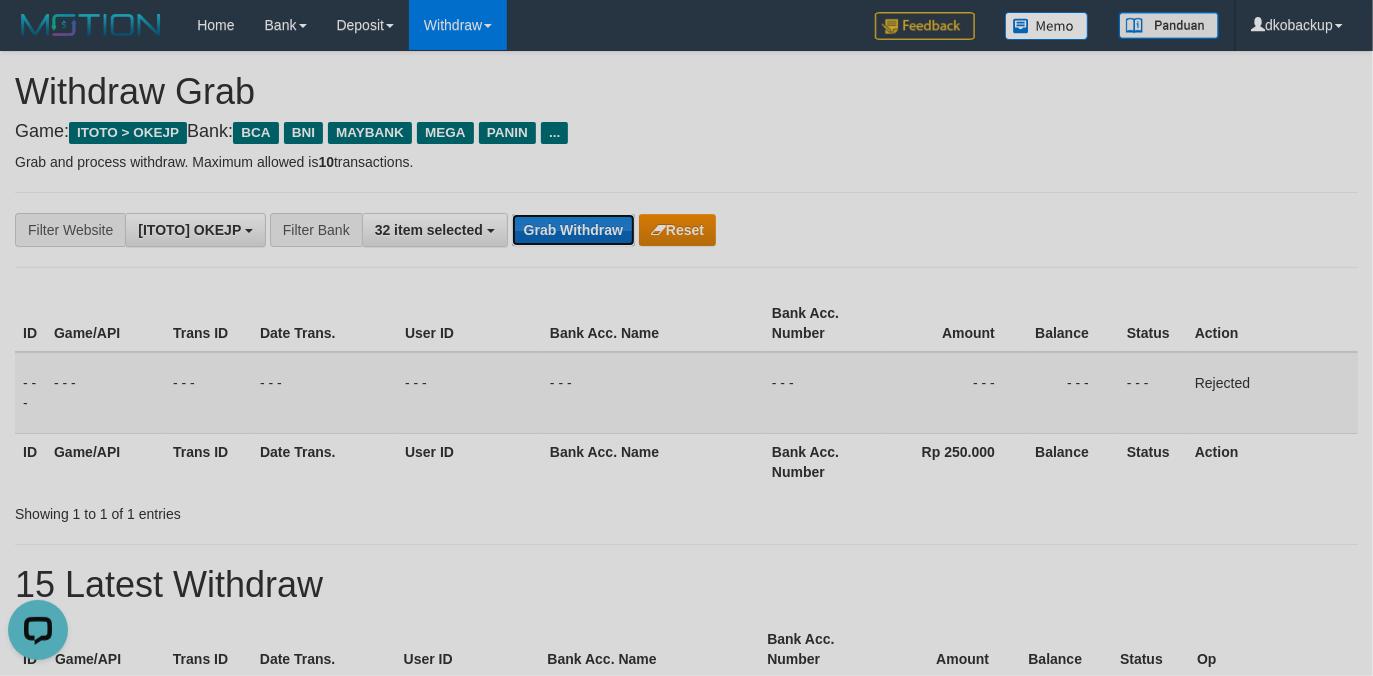 click on "Grab Withdraw" at bounding box center (573, 230) 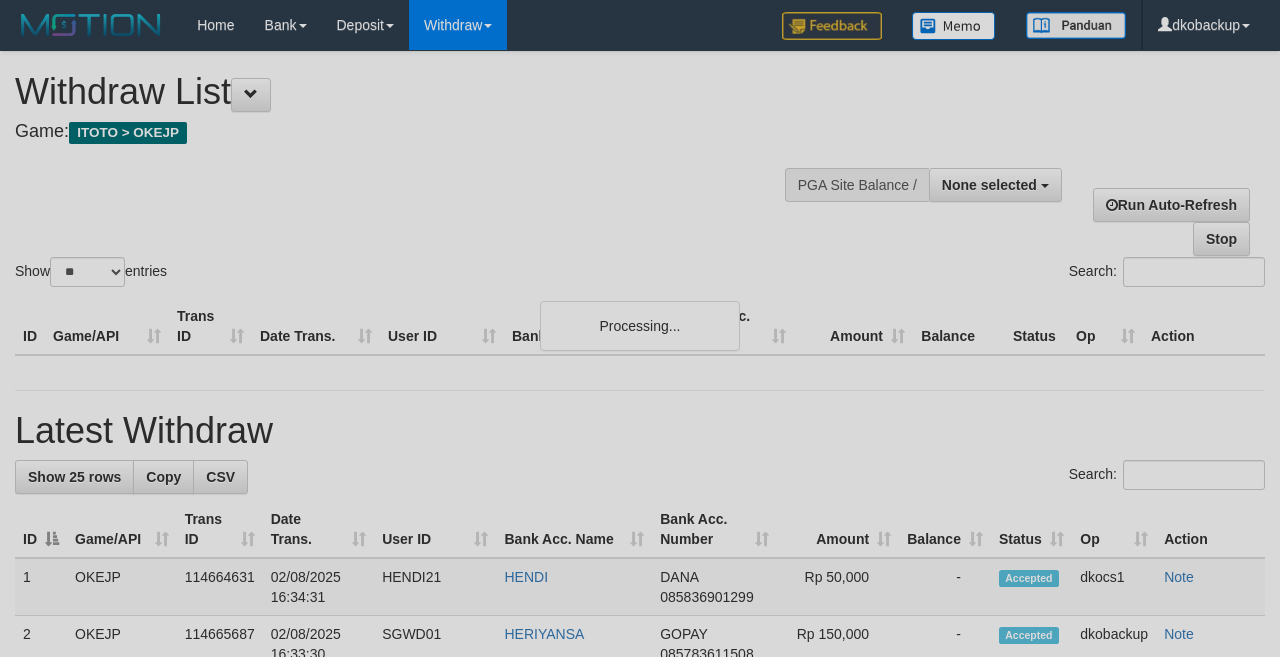 select 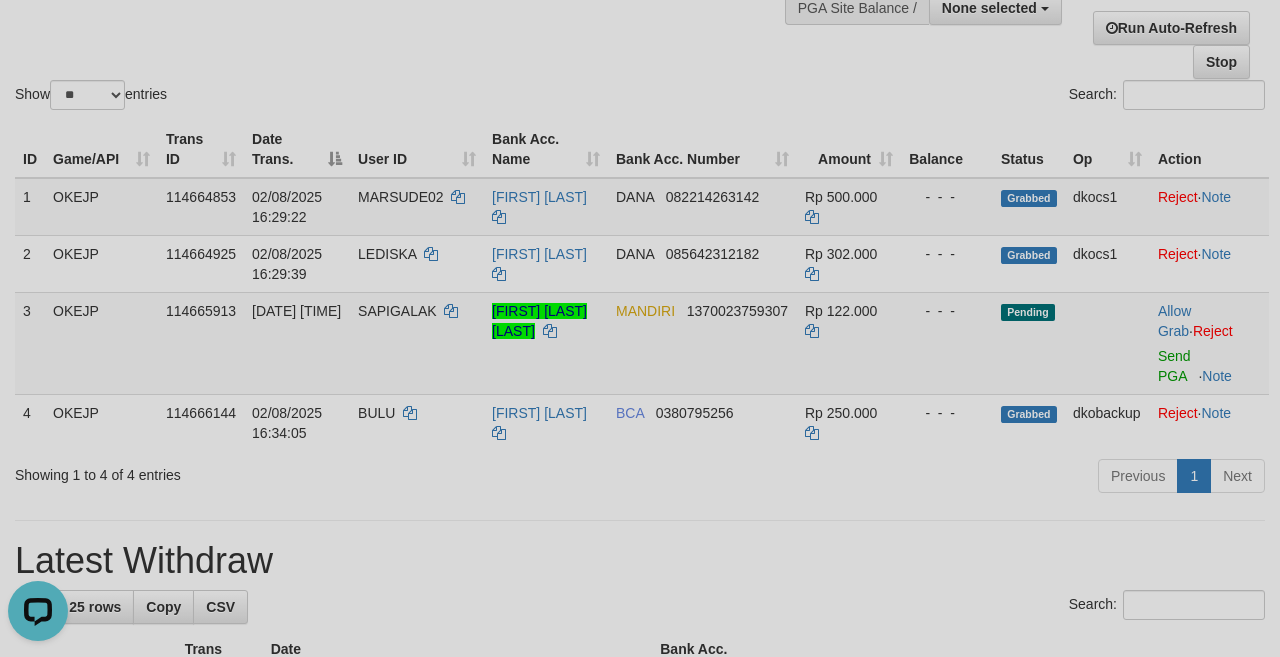 scroll, scrollTop: 0, scrollLeft: 0, axis: both 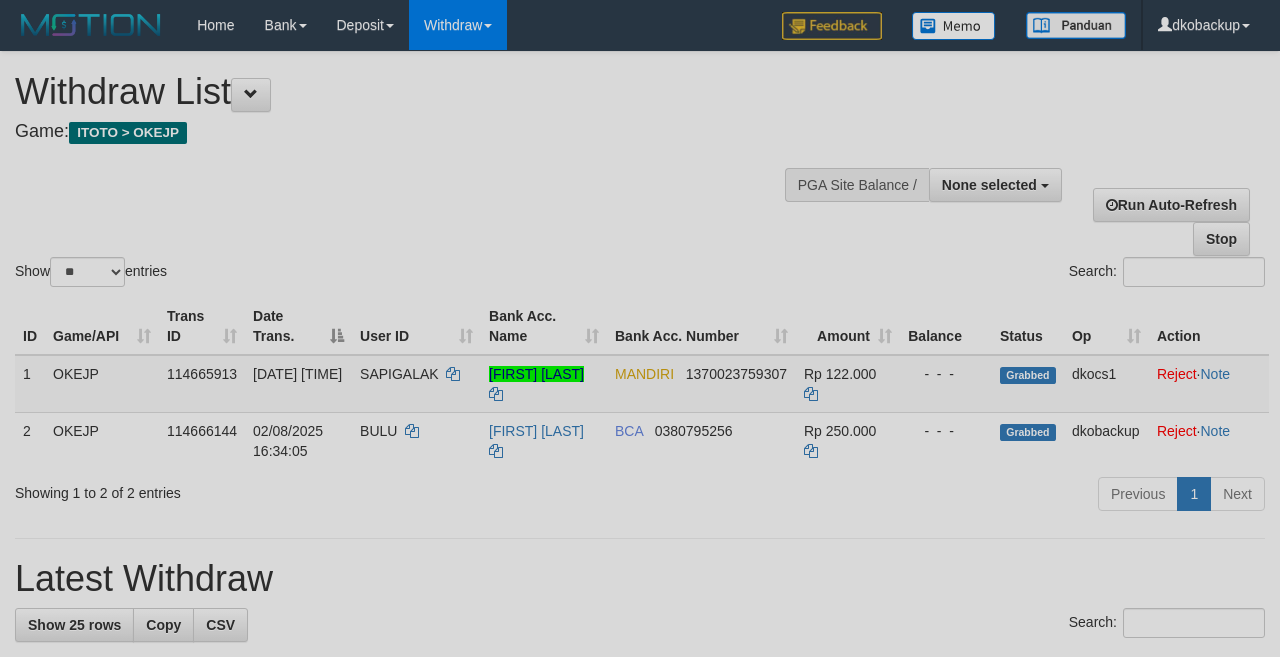 select 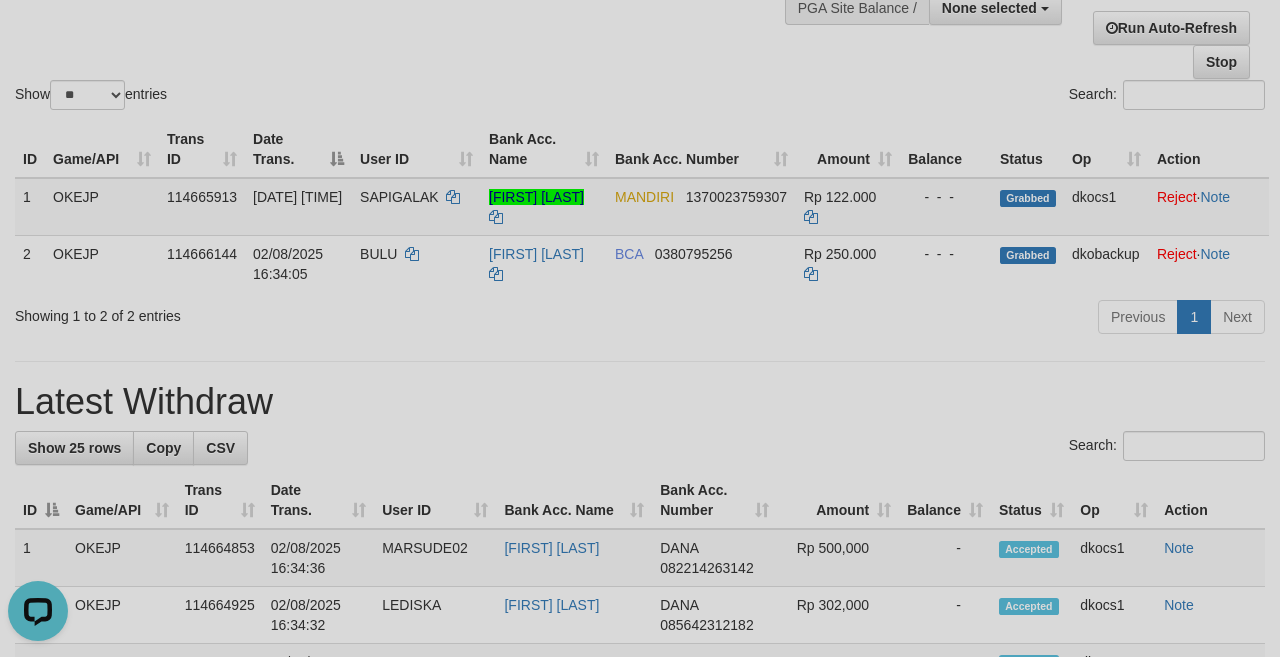 scroll, scrollTop: 0, scrollLeft: 0, axis: both 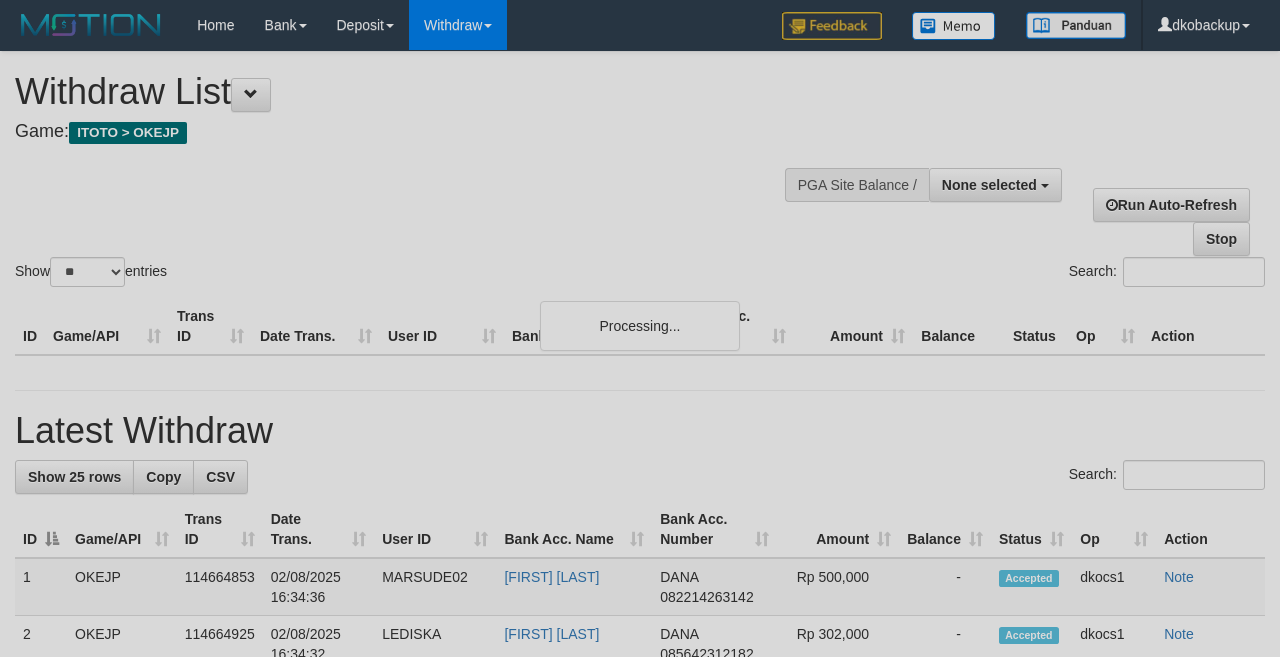 select 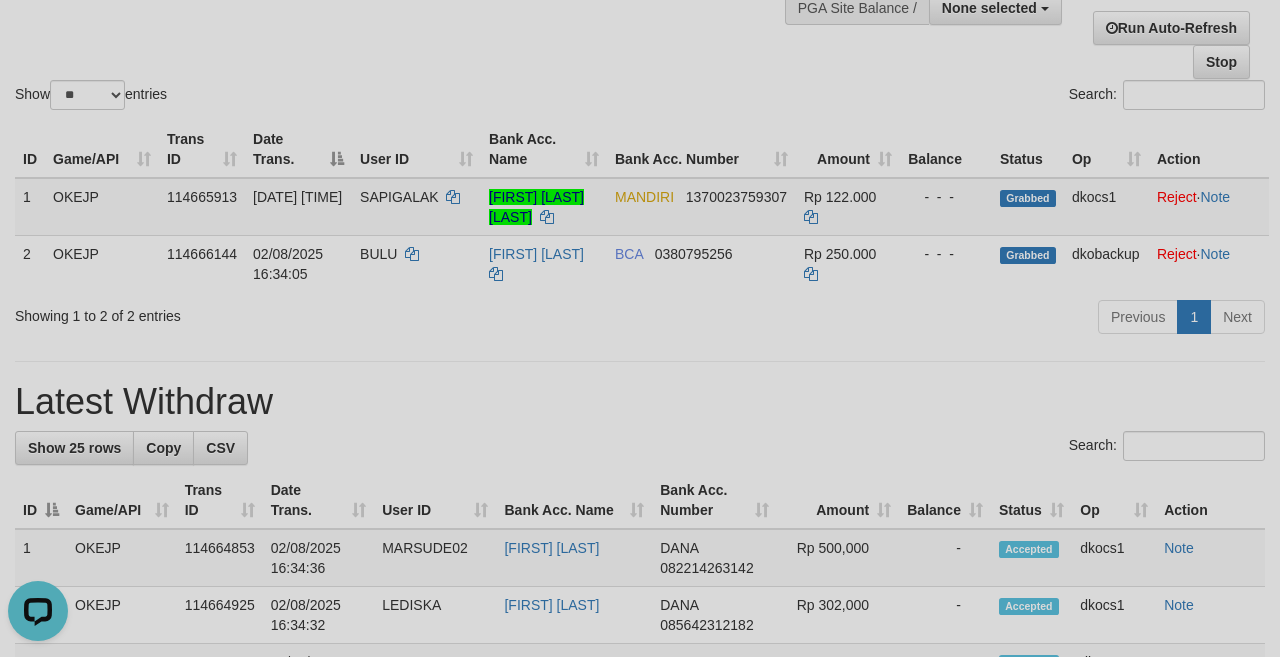 scroll, scrollTop: 0, scrollLeft: 0, axis: both 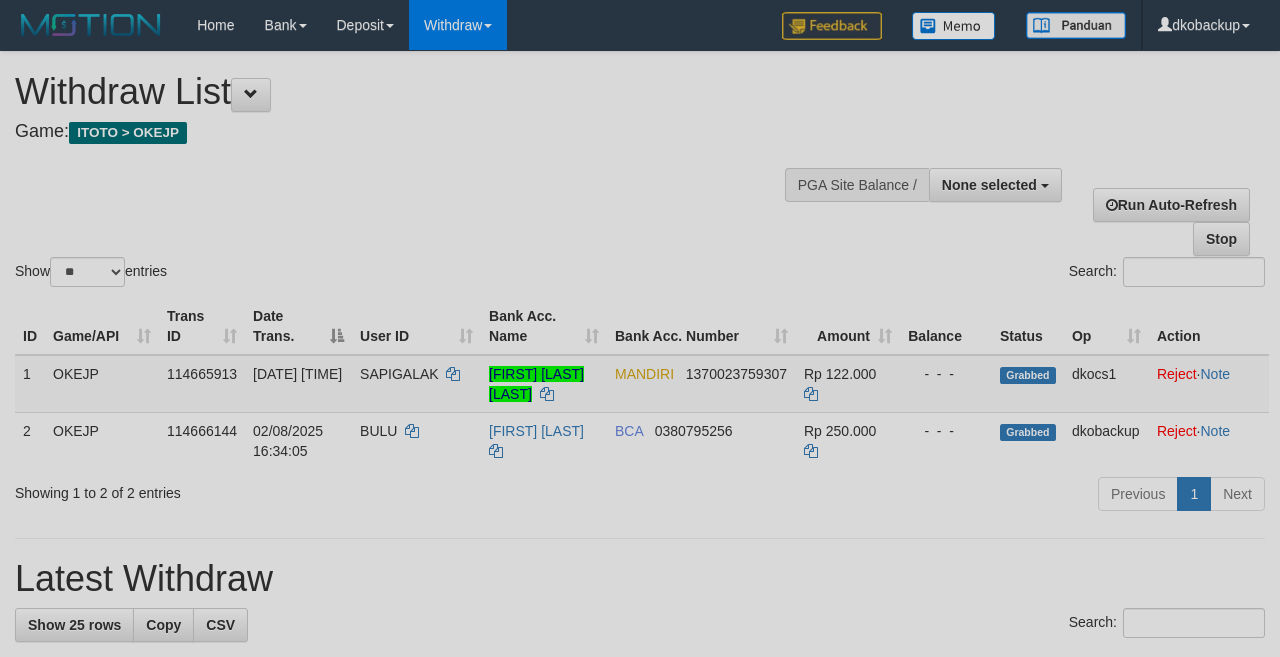 select 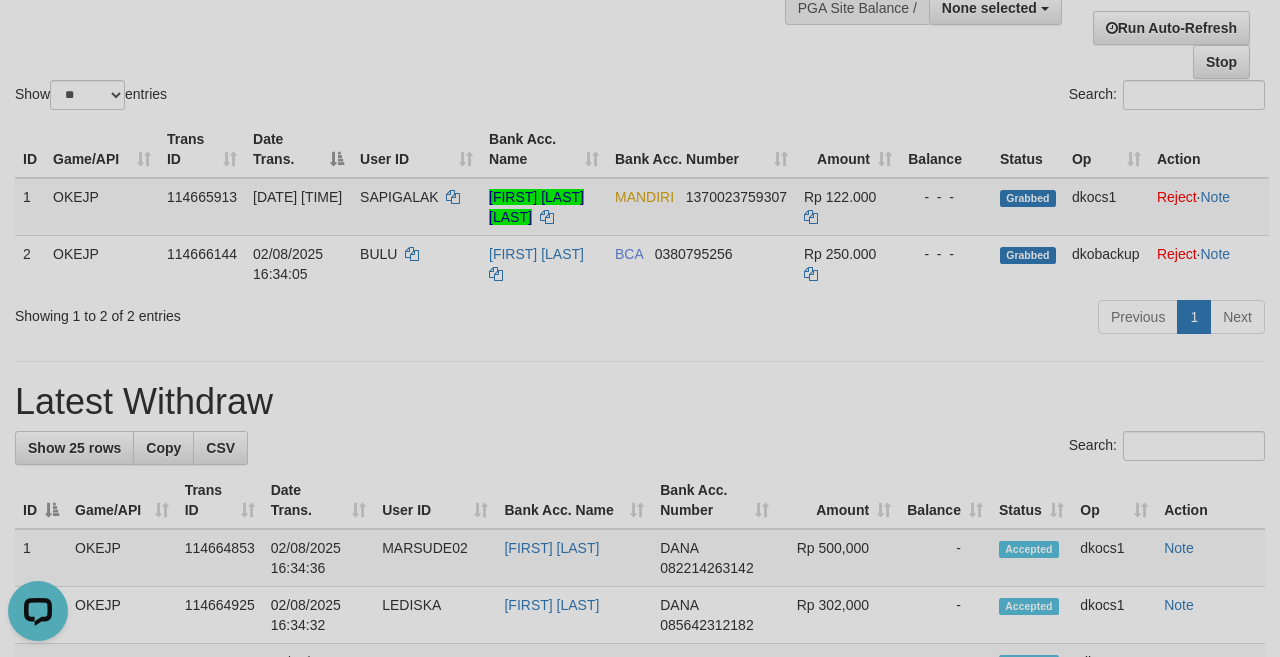 scroll, scrollTop: 0, scrollLeft: 0, axis: both 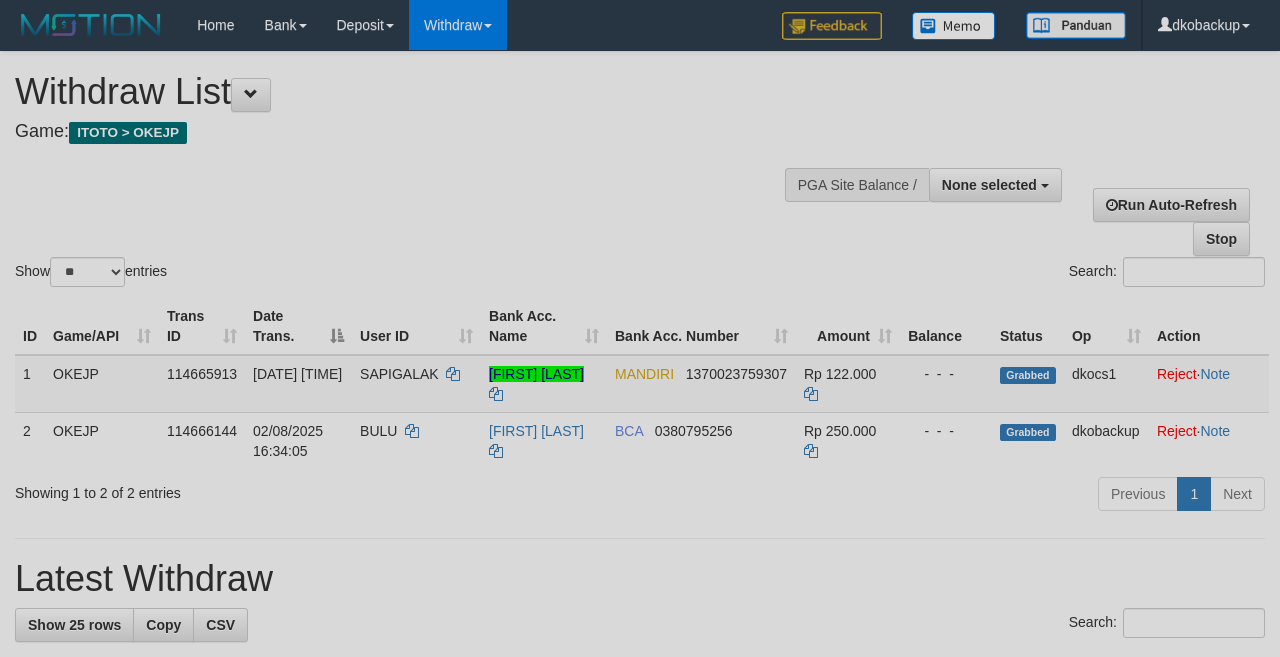 select 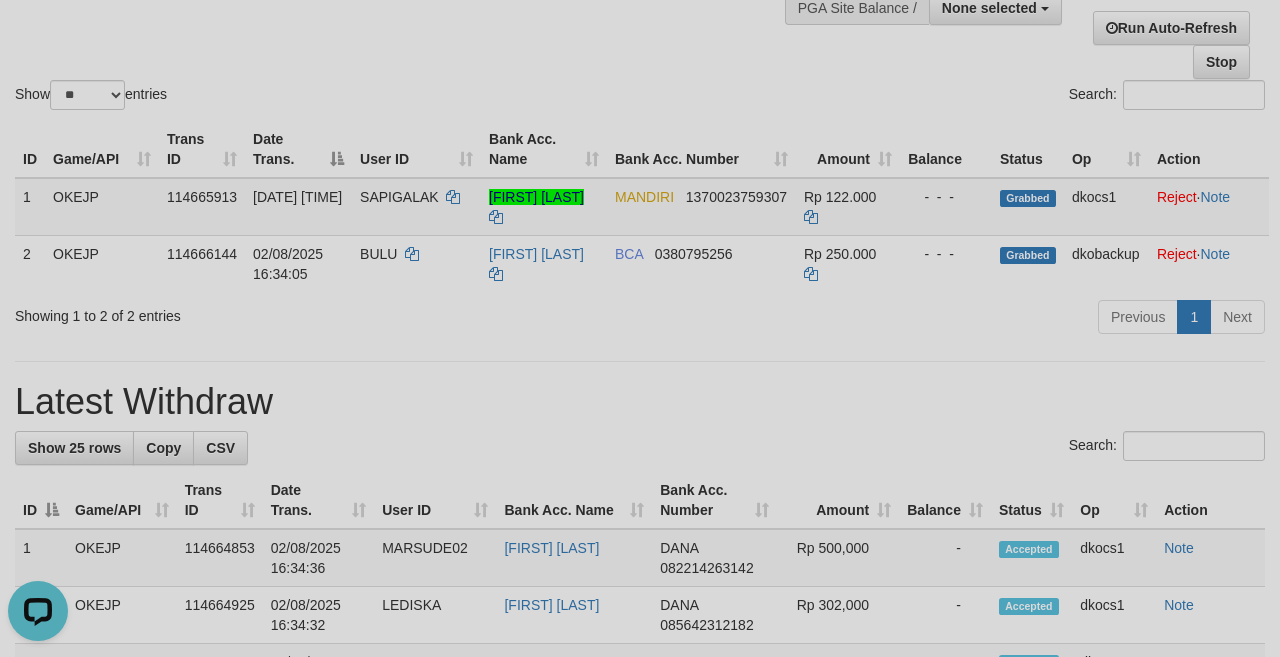 scroll, scrollTop: 0, scrollLeft: 0, axis: both 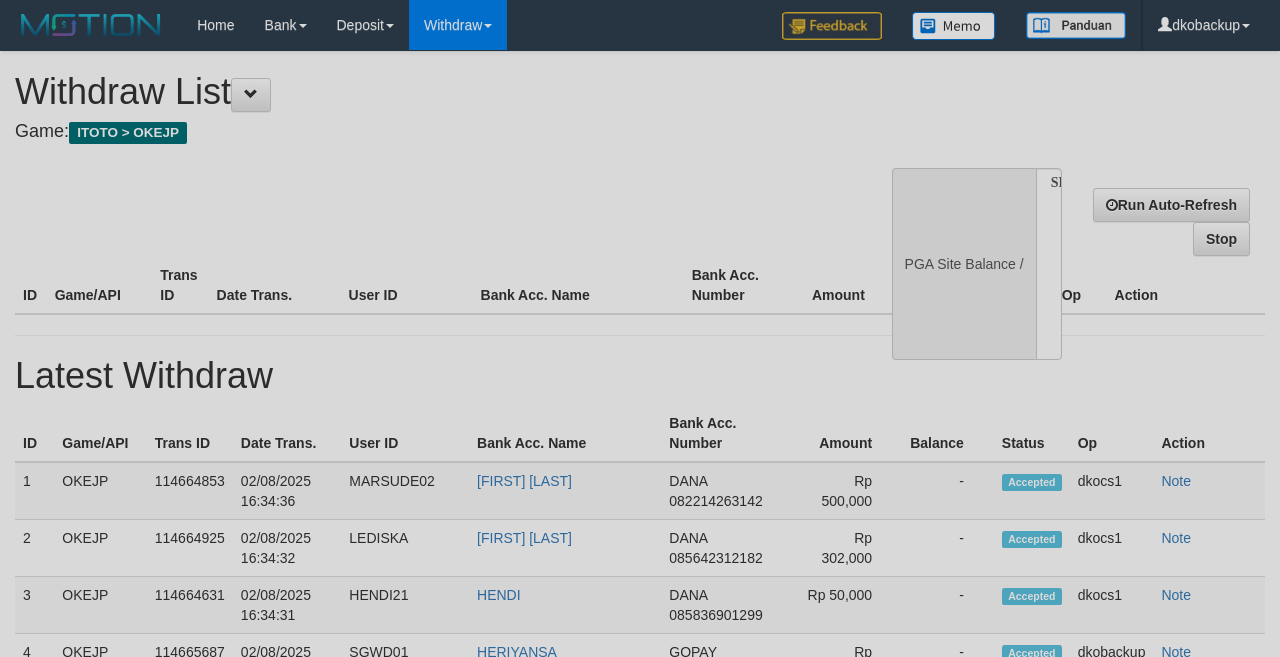 select 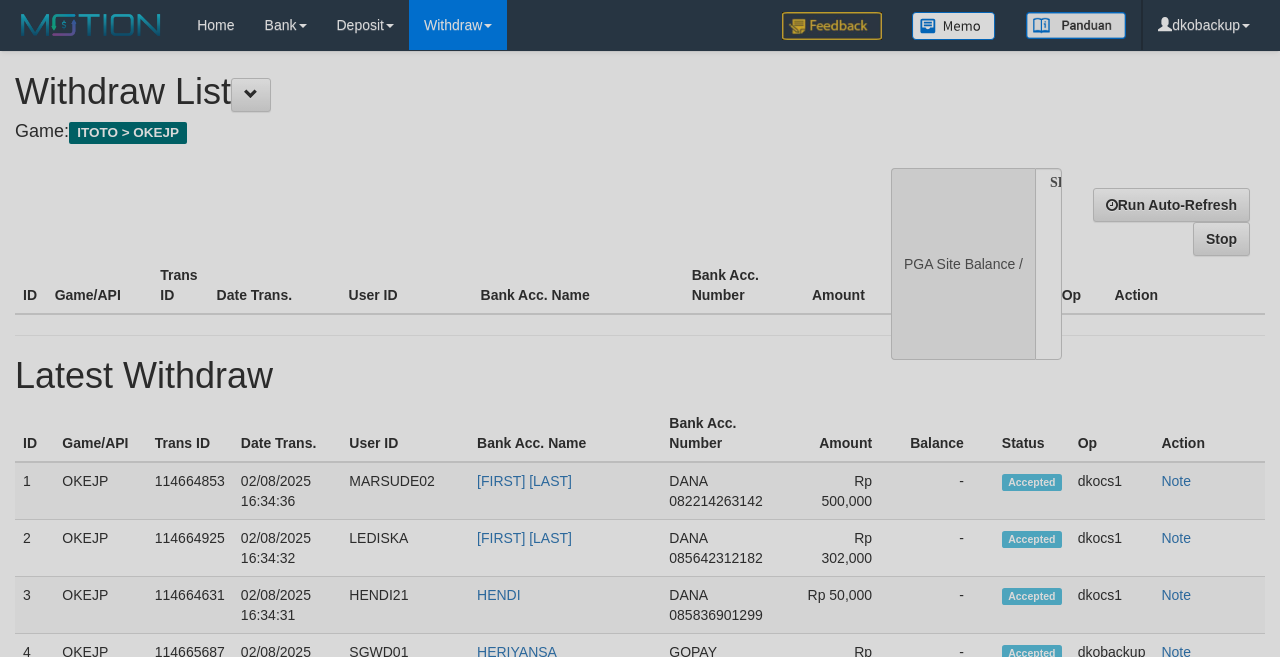 scroll, scrollTop: 177, scrollLeft: 0, axis: vertical 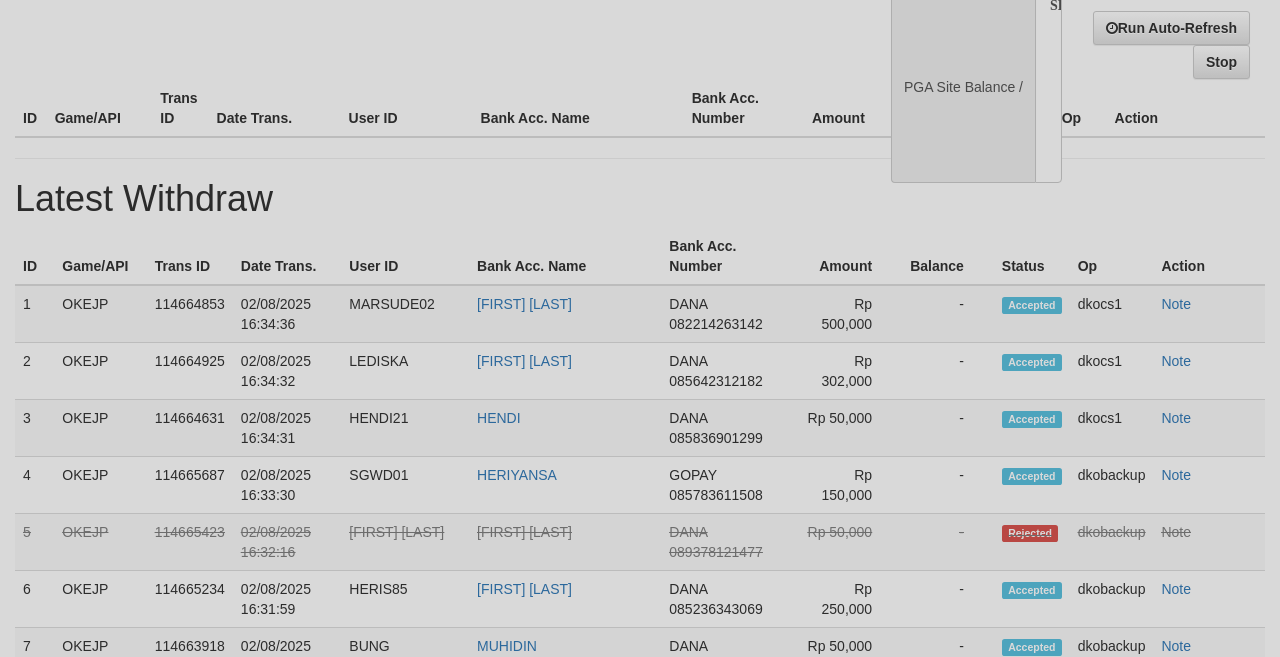 select on "**" 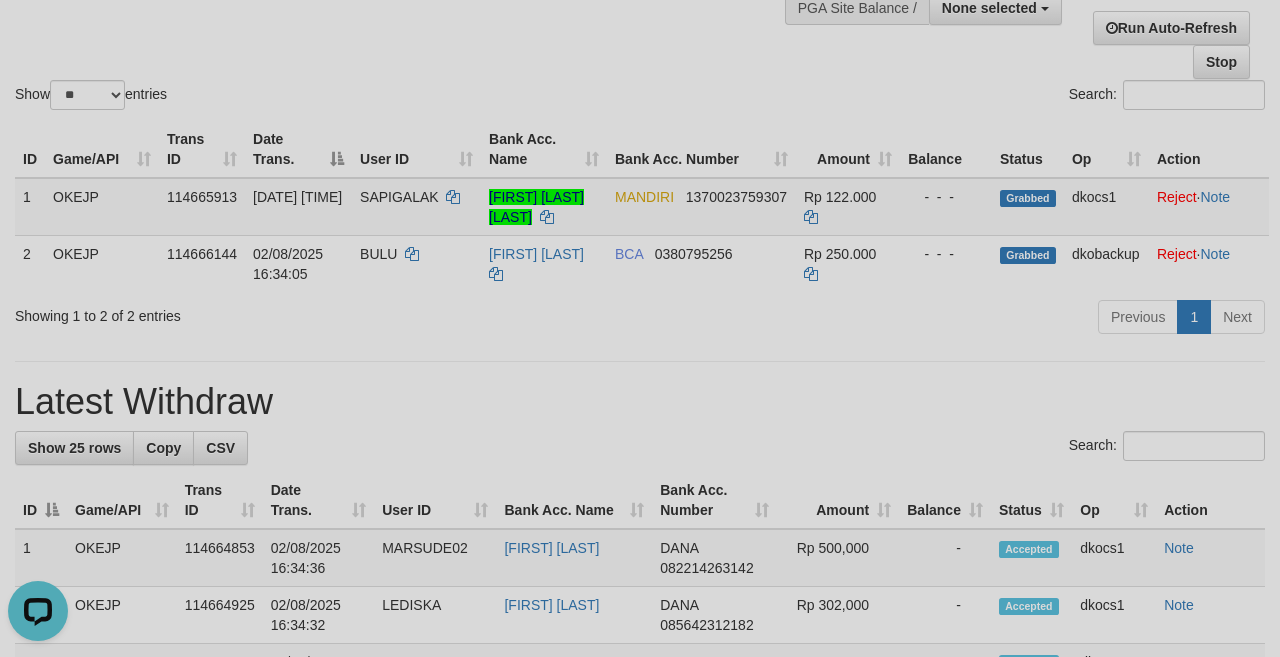 scroll, scrollTop: 0, scrollLeft: 0, axis: both 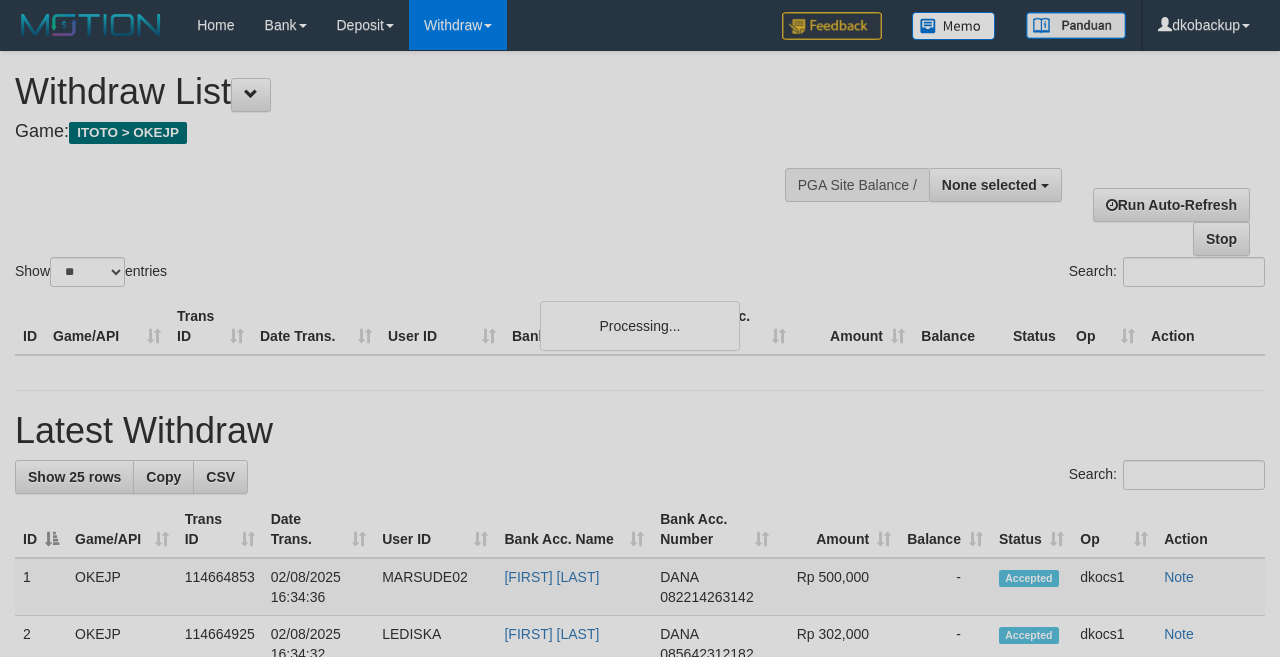 select 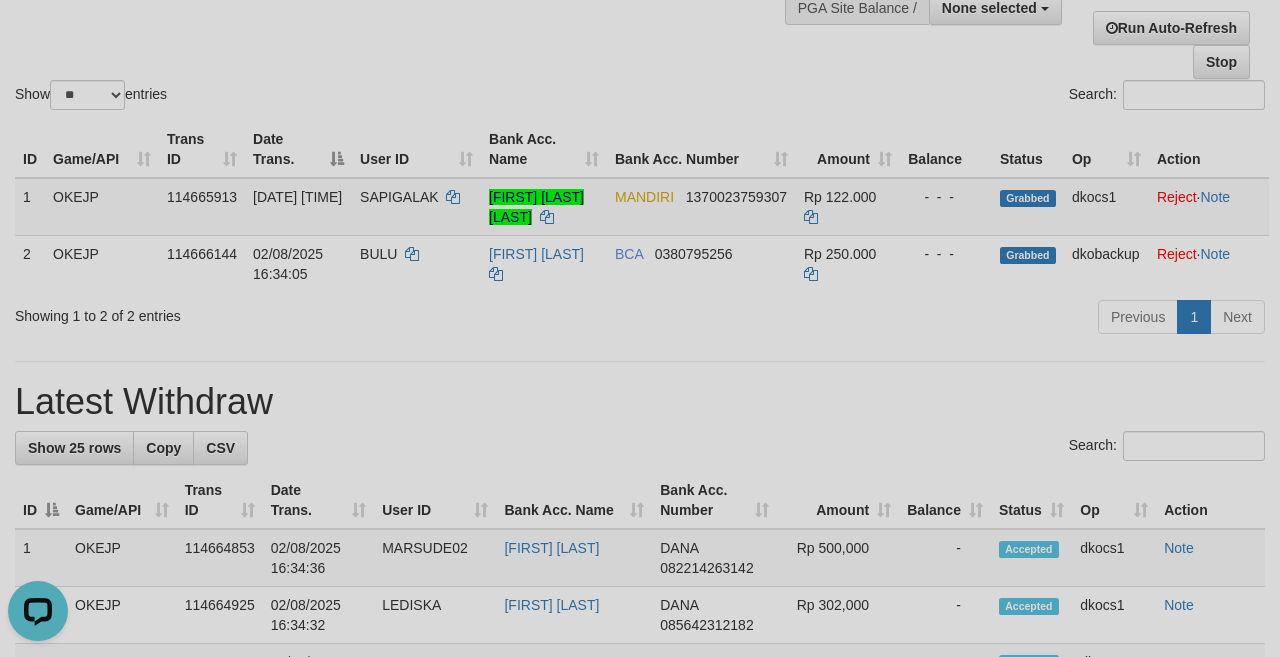 scroll, scrollTop: 0, scrollLeft: 0, axis: both 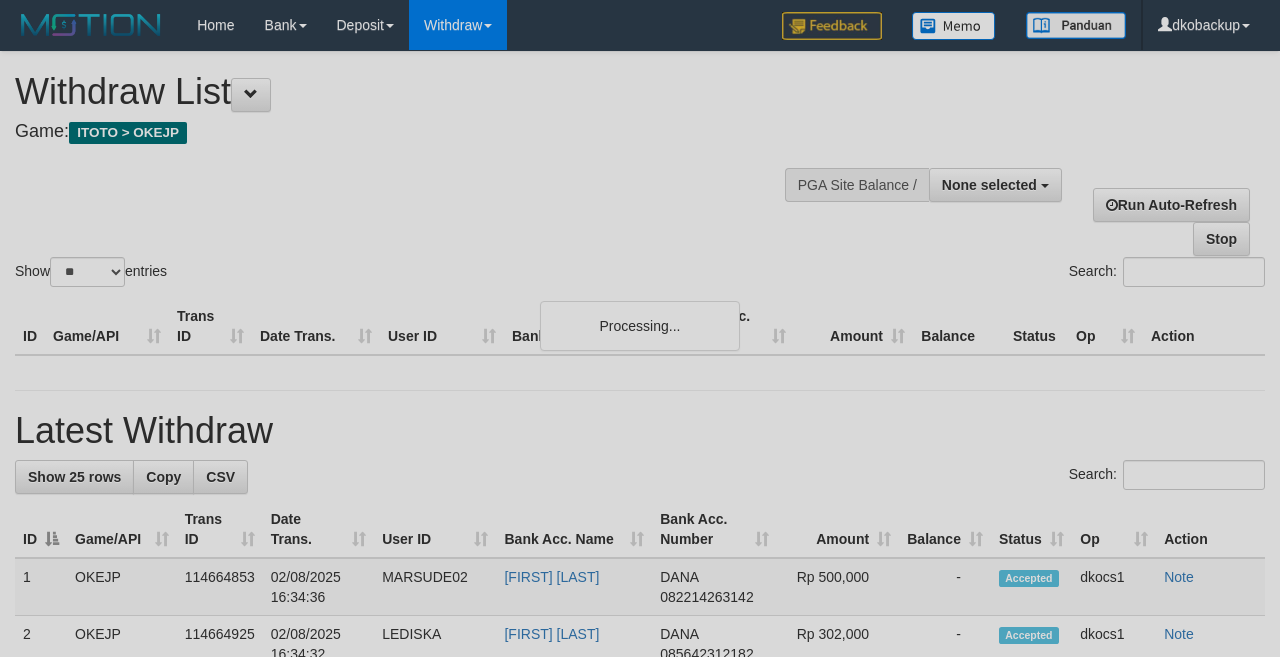 select 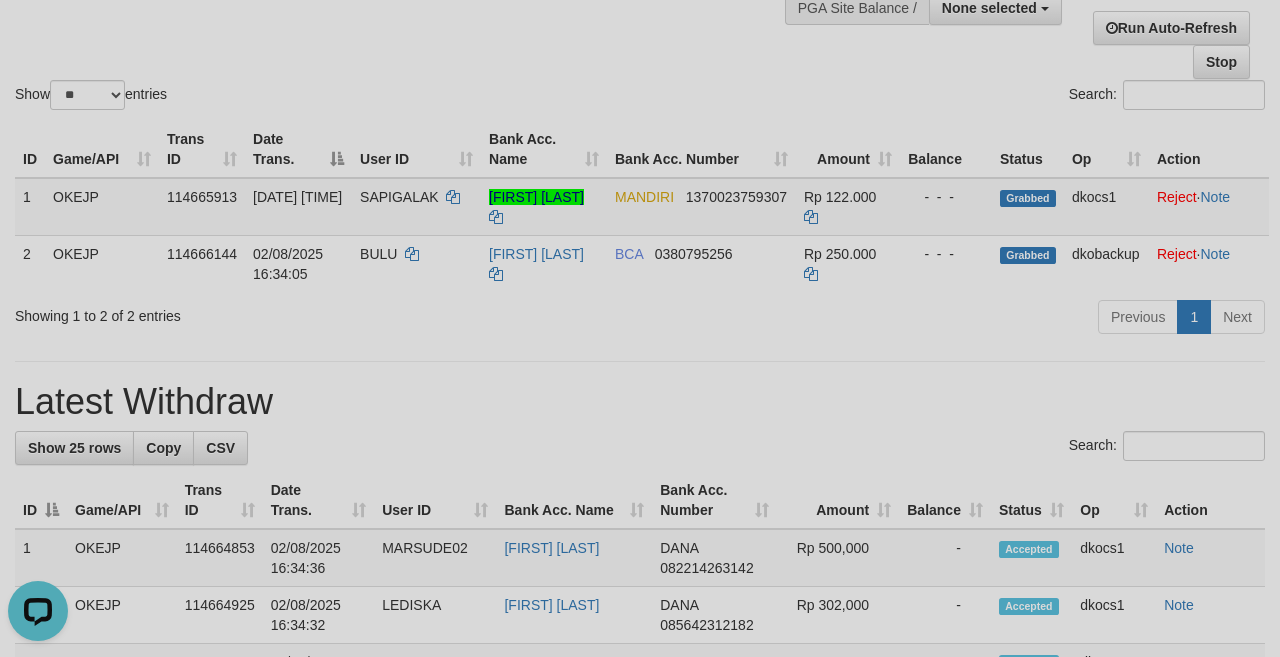 scroll, scrollTop: 0, scrollLeft: 0, axis: both 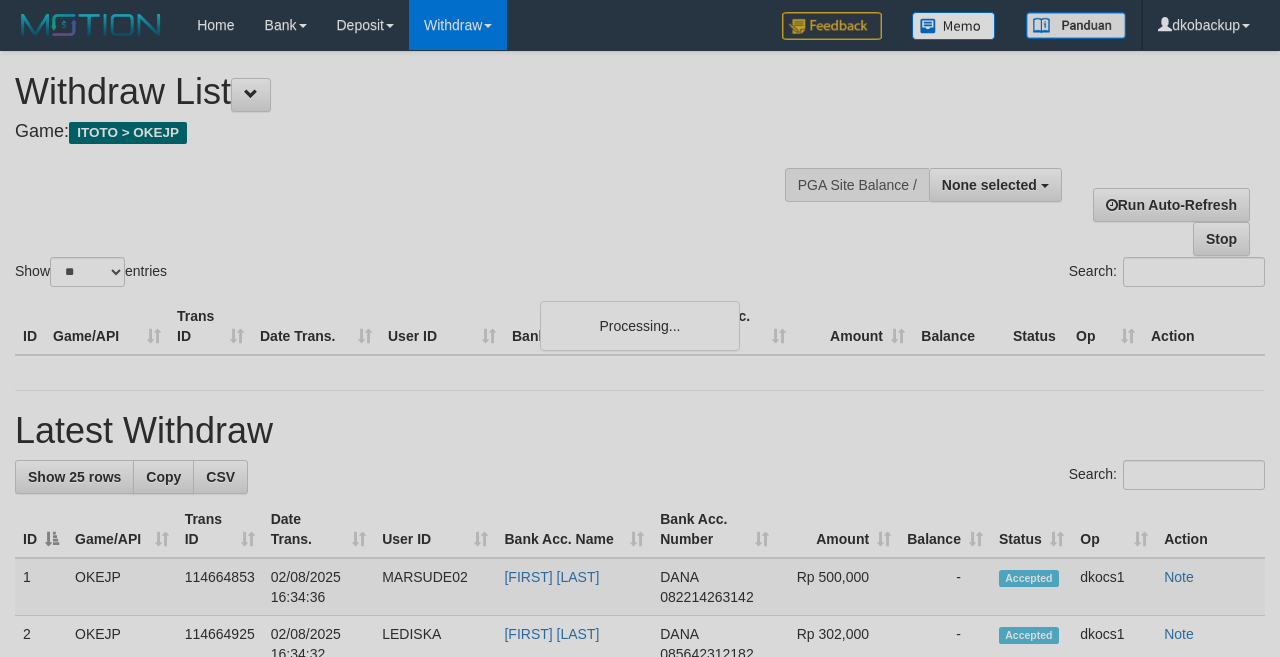 select 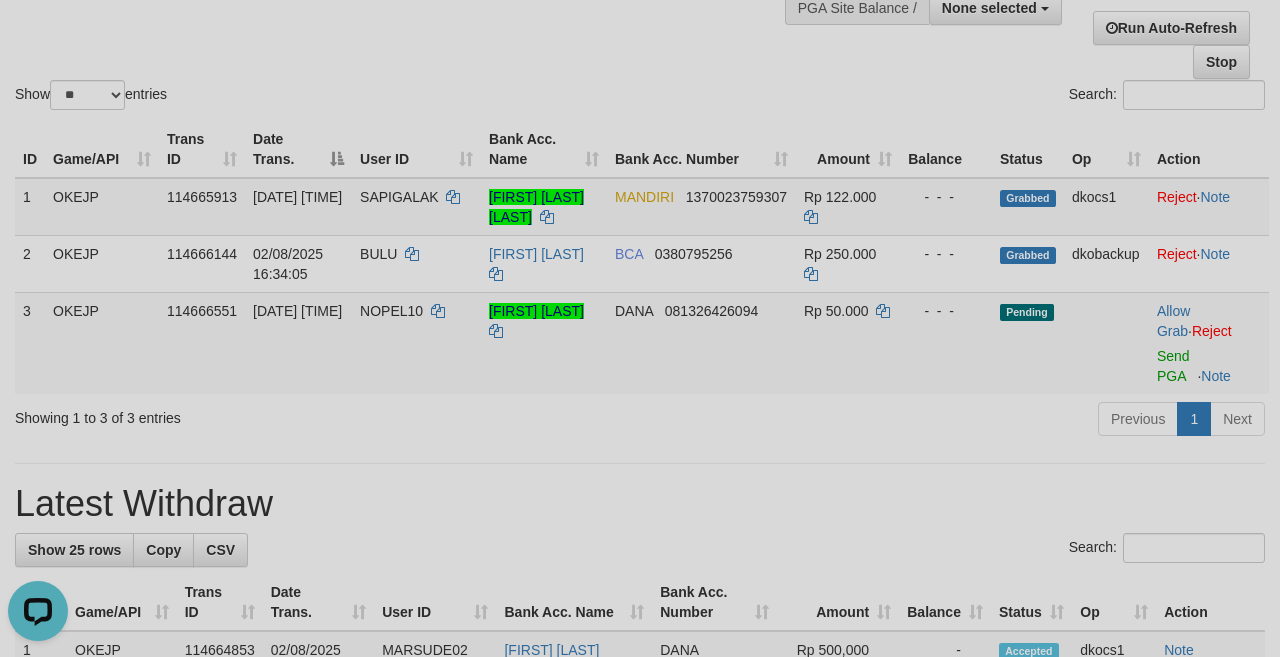 scroll, scrollTop: 0, scrollLeft: 0, axis: both 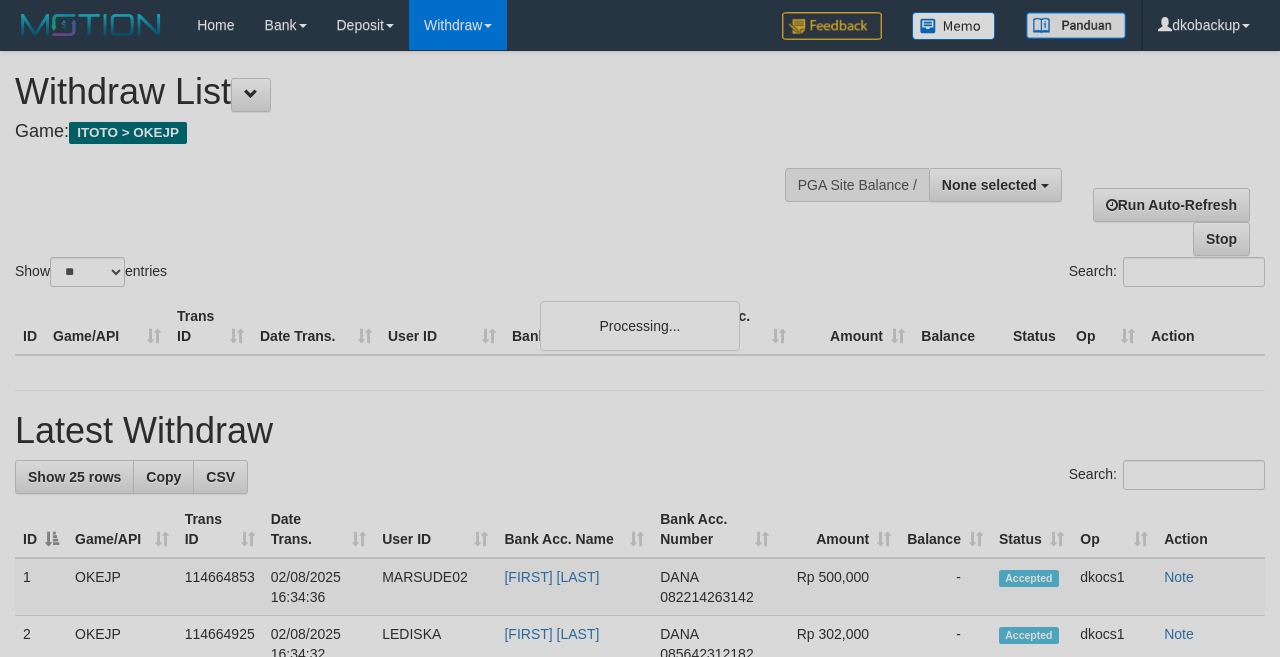 select 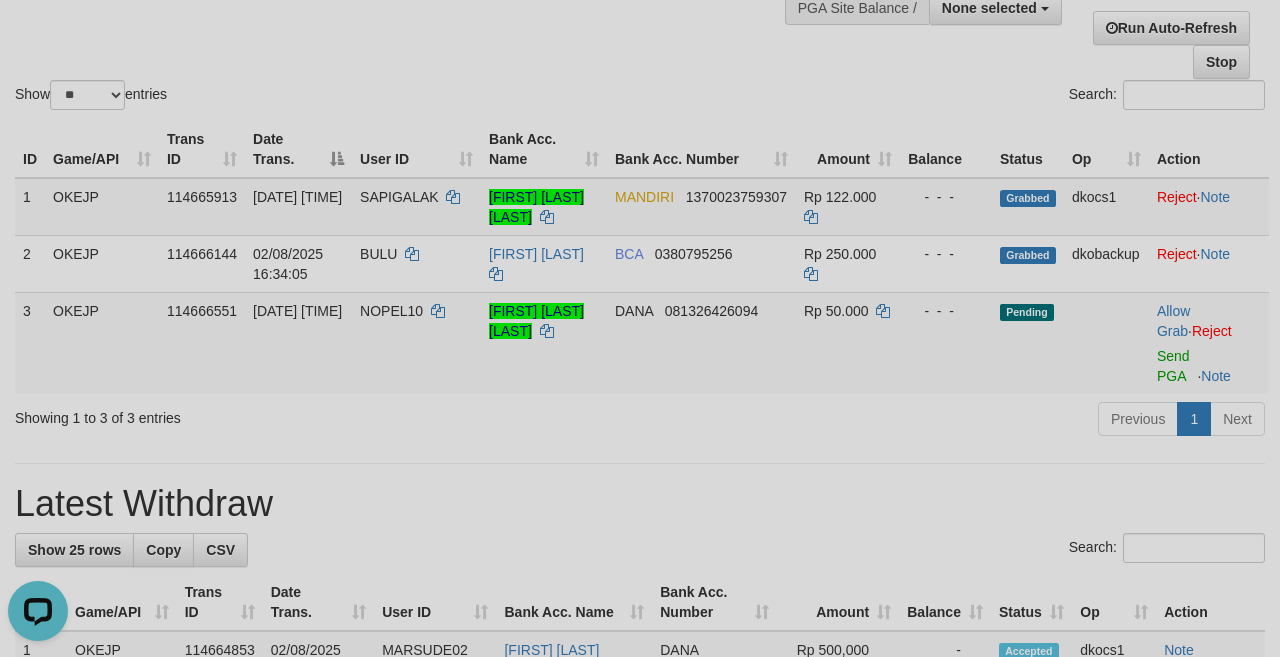 scroll, scrollTop: 0, scrollLeft: 0, axis: both 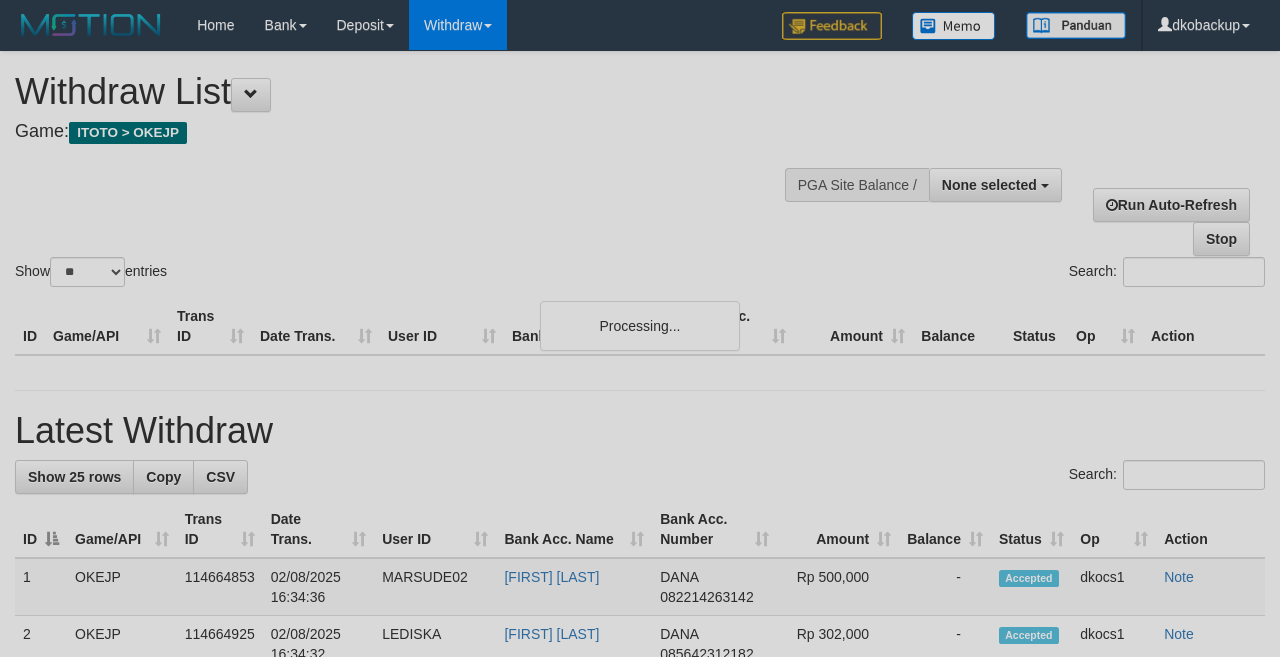 select 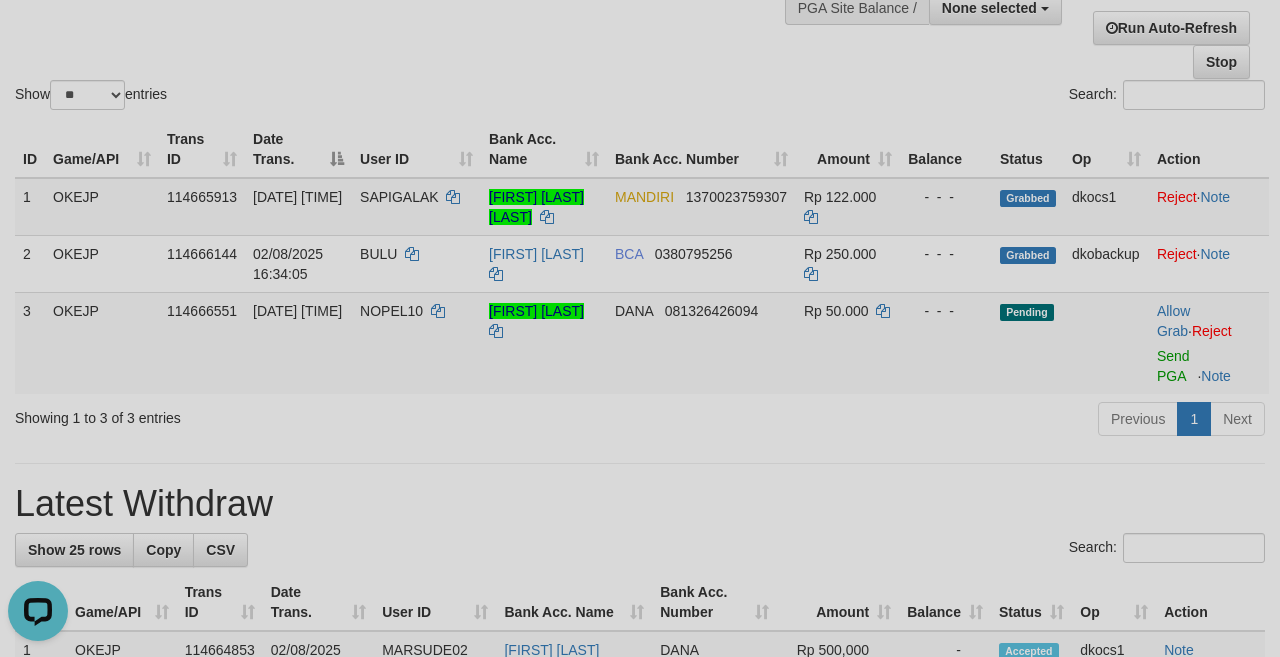 scroll, scrollTop: 0, scrollLeft: 0, axis: both 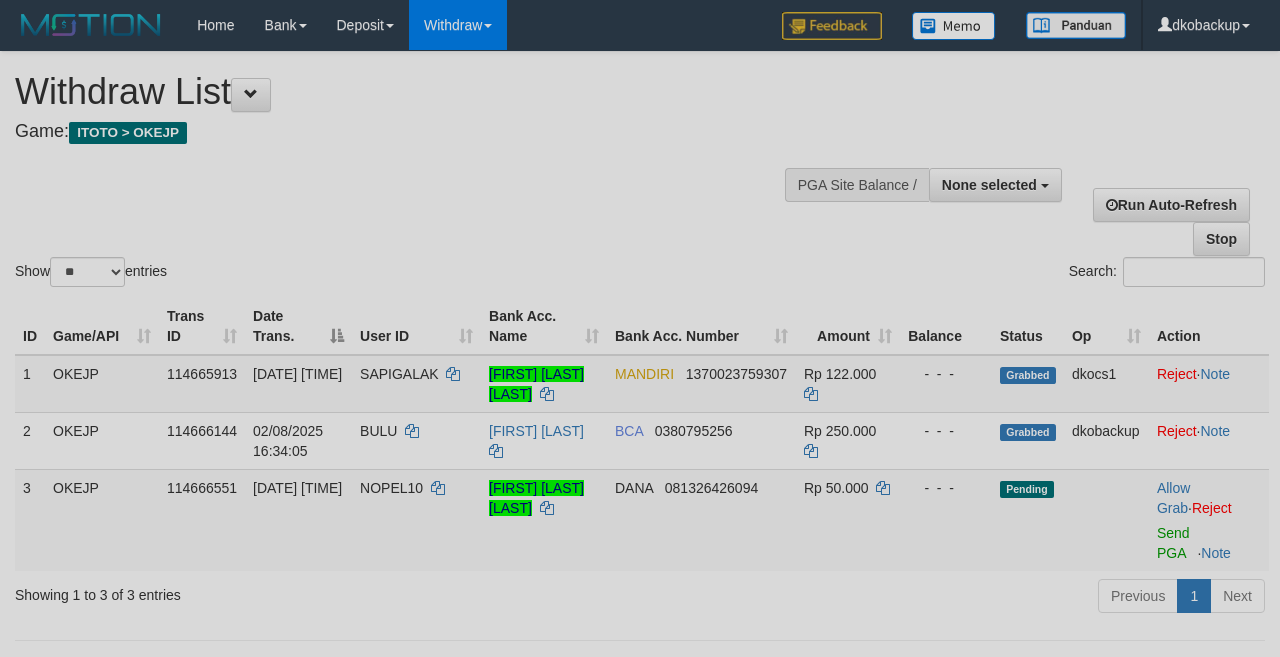 select 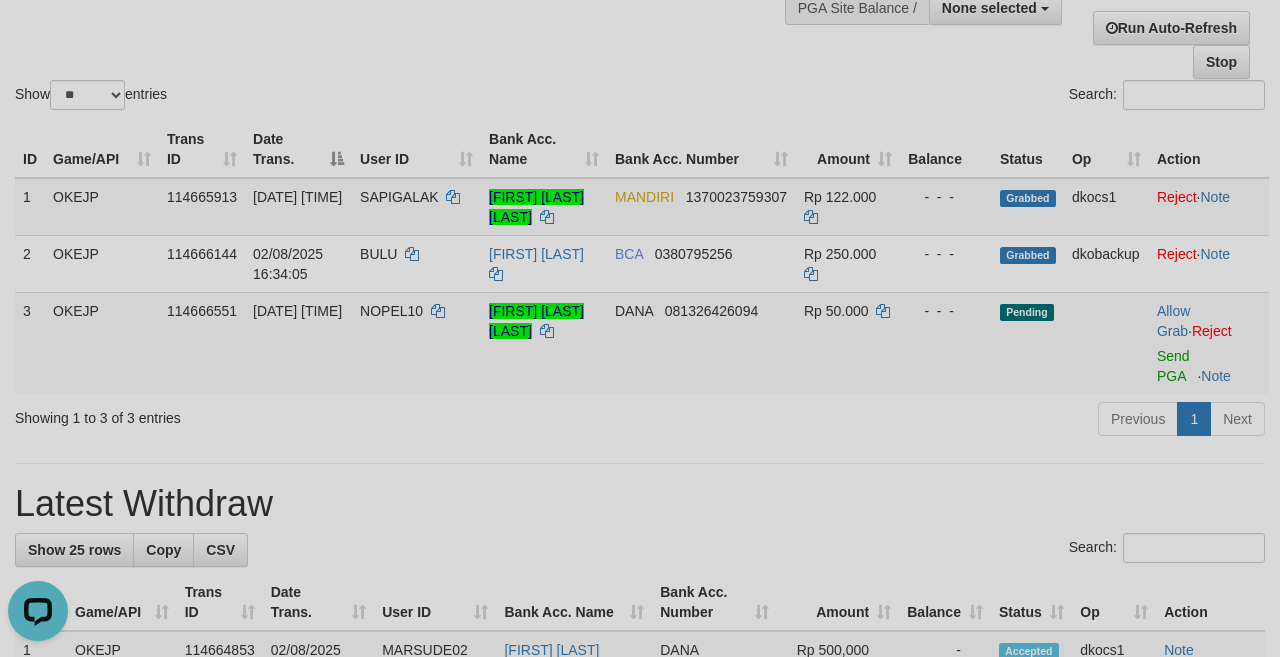 scroll, scrollTop: 0, scrollLeft: 0, axis: both 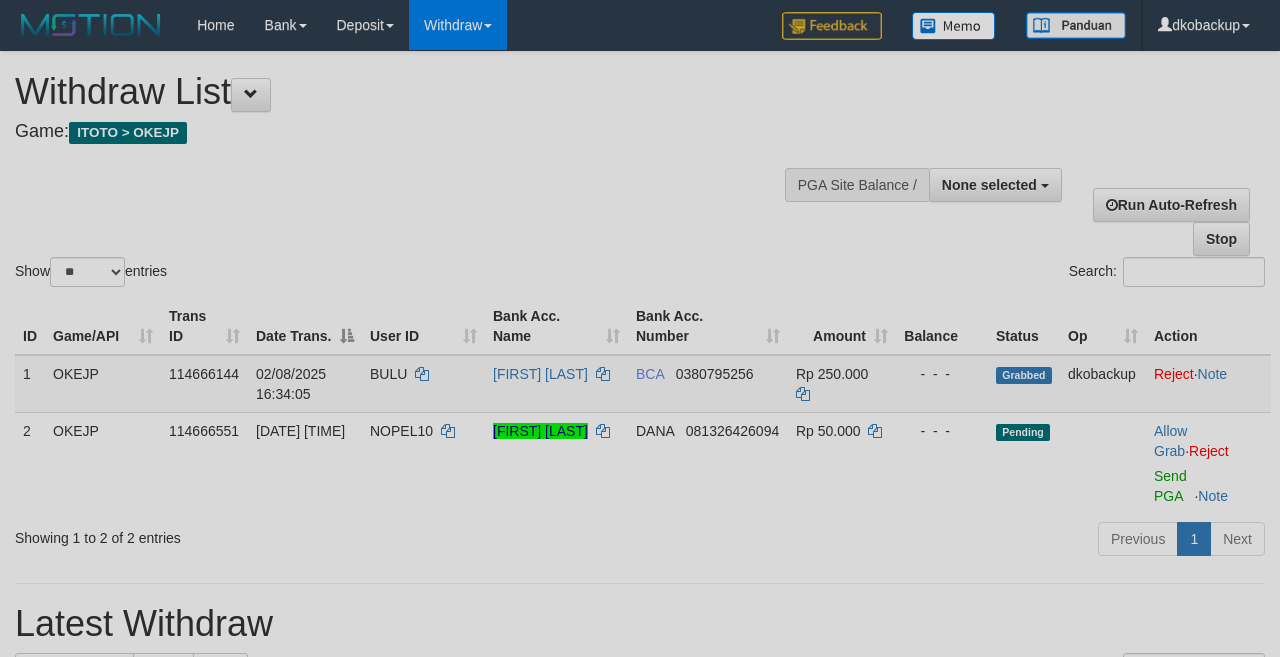select 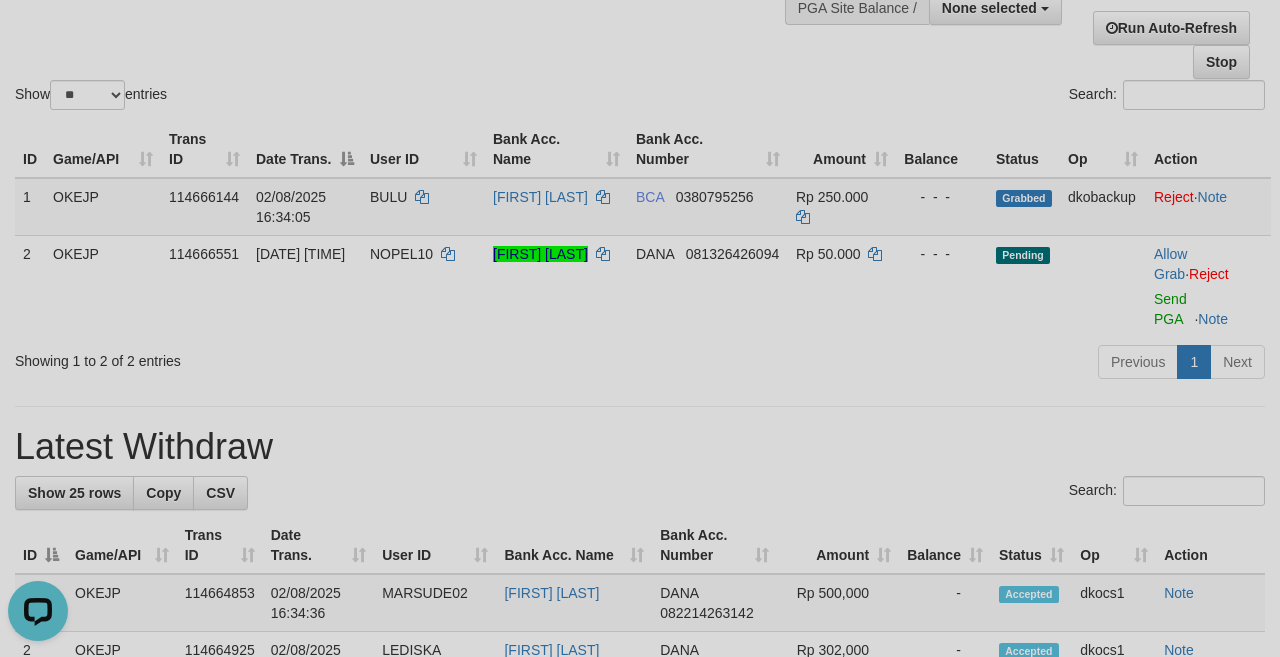 scroll, scrollTop: 0, scrollLeft: 0, axis: both 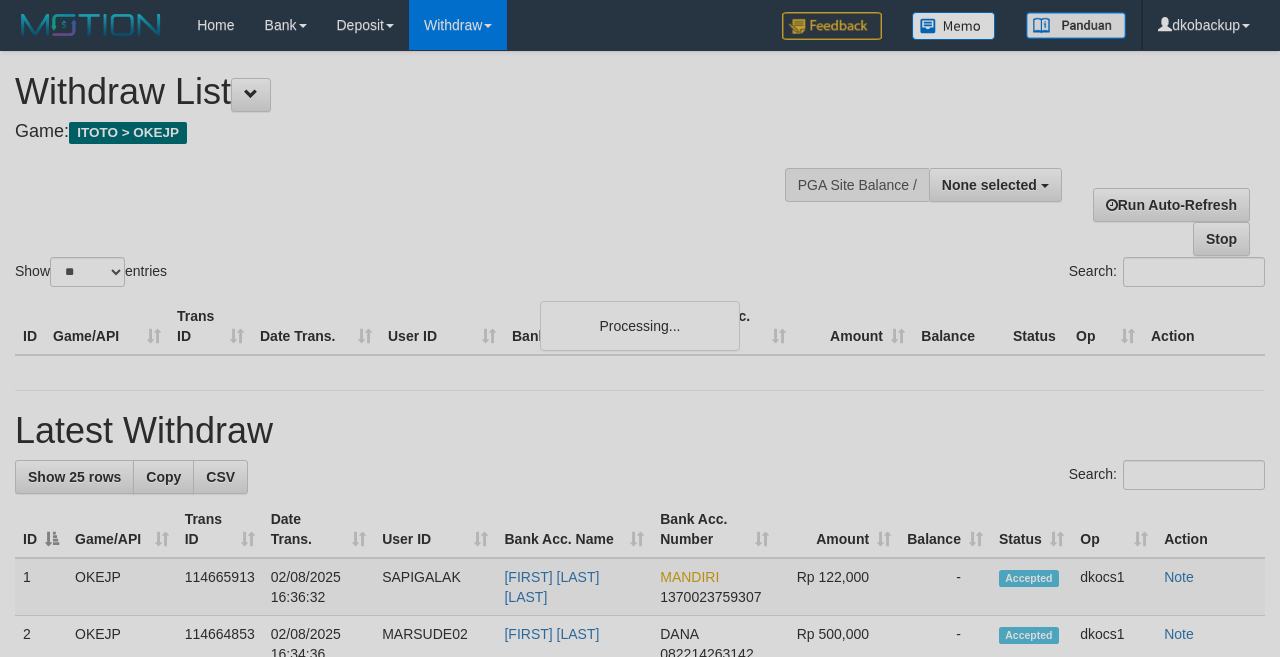 select 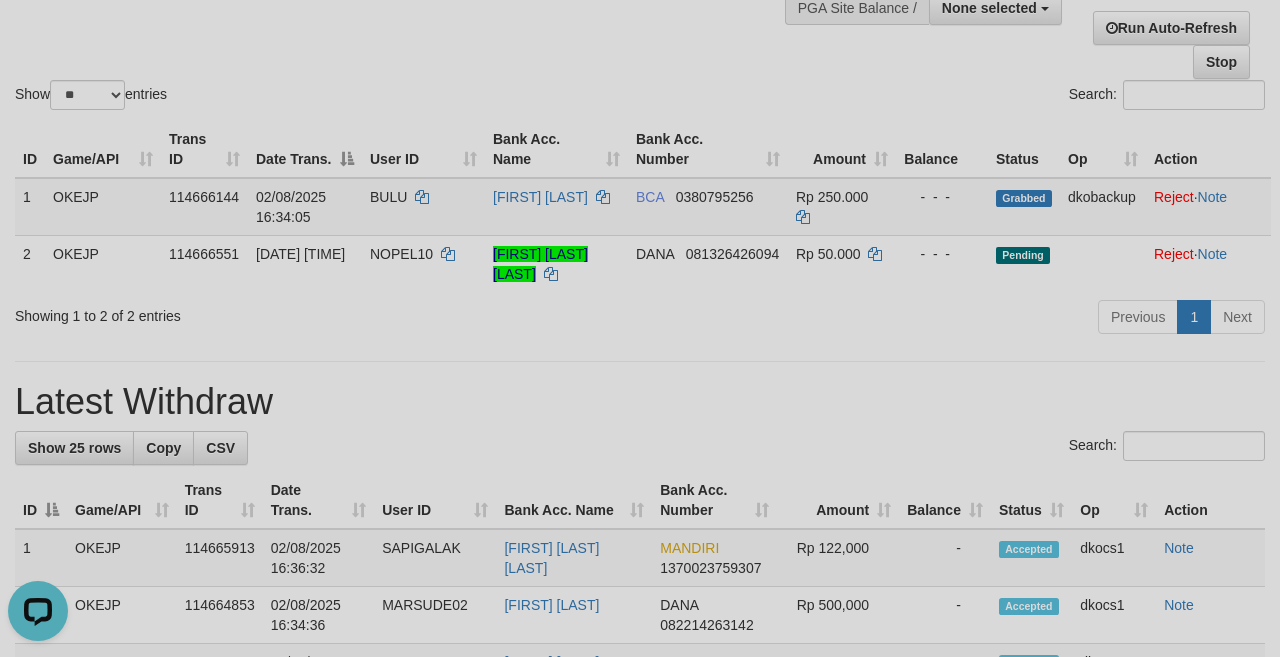 scroll, scrollTop: 0, scrollLeft: 0, axis: both 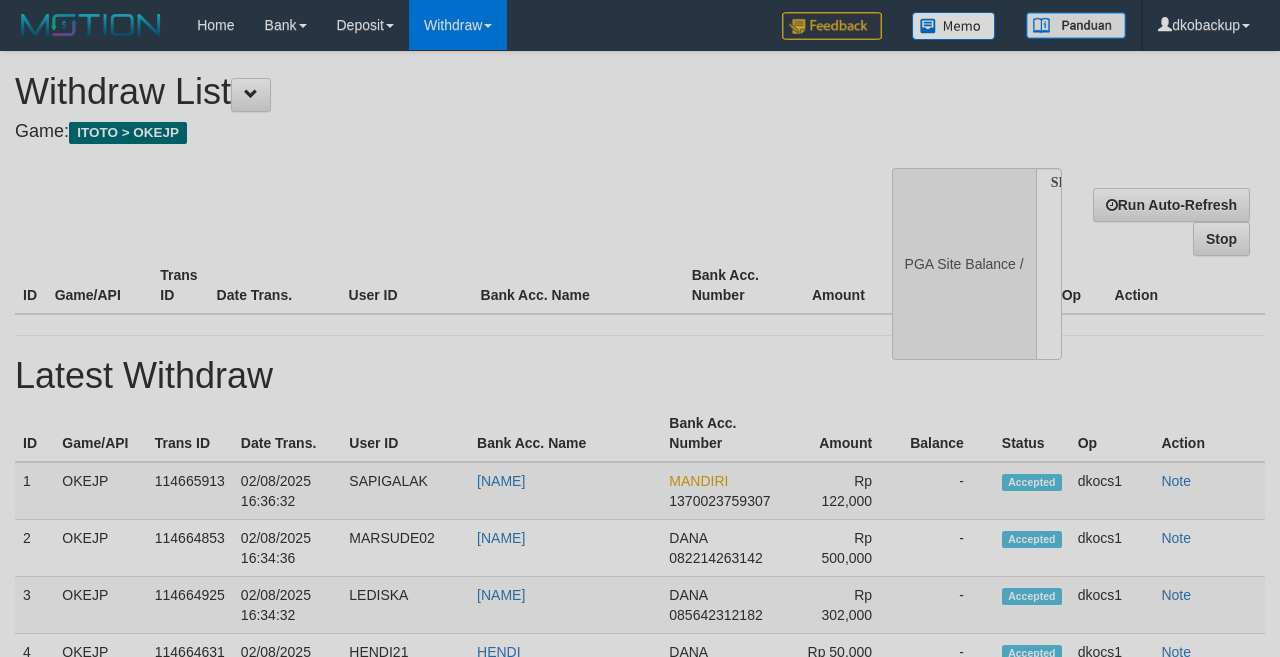 select 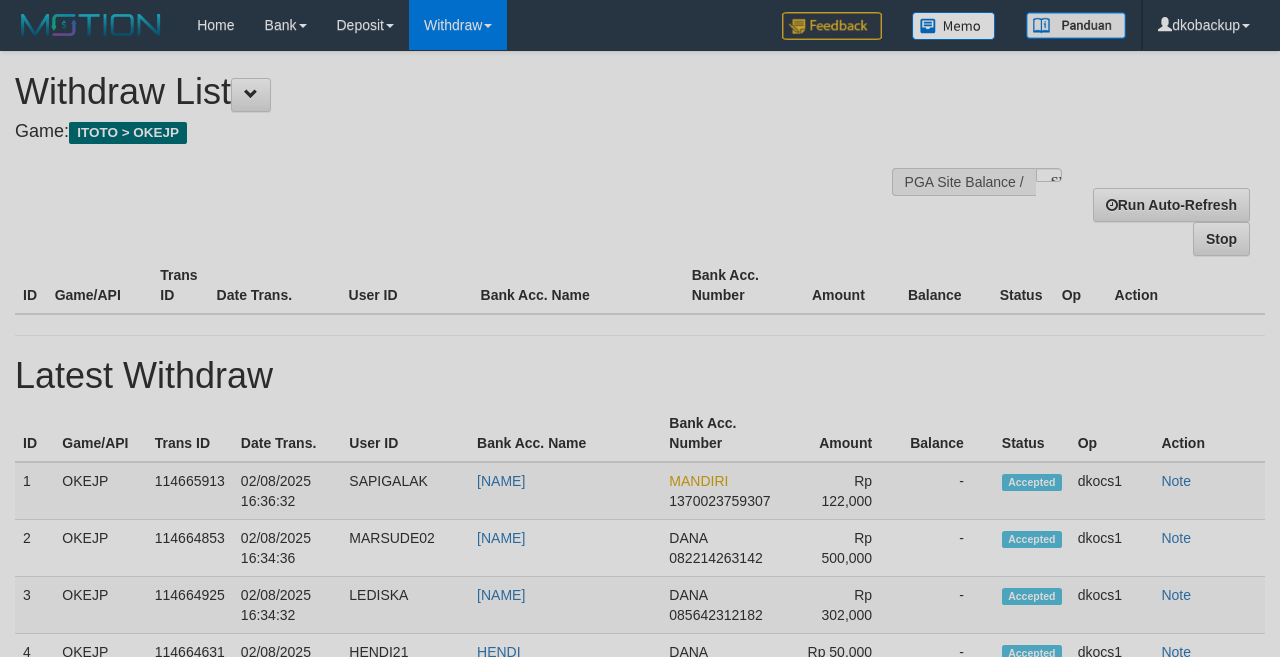scroll, scrollTop: 177, scrollLeft: 0, axis: vertical 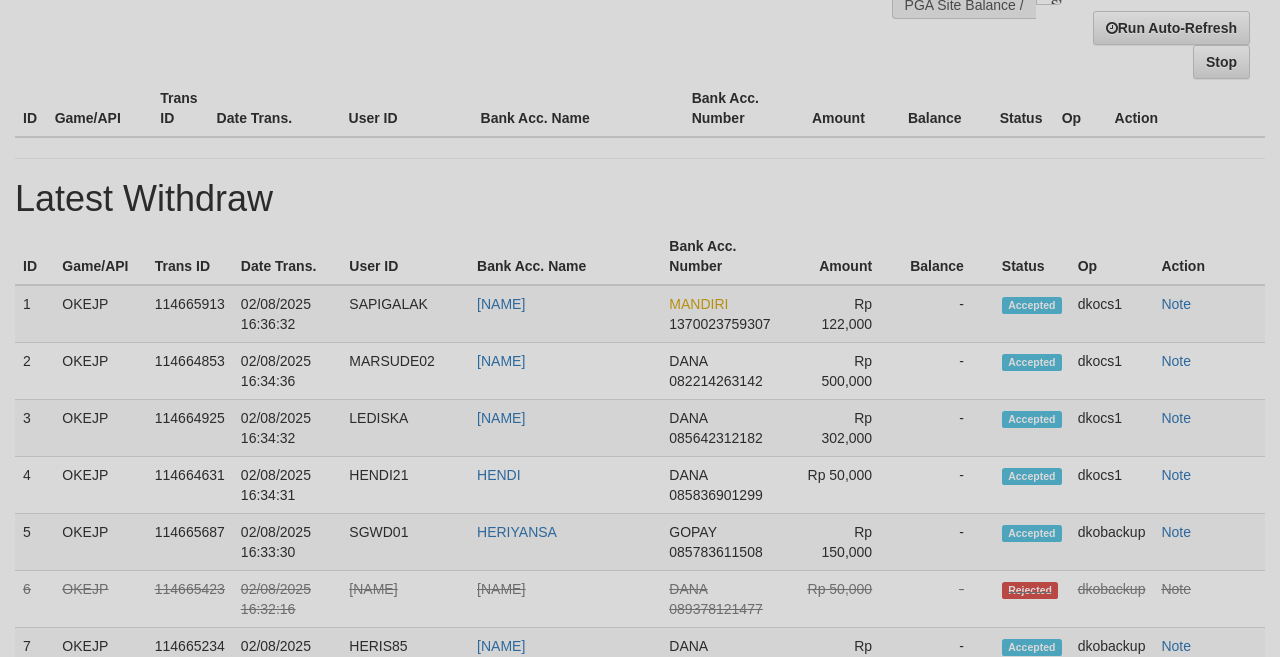 select on "**" 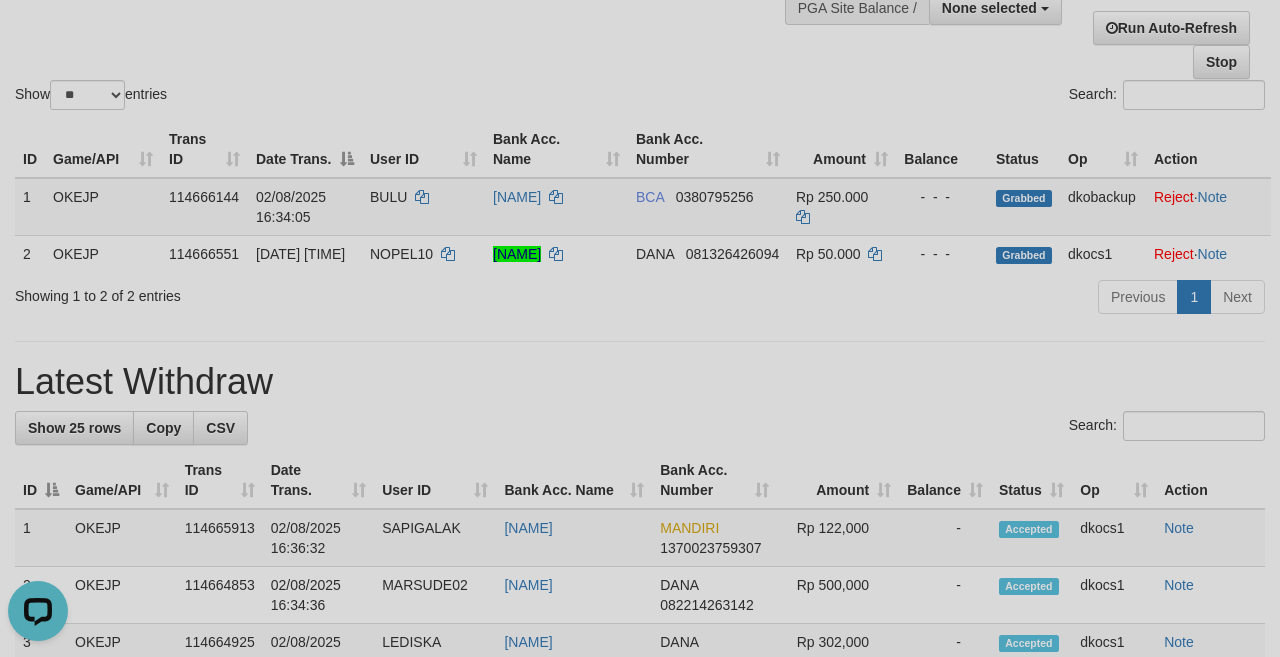 scroll, scrollTop: 0, scrollLeft: 0, axis: both 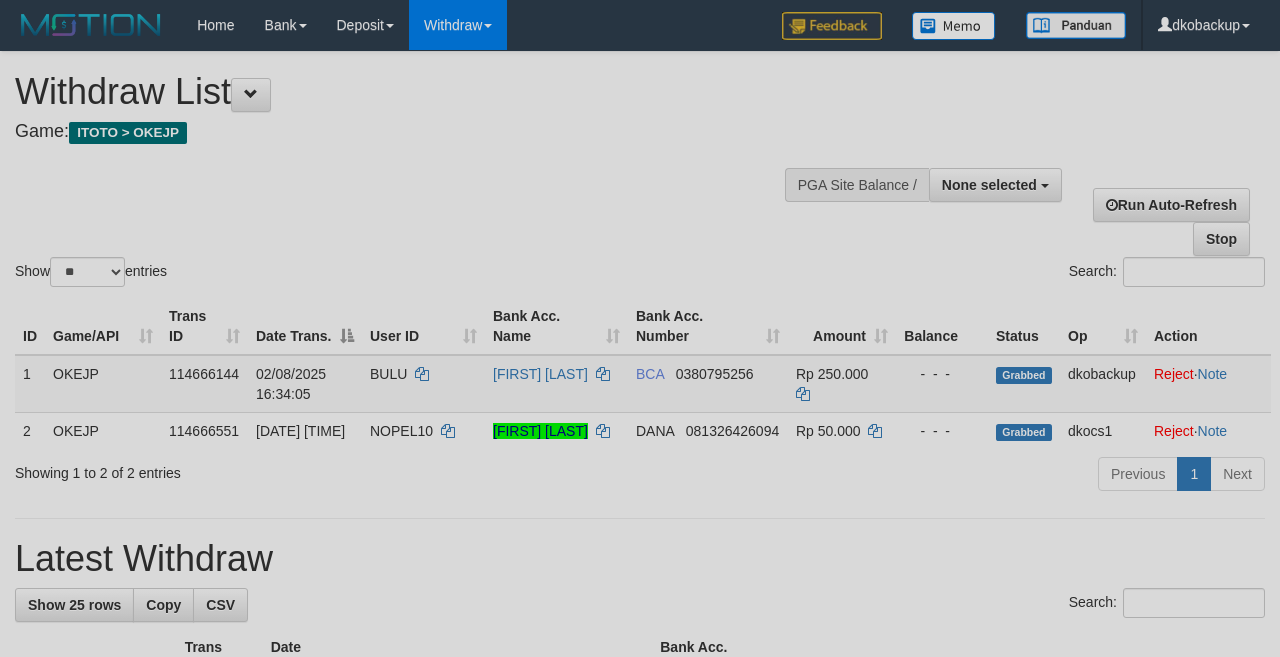 select 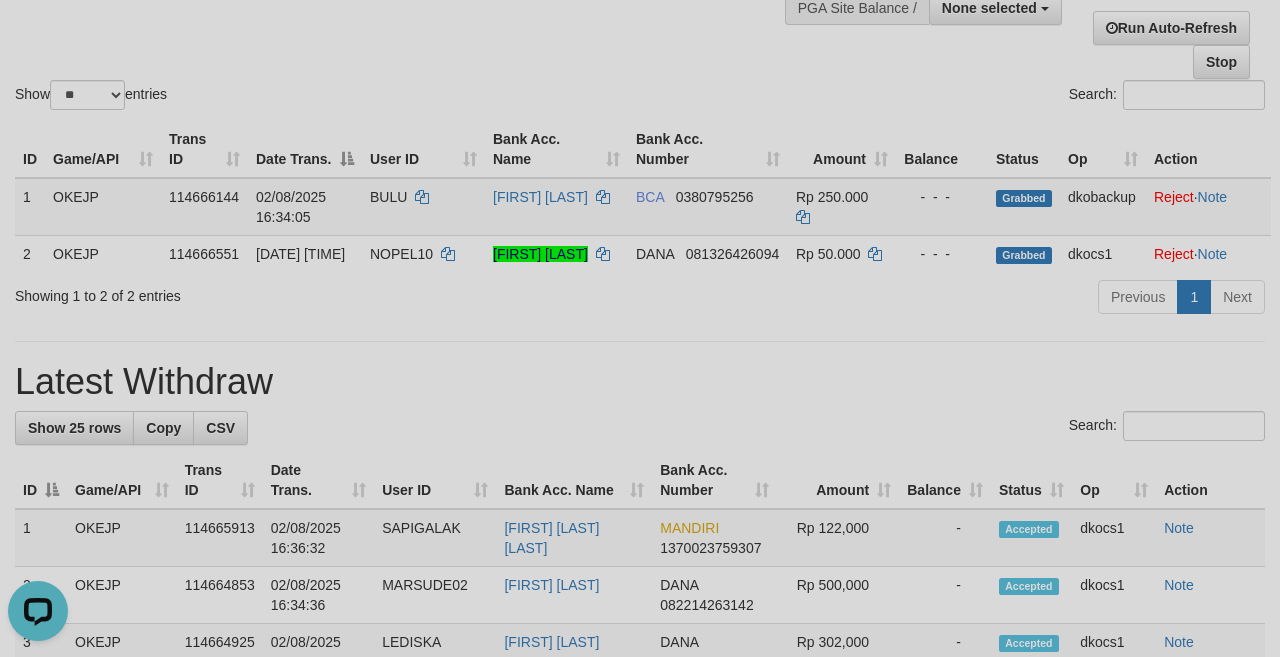 scroll, scrollTop: 0, scrollLeft: 0, axis: both 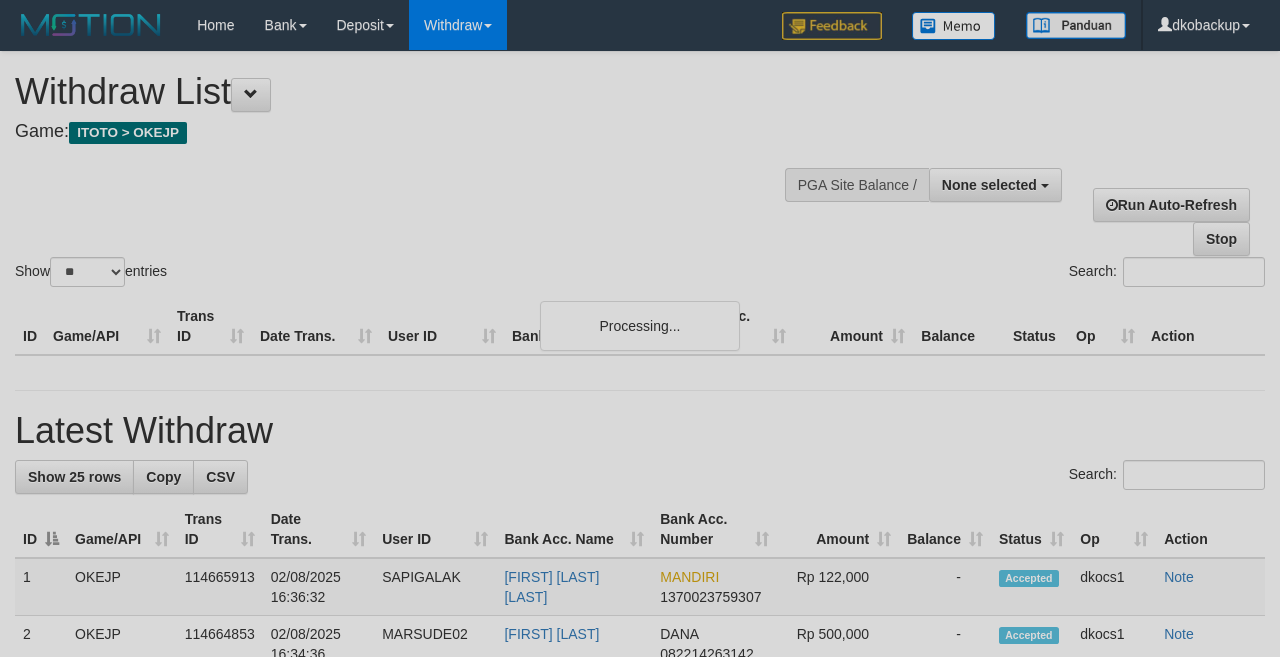 select 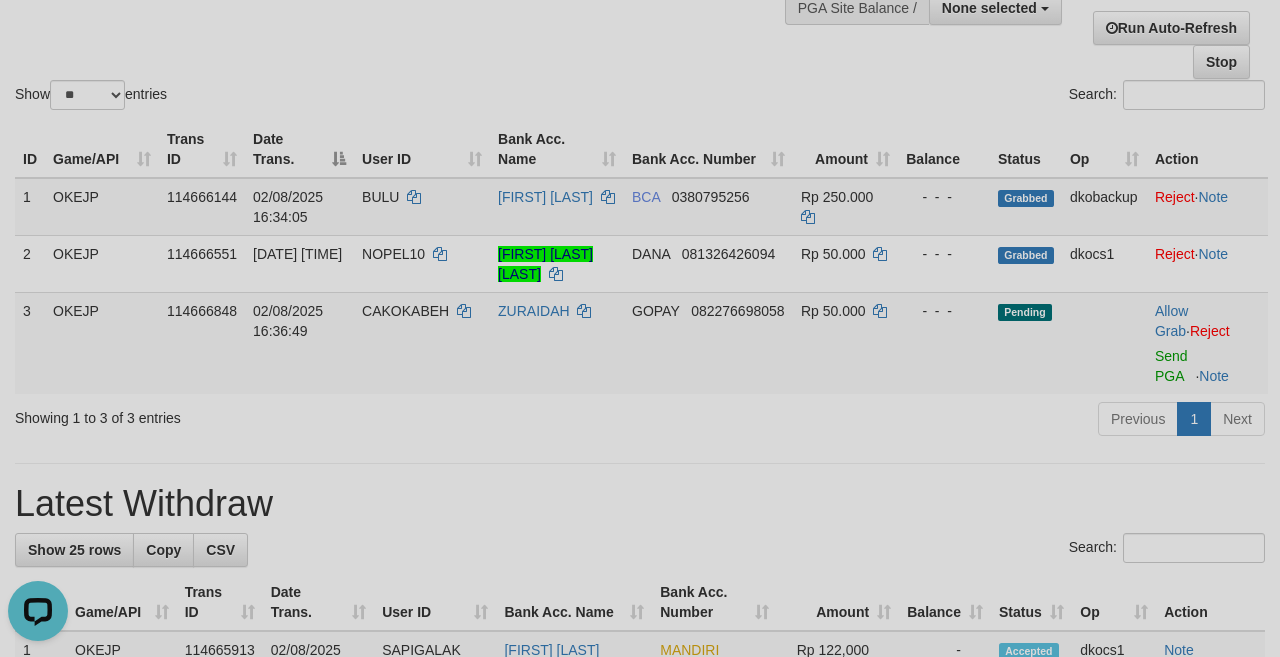 scroll, scrollTop: 0, scrollLeft: 0, axis: both 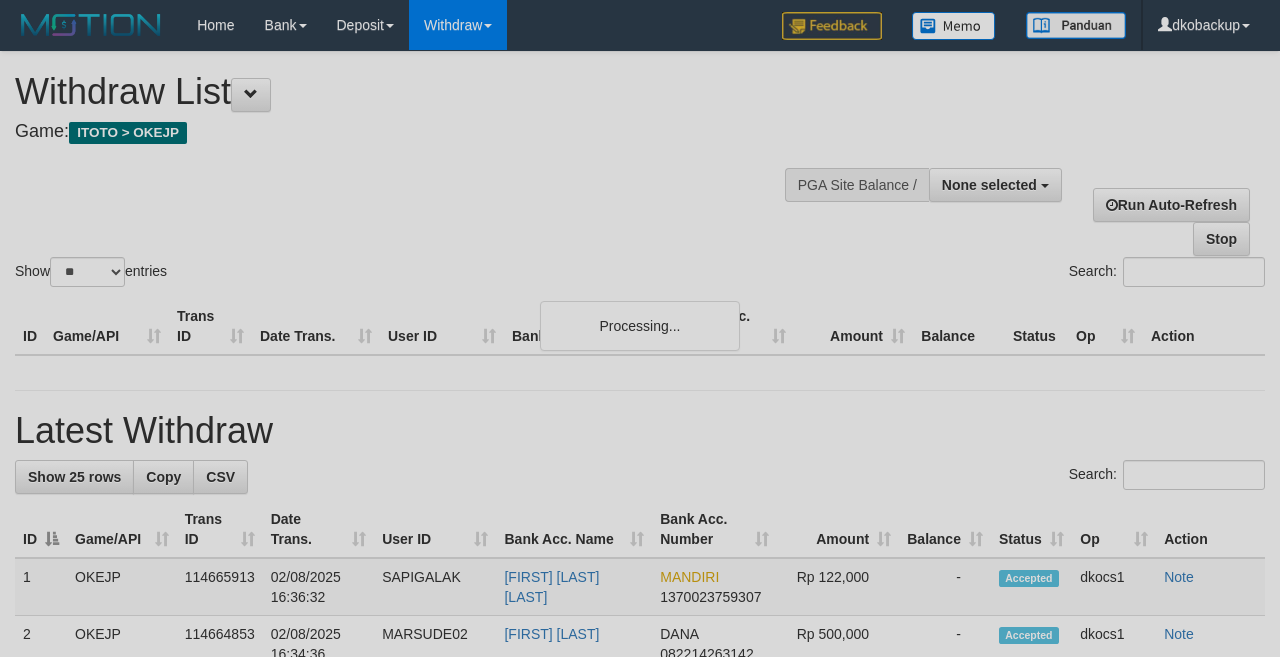 select 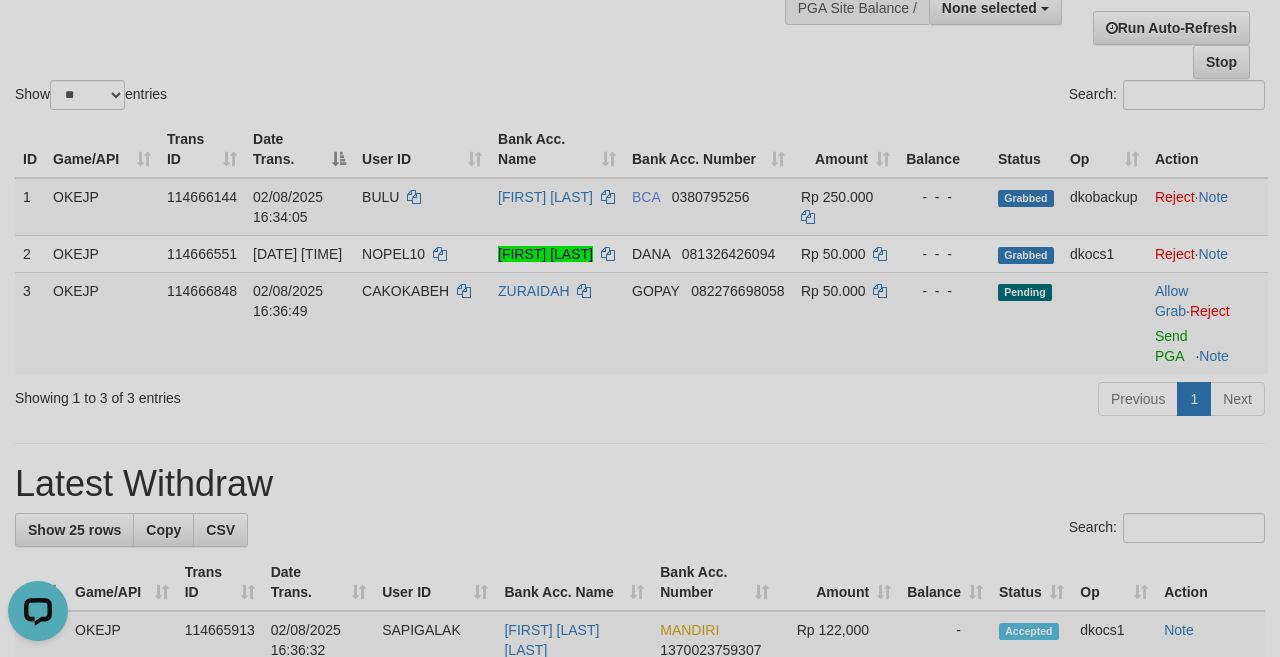scroll, scrollTop: 0, scrollLeft: 0, axis: both 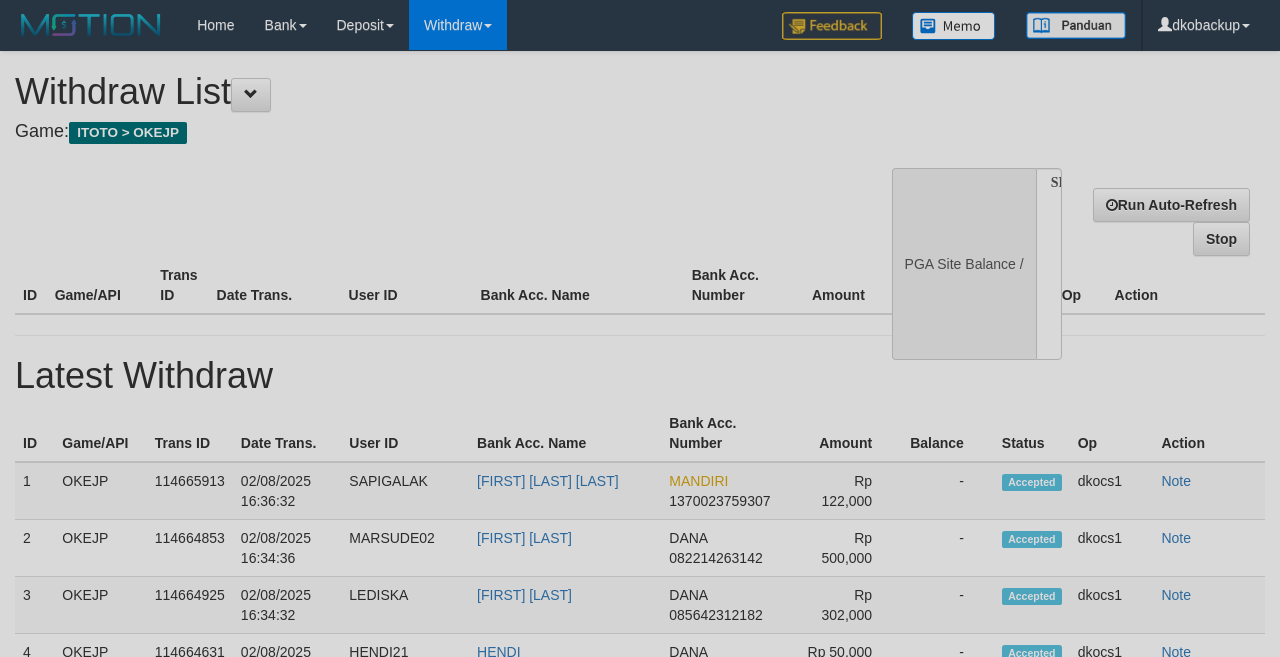 select 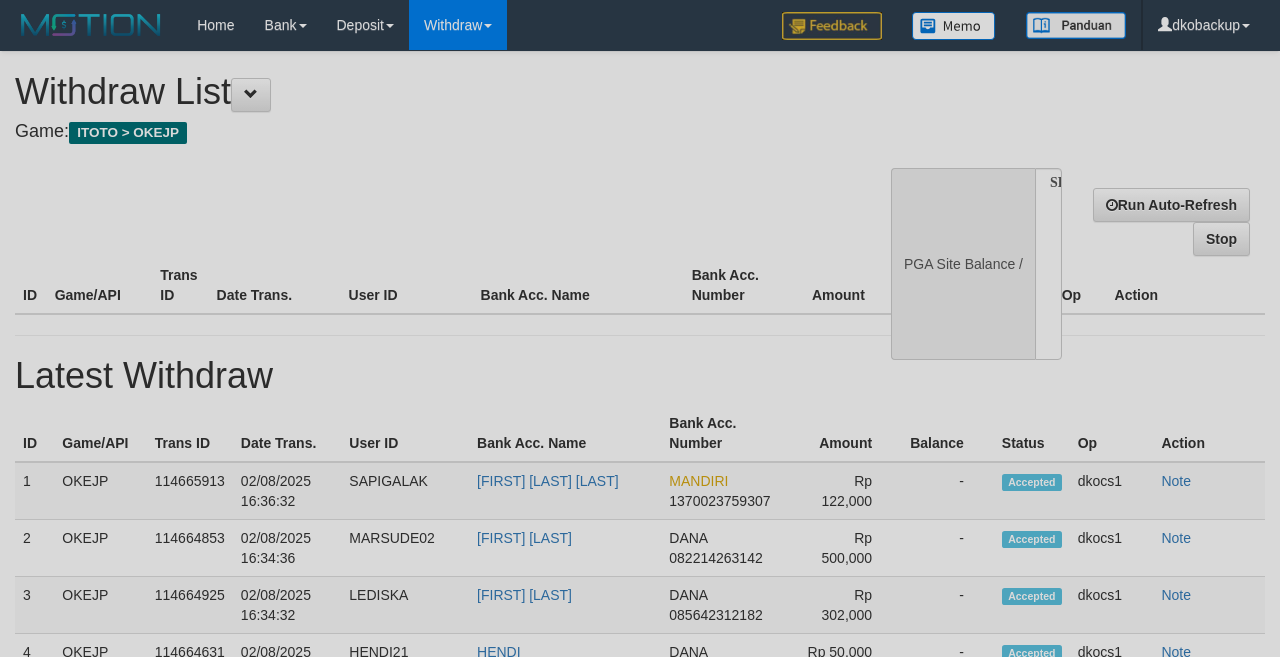 scroll, scrollTop: 177, scrollLeft: 0, axis: vertical 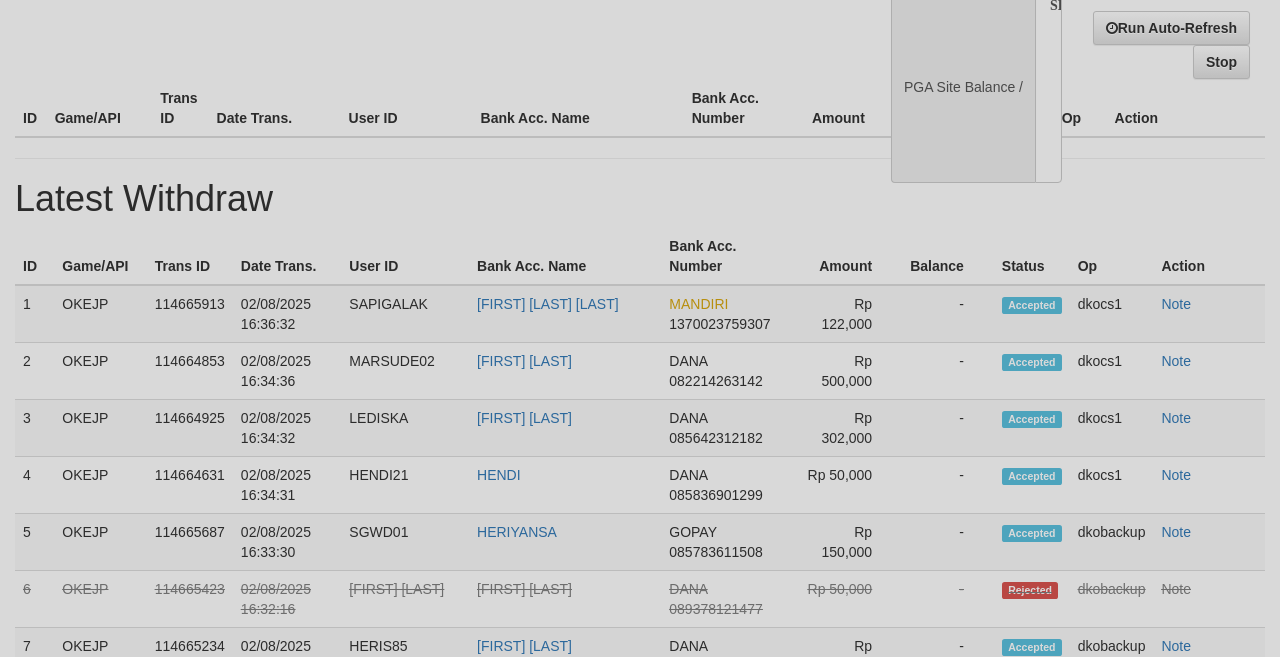 select on "**" 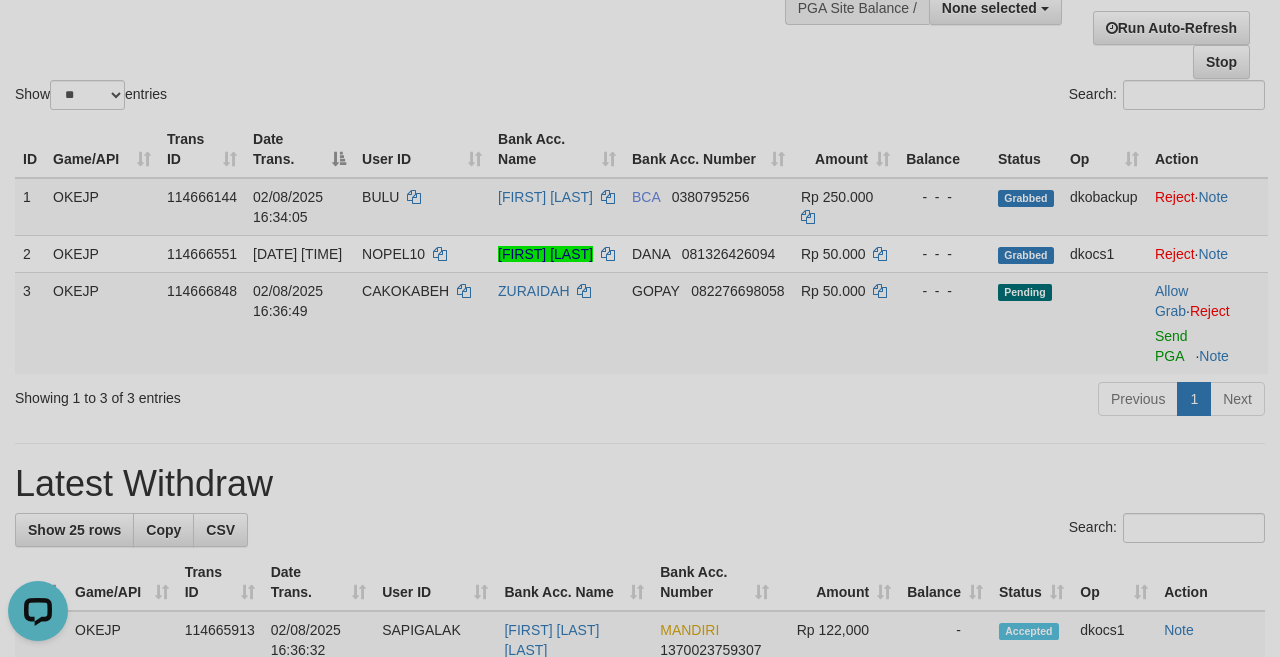 scroll, scrollTop: 0, scrollLeft: 0, axis: both 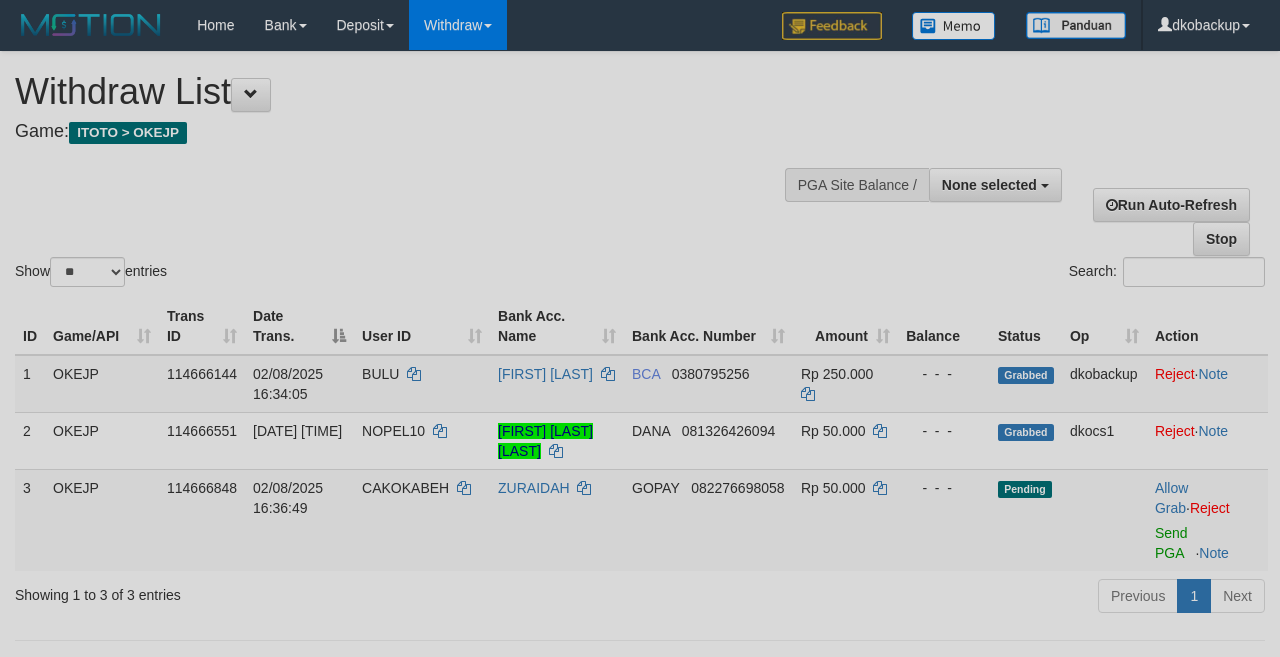 select 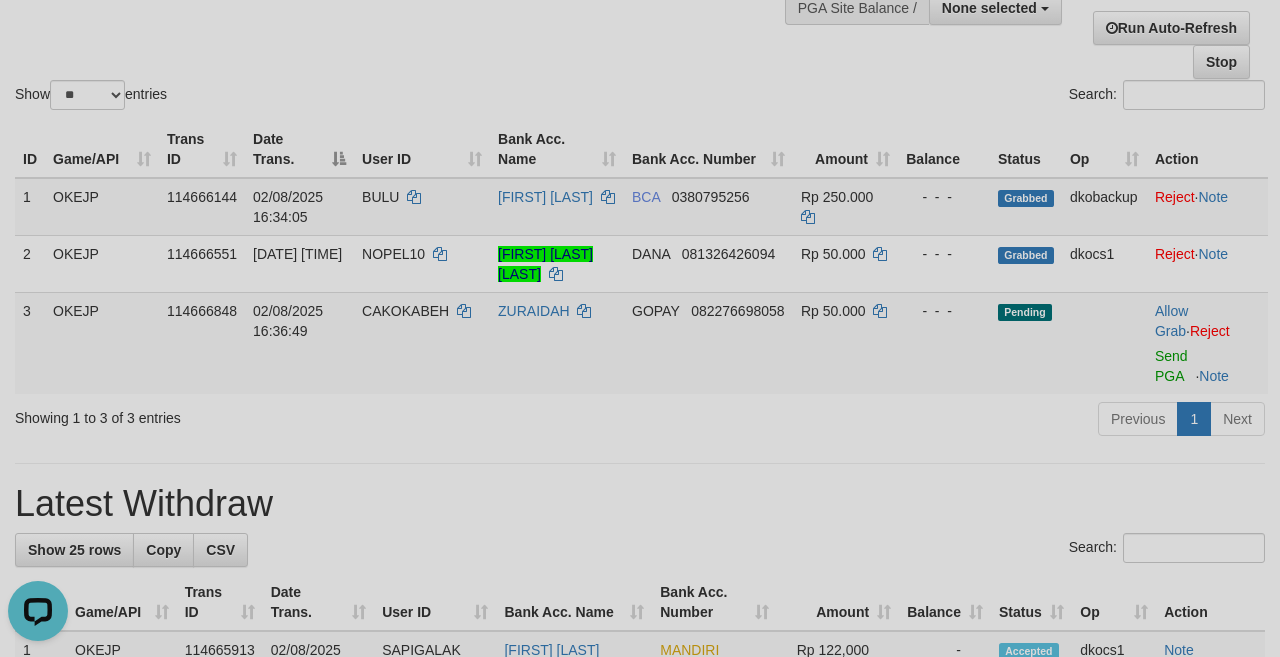scroll, scrollTop: 0, scrollLeft: 0, axis: both 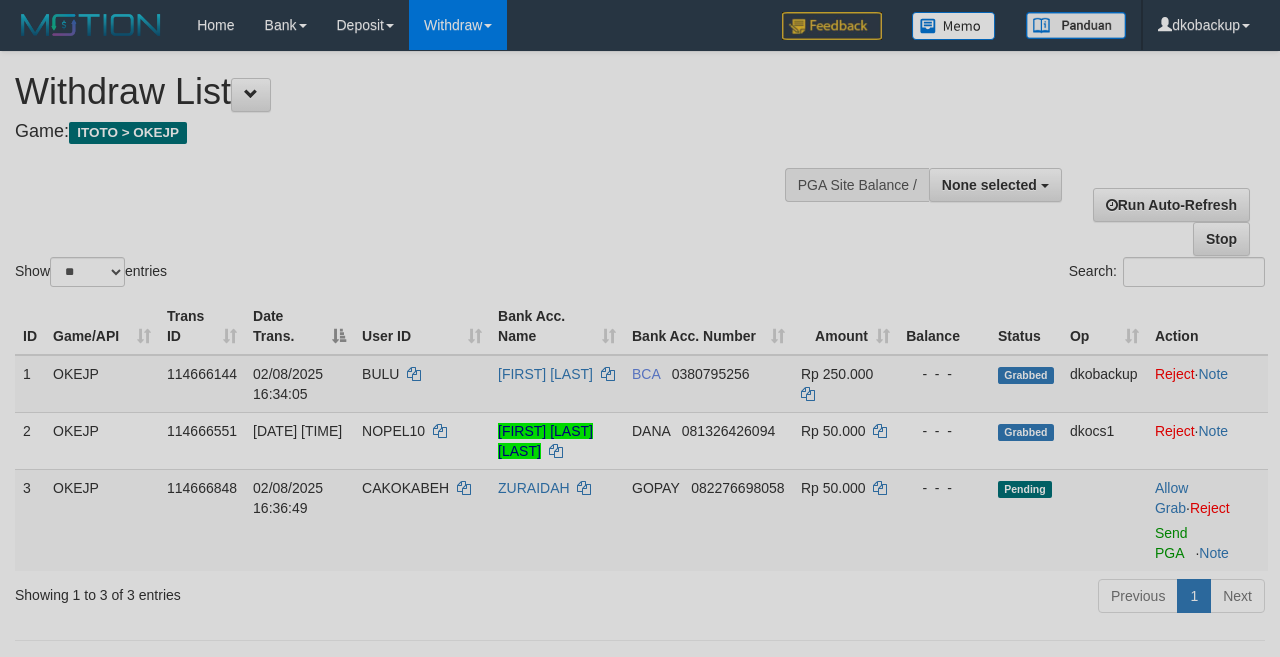 select 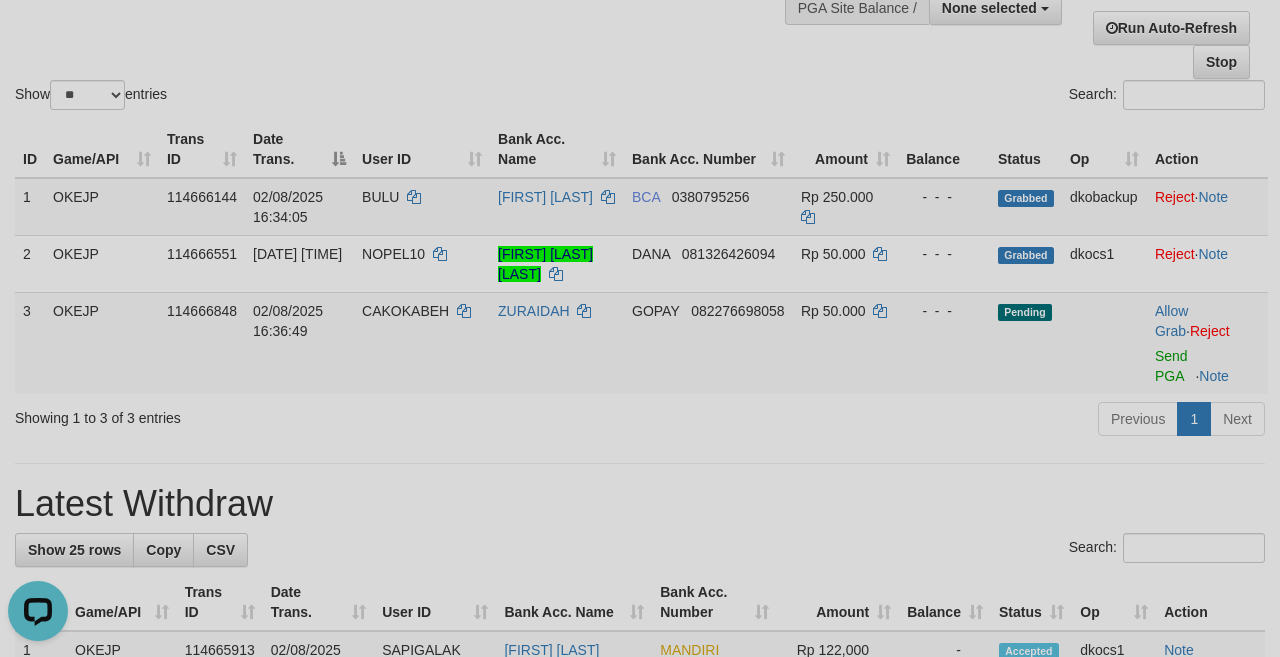 scroll, scrollTop: 0, scrollLeft: 0, axis: both 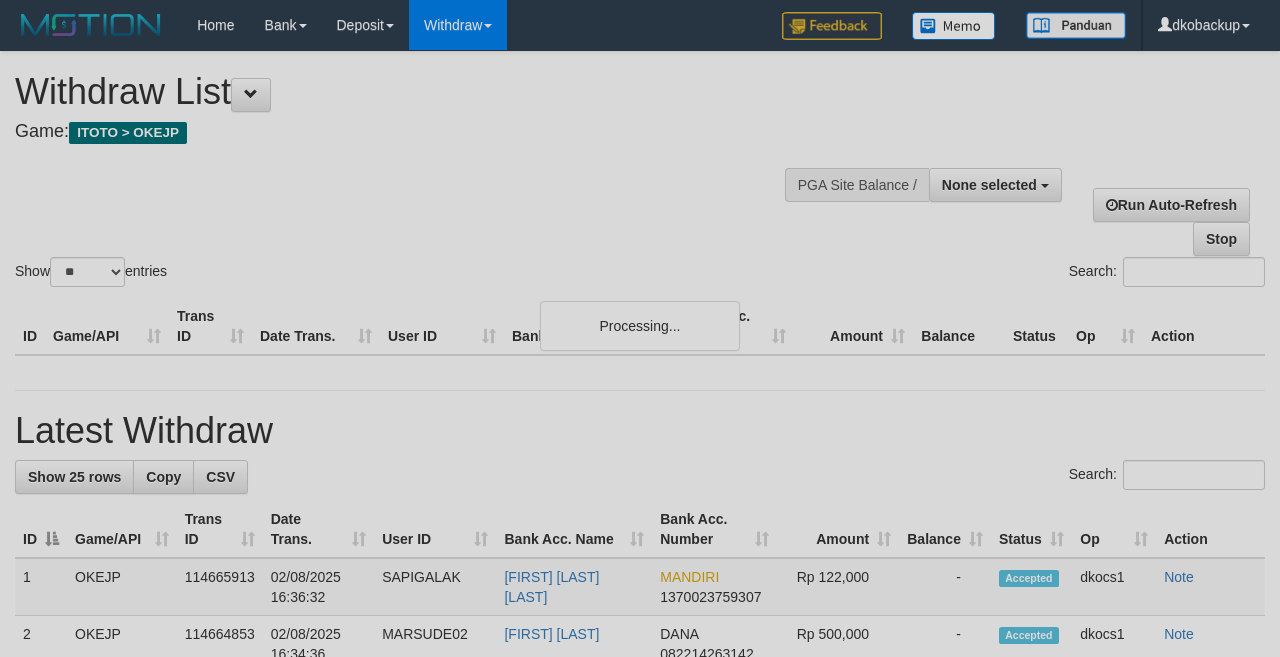 select 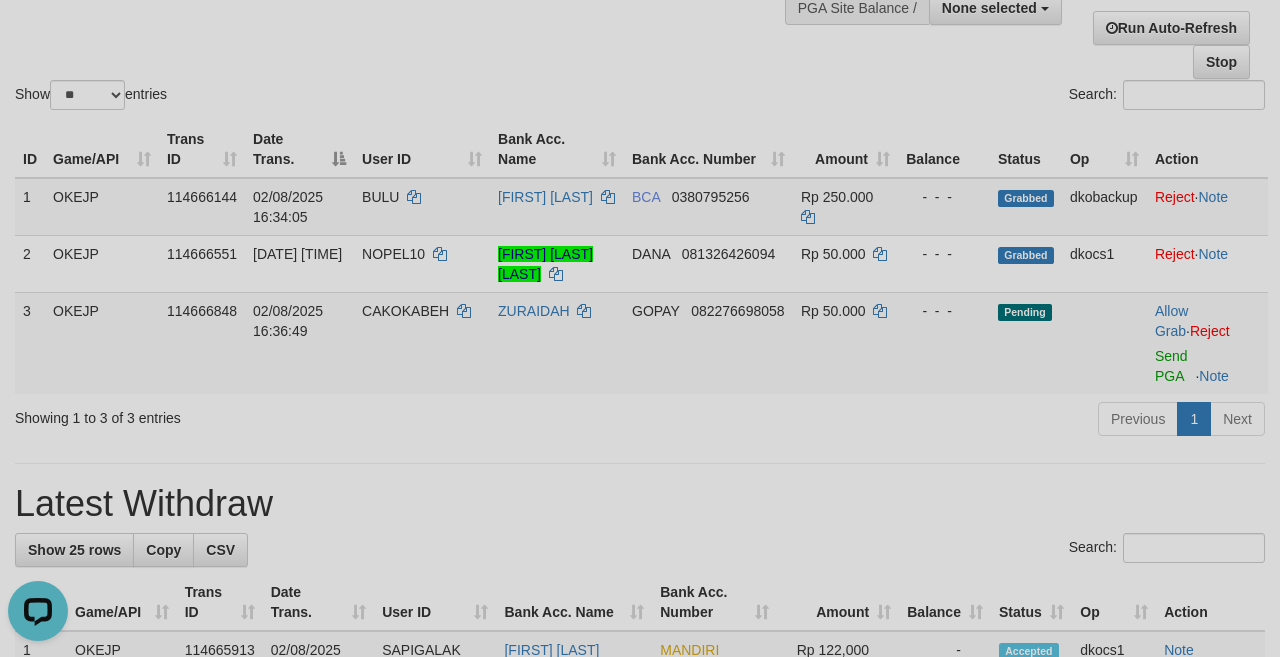 scroll, scrollTop: 0, scrollLeft: 0, axis: both 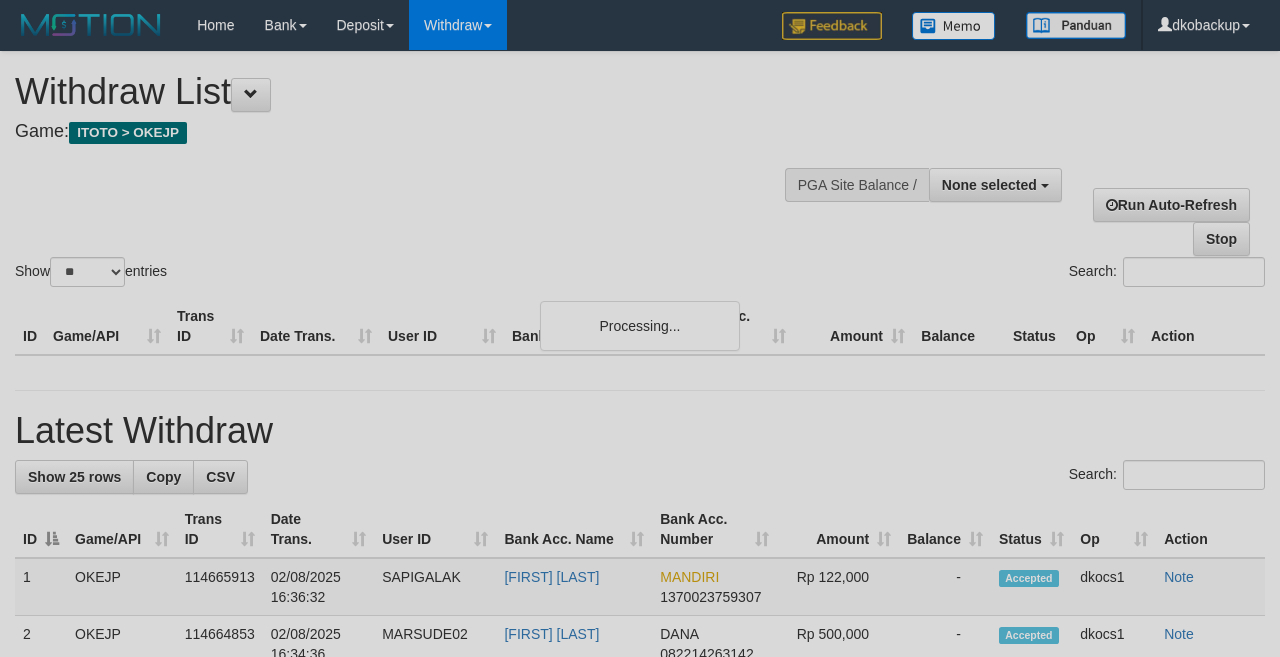 select 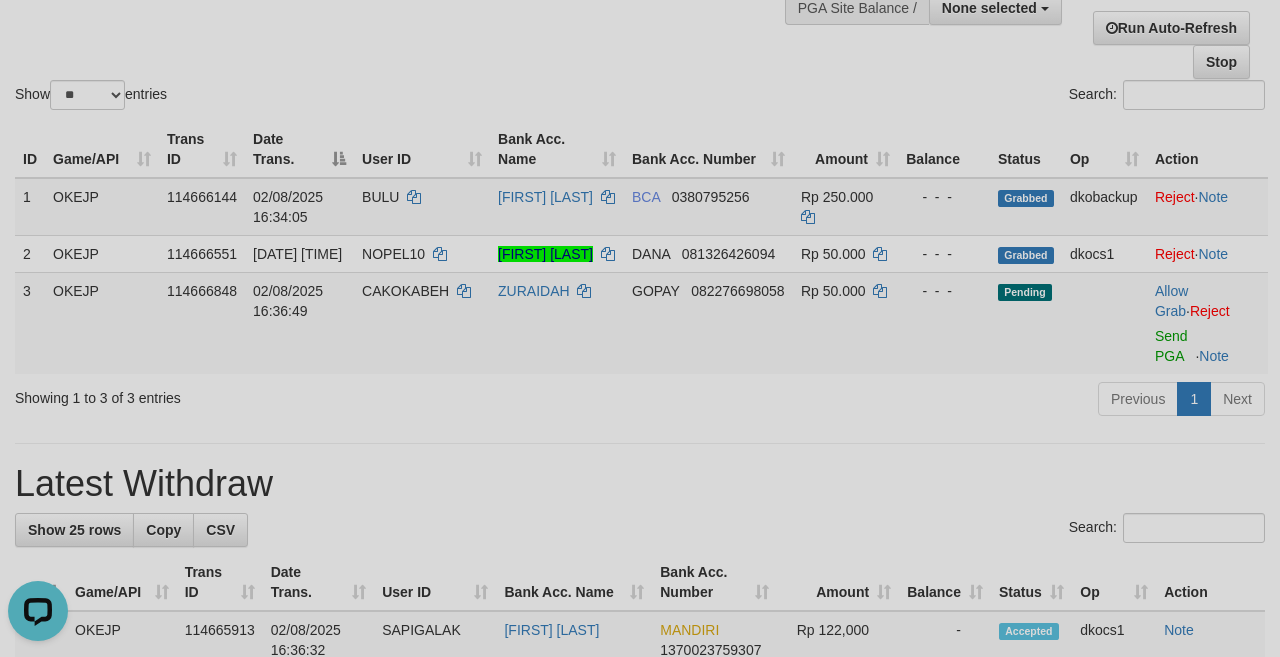 scroll, scrollTop: 0, scrollLeft: 0, axis: both 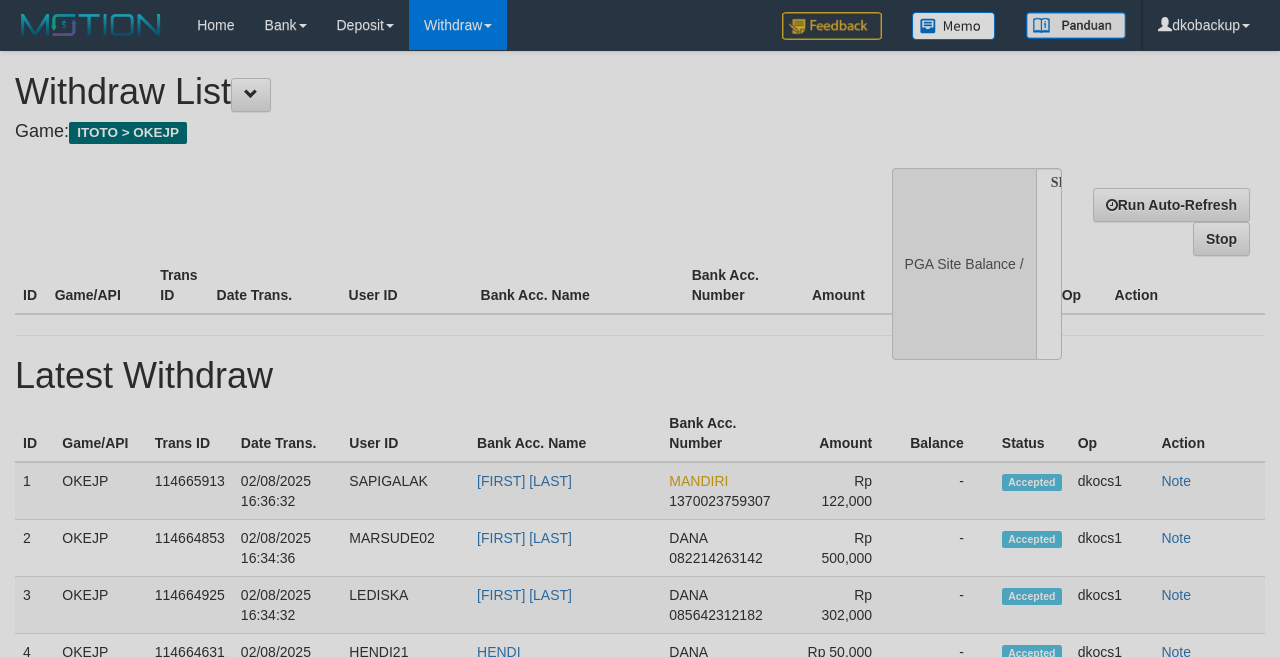 select 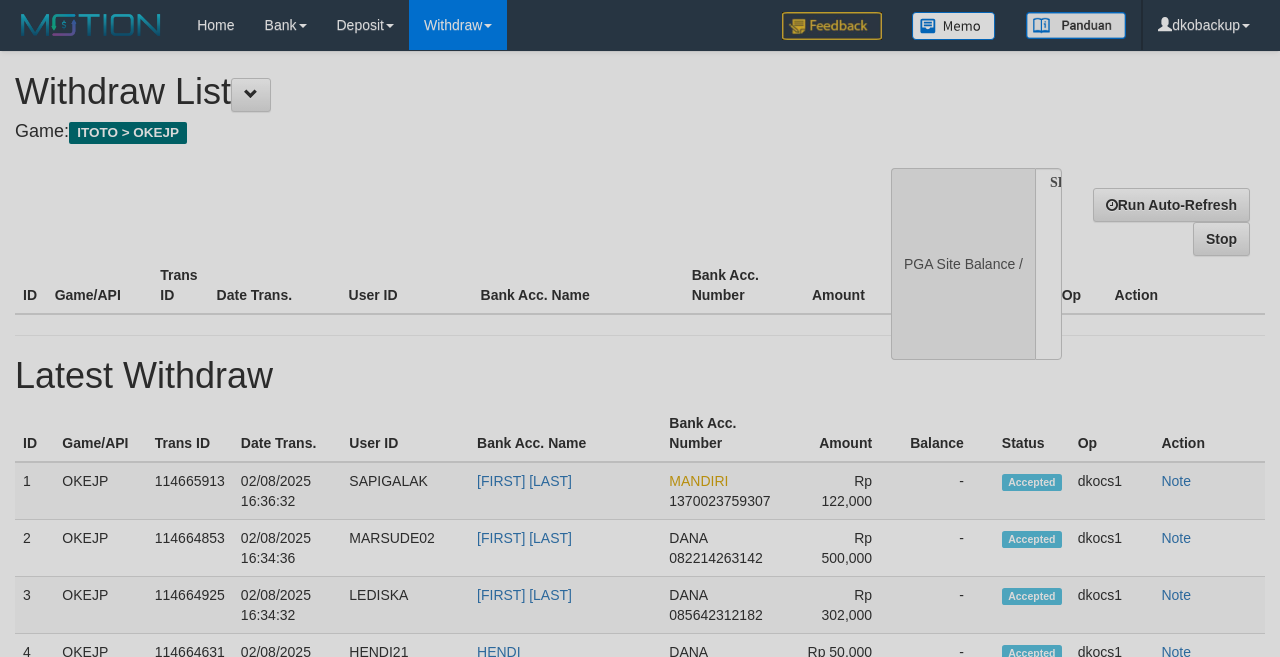scroll, scrollTop: 177, scrollLeft: 0, axis: vertical 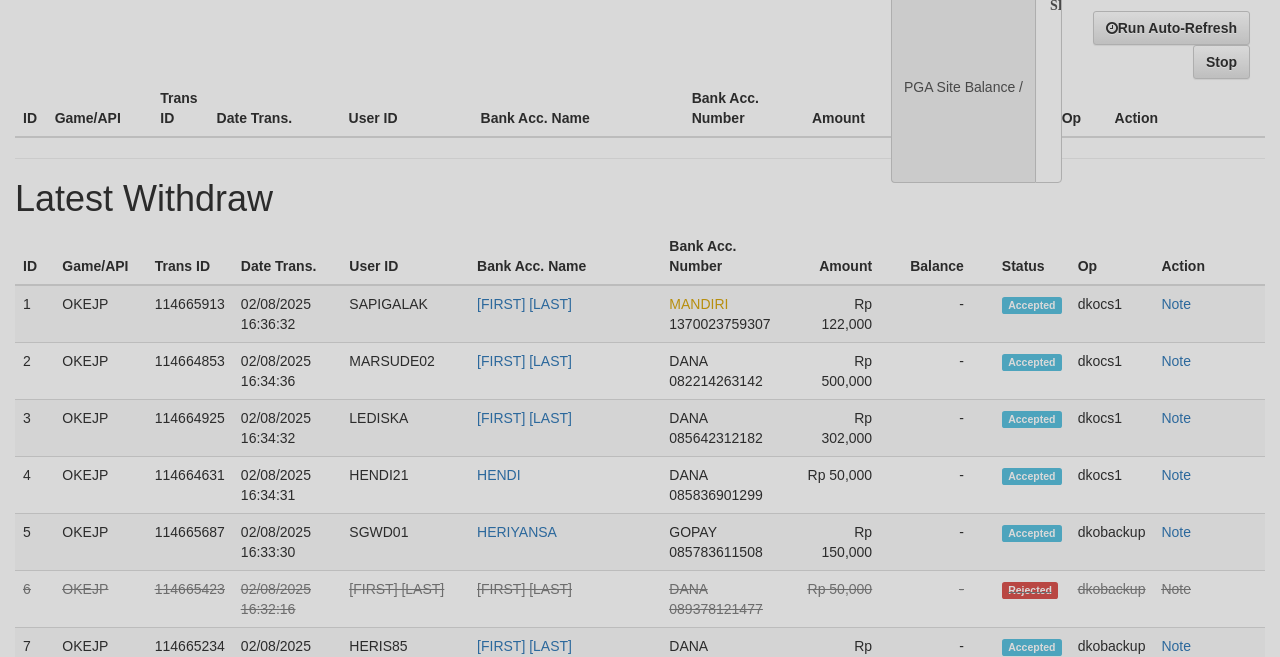 select on "**" 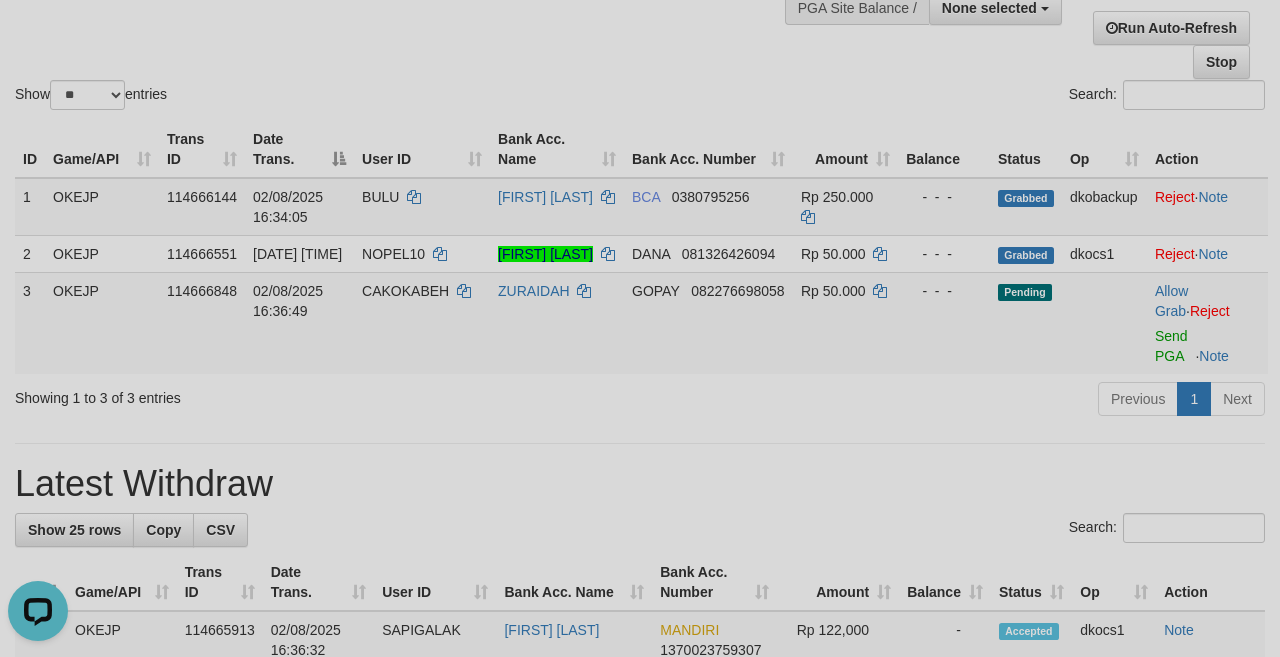 scroll, scrollTop: 0, scrollLeft: 0, axis: both 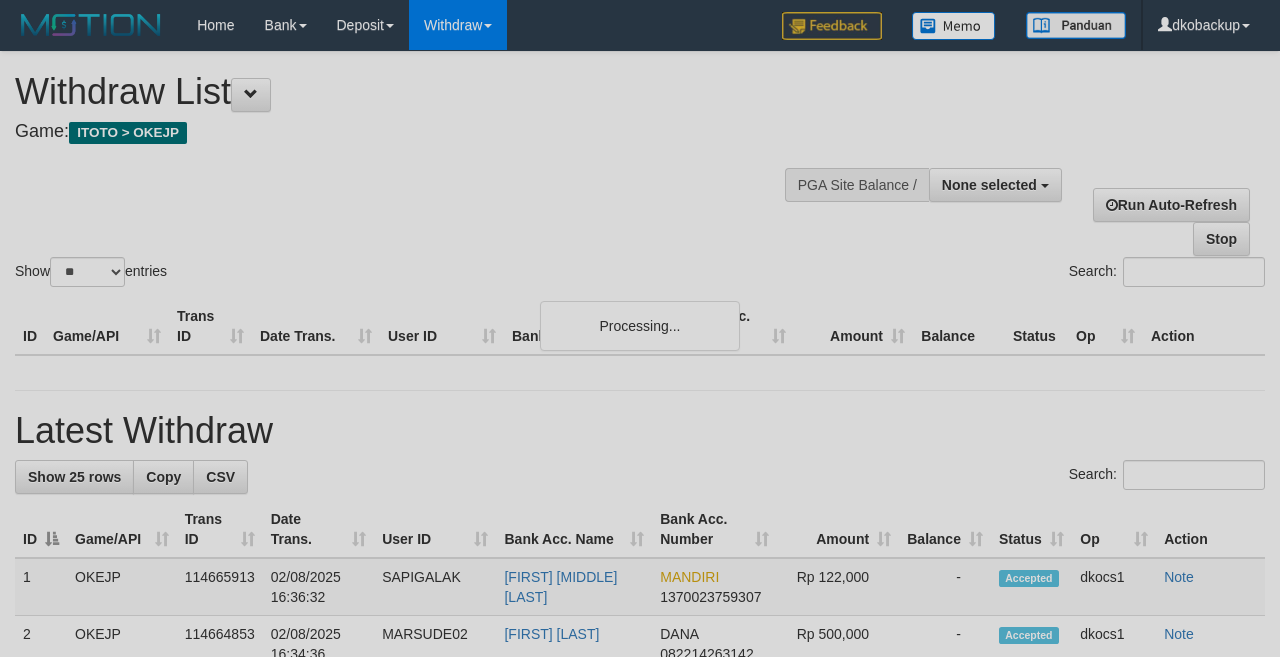 select 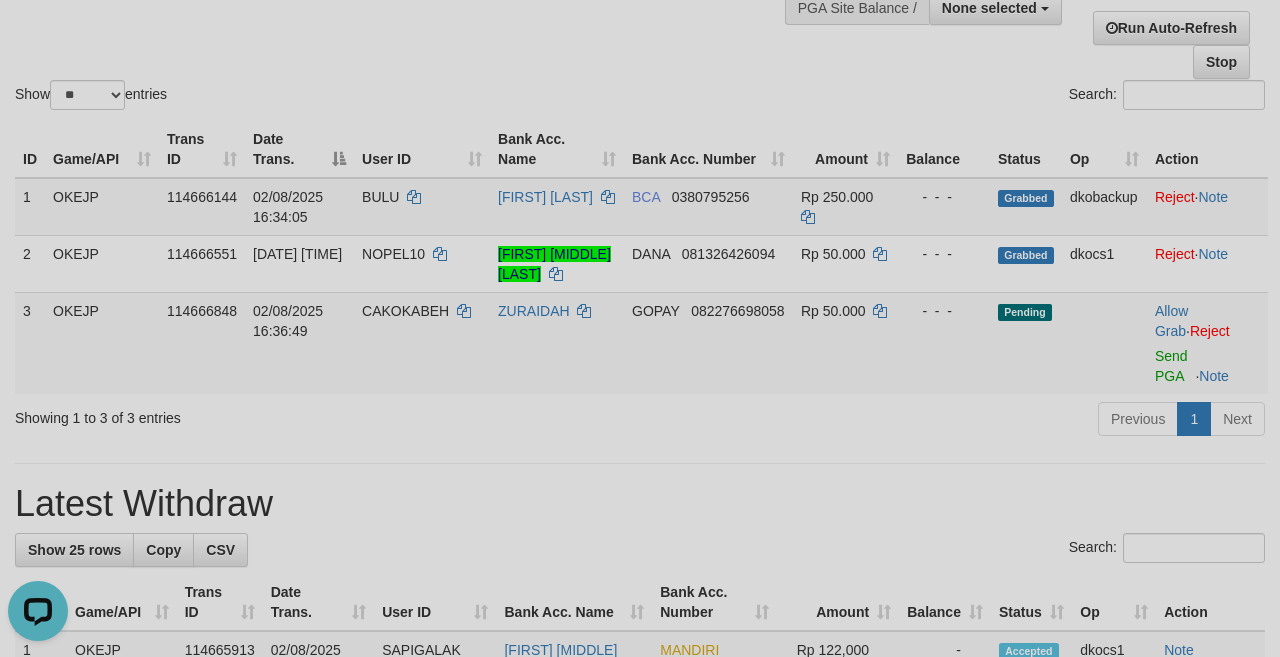 scroll, scrollTop: 0, scrollLeft: 0, axis: both 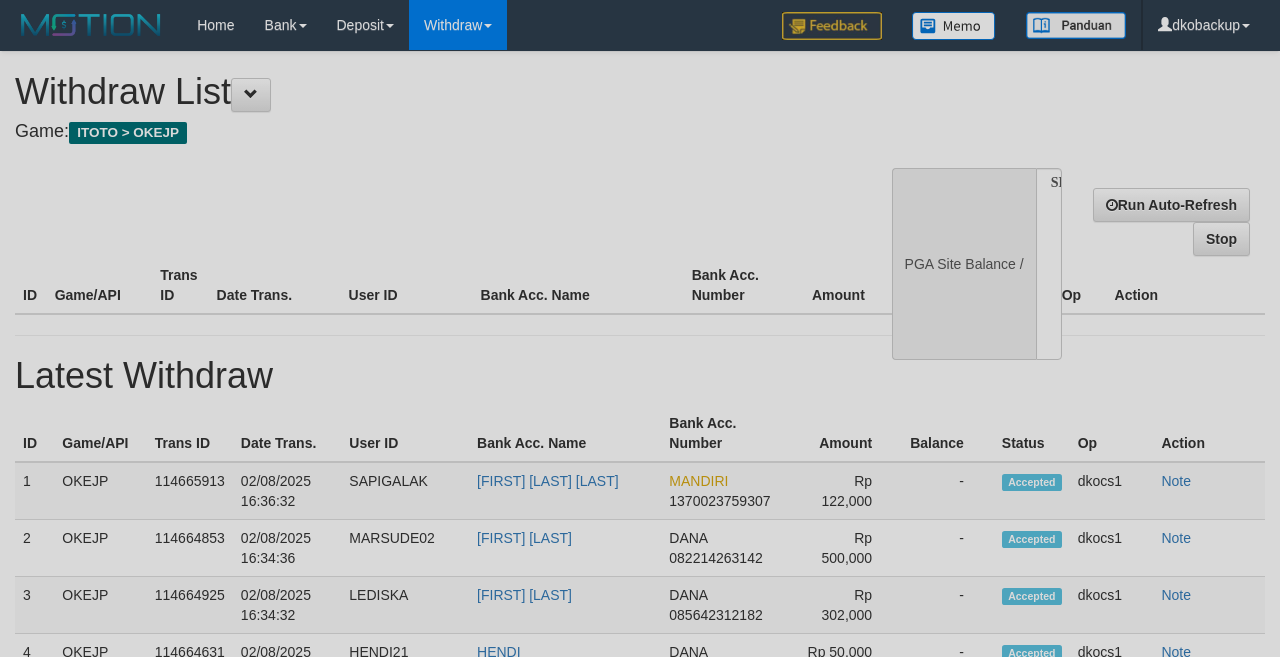 select 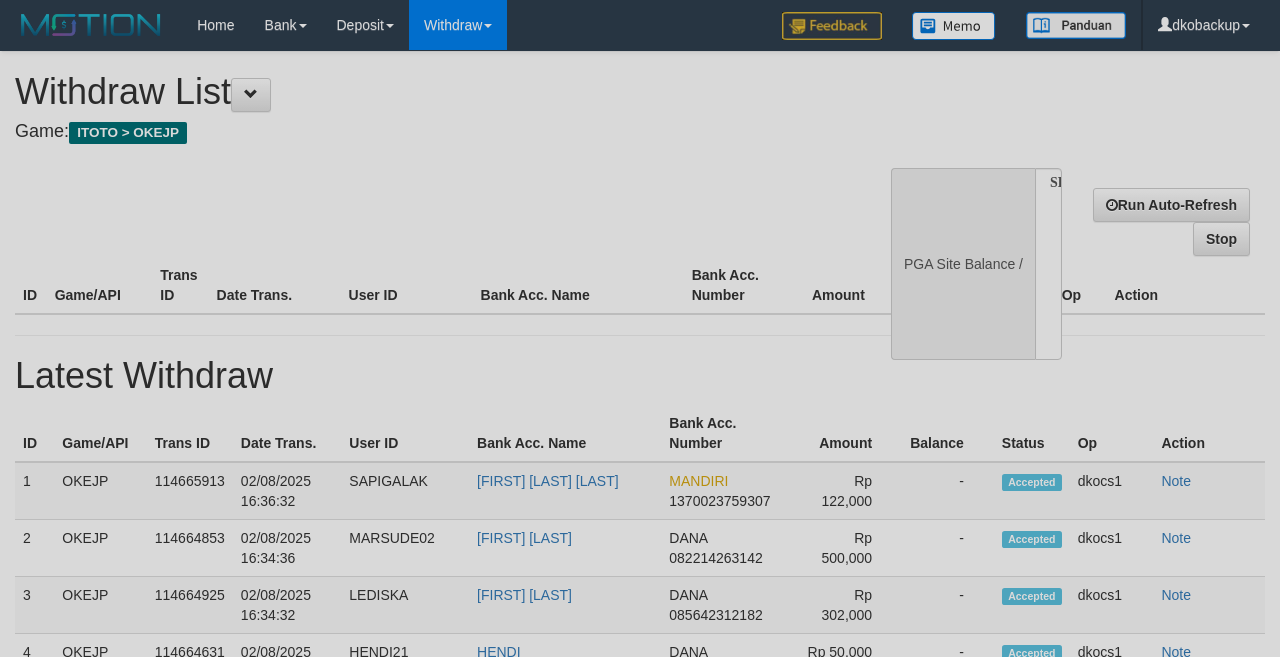scroll, scrollTop: 177, scrollLeft: 0, axis: vertical 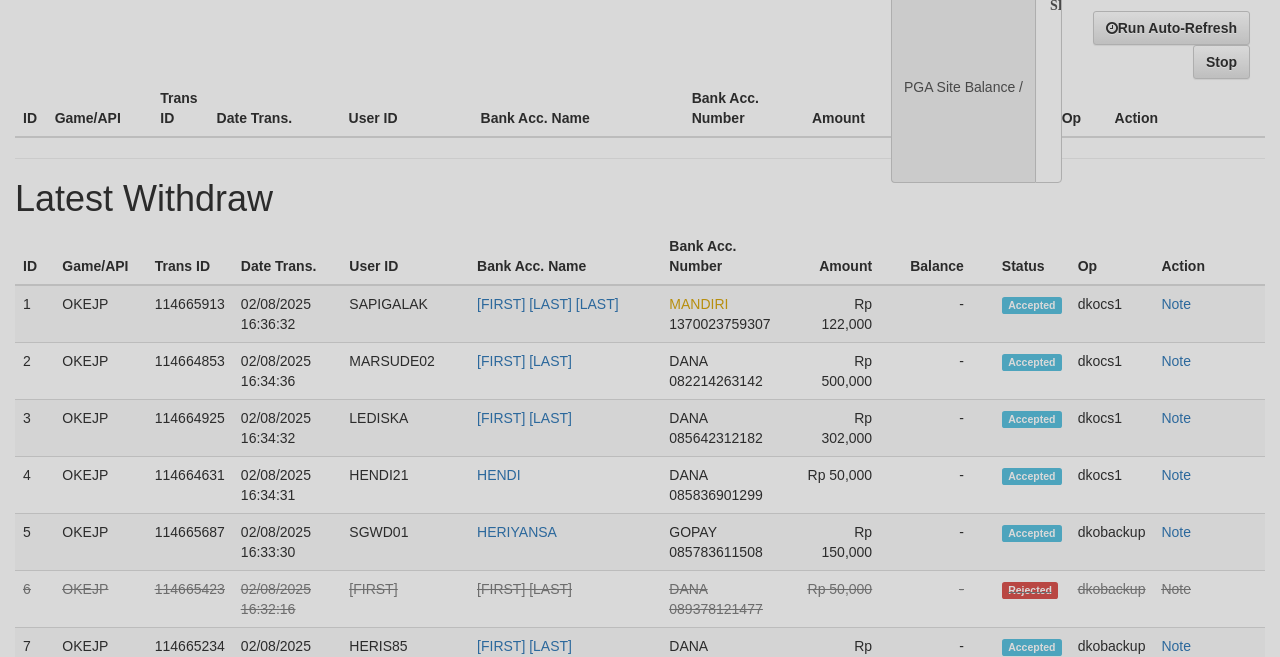 select on "**" 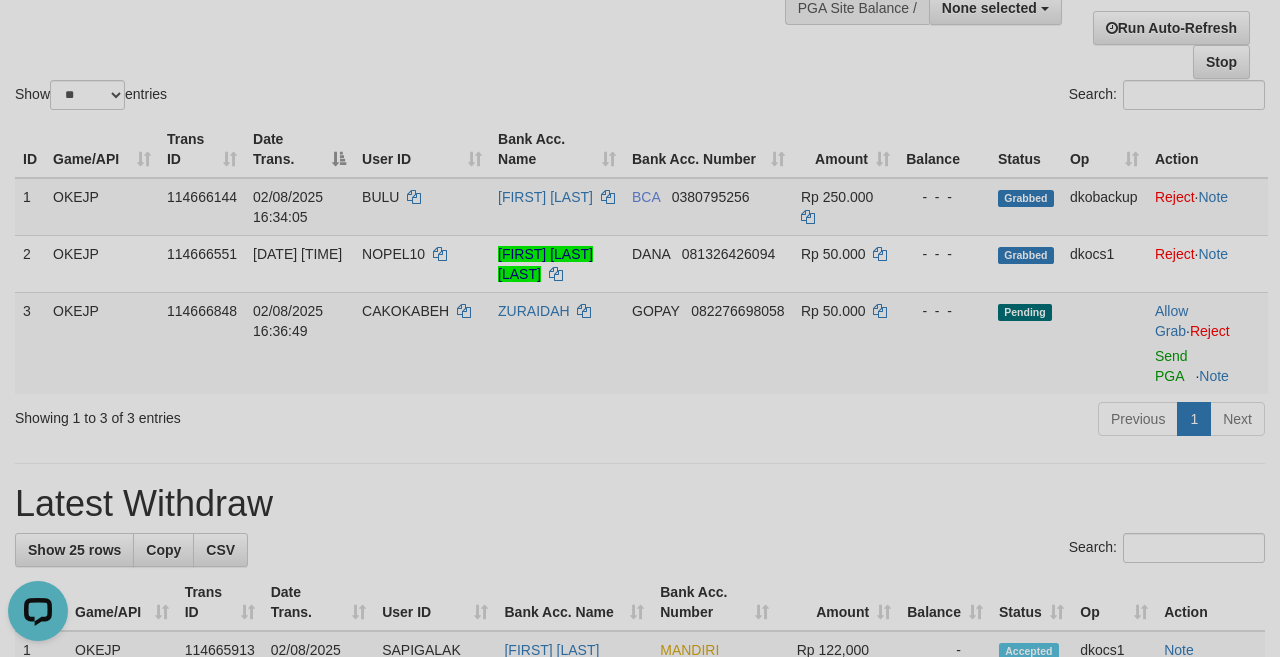 scroll, scrollTop: 0, scrollLeft: 0, axis: both 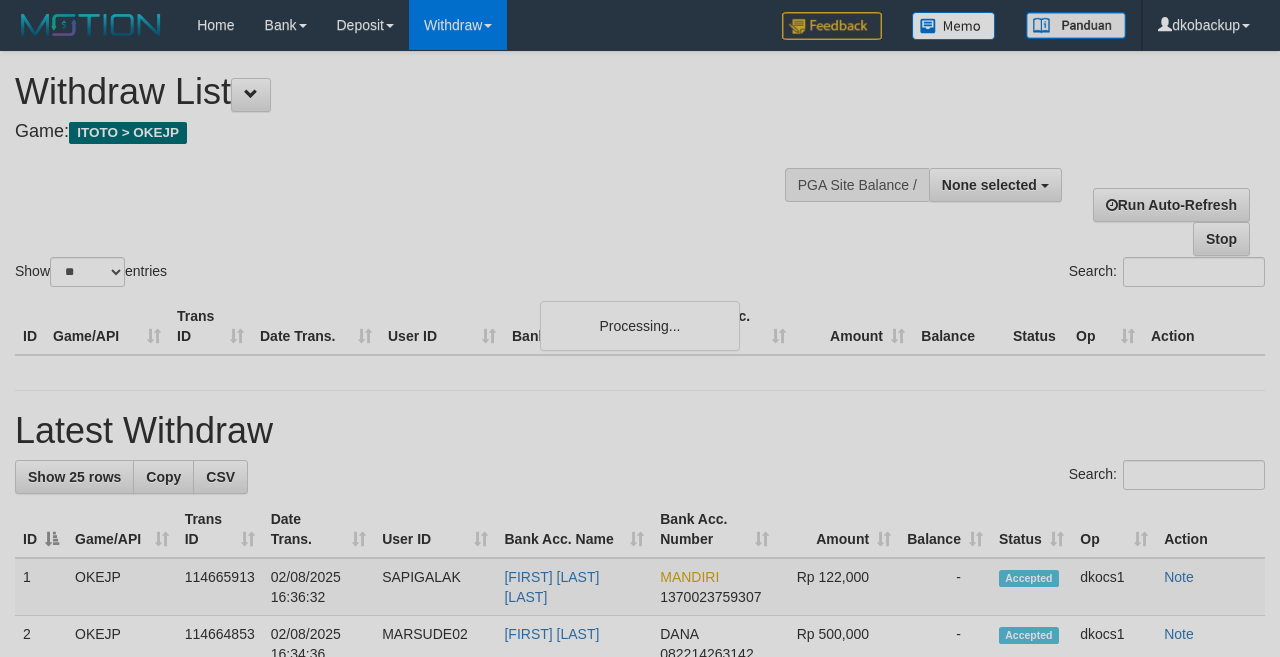 select 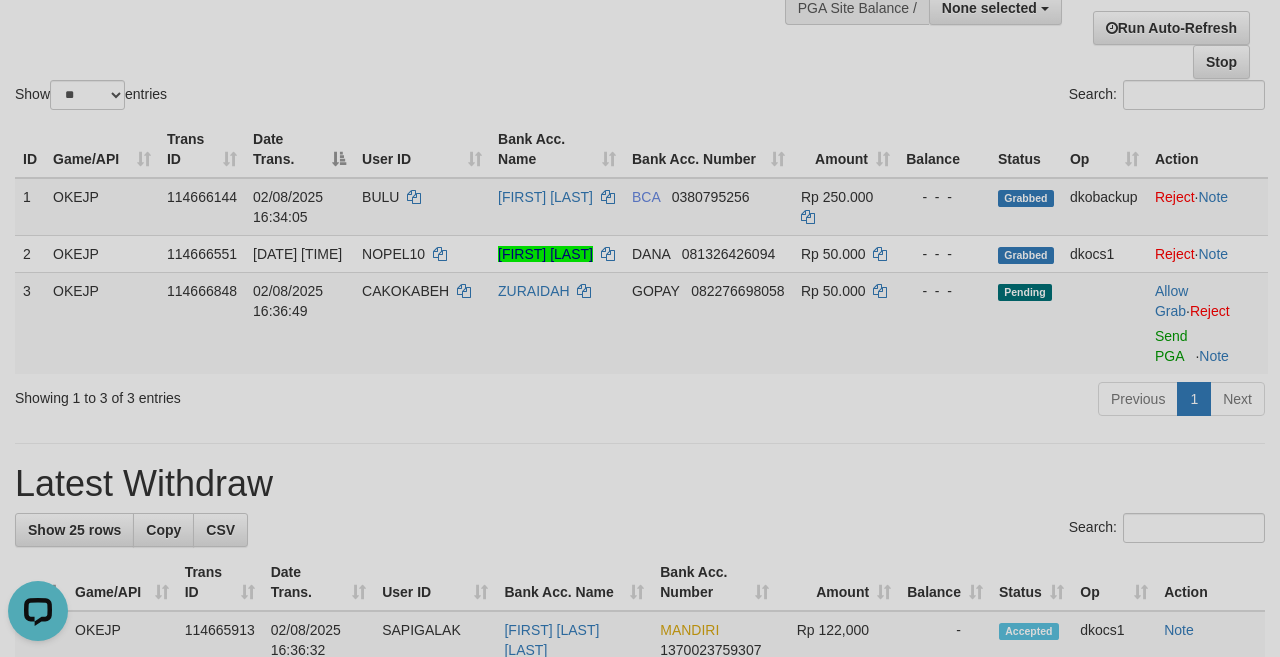 scroll, scrollTop: 0, scrollLeft: 0, axis: both 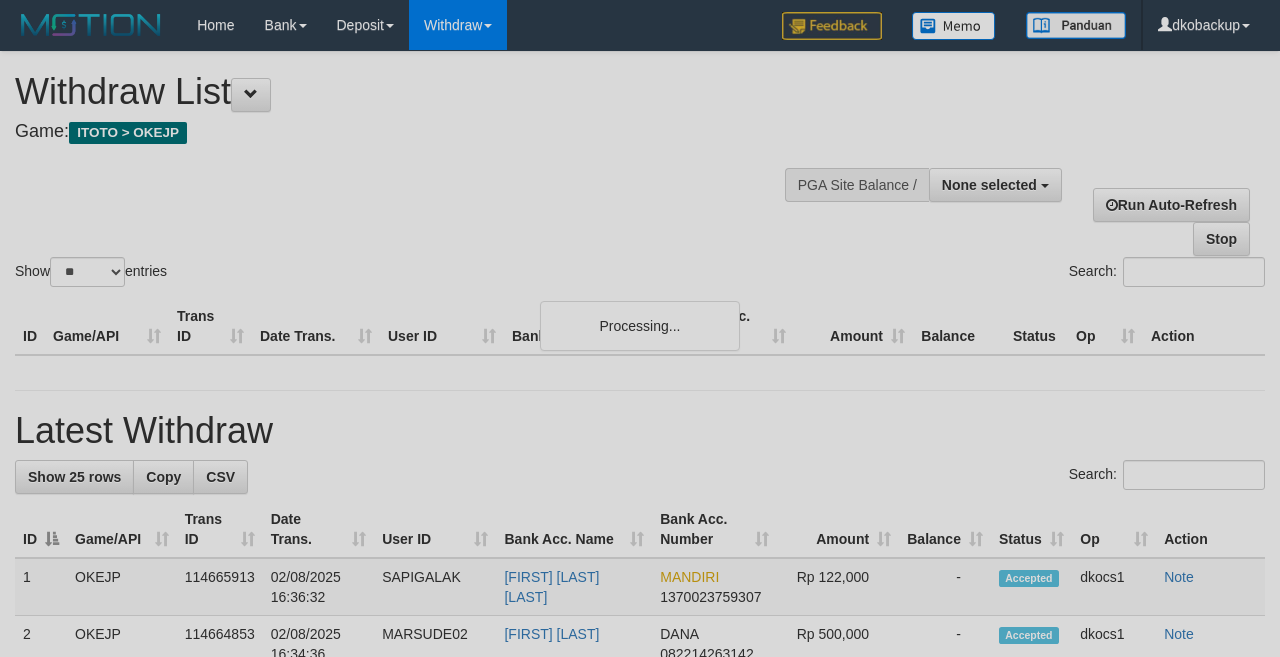 select 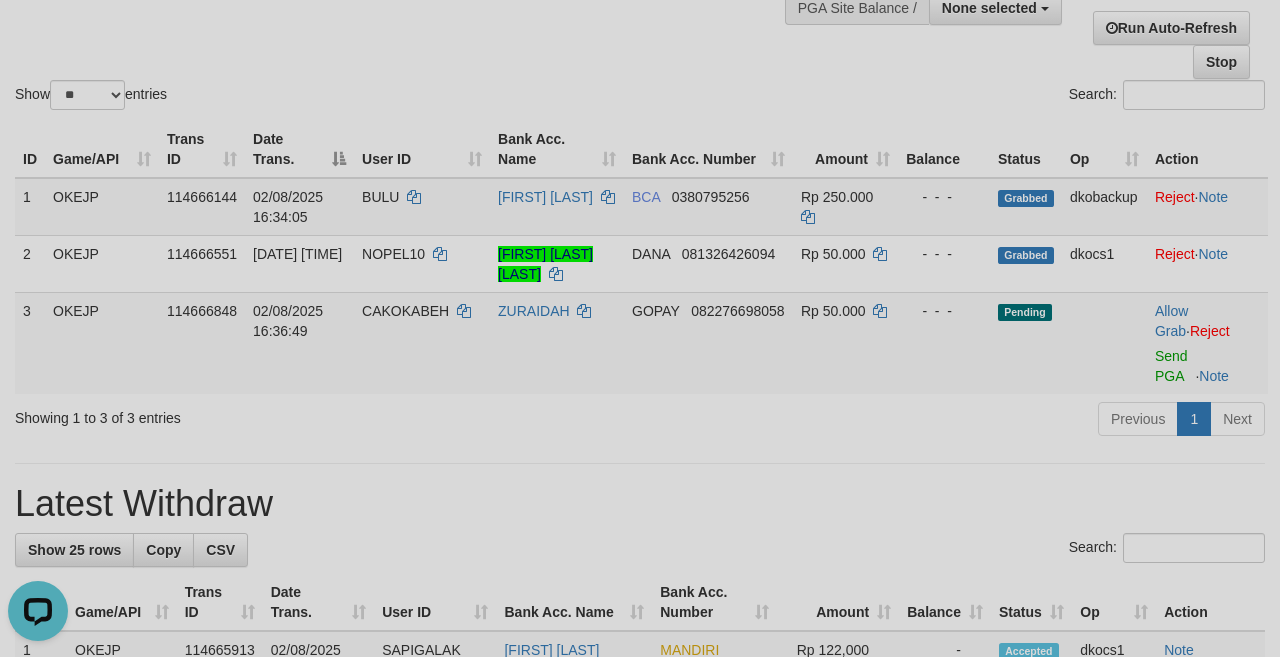 scroll, scrollTop: 0, scrollLeft: 0, axis: both 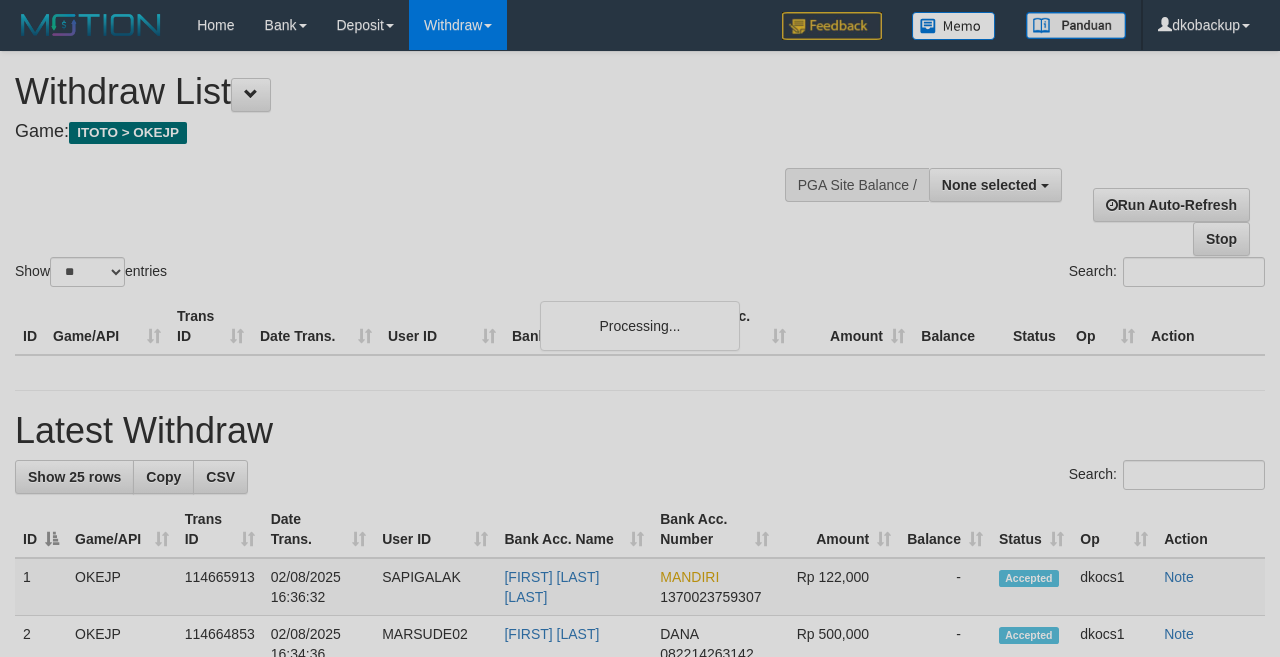 select 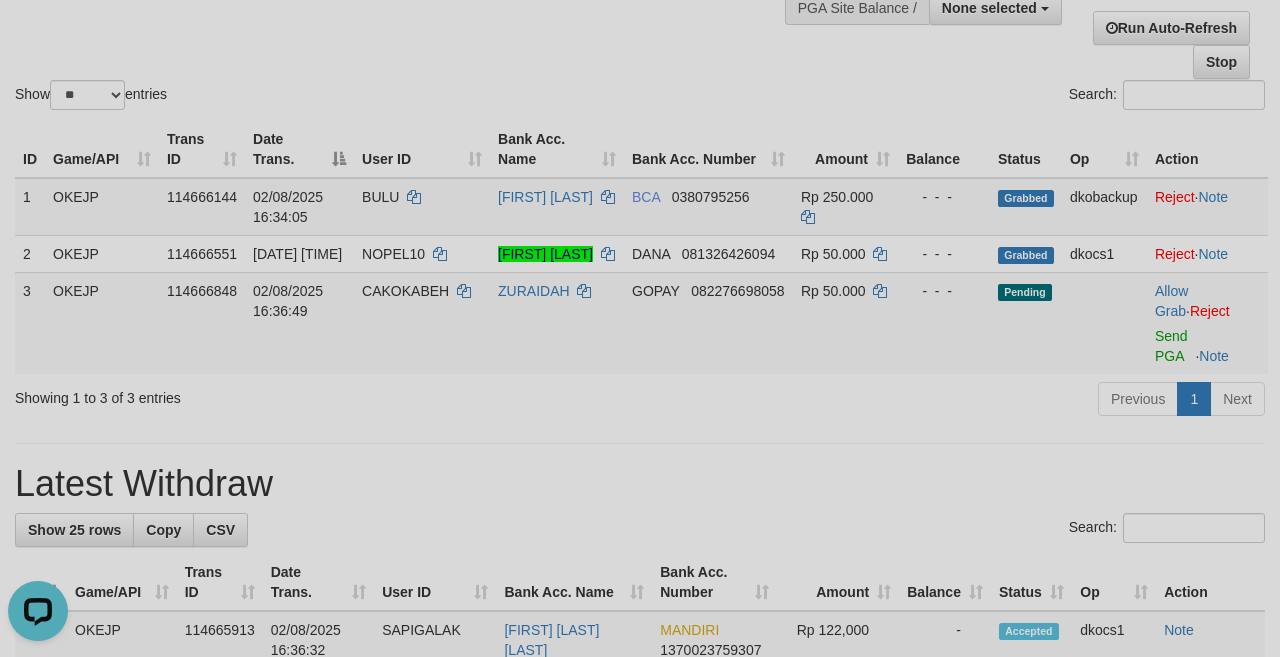 scroll, scrollTop: 0, scrollLeft: 0, axis: both 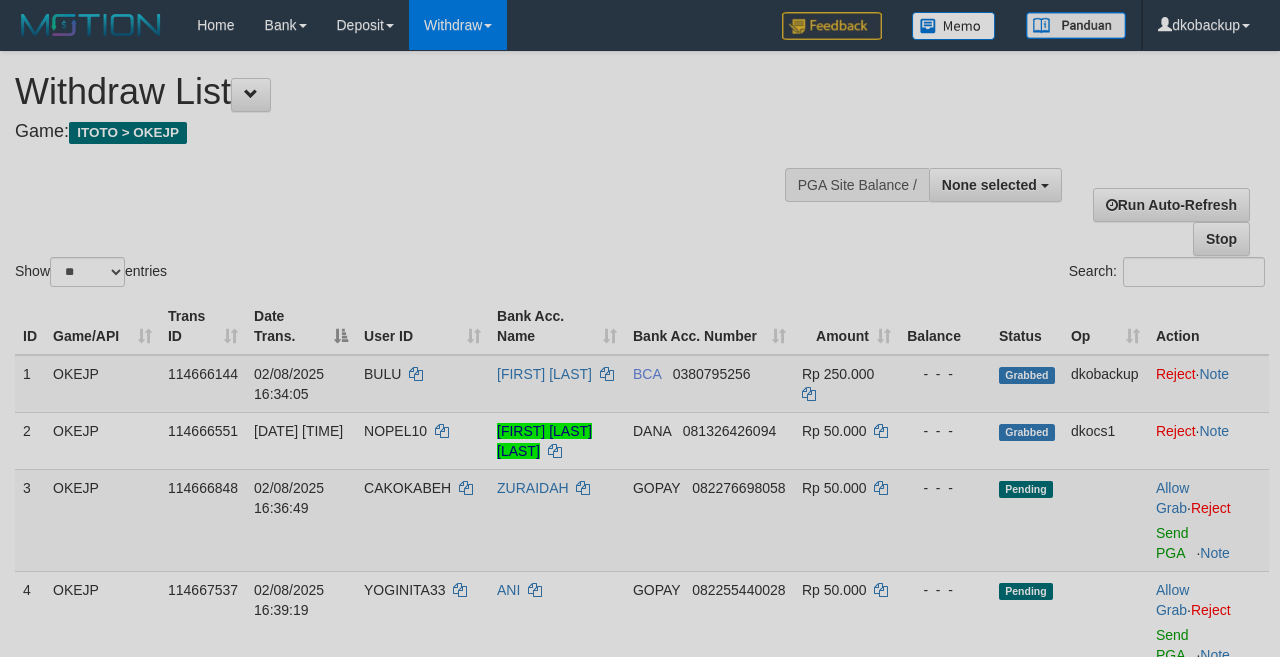 select 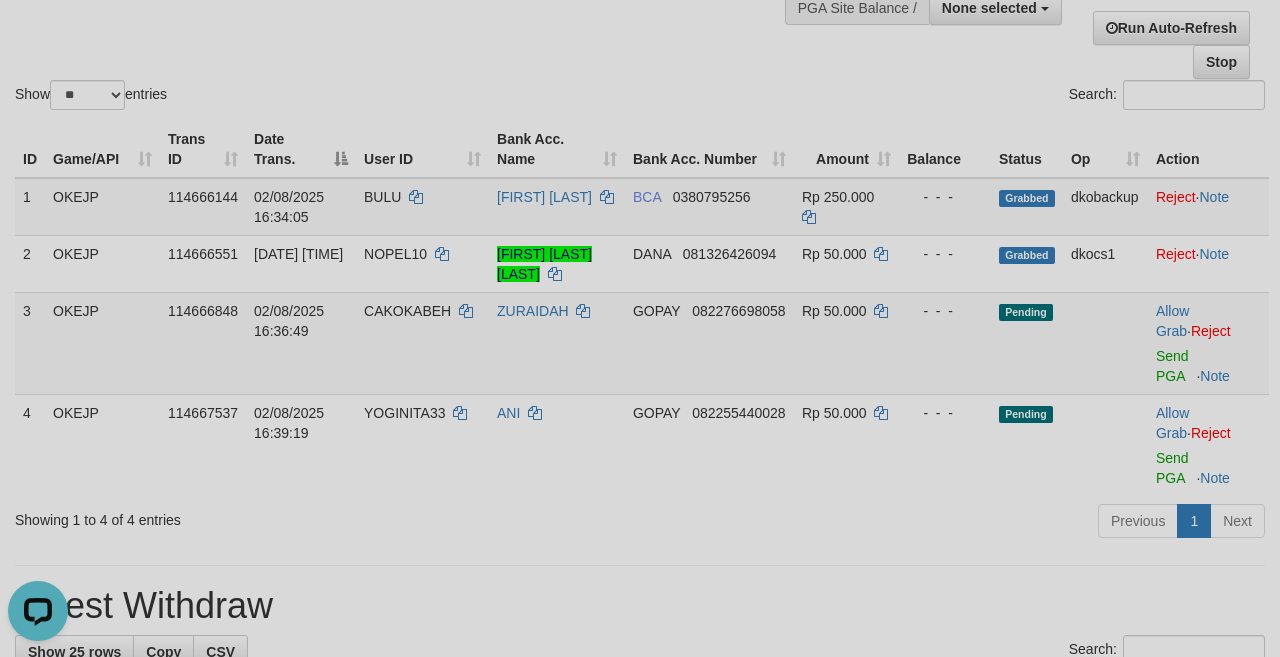 scroll, scrollTop: 0, scrollLeft: 0, axis: both 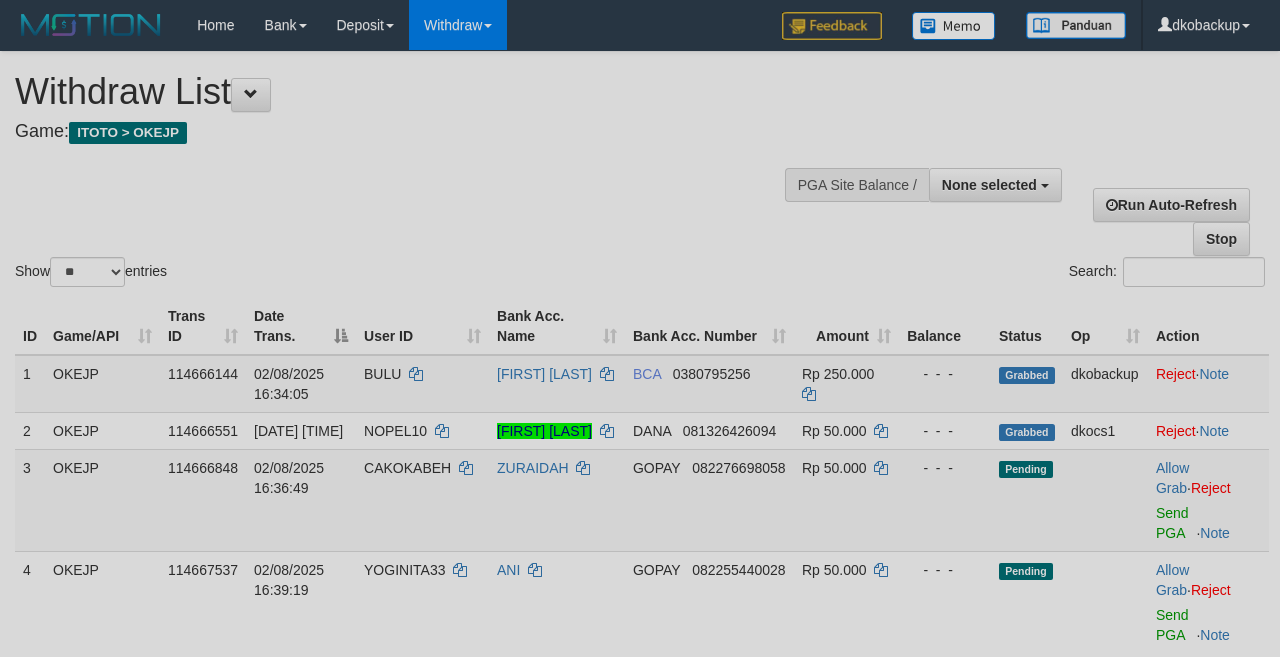 select 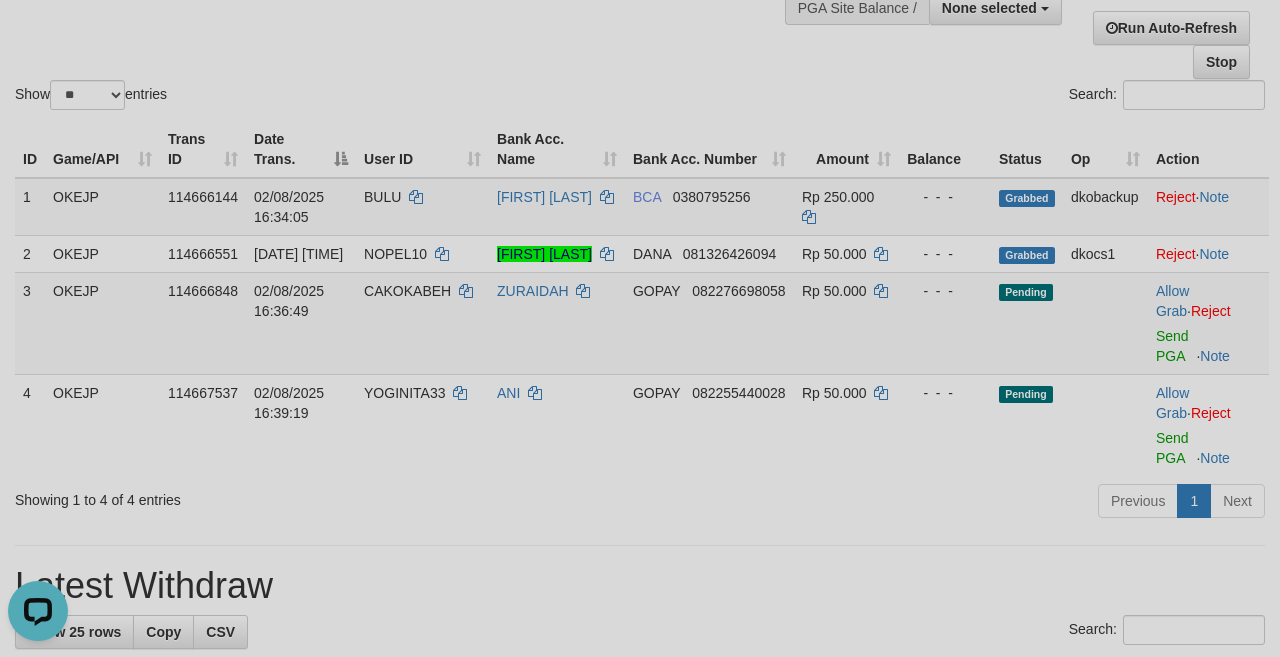 scroll, scrollTop: 0, scrollLeft: 0, axis: both 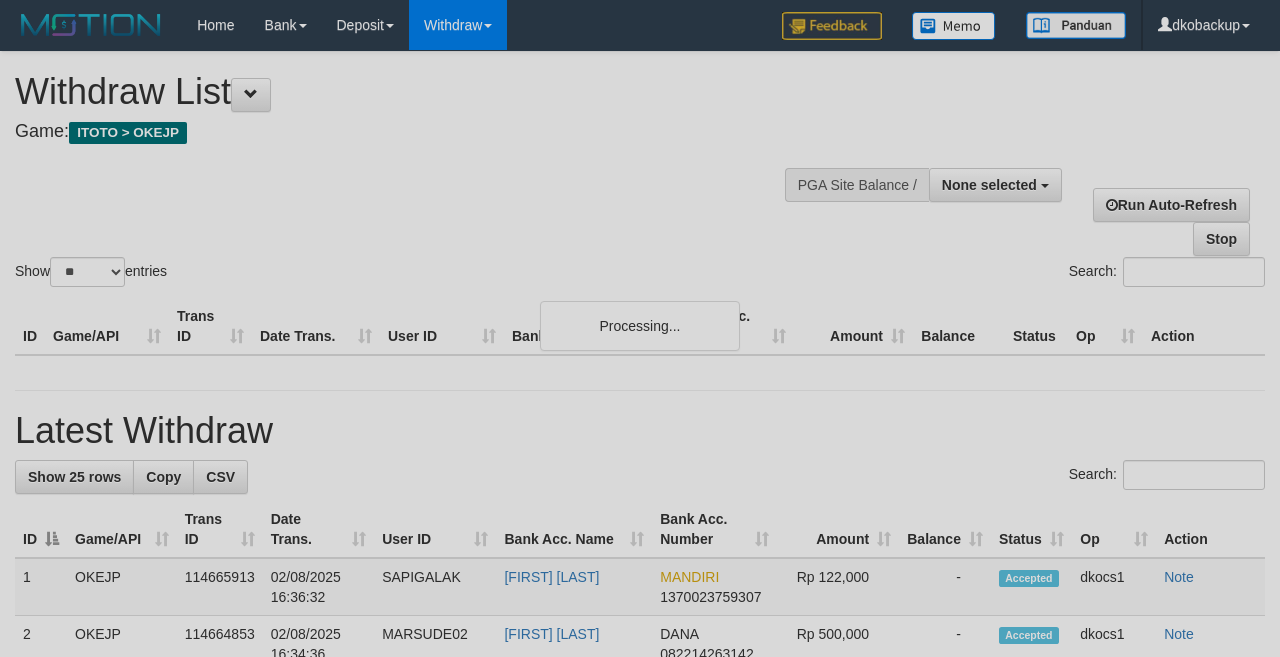 select 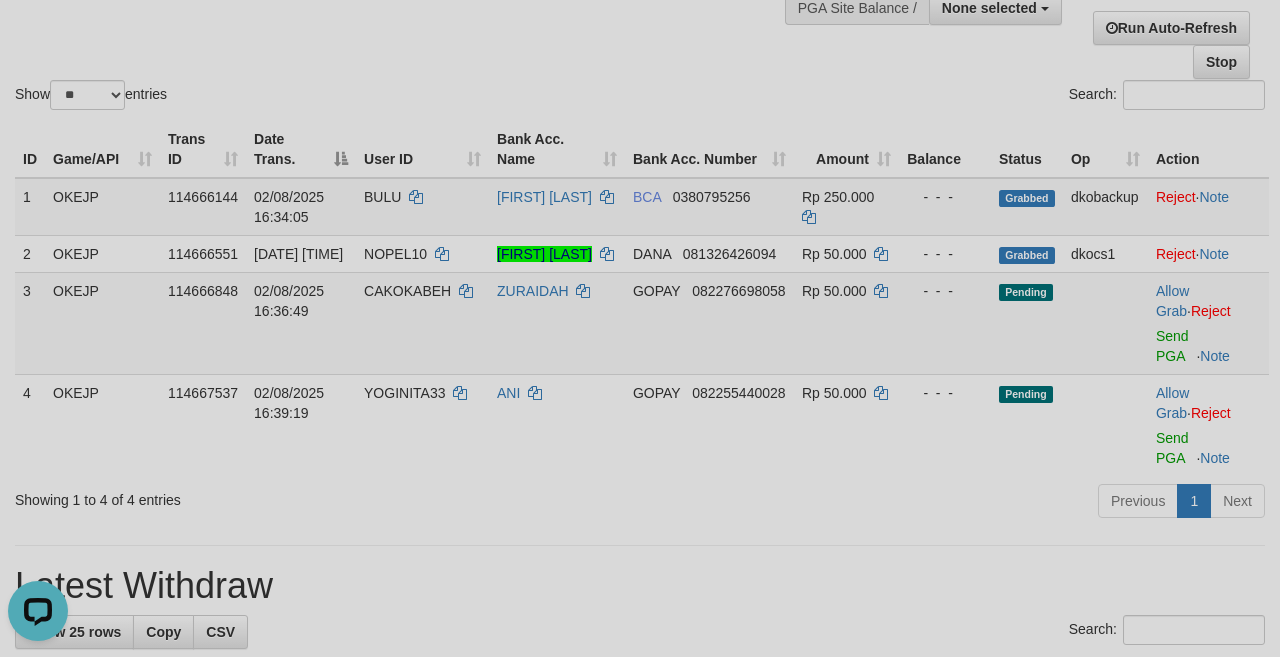 scroll, scrollTop: 0, scrollLeft: 0, axis: both 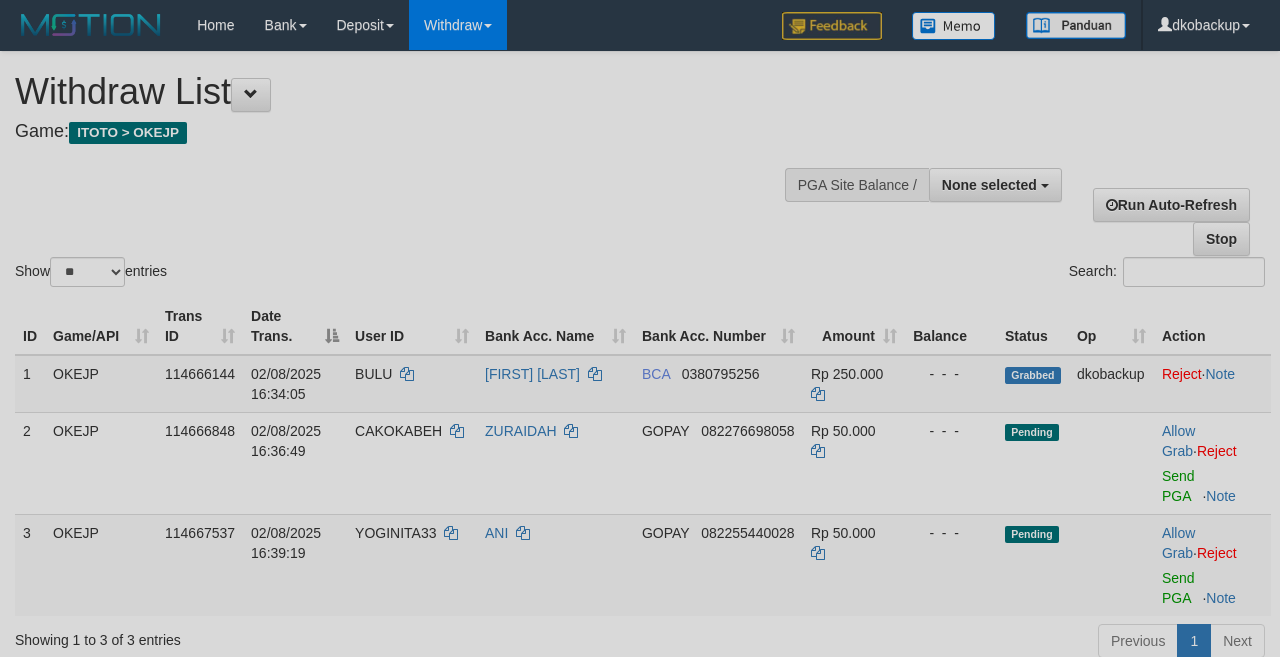 select 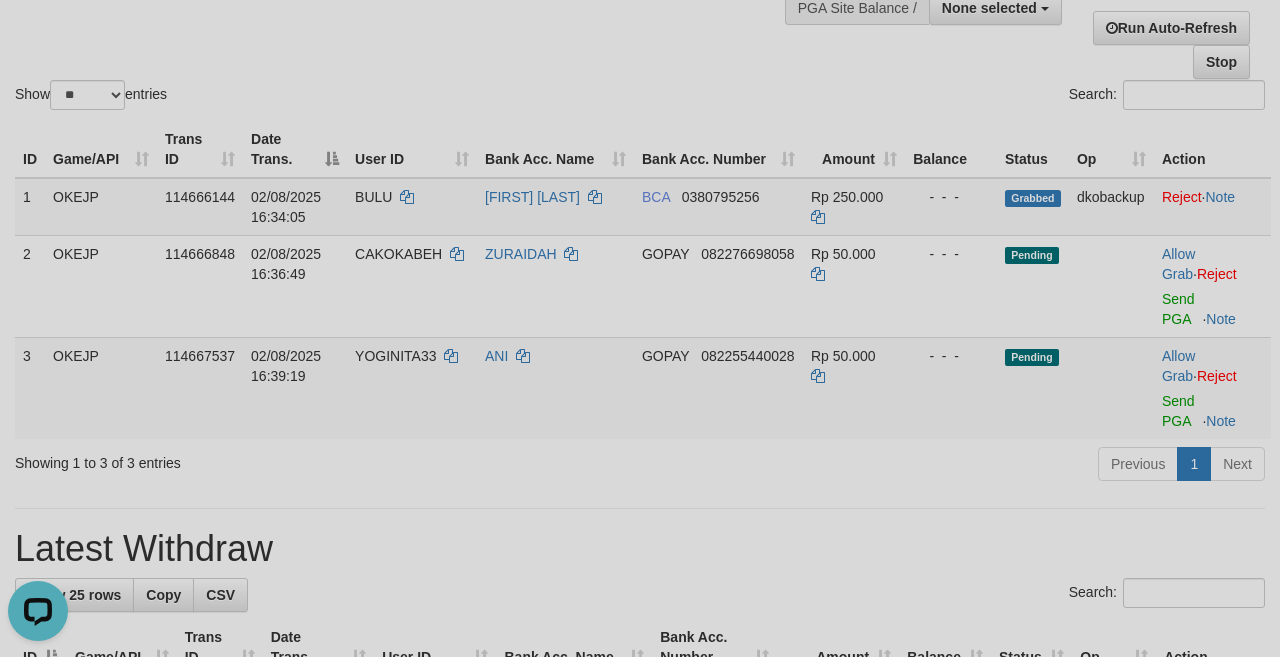 scroll, scrollTop: 0, scrollLeft: 0, axis: both 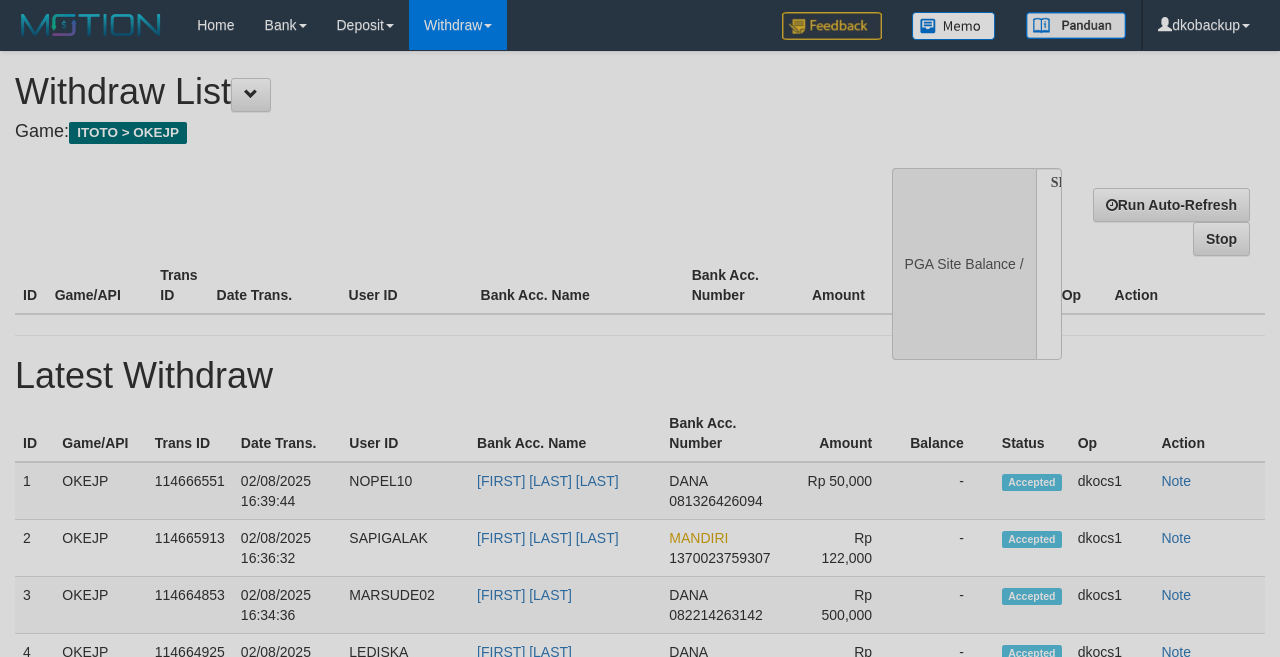 select 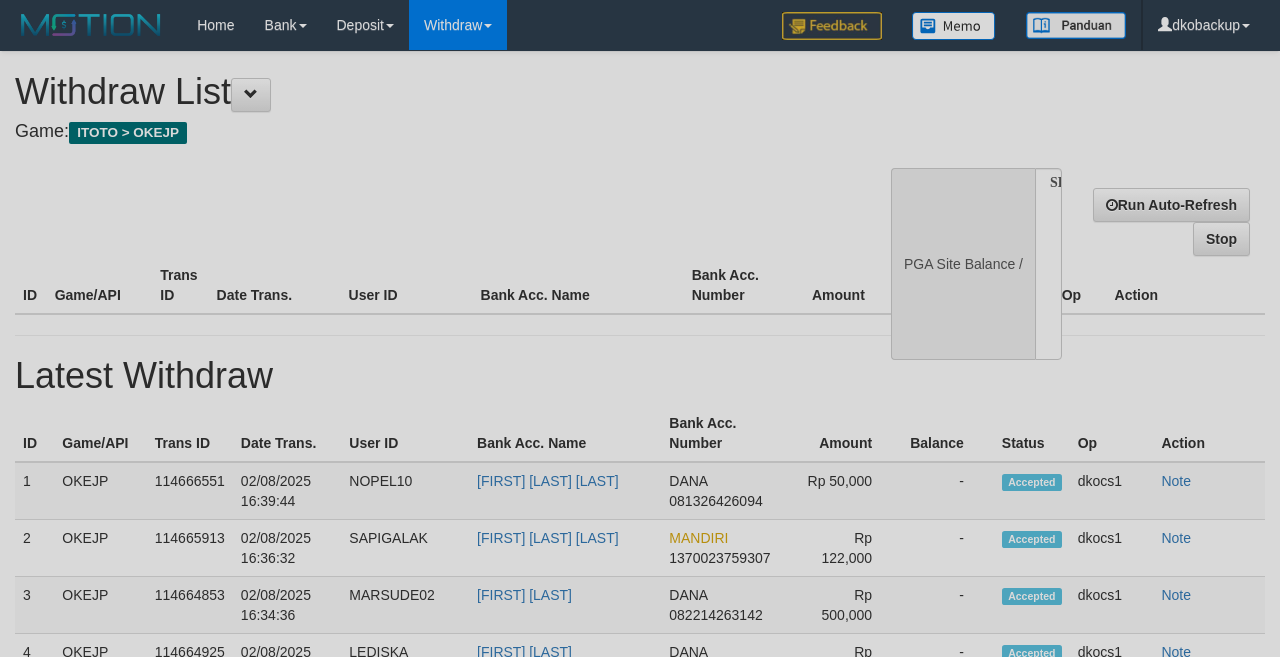 scroll, scrollTop: 177, scrollLeft: 0, axis: vertical 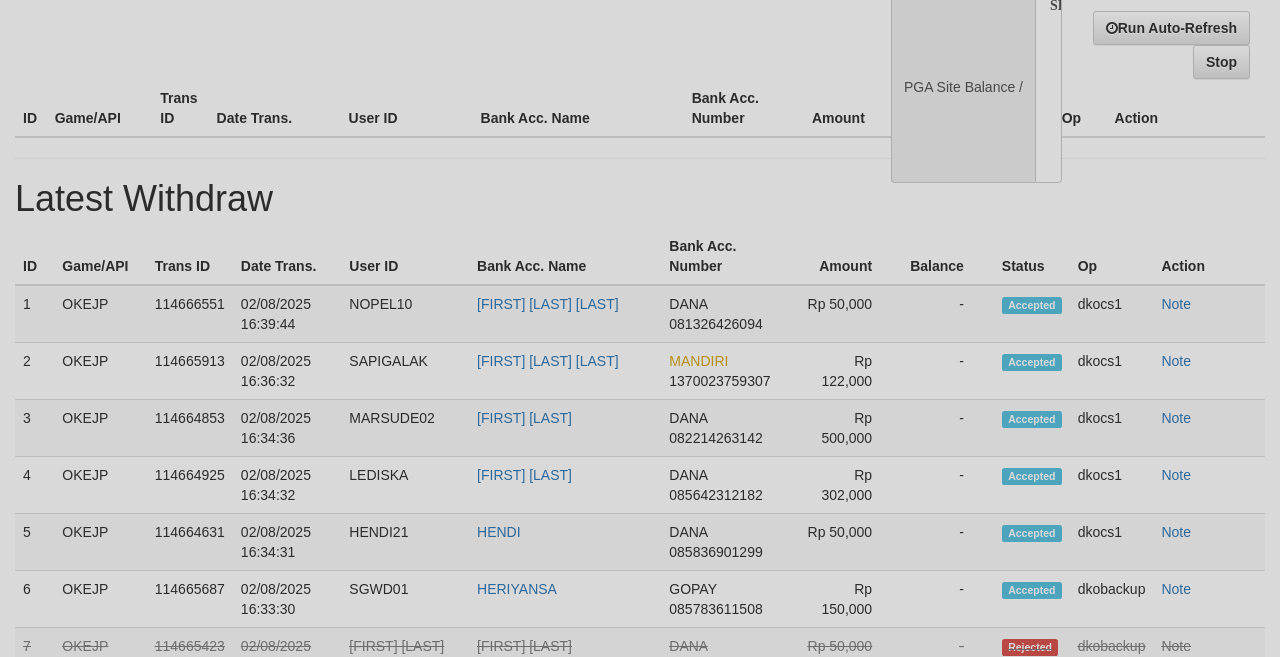 select on "**" 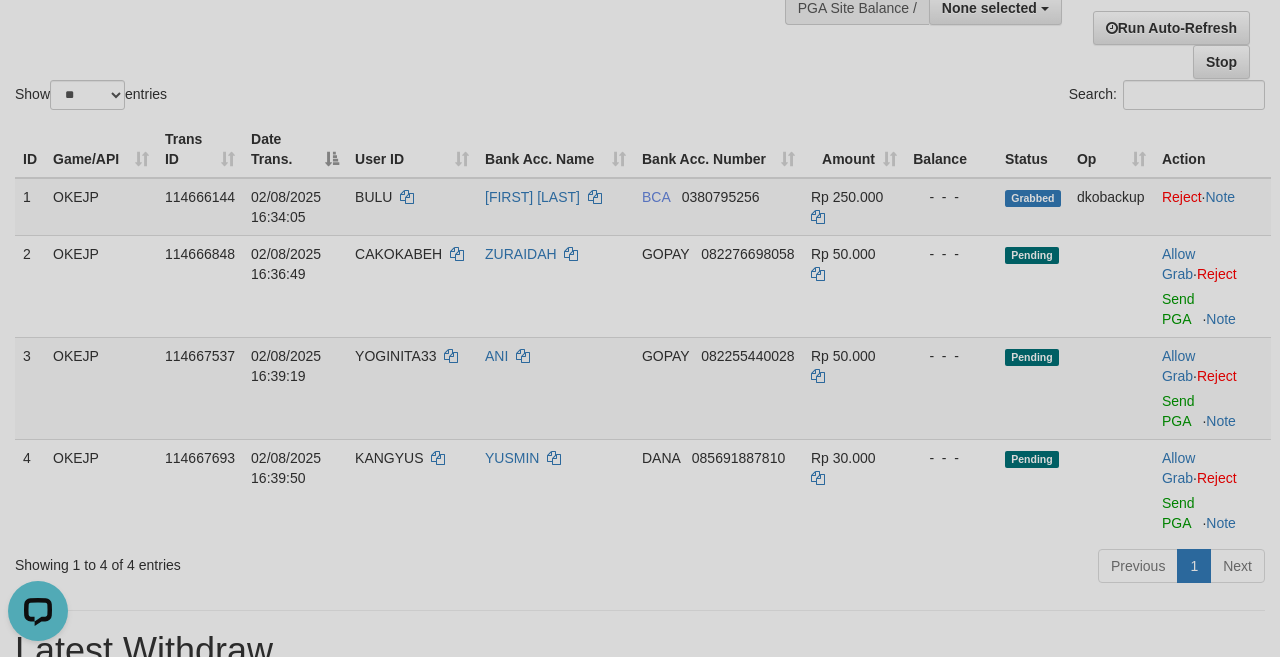 scroll, scrollTop: 0, scrollLeft: 0, axis: both 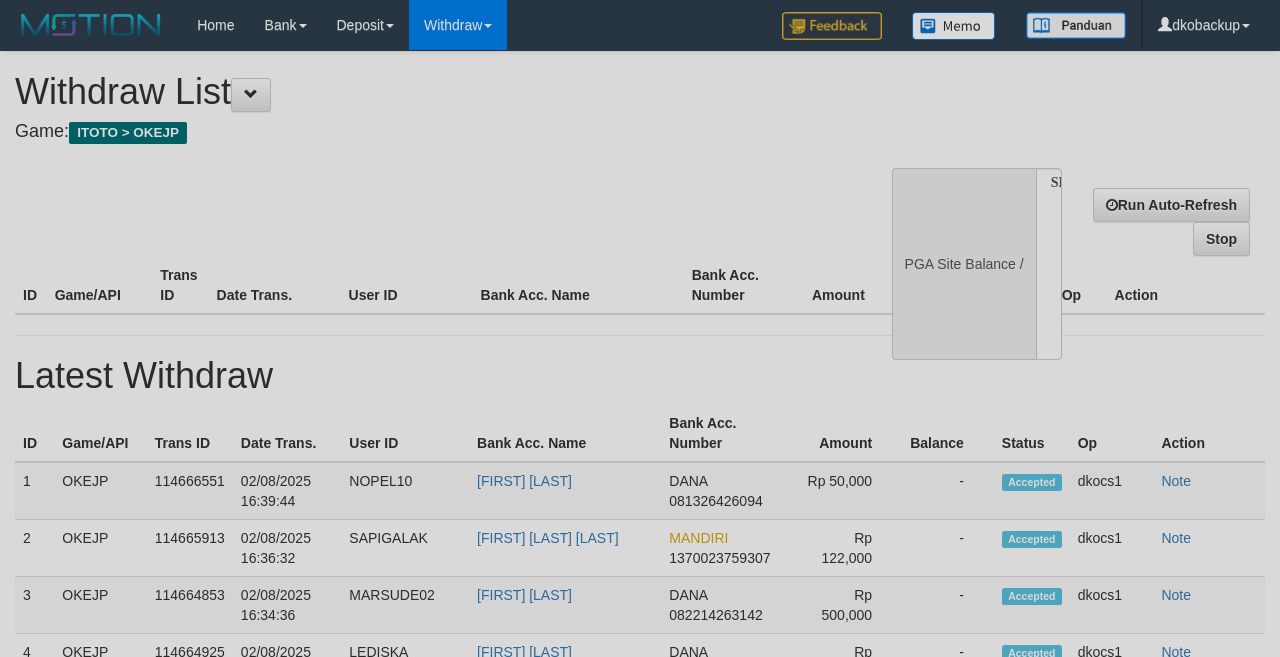 select 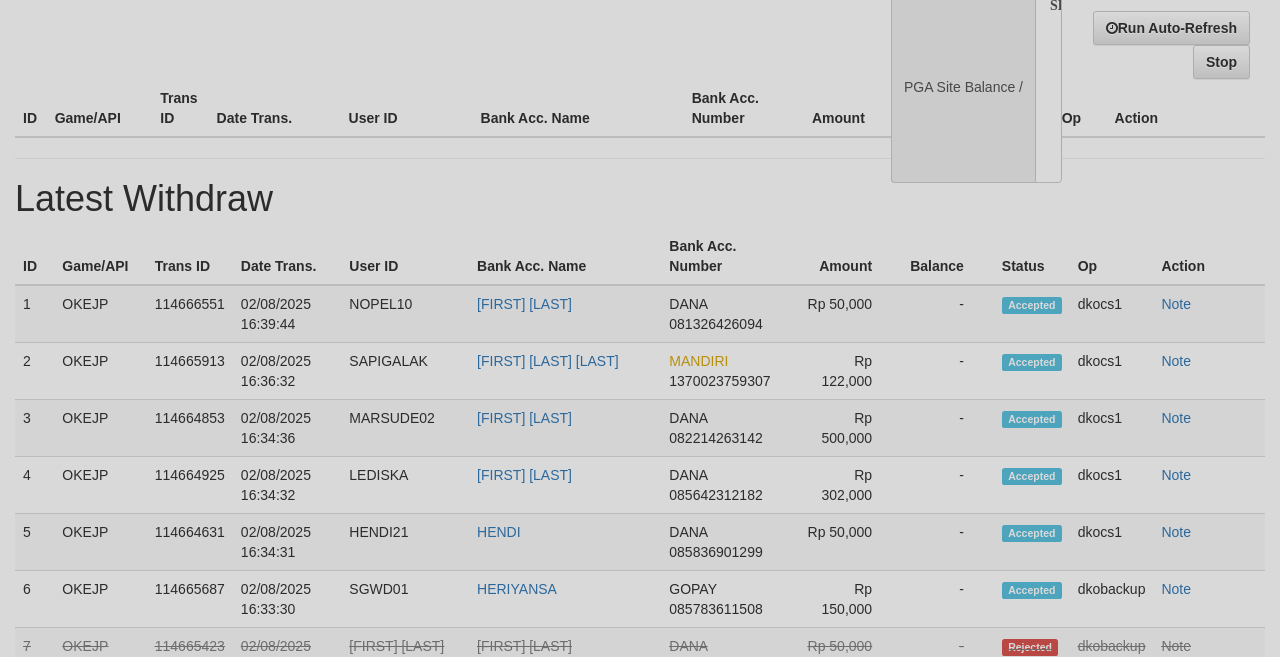 scroll, scrollTop: 177, scrollLeft: 0, axis: vertical 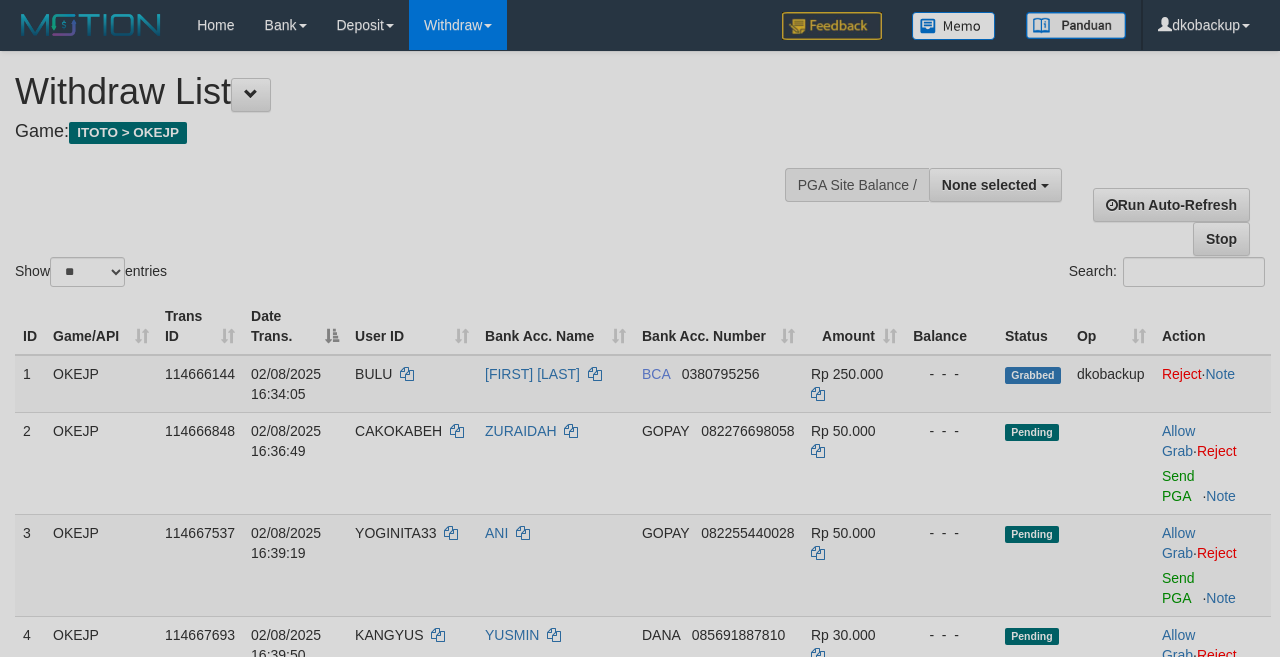select 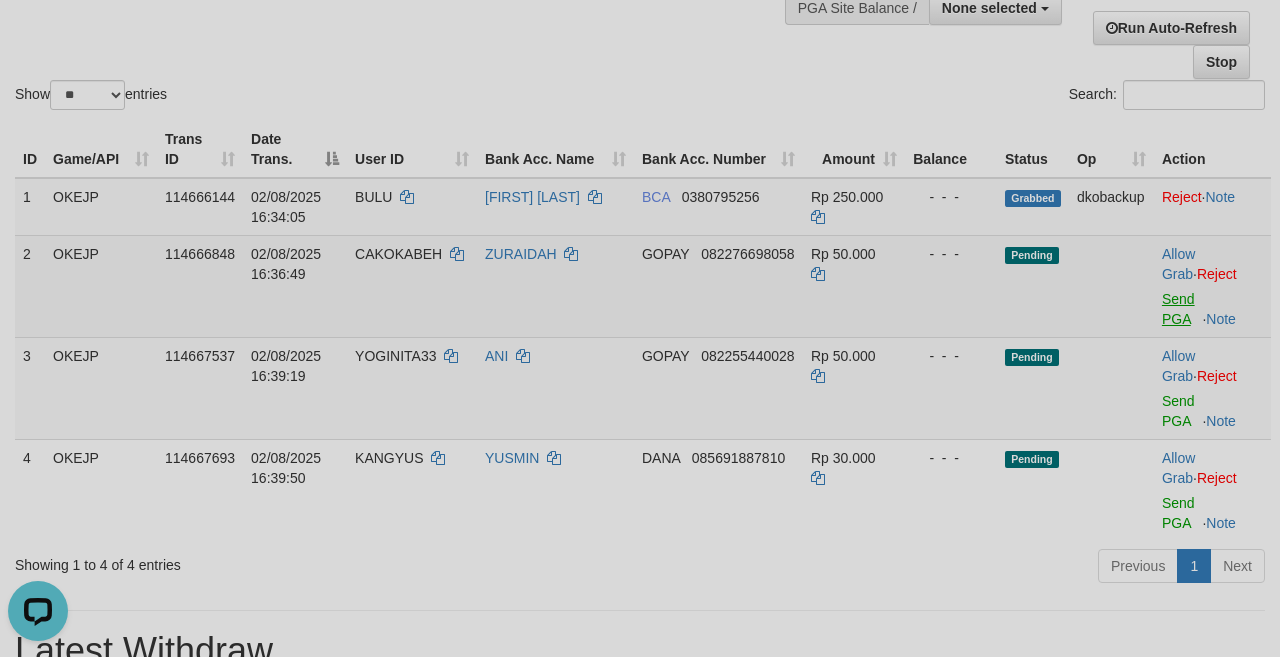 scroll, scrollTop: 0, scrollLeft: 0, axis: both 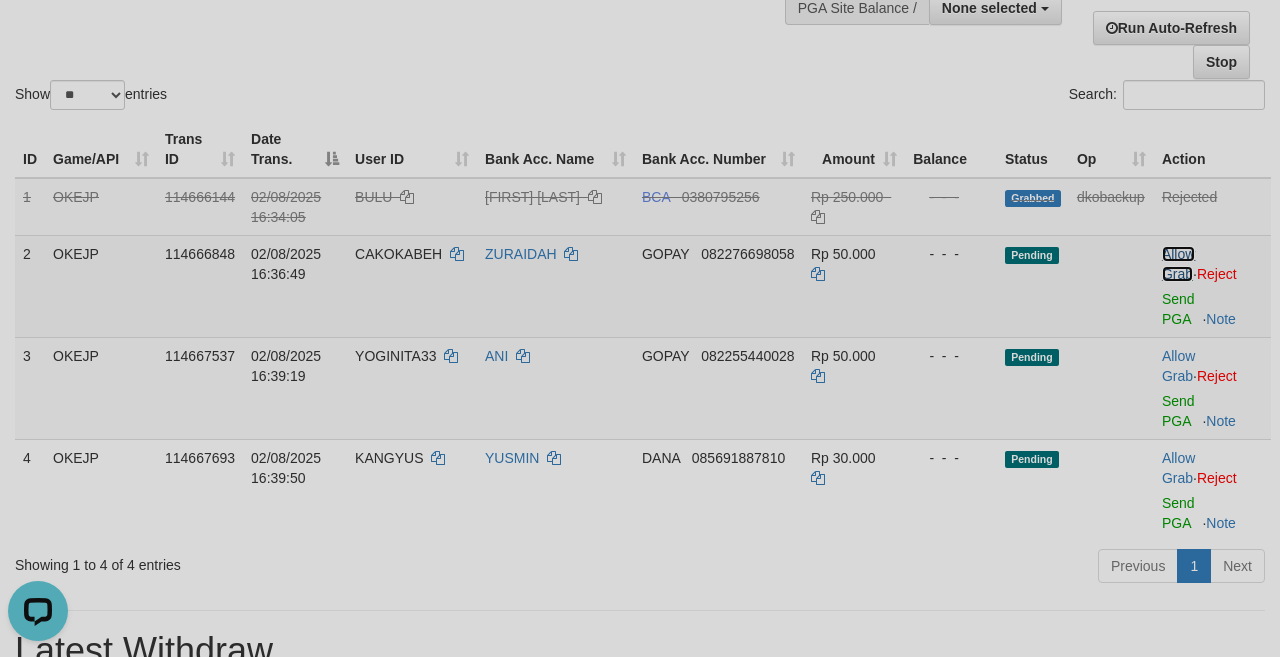 click on "Allow Grab" at bounding box center (1178, 264) 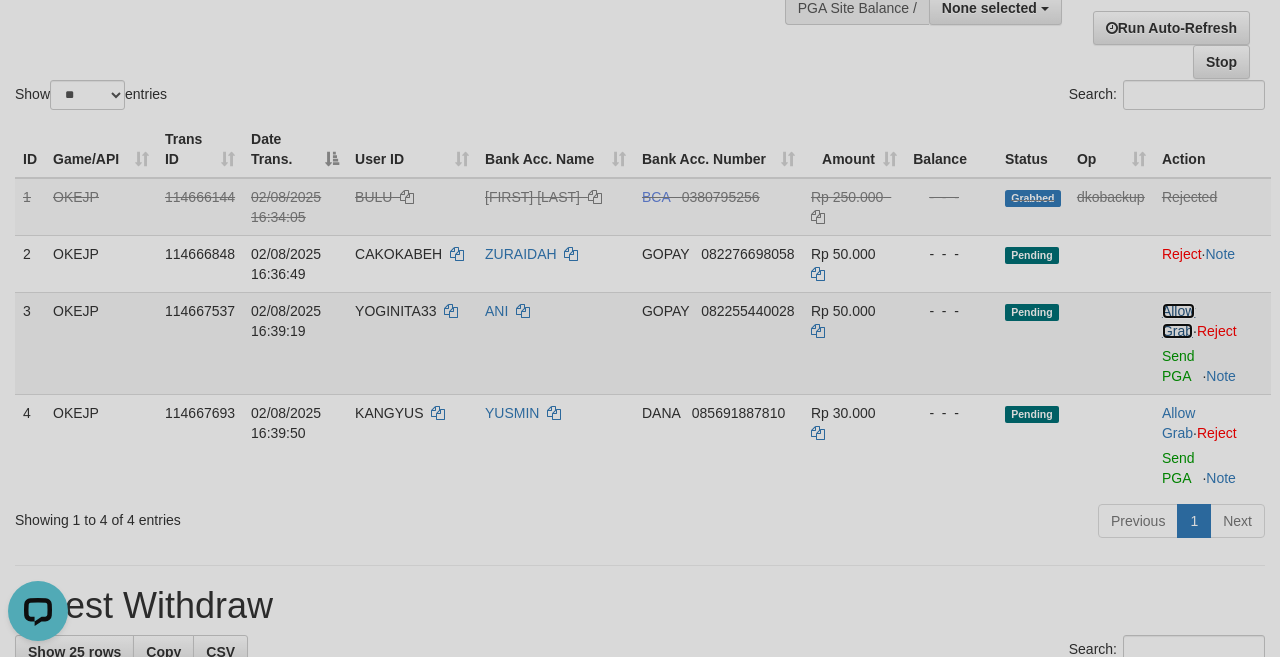 click on "Allow Grab" at bounding box center [1178, 321] 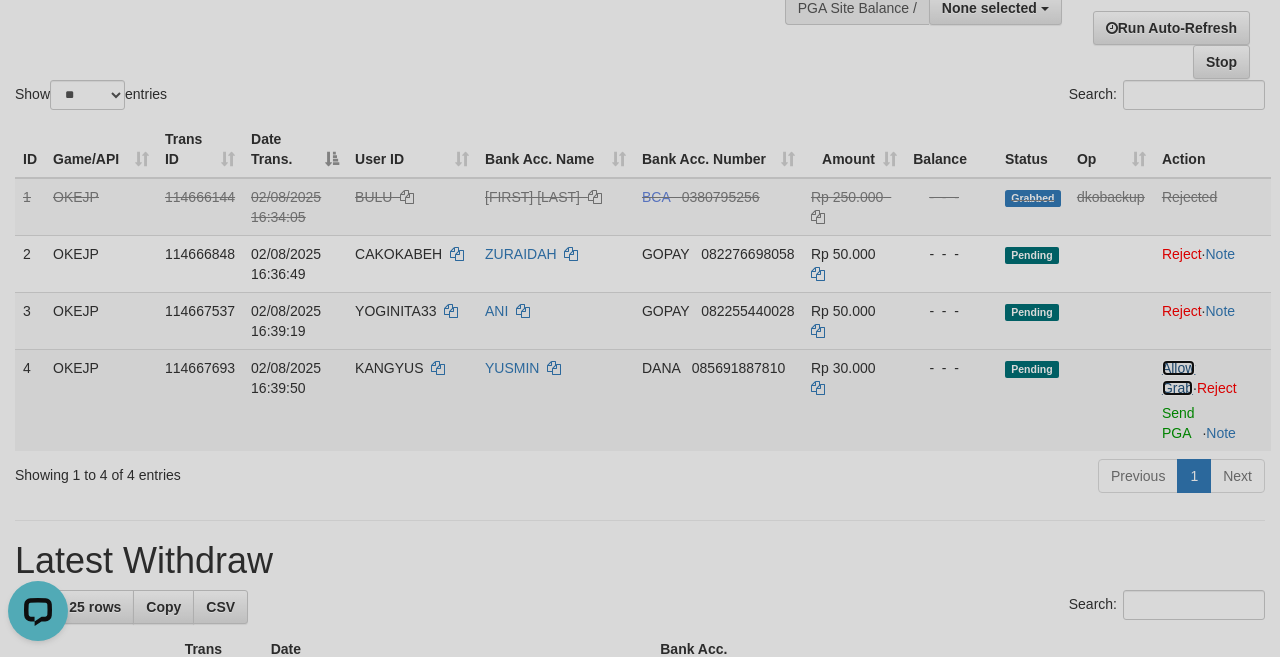 click on "Allow Grab" at bounding box center (1178, 378) 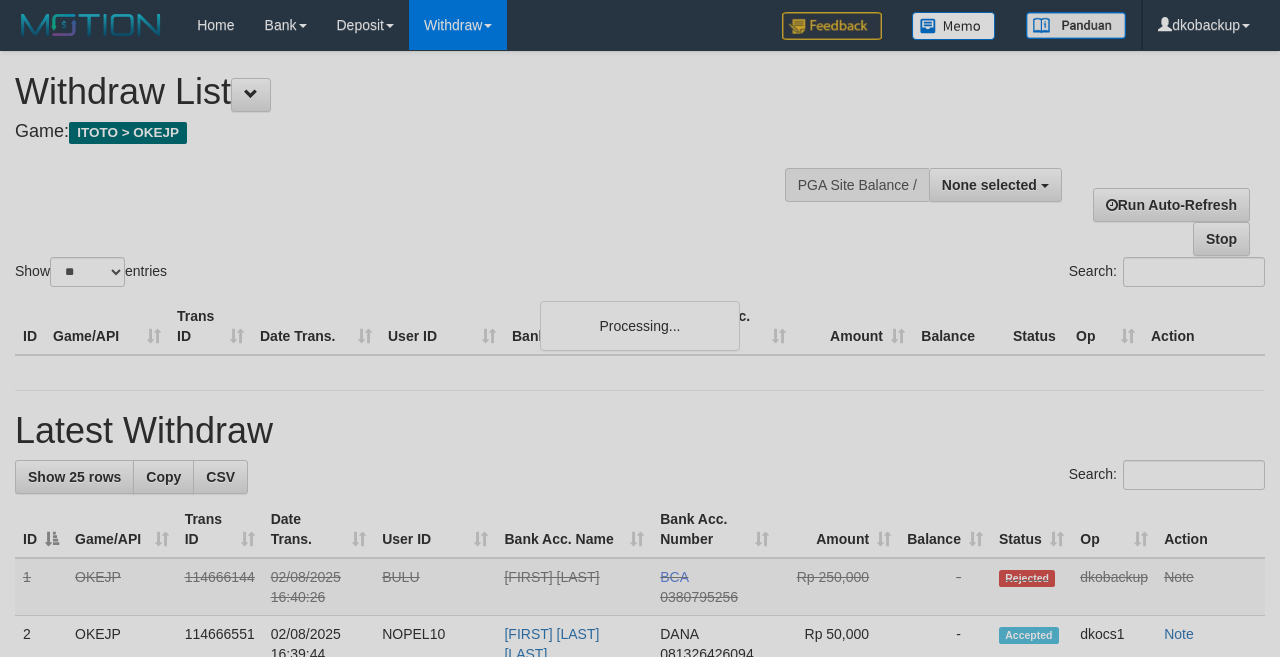 select 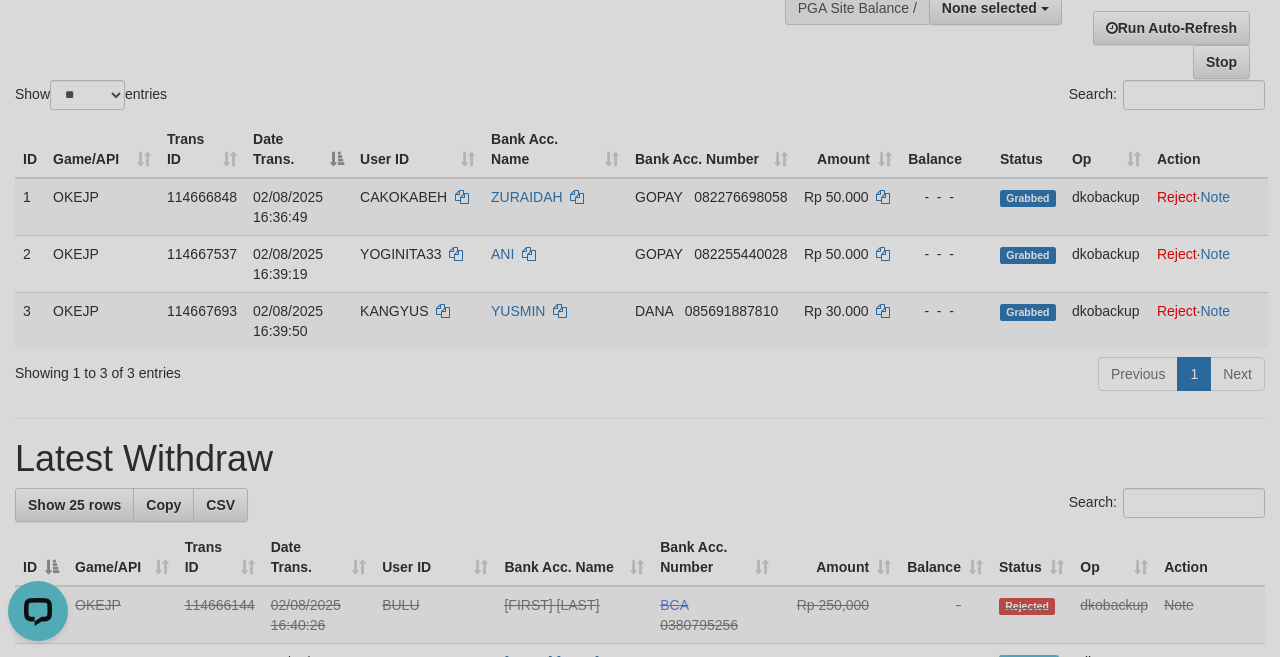 scroll, scrollTop: 0, scrollLeft: 0, axis: both 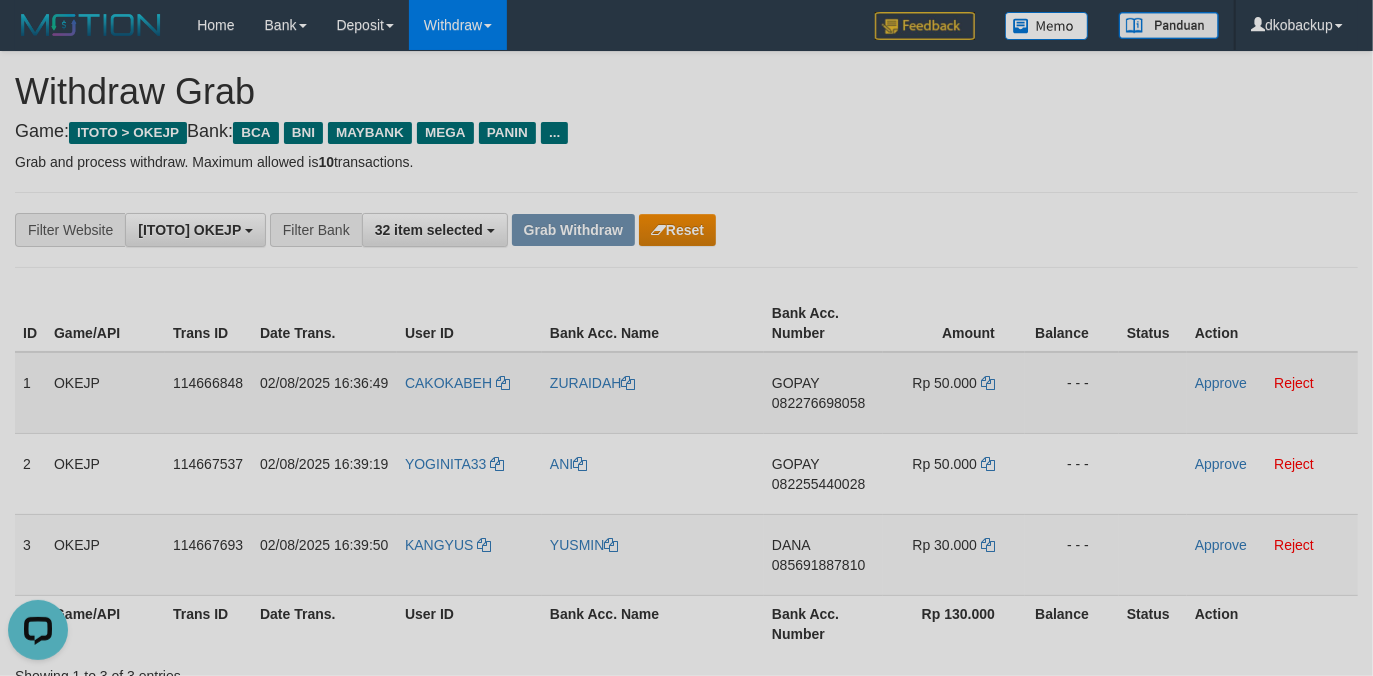 click on "CAKOKABEH" at bounding box center [469, 393] 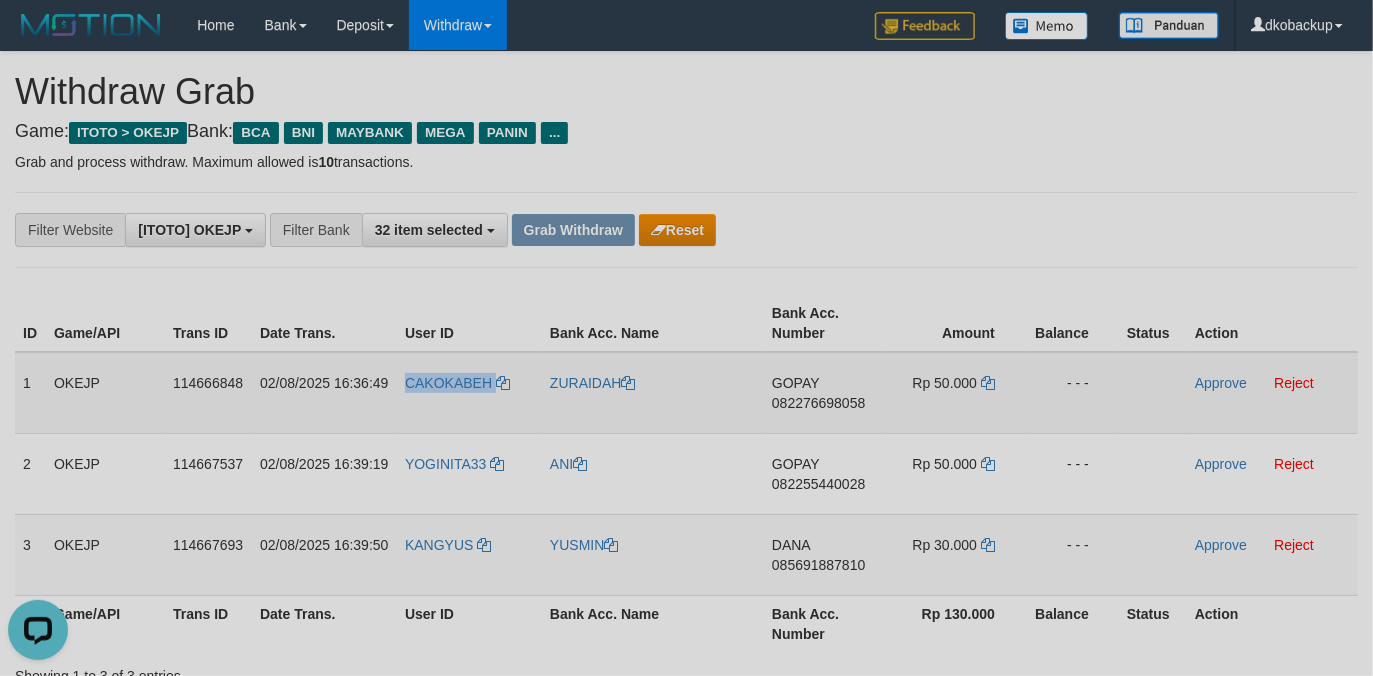 click on "CAKOKABEH" at bounding box center (469, 393) 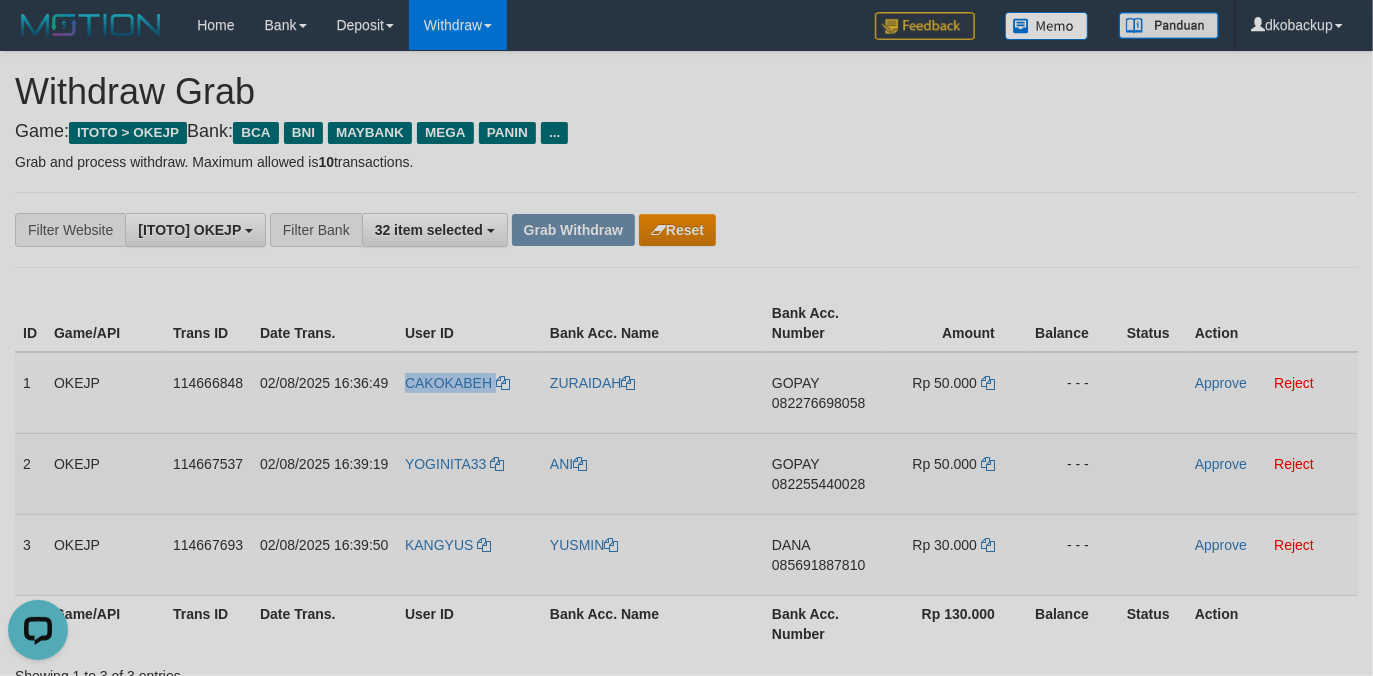 copy on "CAKOKABEH" 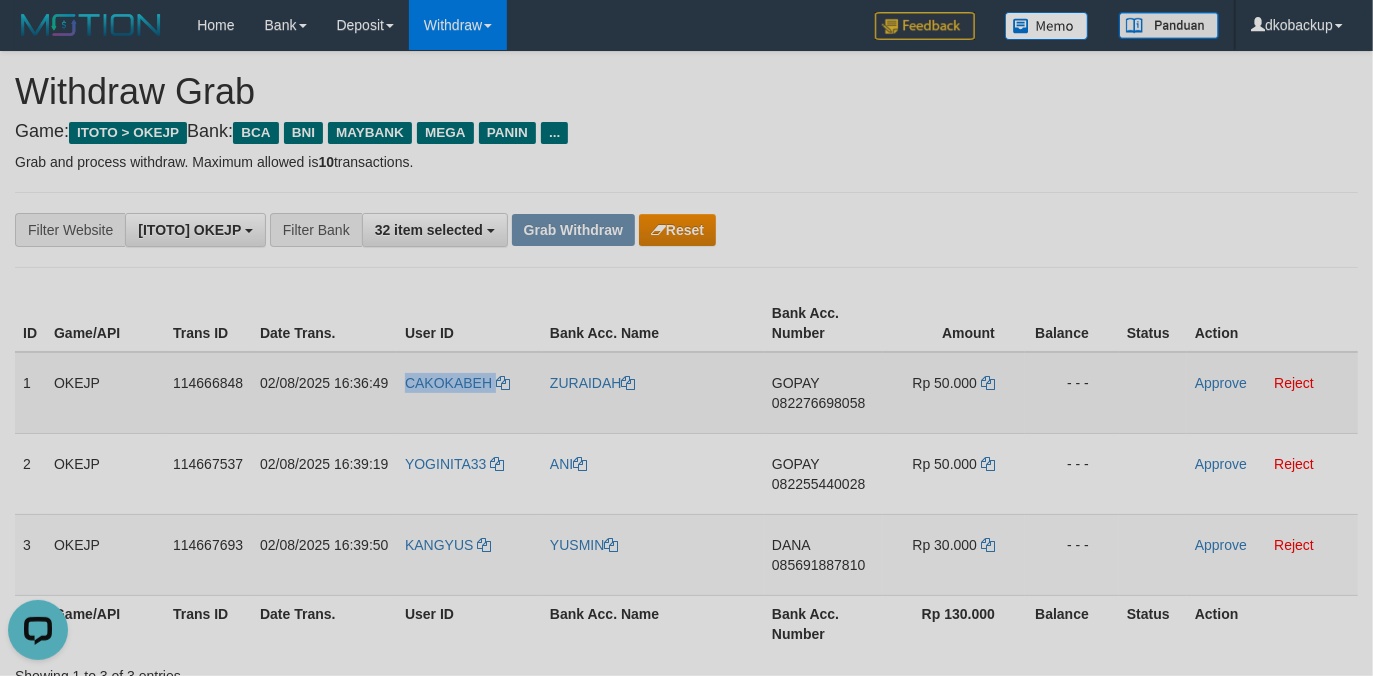 click on "CAKOKABEH" at bounding box center (469, 393) 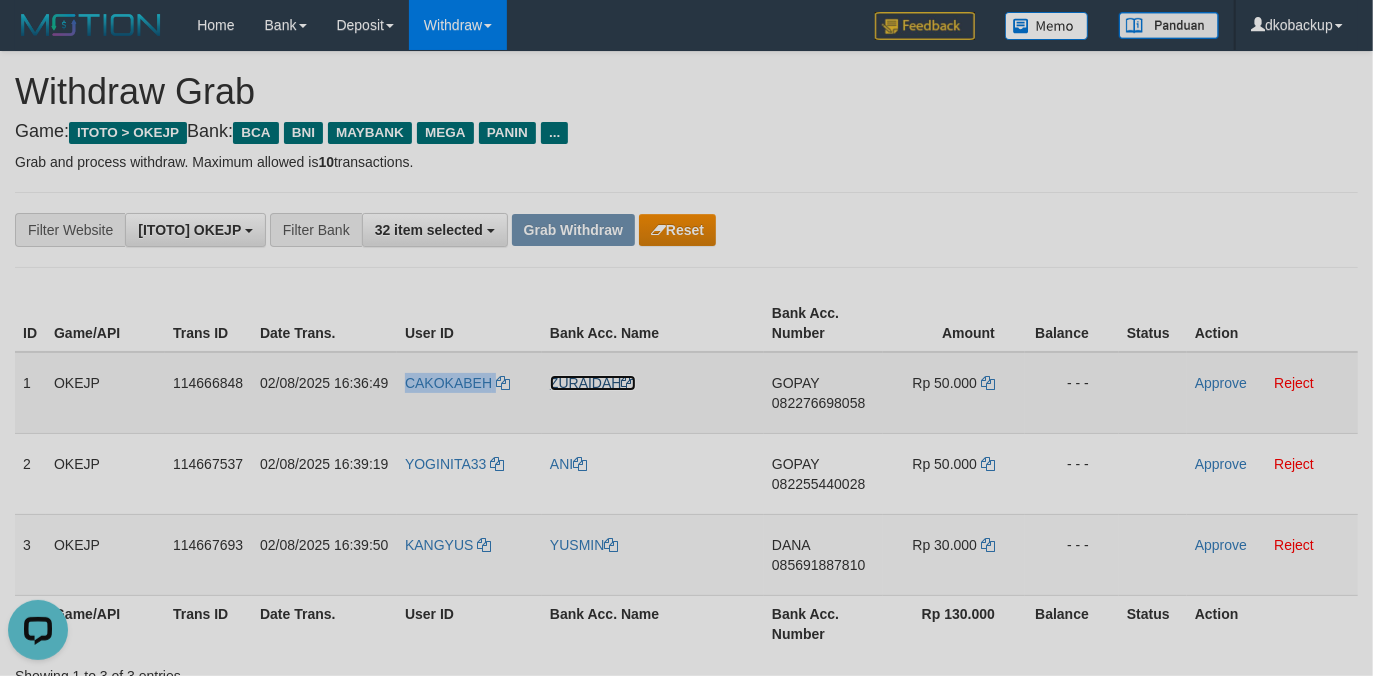 drag, startPoint x: 568, startPoint y: 384, endPoint x: 661, endPoint y: 384, distance: 93 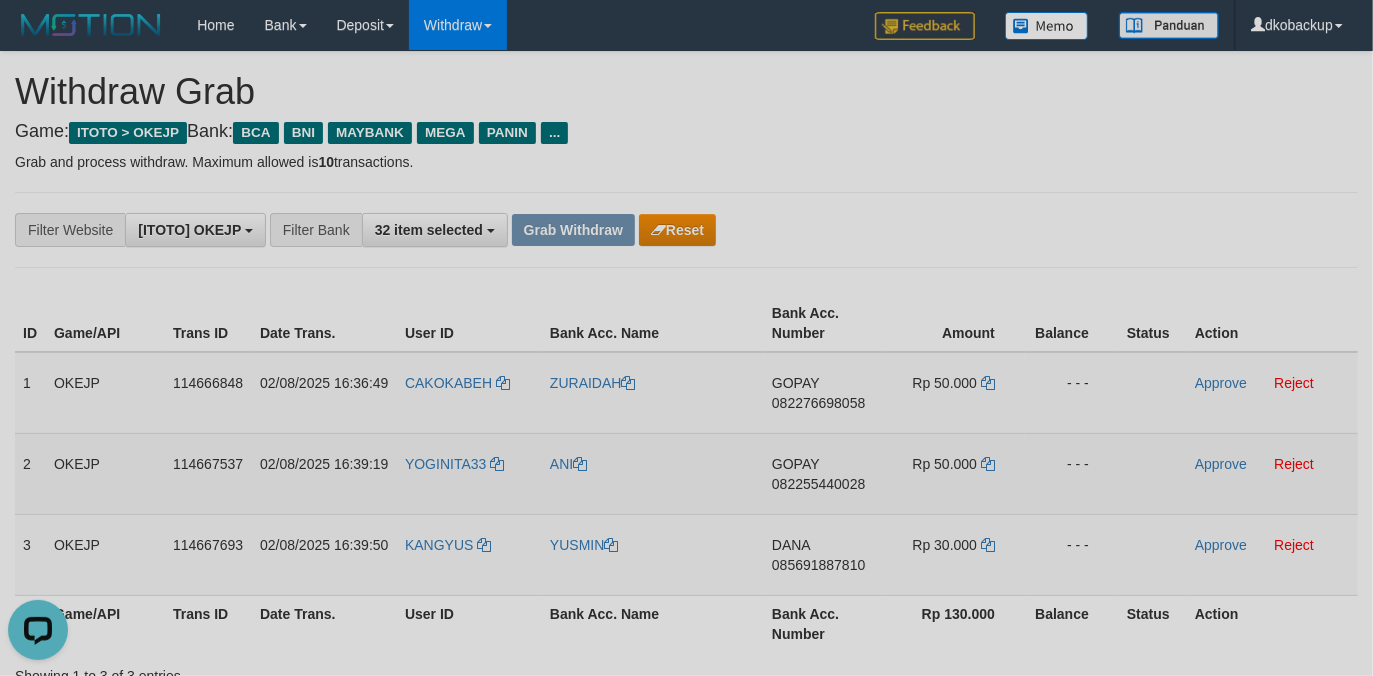 click on "YOGINITA33" at bounding box center (469, 473) 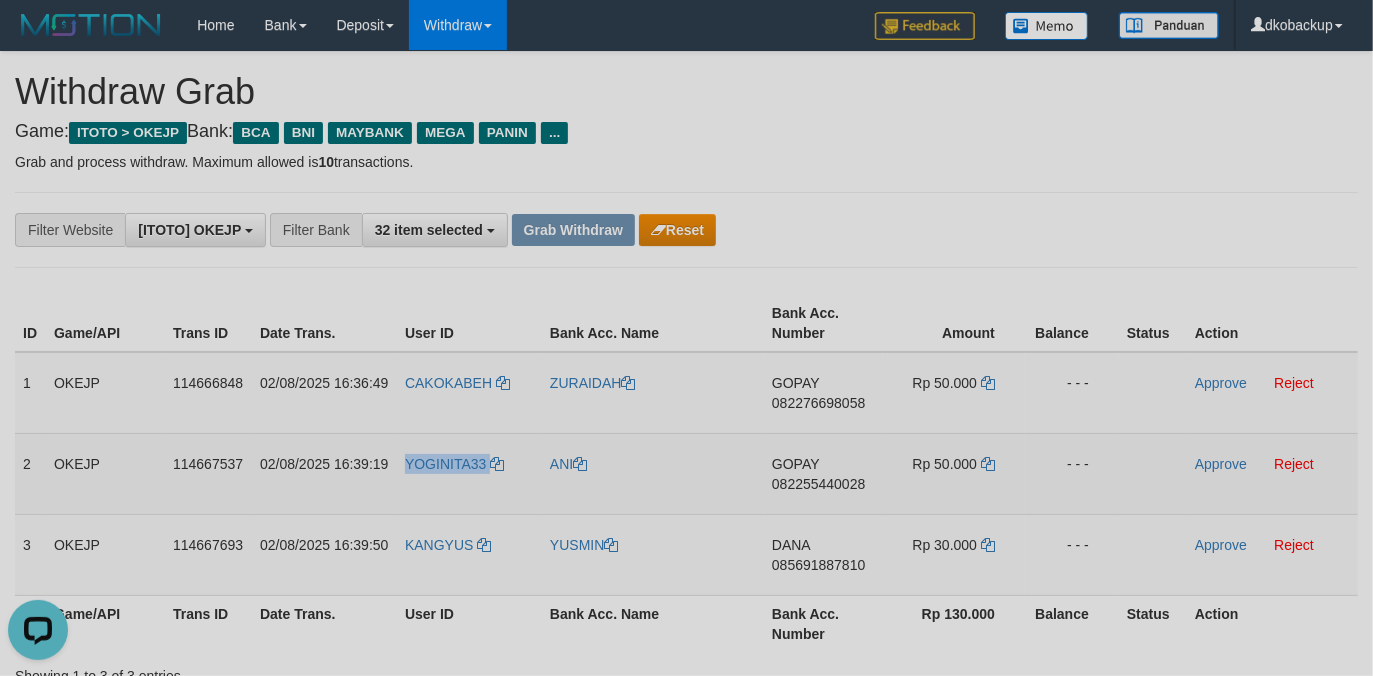 click on "YOGINITA33" at bounding box center (469, 473) 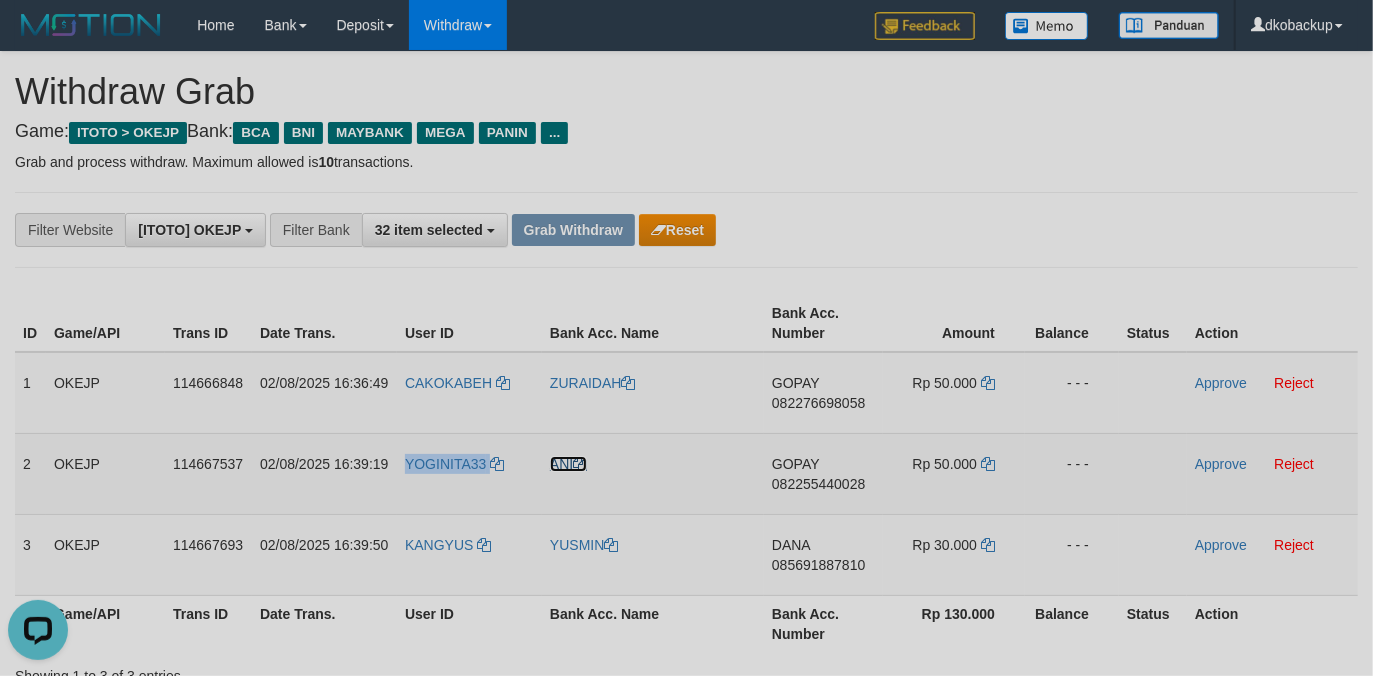 click on "ANI" at bounding box center [568, 464] 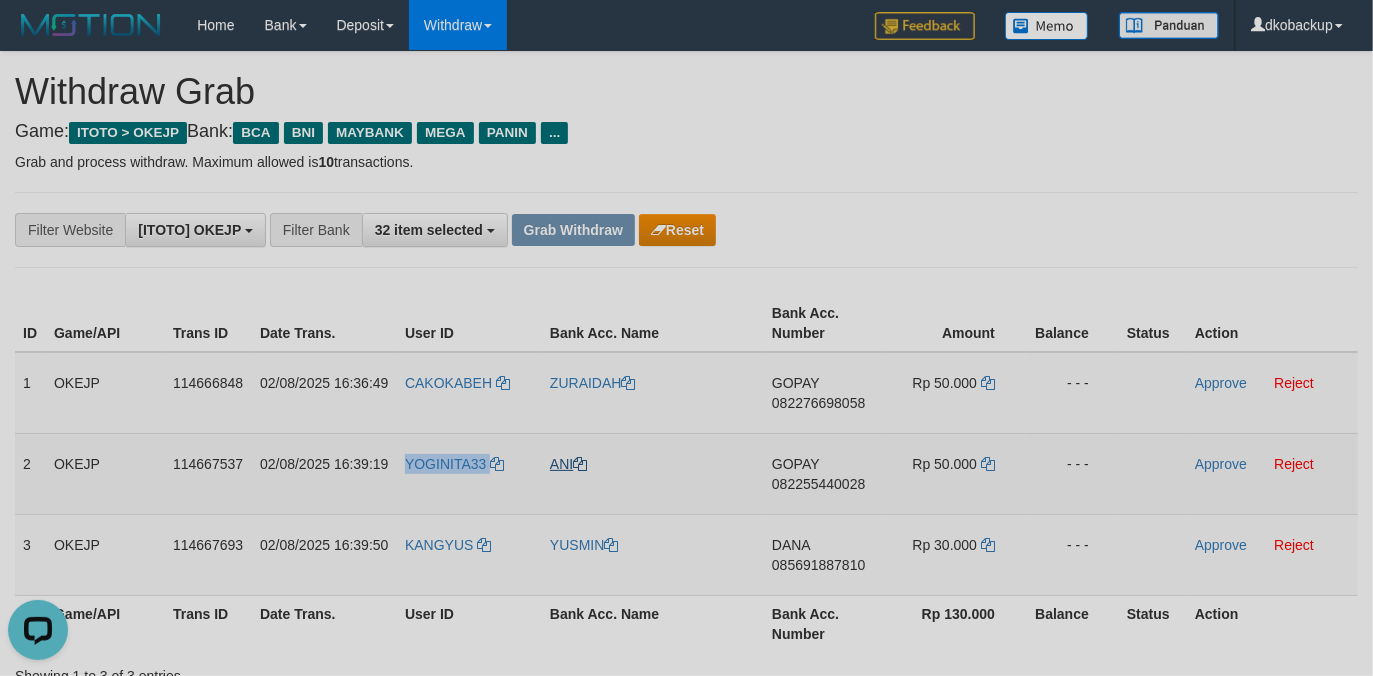 copy on "YOGINITA33" 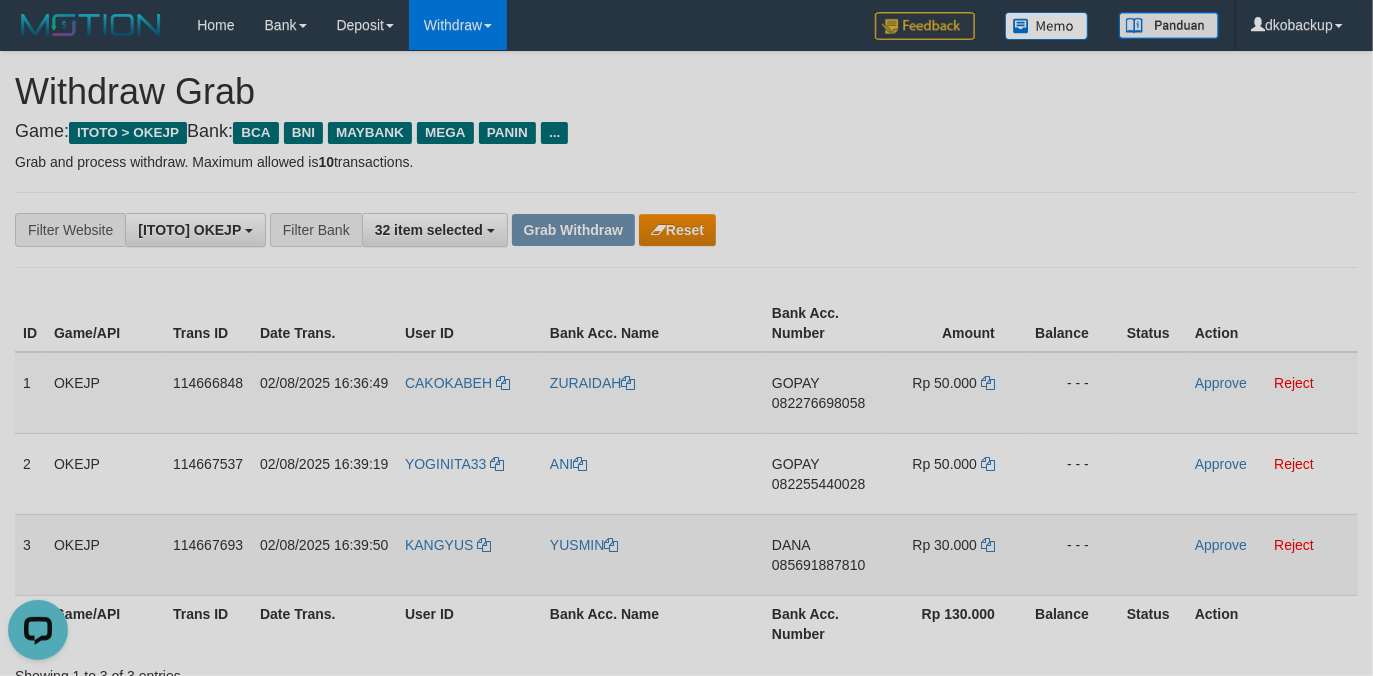 click on "KANGYUS" at bounding box center [469, 554] 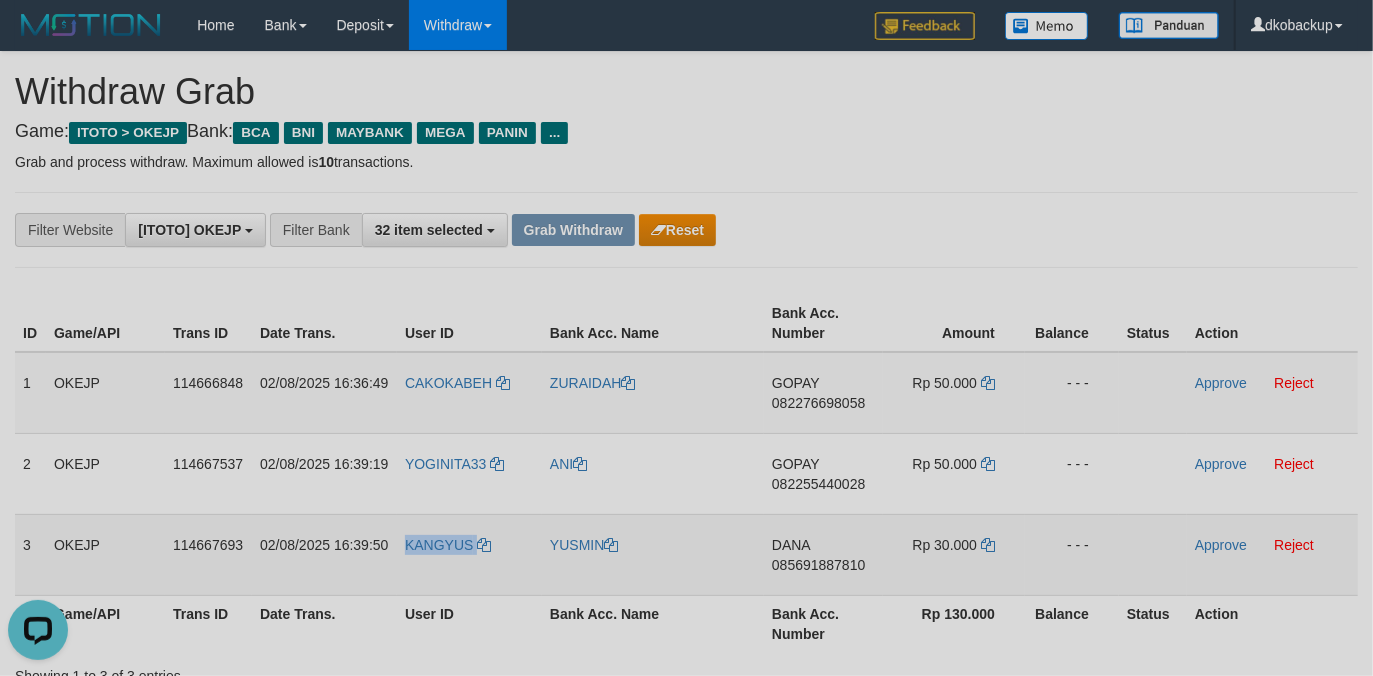 click on "KANGYUS" at bounding box center [469, 554] 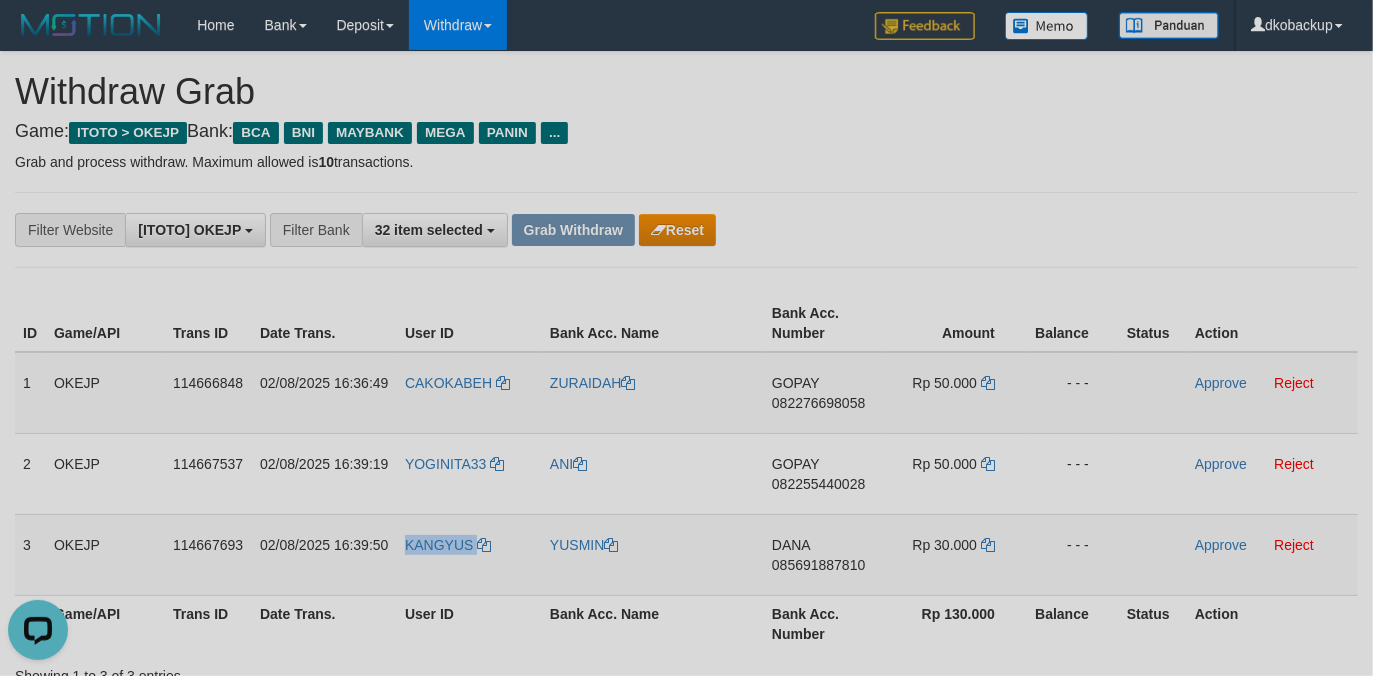 copy on "KANGYUS" 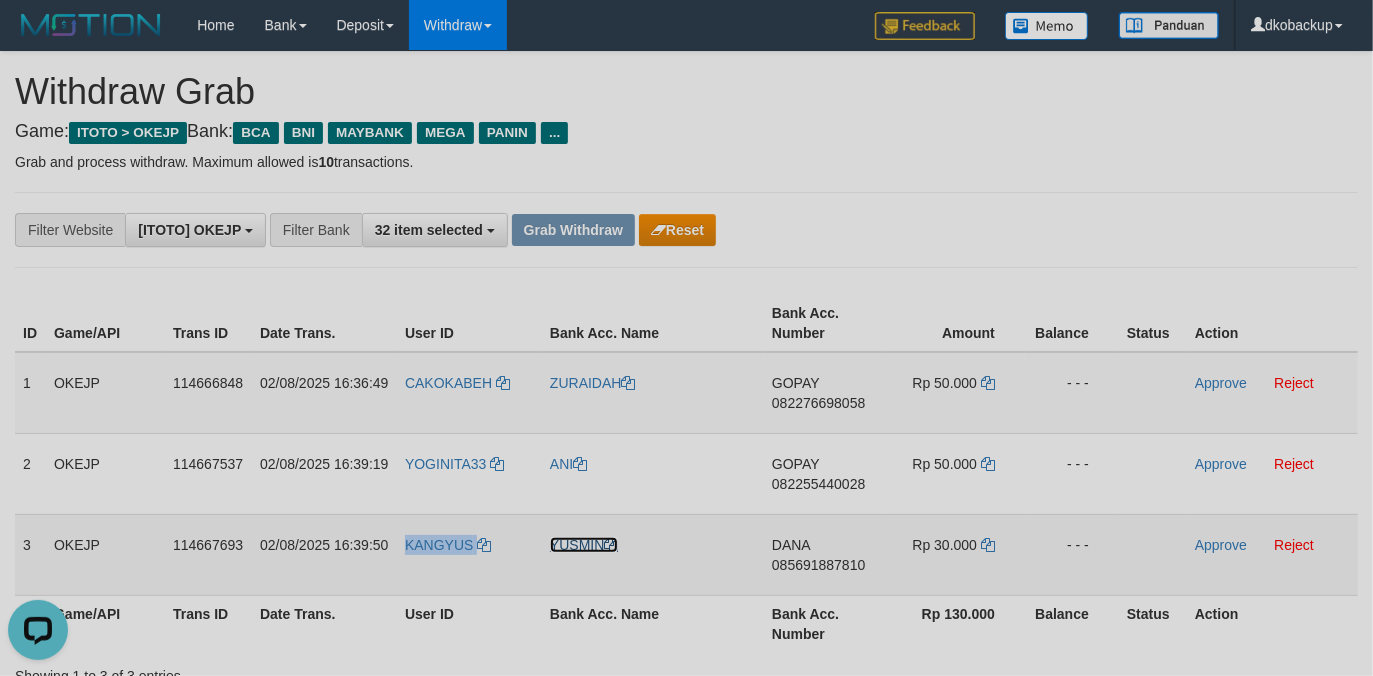 click on "YUSMIN" at bounding box center (584, 545) 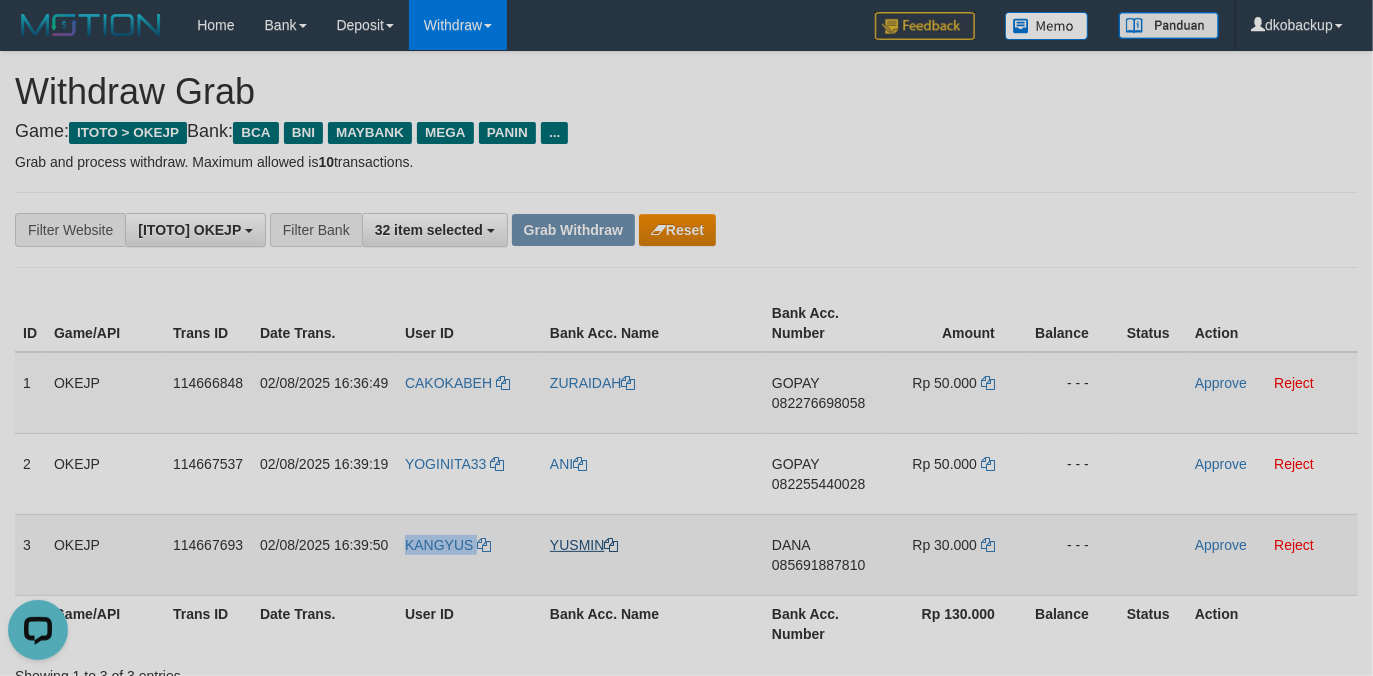 copy on "KANGYUS" 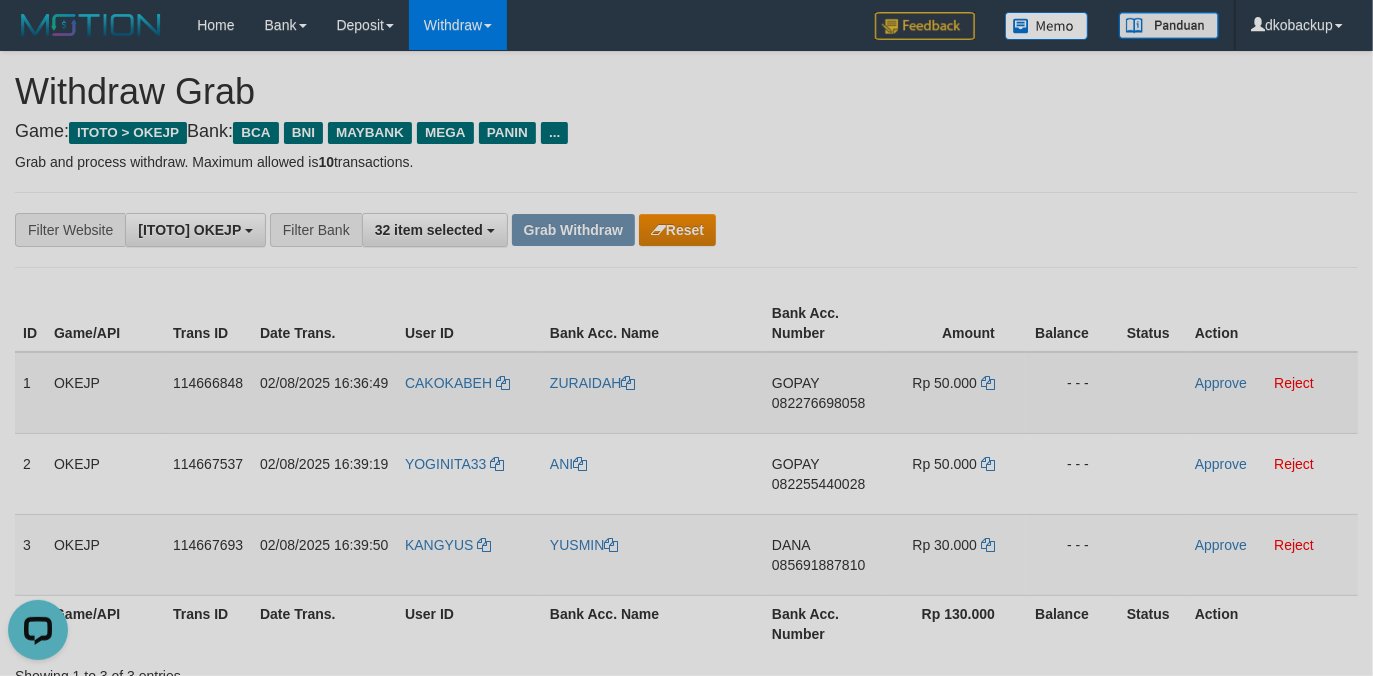 drag, startPoint x: 837, startPoint y: 409, endPoint x: 797, endPoint y: 412, distance: 40.112343 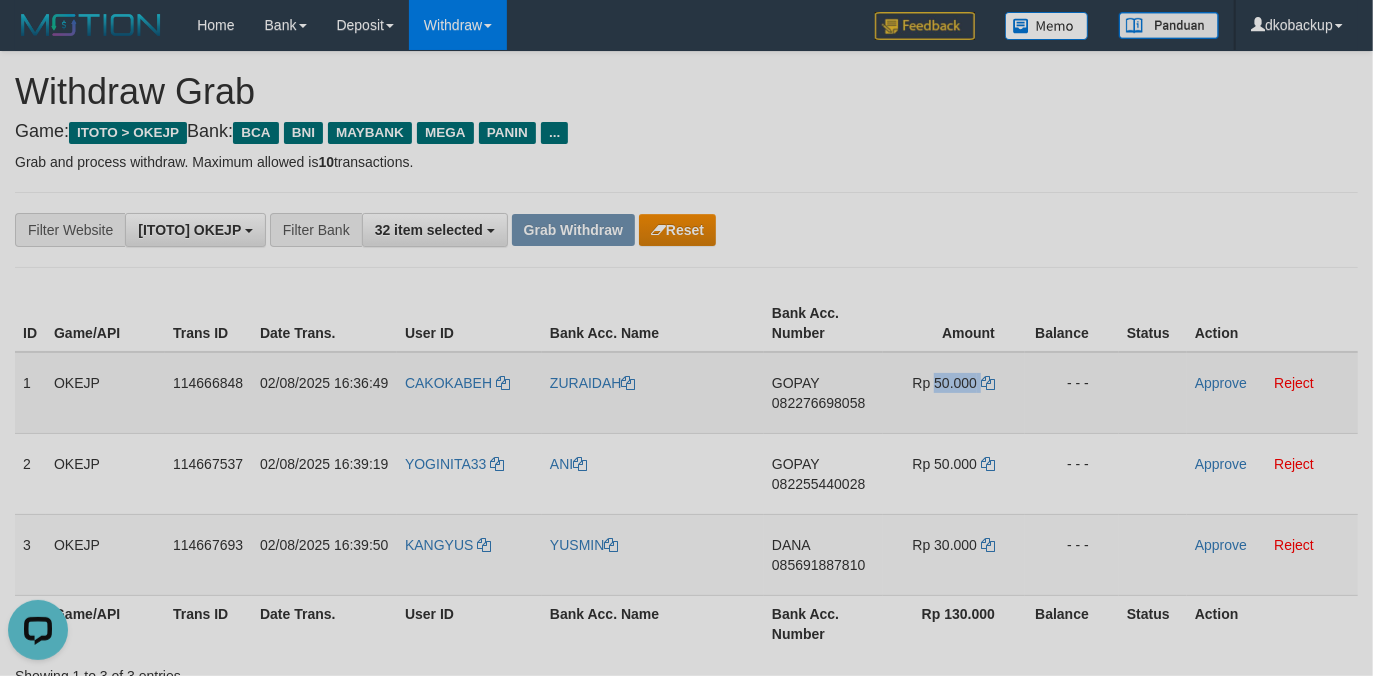 click on "Rp 50.000" at bounding box center [945, 383] 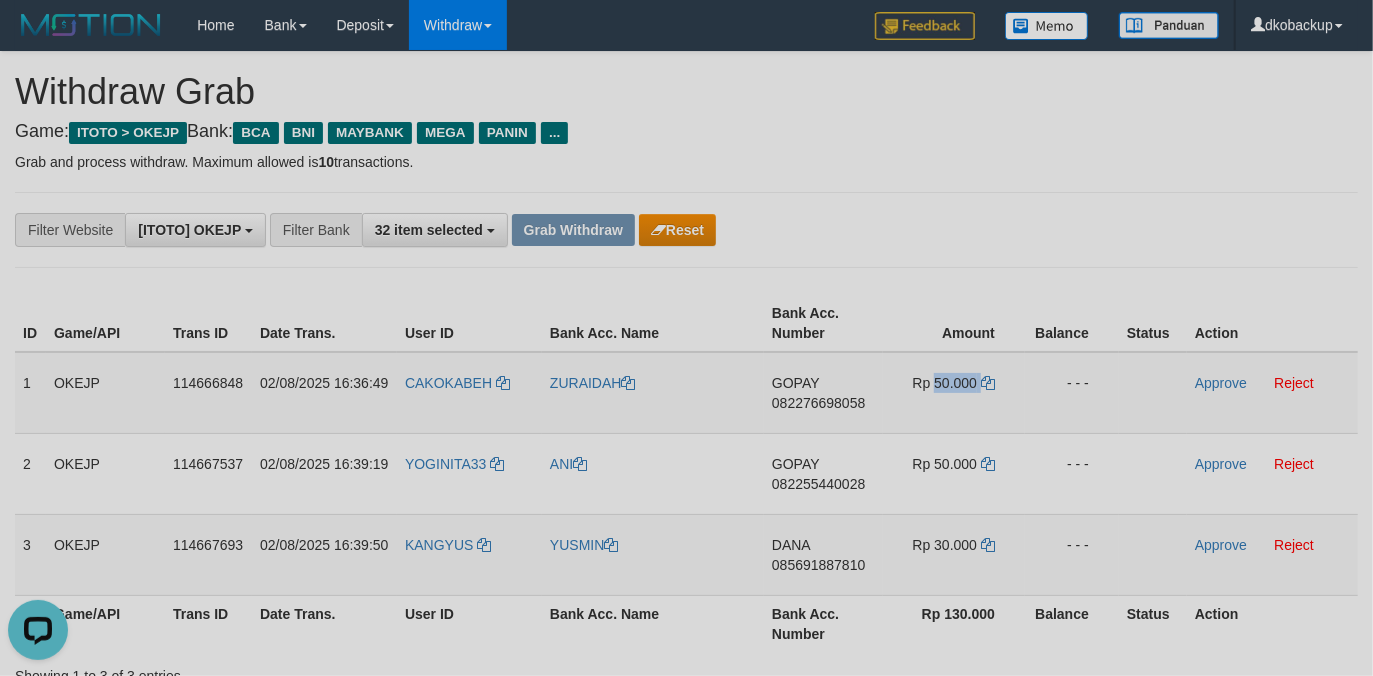 copy on "50.000" 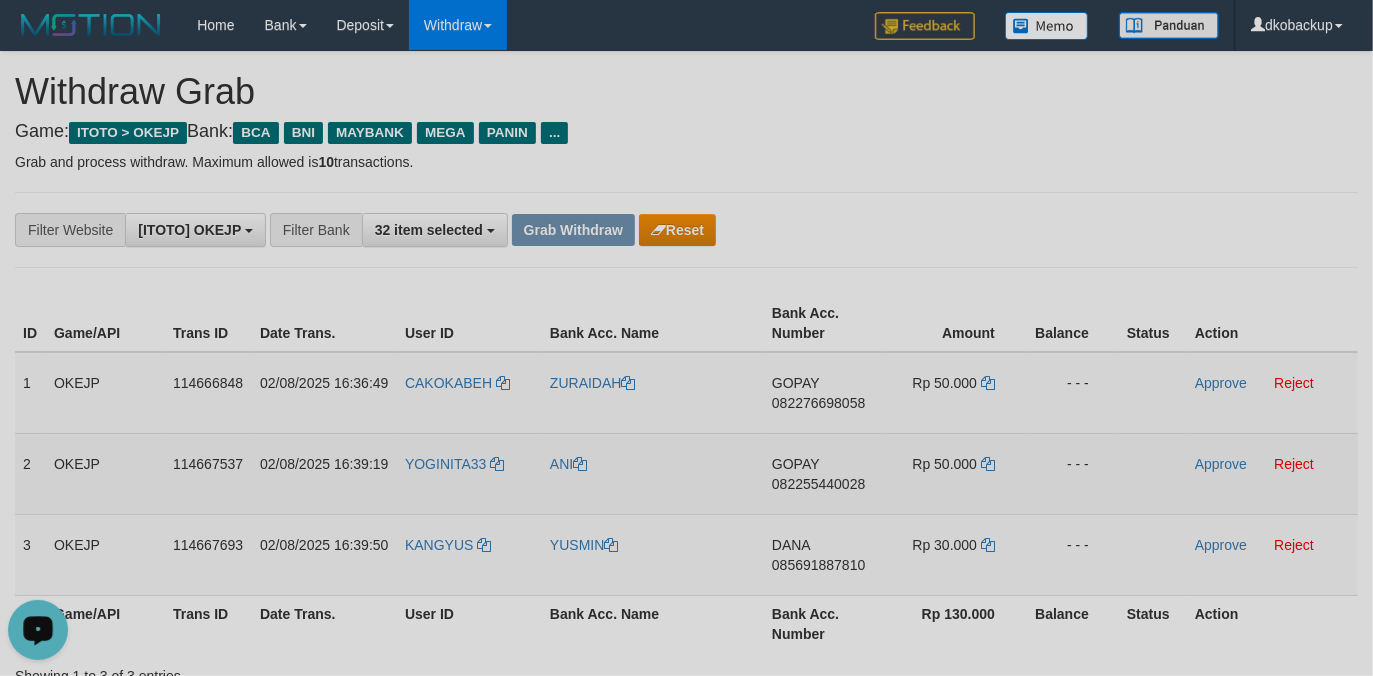 click on "082255440028" at bounding box center [818, 484] 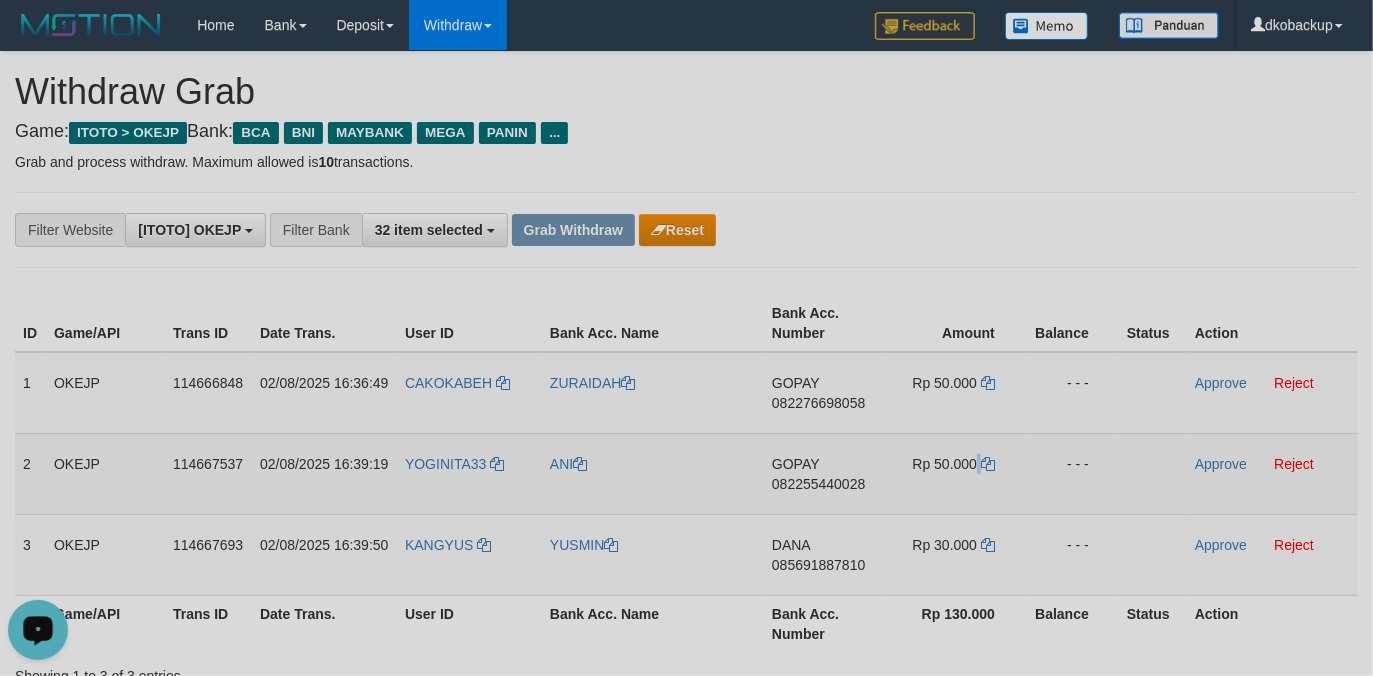 click on "Rp 50.000" at bounding box center (945, 464) 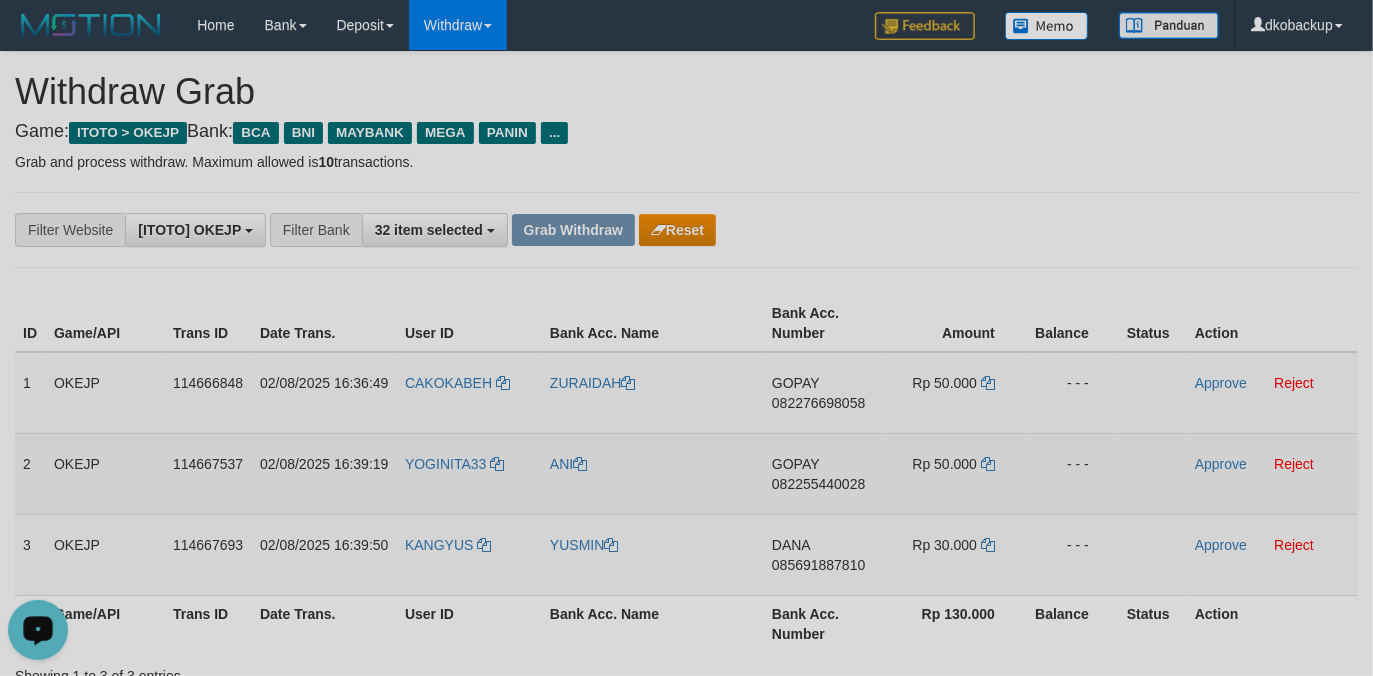 click on "Rp 50.000" at bounding box center [945, 464] 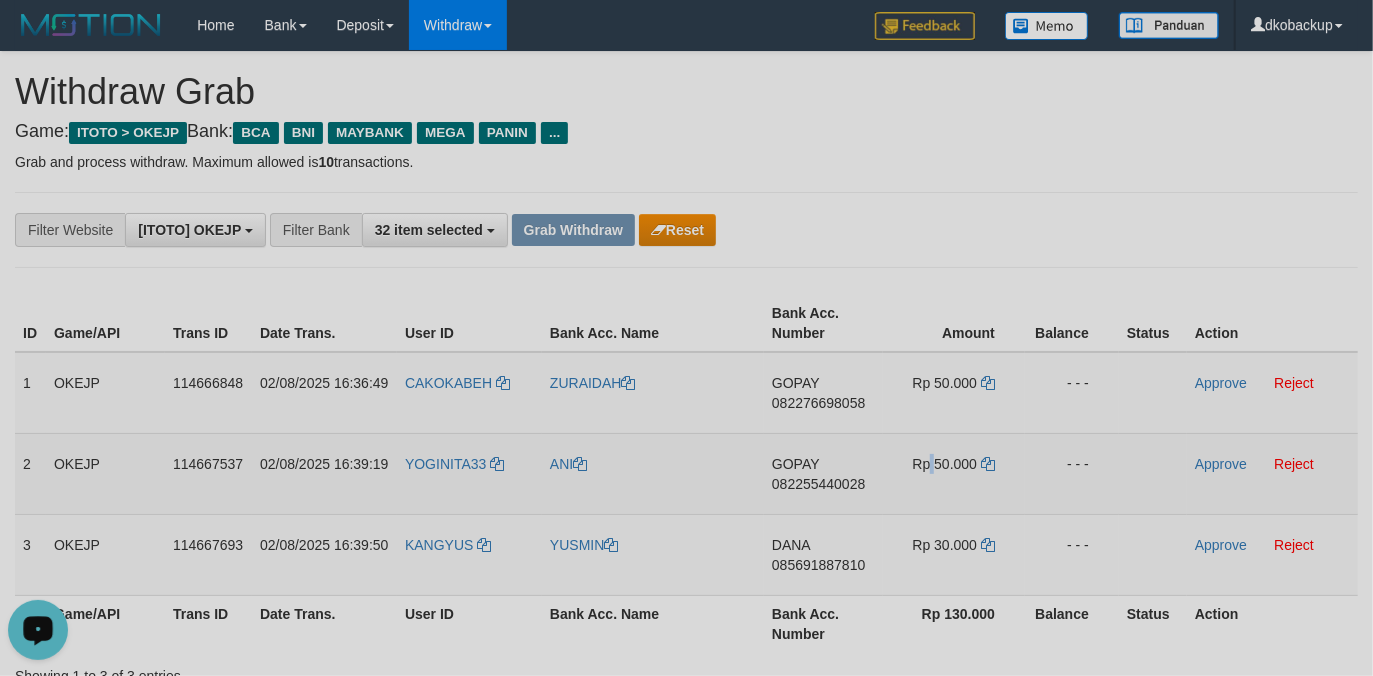click on "Rp 50.000" at bounding box center (945, 464) 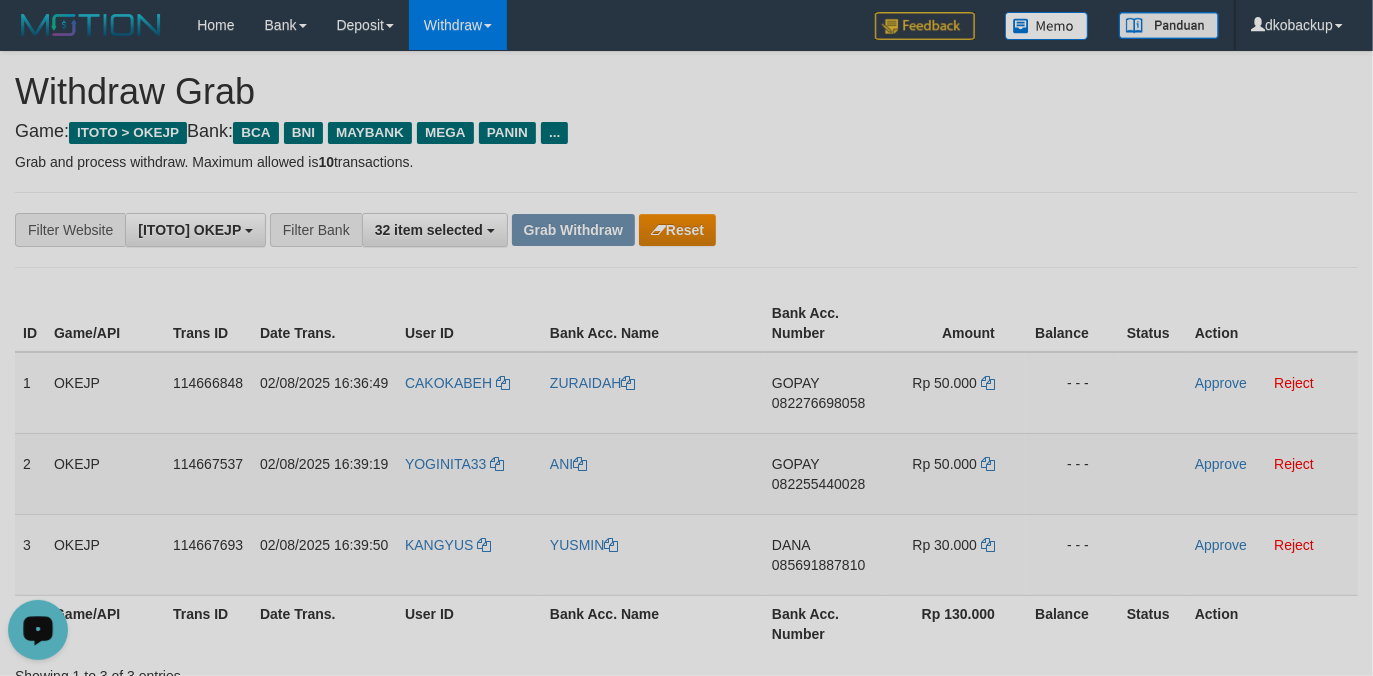click on "Rp 50.000" at bounding box center [945, 464] 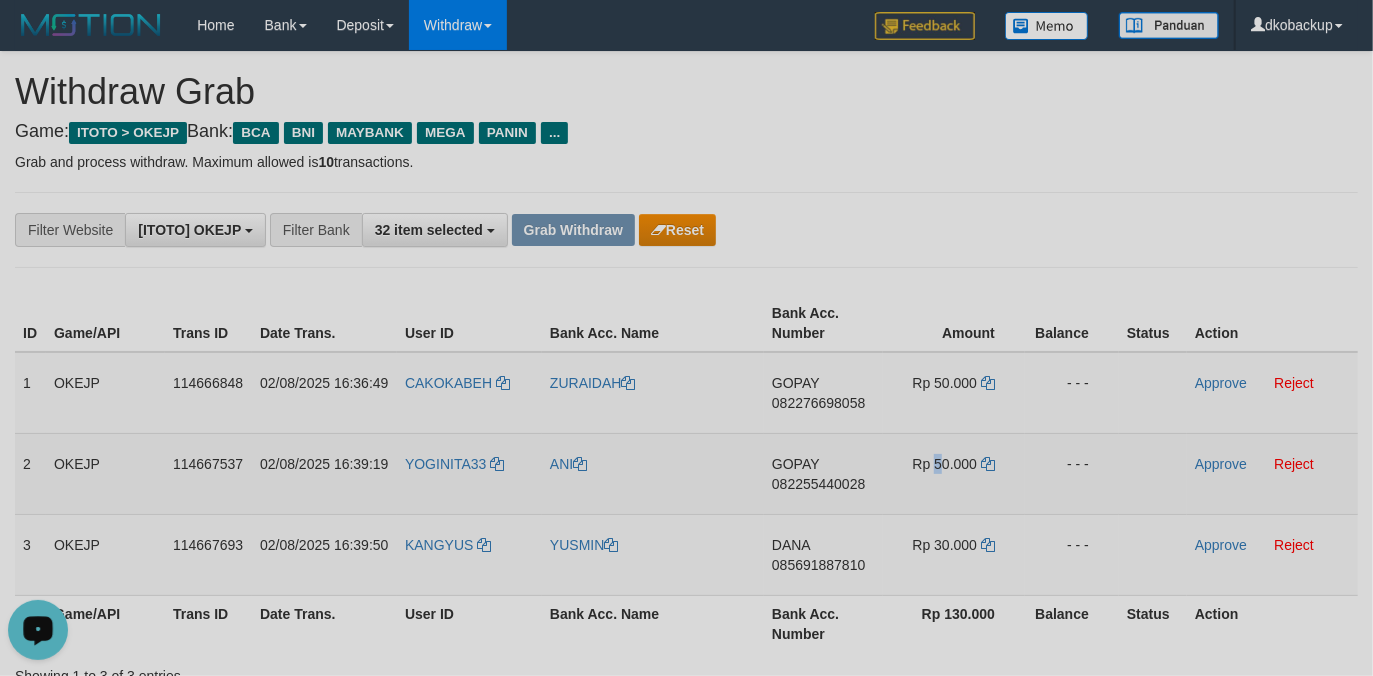 click on "Rp 50.000" at bounding box center [945, 464] 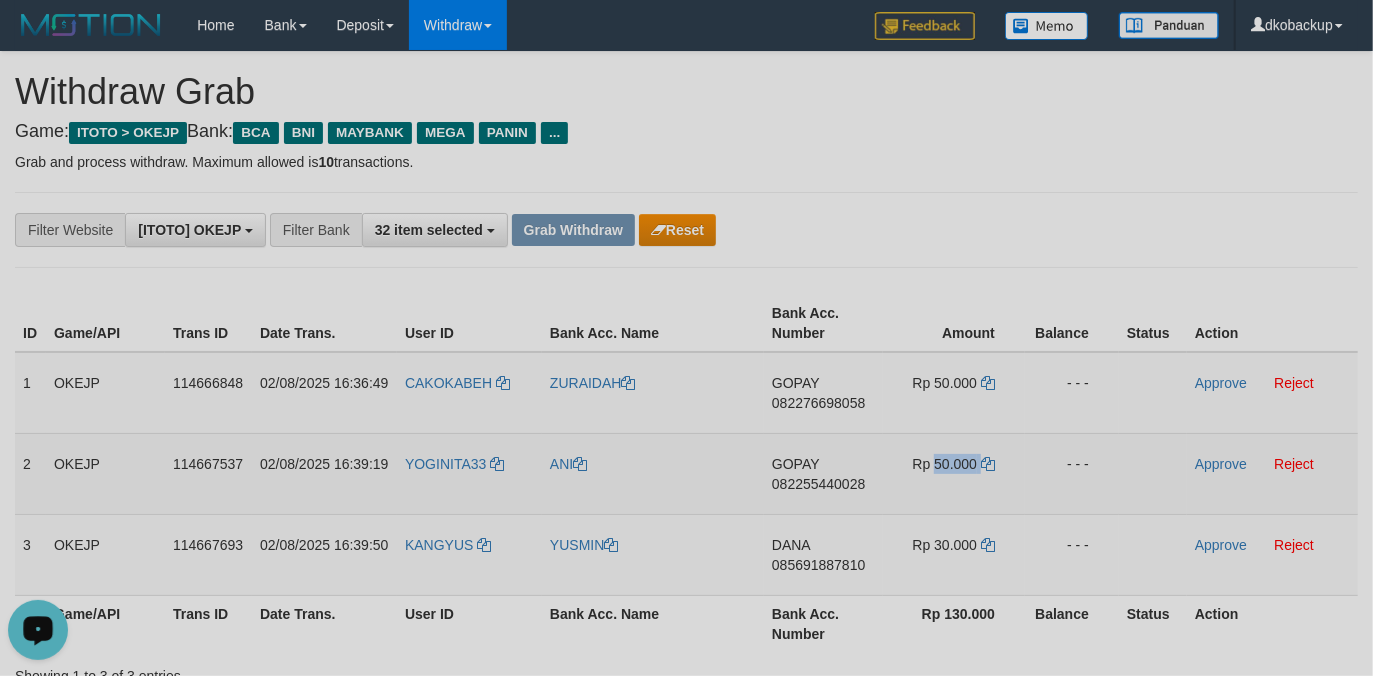 click on "Rp 50.000" at bounding box center [945, 464] 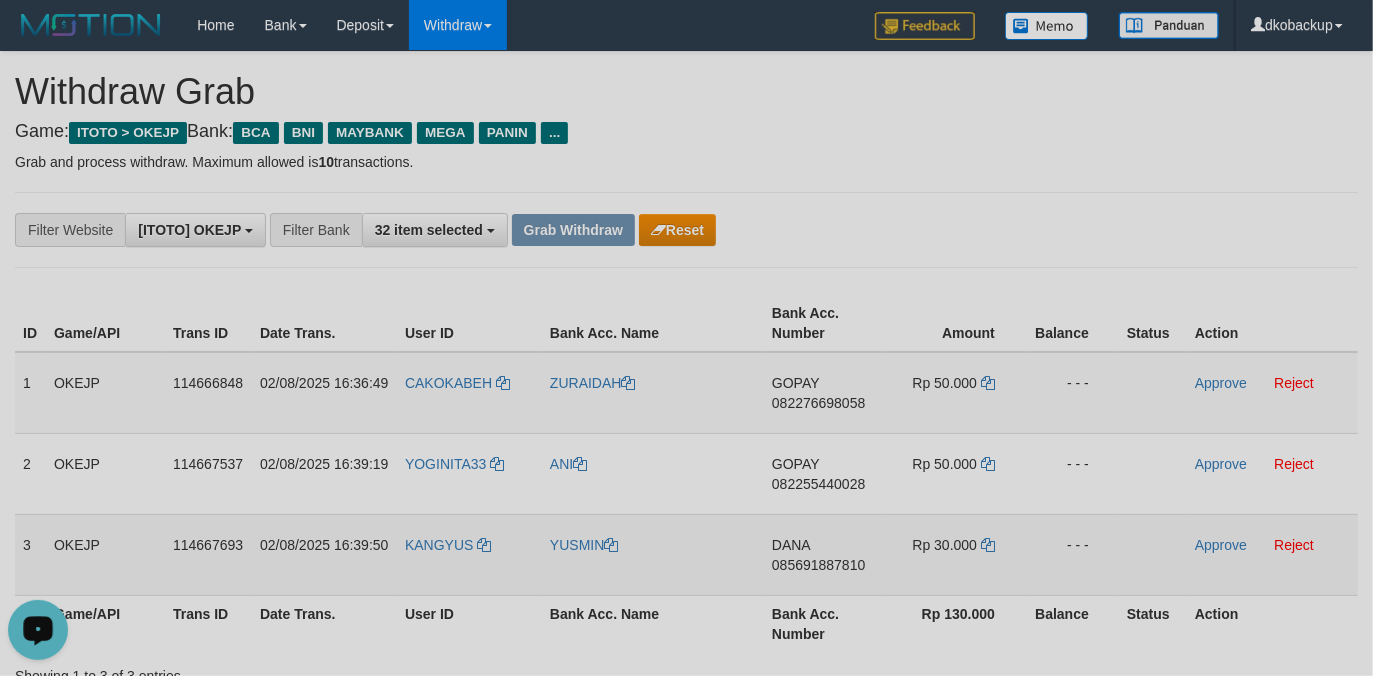 click on "085691887810" at bounding box center [818, 565] 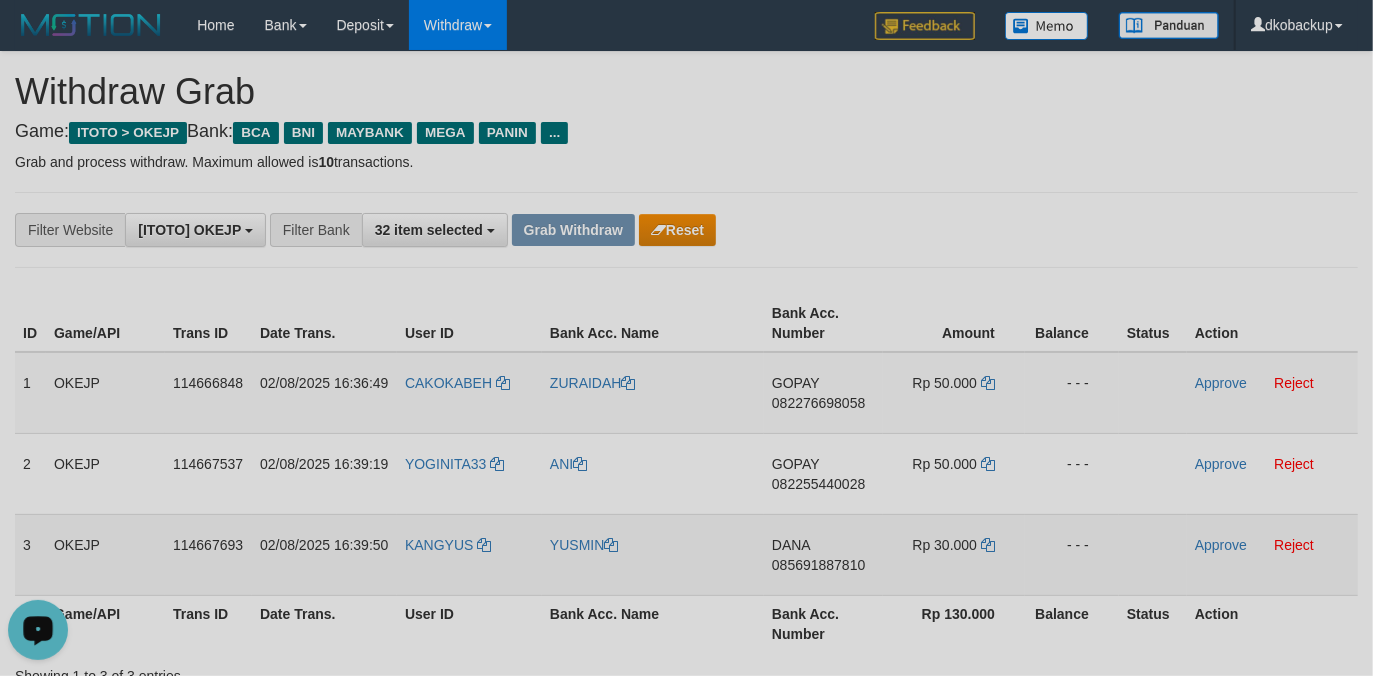 click on "085691887810" at bounding box center [818, 565] 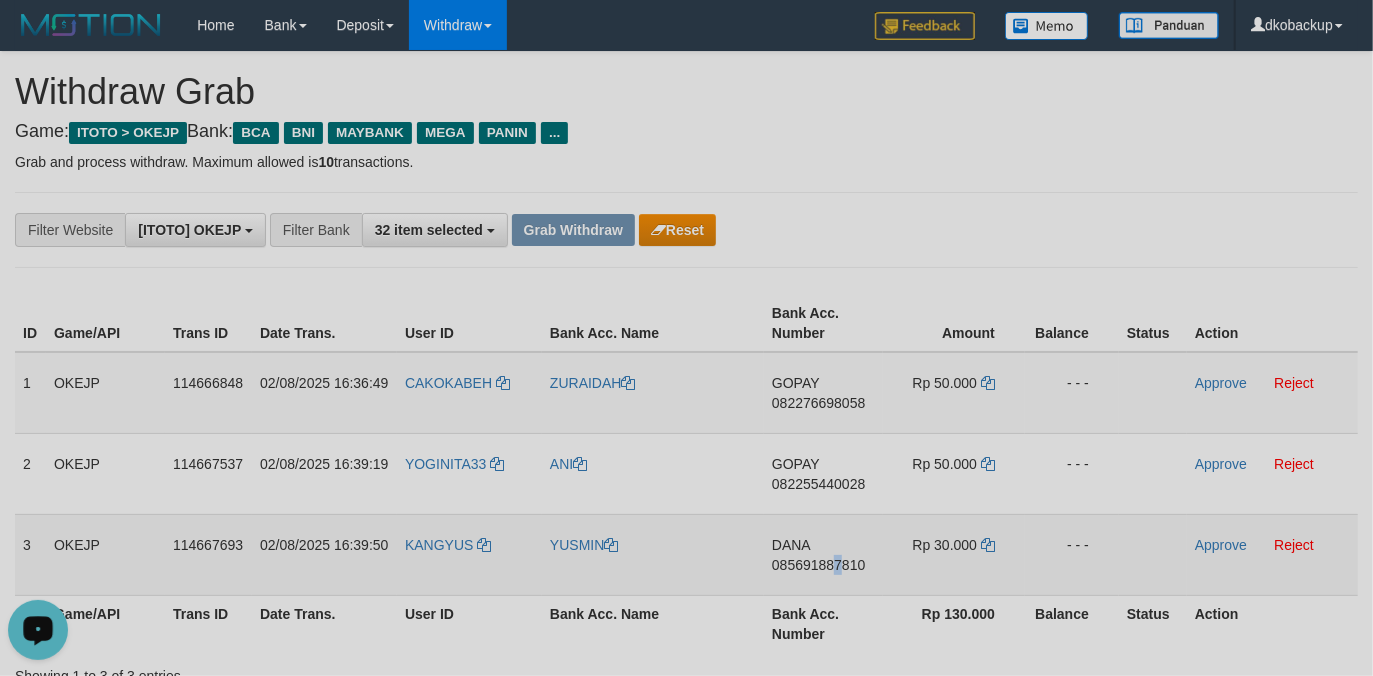 click on "085691887810" at bounding box center [818, 565] 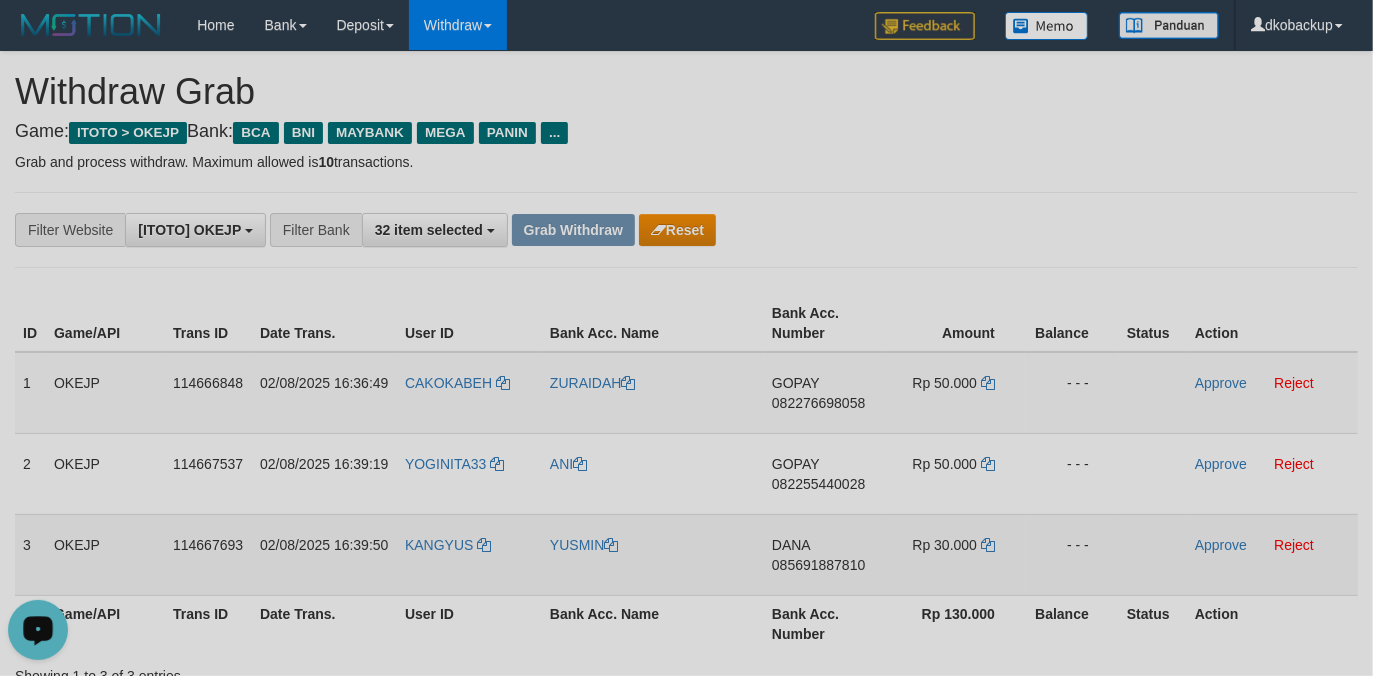 click on "085691887810" at bounding box center (818, 565) 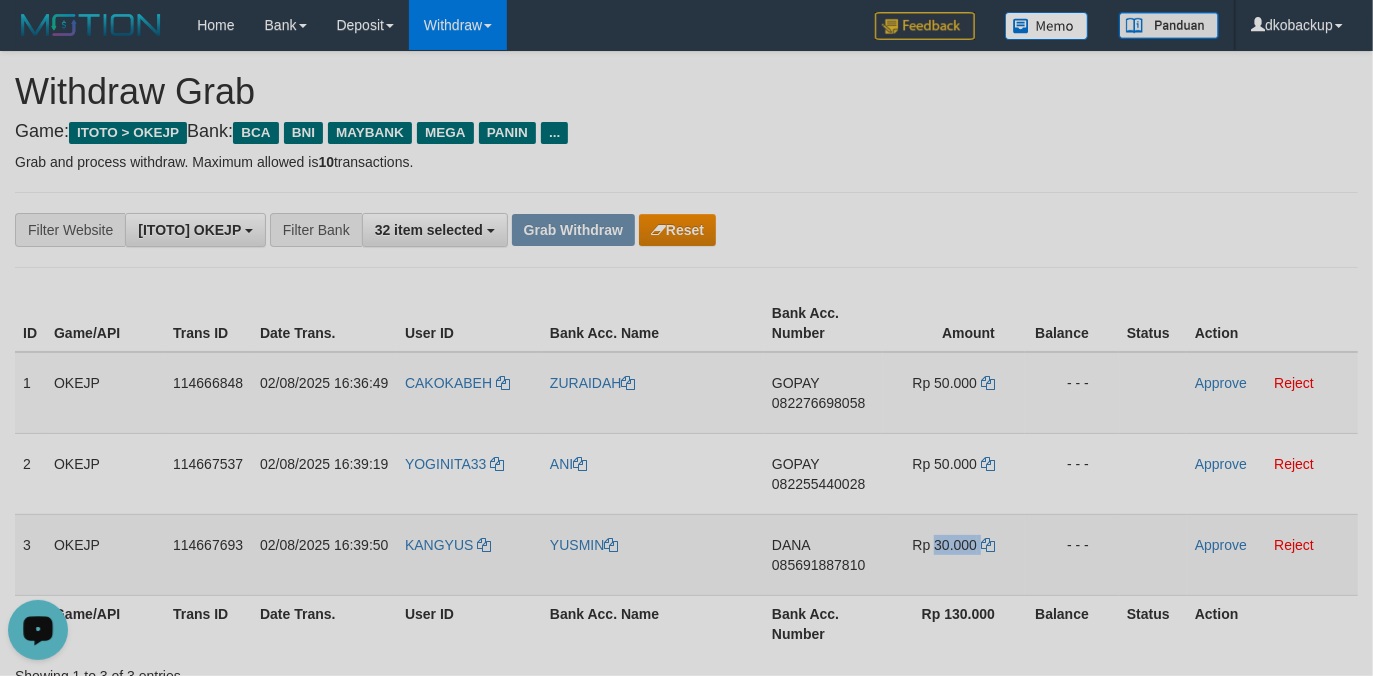 click on "Rp 30.000" at bounding box center (954, 554) 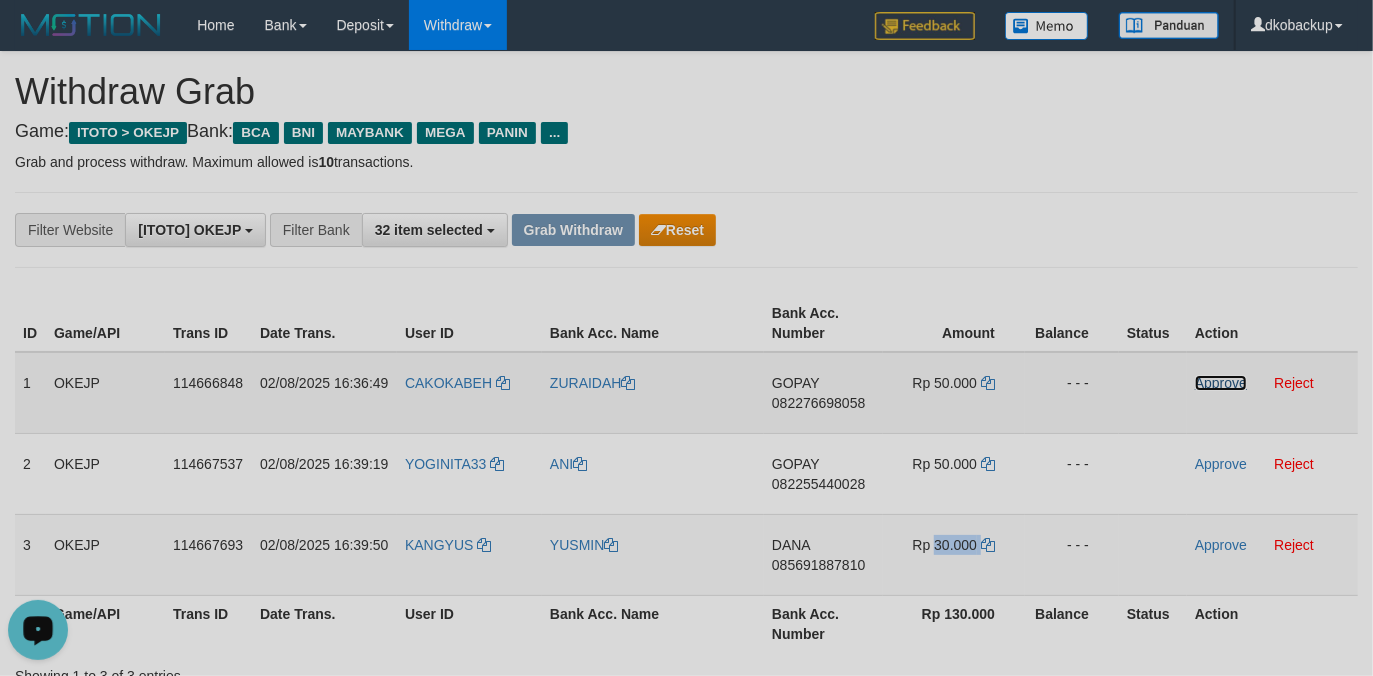 click on "Approve" at bounding box center [1221, 383] 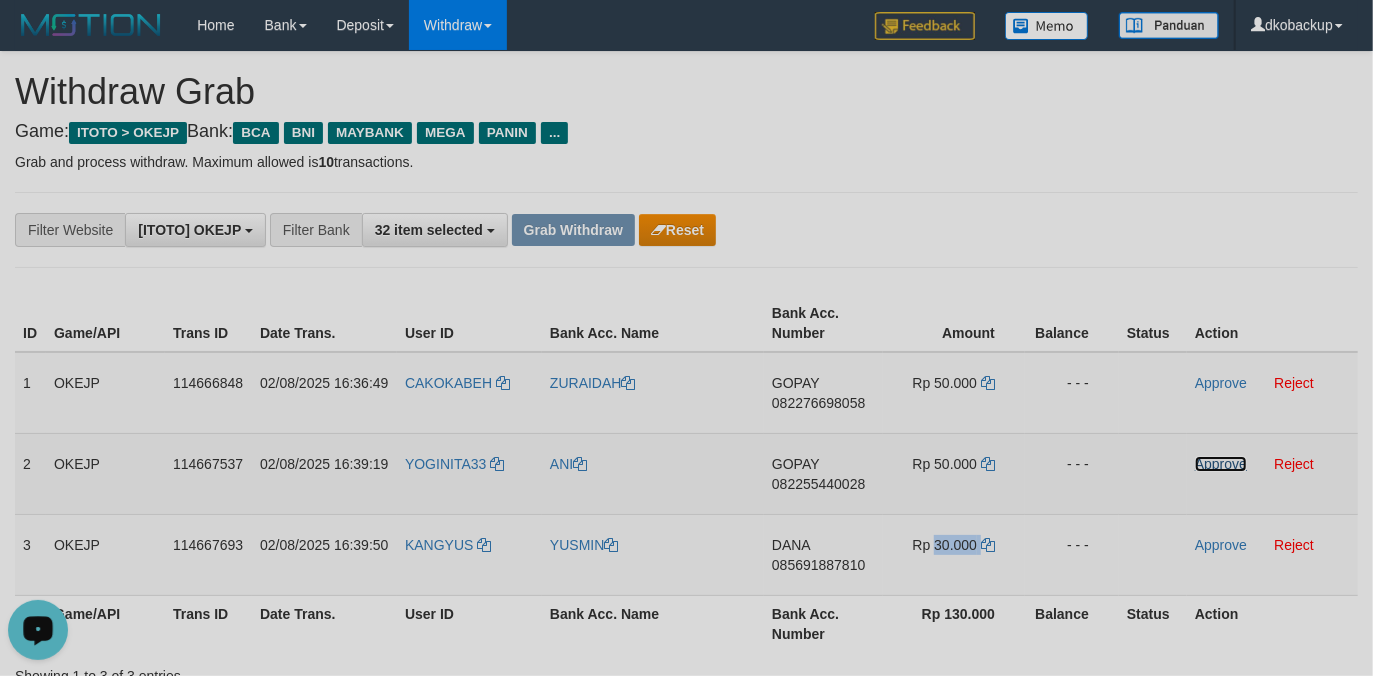 click on "Approve" at bounding box center (1221, 464) 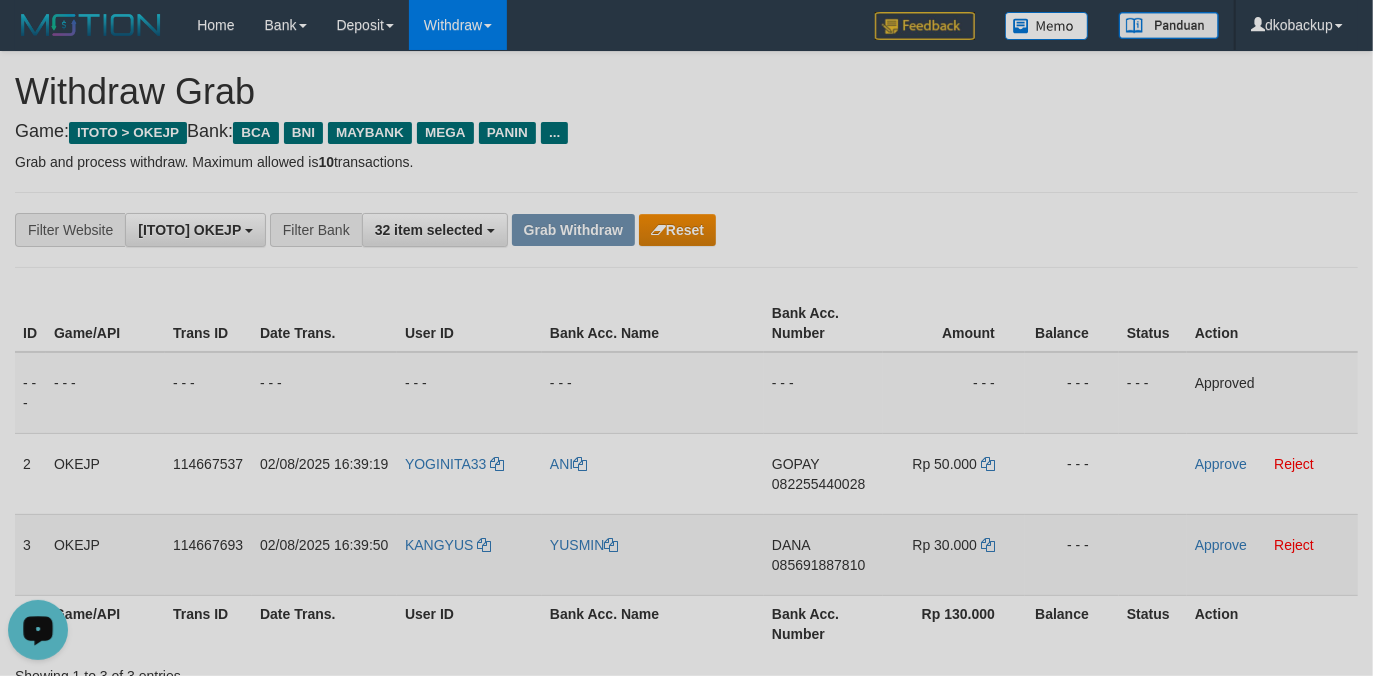 click on "Approve
Reject" at bounding box center (1272, 554) 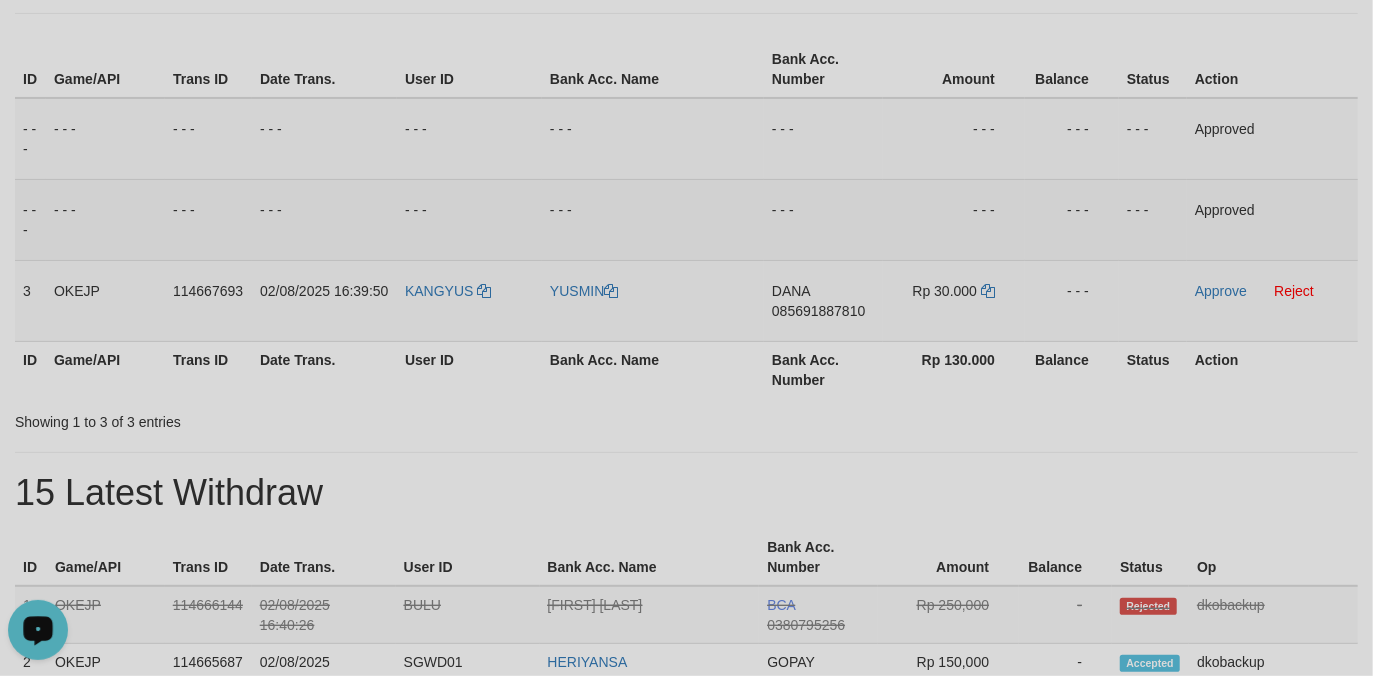 scroll, scrollTop: 0, scrollLeft: 0, axis: both 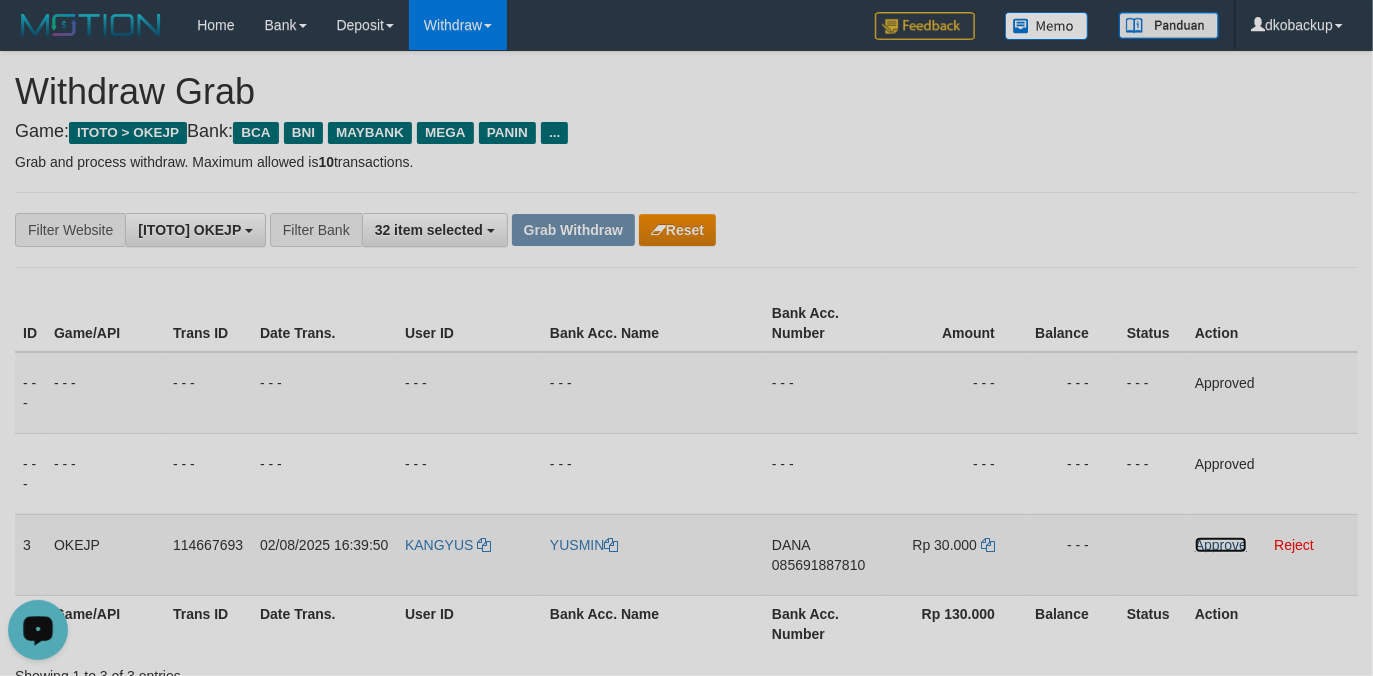 click on "Approve" at bounding box center (1221, 545) 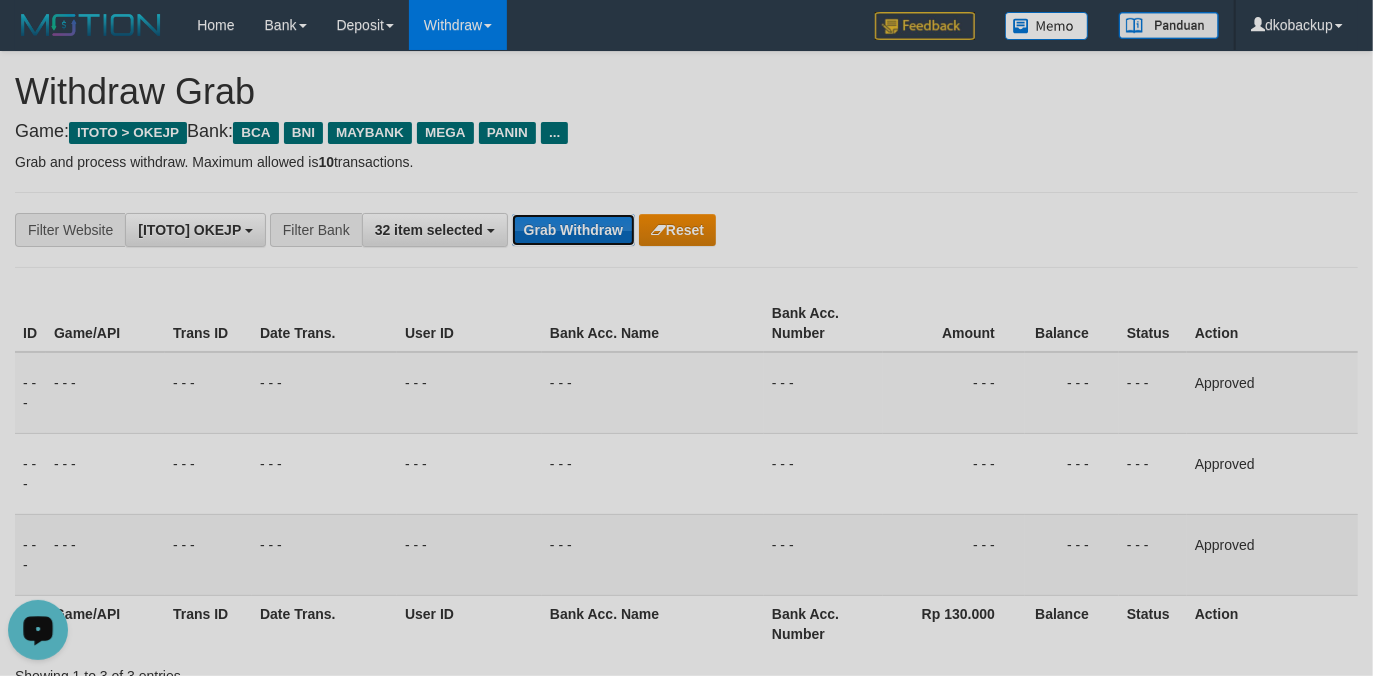 click on "Grab Withdraw" at bounding box center (573, 230) 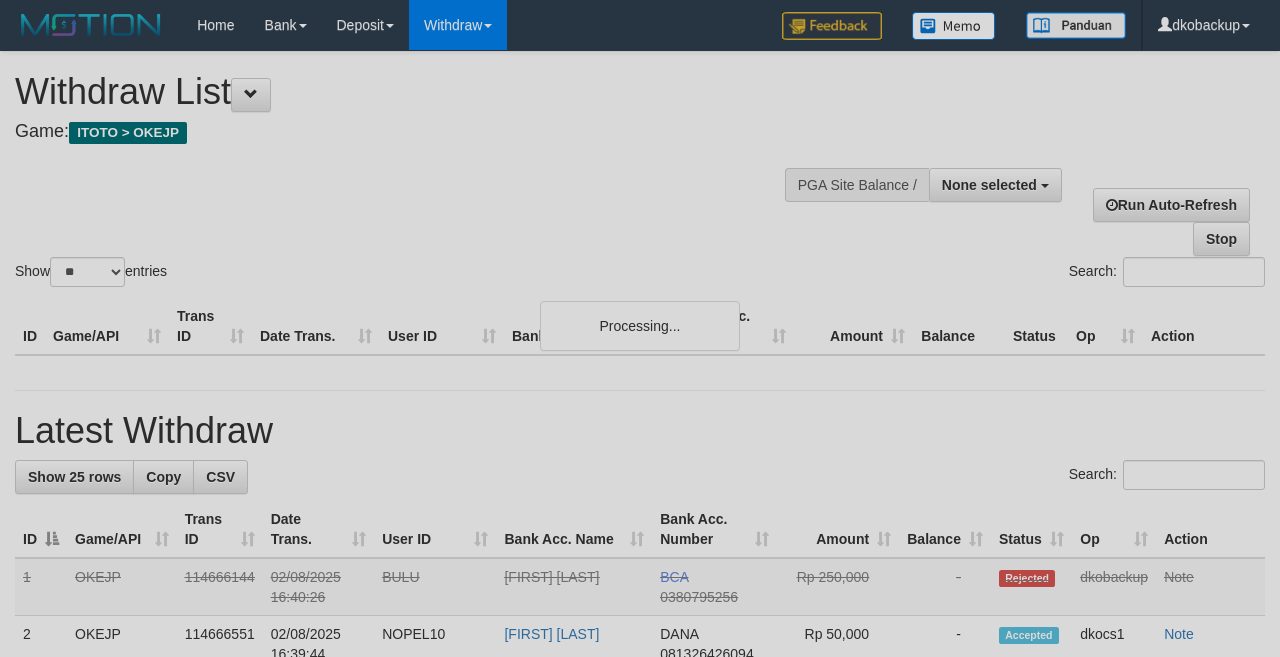 select 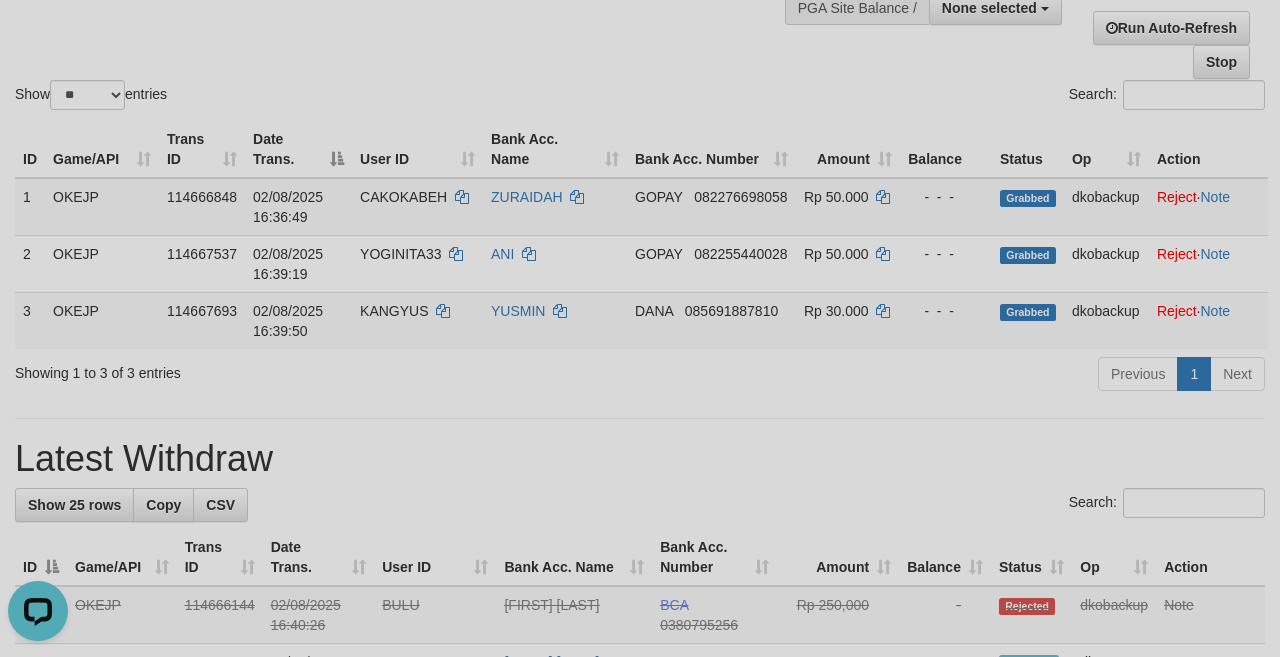 scroll, scrollTop: 0, scrollLeft: 0, axis: both 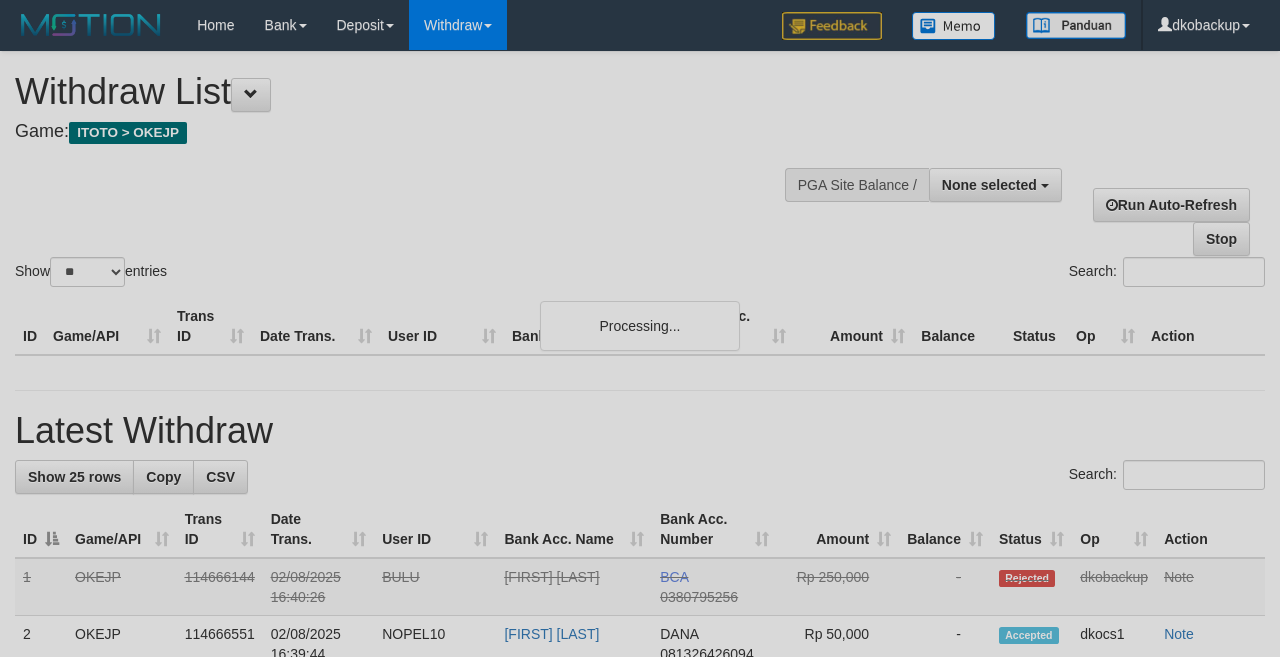 select 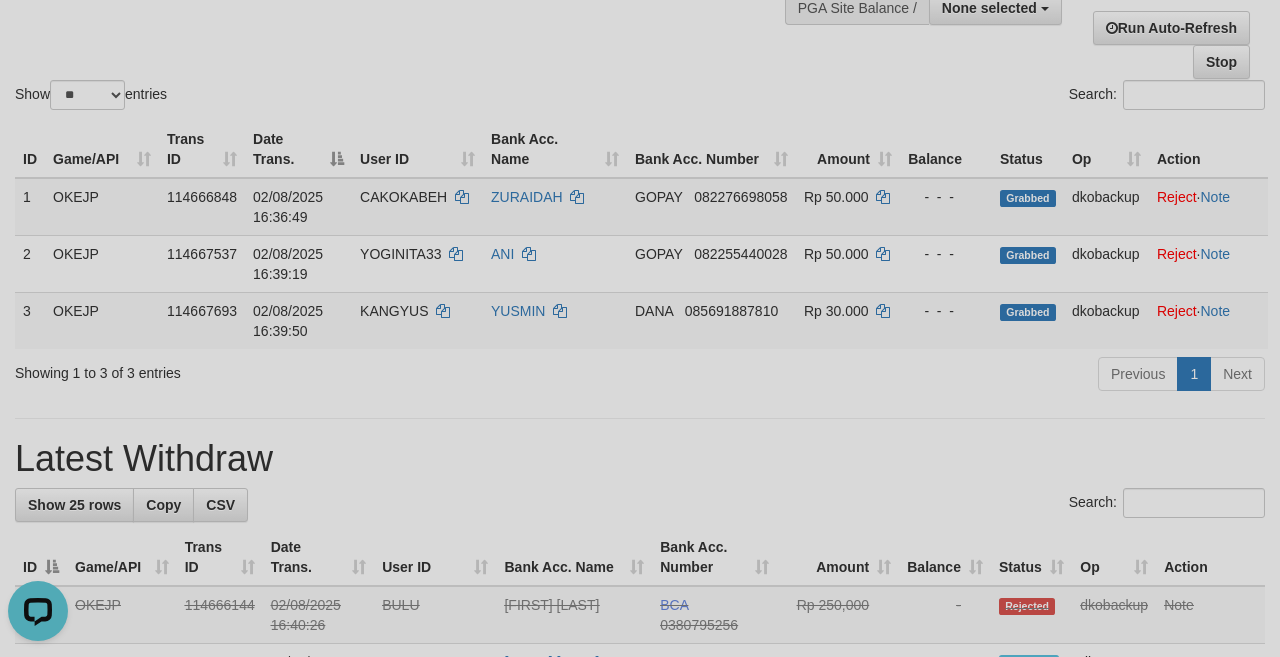 scroll, scrollTop: 0, scrollLeft: 0, axis: both 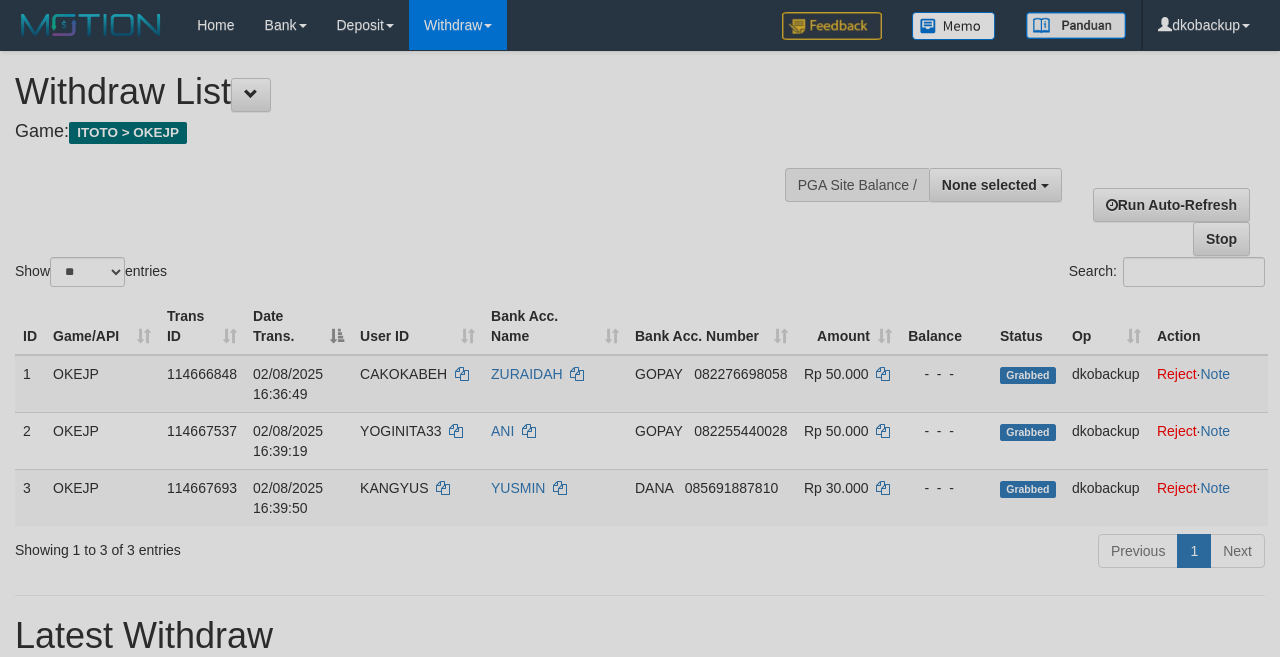 select 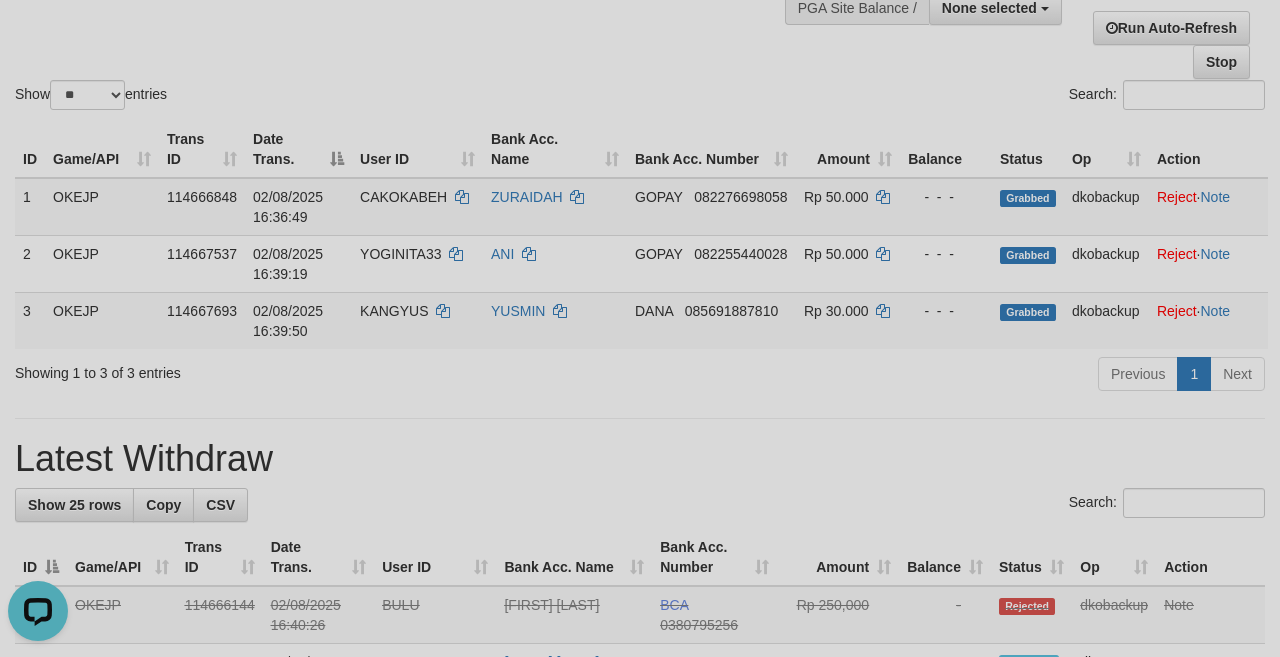 scroll, scrollTop: 0, scrollLeft: 0, axis: both 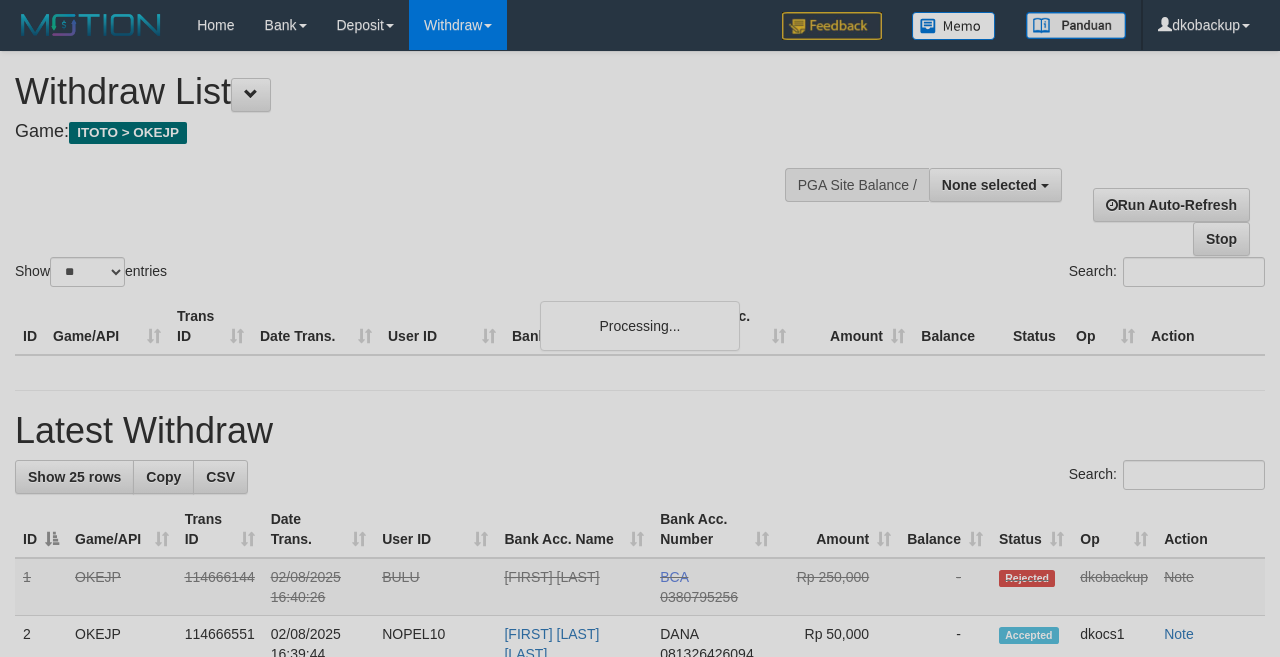 select 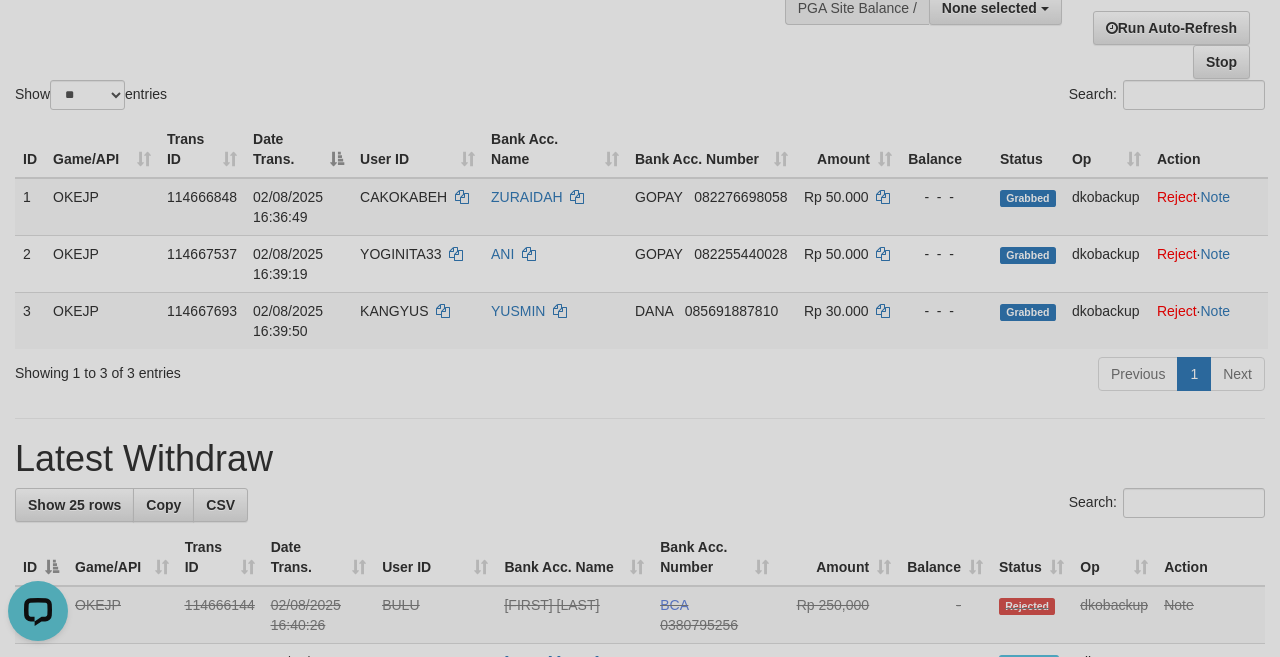 scroll, scrollTop: 0, scrollLeft: 0, axis: both 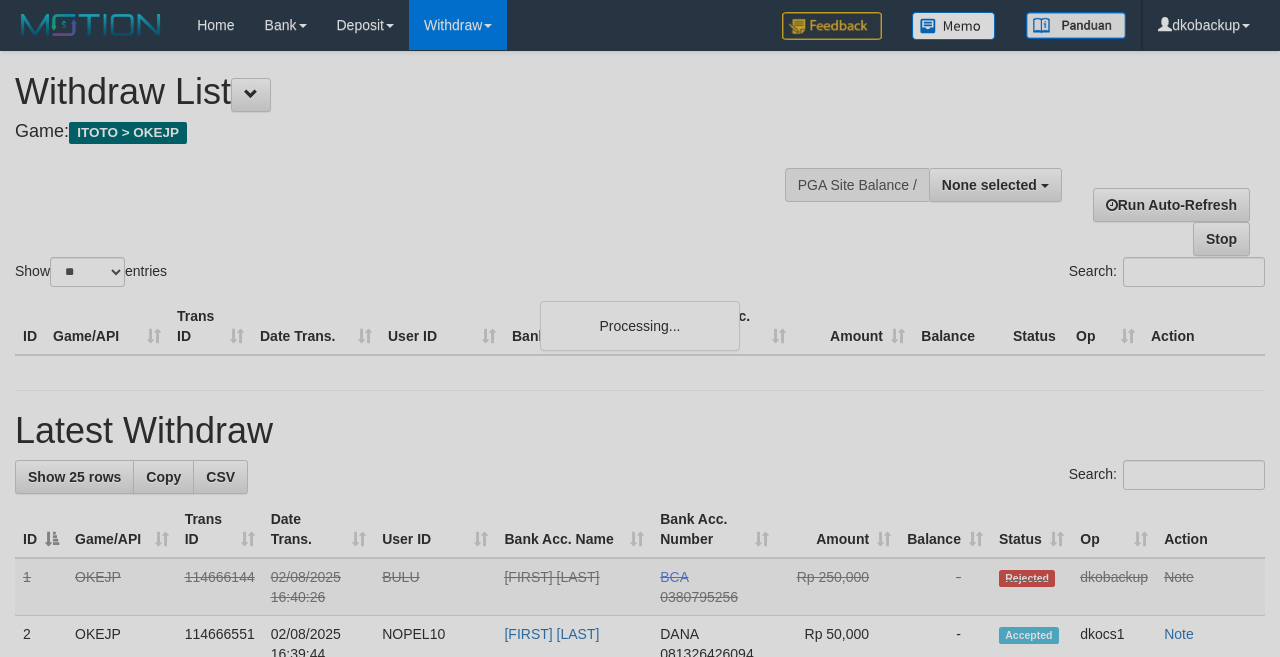 select 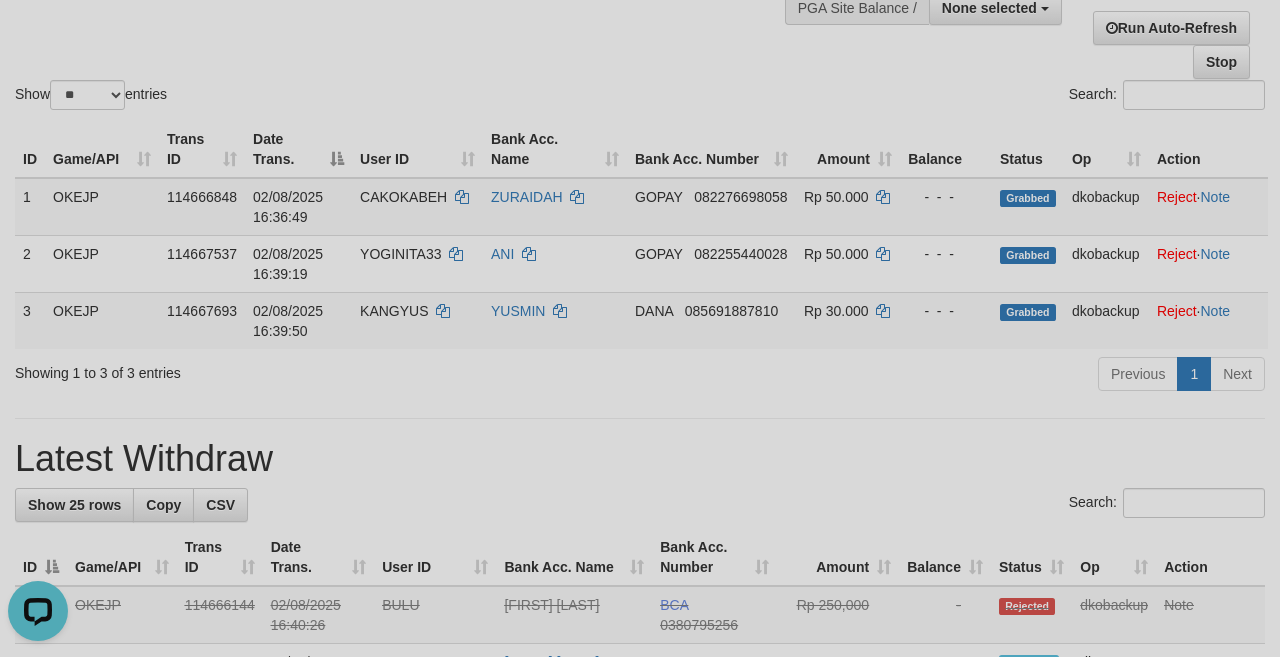 scroll, scrollTop: 0, scrollLeft: 0, axis: both 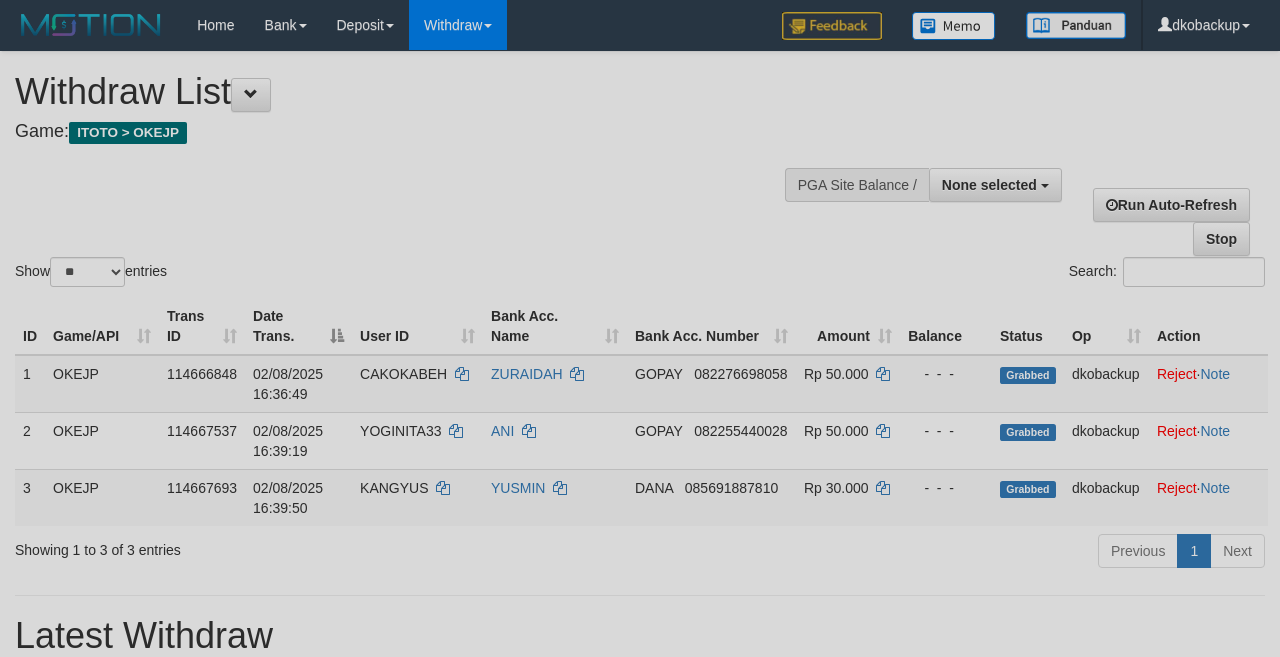 select 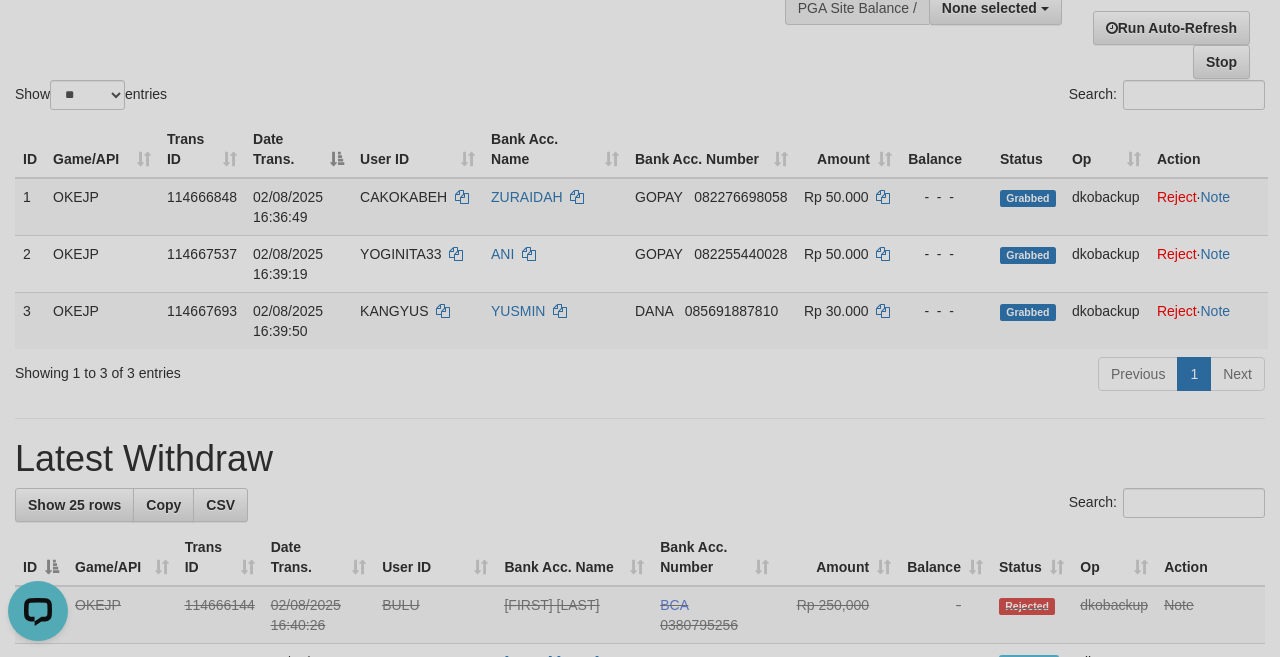 scroll, scrollTop: 0, scrollLeft: 0, axis: both 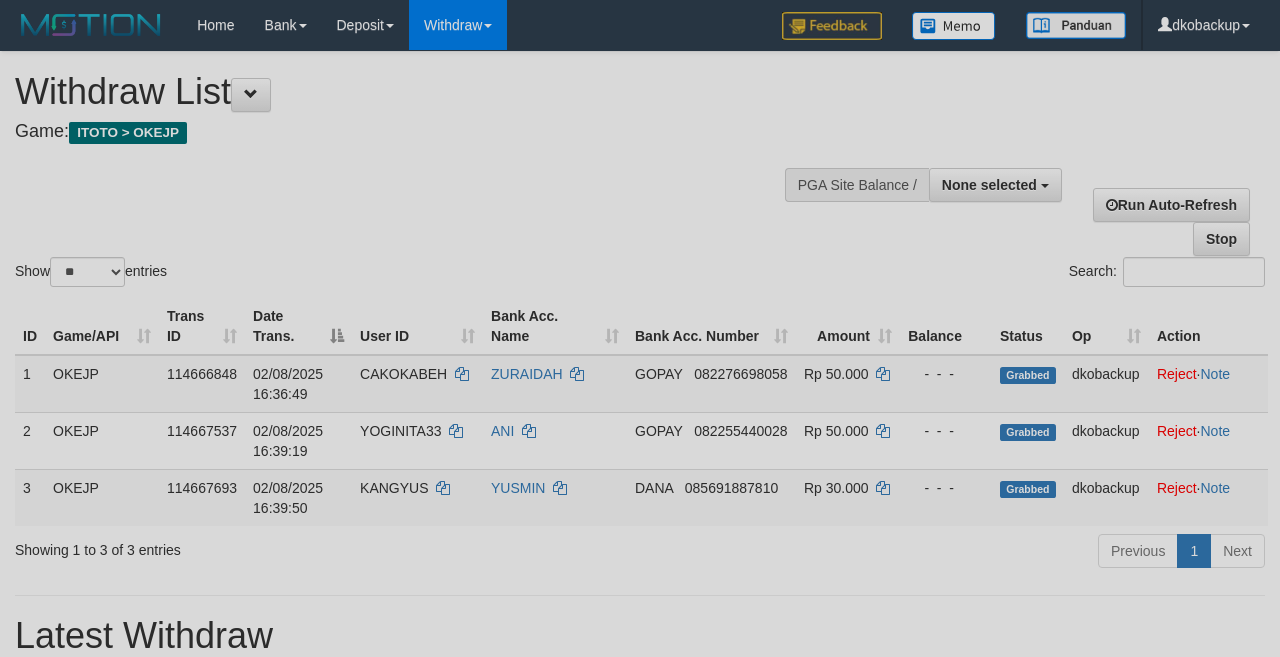 select 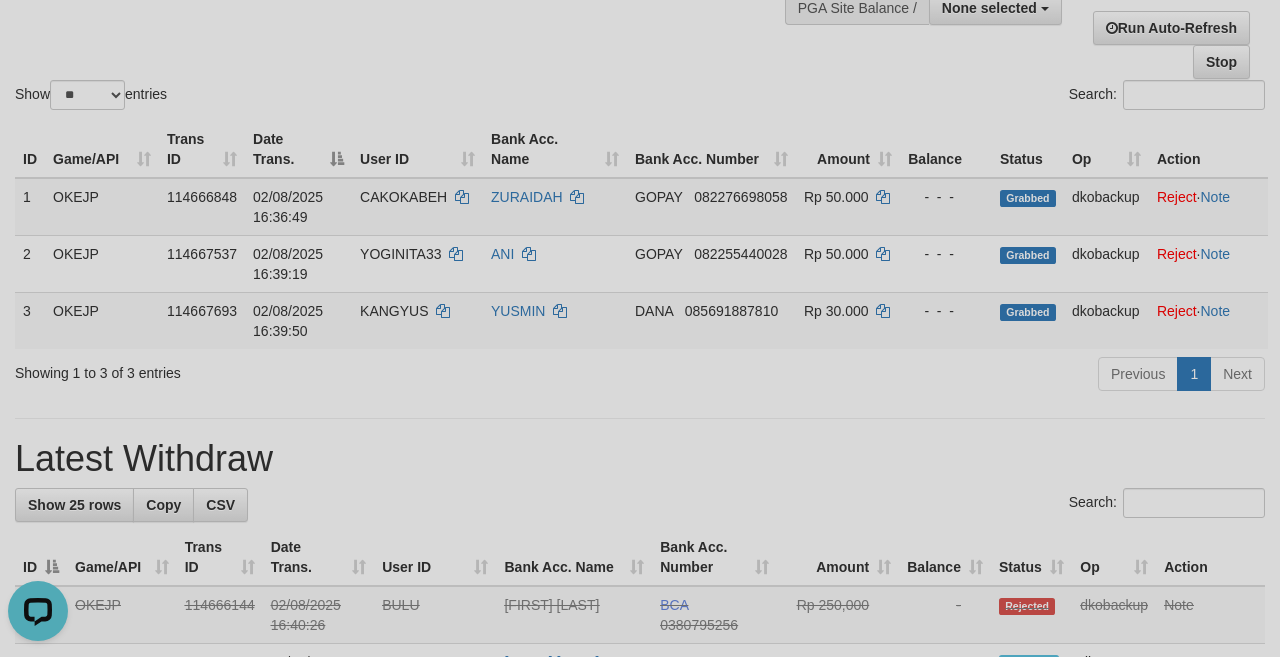 scroll, scrollTop: 0, scrollLeft: 0, axis: both 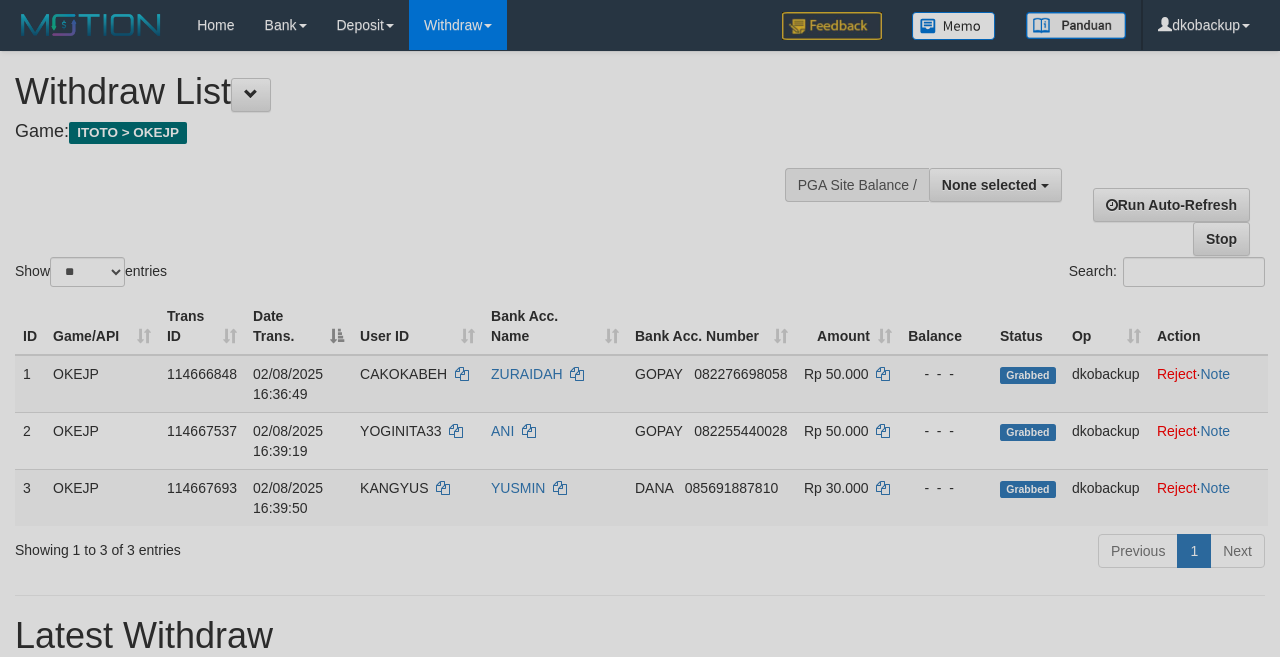 select 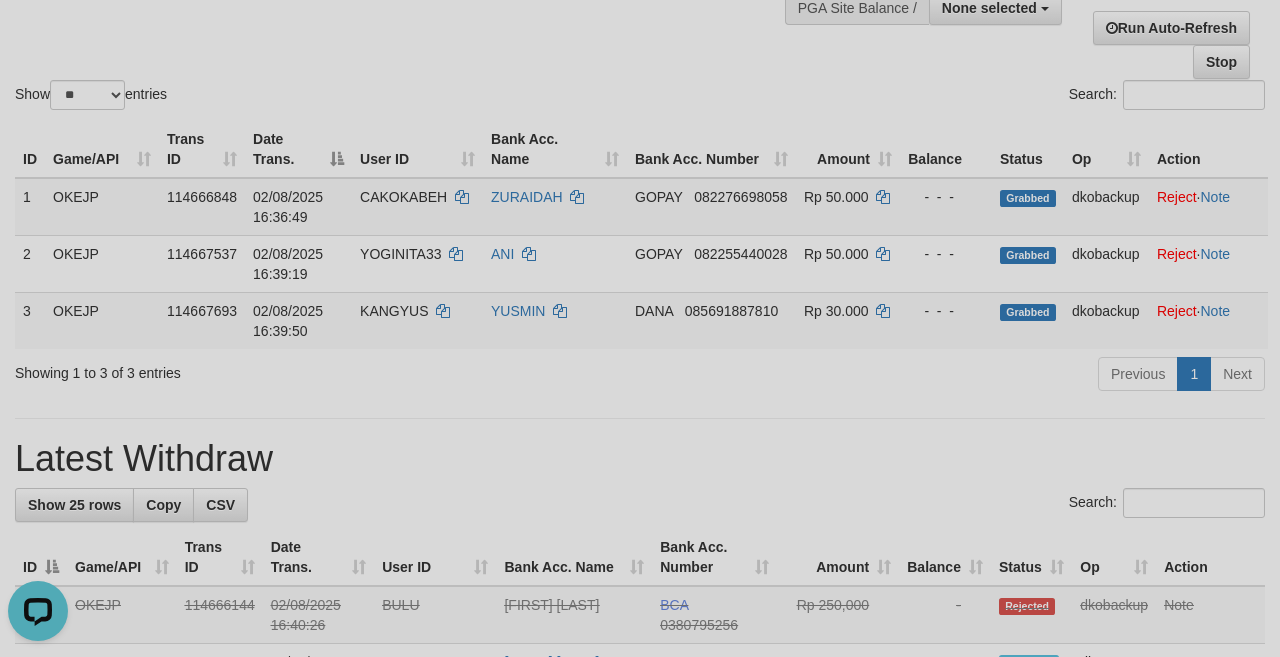 scroll, scrollTop: 0, scrollLeft: 0, axis: both 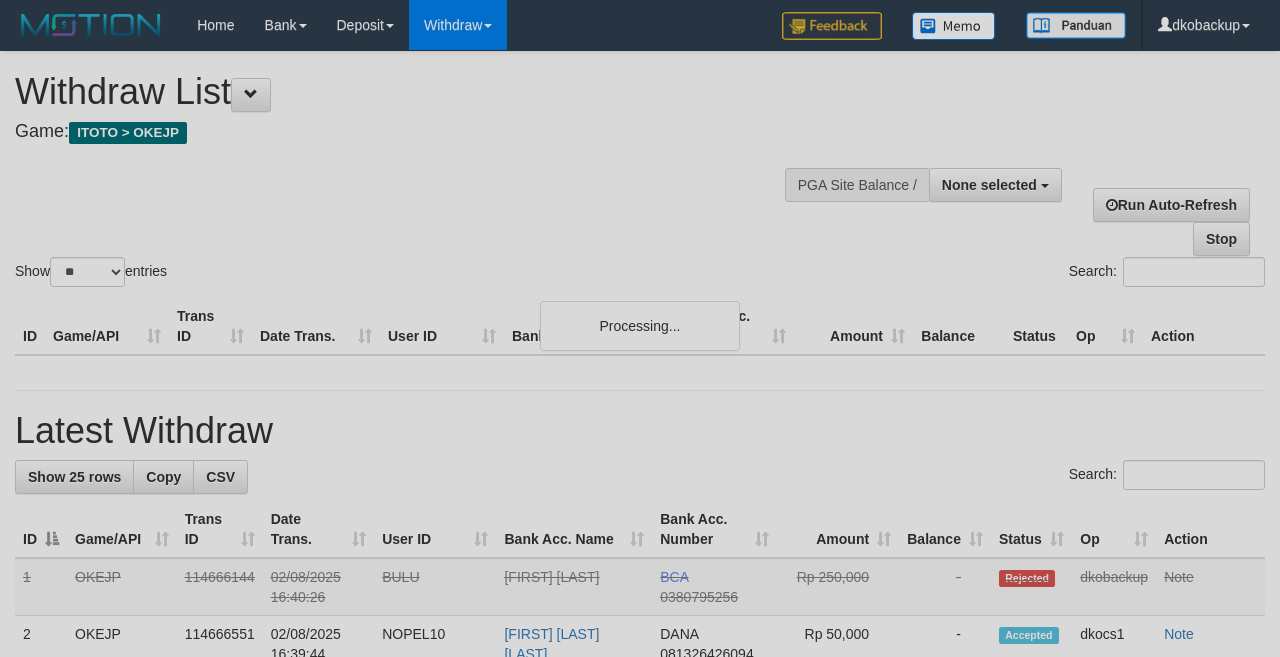 select 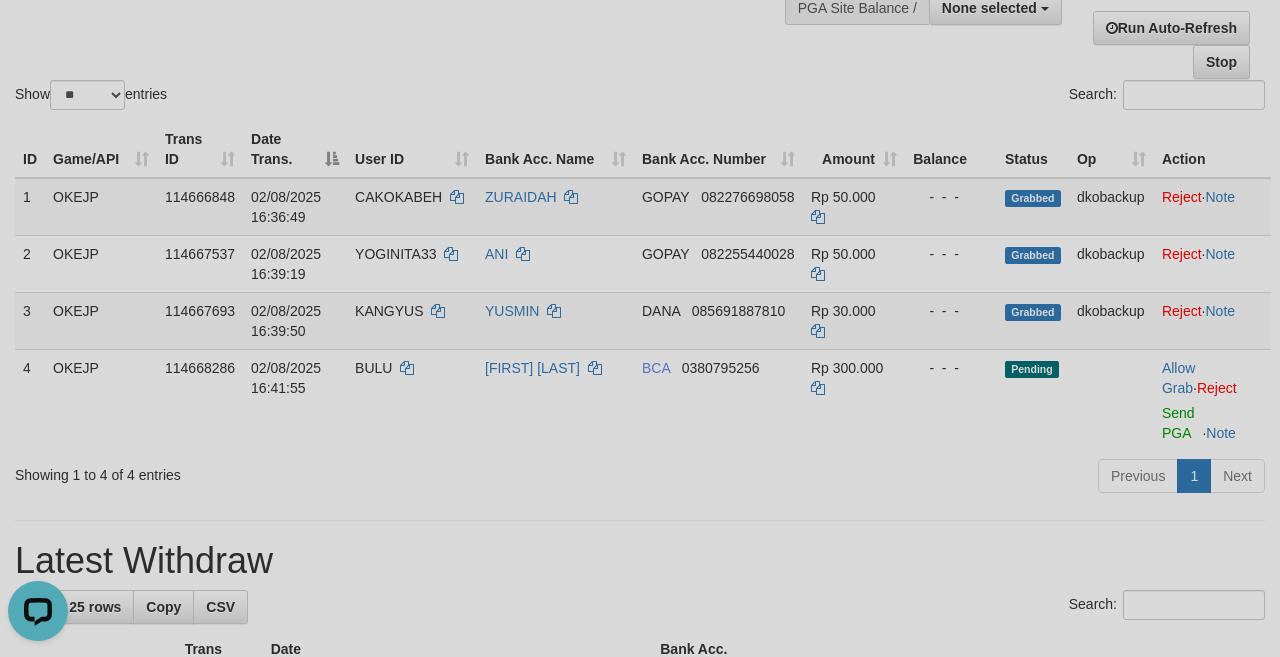 scroll, scrollTop: 0, scrollLeft: 0, axis: both 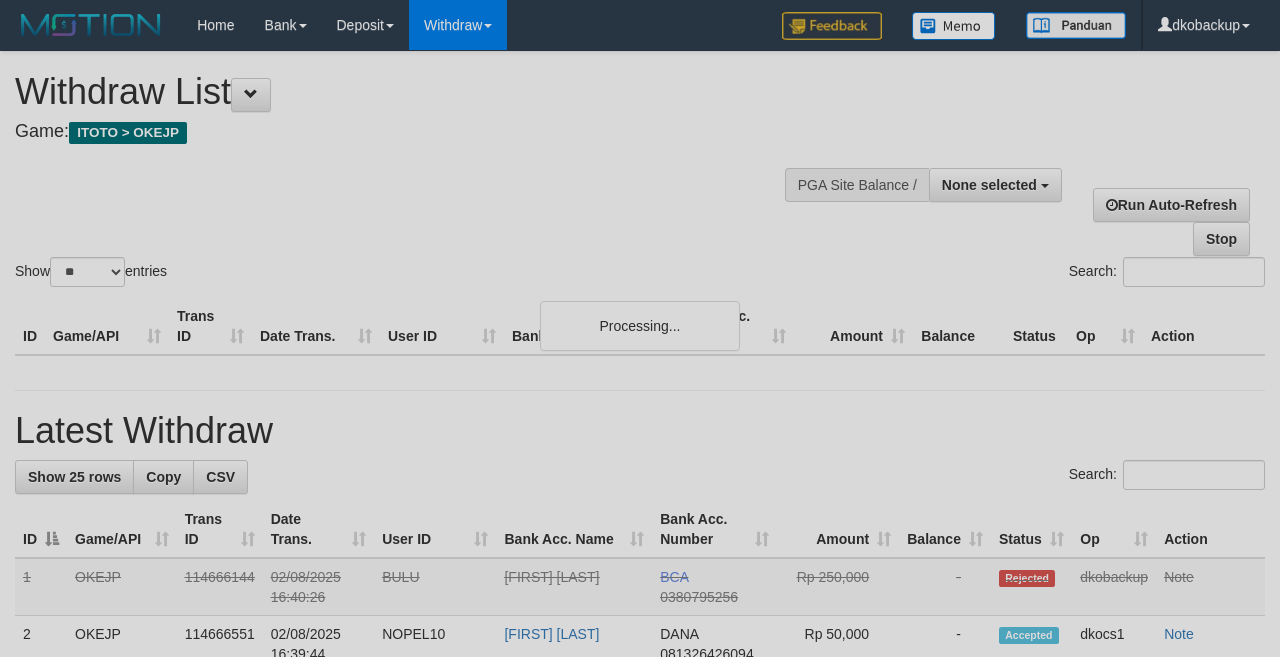 select 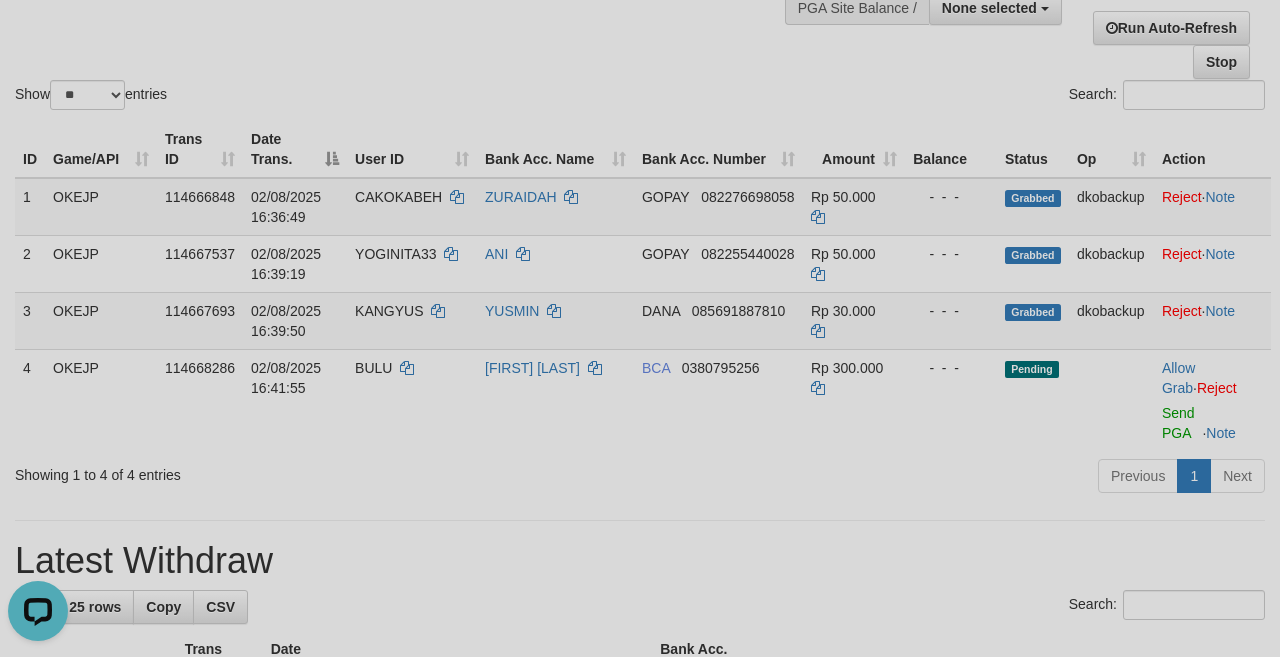 scroll, scrollTop: 0, scrollLeft: 0, axis: both 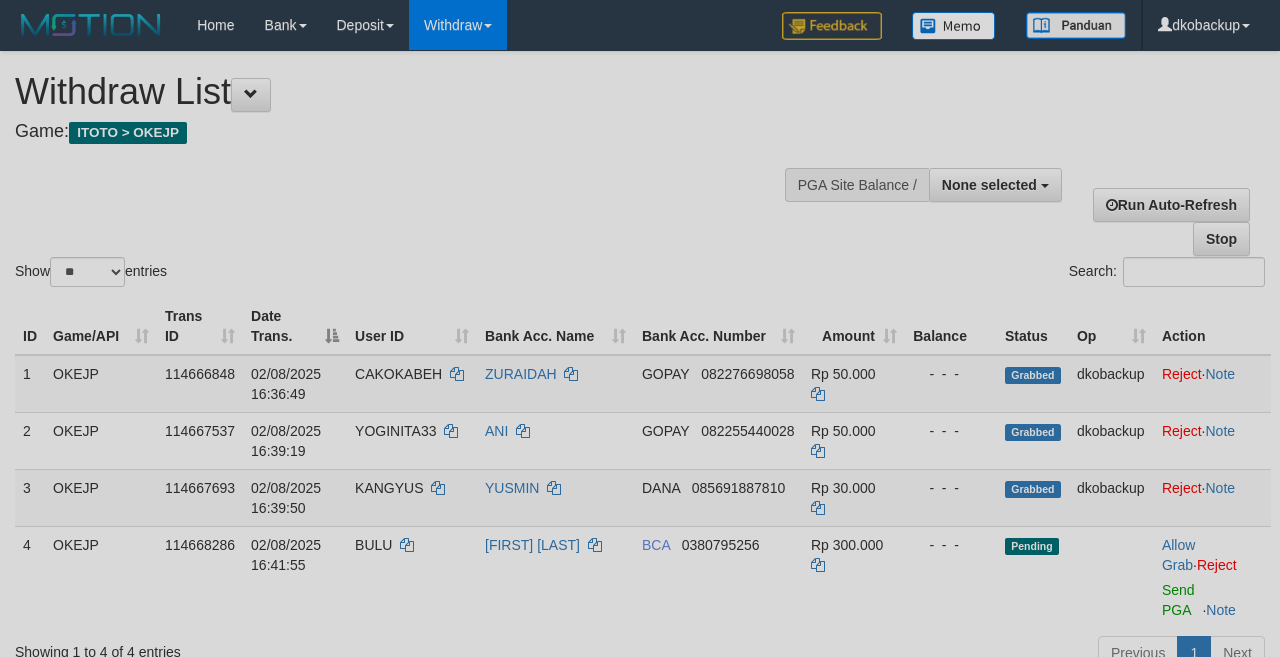 select 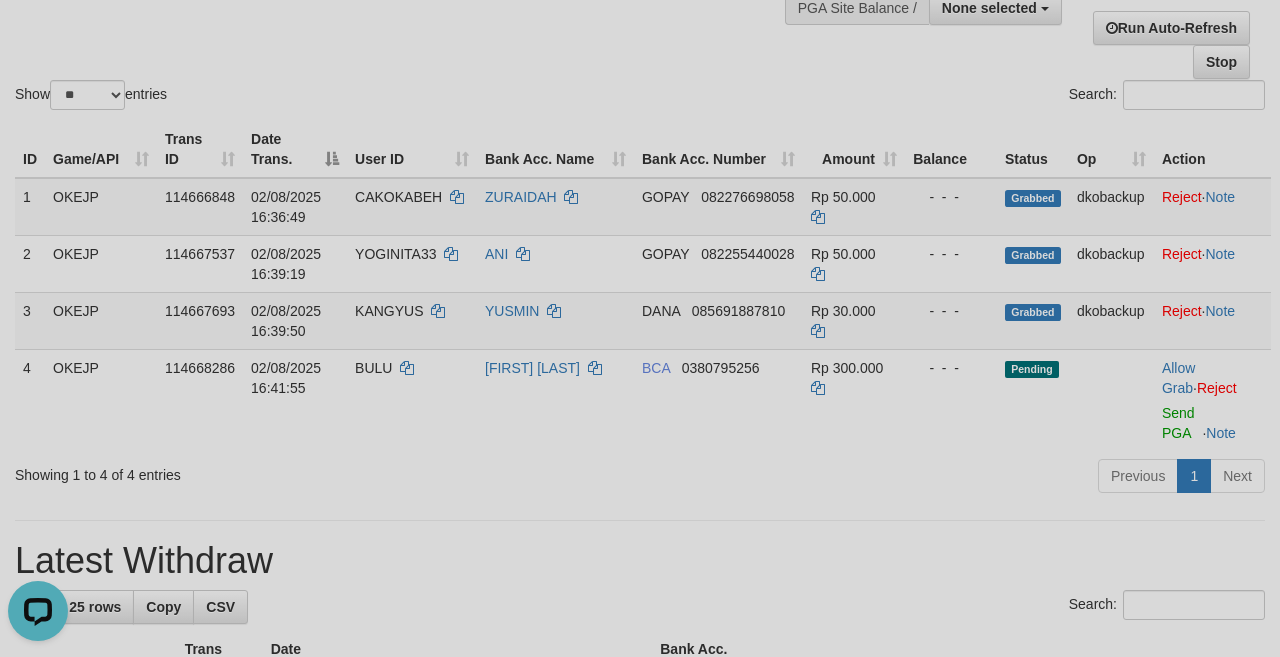 scroll, scrollTop: 0, scrollLeft: 0, axis: both 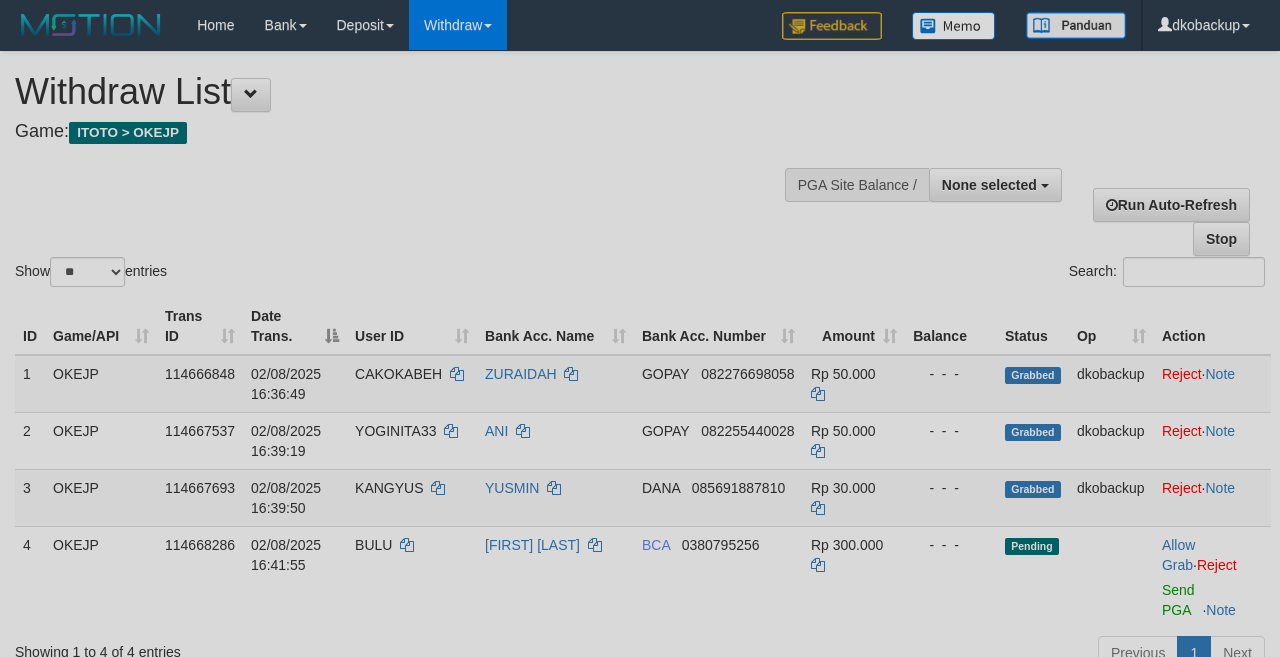 select 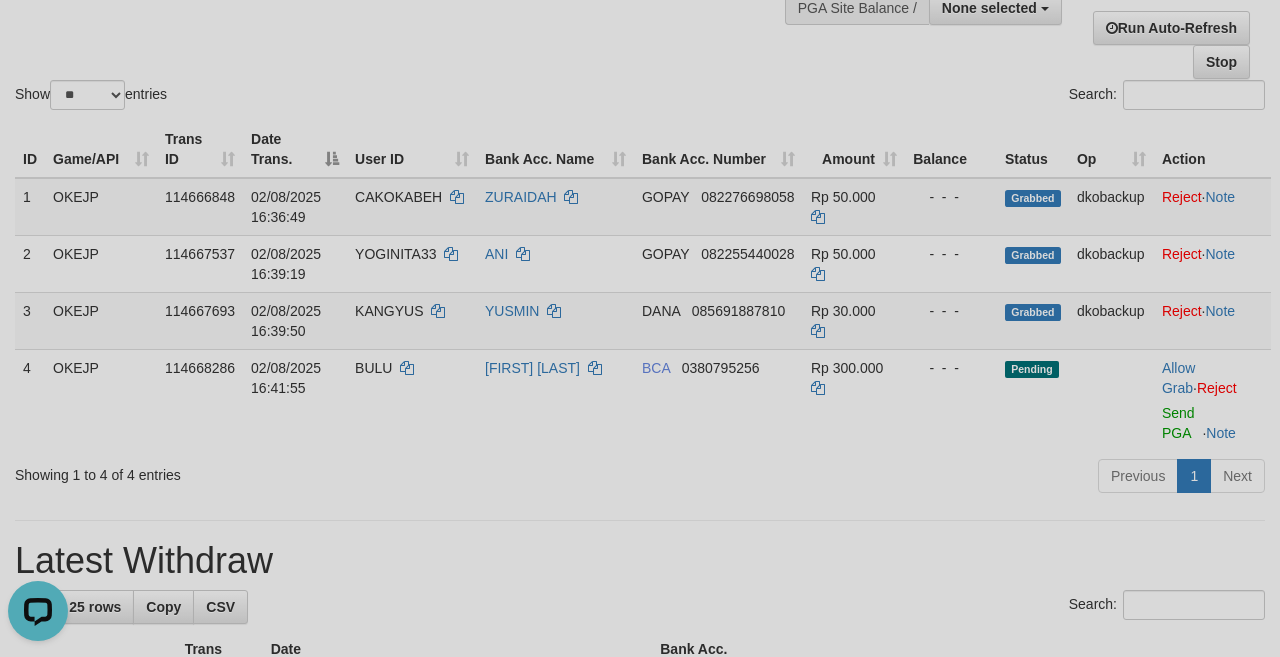 scroll, scrollTop: 0, scrollLeft: 0, axis: both 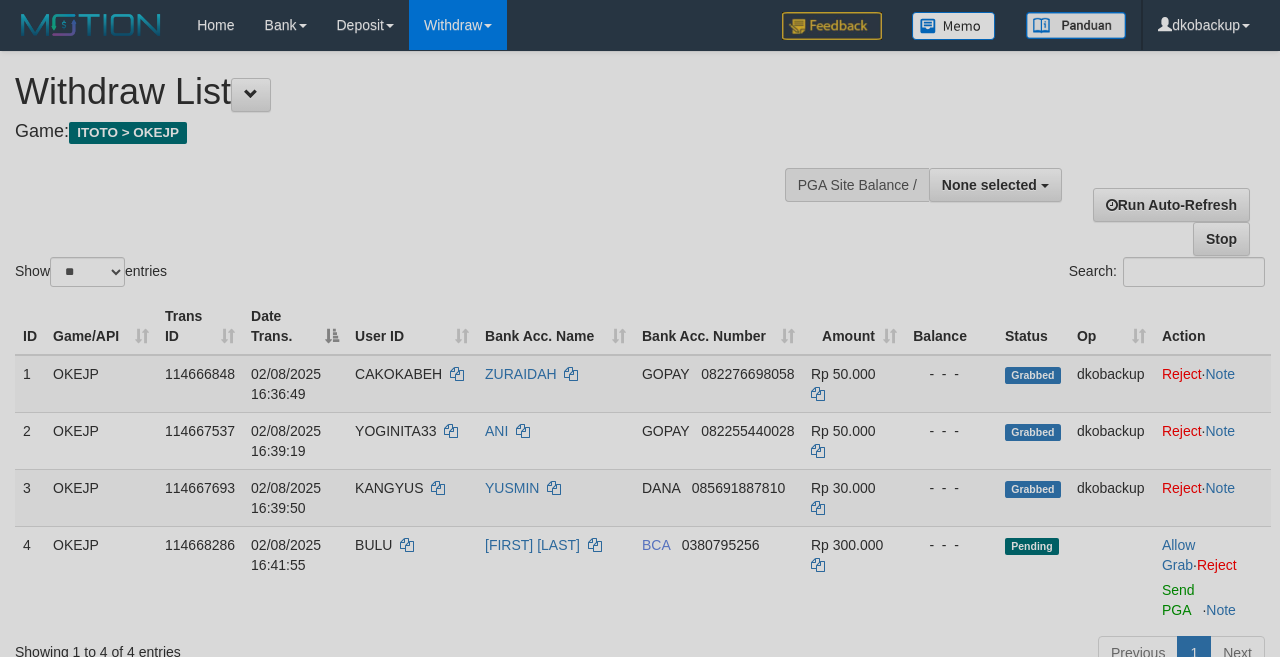 select 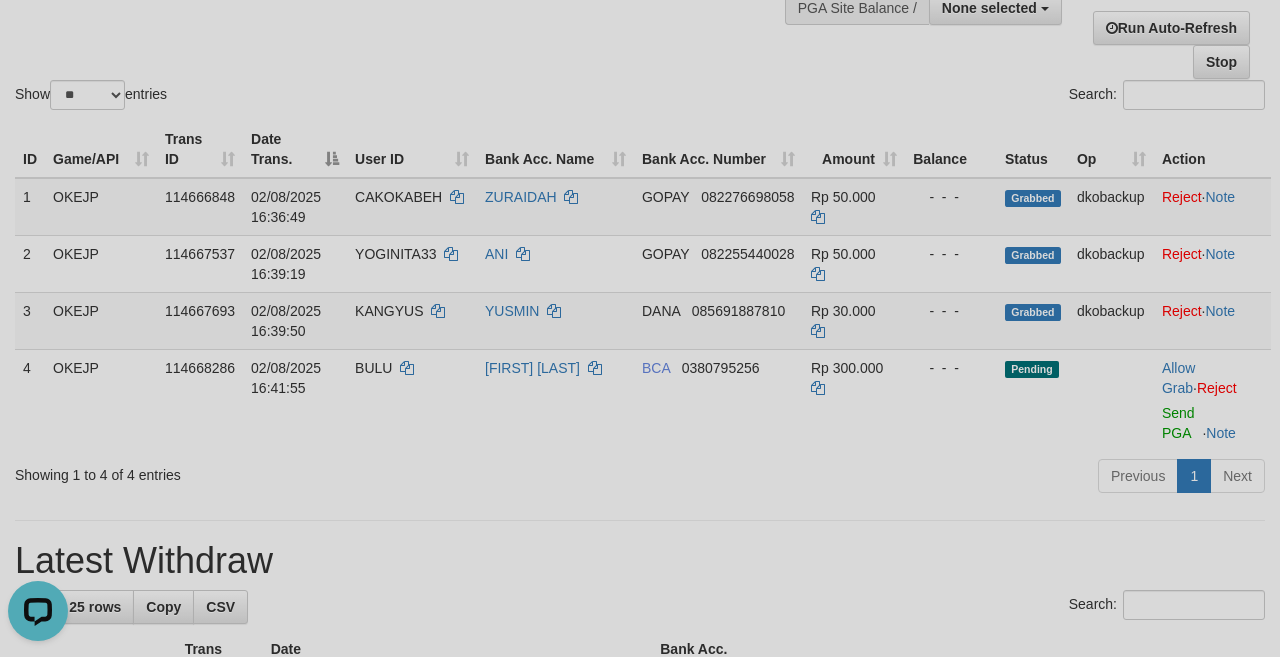 scroll, scrollTop: 0, scrollLeft: 0, axis: both 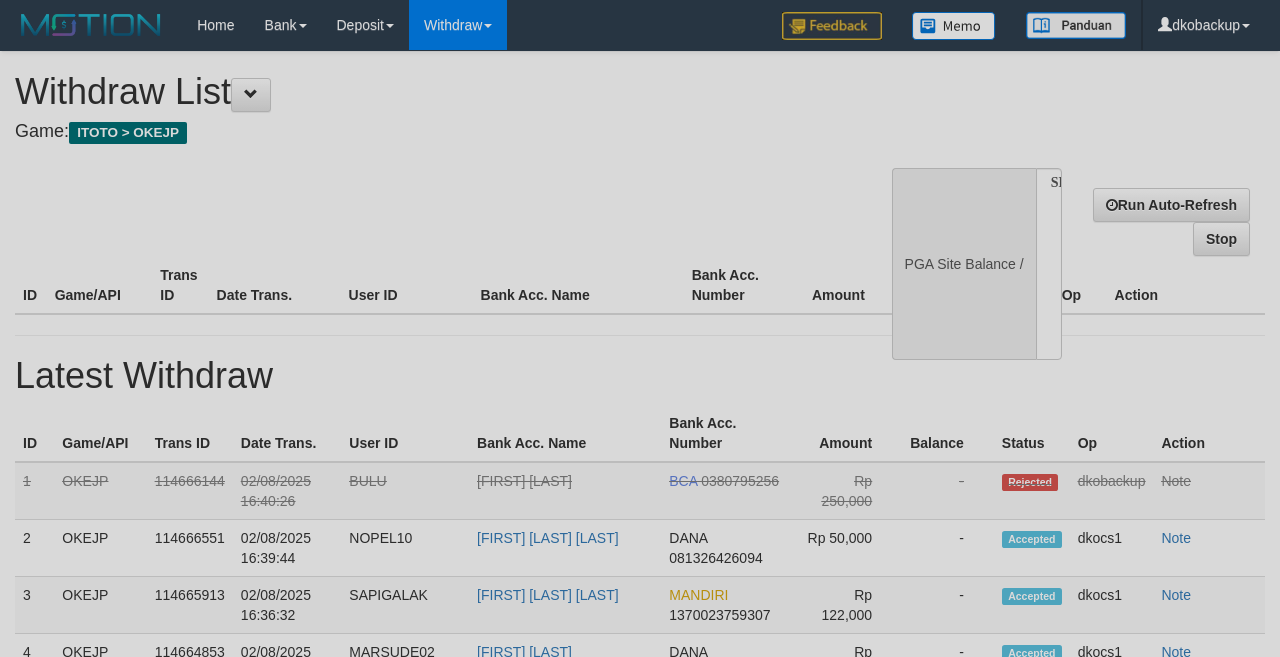 select 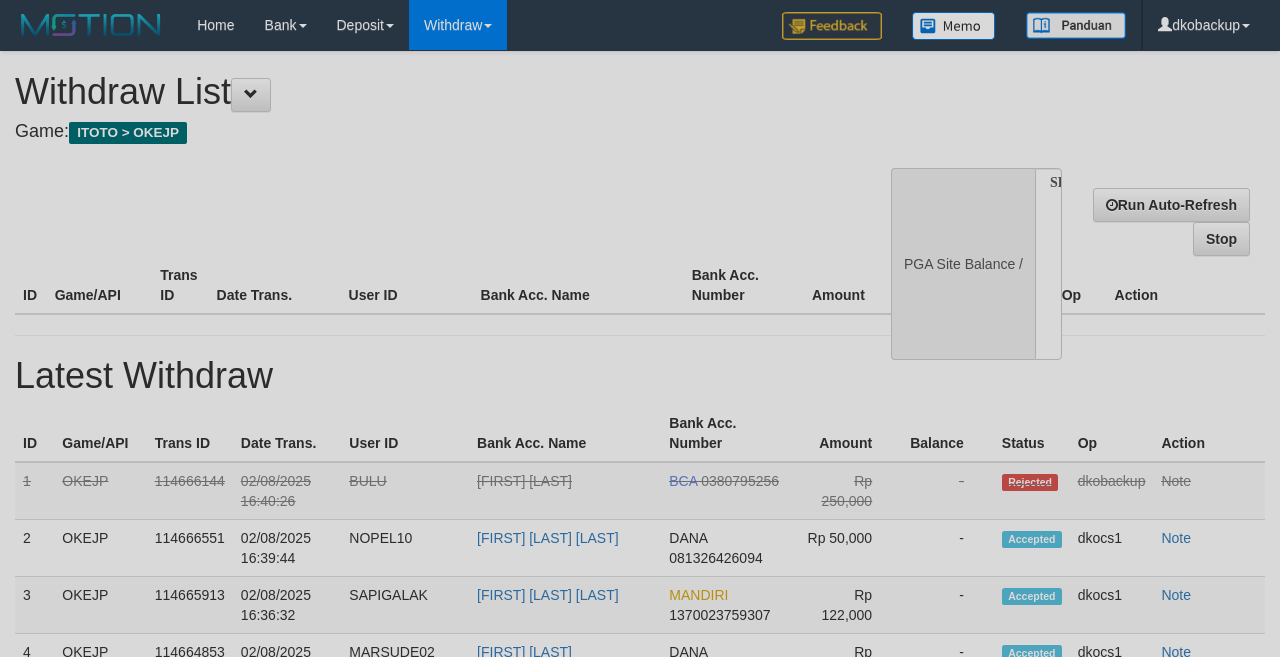 scroll, scrollTop: 177, scrollLeft: 0, axis: vertical 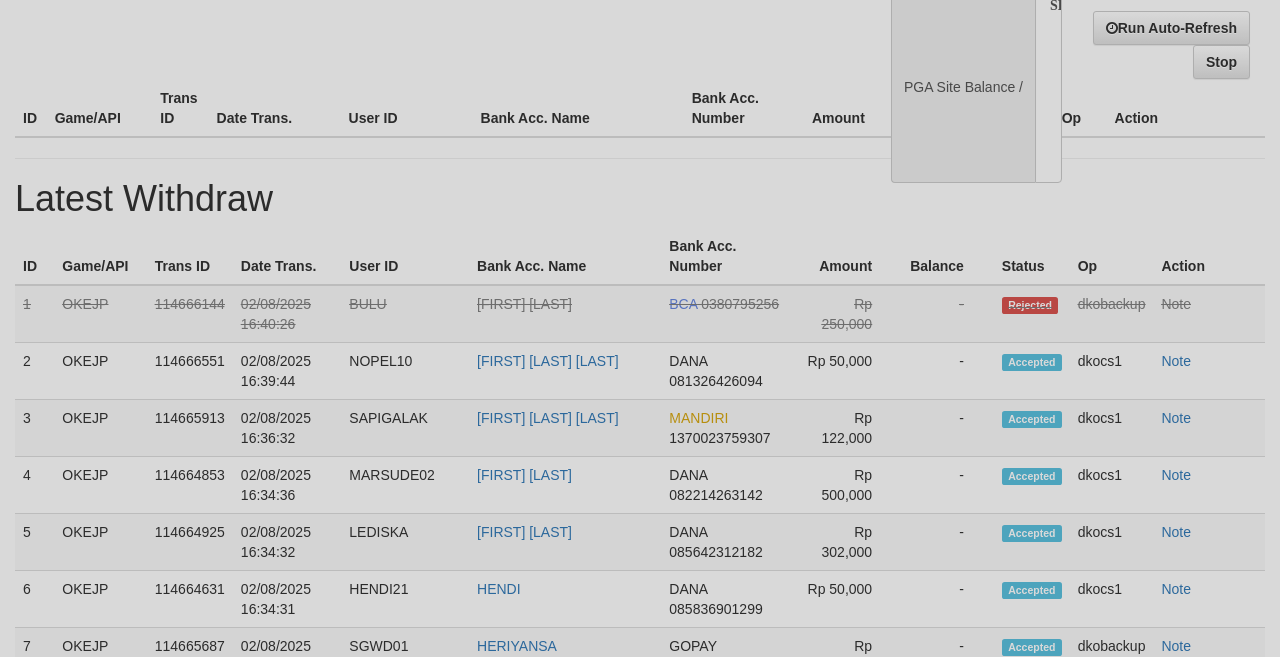 select on "**" 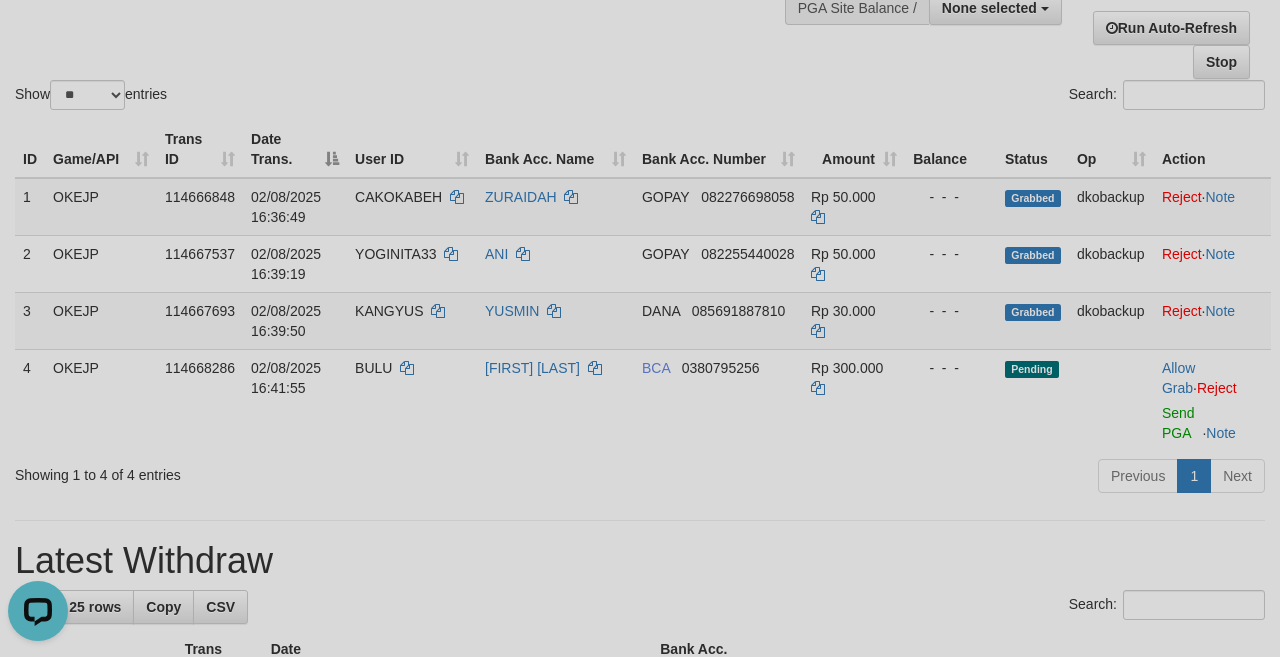 scroll, scrollTop: 0, scrollLeft: 0, axis: both 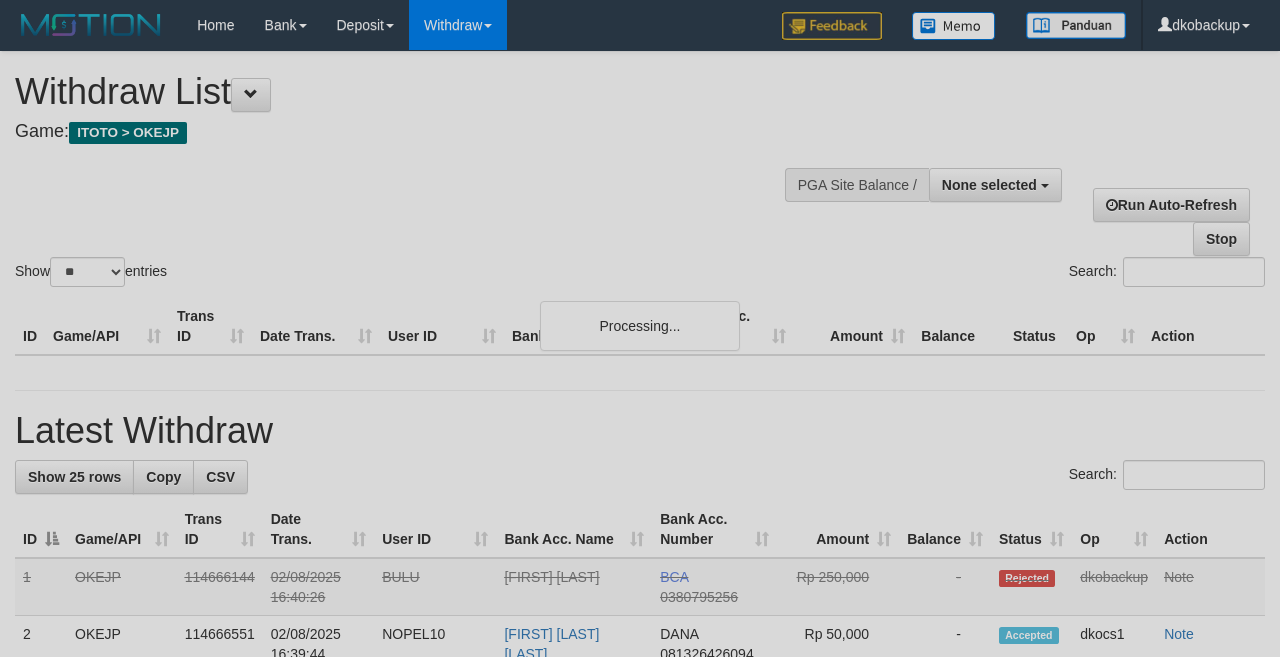 select 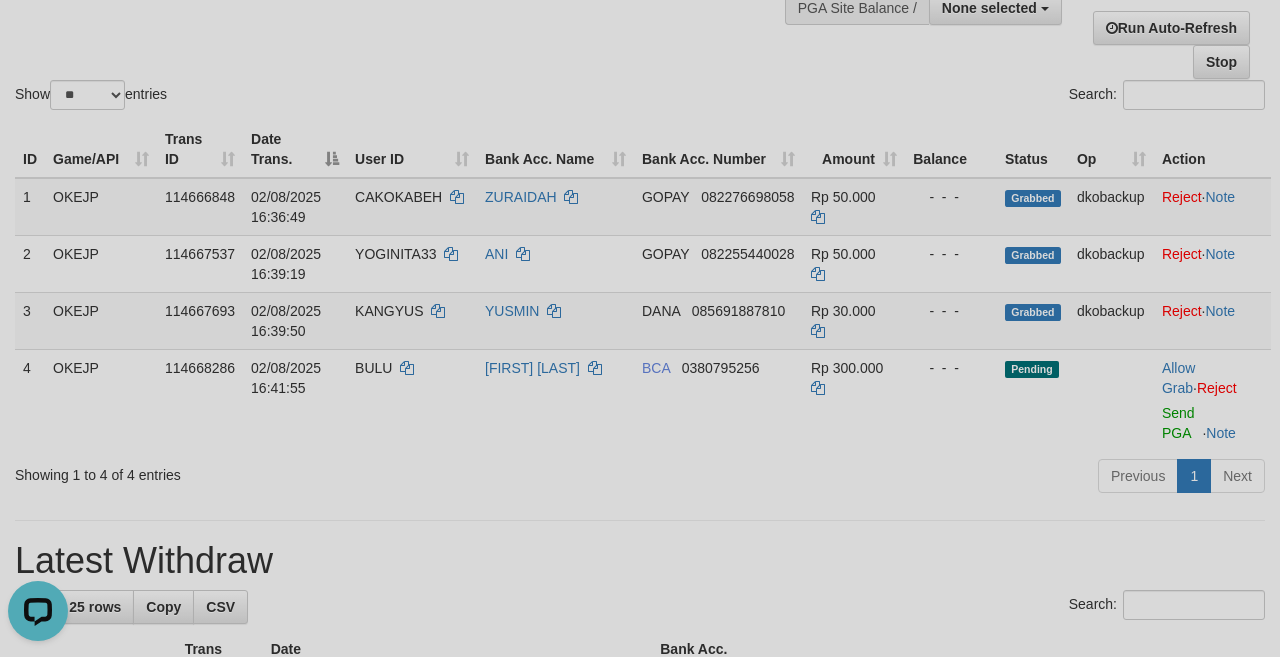 scroll, scrollTop: 0, scrollLeft: 0, axis: both 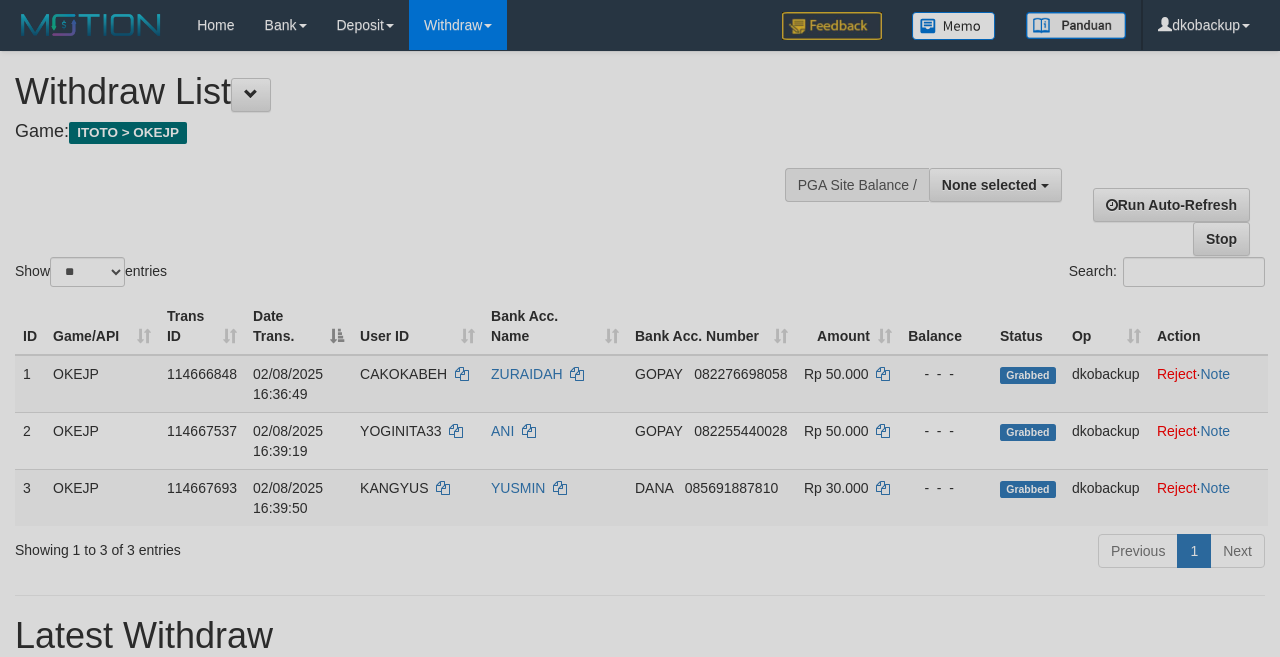 select 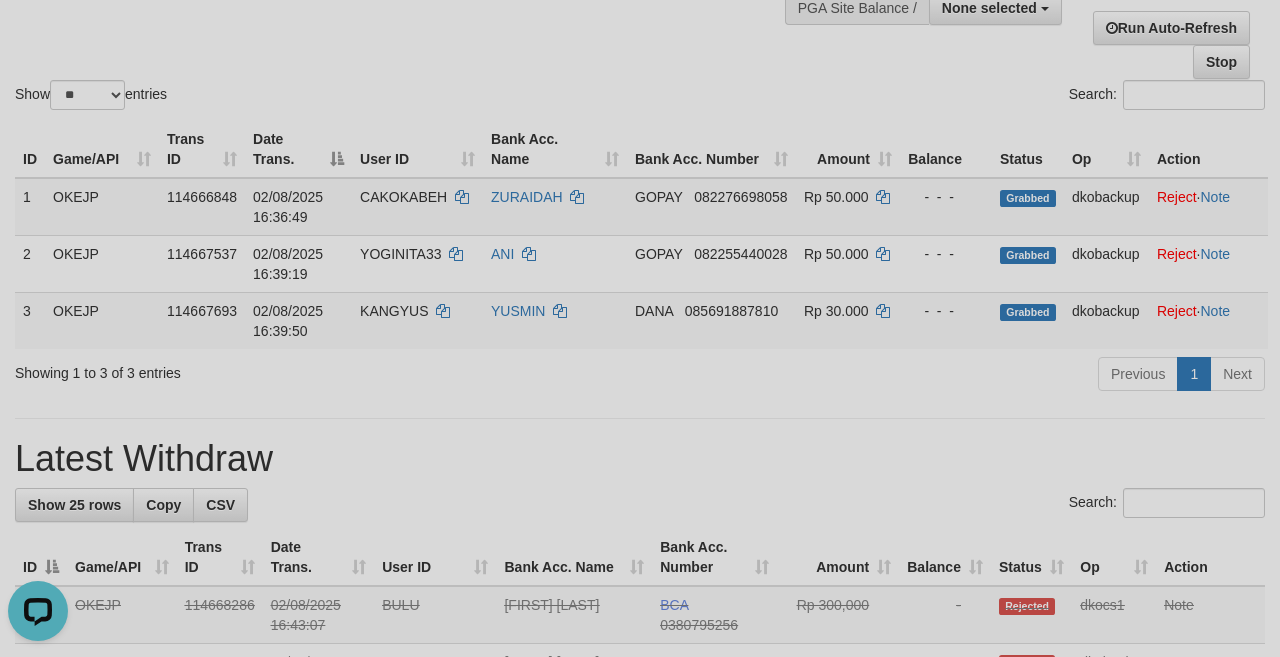 scroll, scrollTop: 0, scrollLeft: 0, axis: both 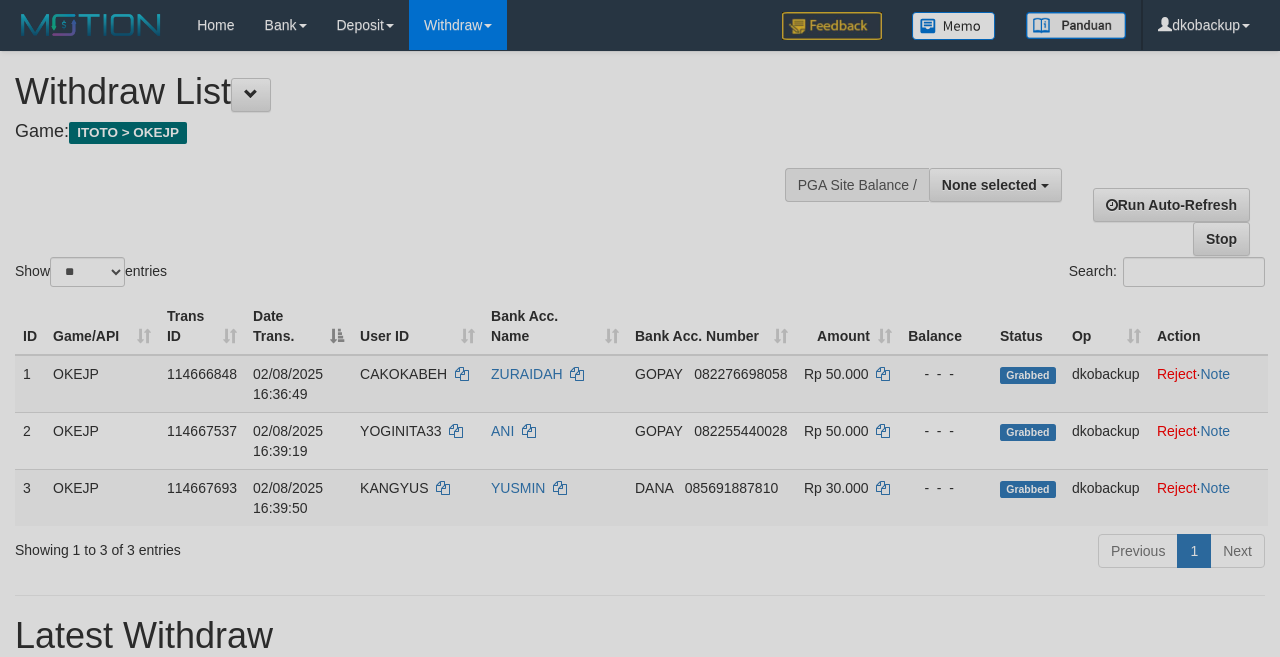 select 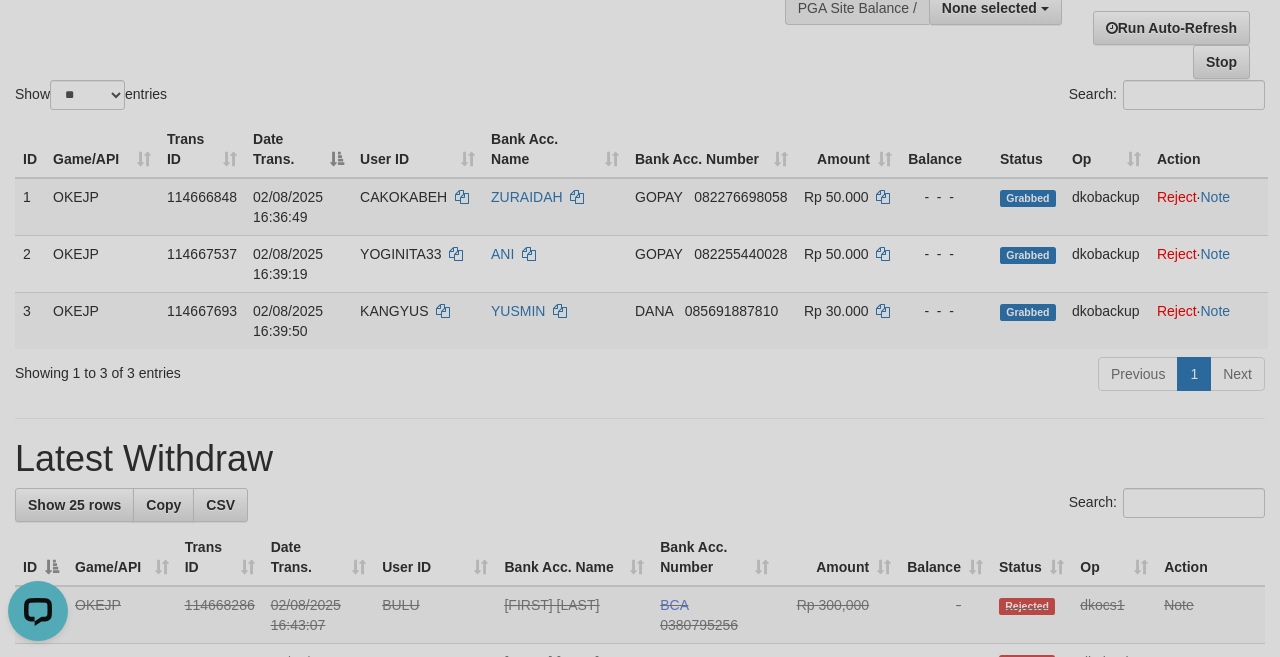 scroll, scrollTop: 0, scrollLeft: 0, axis: both 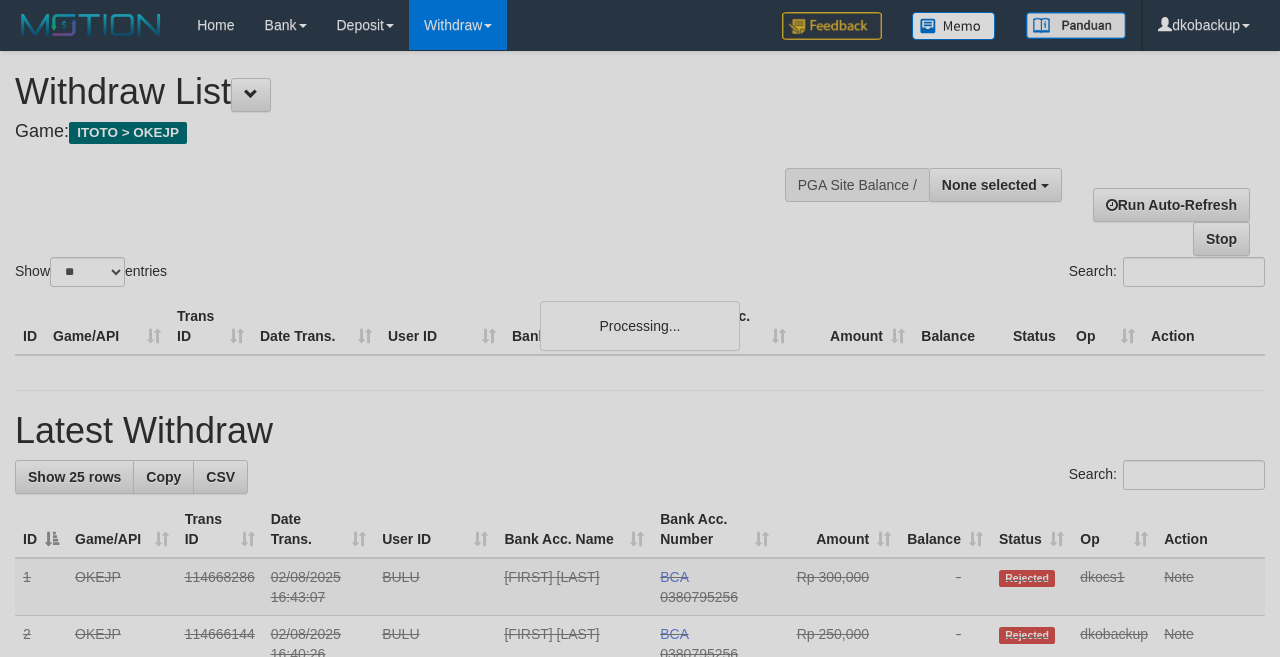 select 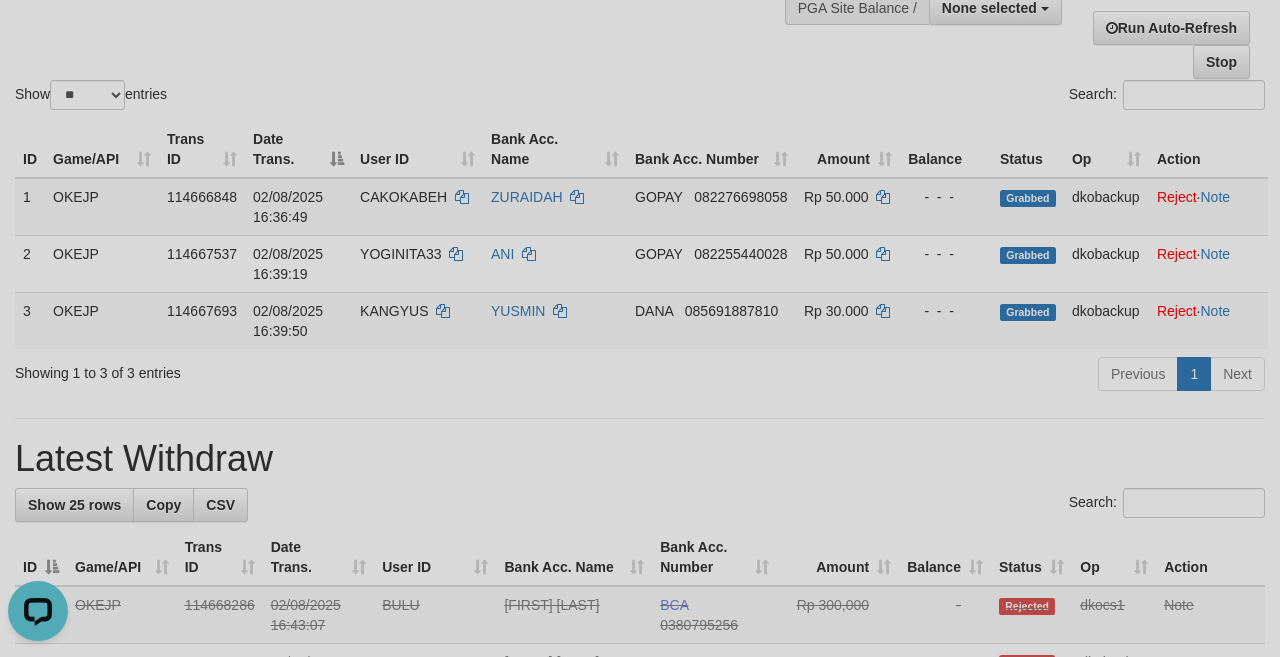 scroll, scrollTop: 0, scrollLeft: 0, axis: both 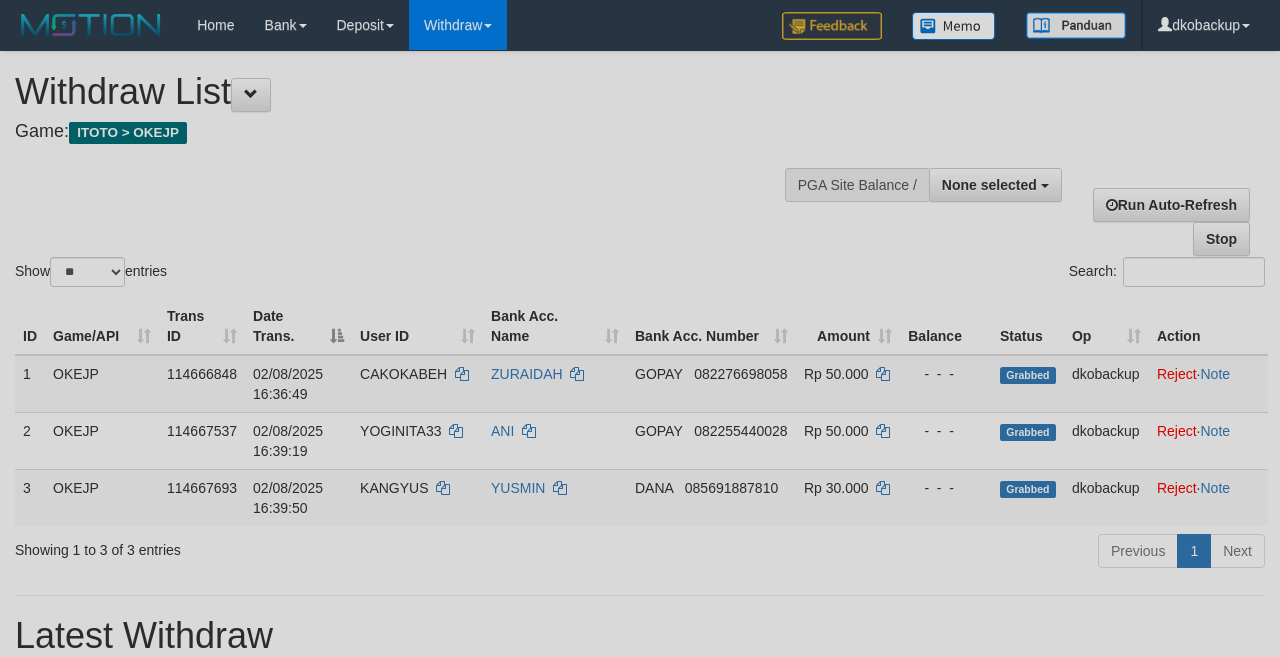 select 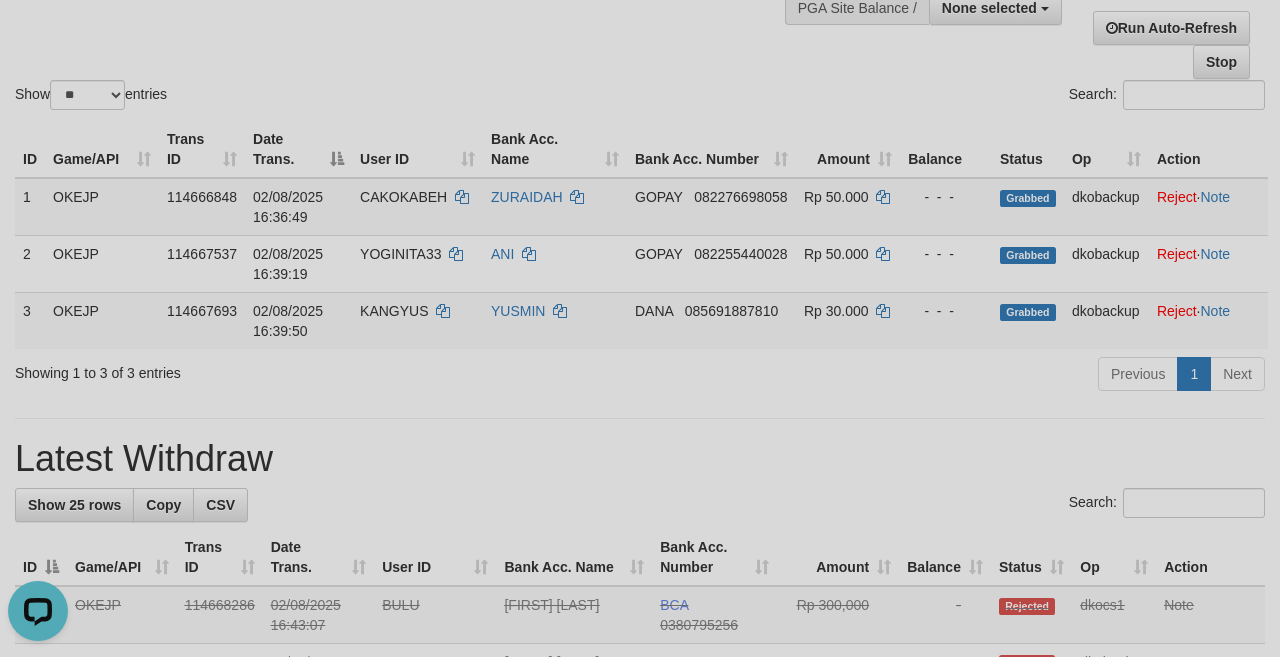 scroll, scrollTop: 0, scrollLeft: 0, axis: both 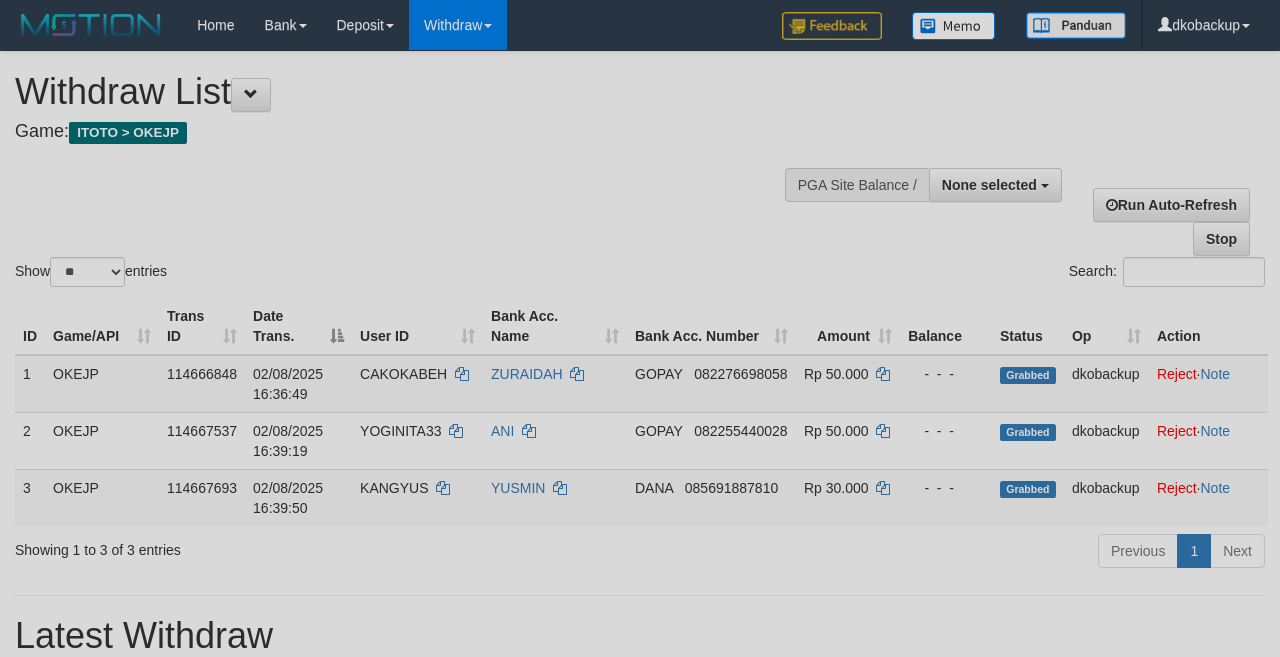 select 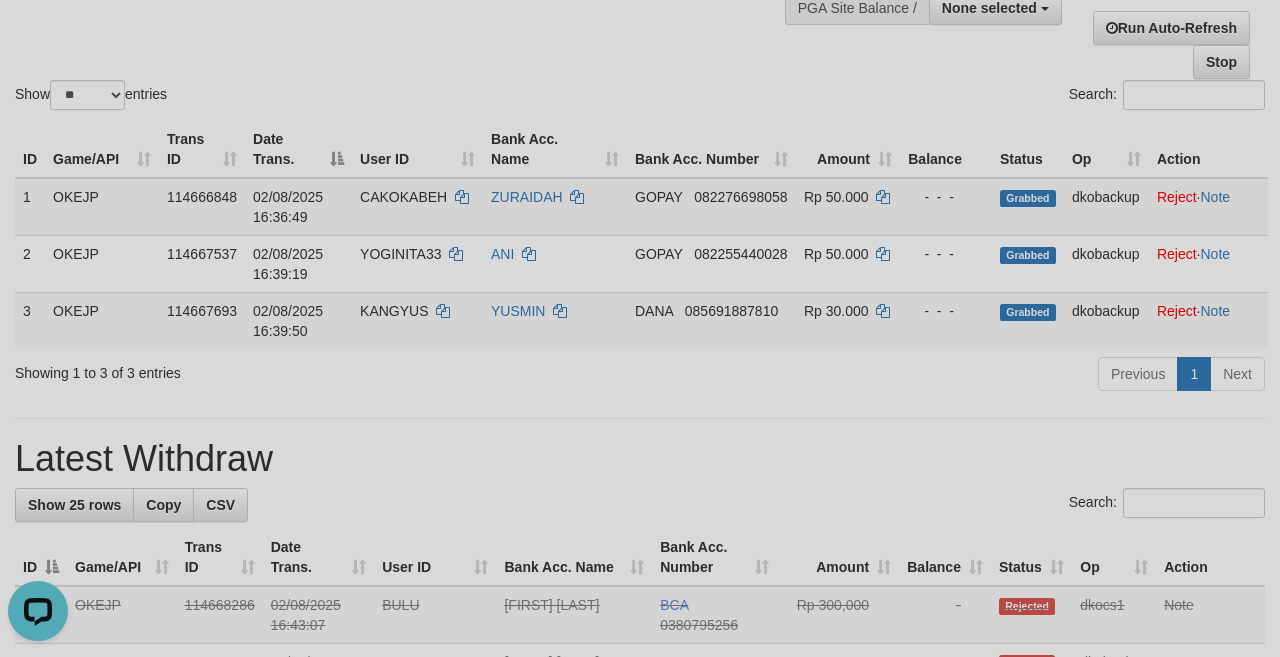 scroll, scrollTop: 0, scrollLeft: 0, axis: both 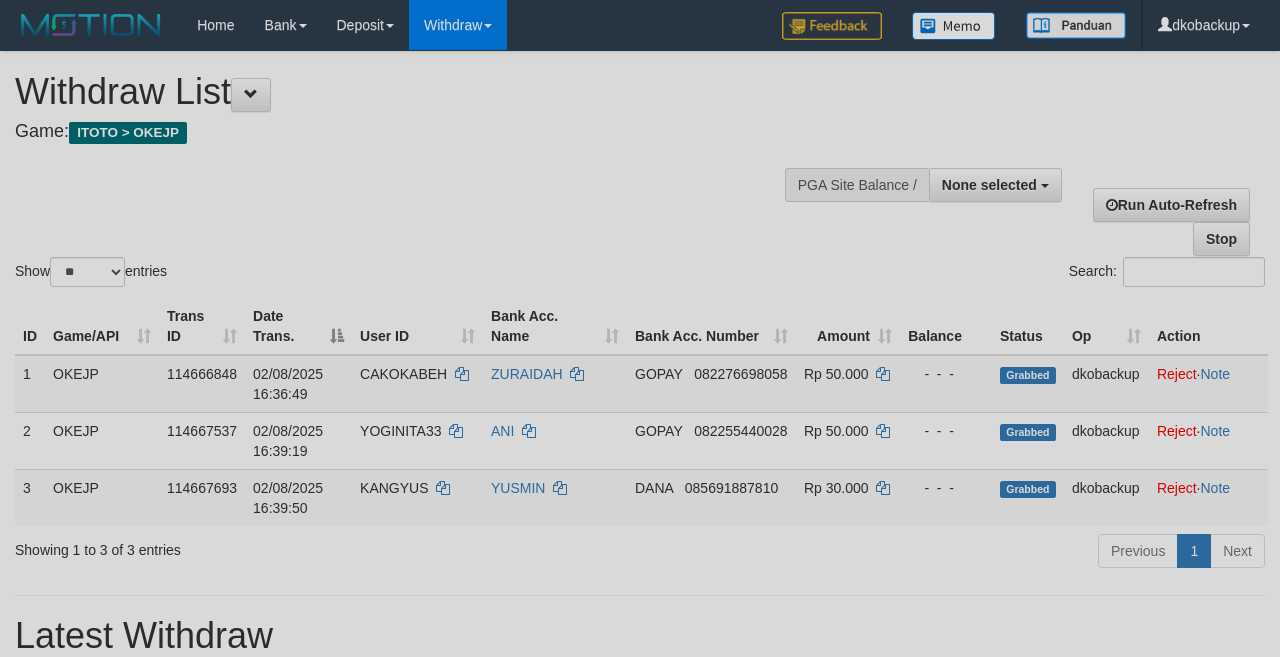 select 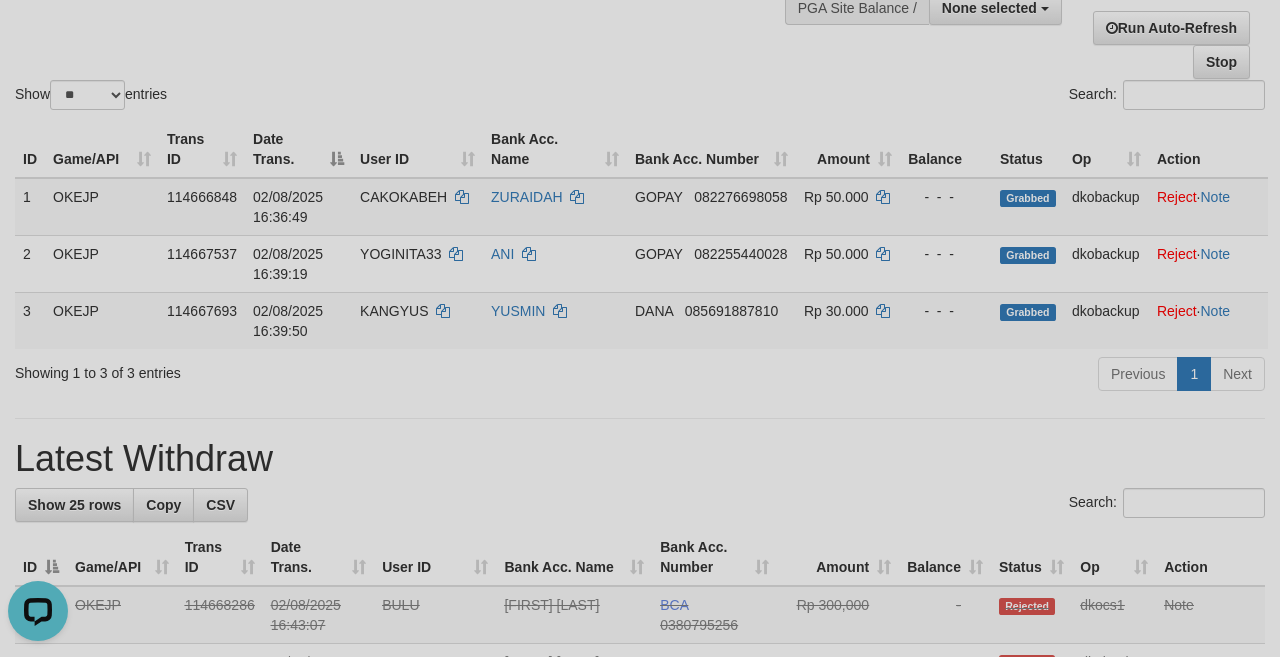 scroll, scrollTop: 0, scrollLeft: 0, axis: both 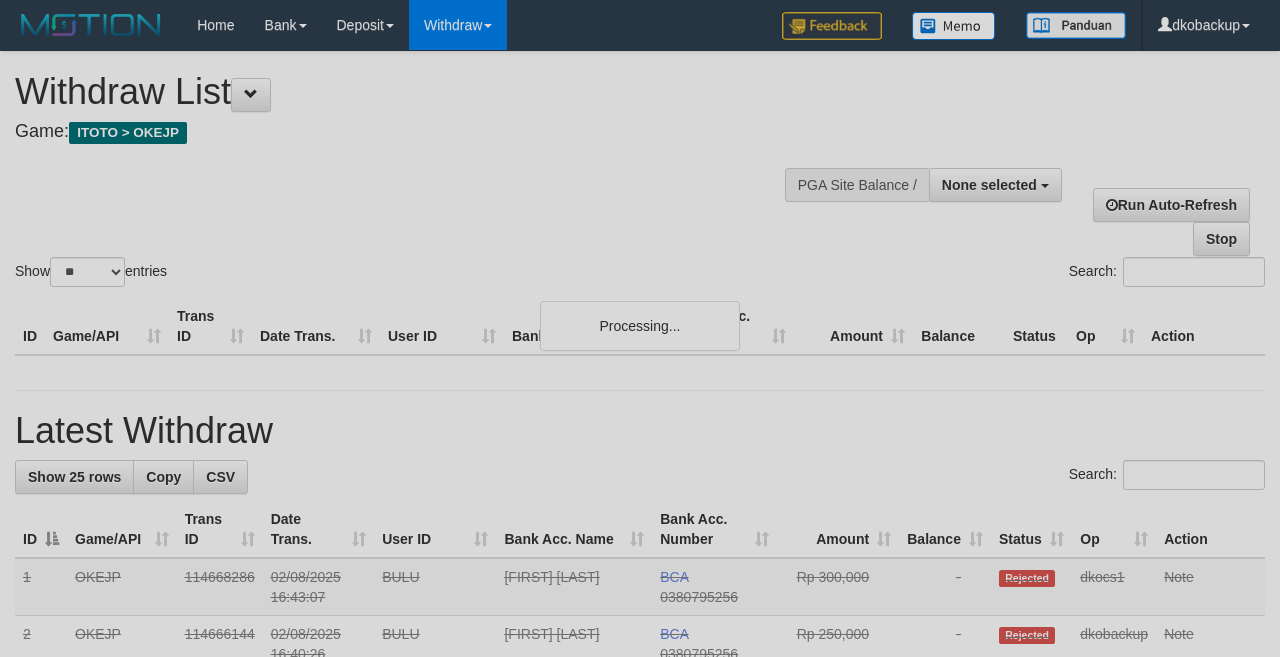 select 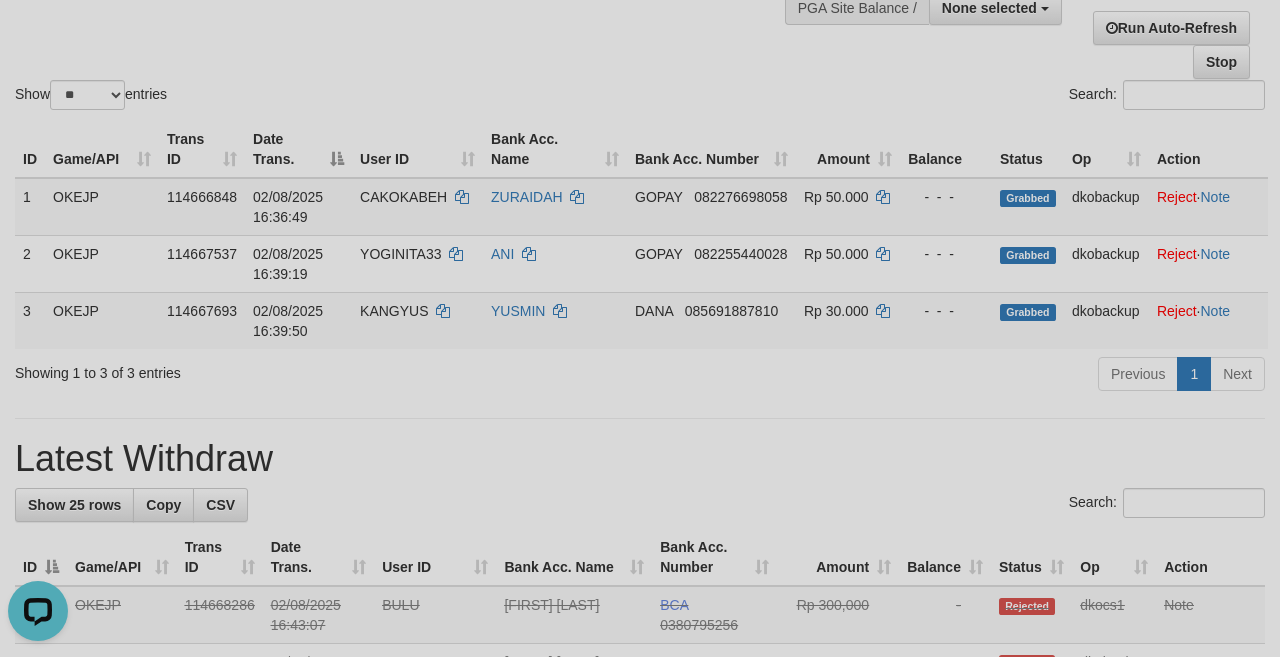 scroll, scrollTop: 0, scrollLeft: 0, axis: both 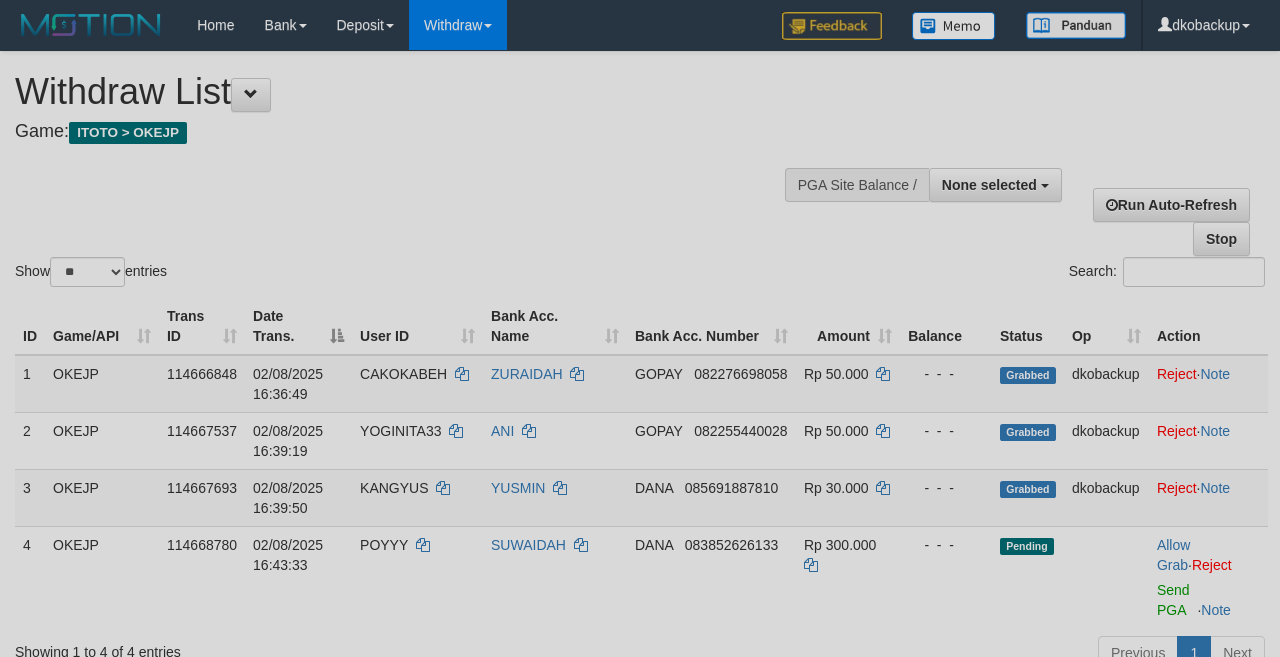 select 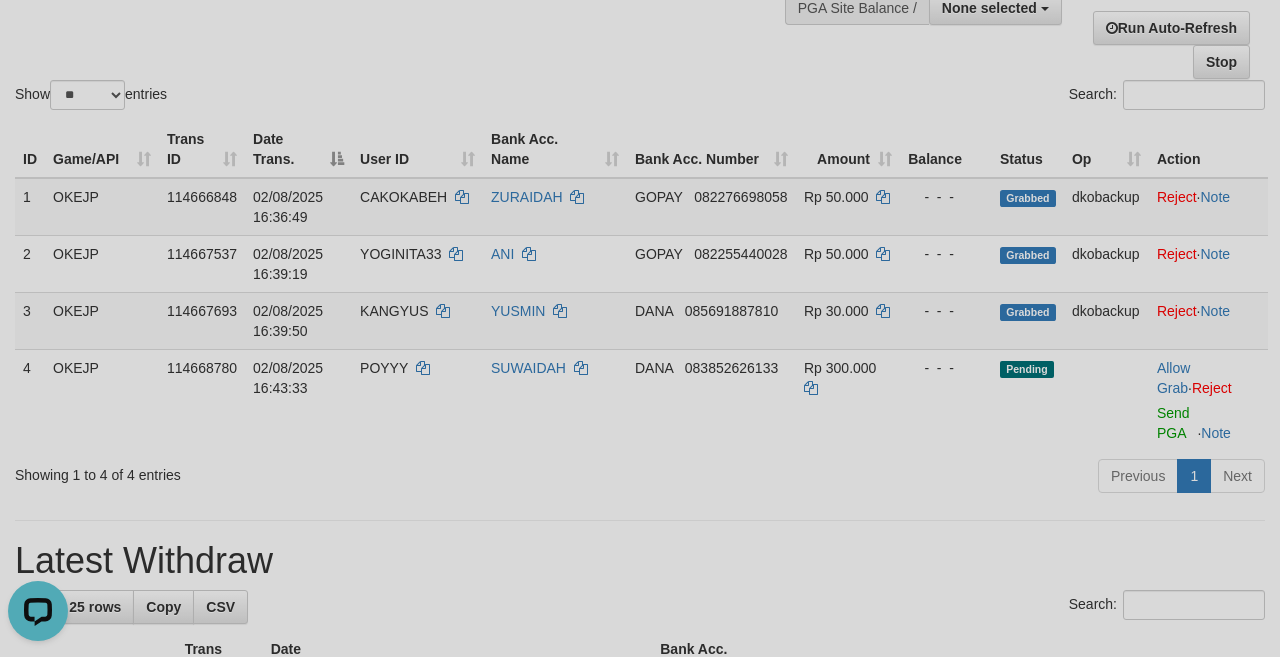 scroll, scrollTop: 0, scrollLeft: 0, axis: both 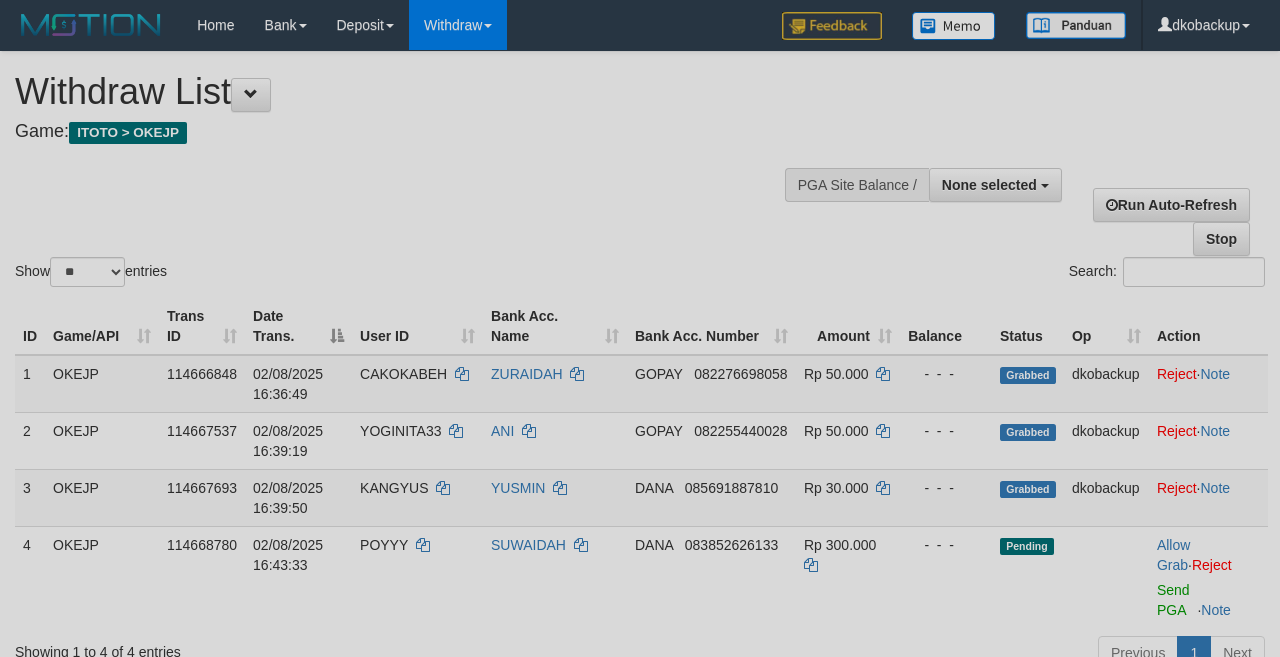 select 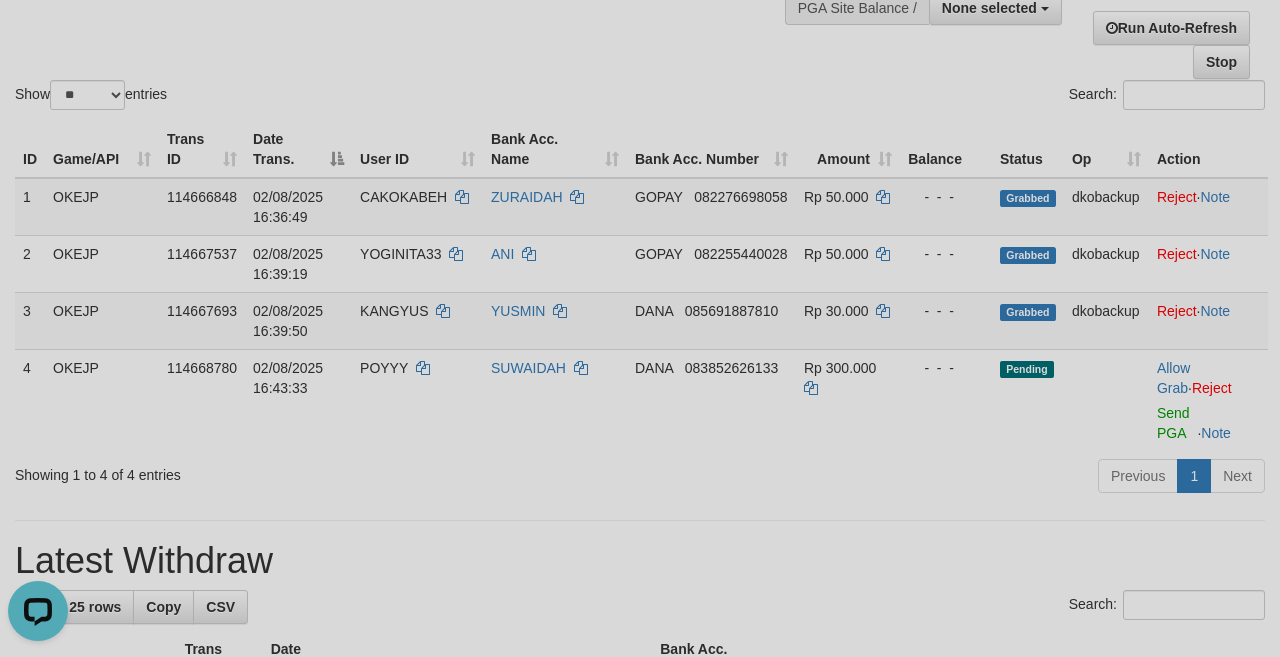 scroll, scrollTop: 0, scrollLeft: 0, axis: both 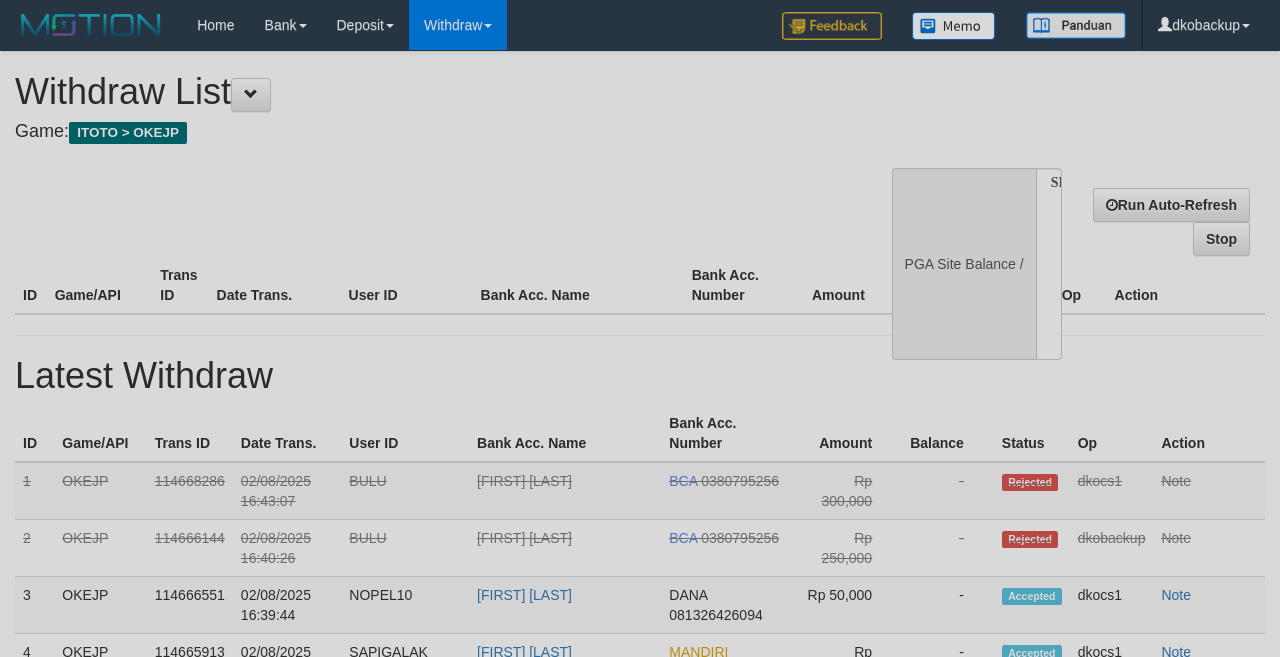 select 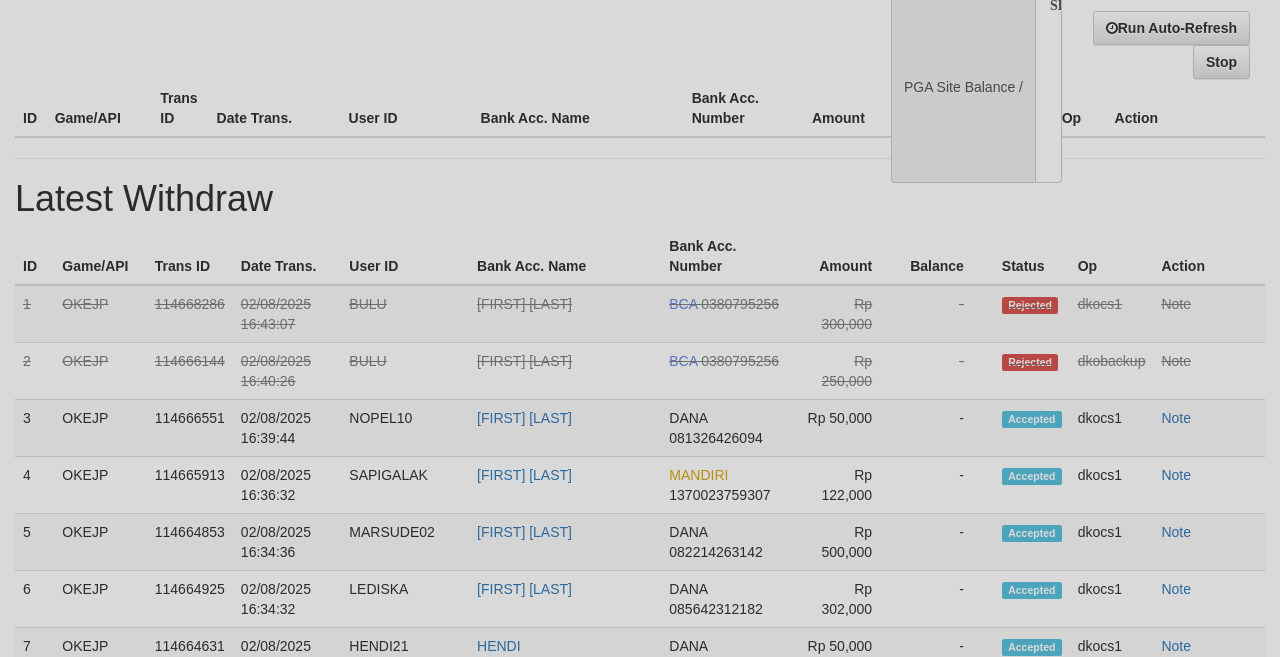 select on "**" 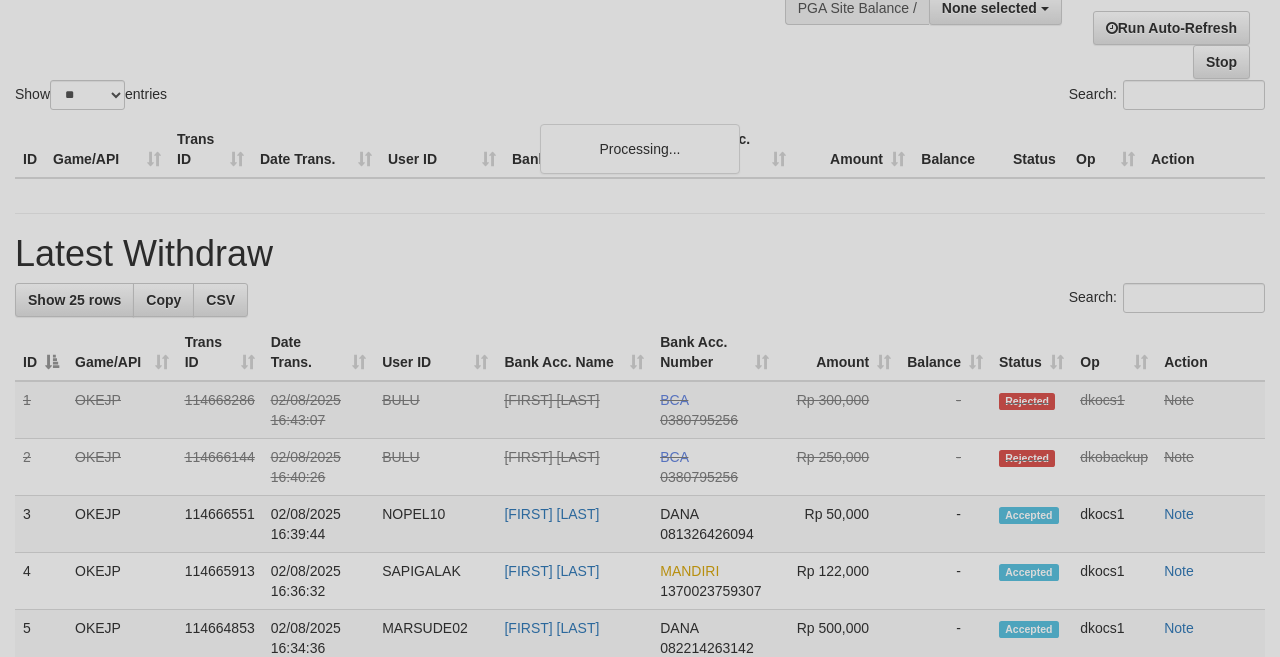 scroll, scrollTop: 177, scrollLeft: 0, axis: vertical 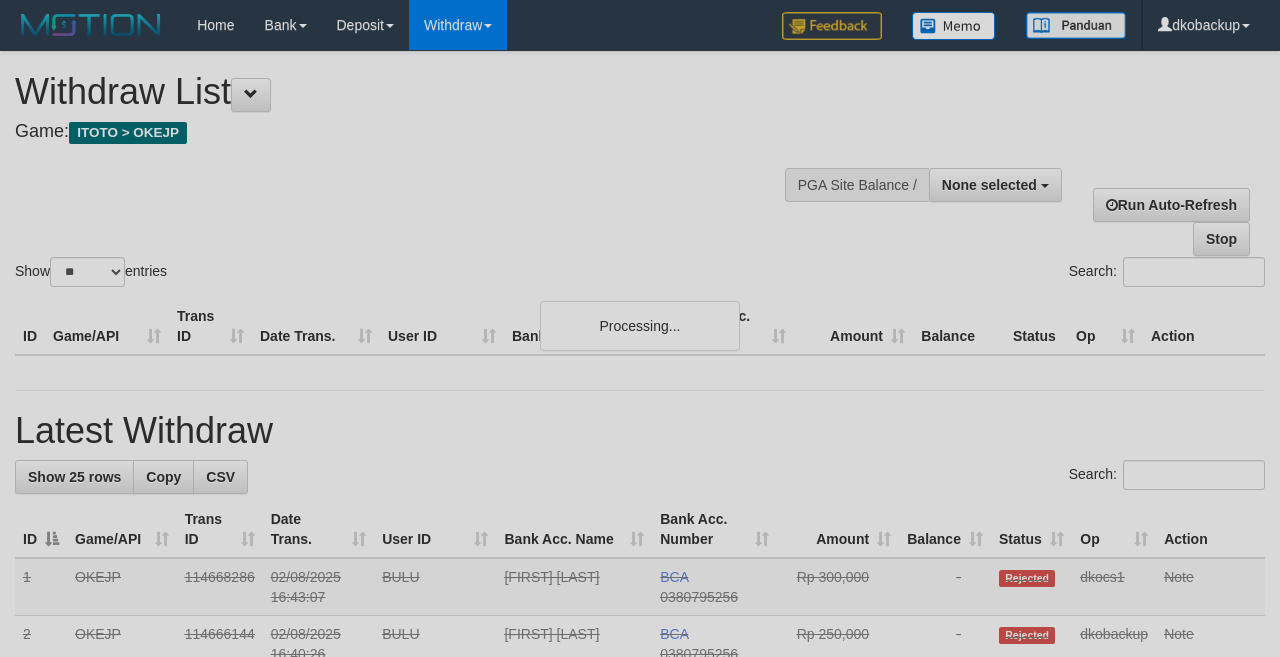 select 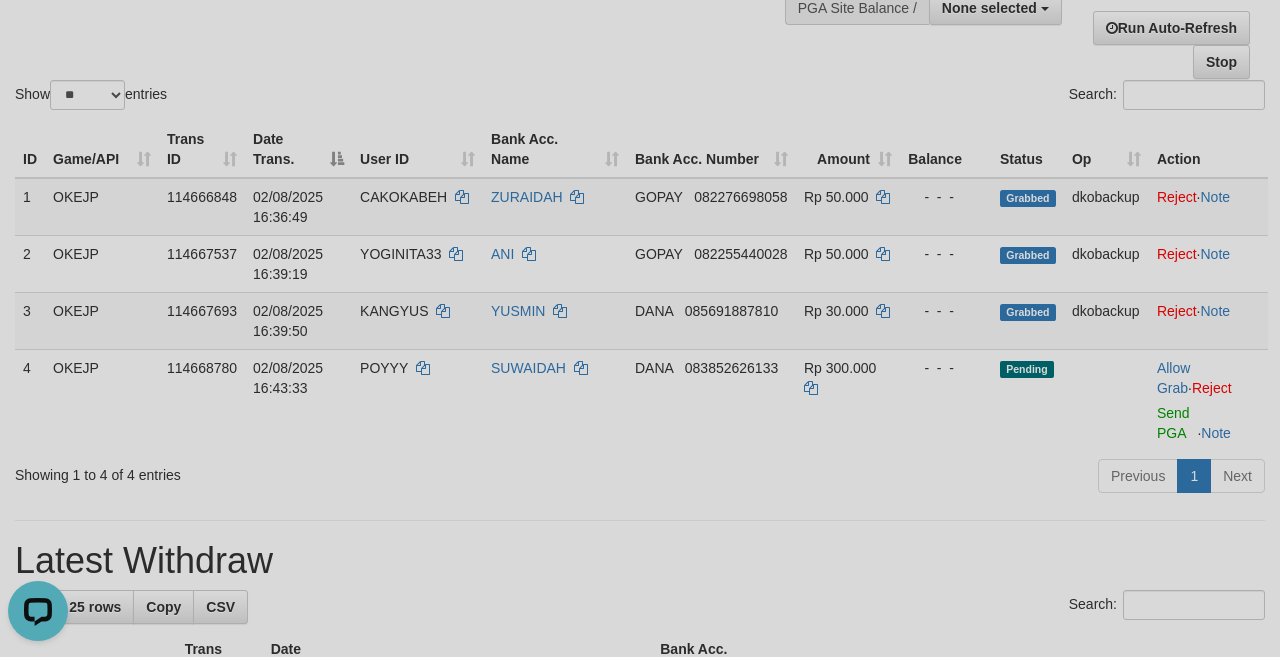 scroll, scrollTop: 0, scrollLeft: 0, axis: both 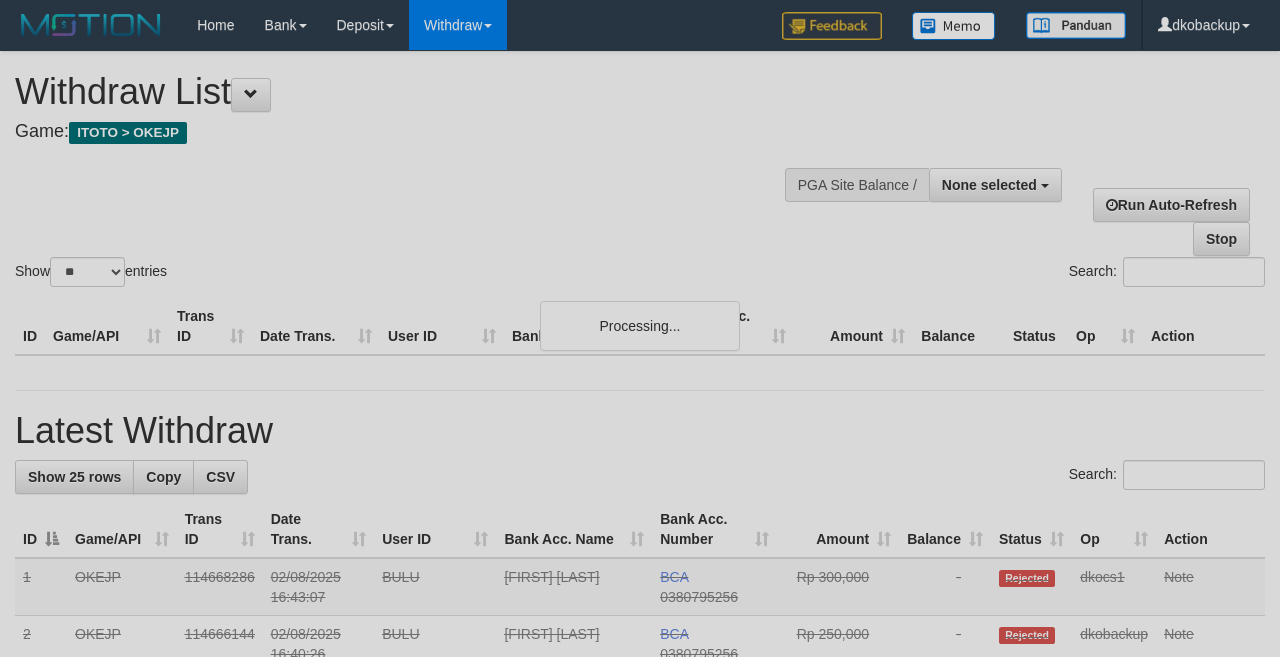 select 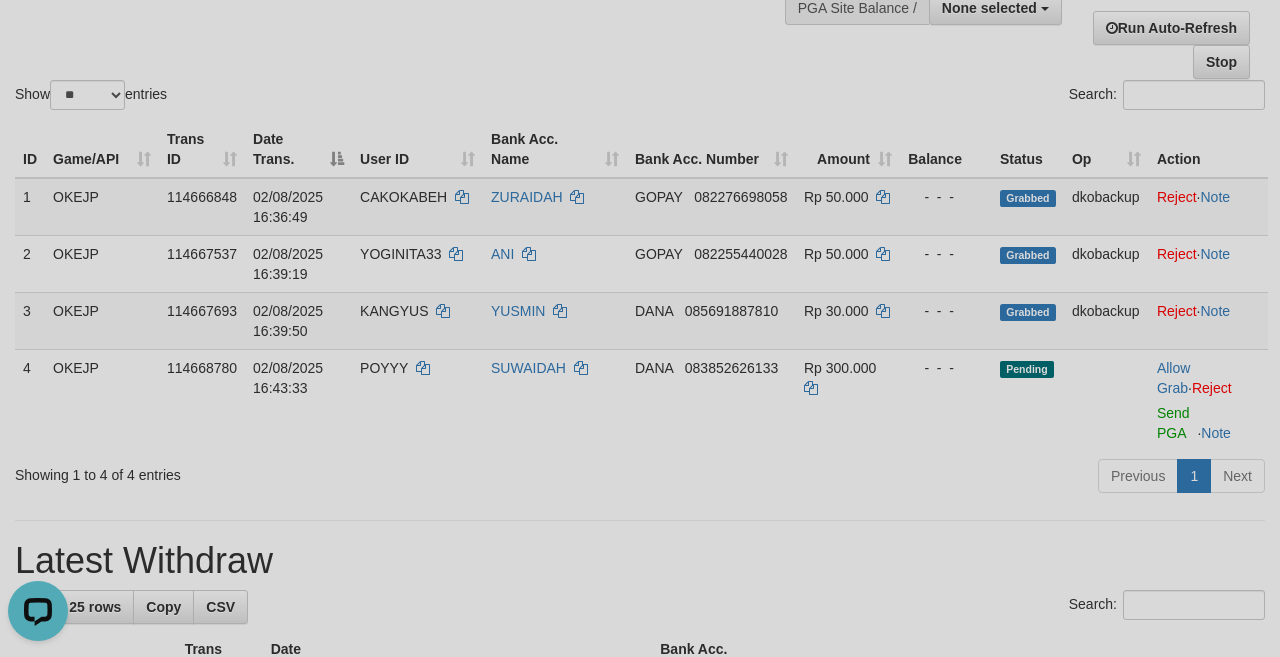 scroll, scrollTop: 0, scrollLeft: 0, axis: both 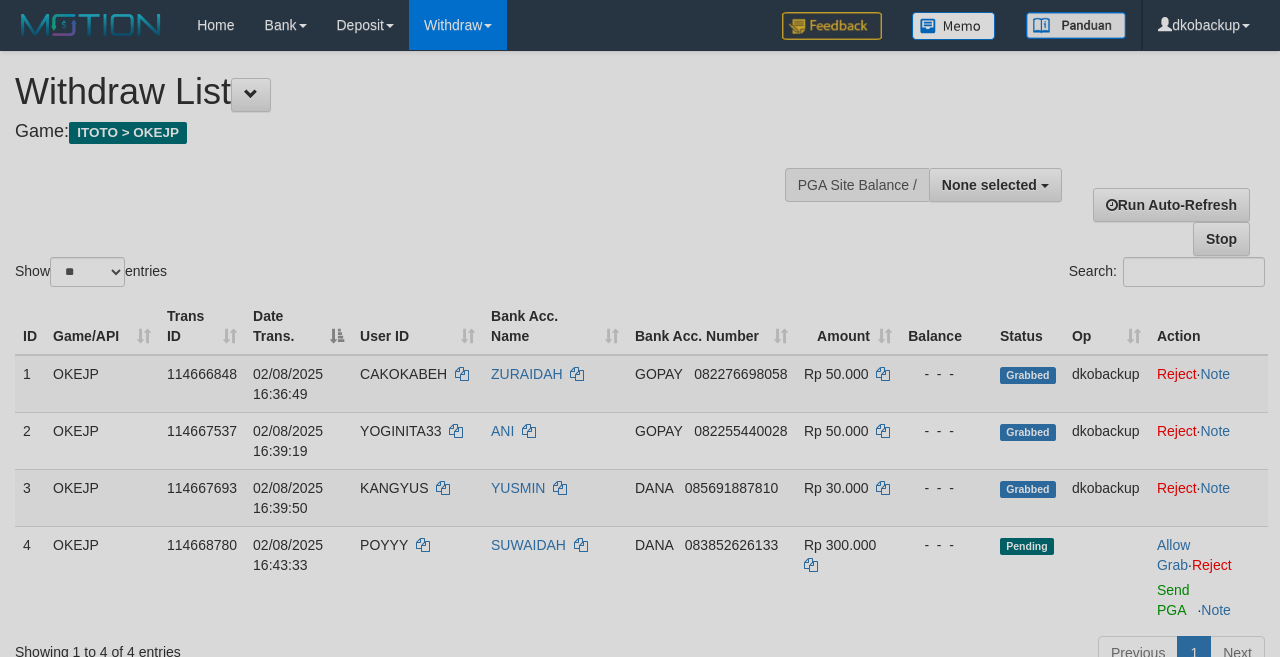 select 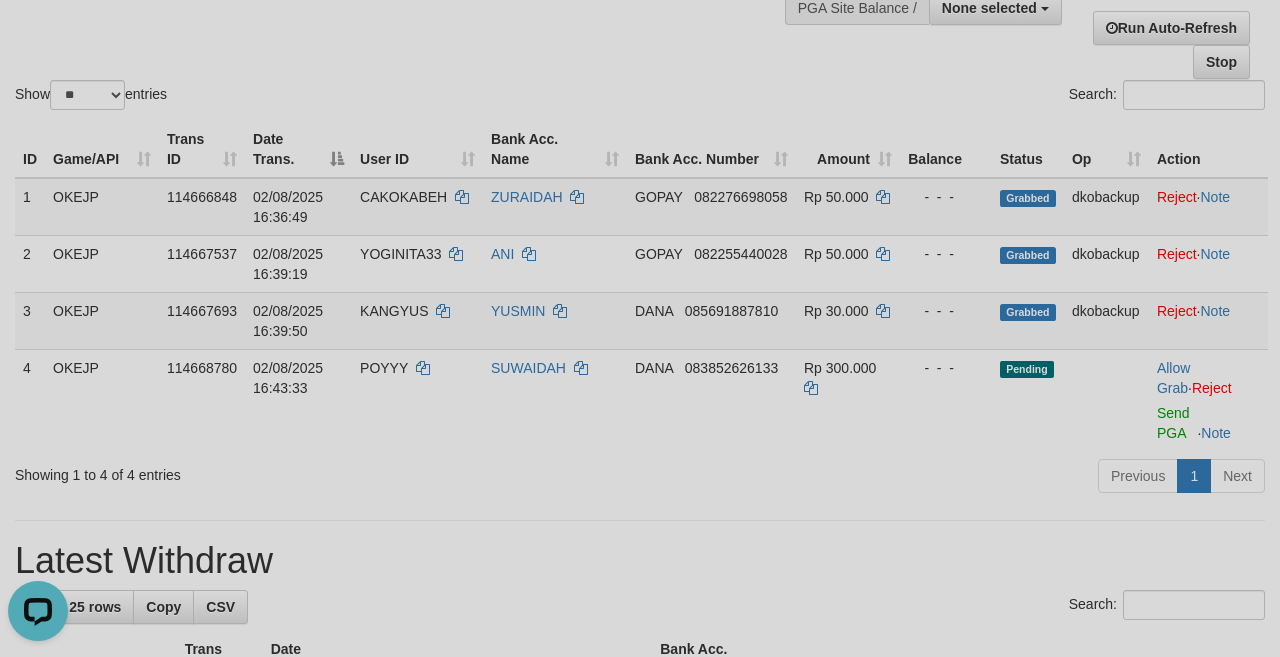scroll, scrollTop: 0, scrollLeft: 0, axis: both 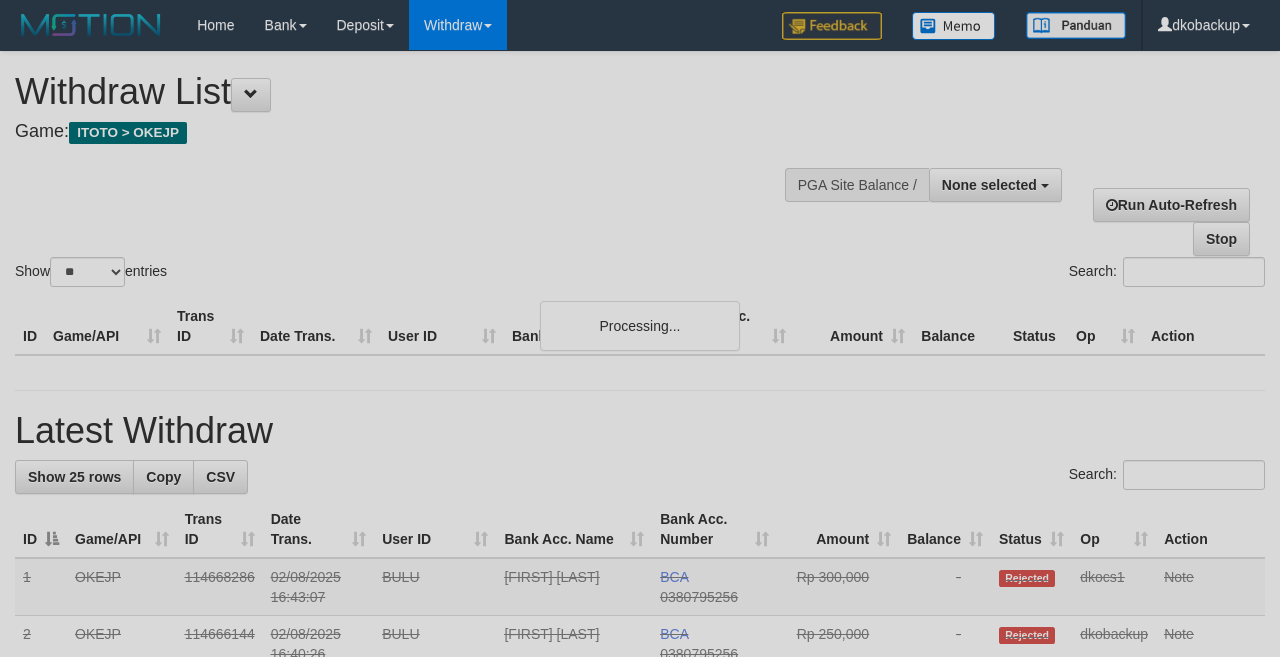 select 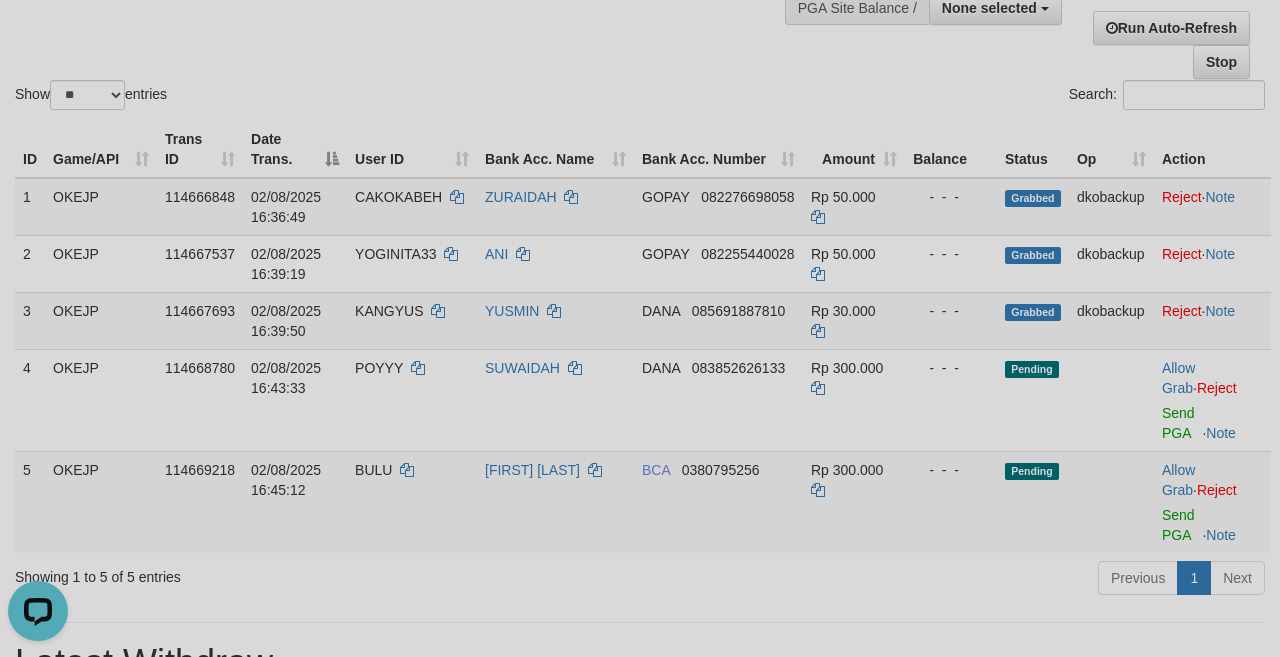 scroll, scrollTop: 0, scrollLeft: 0, axis: both 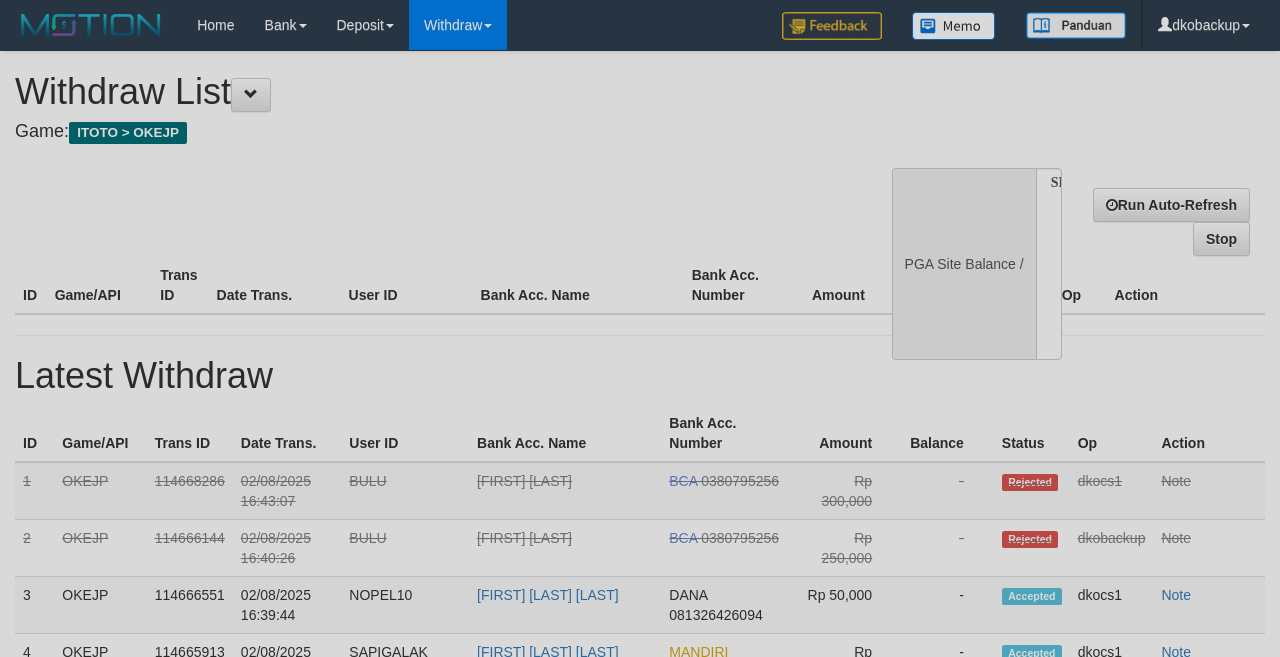 select 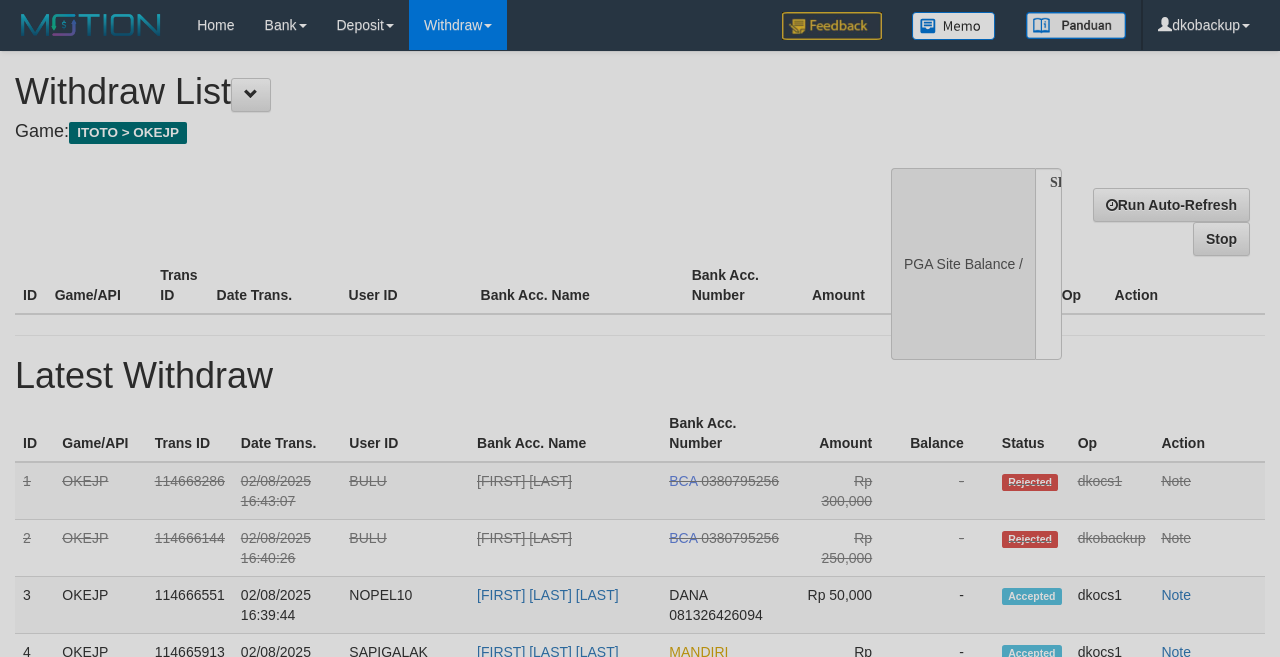 scroll, scrollTop: 177, scrollLeft: 0, axis: vertical 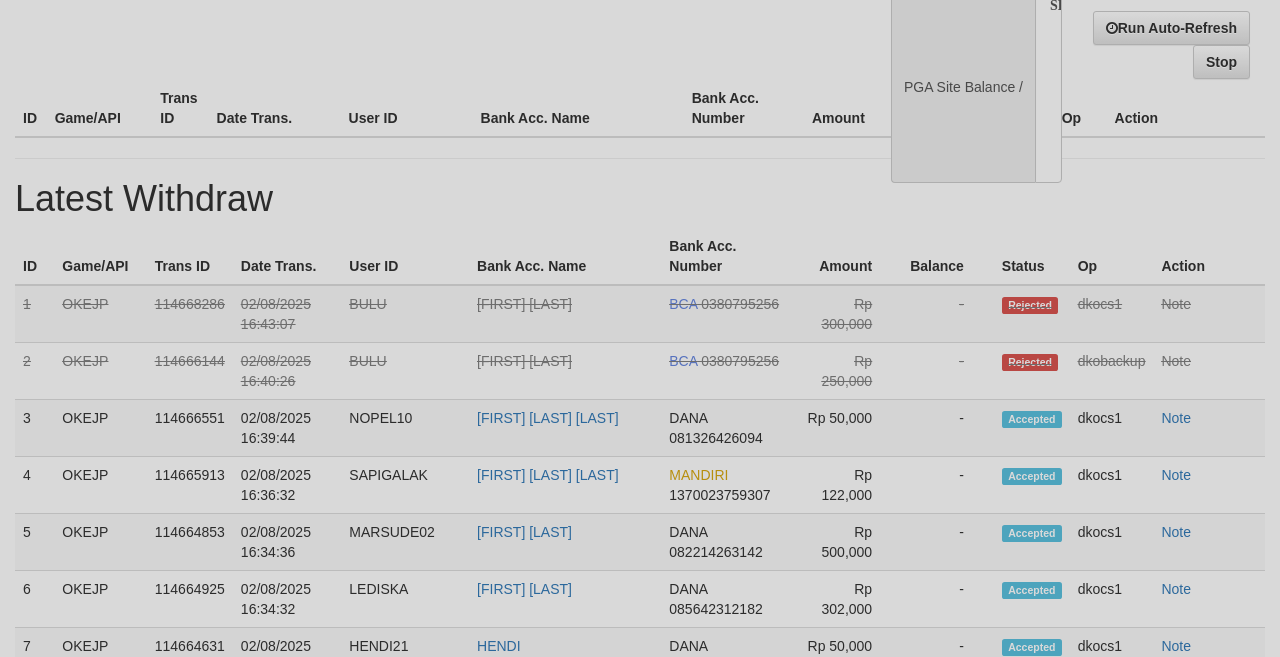 select on "**" 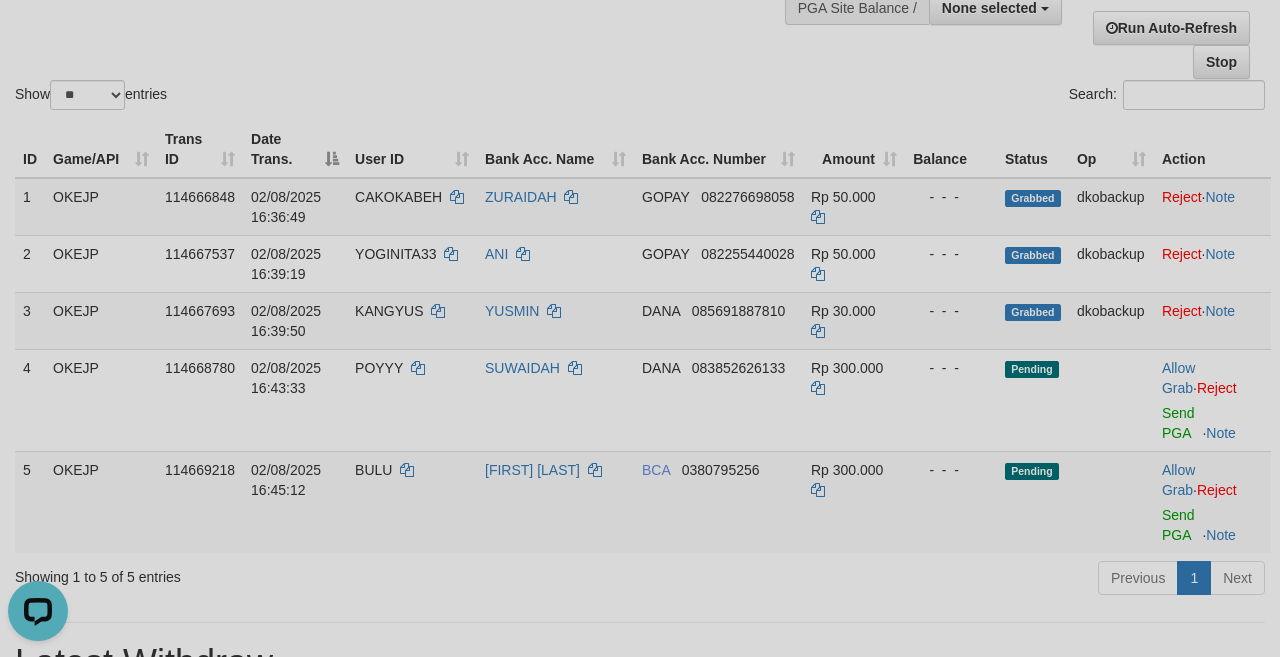 scroll, scrollTop: 0, scrollLeft: 0, axis: both 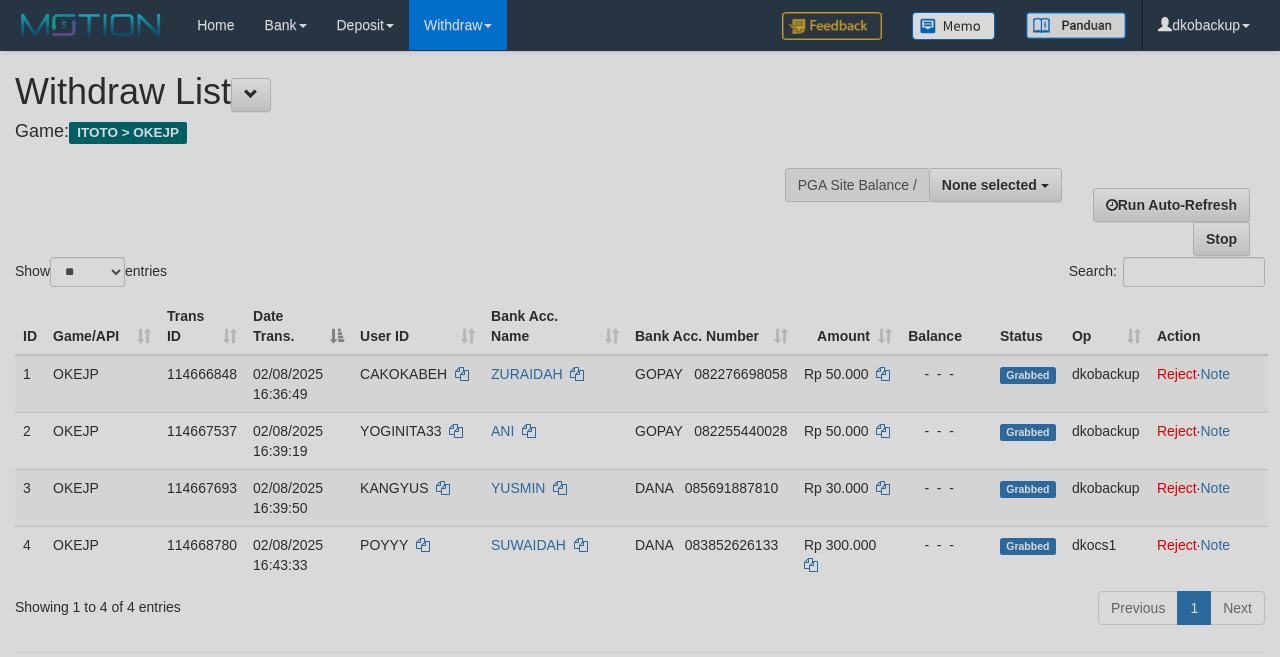 select 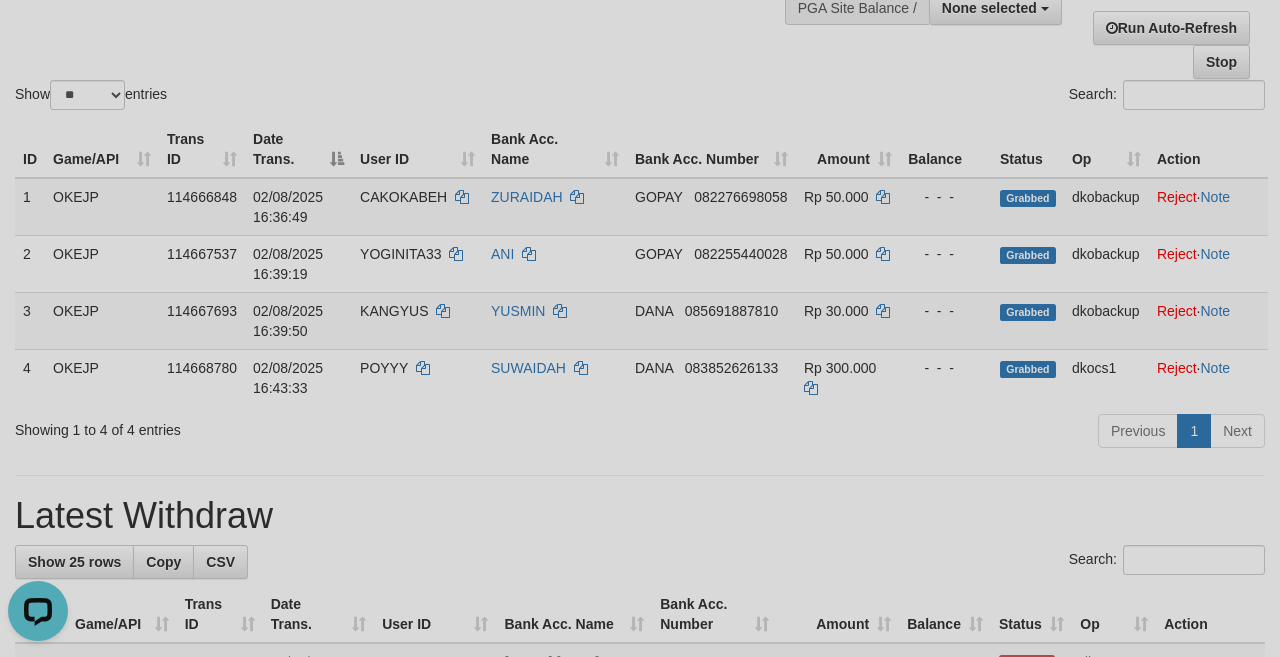 scroll, scrollTop: 0, scrollLeft: 0, axis: both 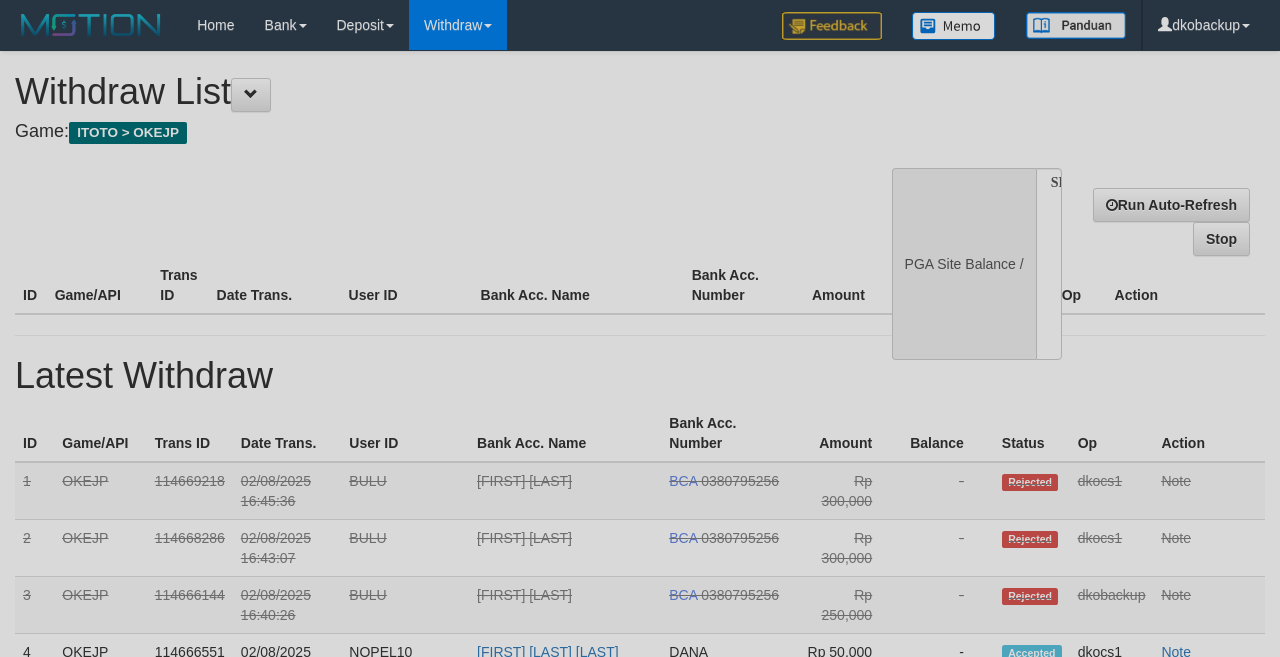 select 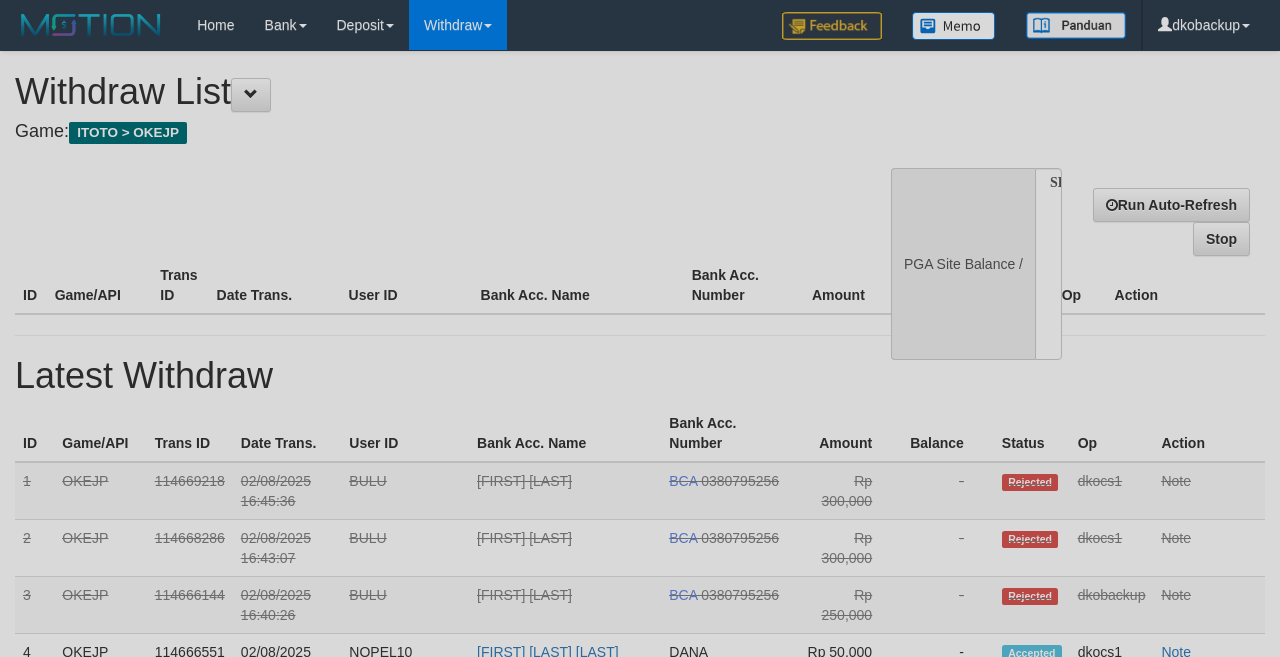 scroll, scrollTop: 177, scrollLeft: 0, axis: vertical 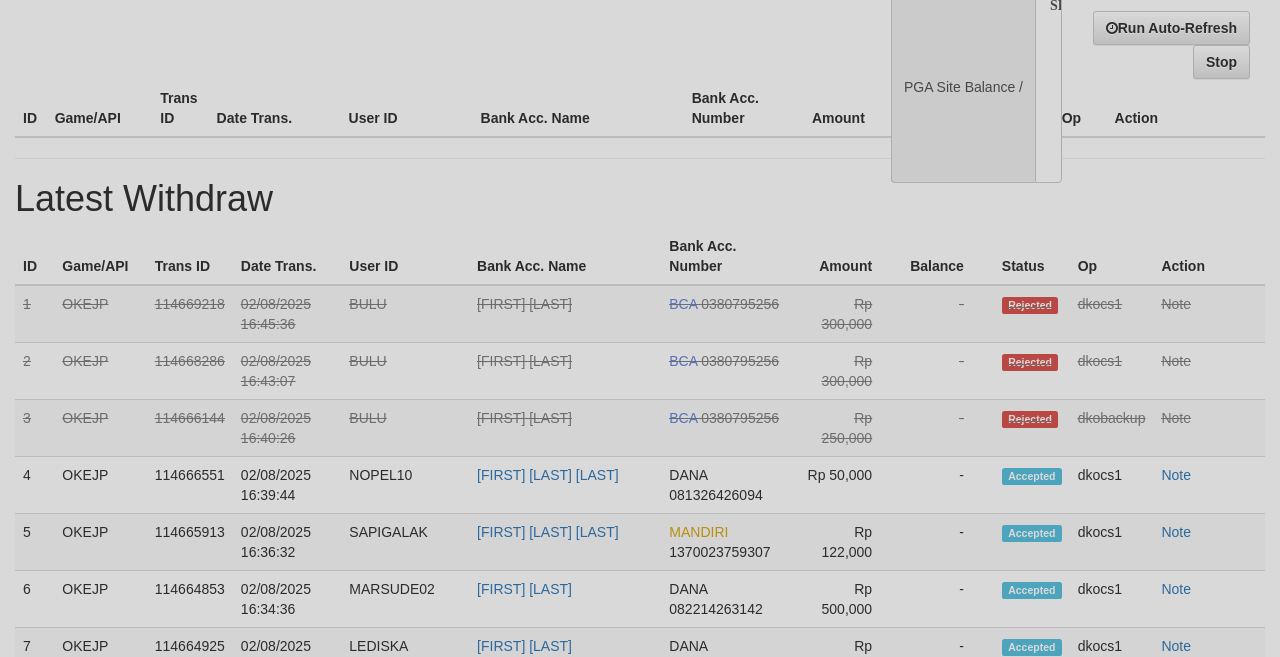 select on "**" 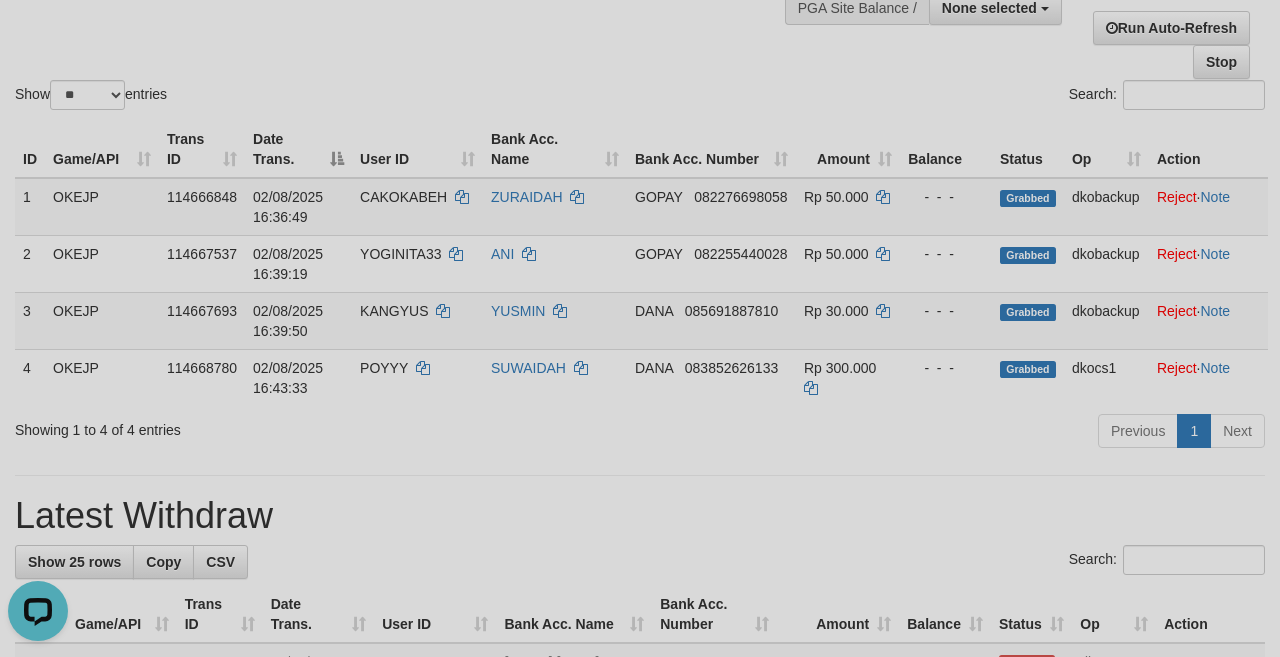 scroll, scrollTop: 0, scrollLeft: 0, axis: both 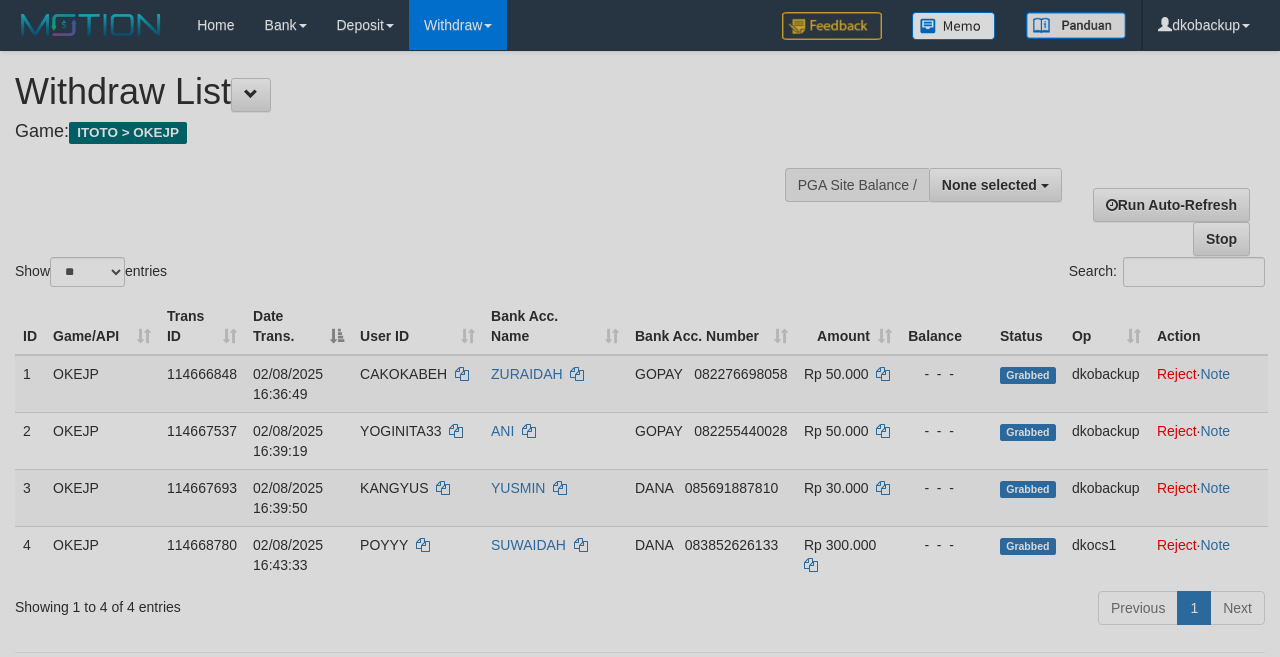 select 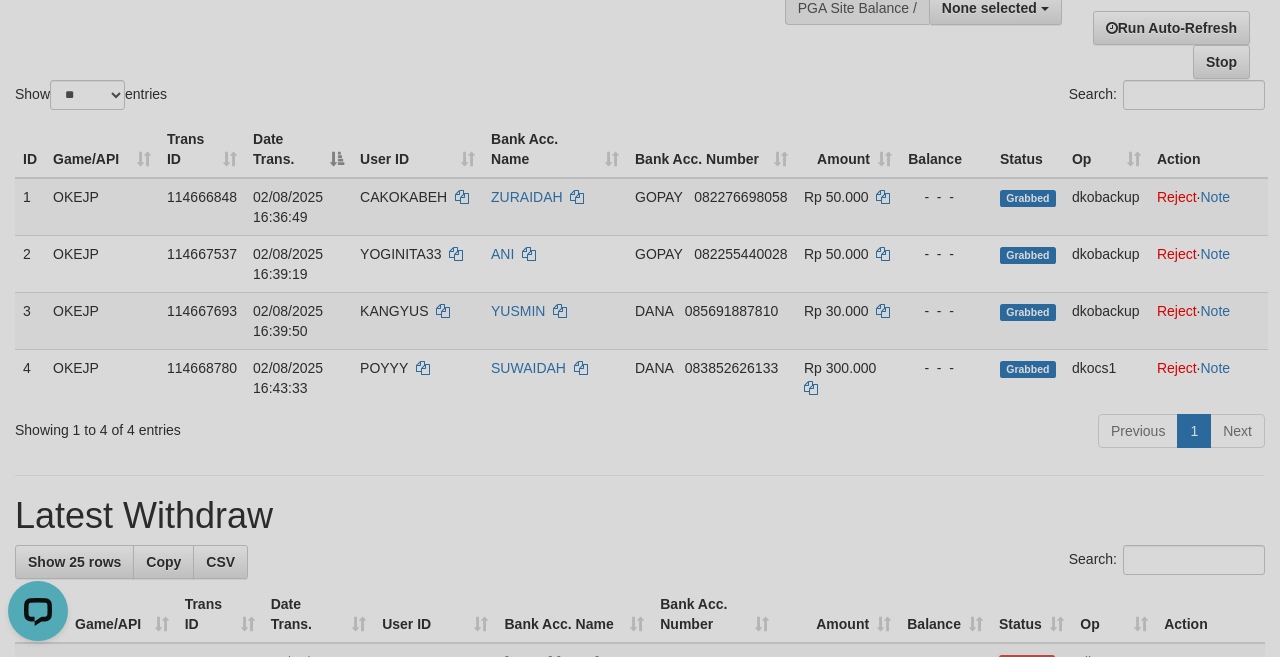 scroll, scrollTop: 0, scrollLeft: 0, axis: both 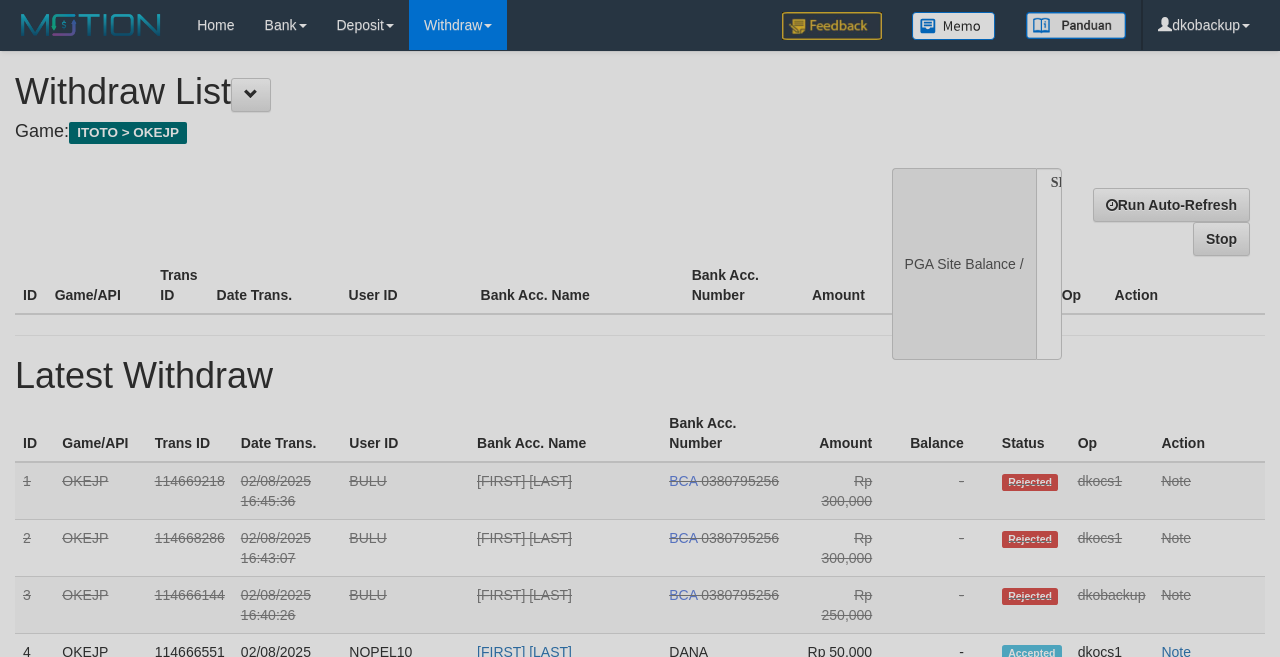 select 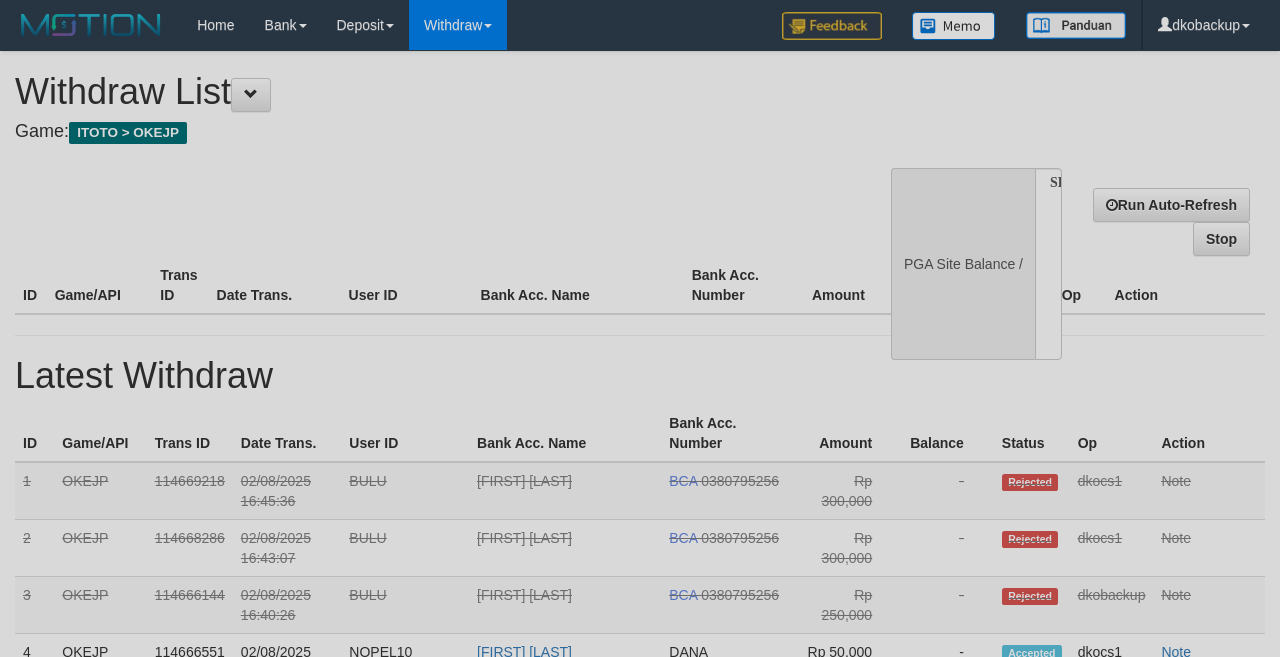scroll, scrollTop: 177, scrollLeft: 0, axis: vertical 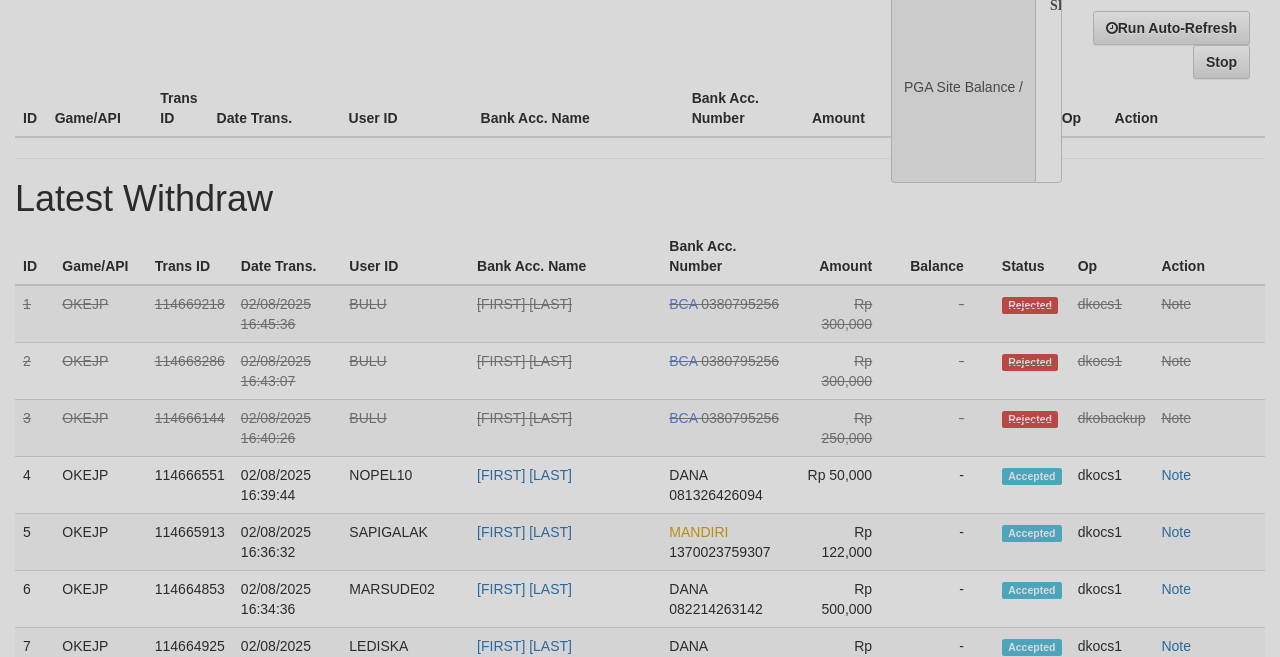 select on "**" 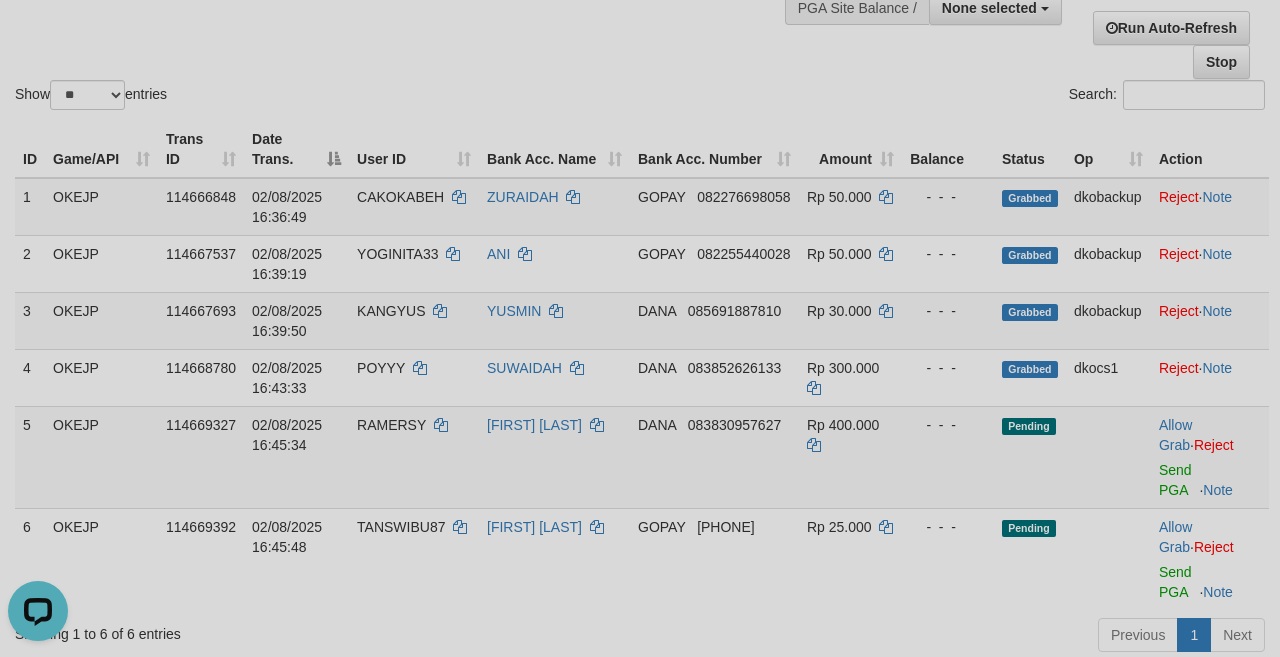scroll, scrollTop: 0, scrollLeft: 0, axis: both 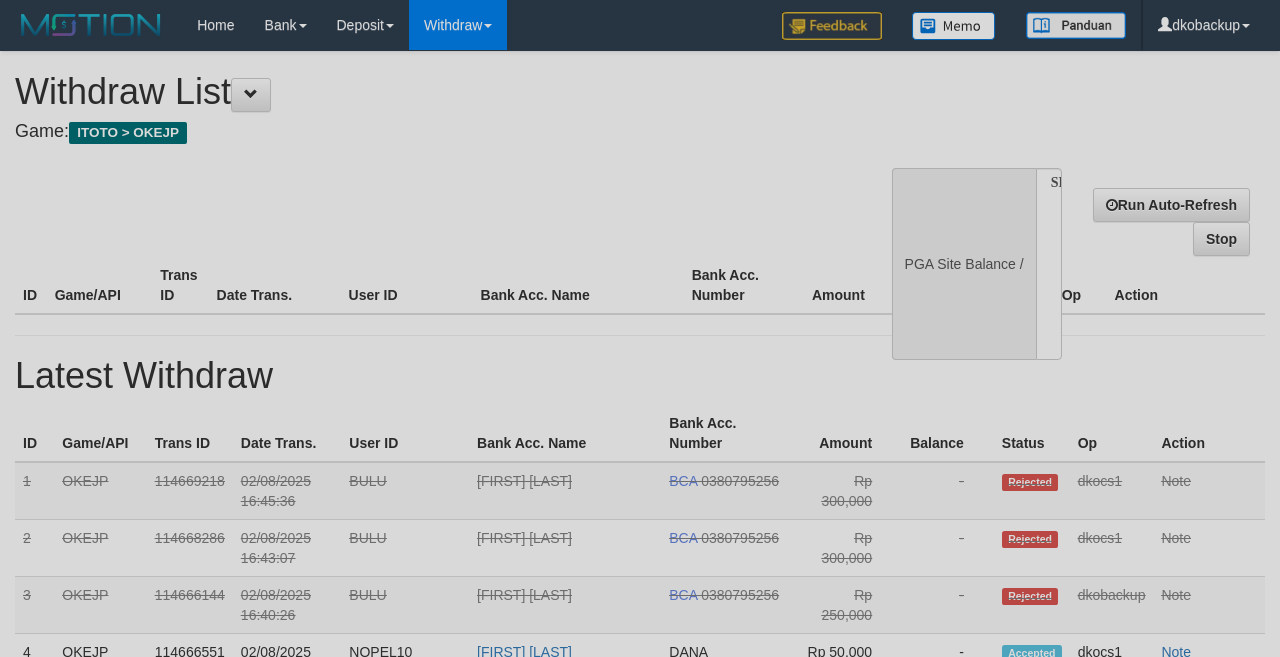 select 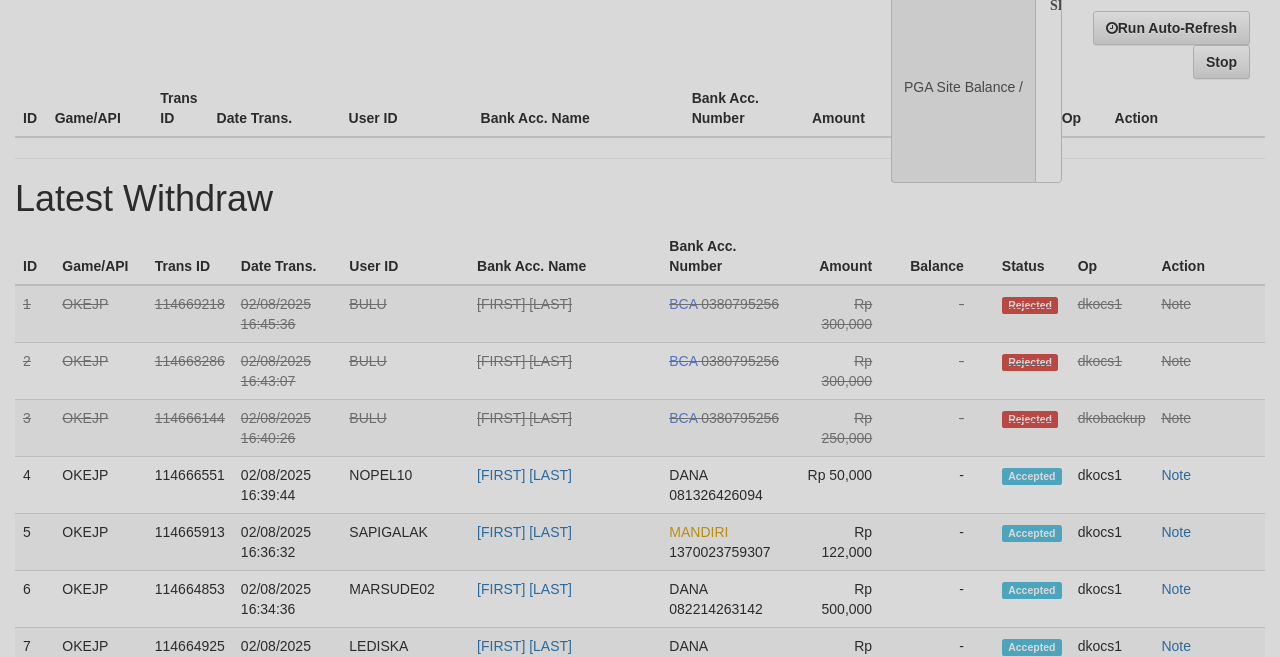 select on "**" 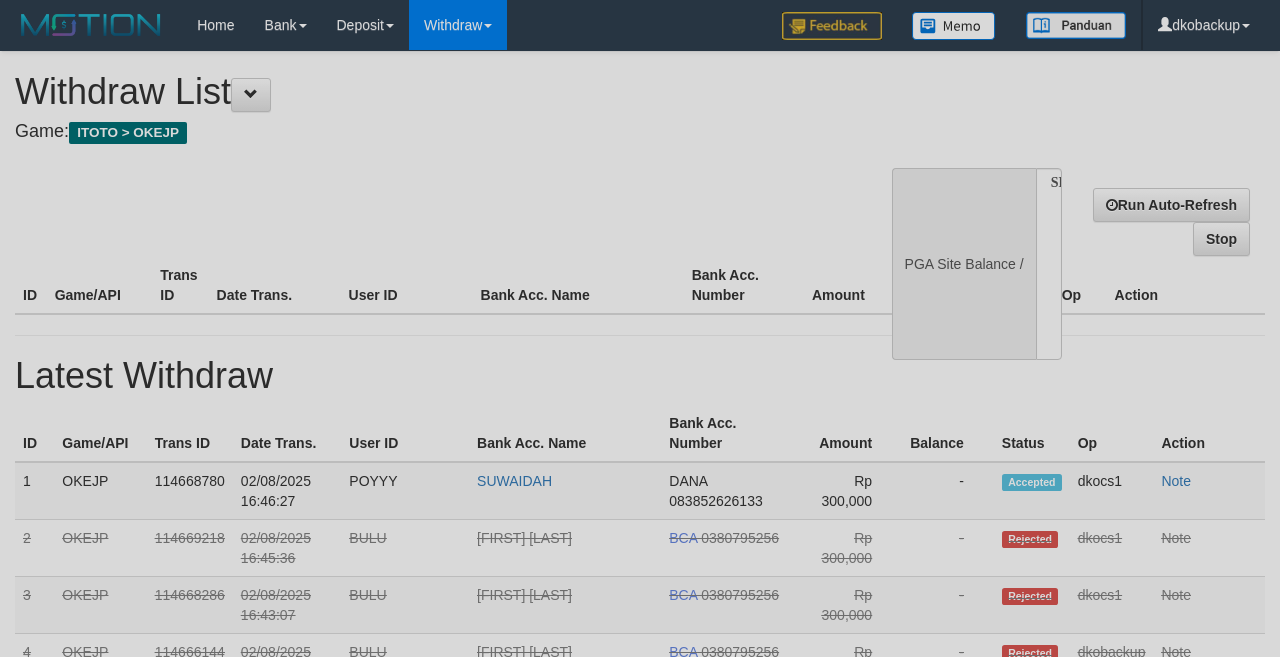 select 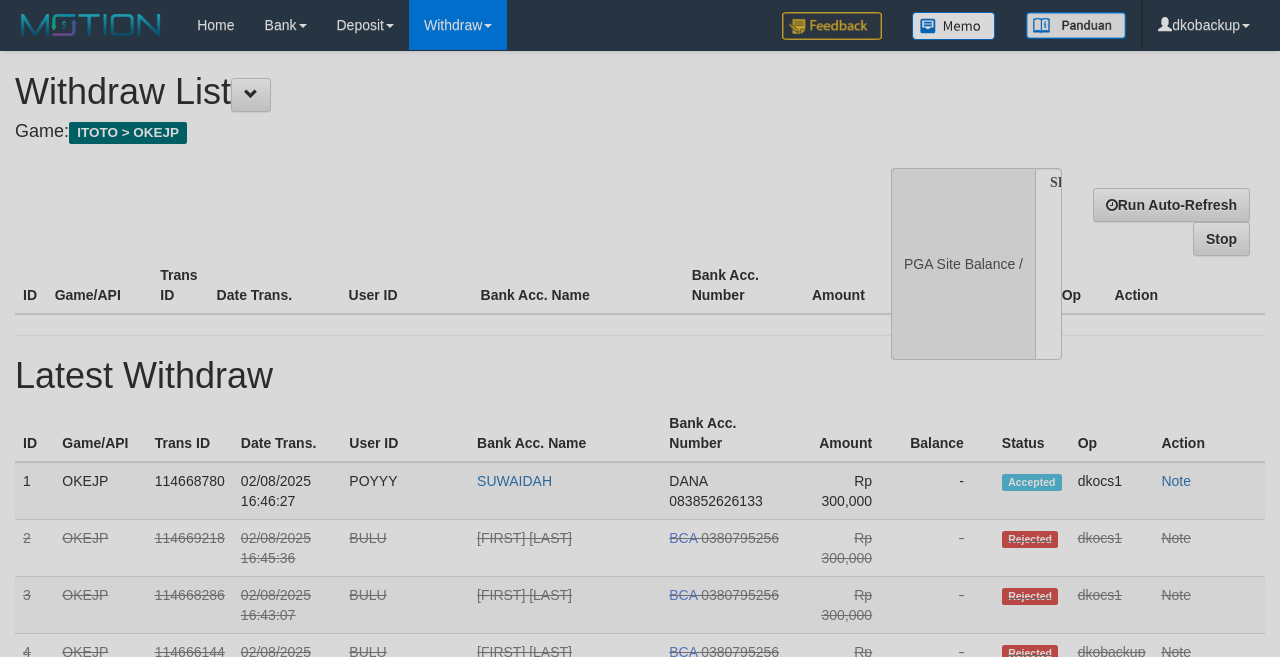scroll, scrollTop: 177, scrollLeft: 0, axis: vertical 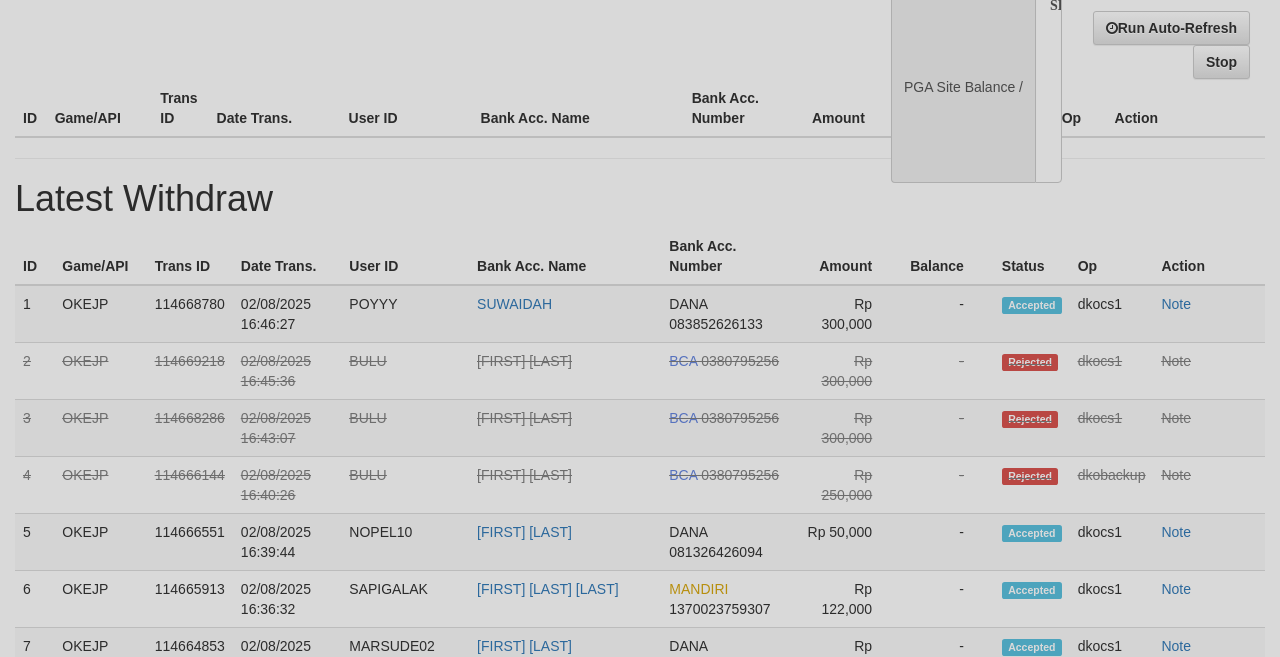 select on "**" 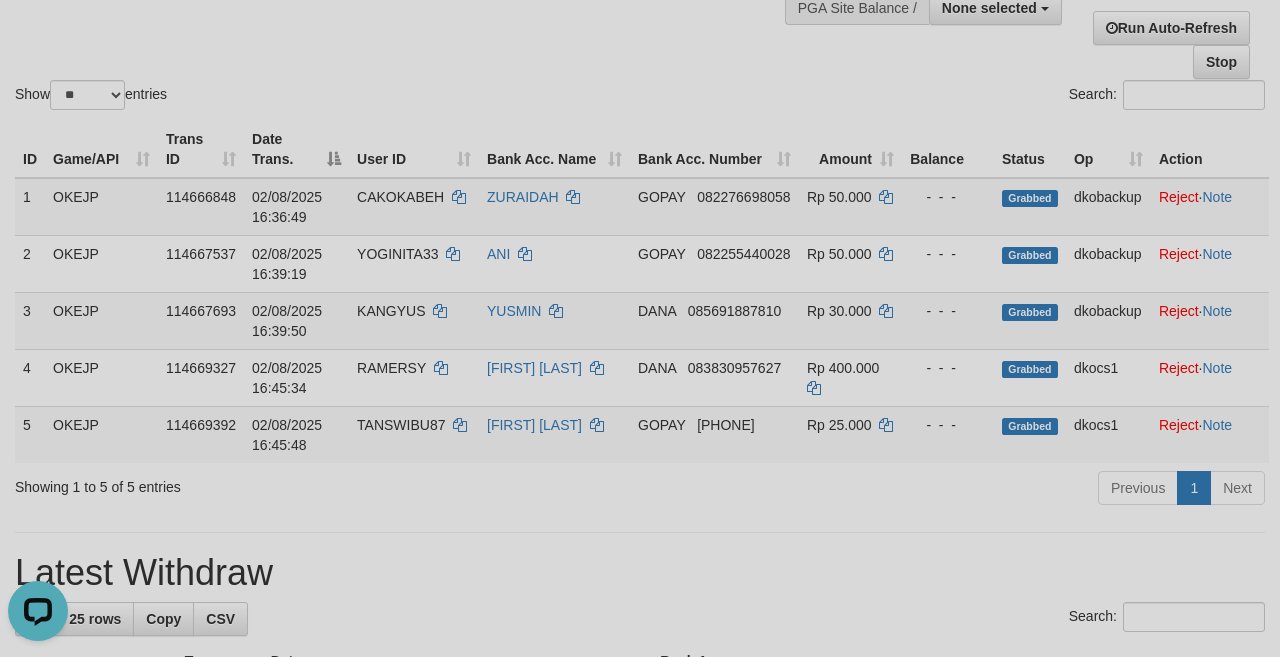 scroll, scrollTop: 0, scrollLeft: 0, axis: both 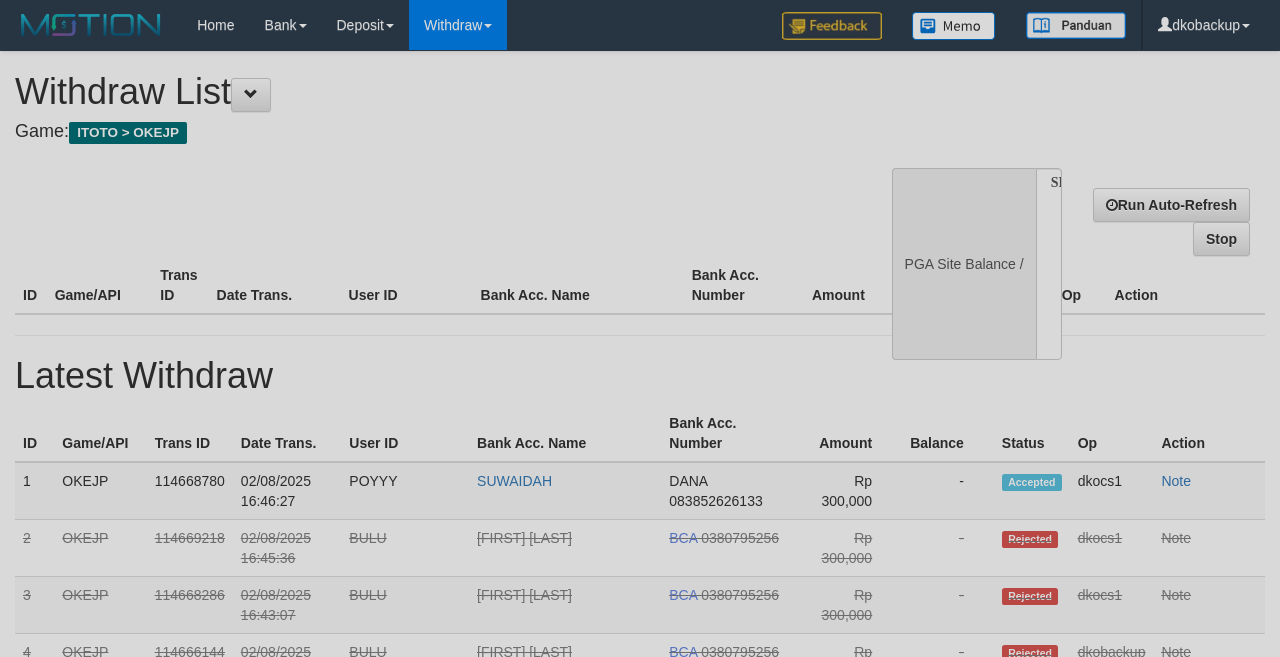 select 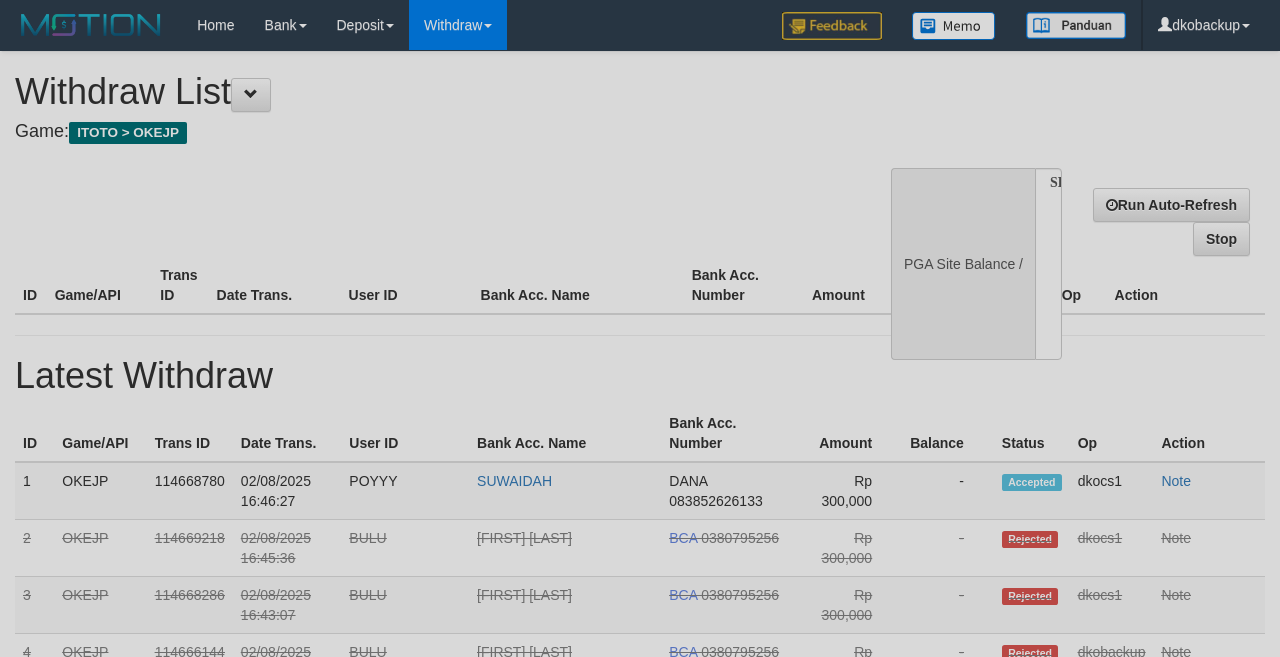 scroll, scrollTop: 177, scrollLeft: 0, axis: vertical 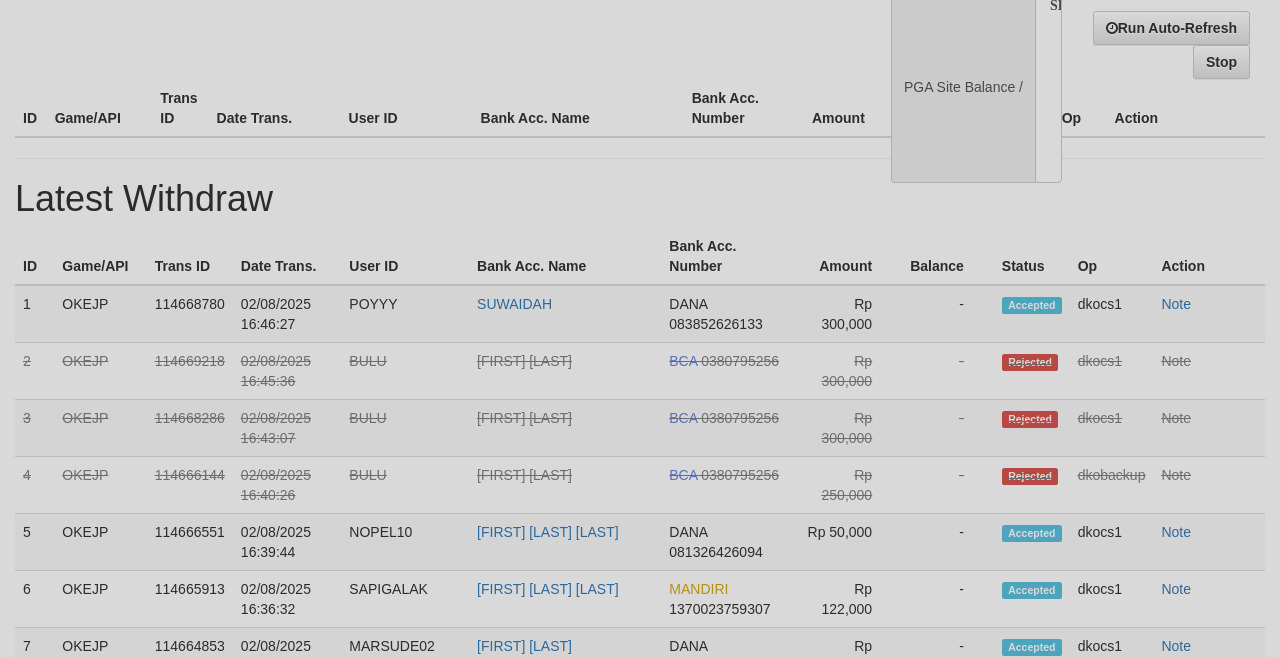 select on "**" 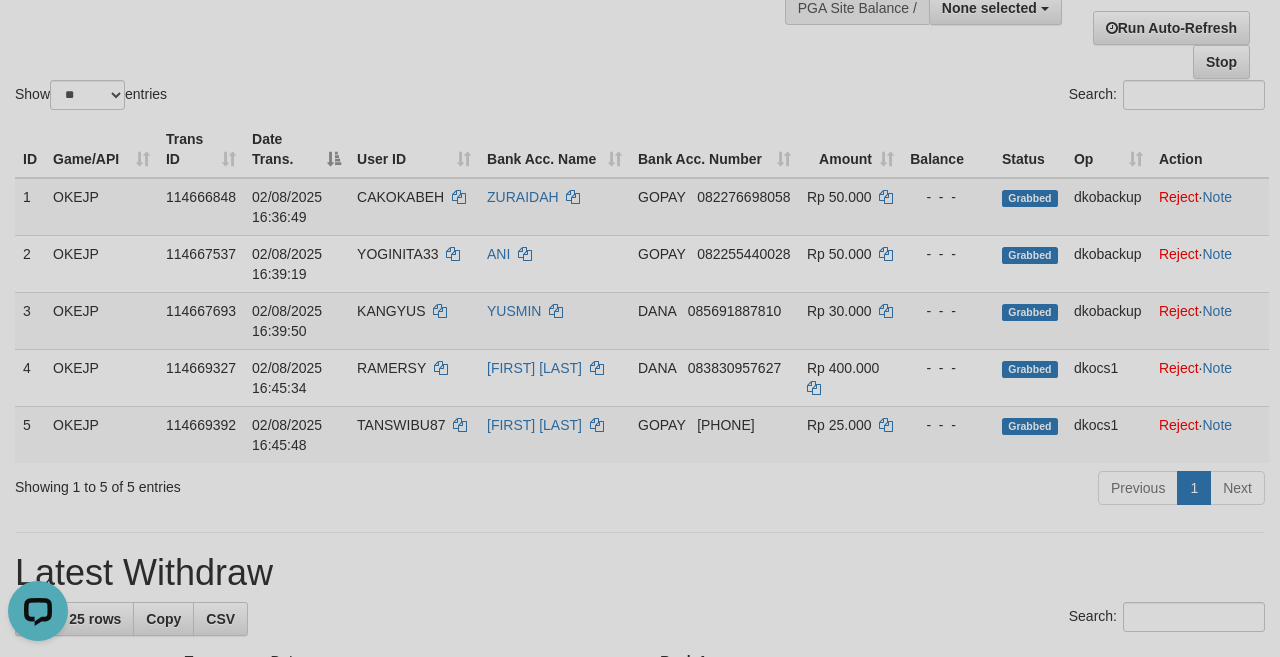 scroll, scrollTop: 0, scrollLeft: 0, axis: both 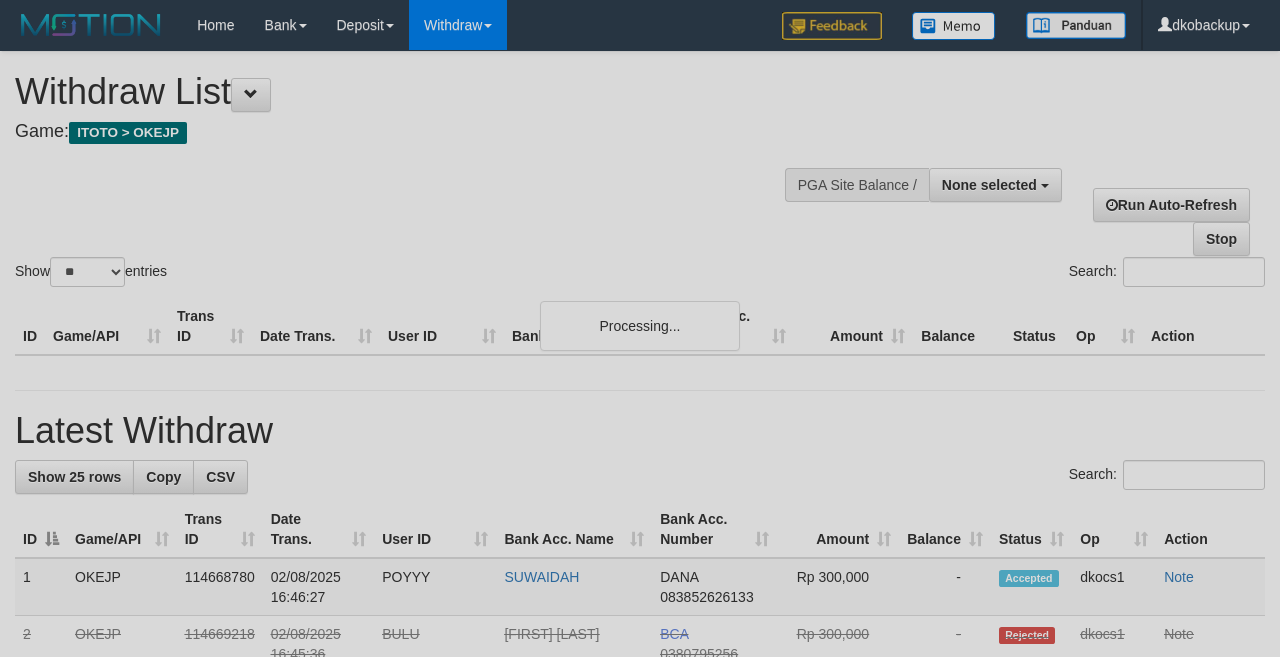 select 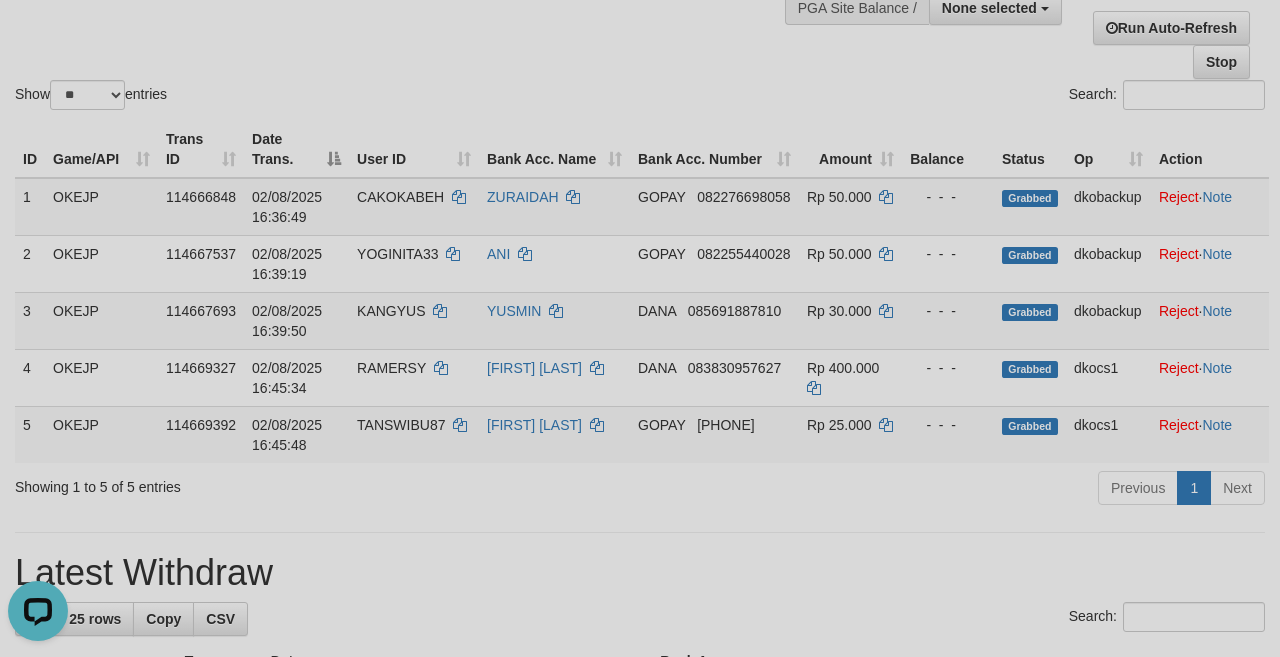 scroll, scrollTop: 0, scrollLeft: 0, axis: both 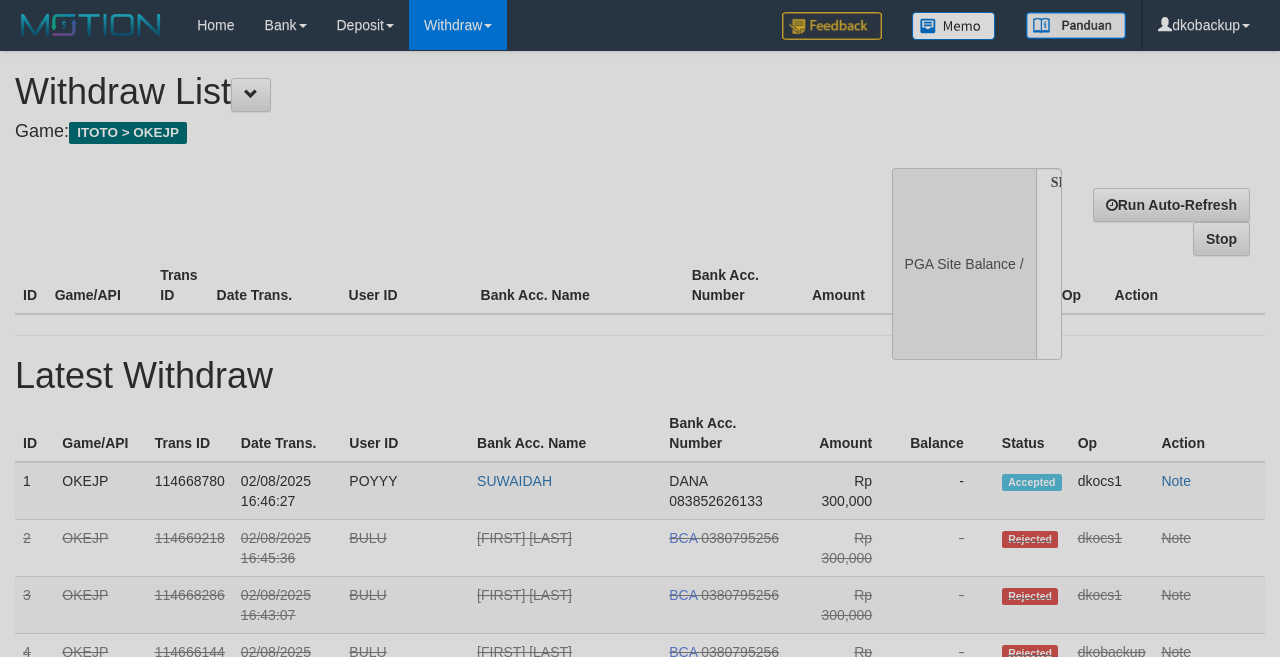 select 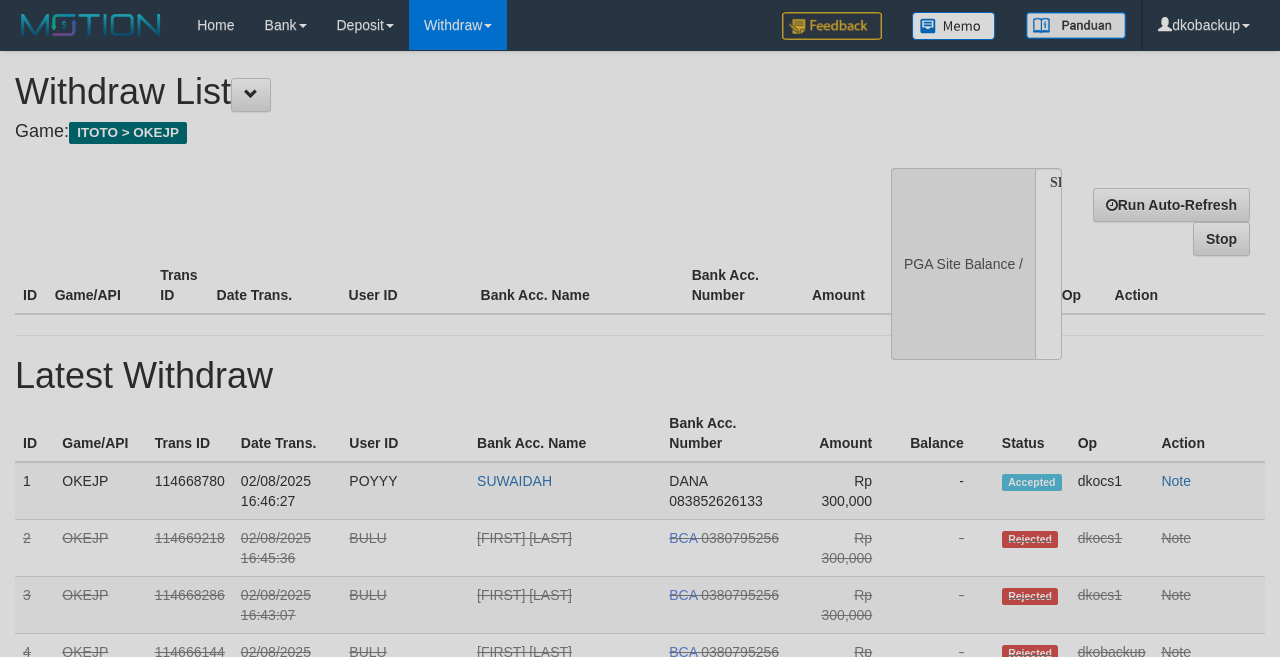 scroll, scrollTop: 177, scrollLeft: 0, axis: vertical 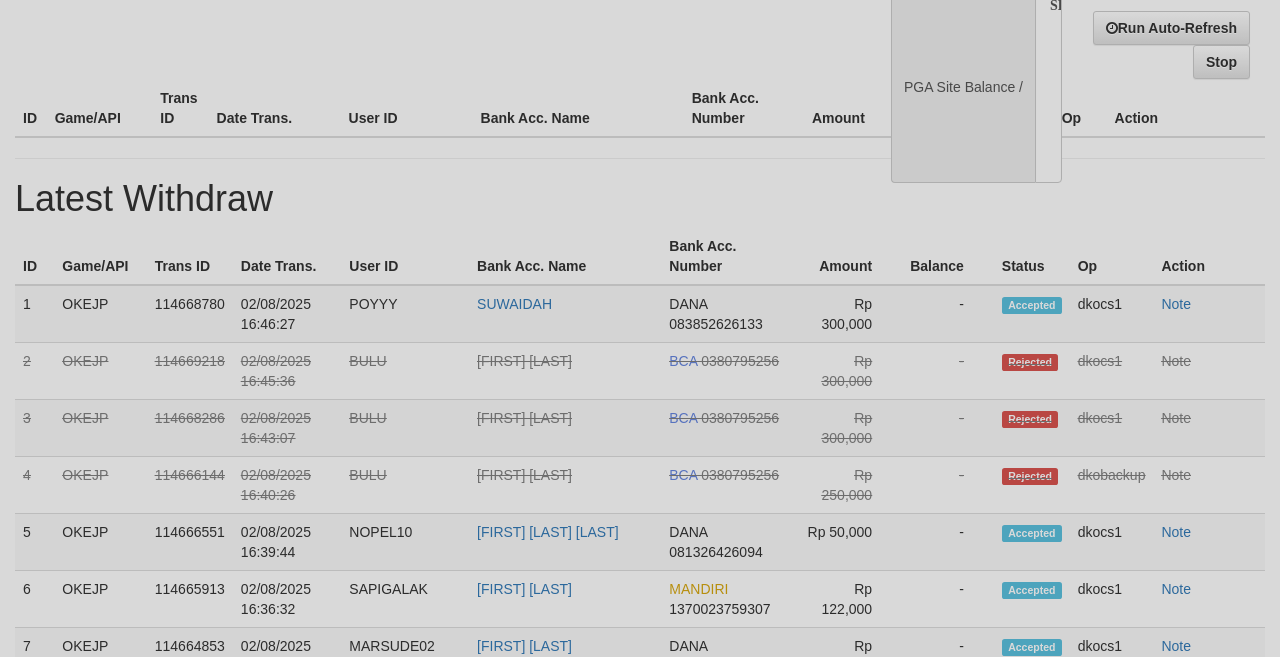 select on "**" 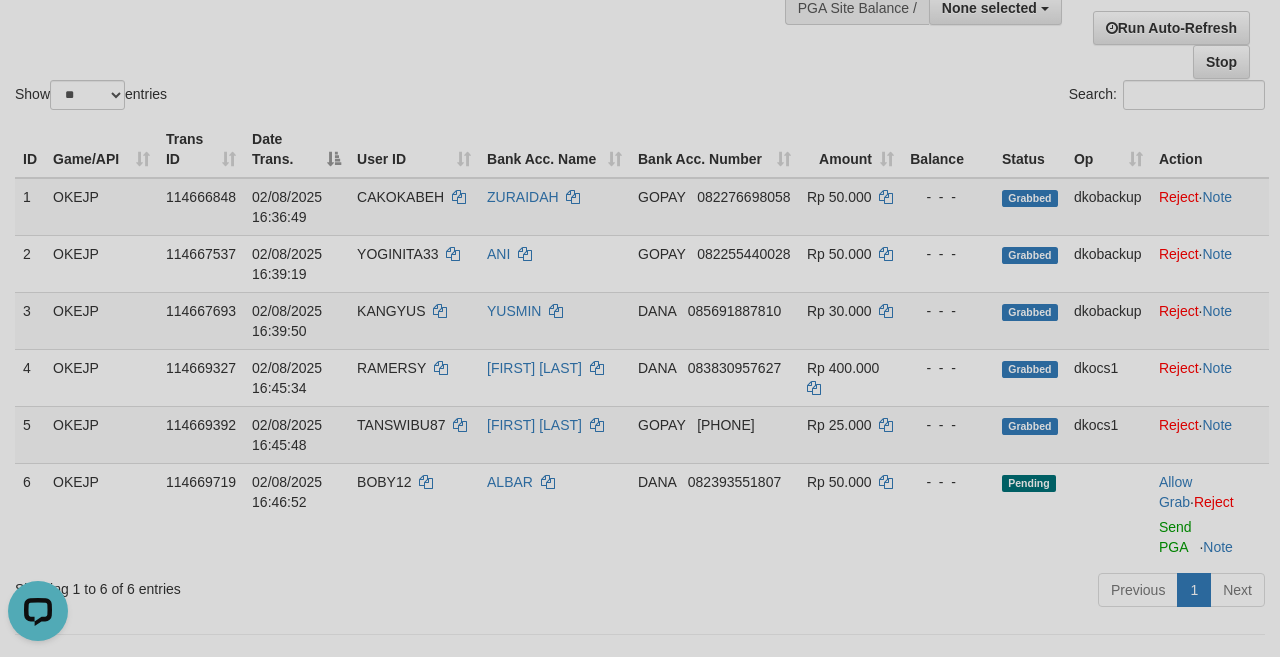 scroll, scrollTop: 0, scrollLeft: 0, axis: both 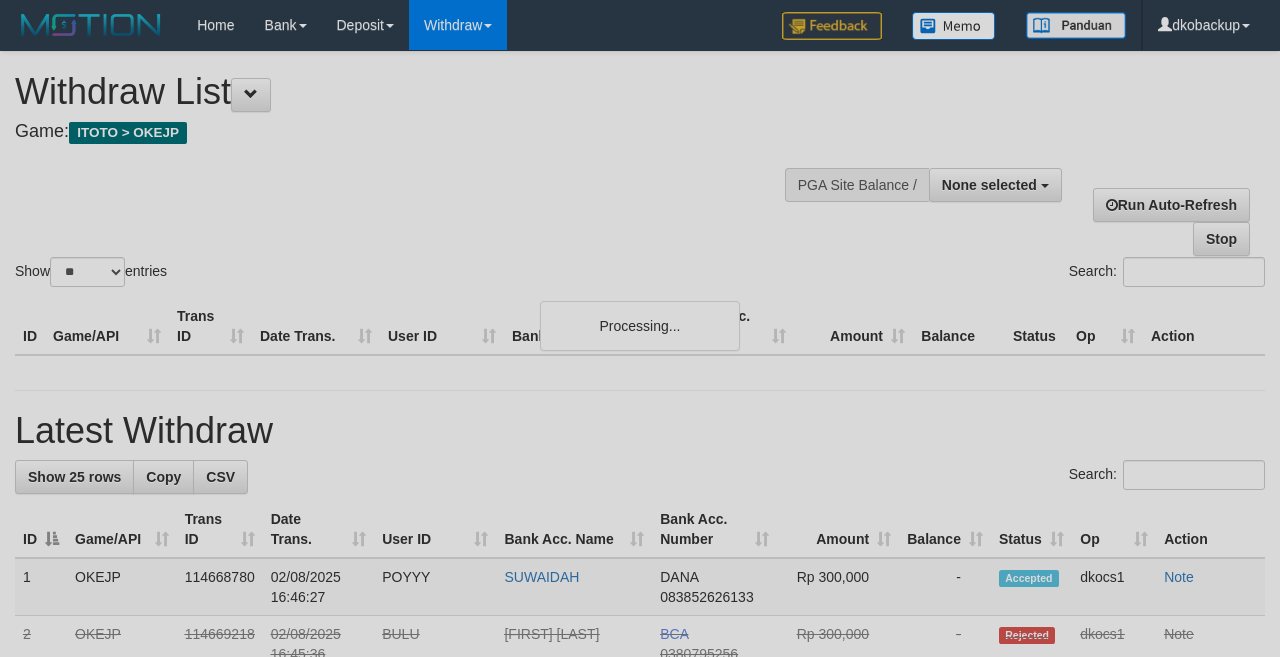 select 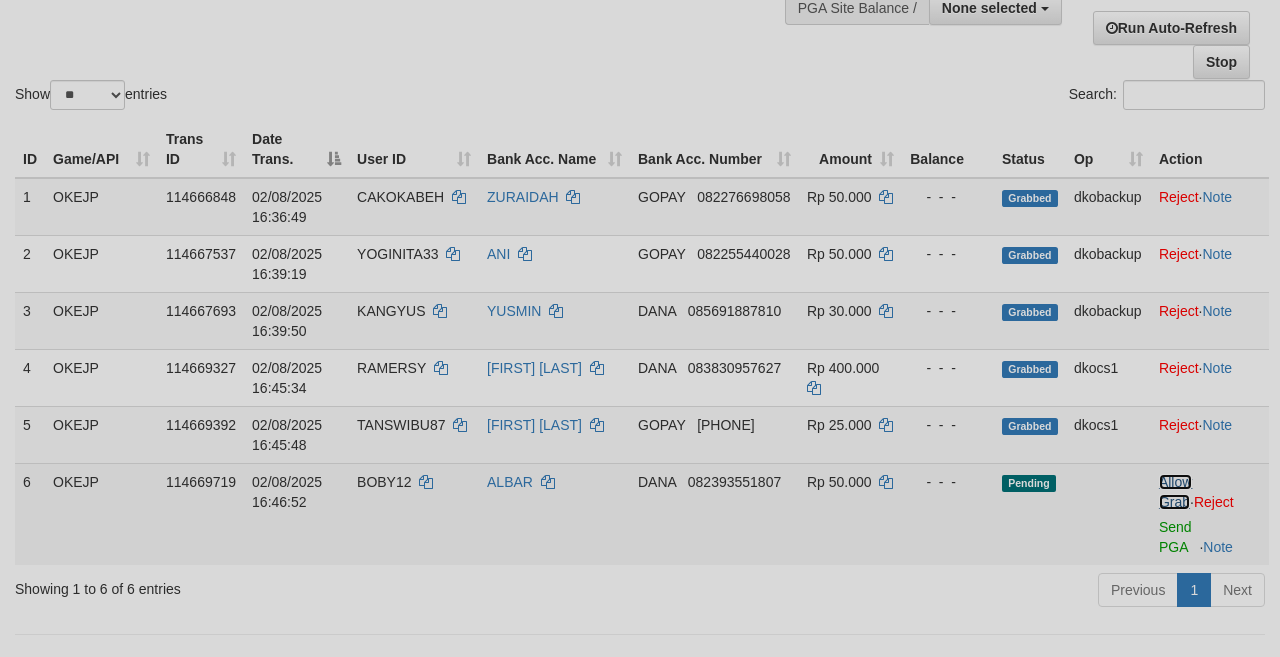 click on "Allow Grab" at bounding box center [1175, 492] 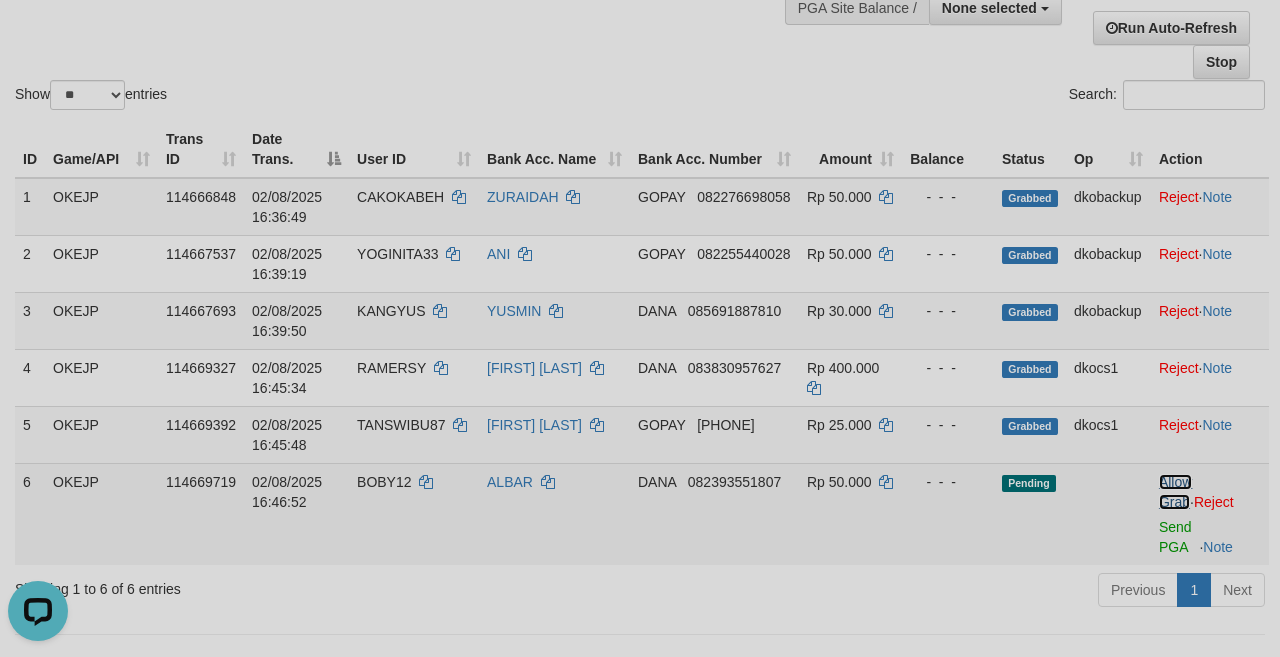 scroll, scrollTop: 0, scrollLeft: 0, axis: both 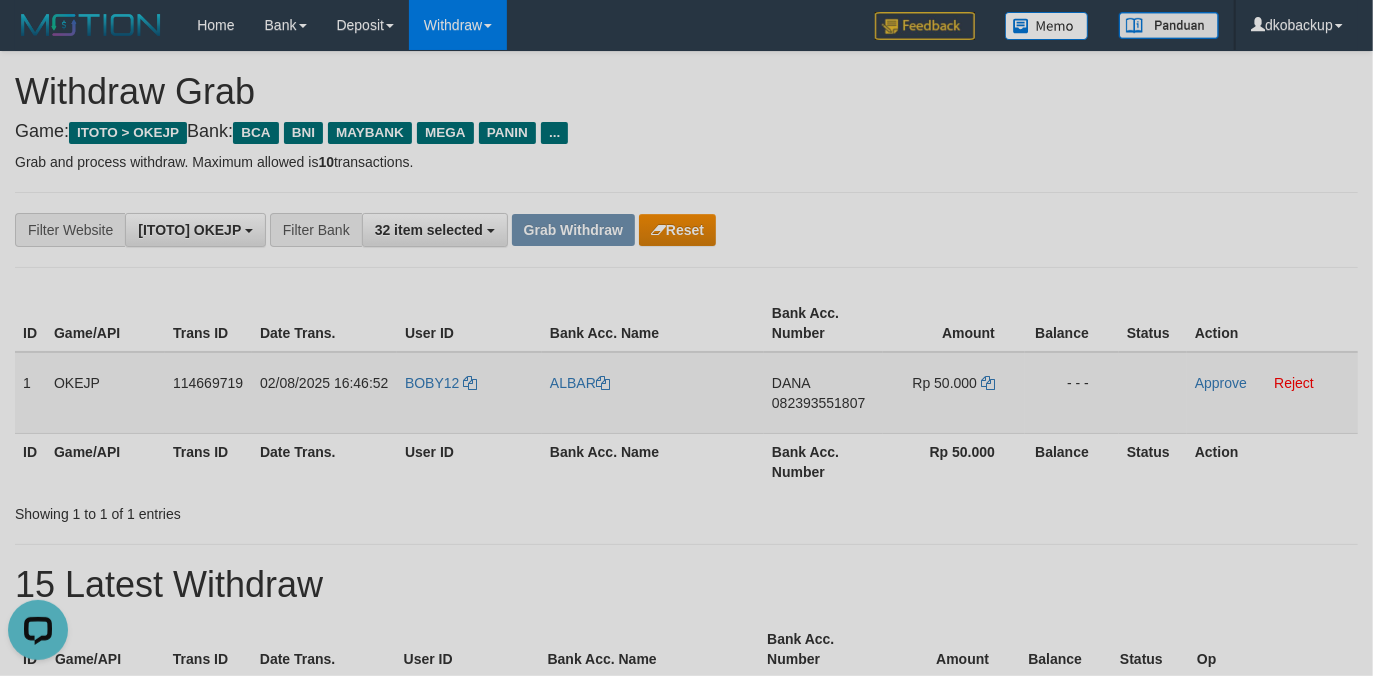 click on "BOBY12" at bounding box center [469, 393] 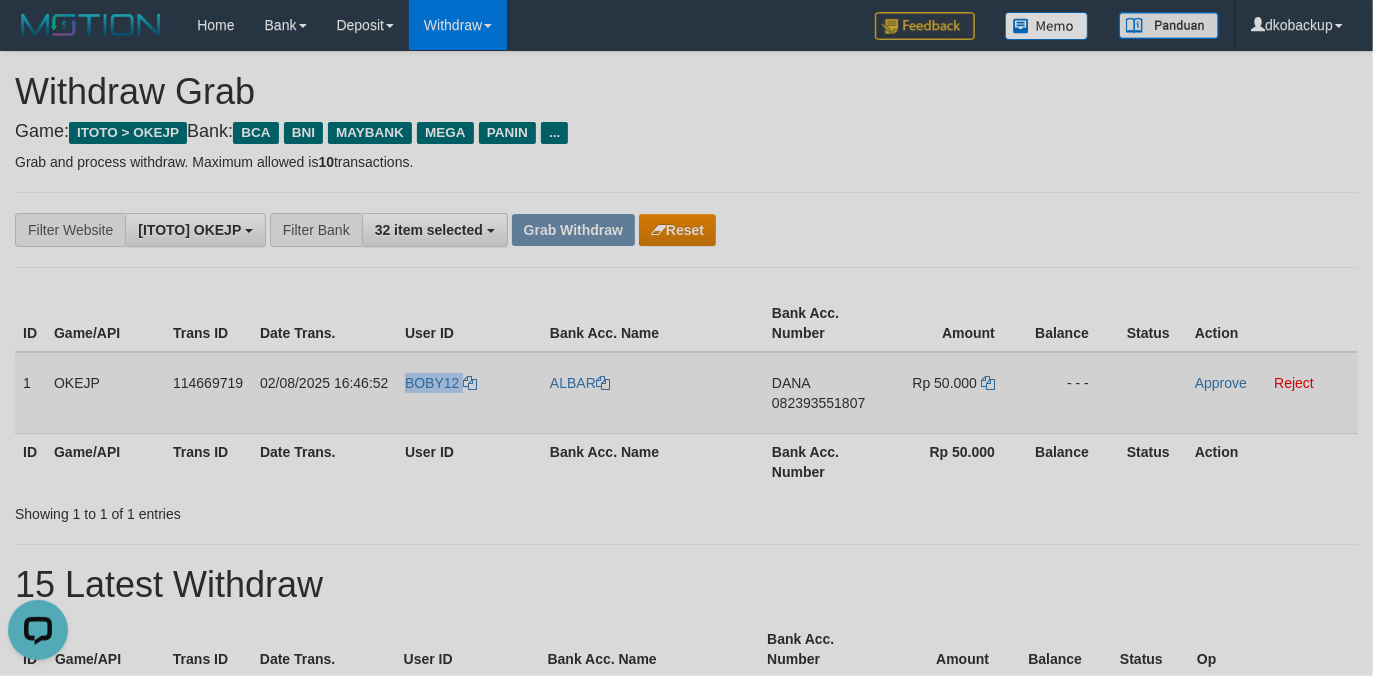 click on "BOBY12" at bounding box center (469, 393) 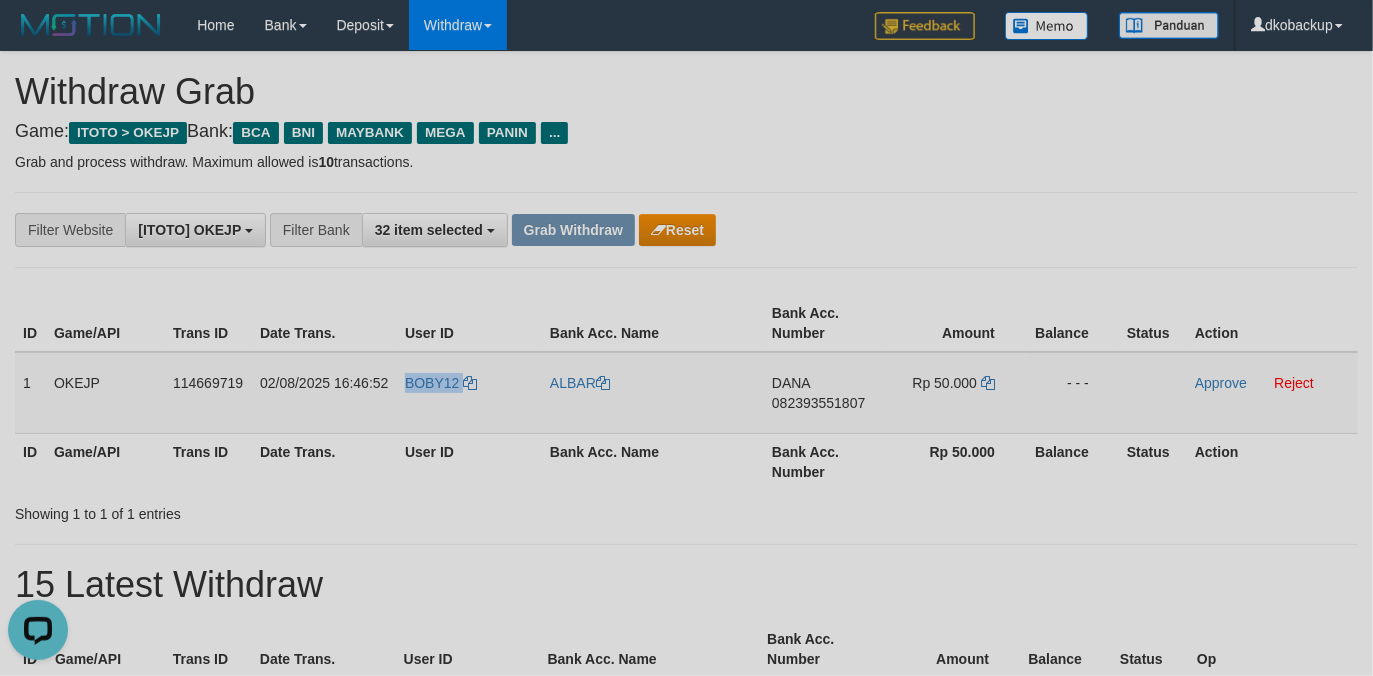 copy on "BOBY12" 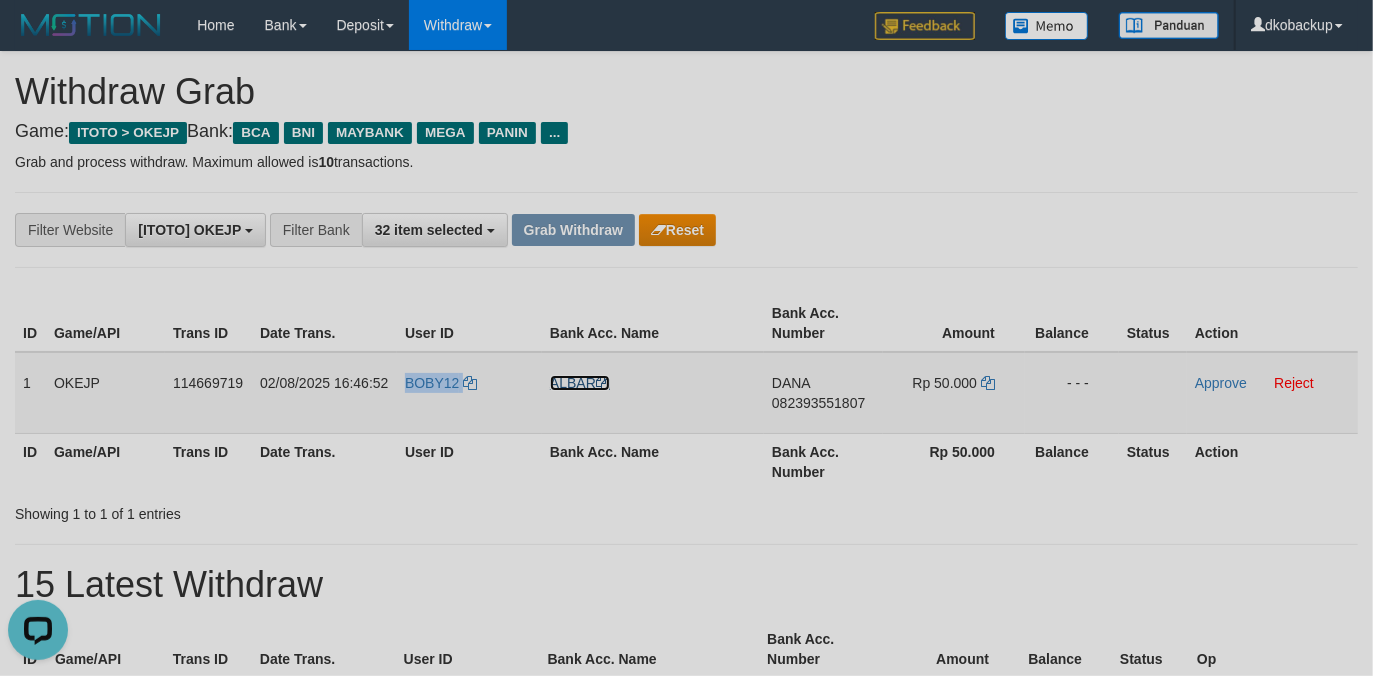 drag, startPoint x: 588, startPoint y: 381, endPoint x: 612, endPoint y: 381, distance: 24 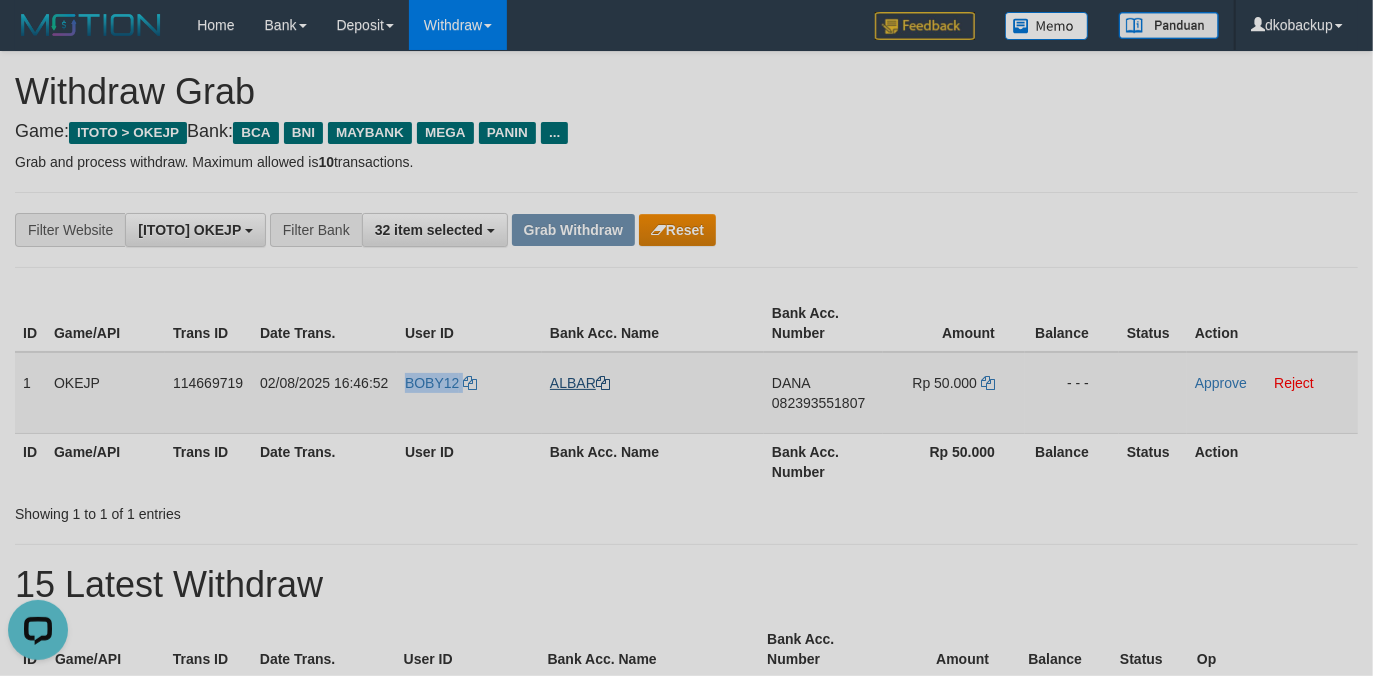 copy on "BOBY12" 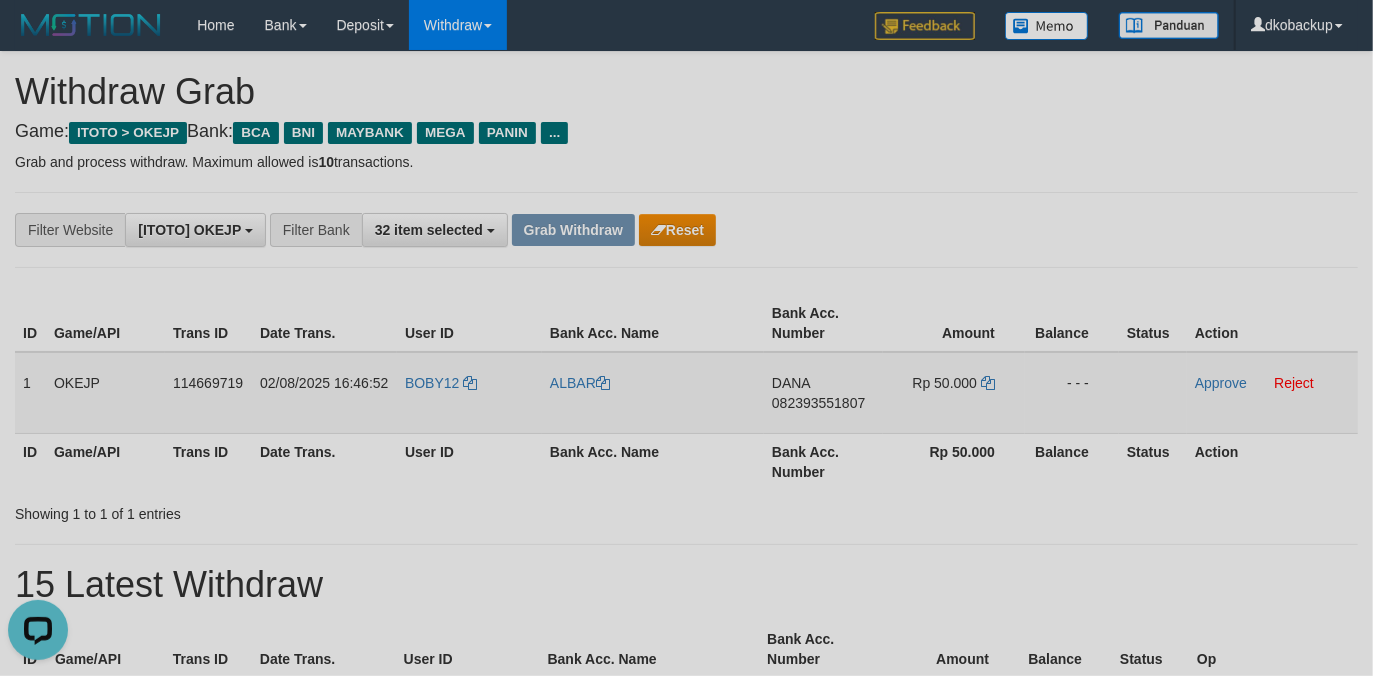 click on "082393551807" at bounding box center (818, 403) 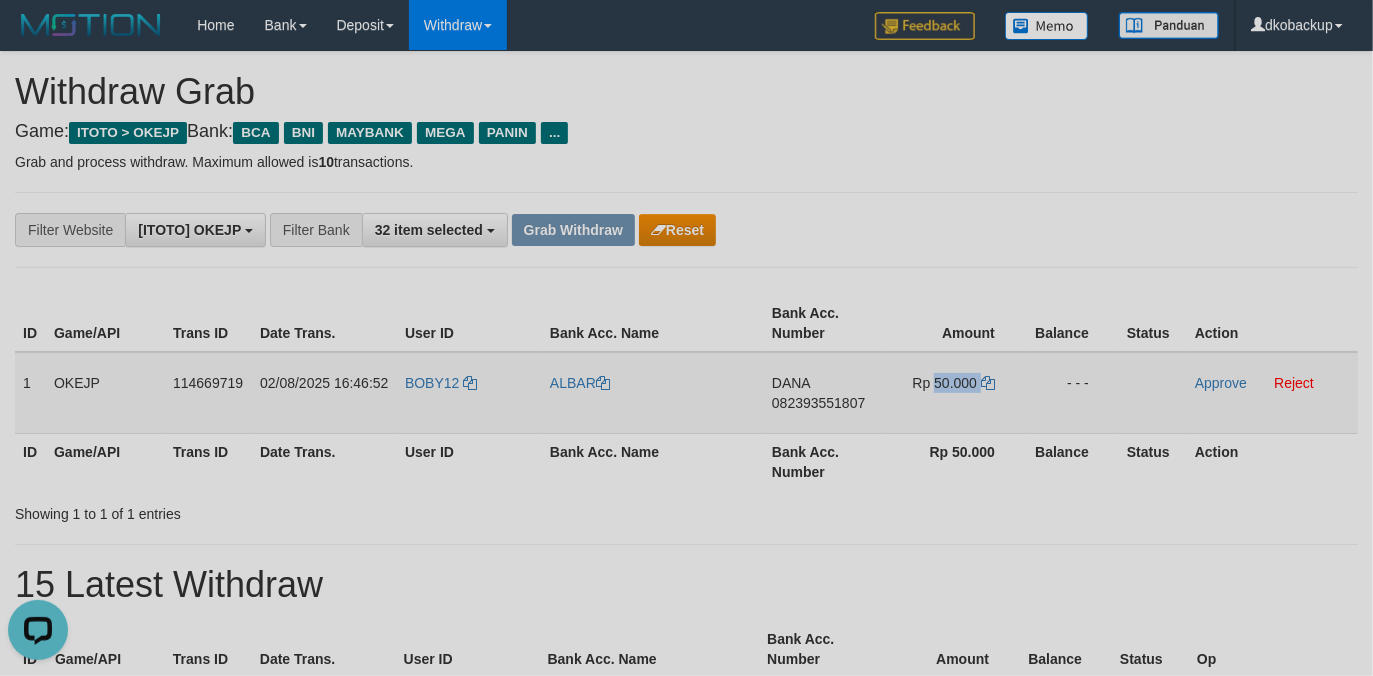 click on "Rp 50.000" at bounding box center [945, 383] 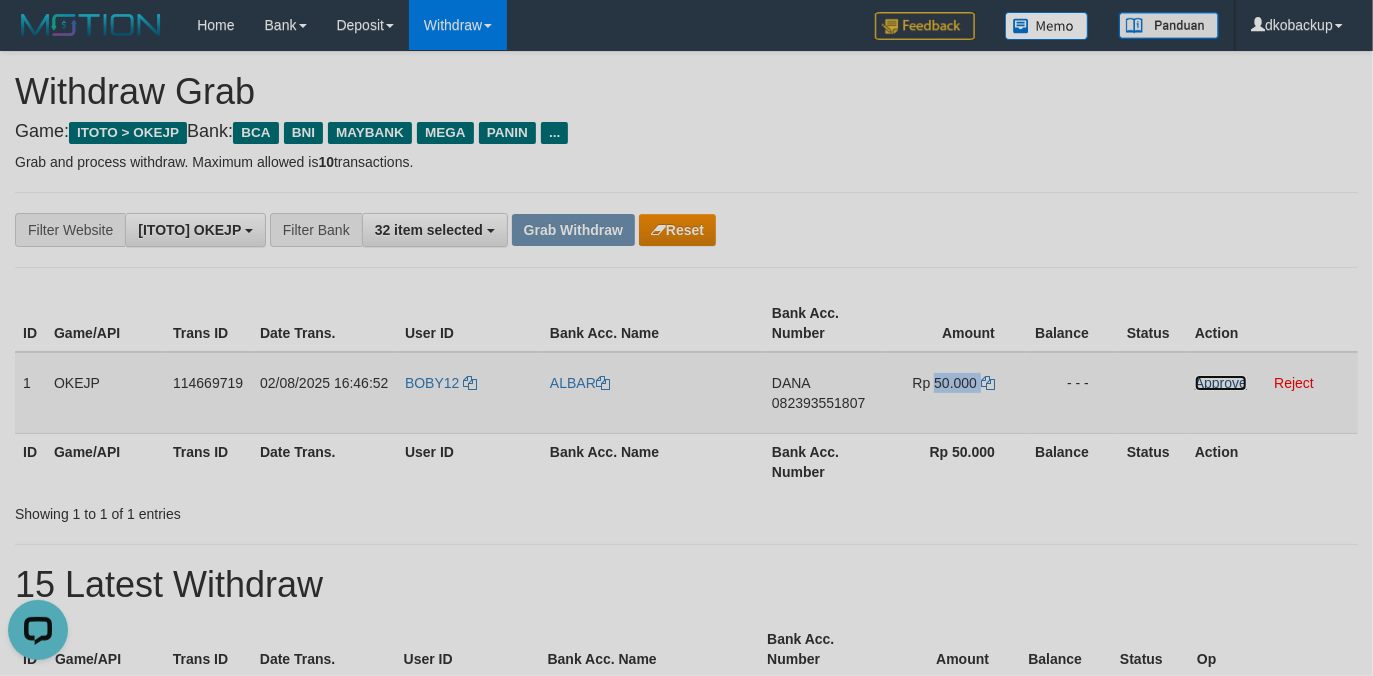 click on "Approve" at bounding box center [1221, 383] 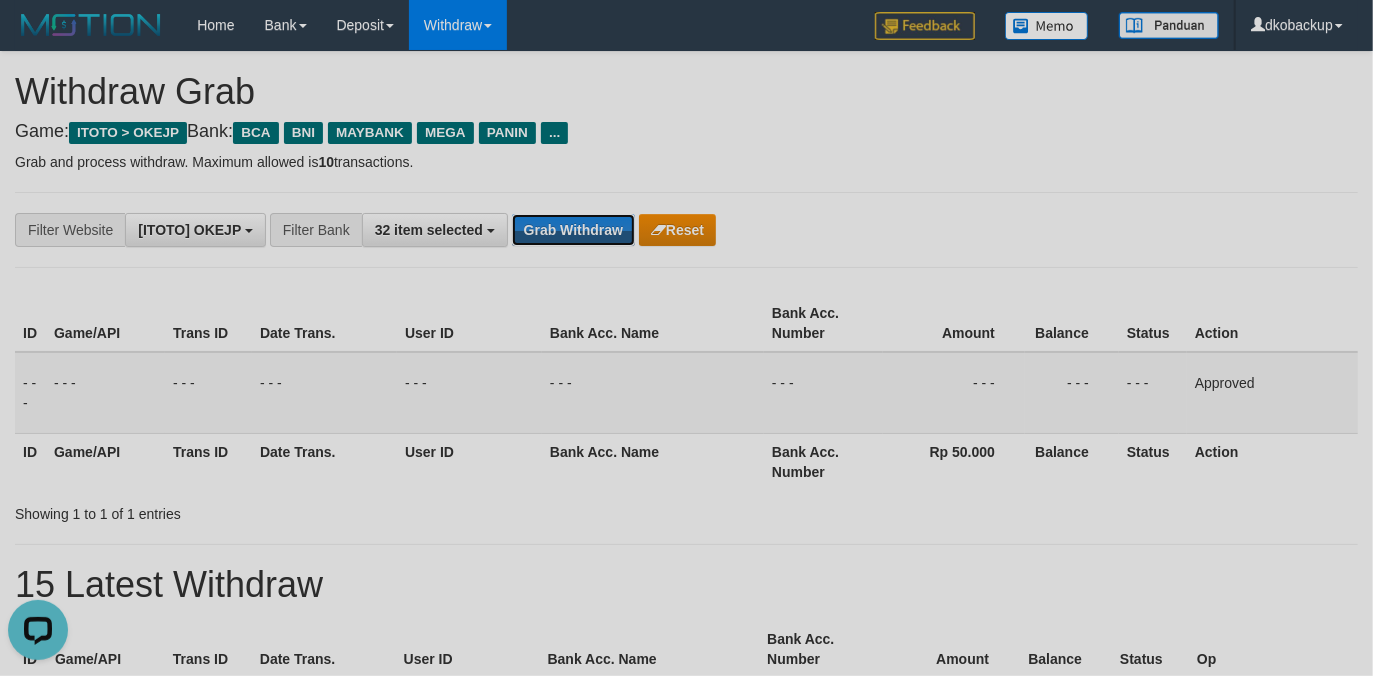 drag, startPoint x: 557, startPoint y: 240, endPoint x: 529, endPoint y: 278, distance: 47.201694 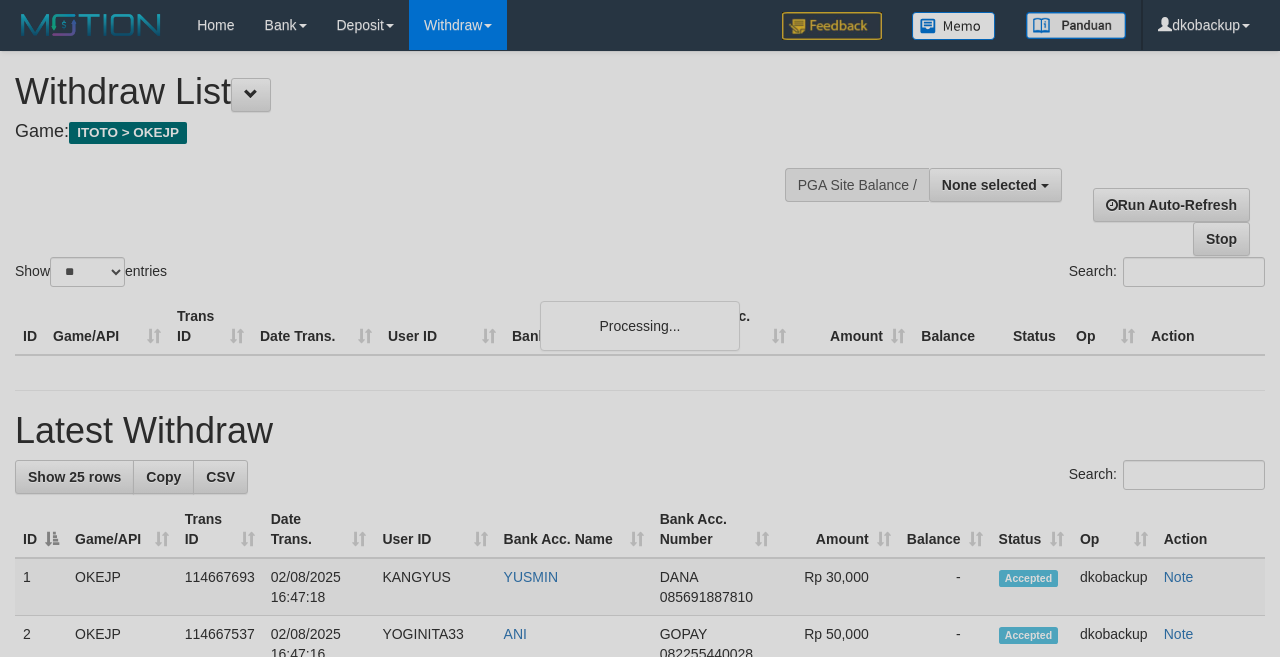 select 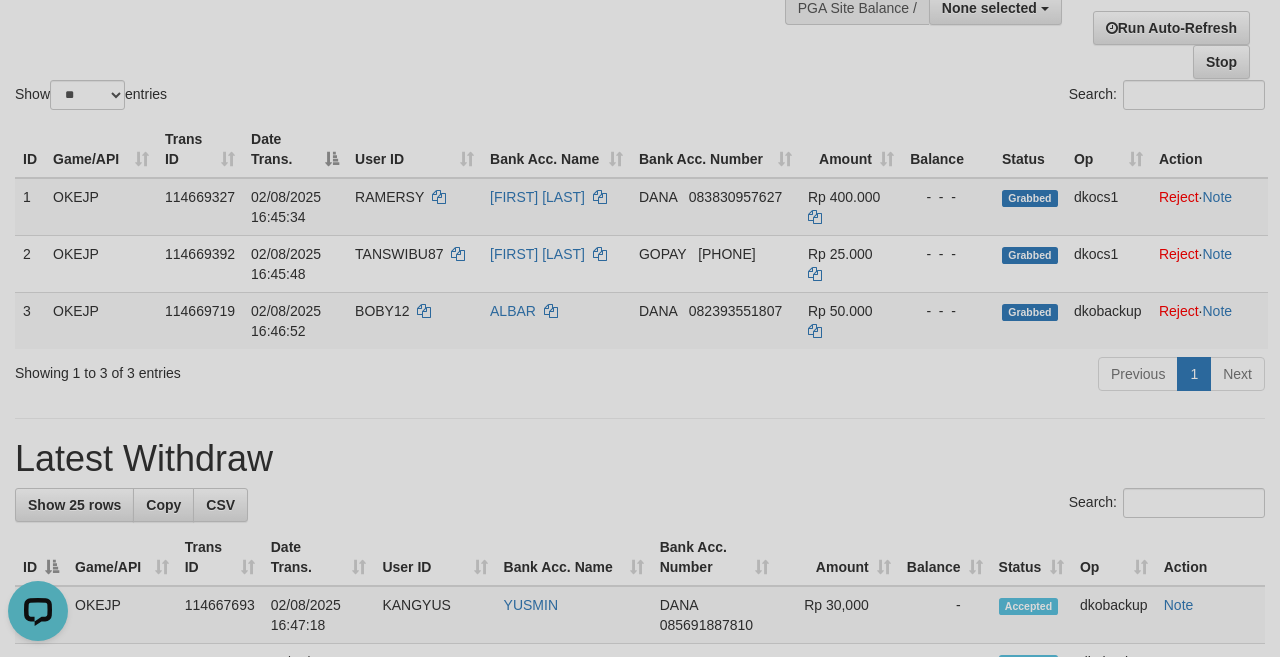 scroll, scrollTop: 0, scrollLeft: 0, axis: both 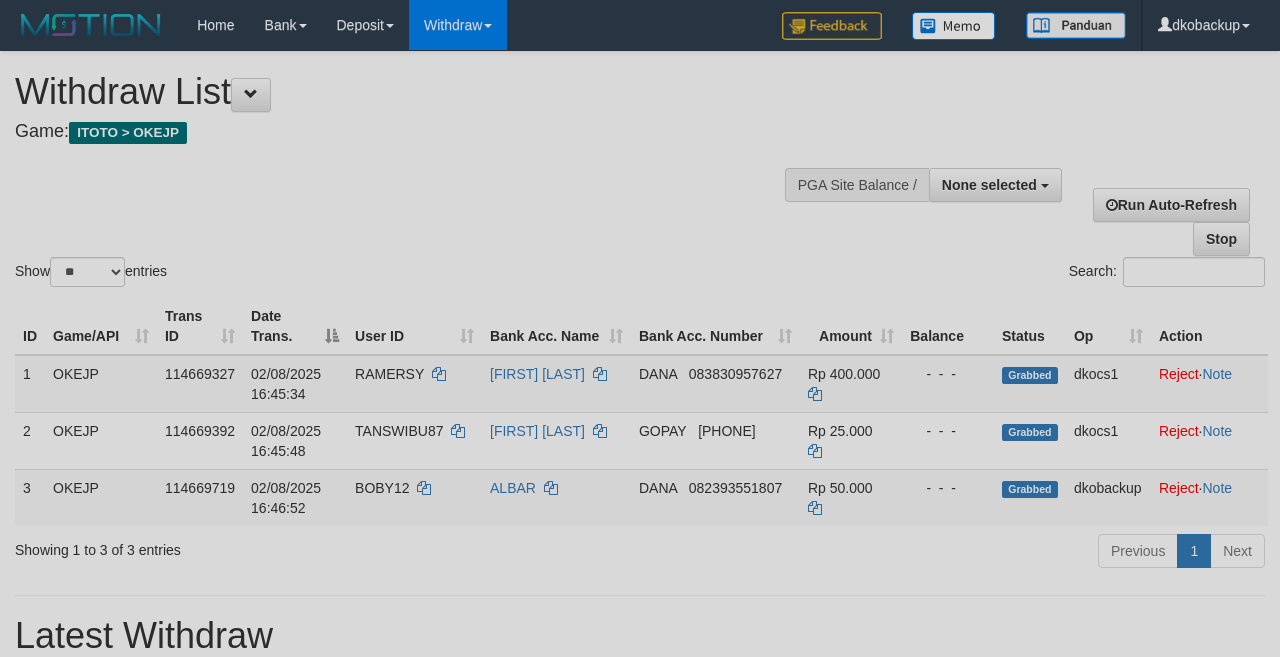 select 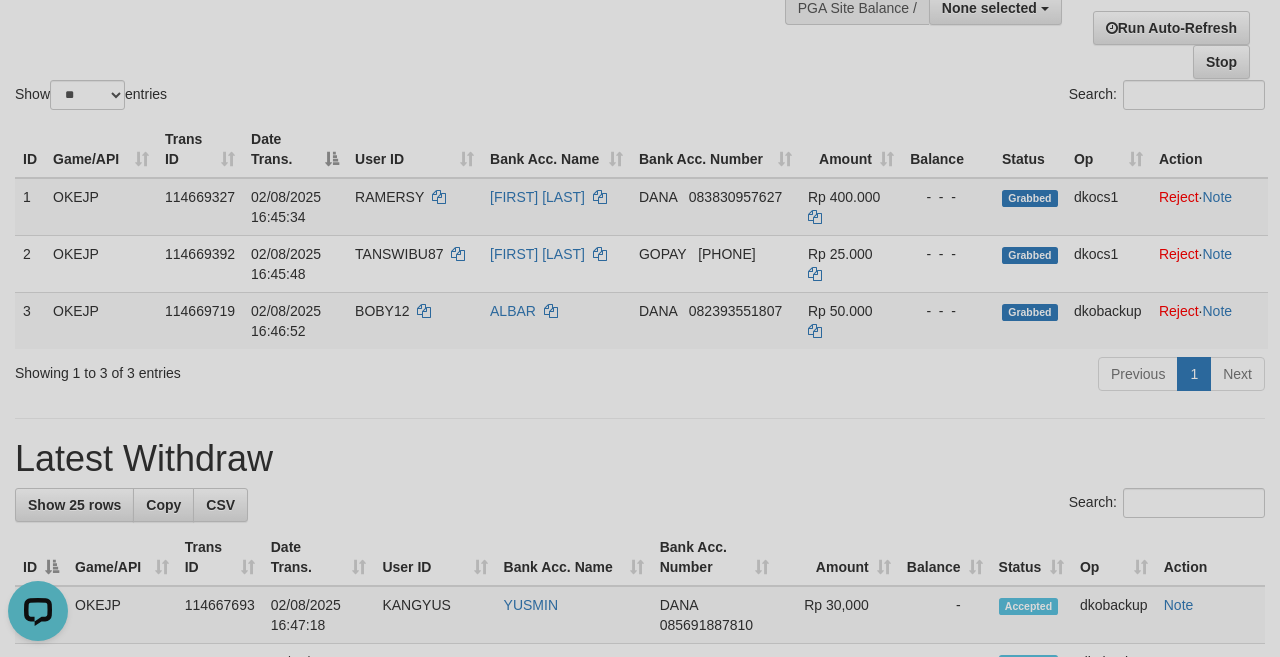 scroll, scrollTop: 0, scrollLeft: 0, axis: both 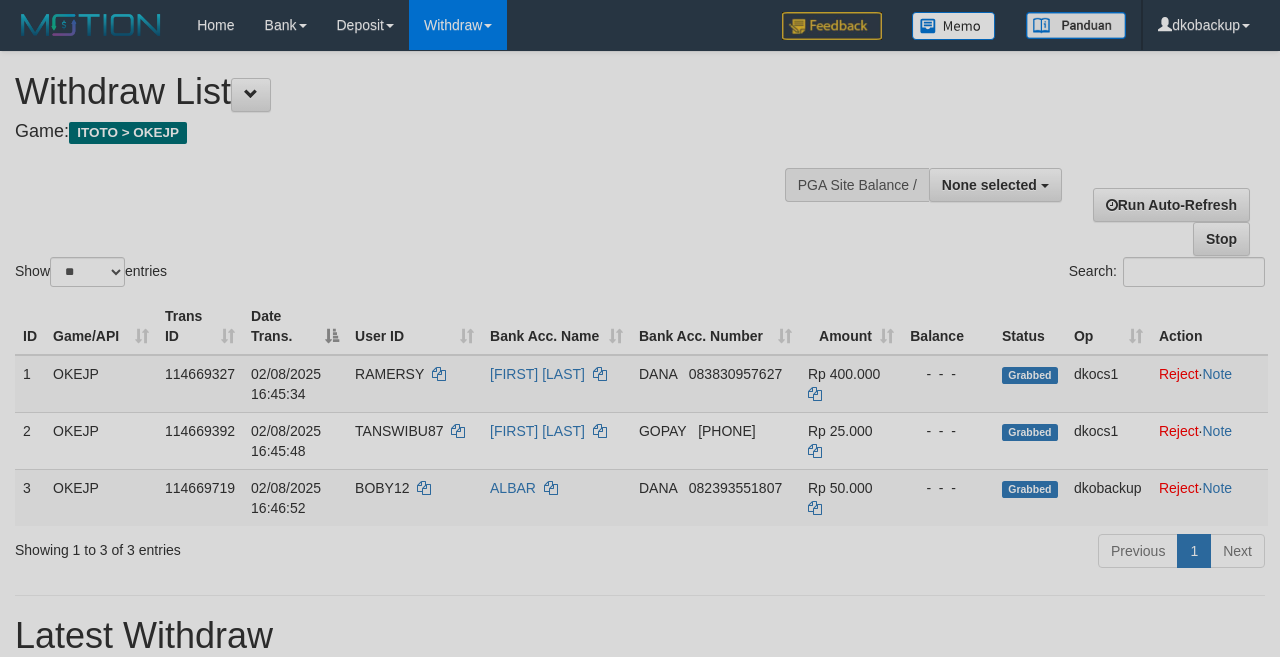 select 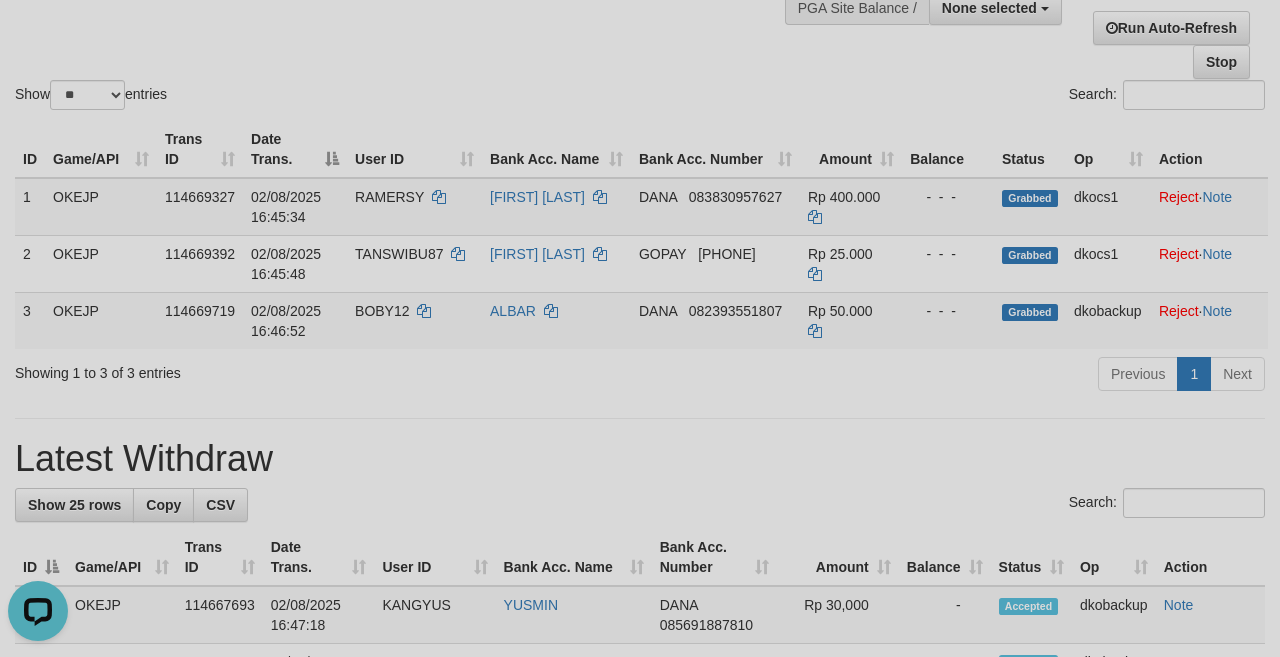 scroll, scrollTop: 0, scrollLeft: 0, axis: both 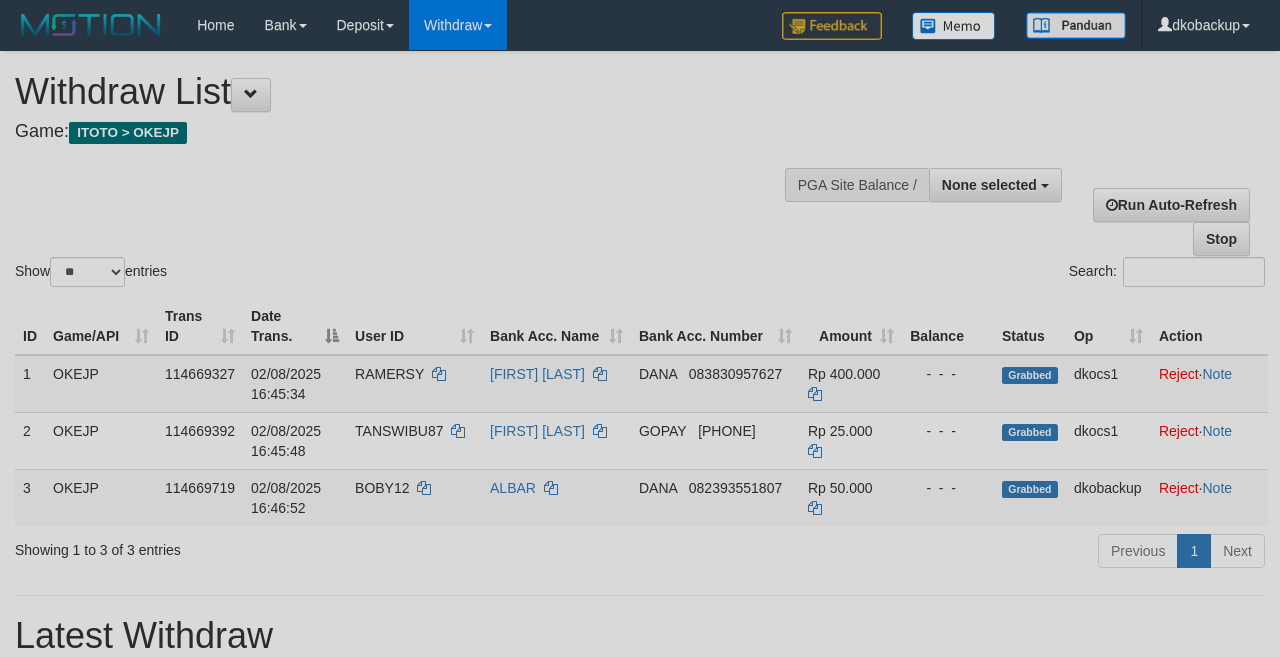 select 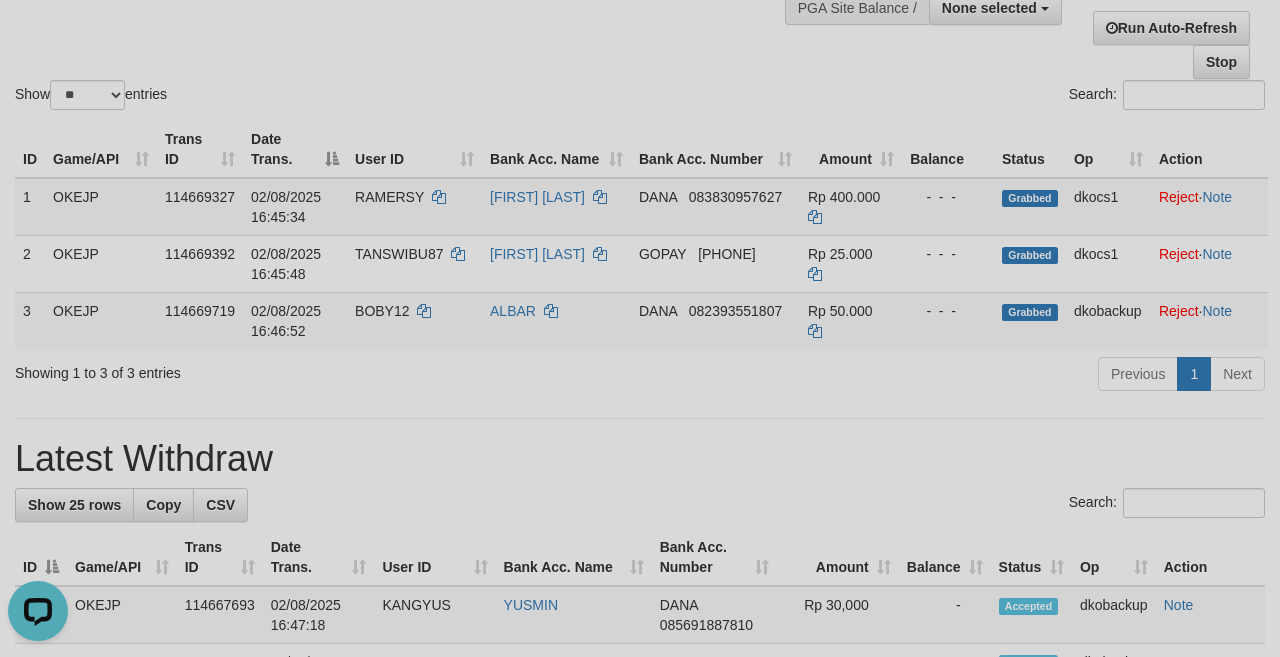 scroll, scrollTop: 0, scrollLeft: 0, axis: both 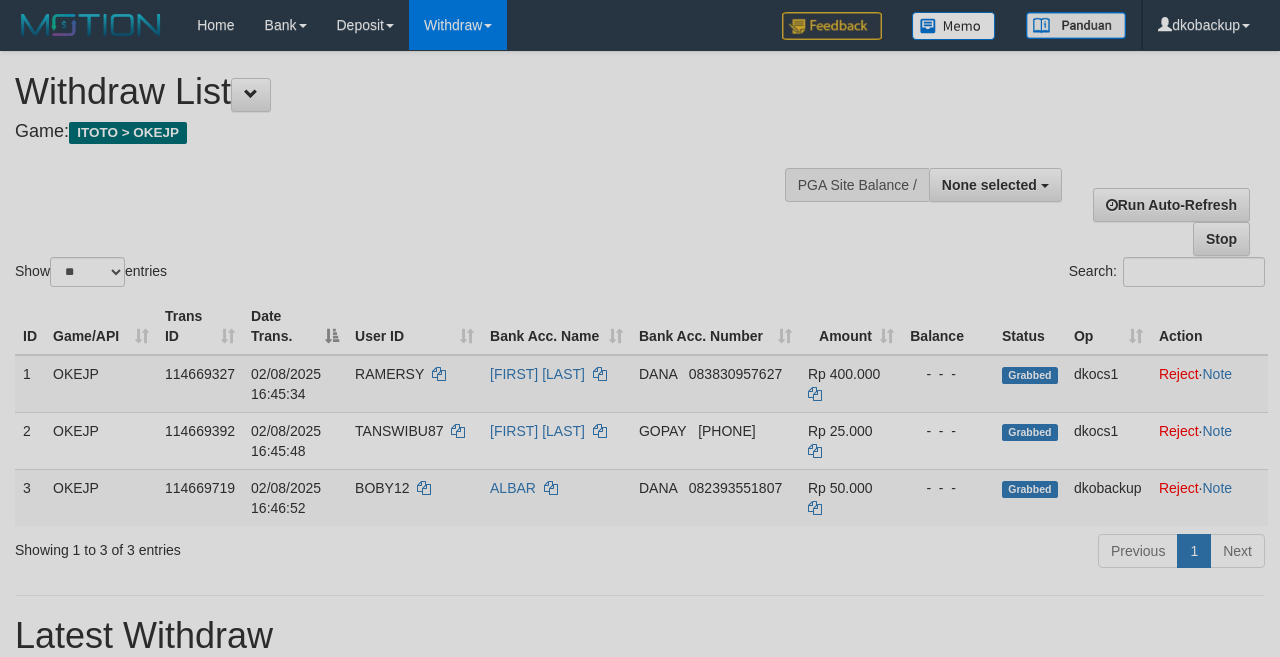 select 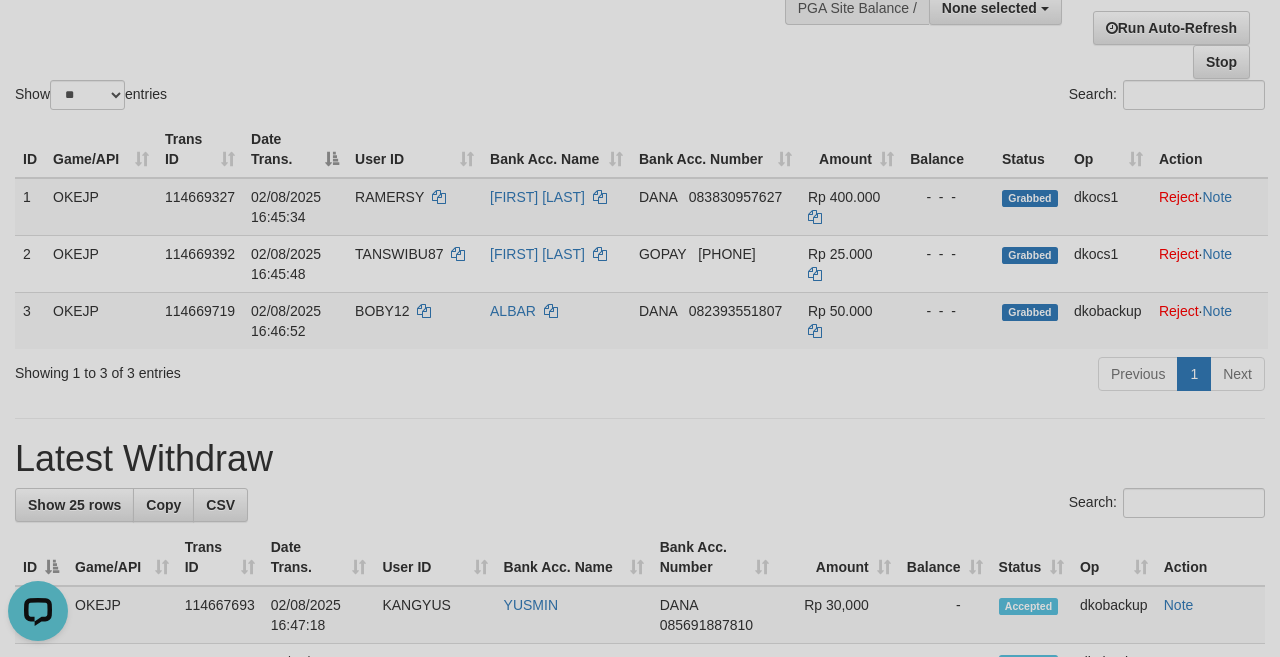 scroll, scrollTop: 0, scrollLeft: 0, axis: both 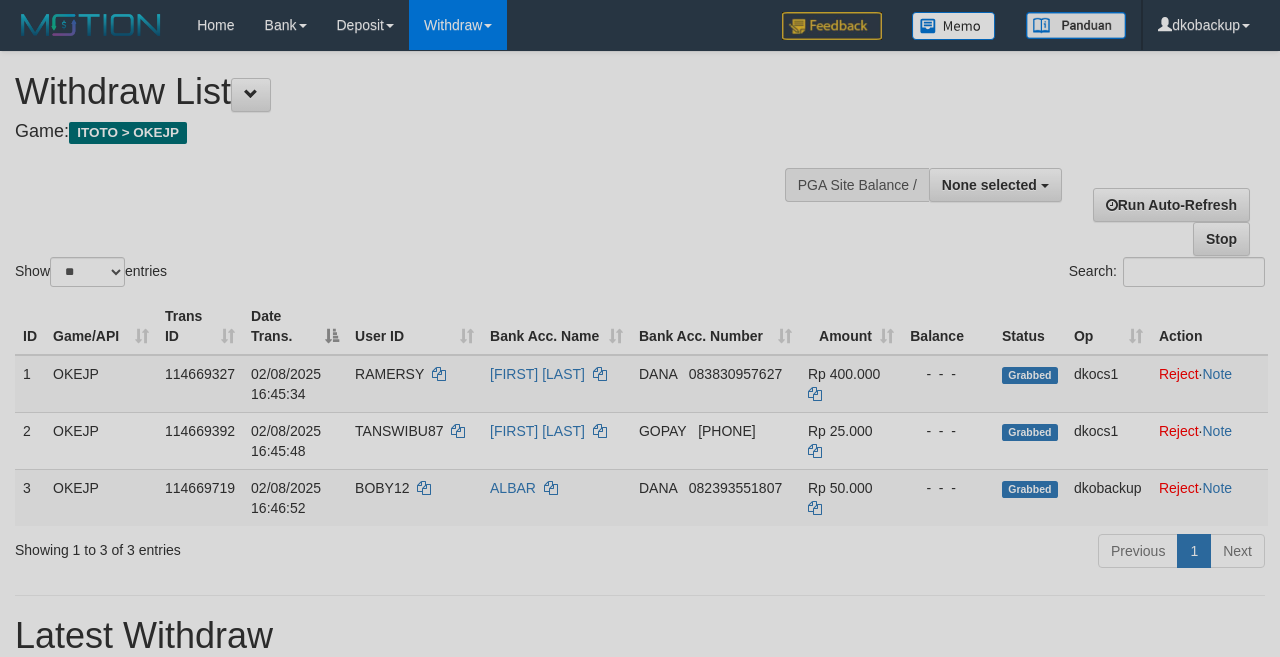 select 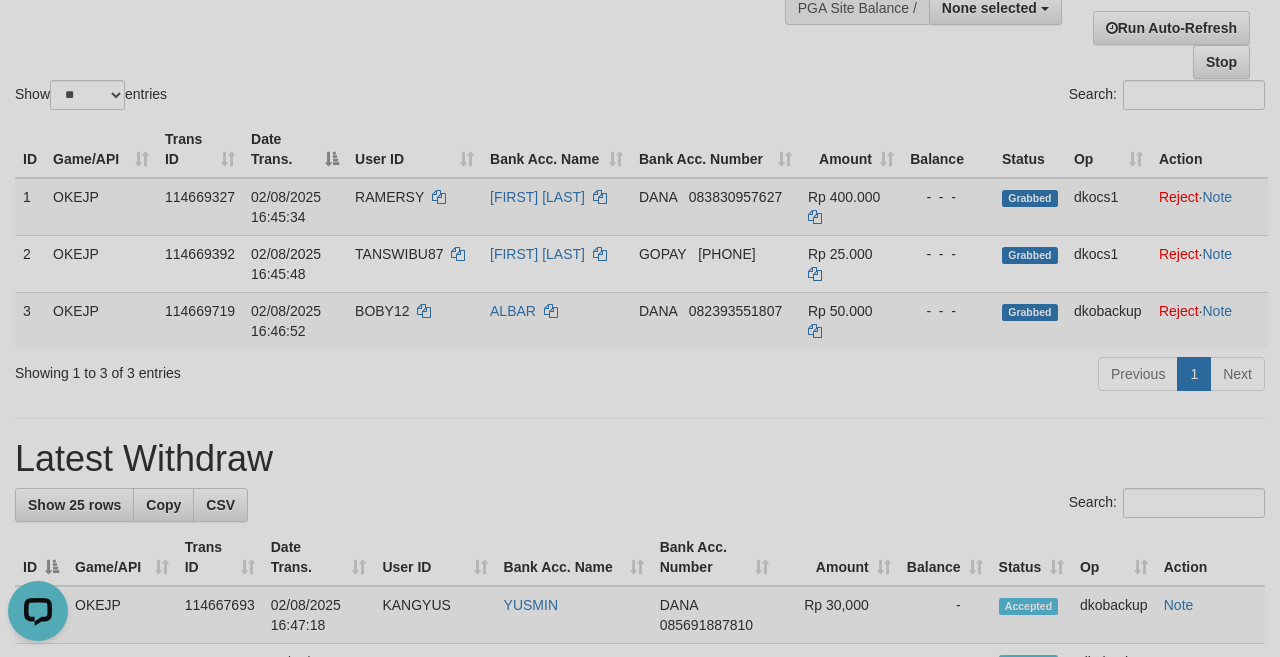 scroll, scrollTop: 0, scrollLeft: 0, axis: both 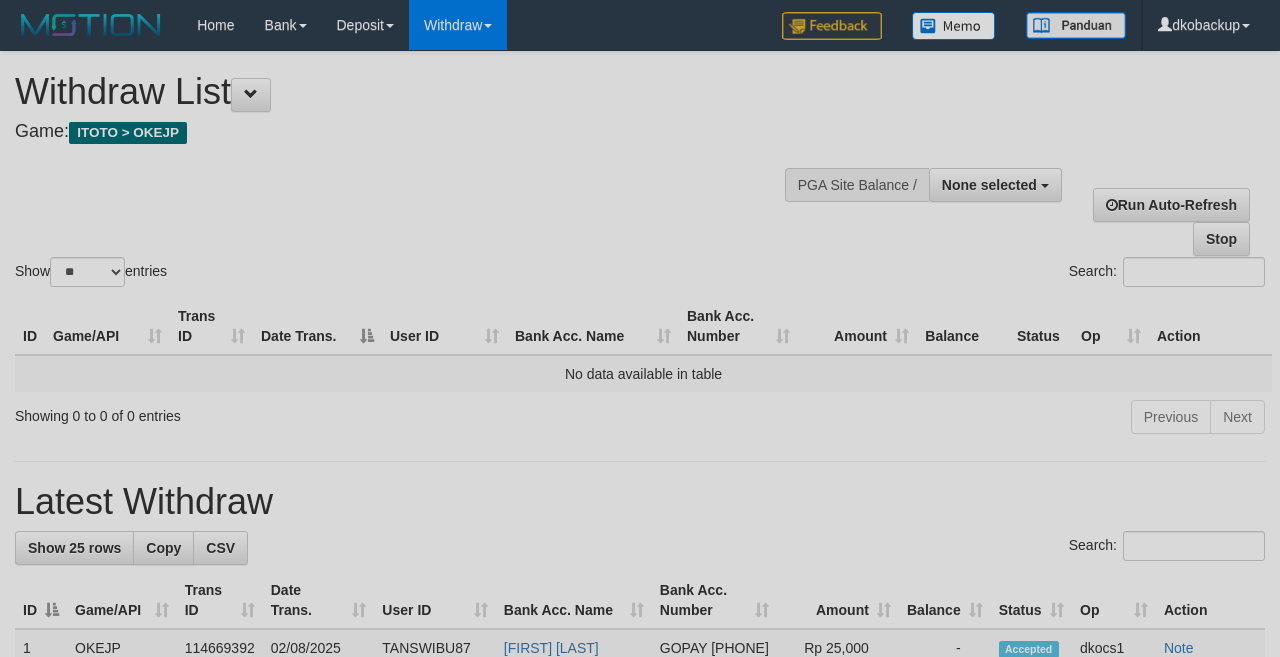 select 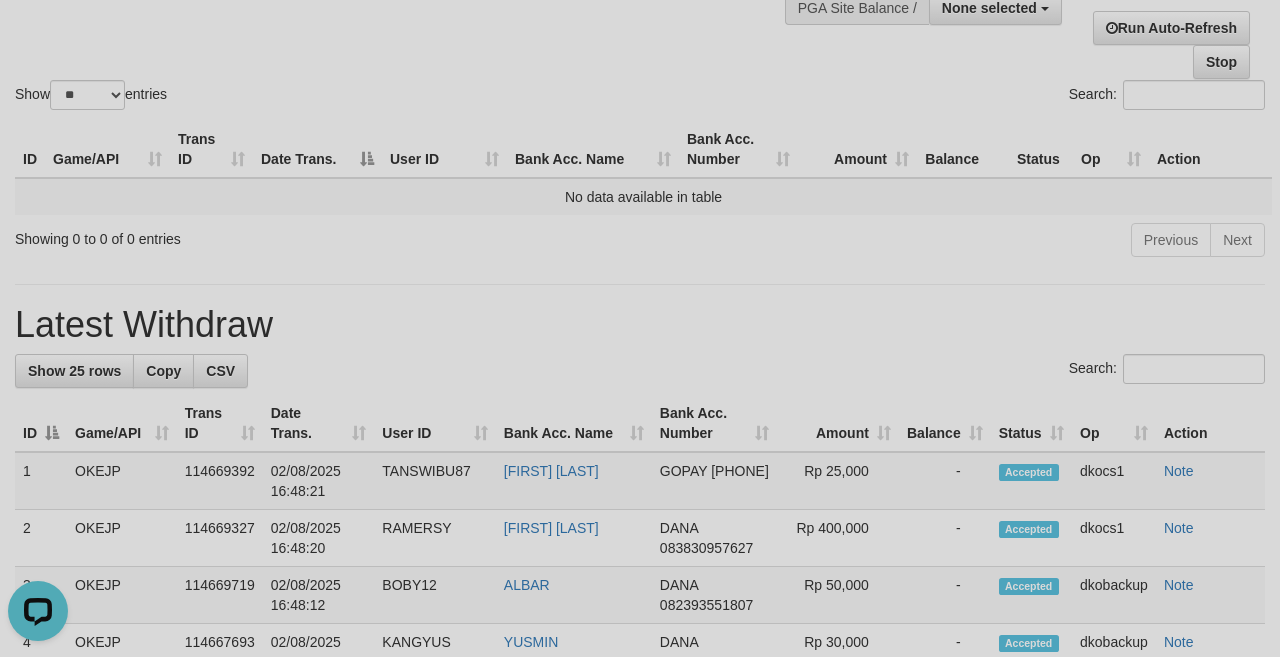 scroll, scrollTop: 0, scrollLeft: 0, axis: both 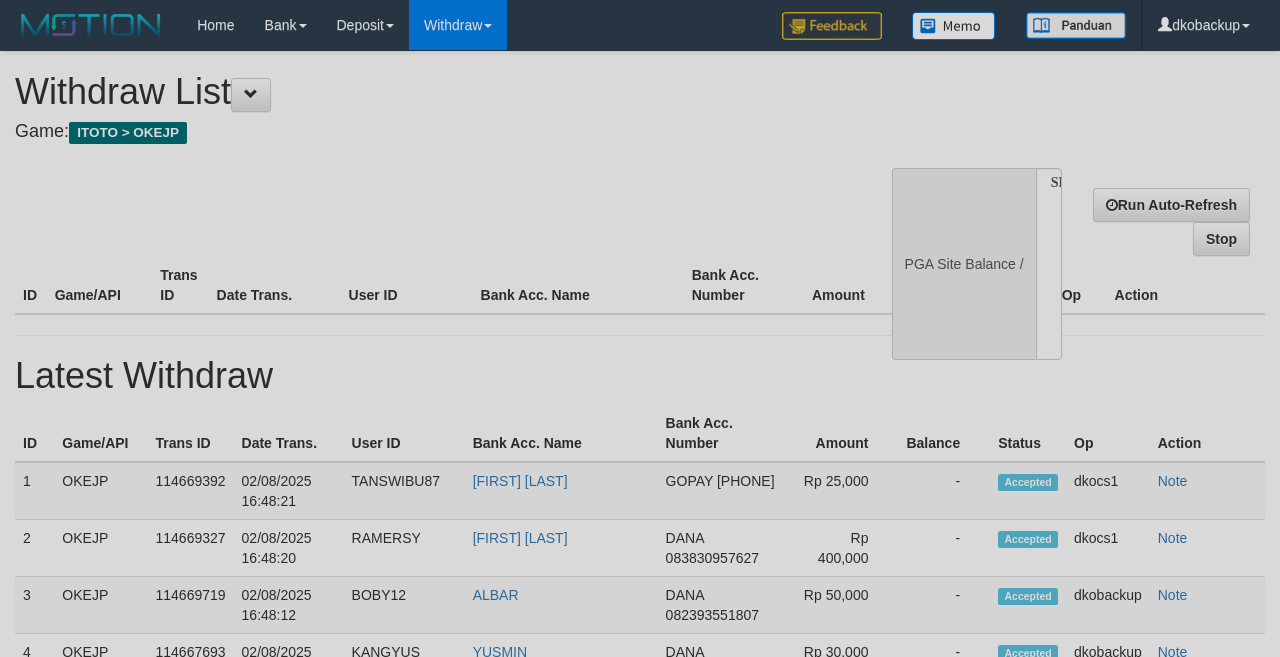 select 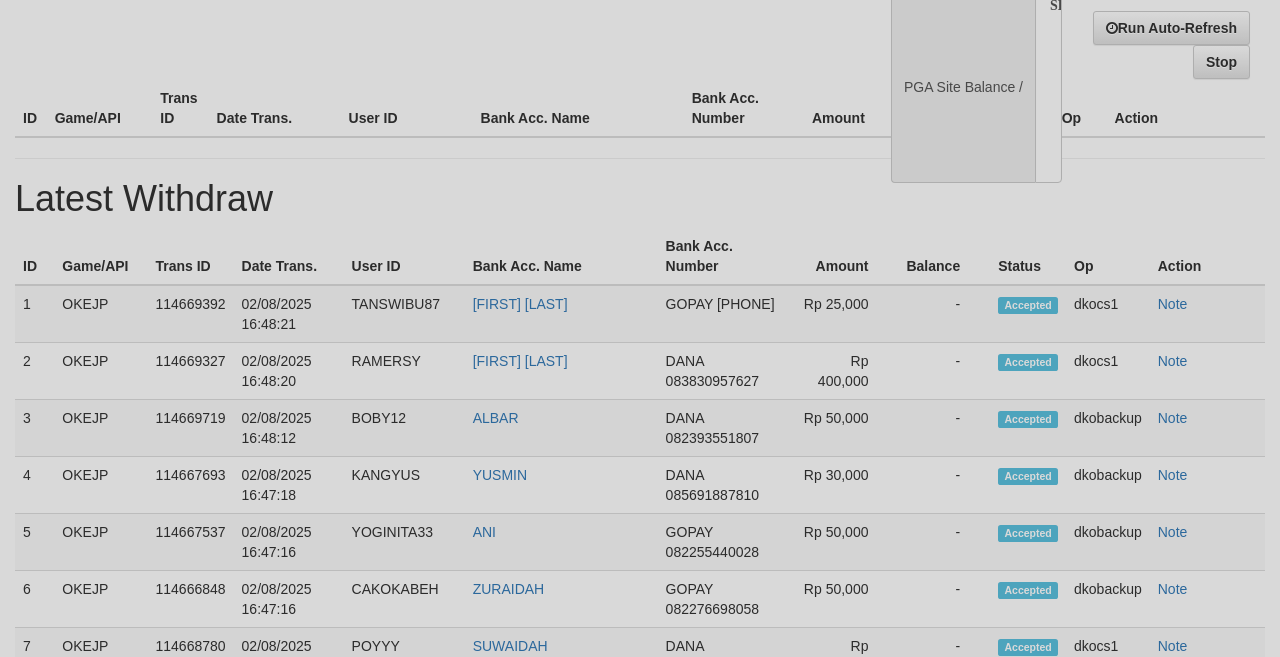 select on "**" 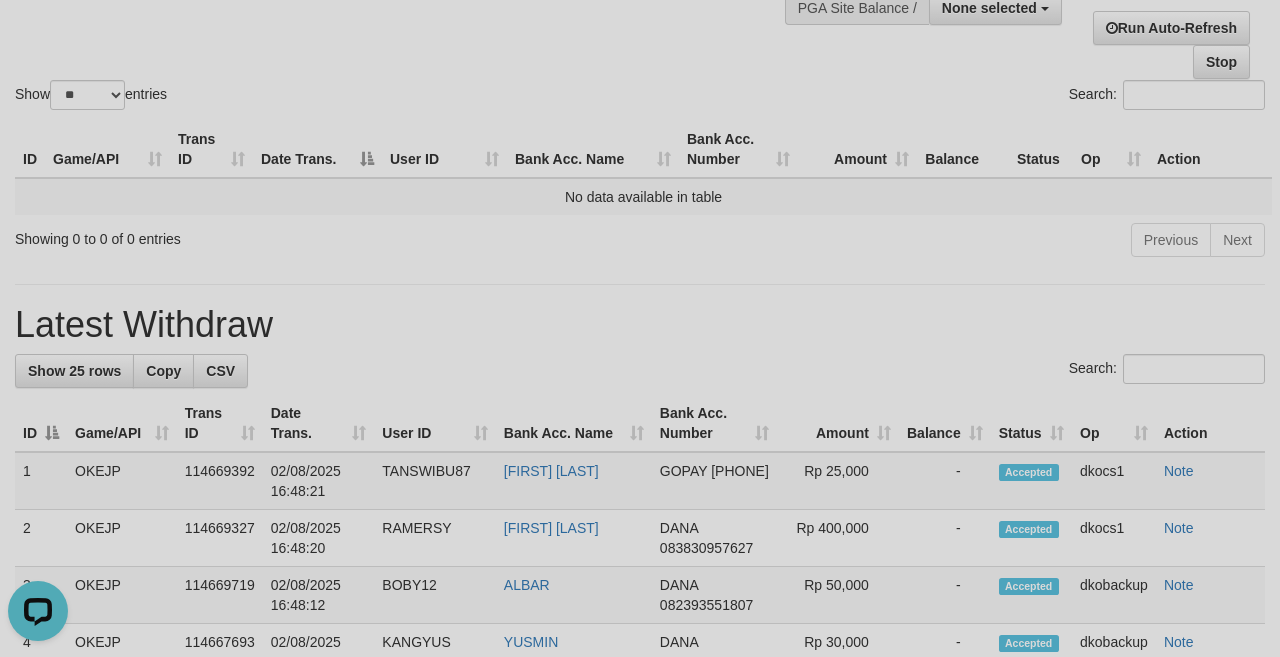 scroll, scrollTop: 0, scrollLeft: 0, axis: both 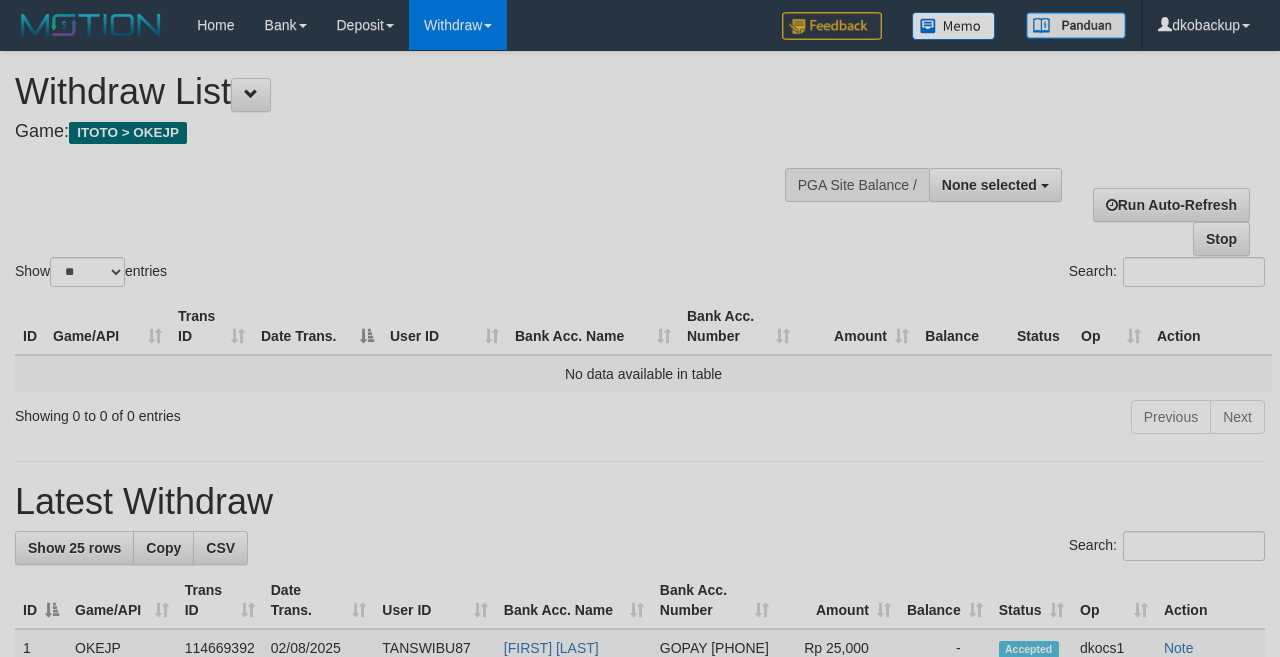 select 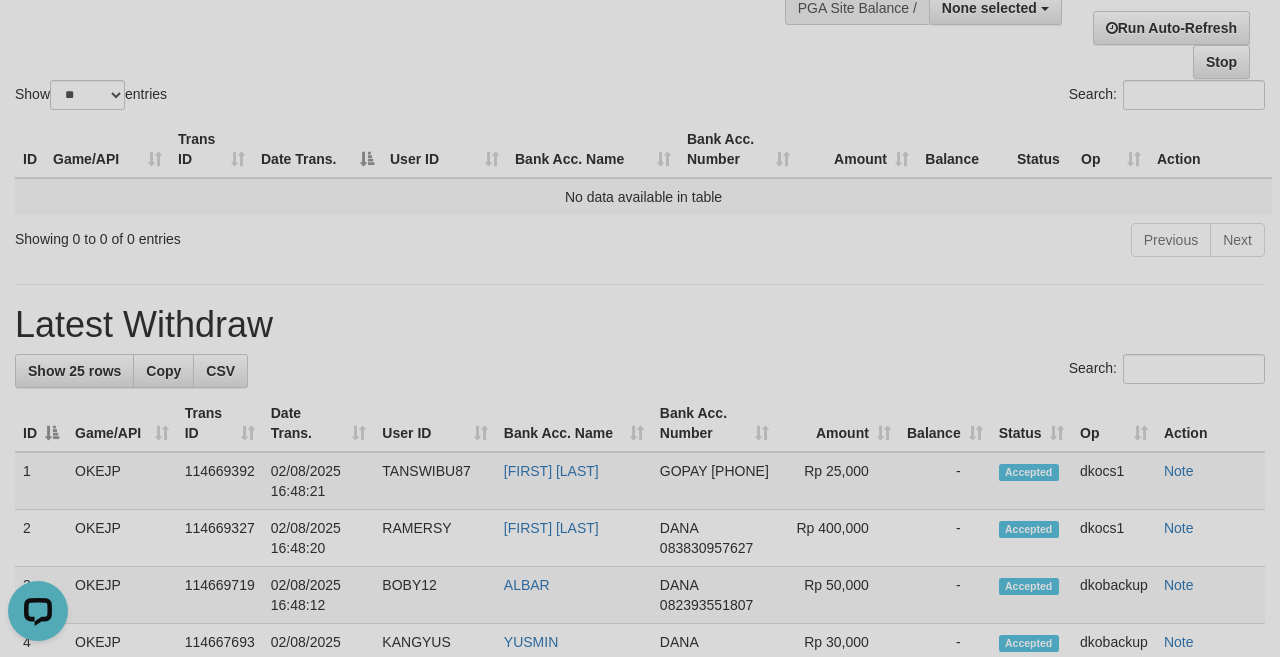 scroll, scrollTop: 0, scrollLeft: 0, axis: both 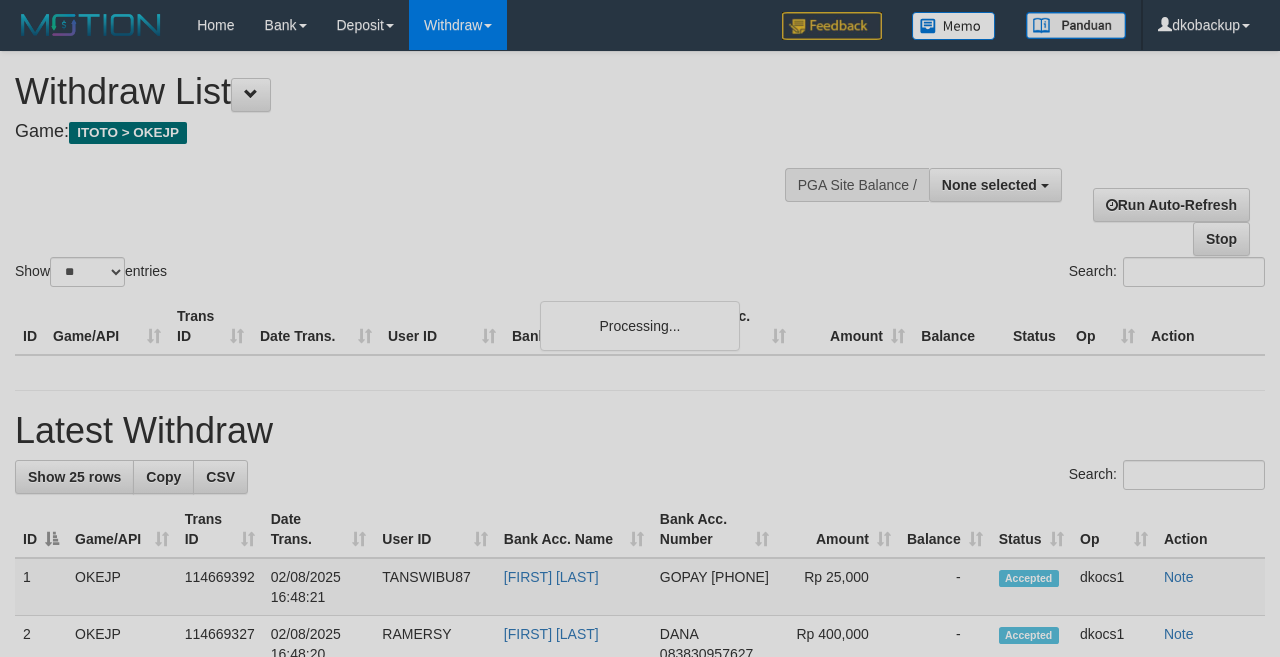 select 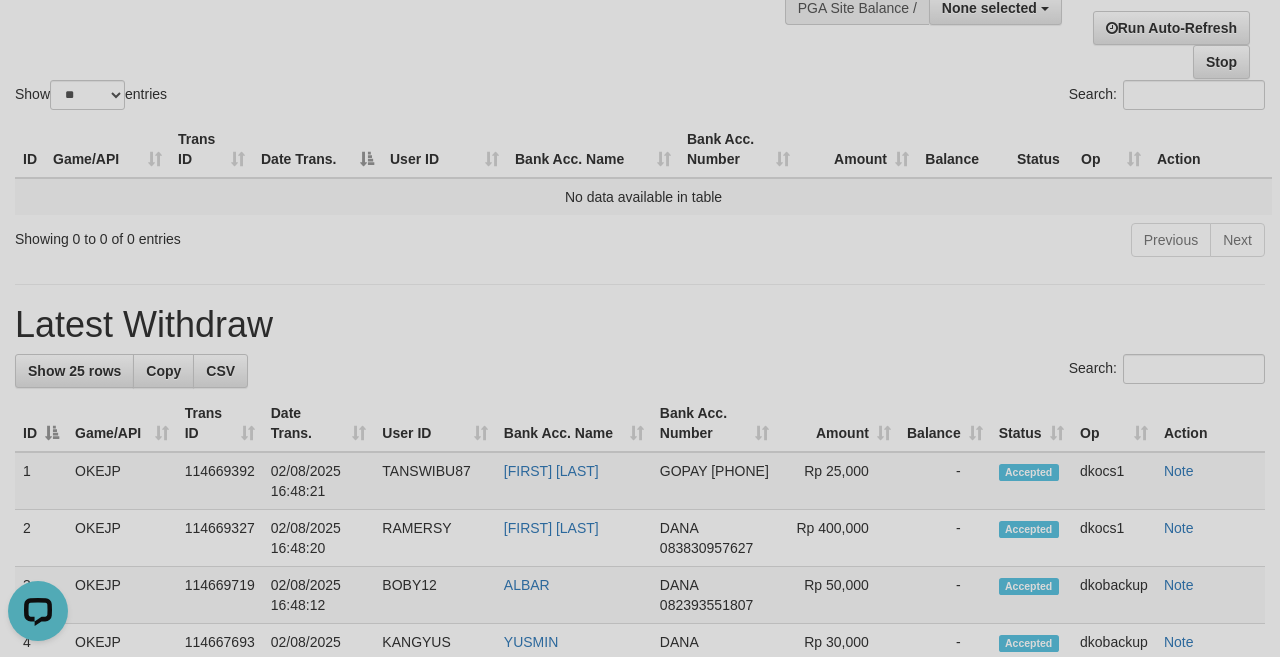 scroll, scrollTop: 0, scrollLeft: 0, axis: both 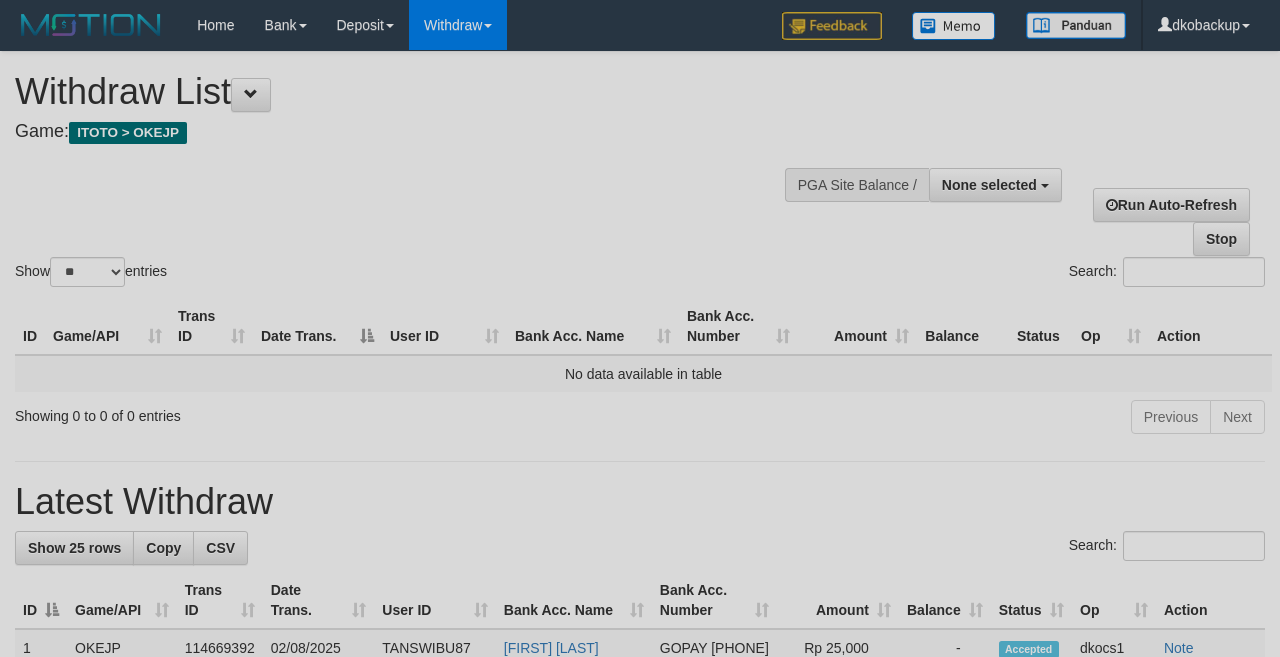 select 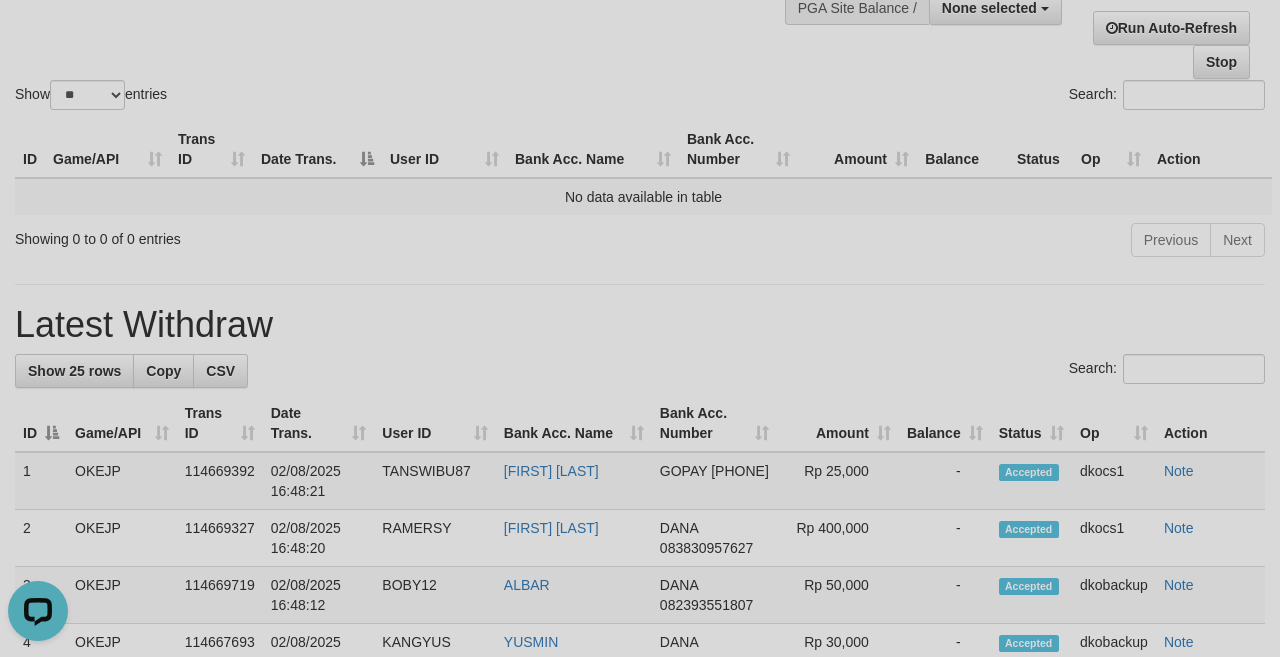 scroll, scrollTop: 0, scrollLeft: 0, axis: both 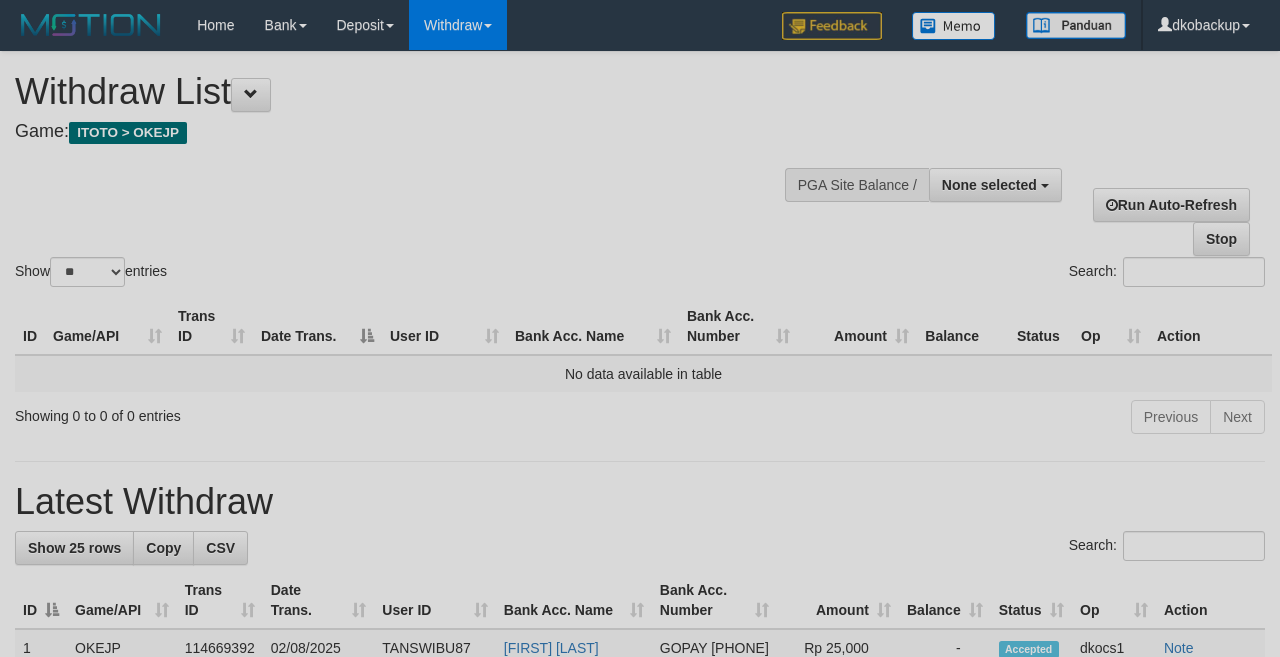 select 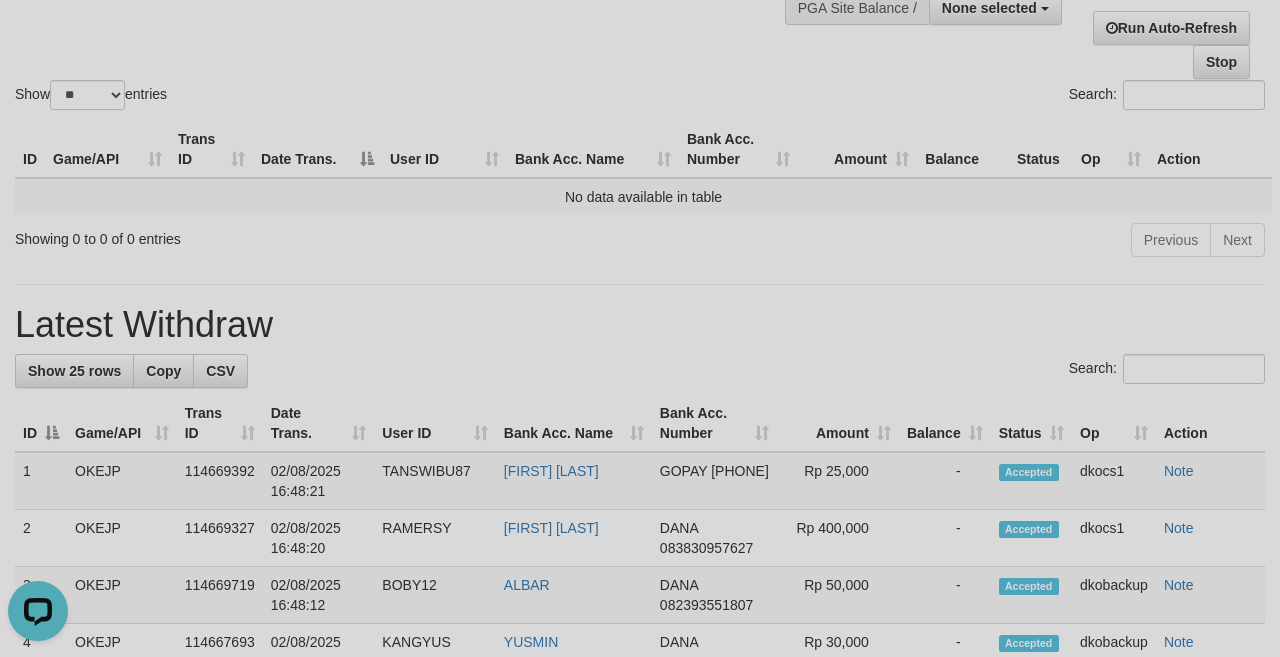 scroll, scrollTop: 0, scrollLeft: 0, axis: both 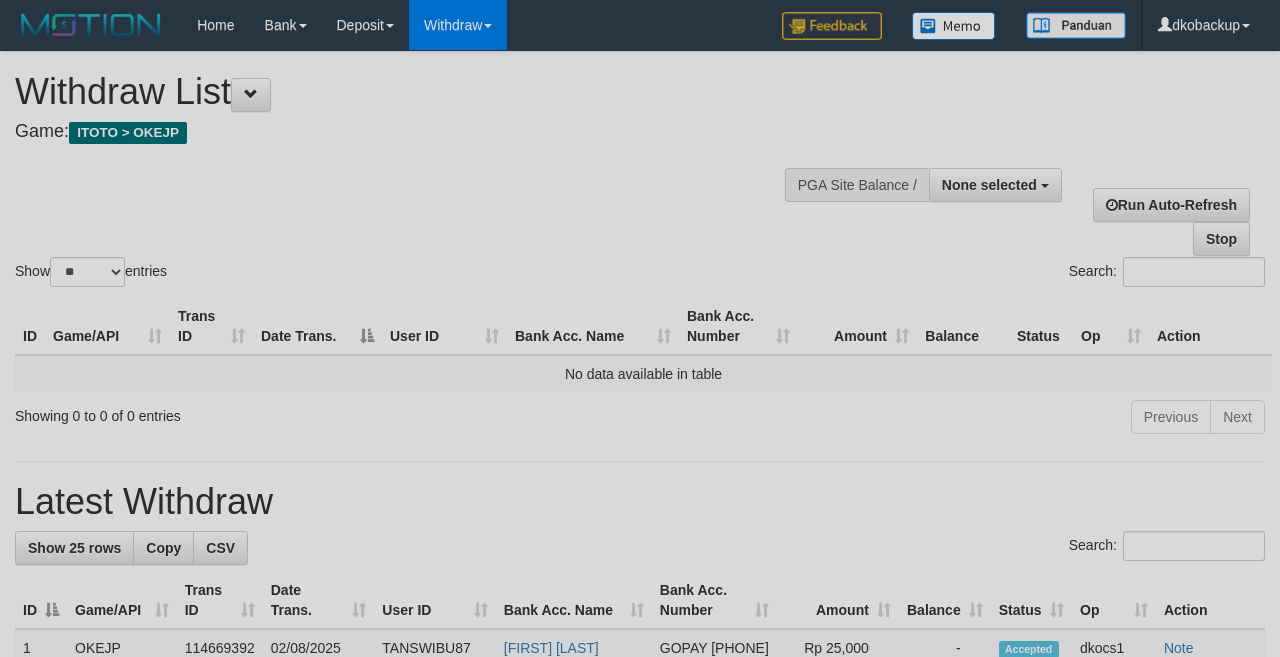 select 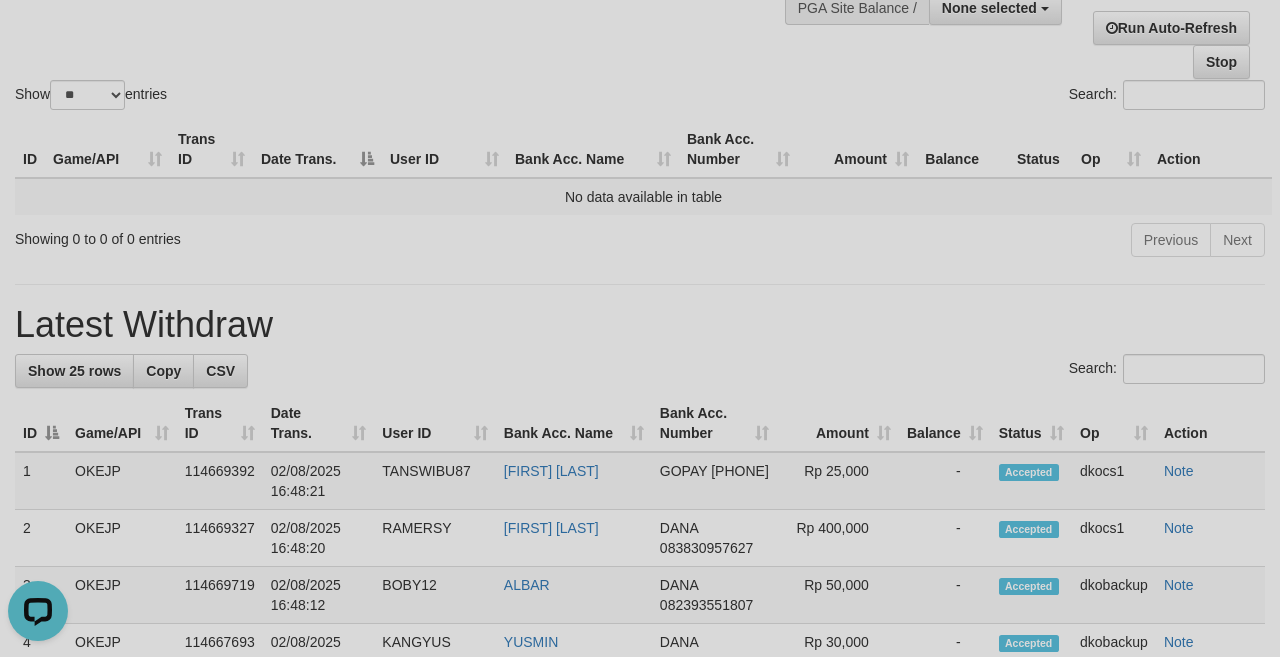 scroll, scrollTop: 0, scrollLeft: 0, axis: both 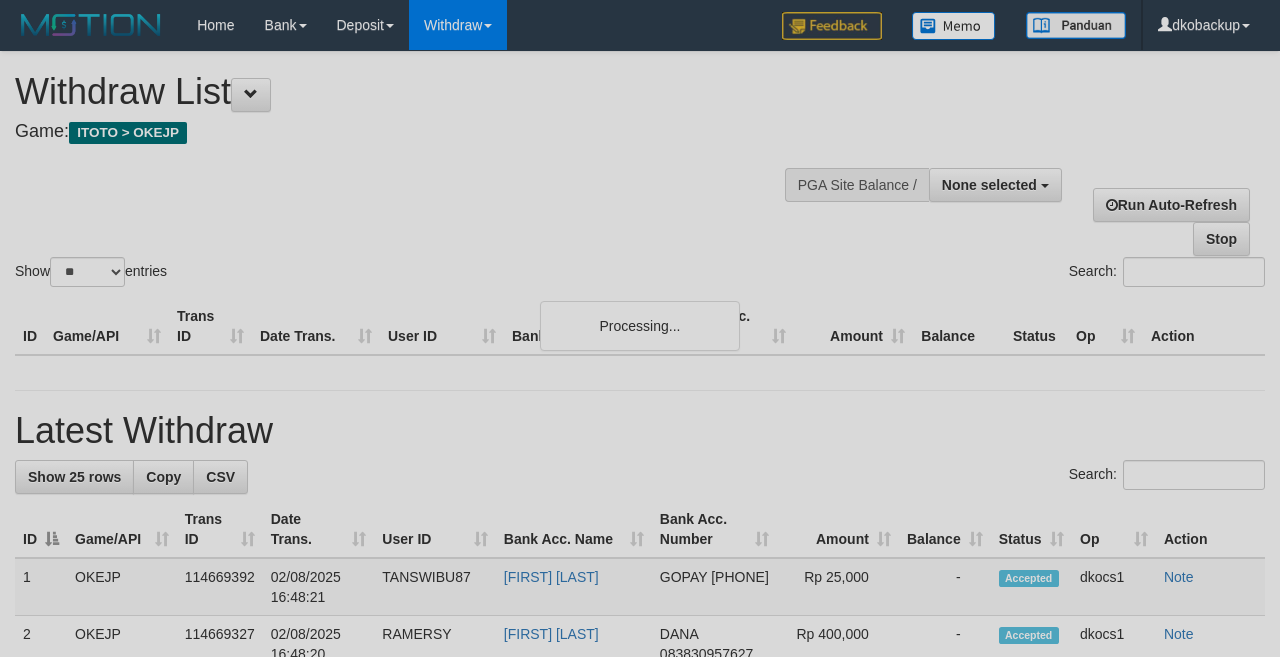 select 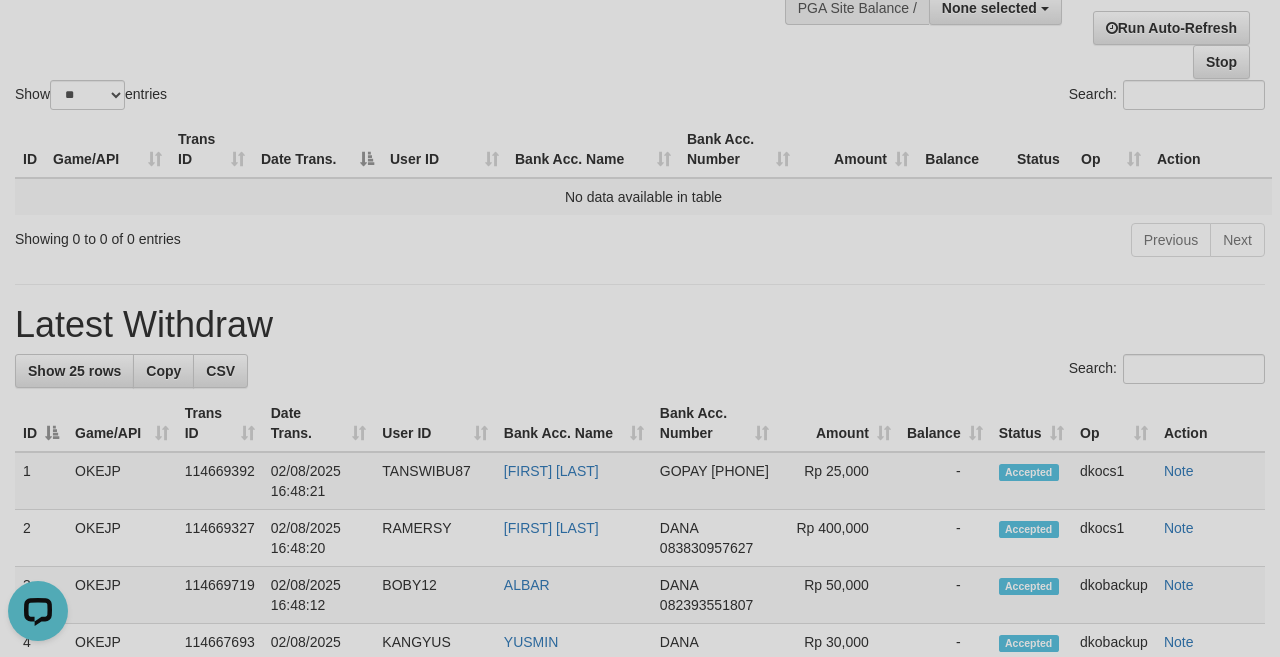 scroll, scrollTop: 0, scrollLeft: 0, axis: both 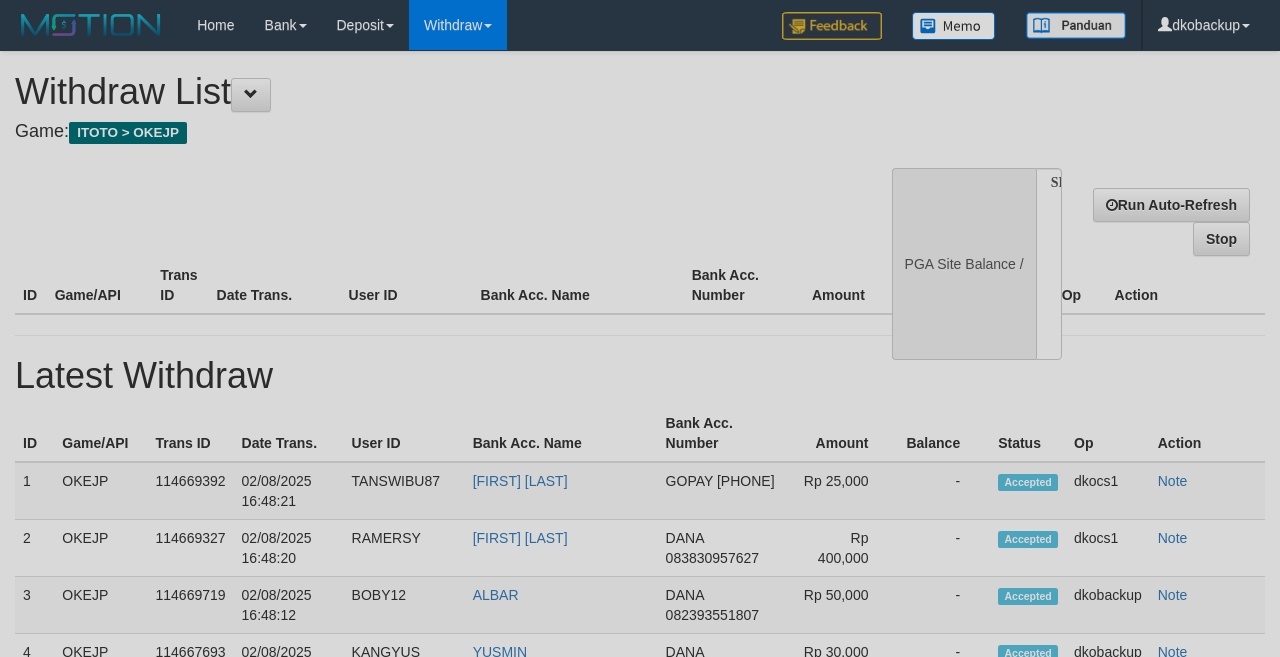 select 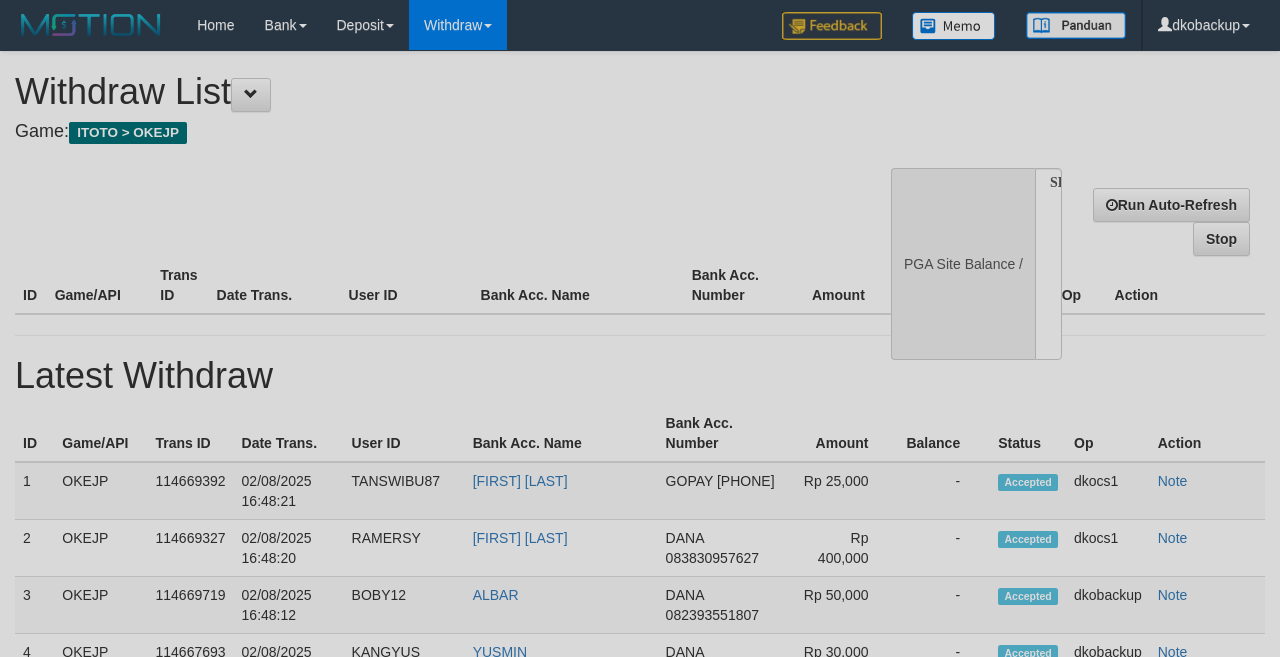 scroll, scrollTop: 177, scrollLeft: 0, axis: vertical 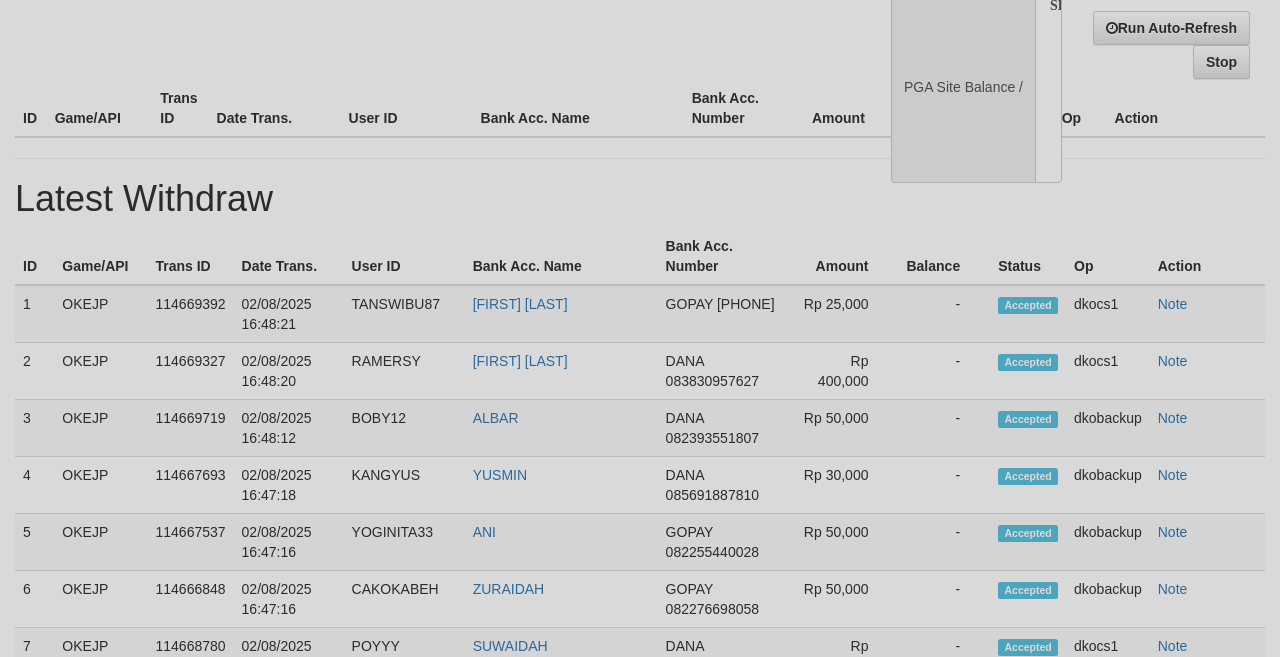 select on "**" 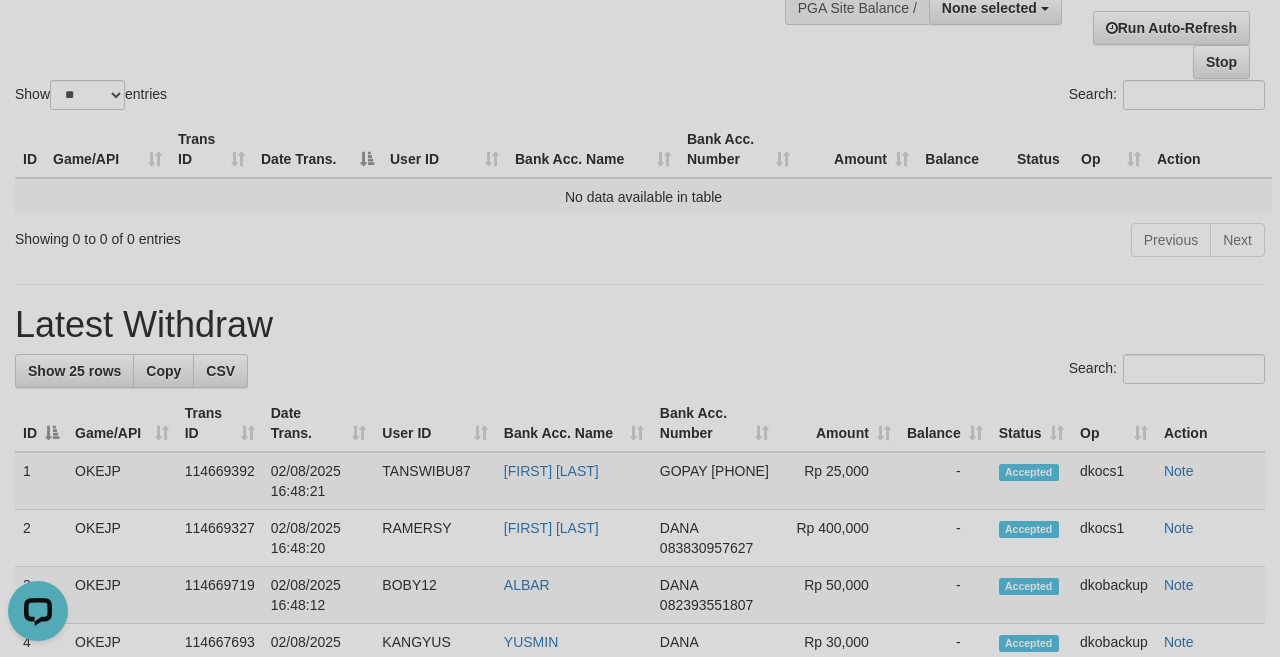 scroll, scrollTop: 0, scrollLeft: 0, axis: both 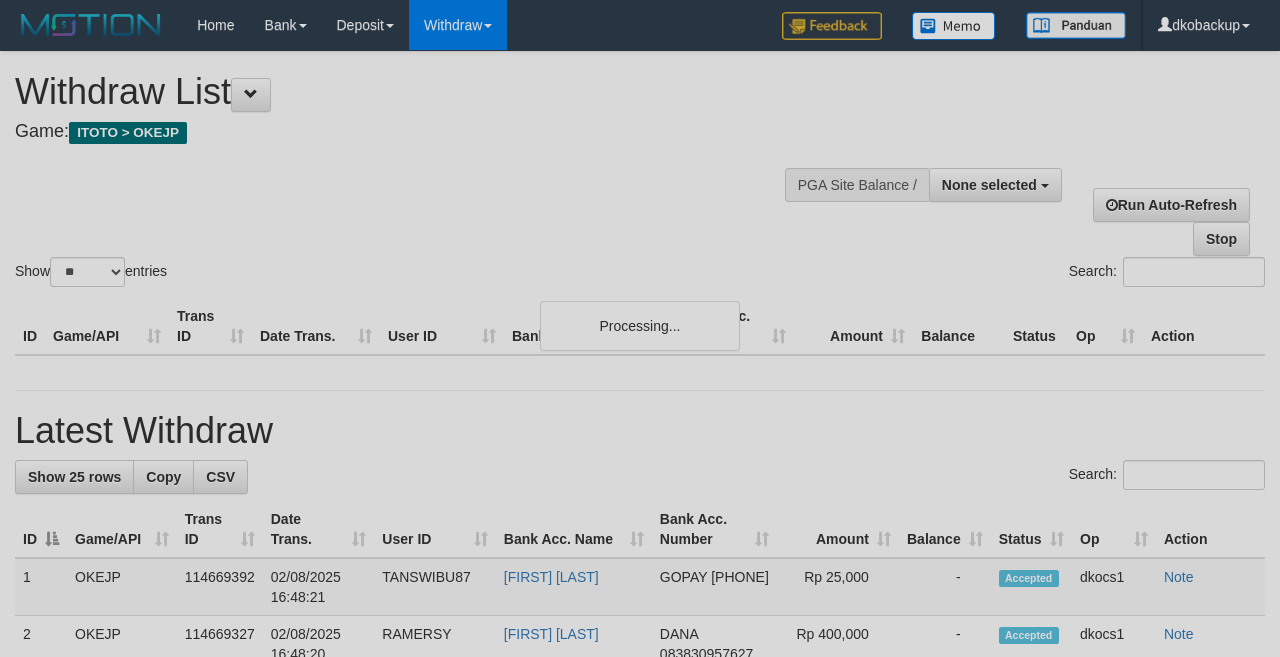 select 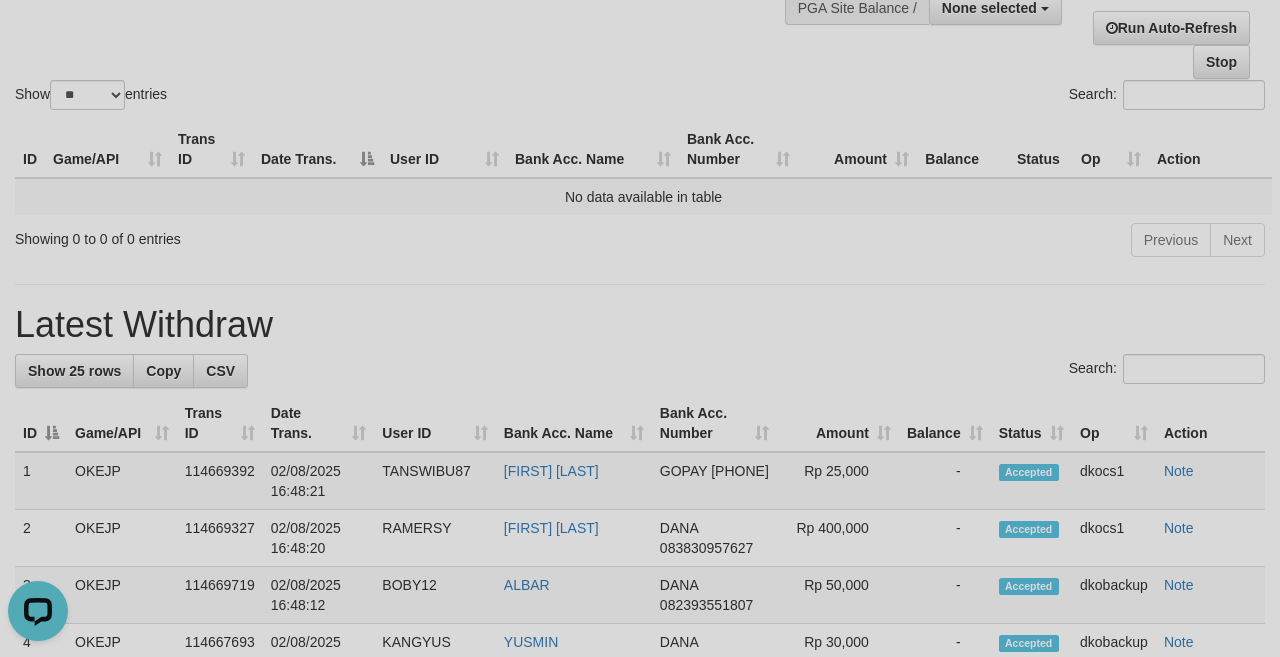 scroll, scrollTop: 0, scrollLeft: 0, axis: both 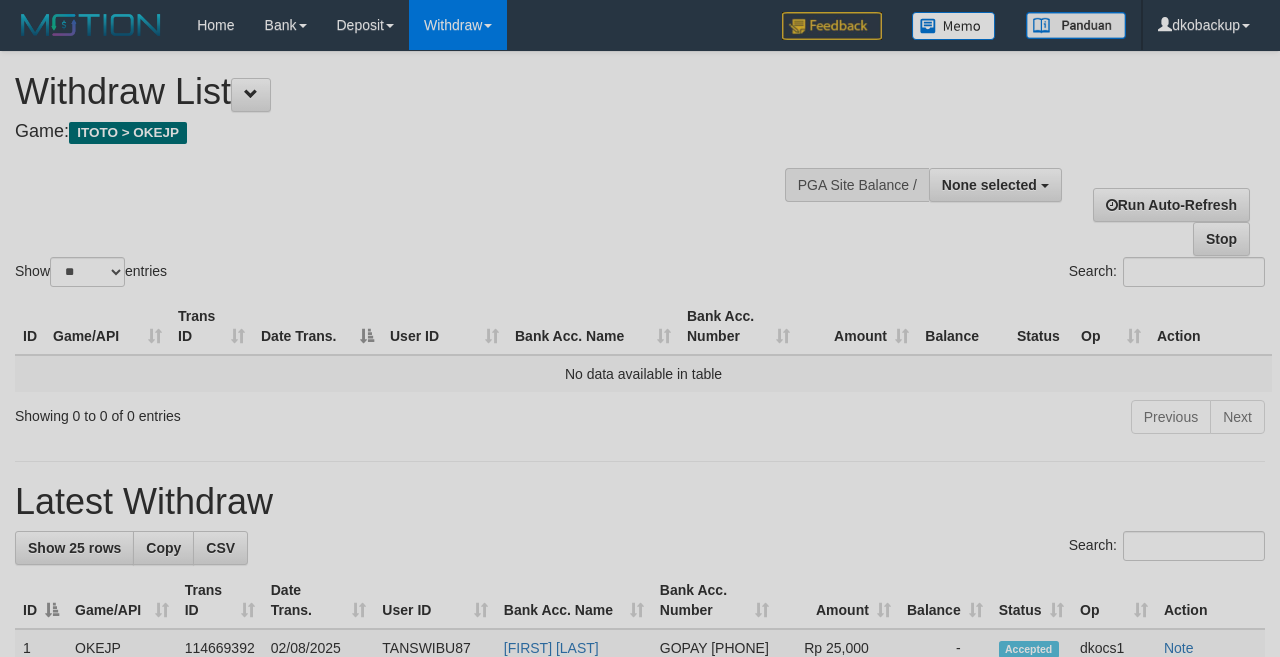 select 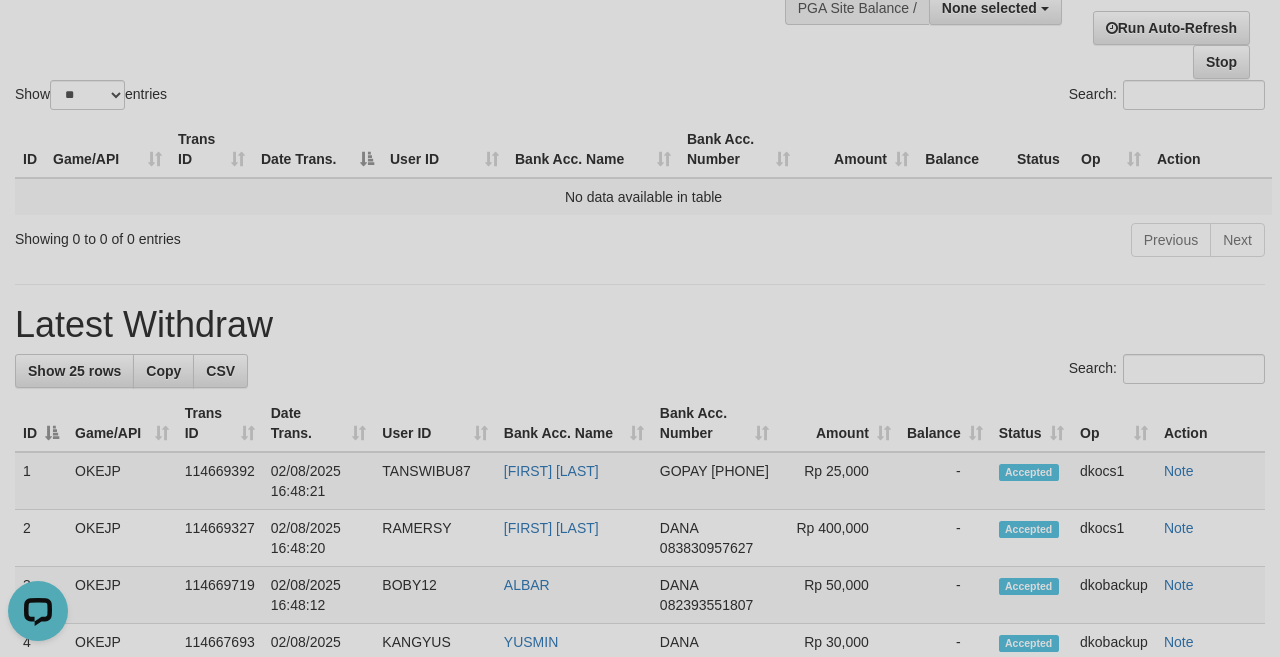 scroll, scrollTop: 0, scrollLeft: 0, axis: both 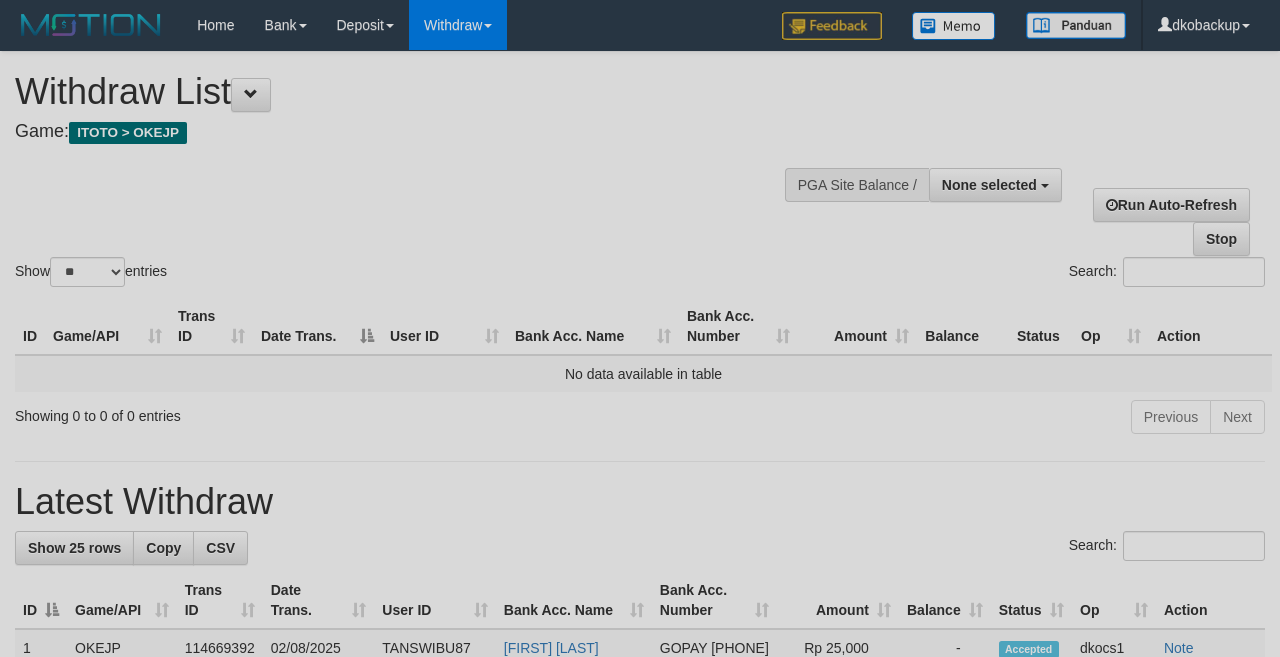 select 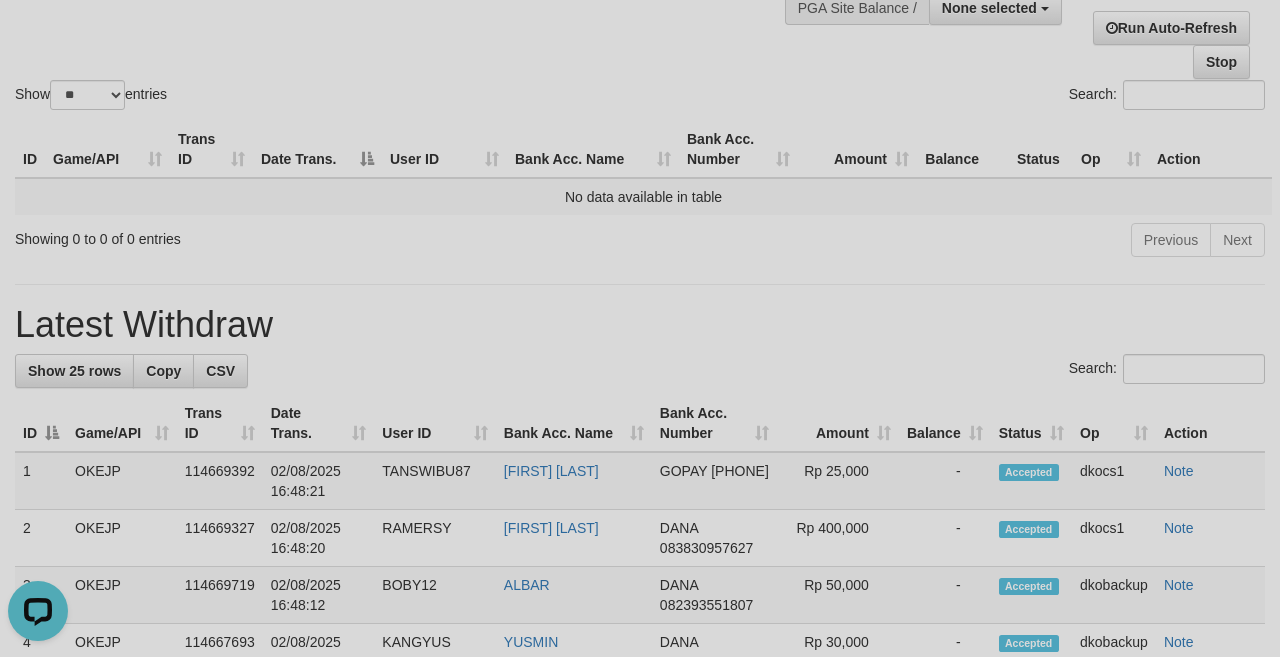 scroll, scrollTop: 0, scrollLeft: 0, axis: both 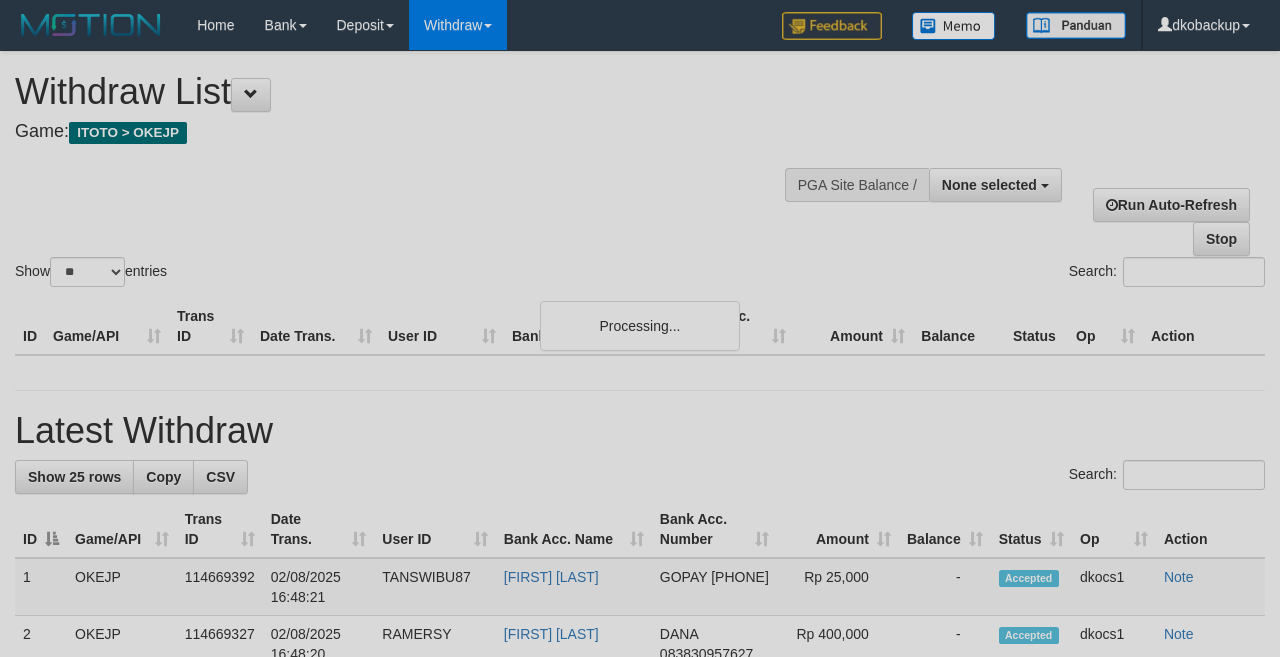 select 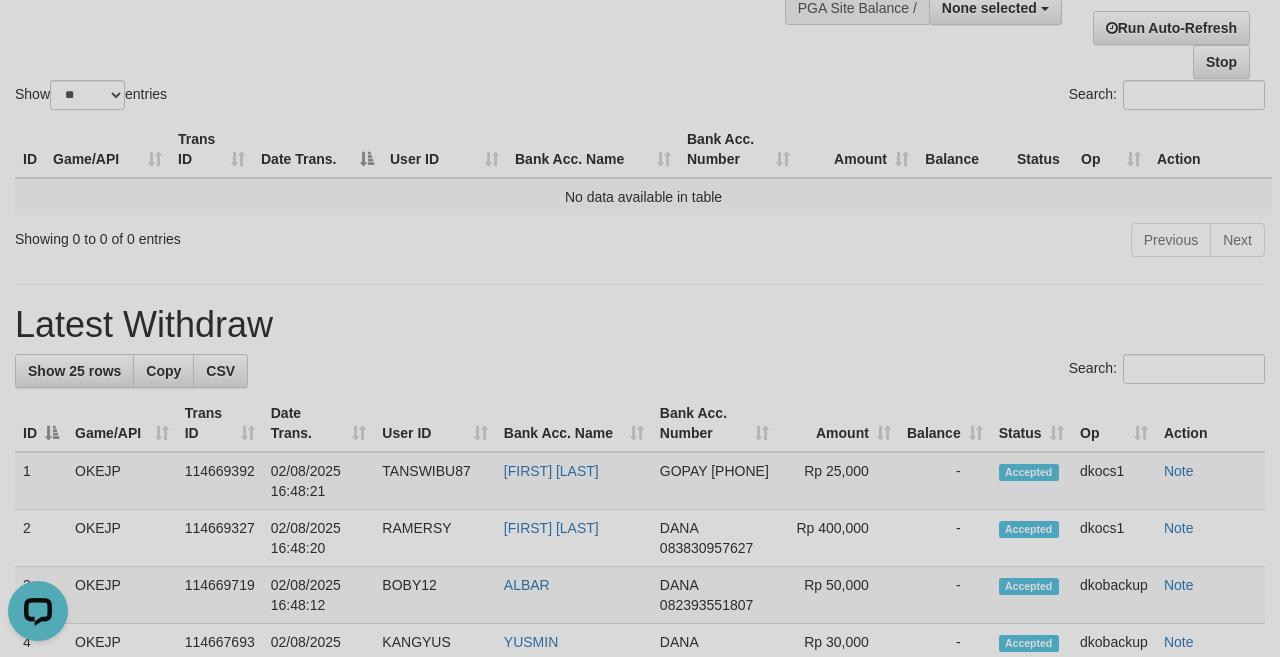 scroll, scrollTop: 0, scrollLeft: 0, axis: both 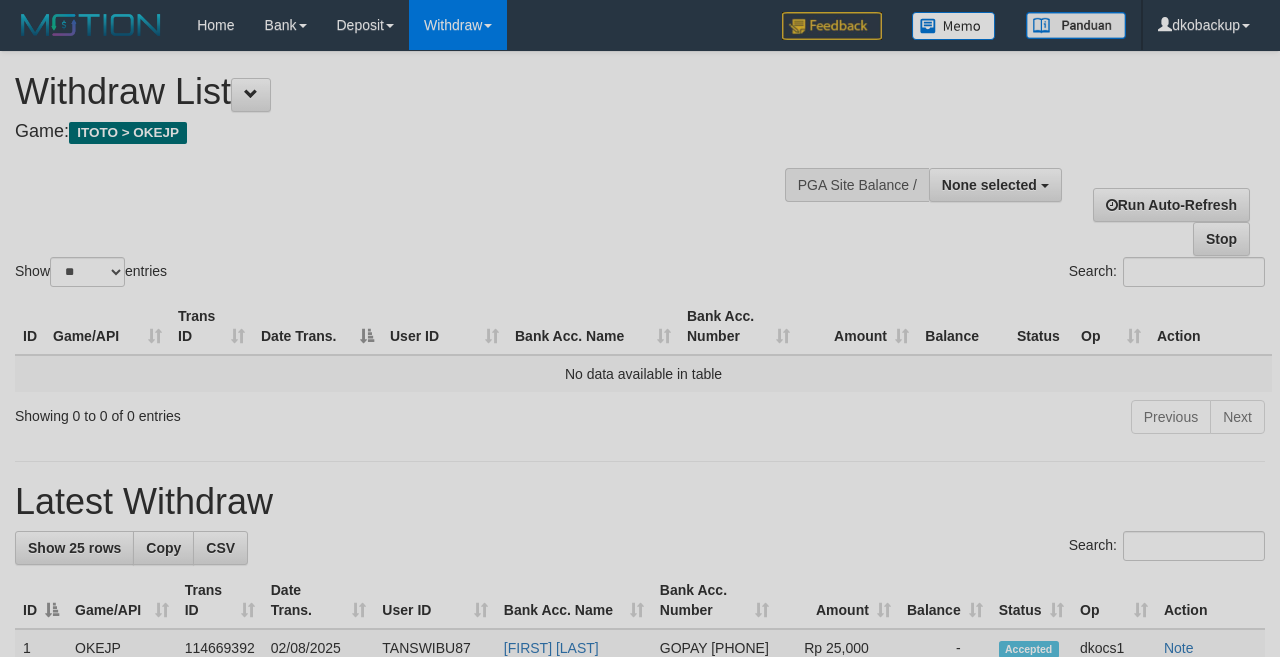 select 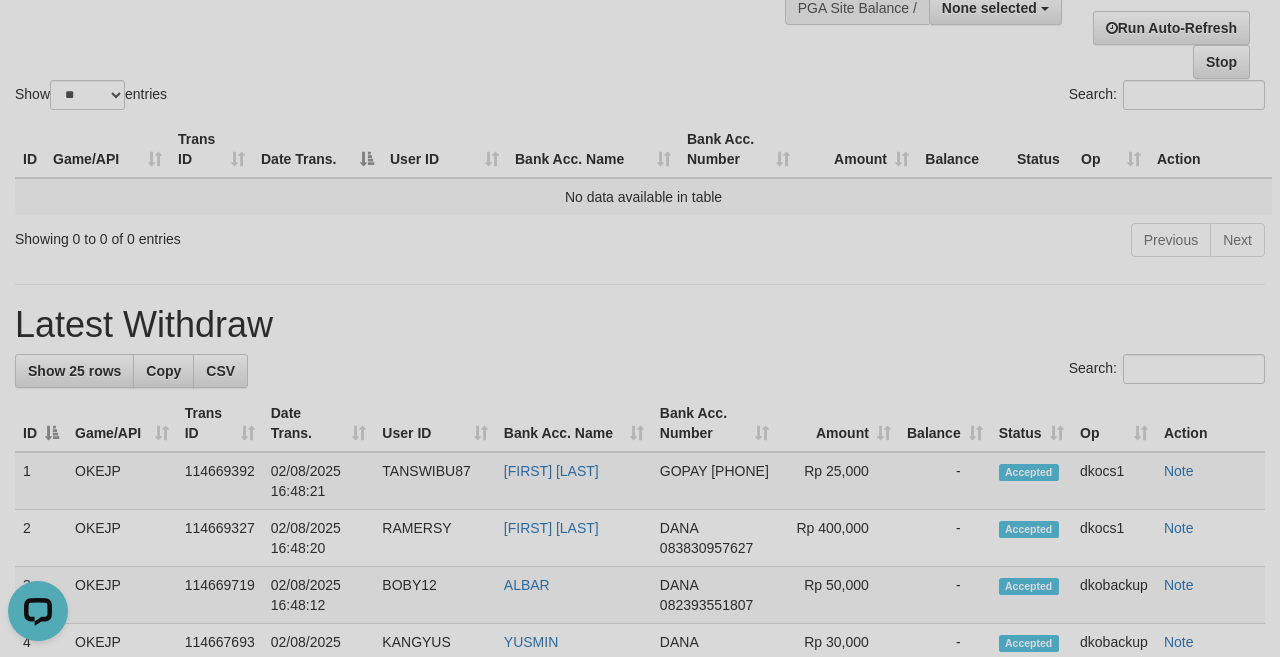 scroll, scrollTop: 0, scrollLeft: 0, axis: both 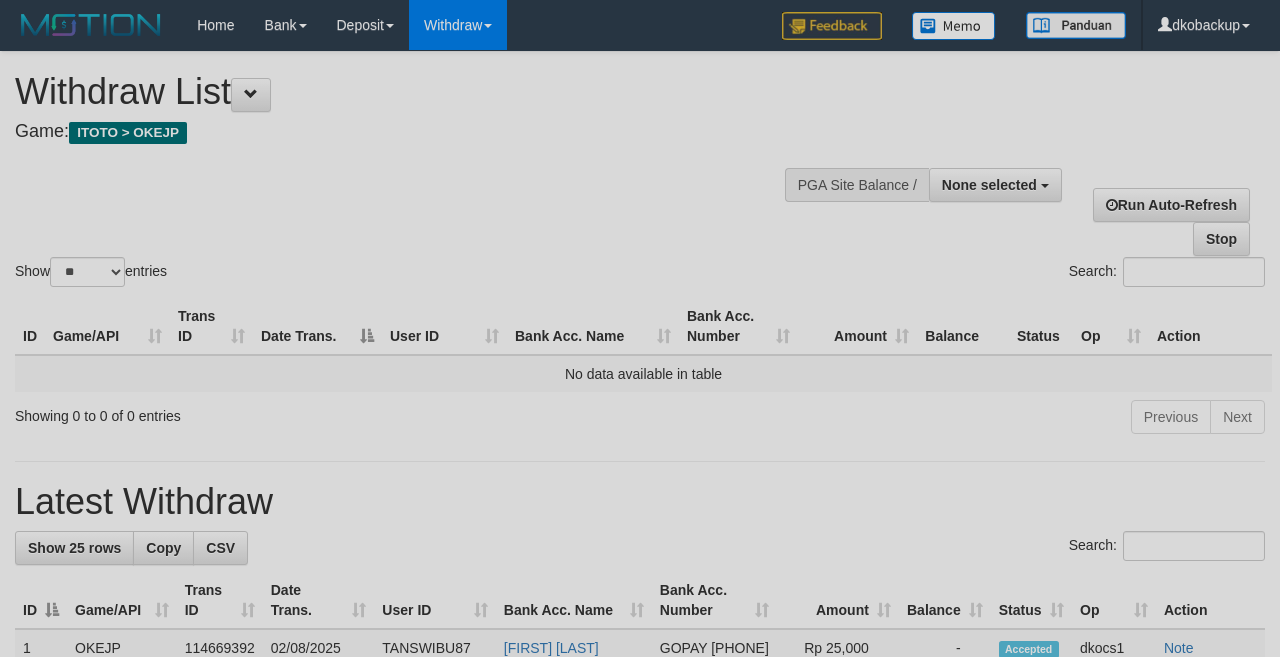 select 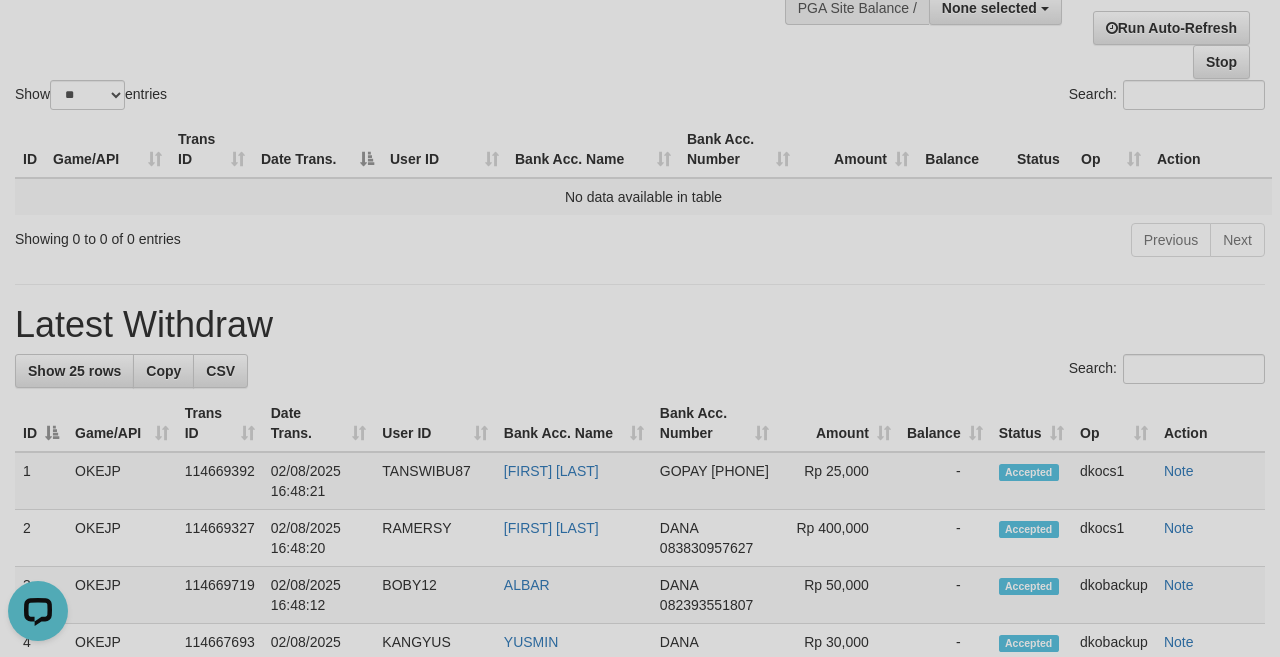 scroll, scrollTop: 0, scrollLeft: 0, axis: both 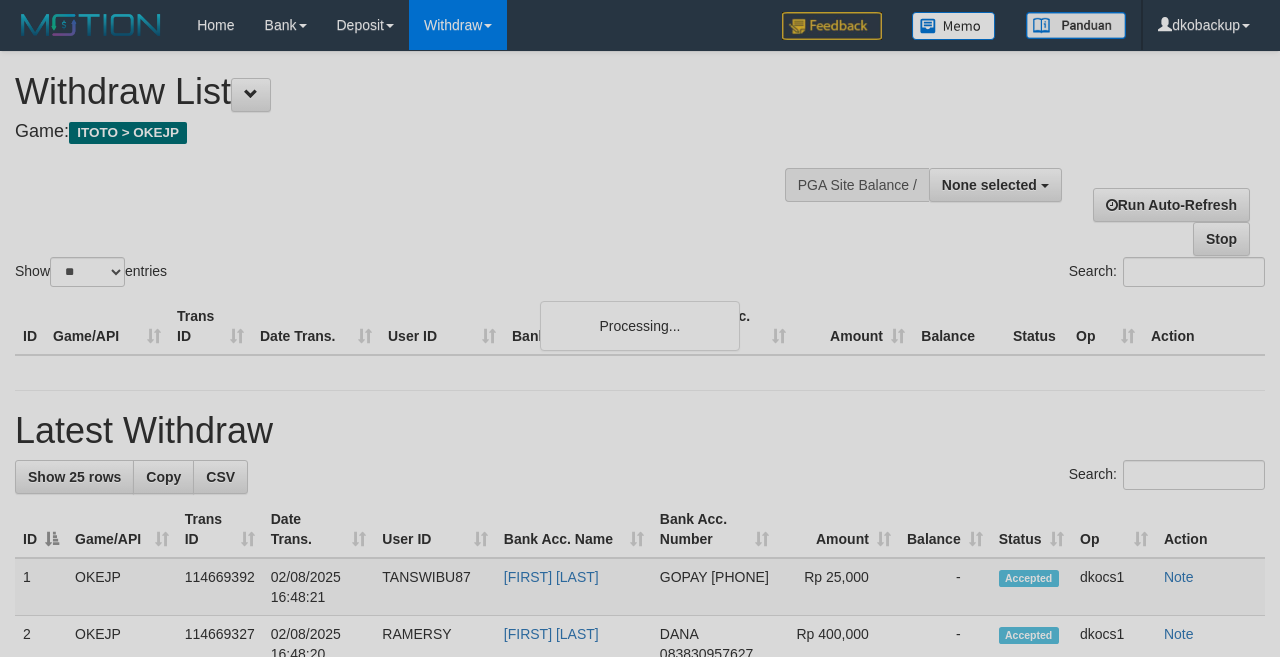 select 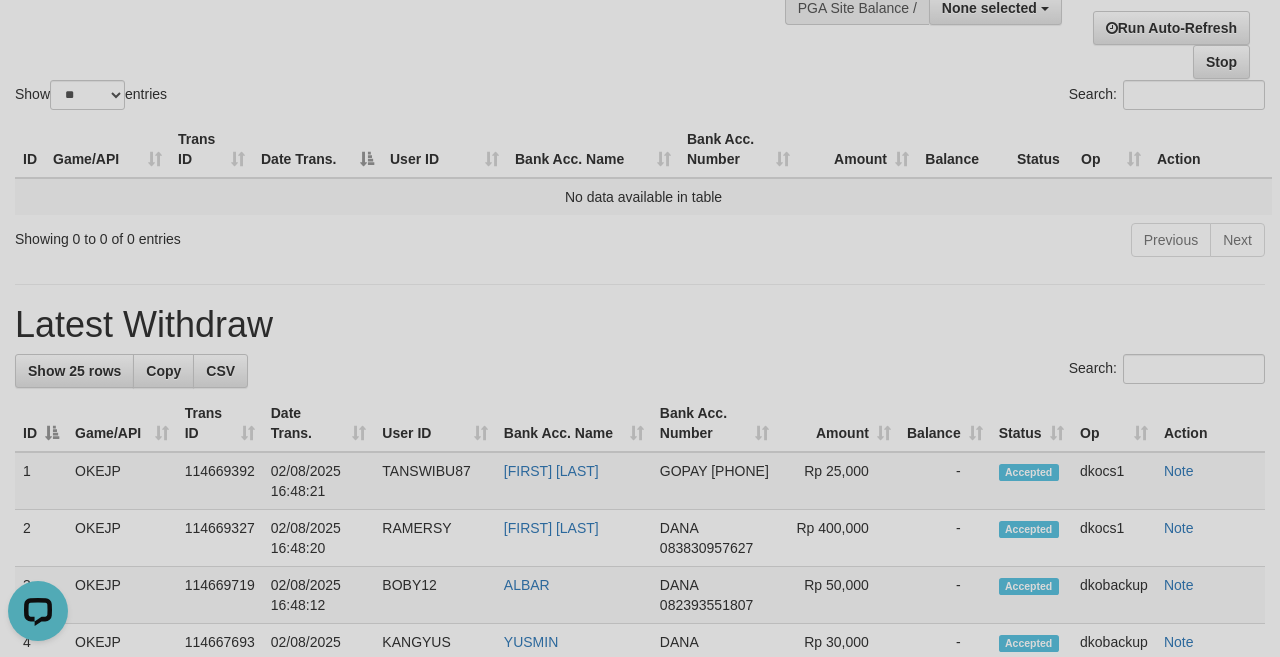 scroll, scrollTop: 0, scrollLeft: 0, axis: both 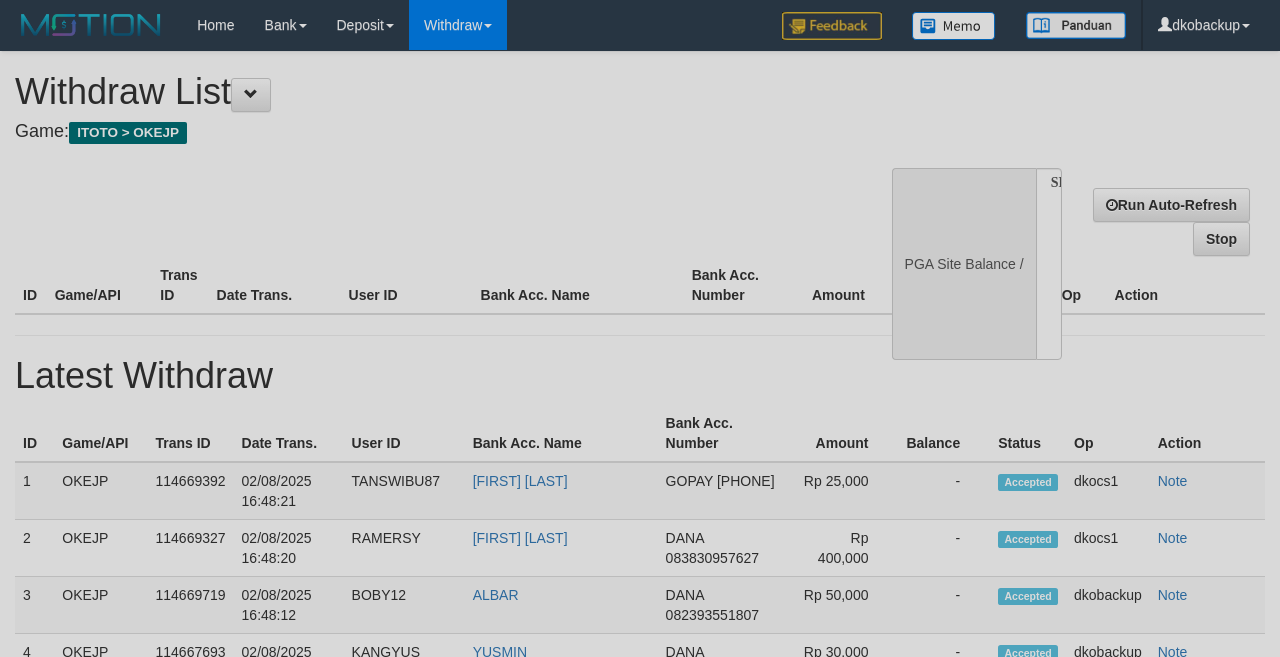 select 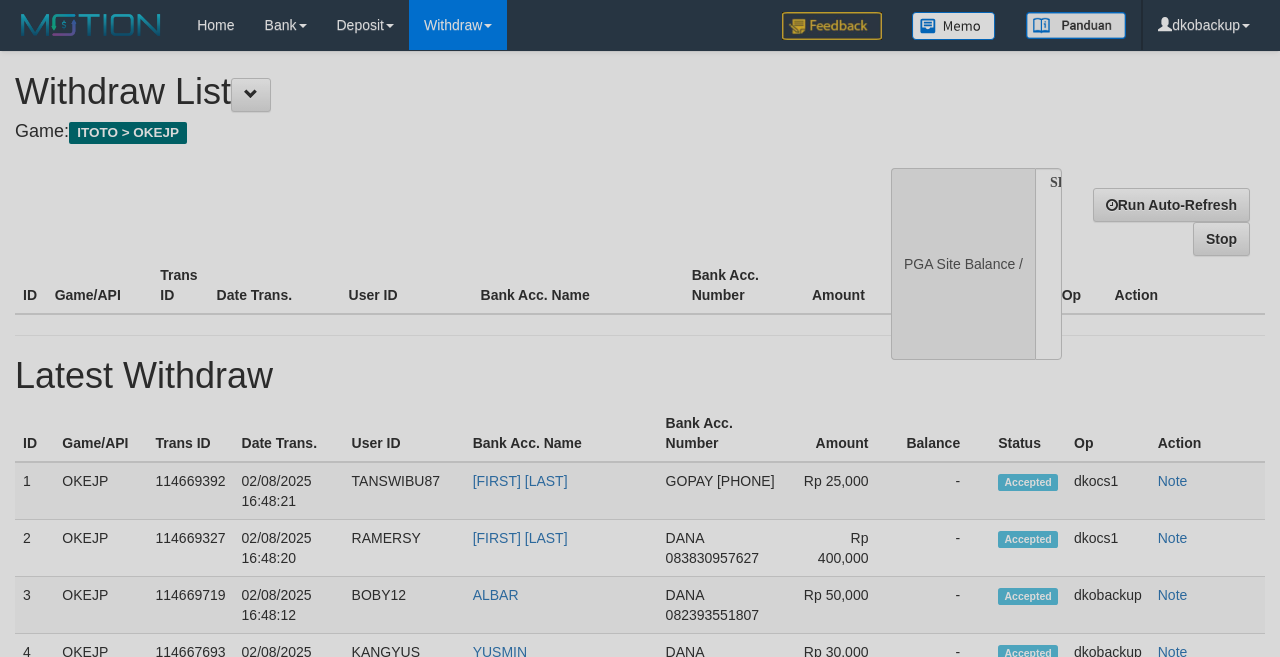 scroll, scrollTop: 177, scrollLeft: 0, axis: vertical 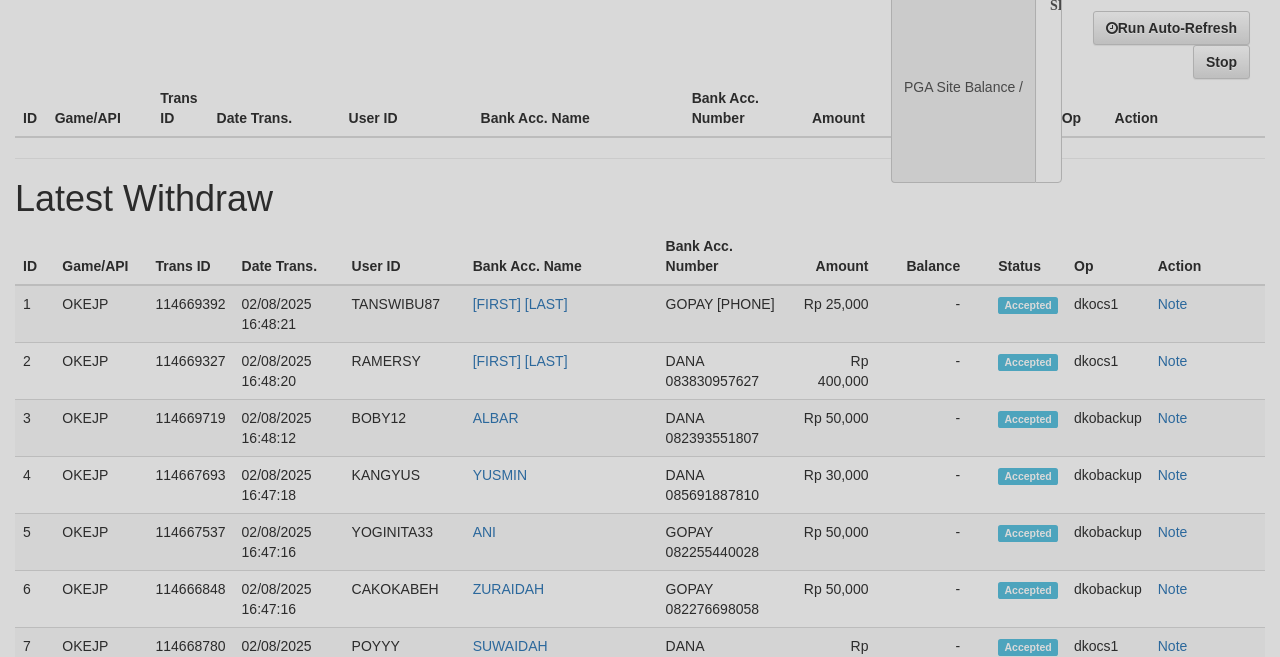 select on "**" 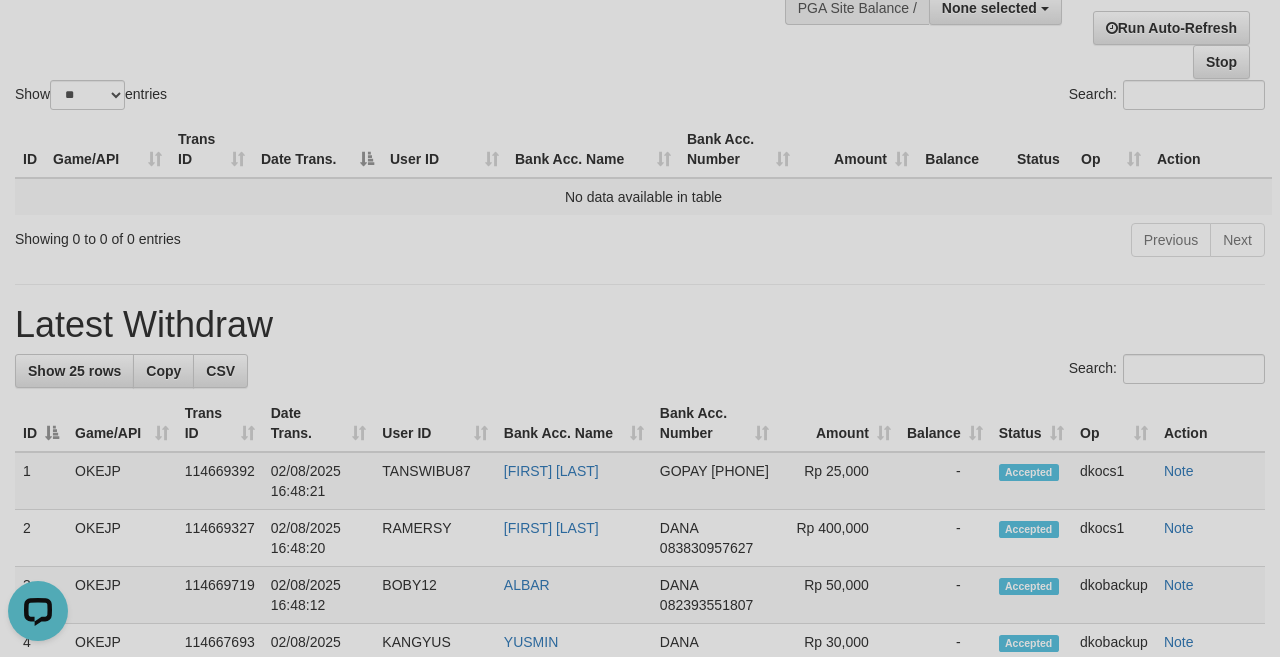 scroll, scrollTop: 0, scrollLeft: 0, axis: both 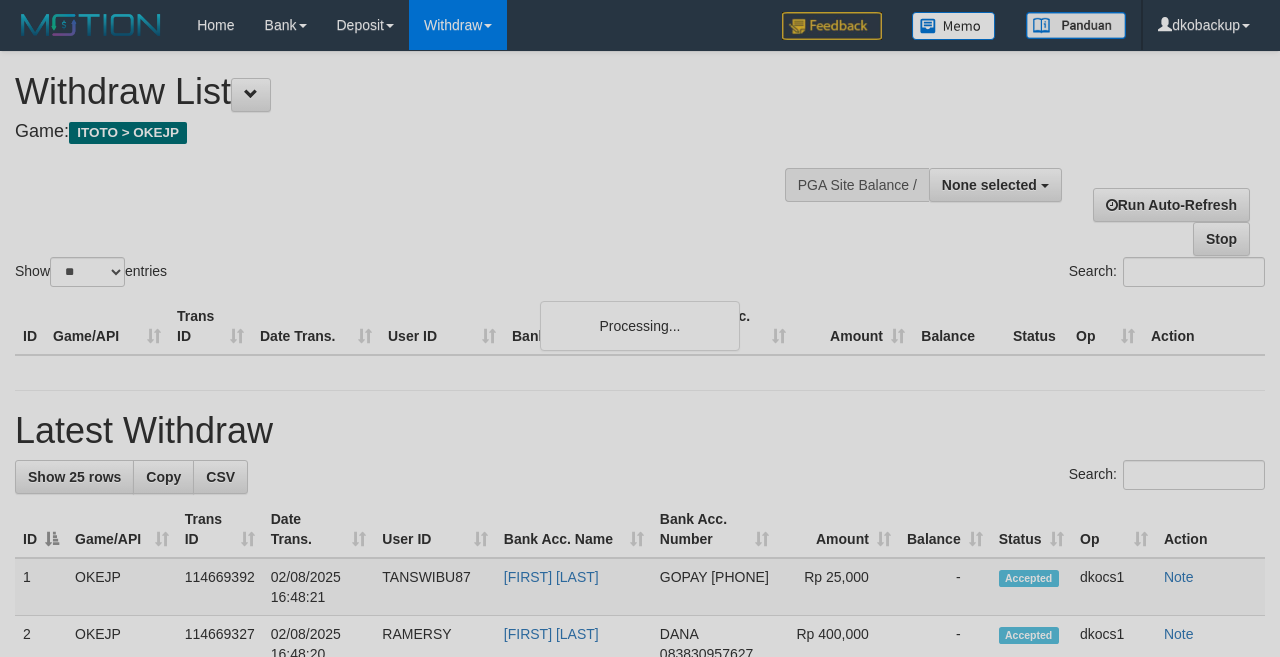 select 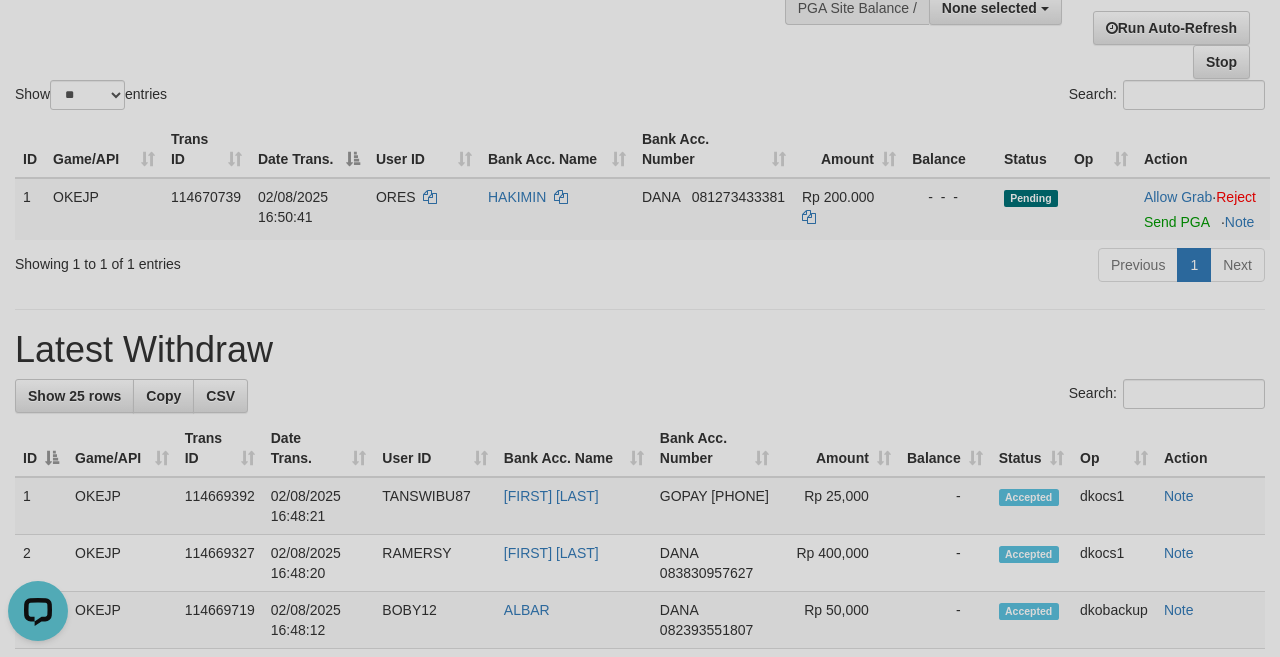 scroll, scrollTop: 0, scrollLeft: 0, axis: both 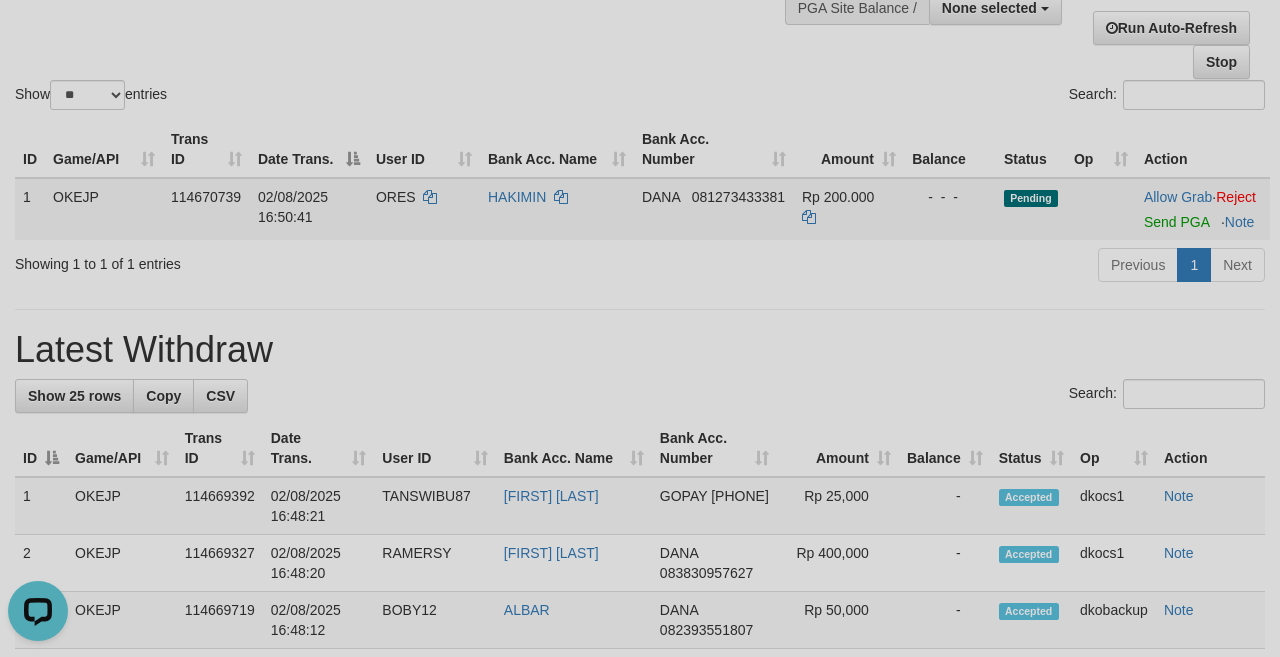 click on "Allow Grab   ·    Reject Send PGA     ·    Note" at bounding box center [1203, 209] 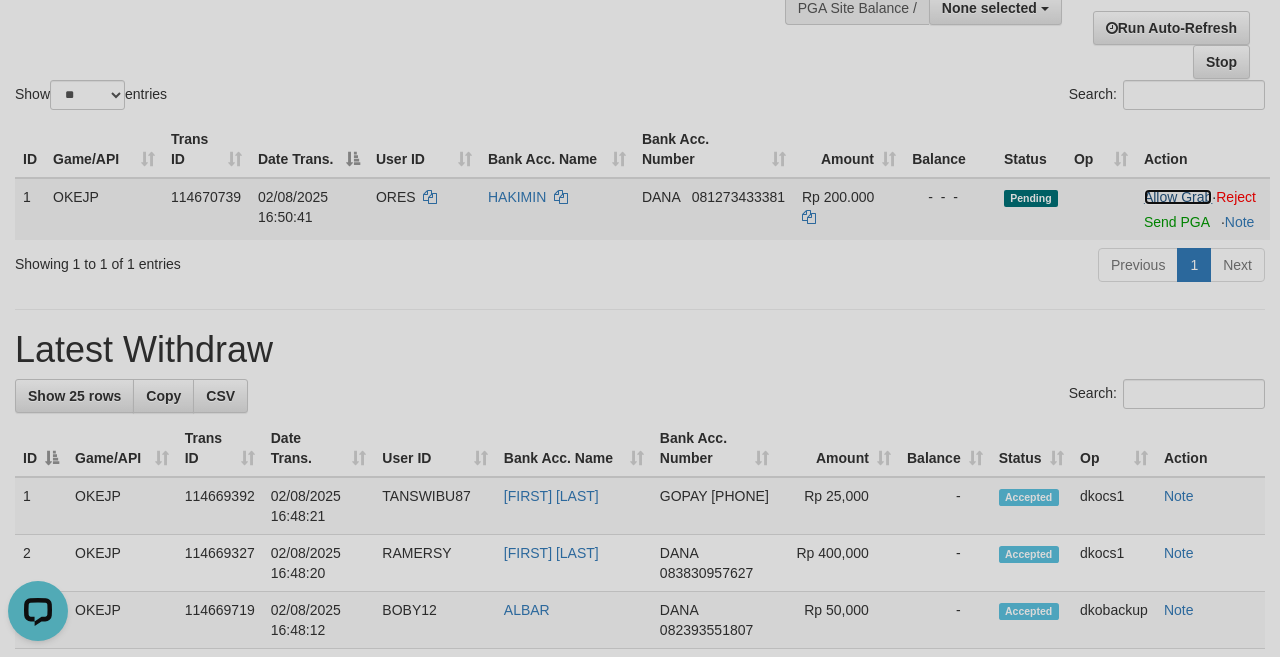 click on "Allow Grab" at bounding box center (1178, 197) 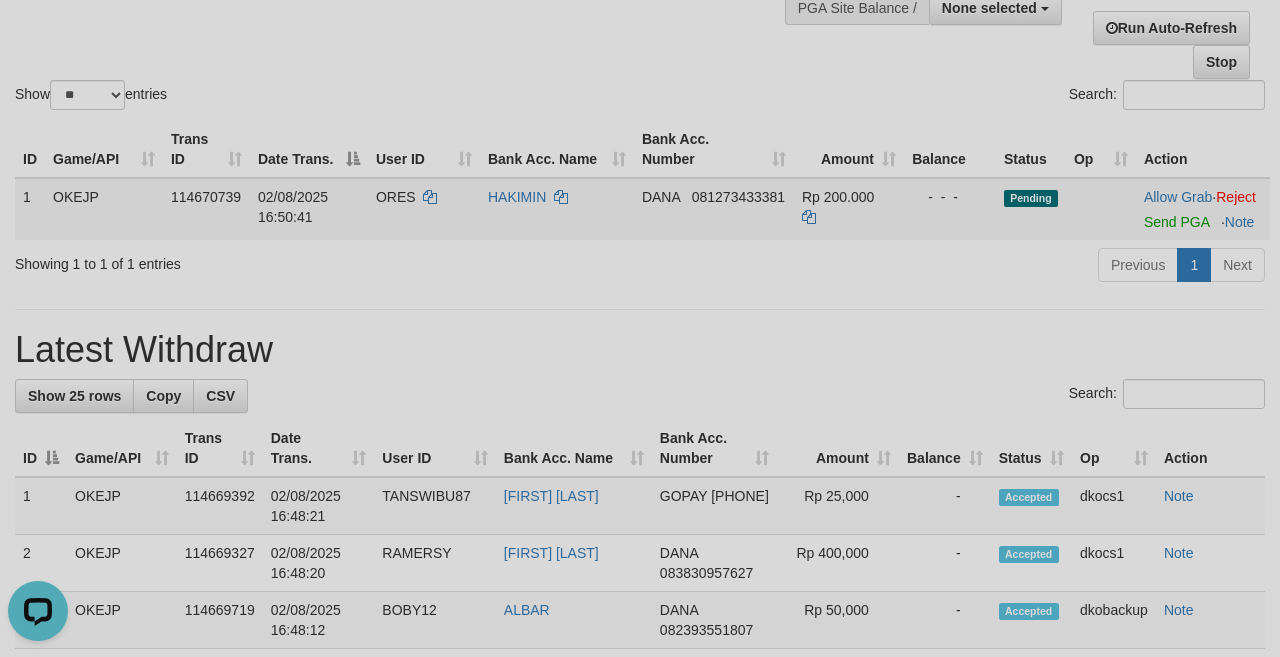 click on "Allow Grab   ·    Reject Send PGA     ·    Note" at bounding box center (1203, 209) 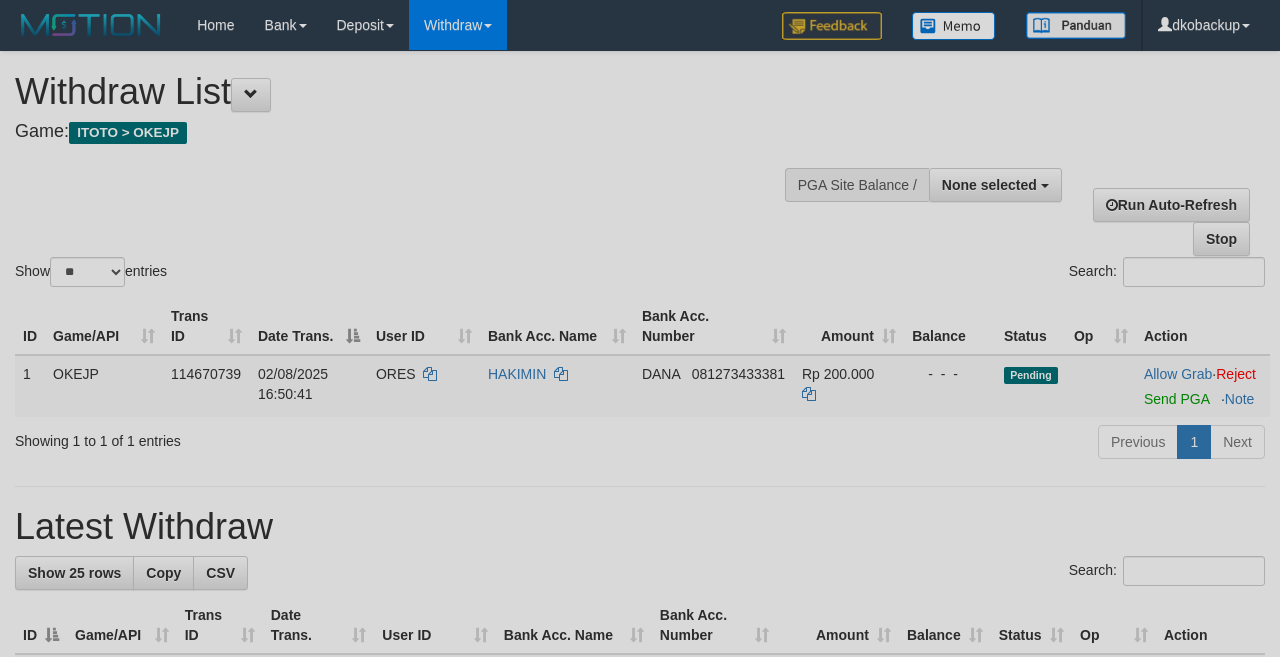 select 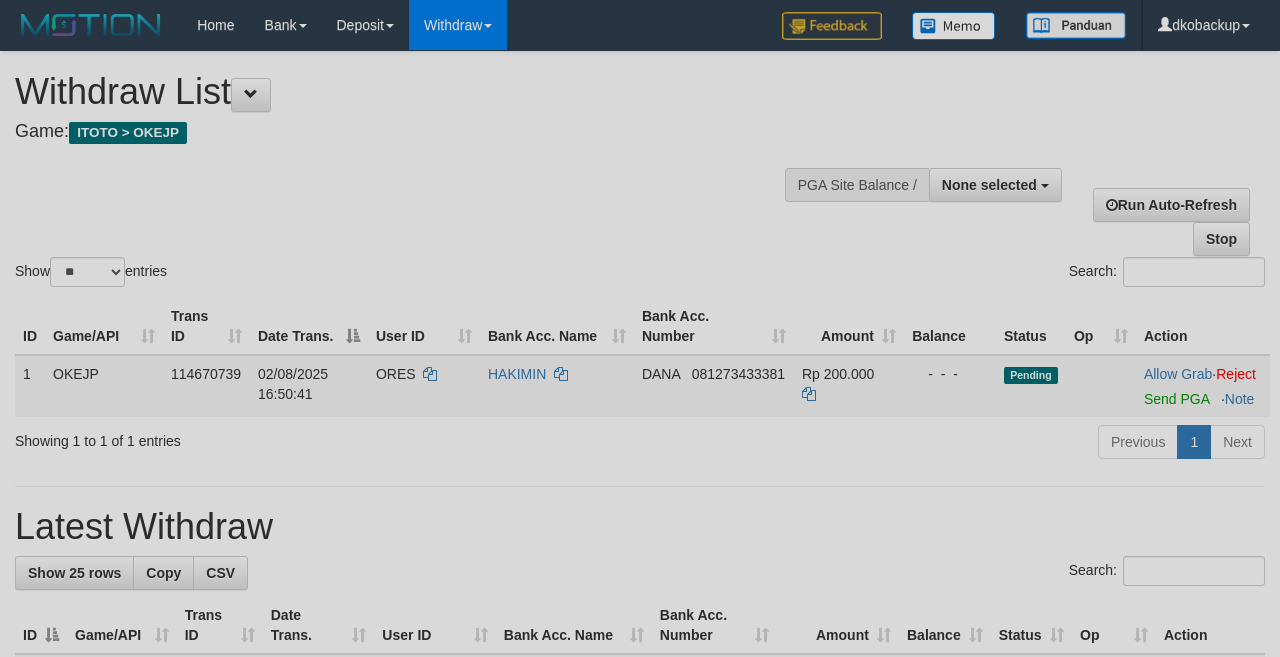 scroll, scrollTop: 177, scrollLeft: 0, axis: vertical 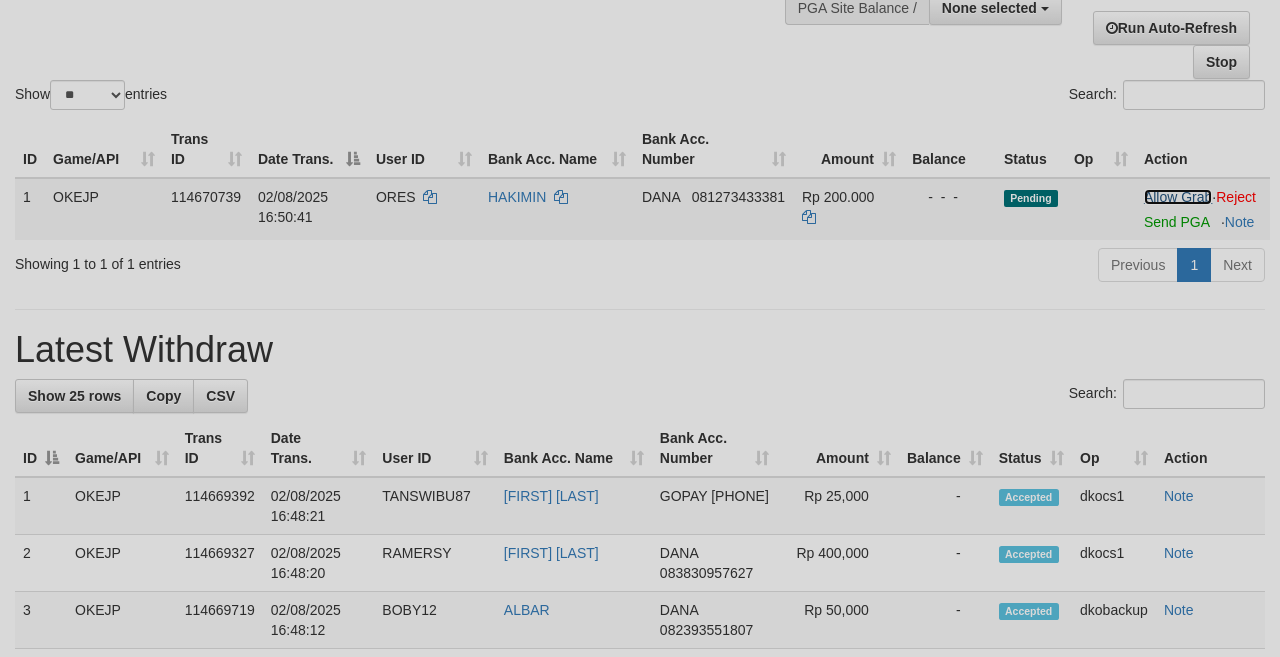 click on "Allow Grab" at bounding box center [1178, 197] 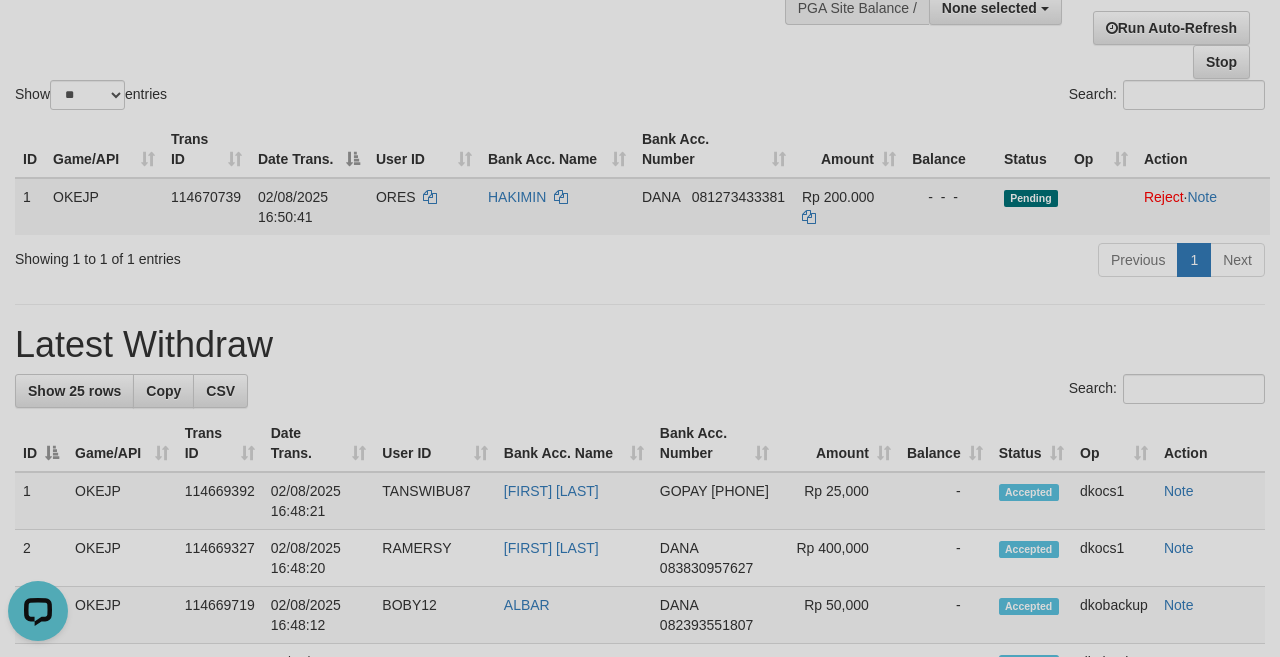 scroll, scrollTop: 0, scrollLeft: 0, axis: both 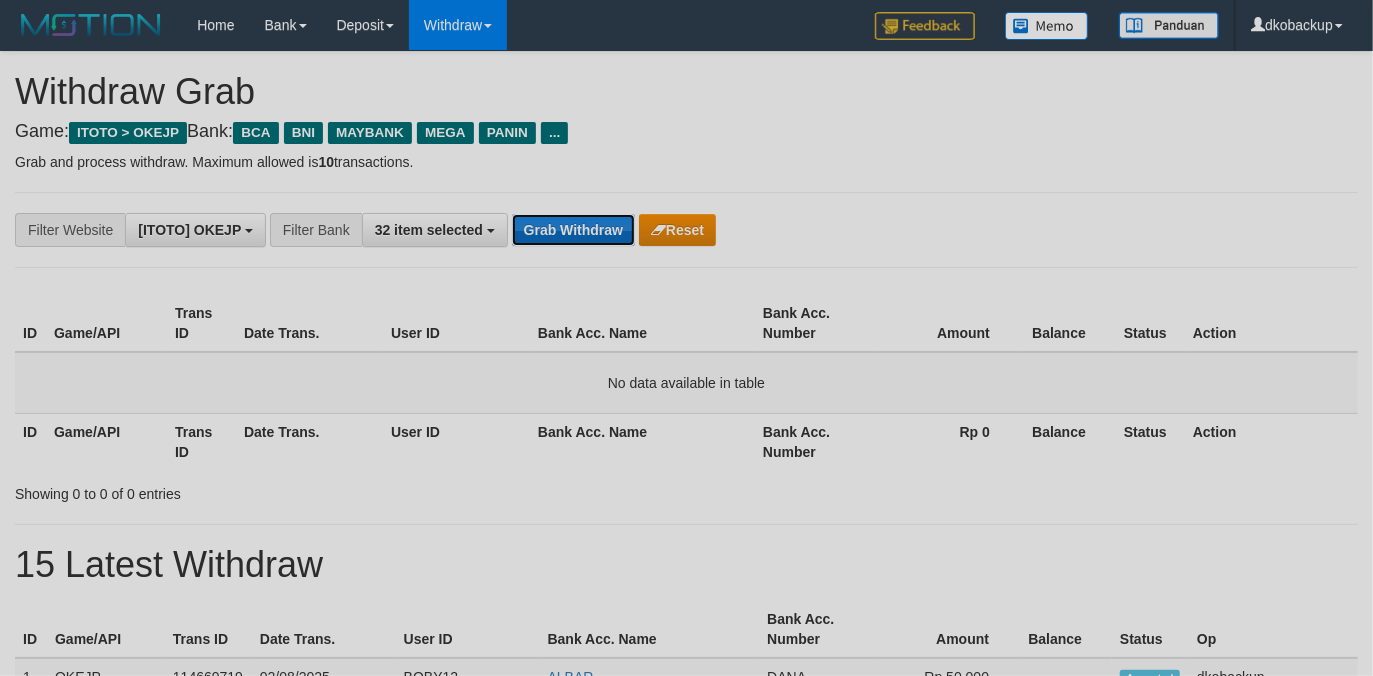 click on "Grab Withdraw" at bounding box center (573, 230) 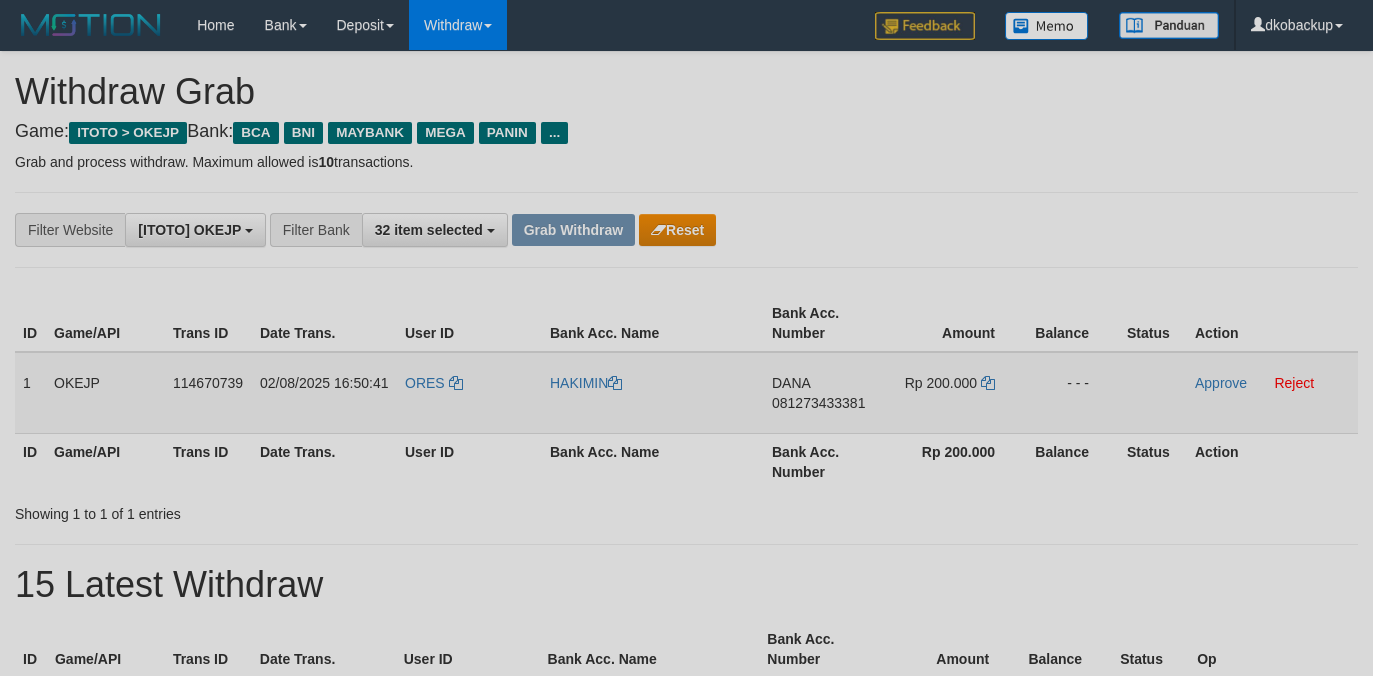 scroll, scrollTop: 0, scrollLeft: 0, axis: both 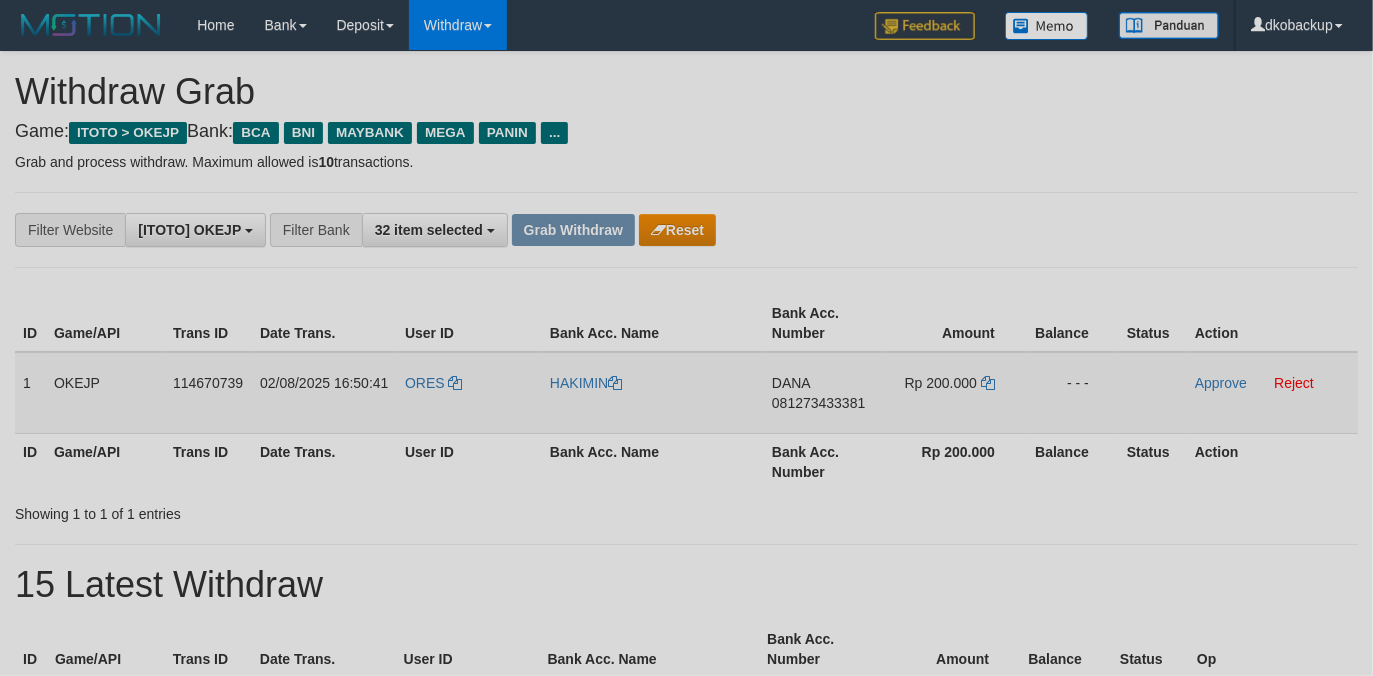 click on "ORES" at bounding box center [469, 393] 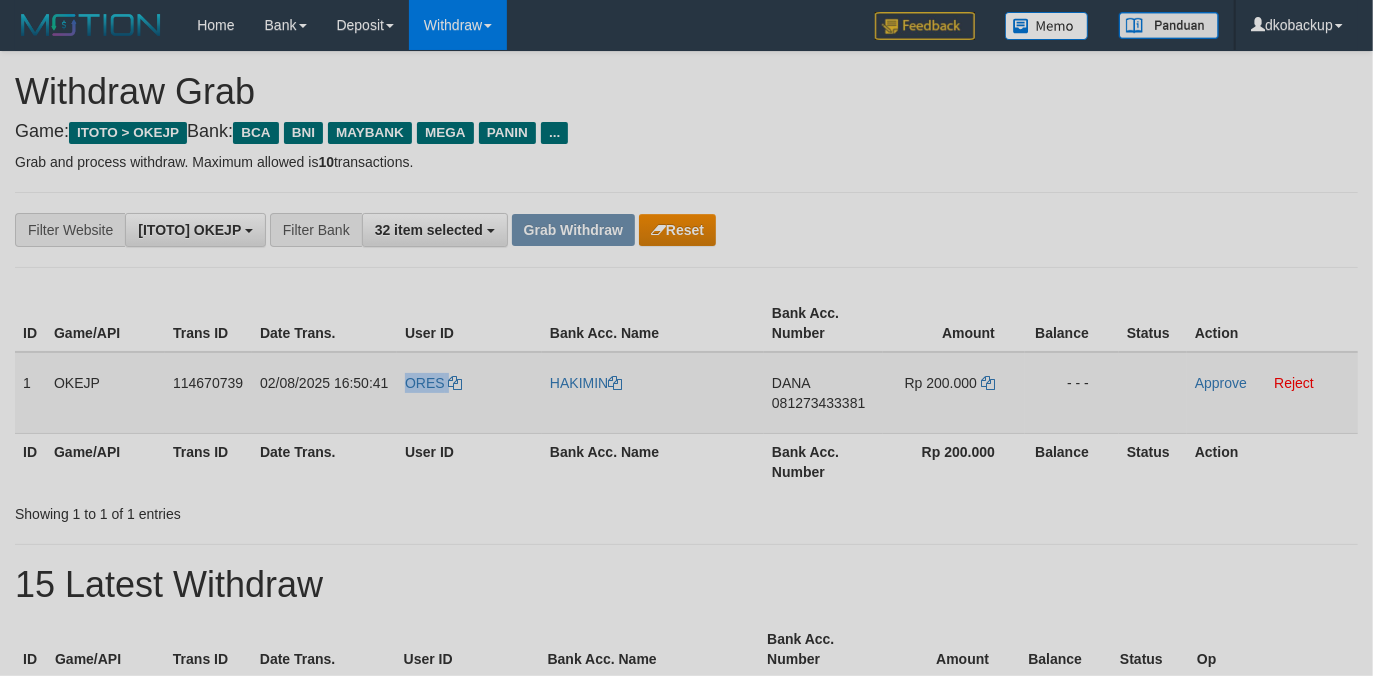 click on "ORES" at bounding box center [469, 393] 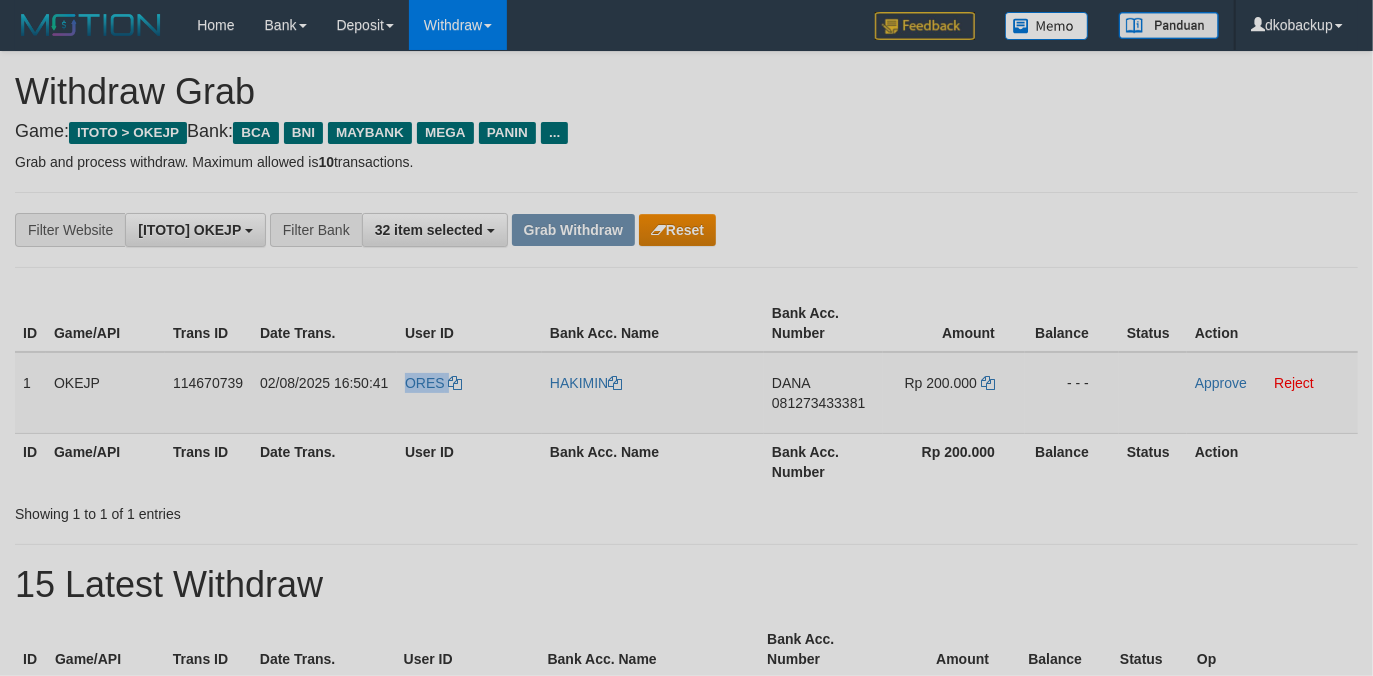 copy on "ORES" 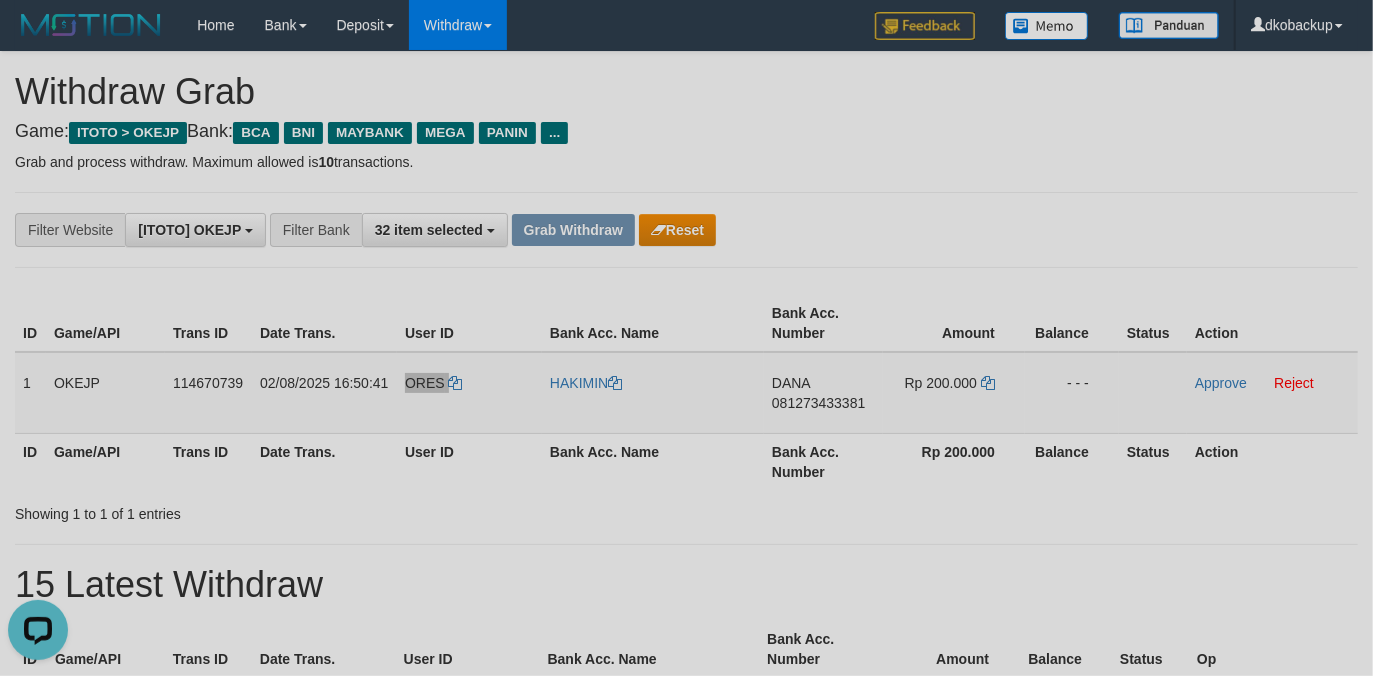 scroll, scrollTop: 0, scrollLeft: 0, axis: both 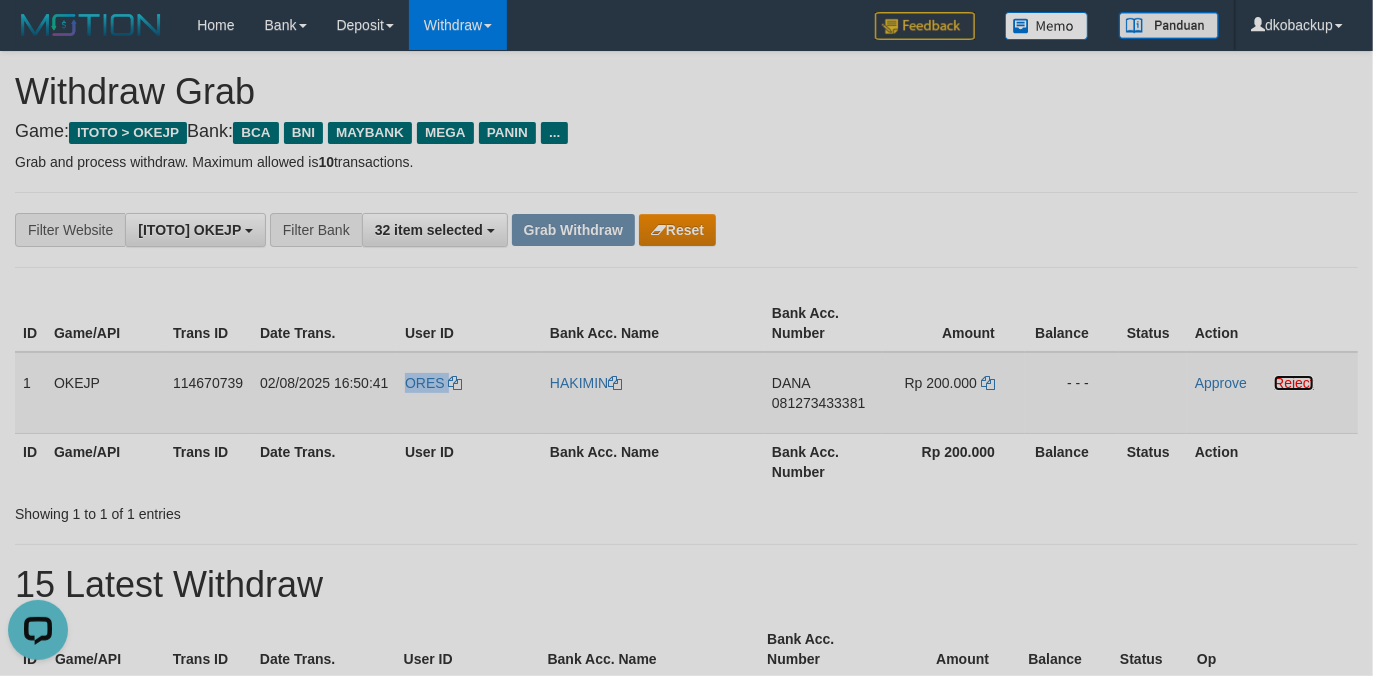 click on "Reject" at bounding box center [1294, 383] 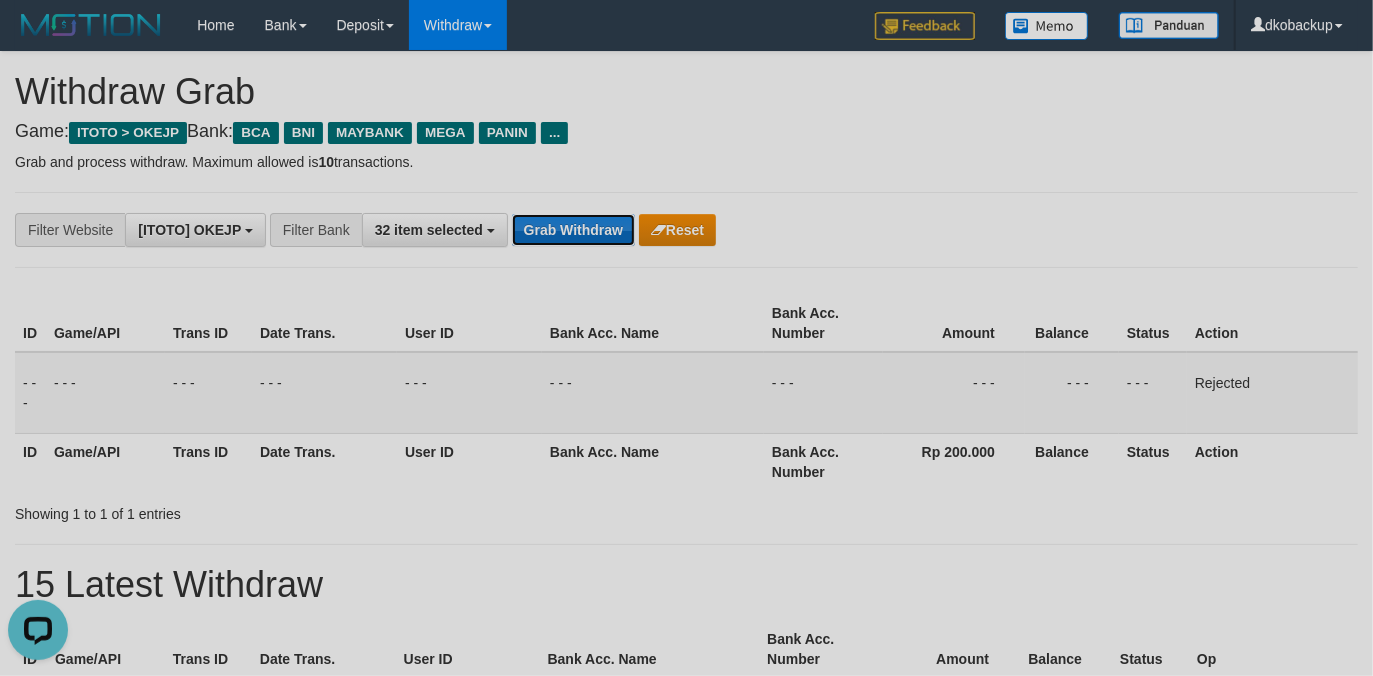 click on "Grab Withdraw" at bounding box center [573, 230] 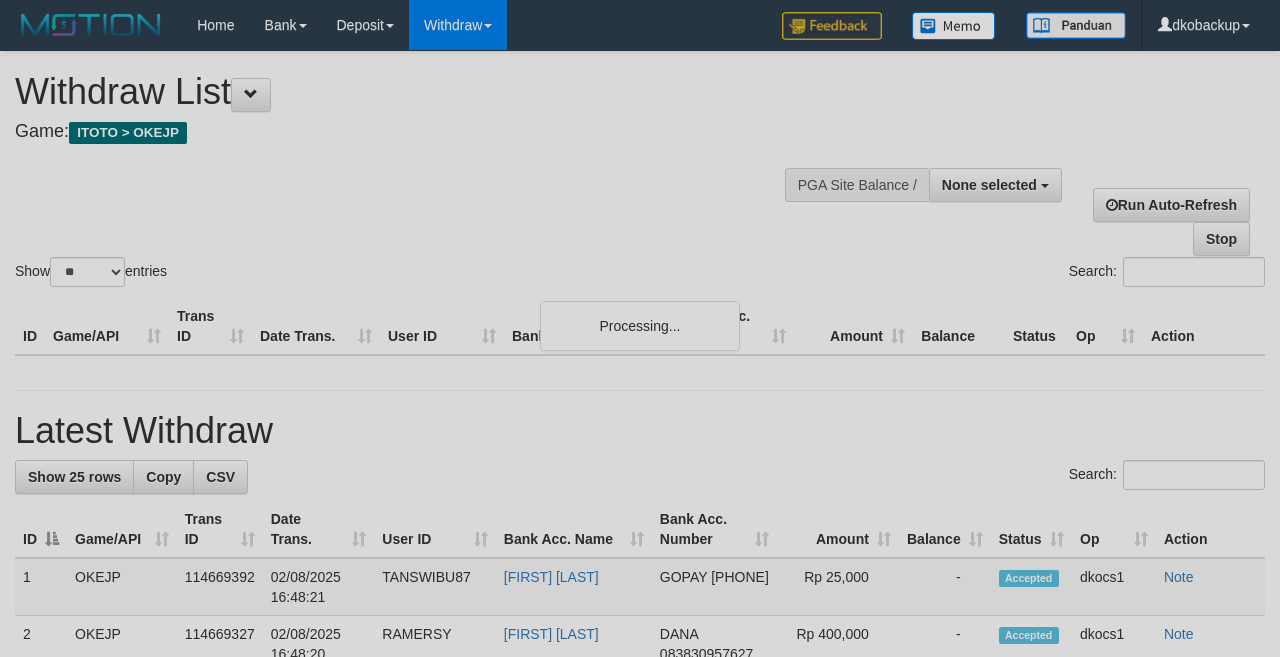 select 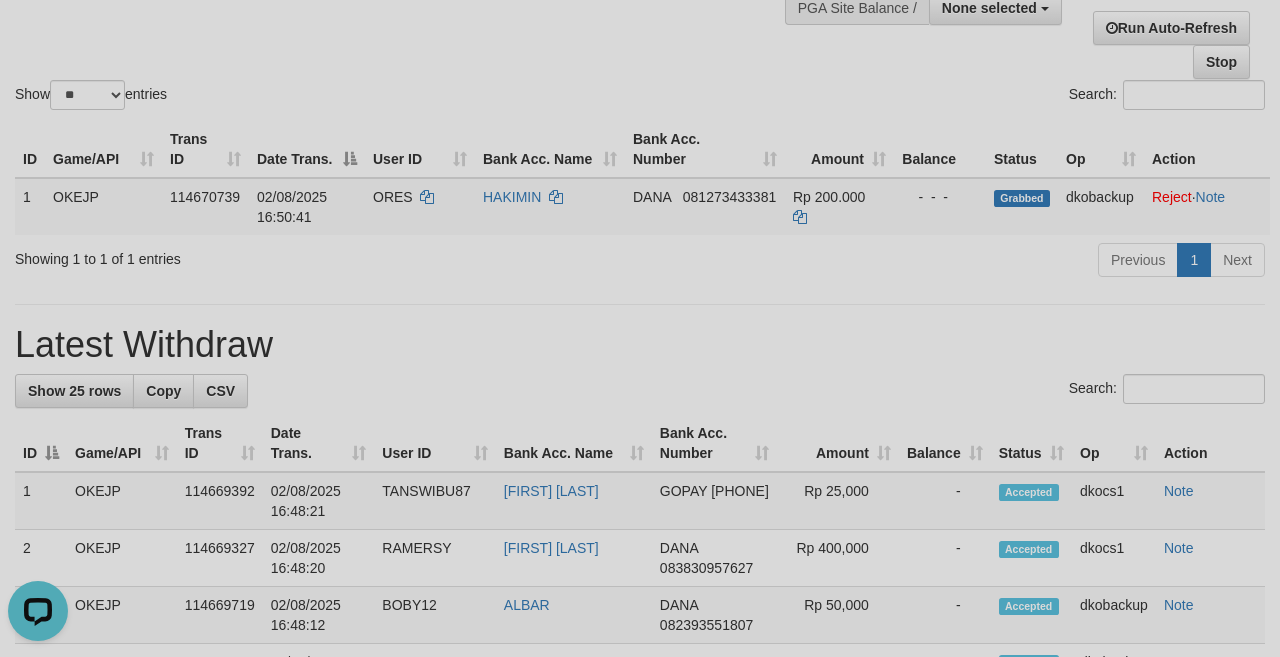 scroll, scrollTop: 0, scrollLeft: 0, axis: both 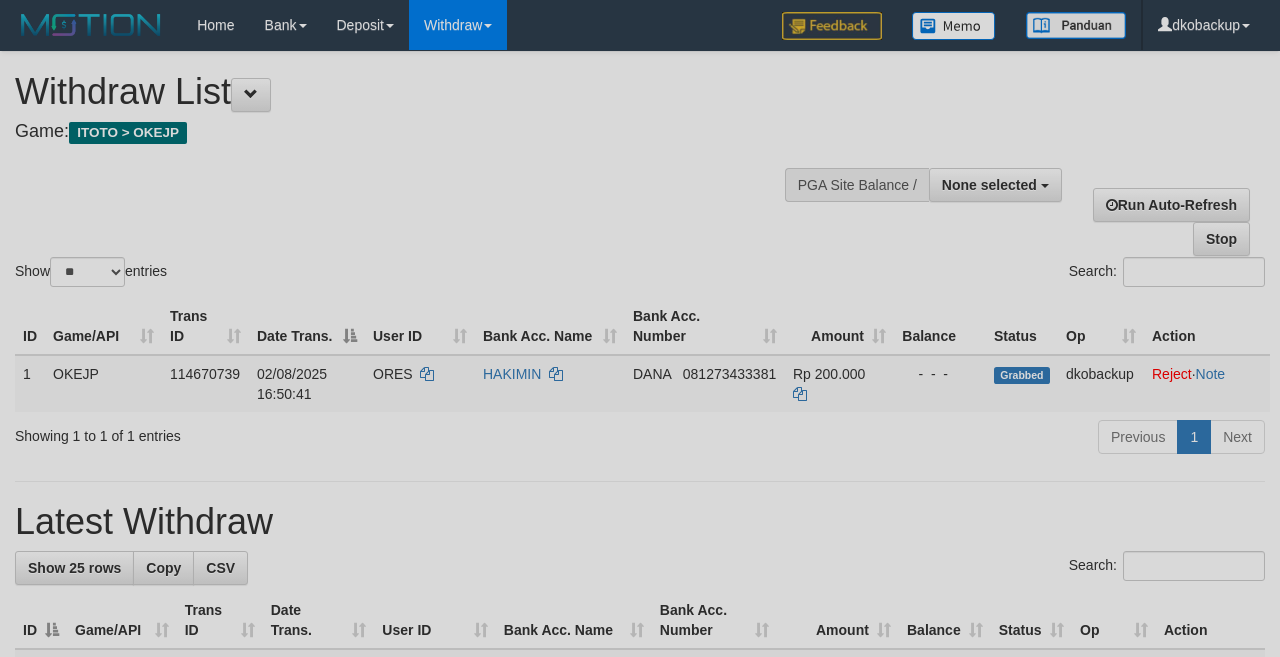 select 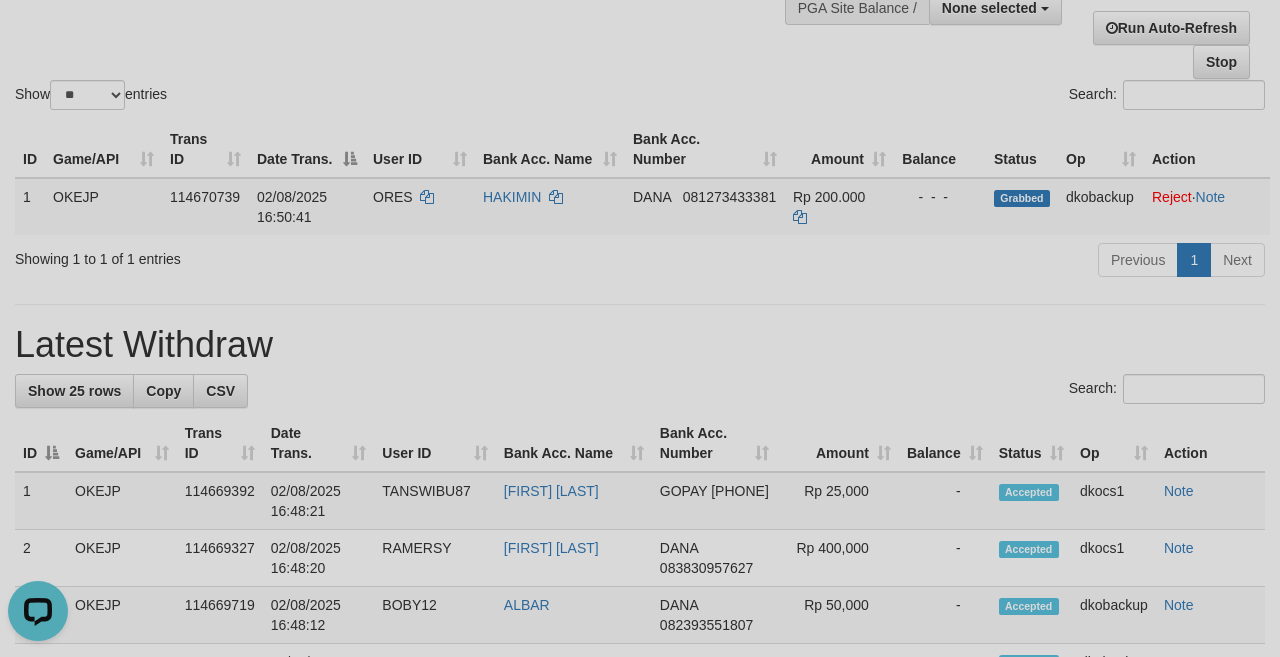 scroll, scrollTop: 0, scrollLeft: 0, axis: both 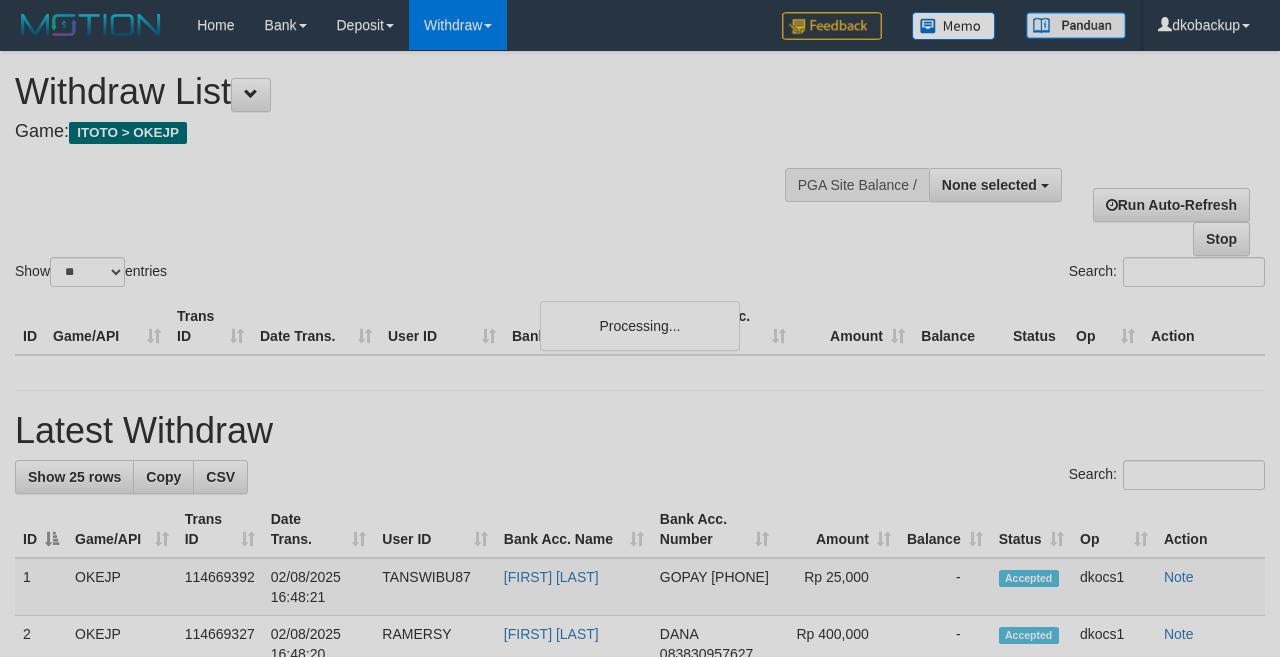 select 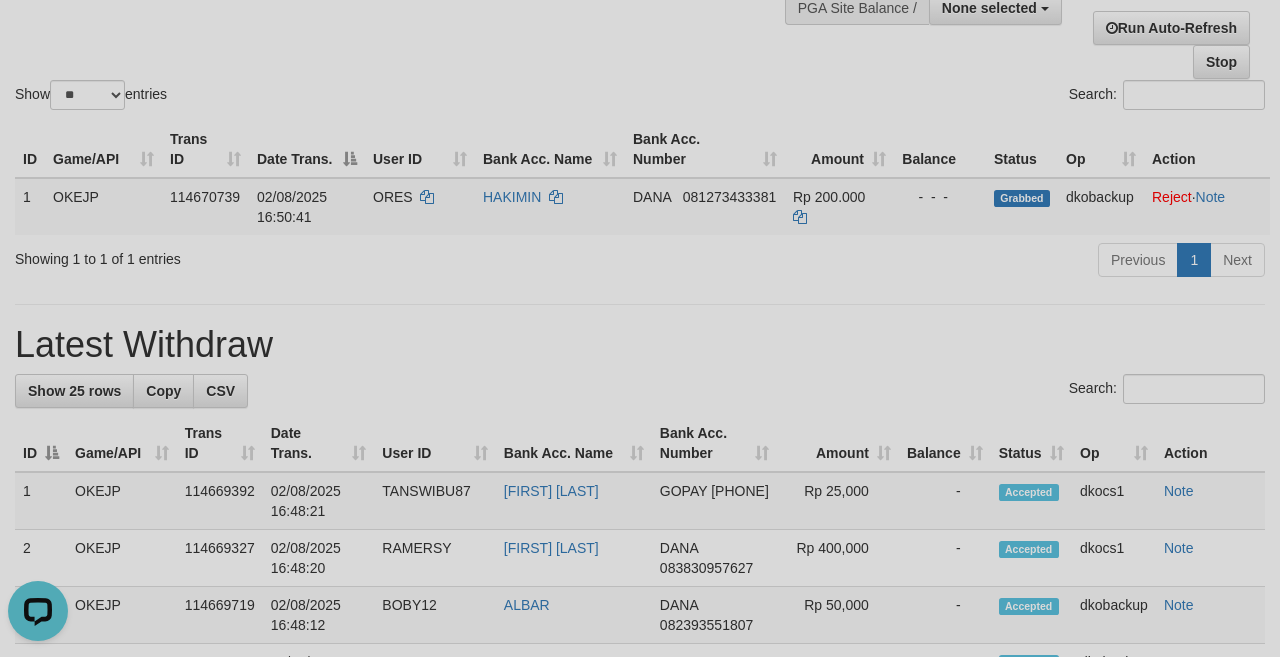 scroll, scrollTop: 0, scrollLeft: 0, axis: both 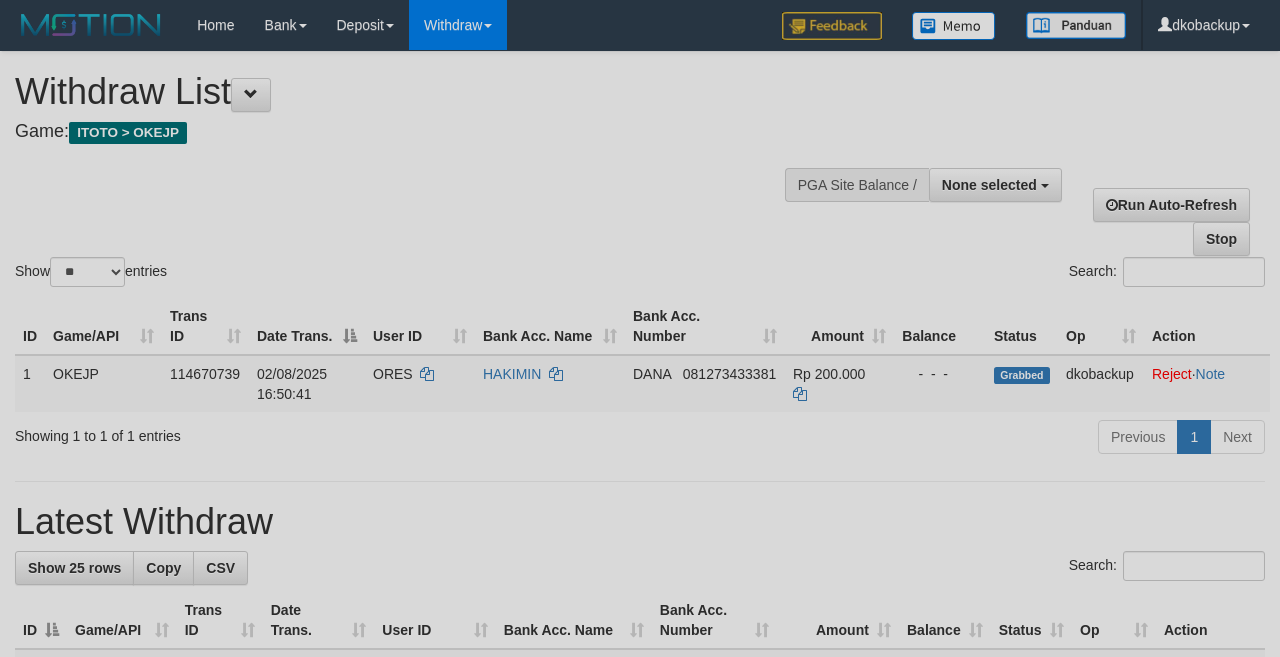 select 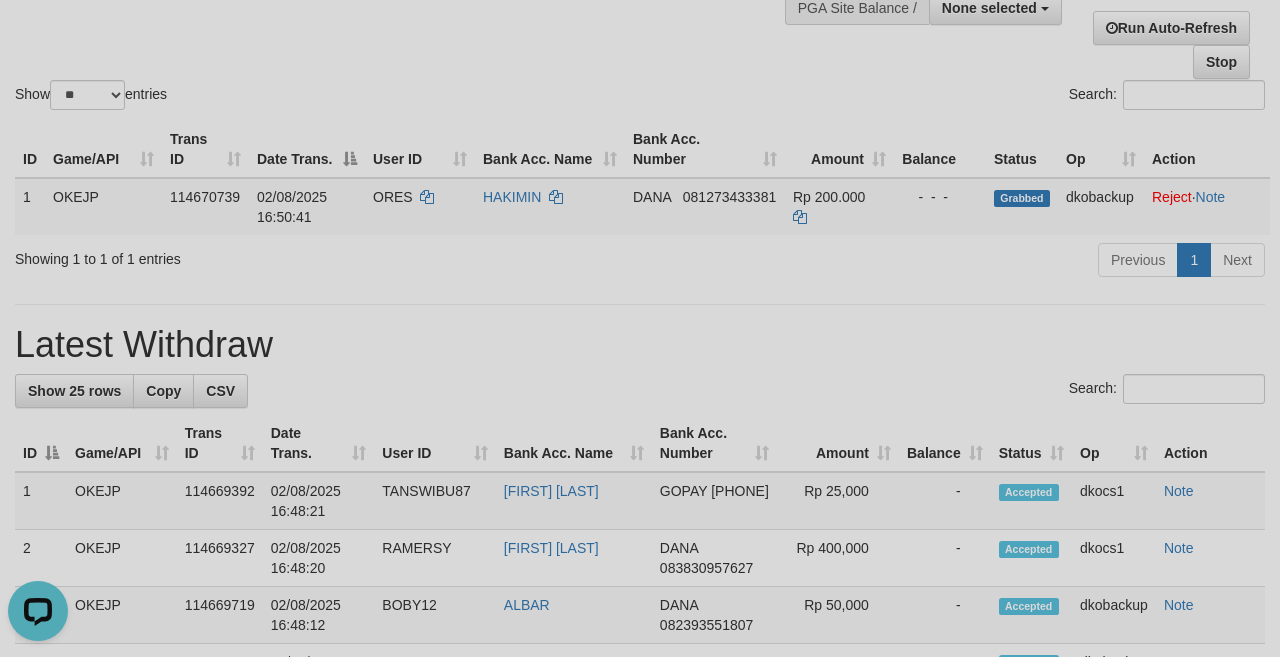 scroll, scrollTop: 0, scrollLeft: 0, axis: both 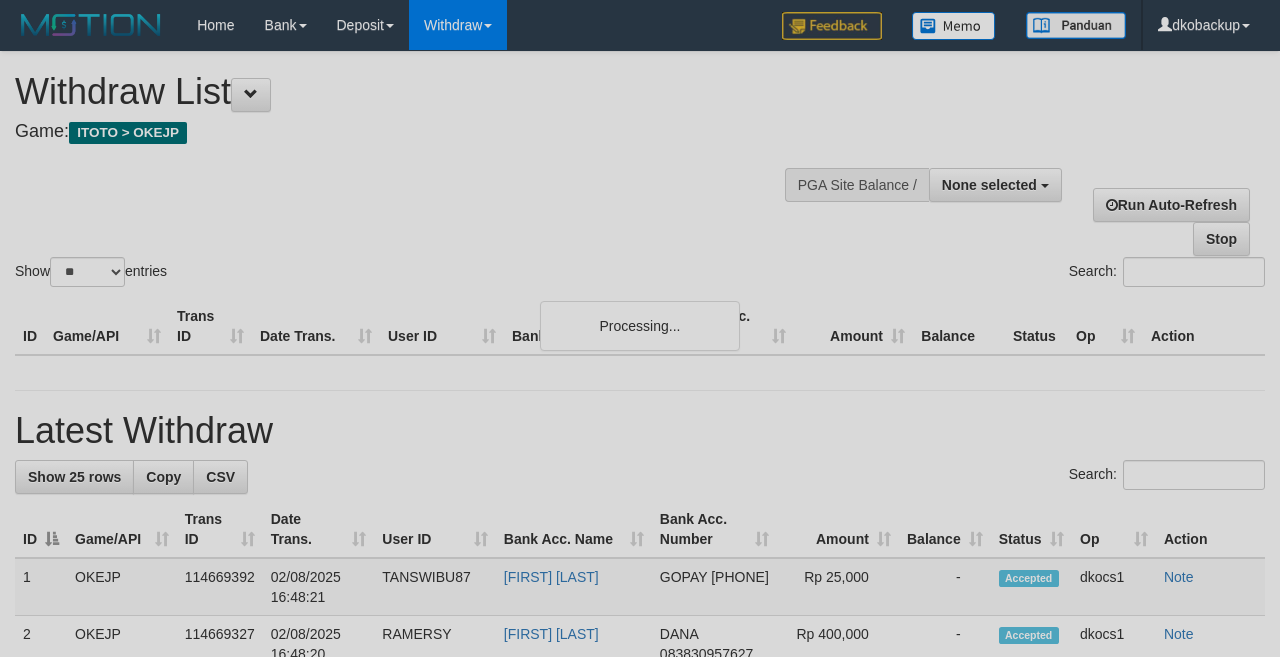 select 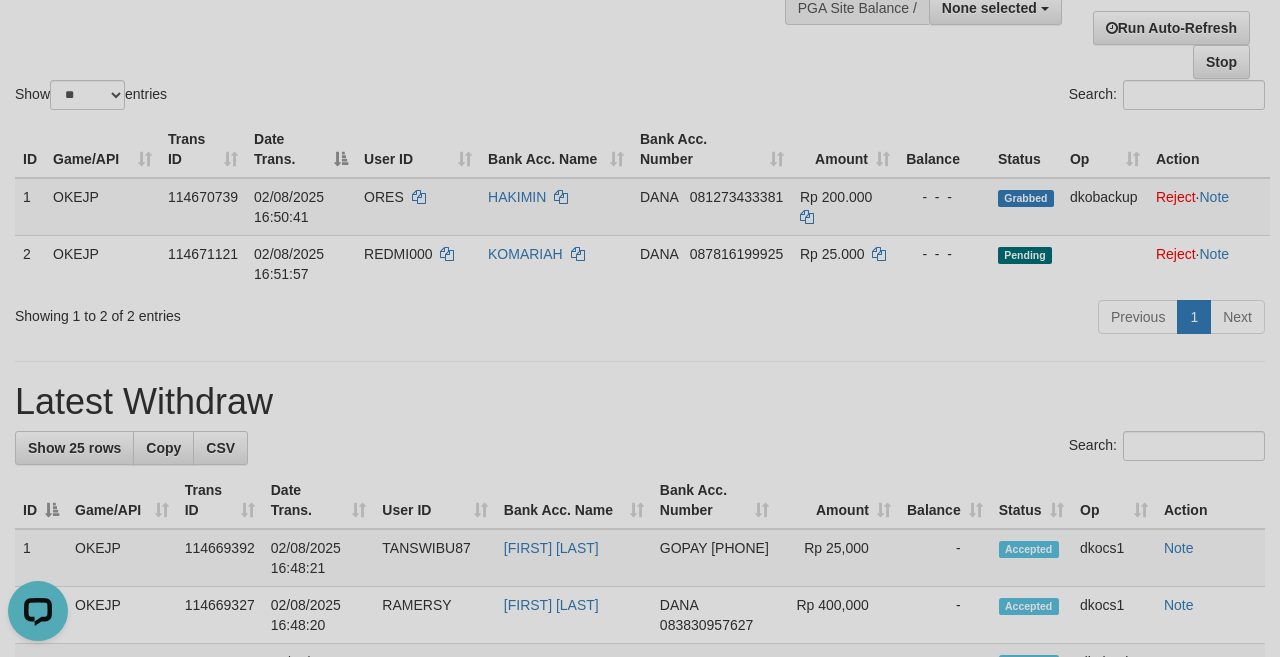 scroll, scrollTop: 0, scrollLeft: 0, axis: both 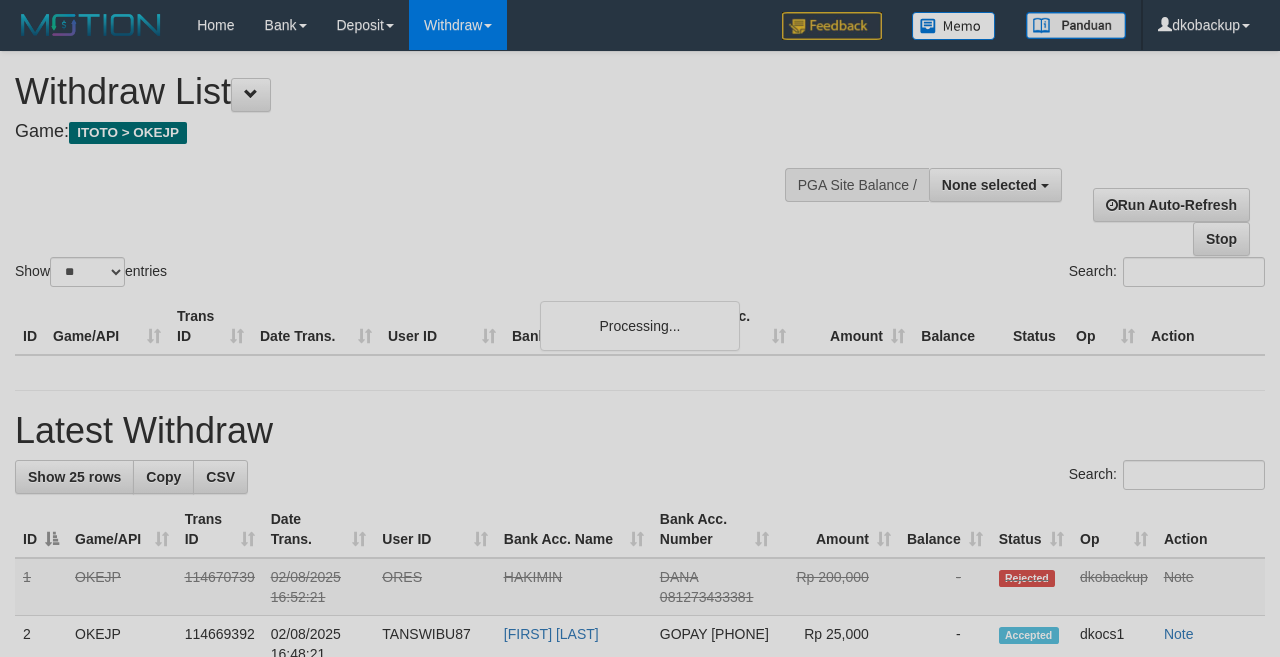 select 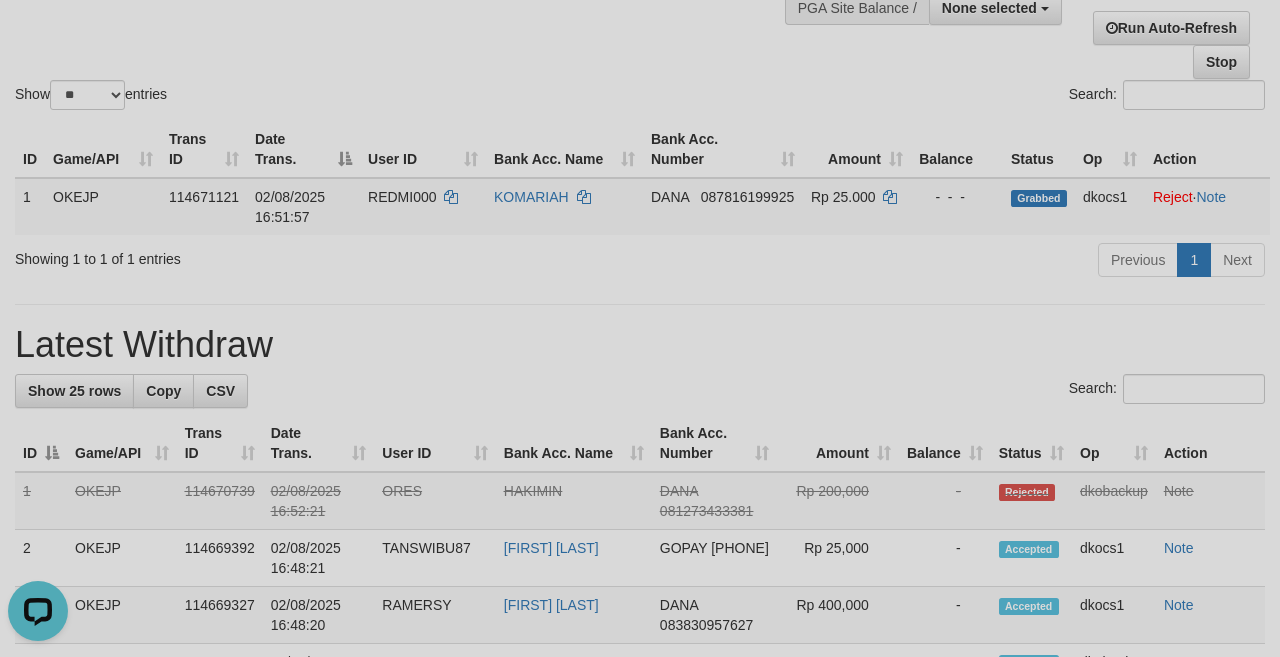 scroll, scrollTop: 0, scrollLeft: 0, axis: both 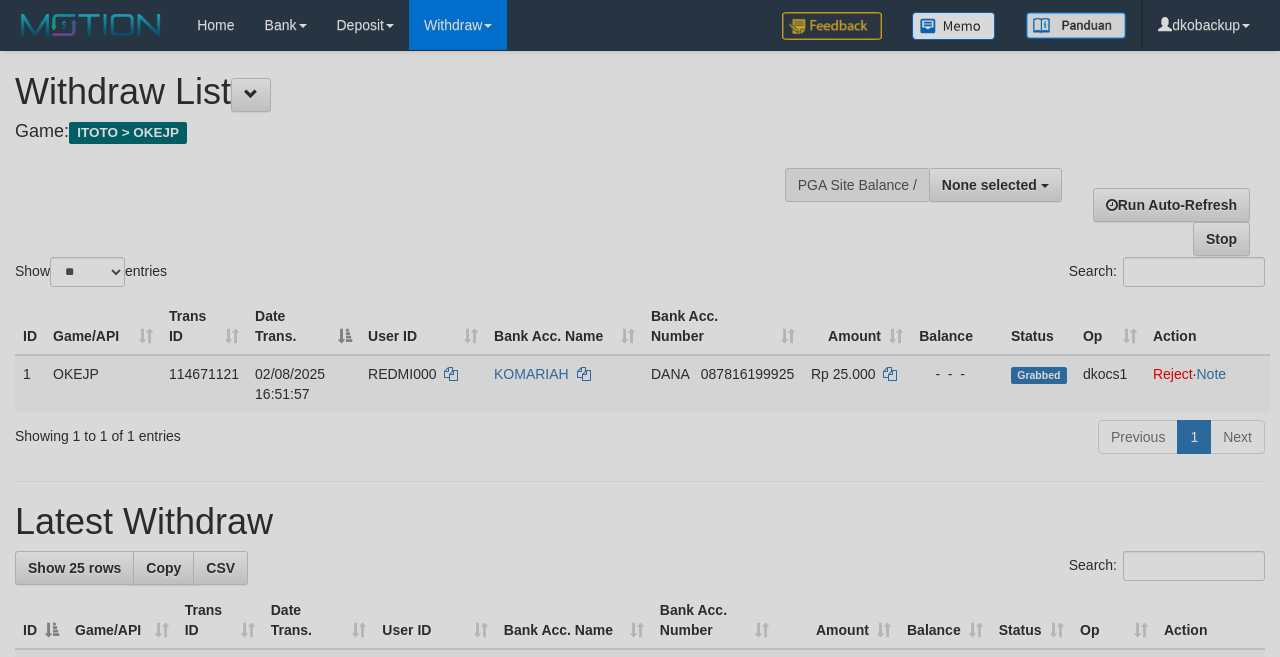 select 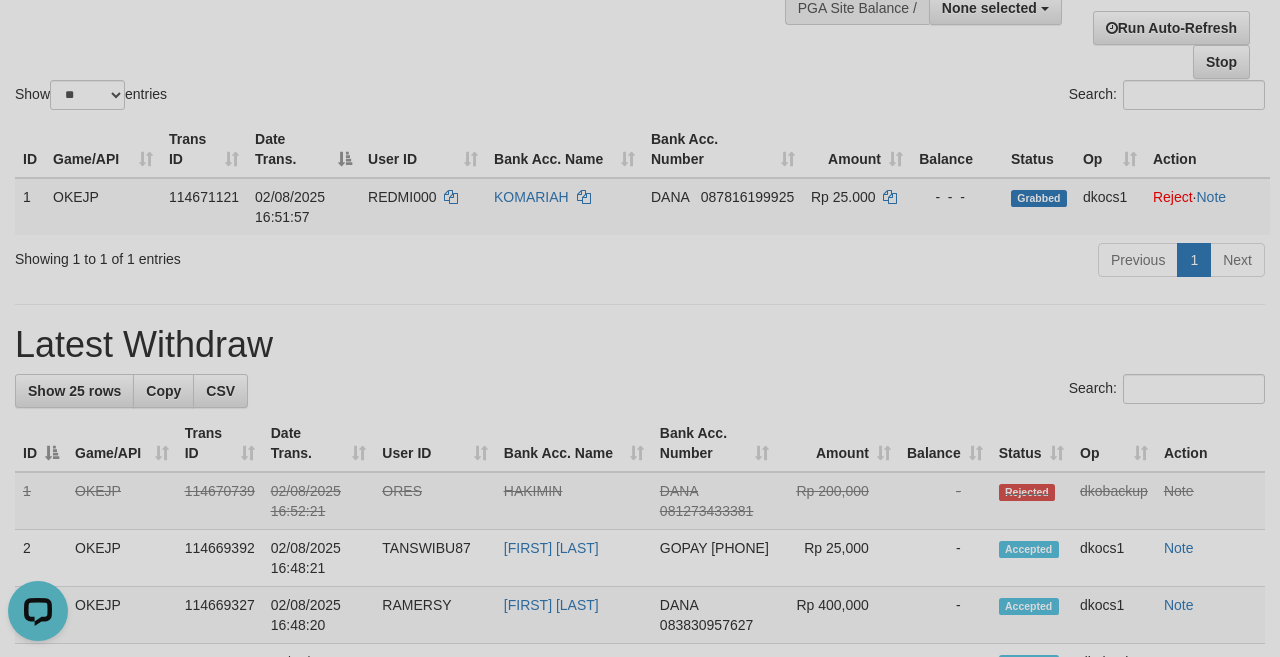 scroll, scrollTop: 0, scrollLeft: 0, axis: both 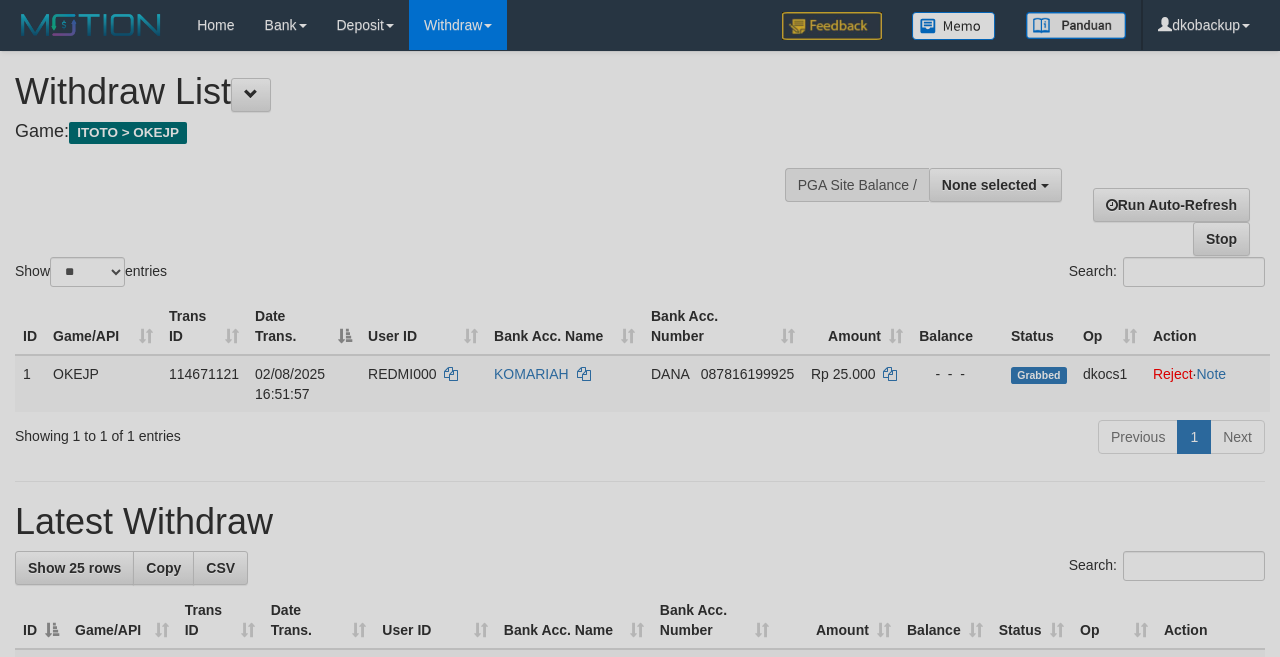 select 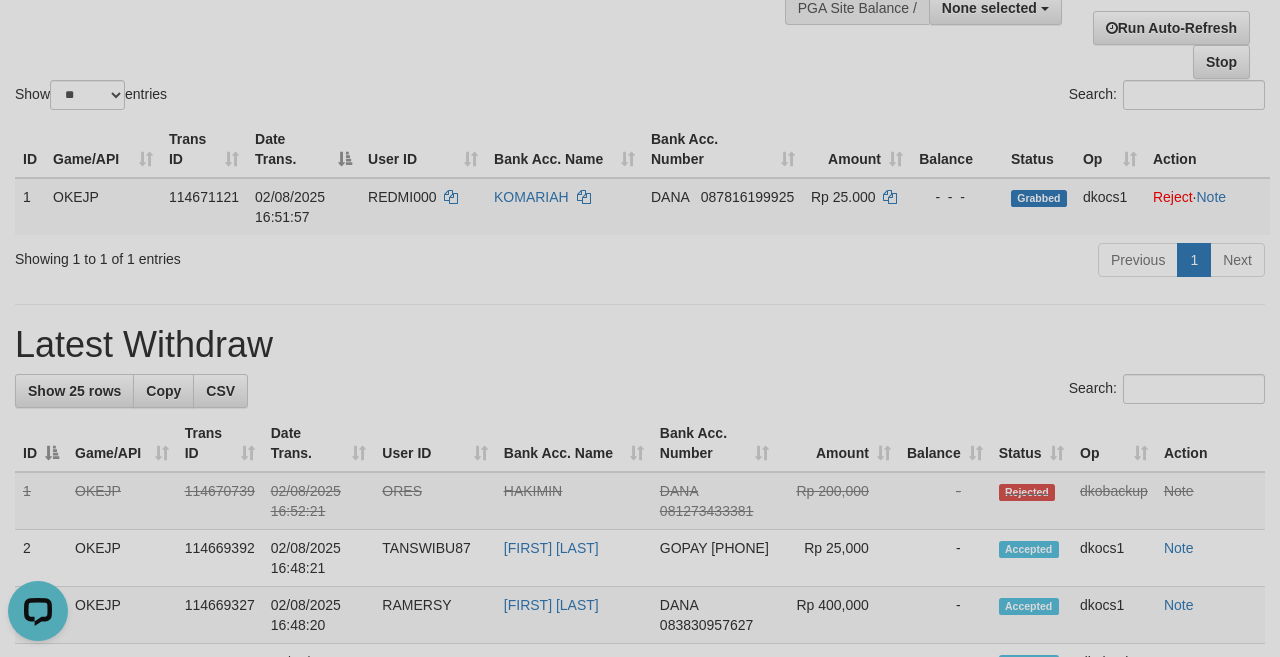 scroll, scrollTop: 0, scrollLeft: 0, axis: both 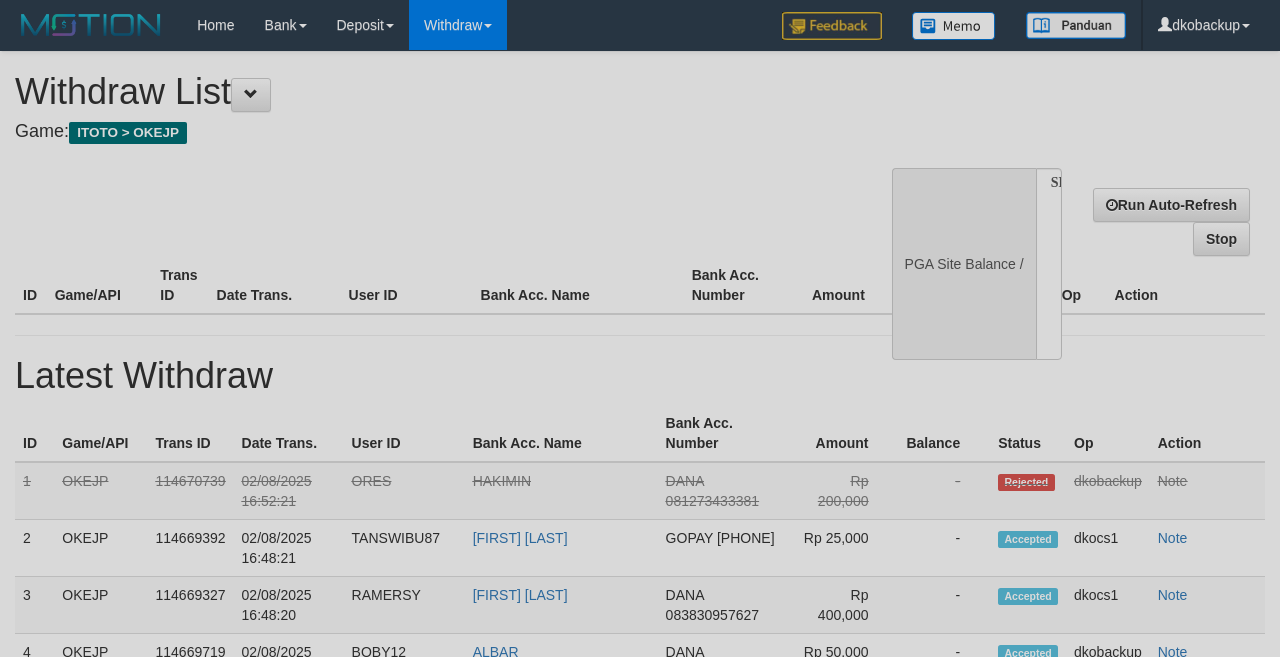 select 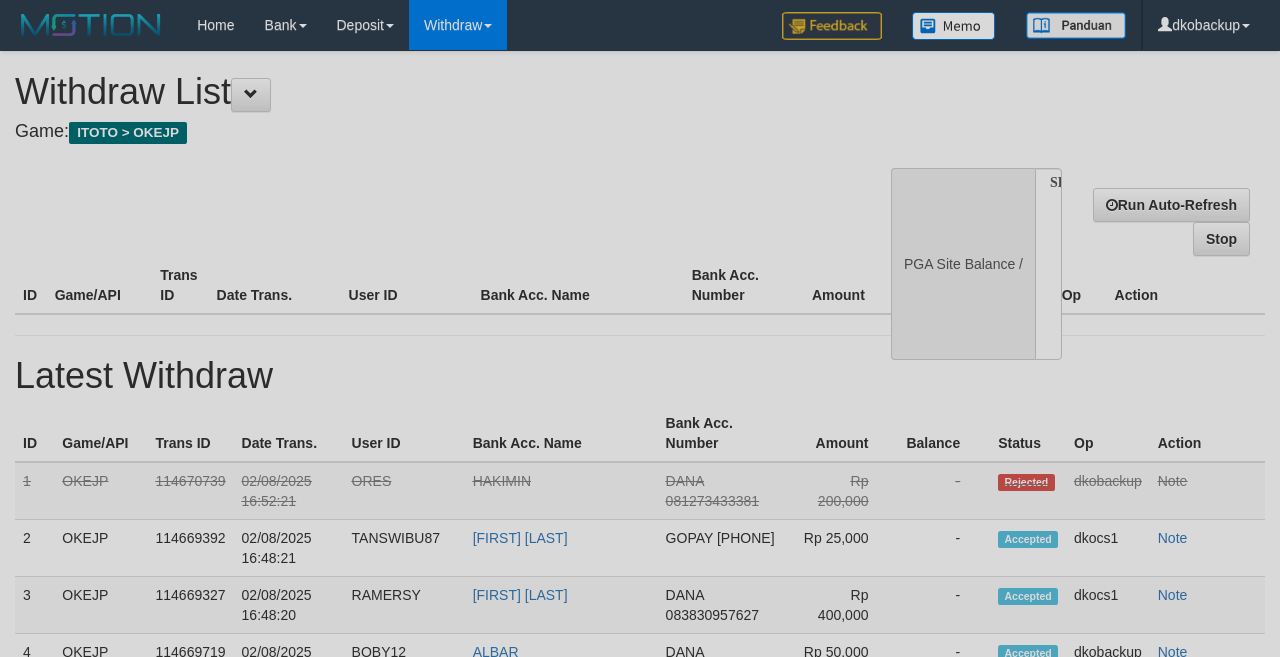 scroll, scrollTop: 177, scrollLeft: 0, axis: vertical 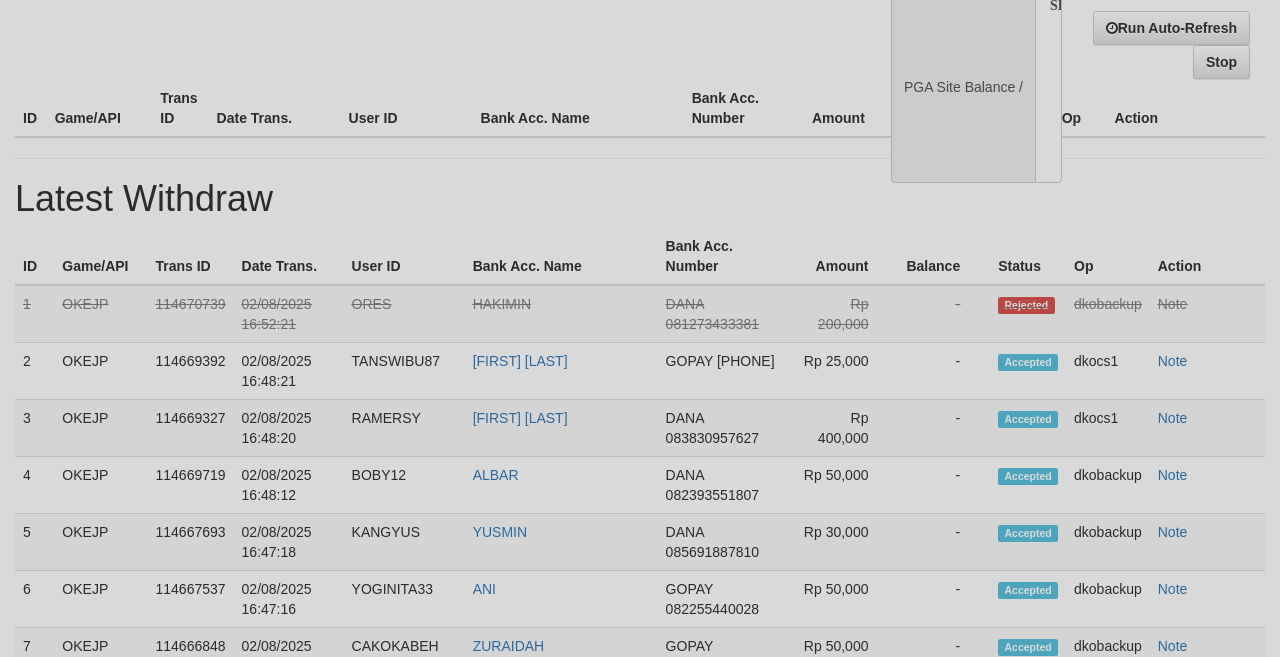 select on "**" 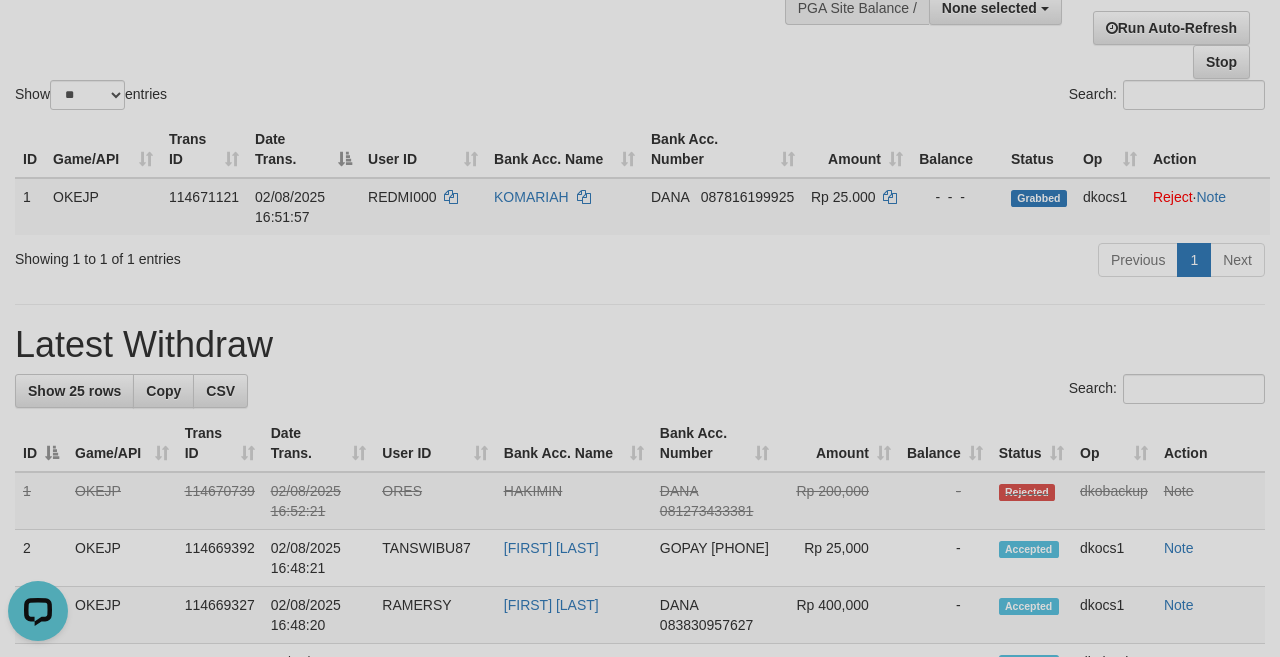 scroll, scrollTop: 0, scrollLeft: 0, axis: both 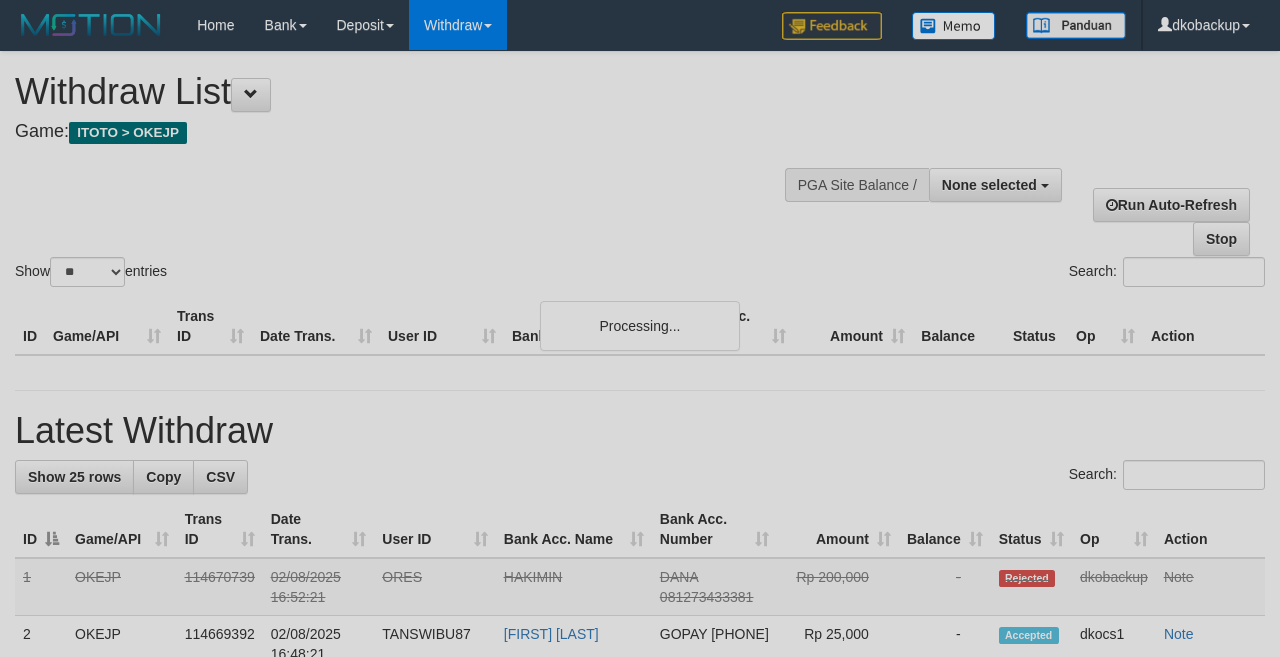 select 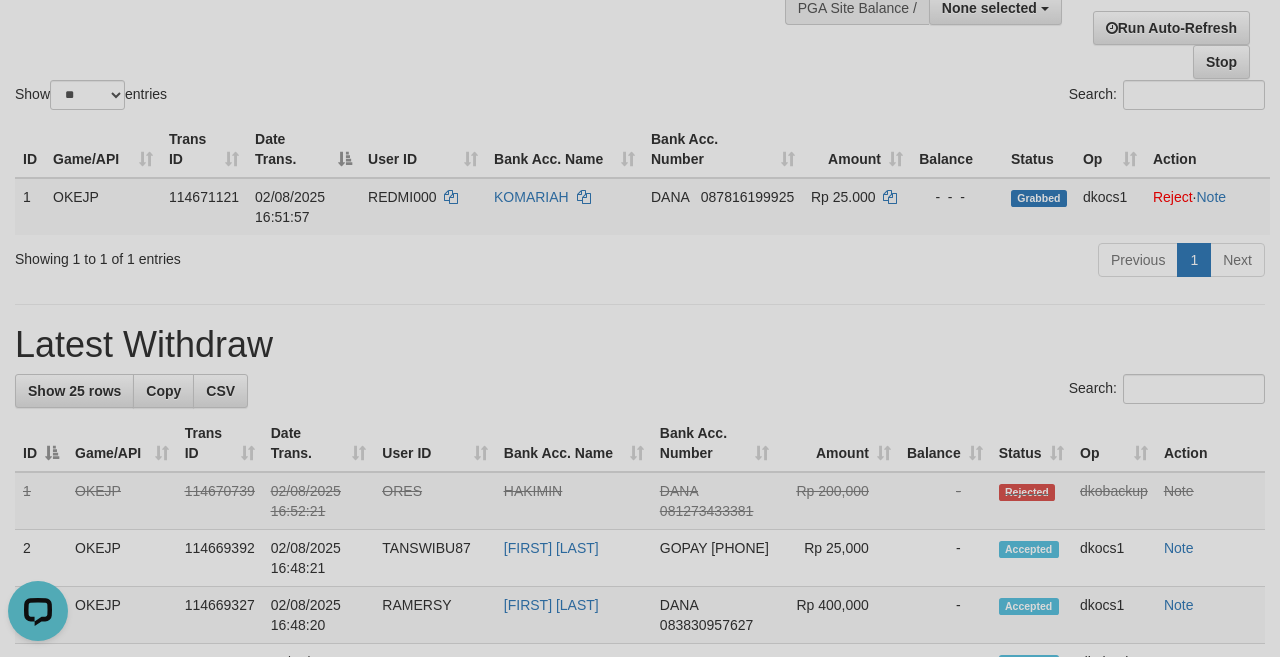 scroll, scrollTop: 0, scrollLeft: 0, axis: both 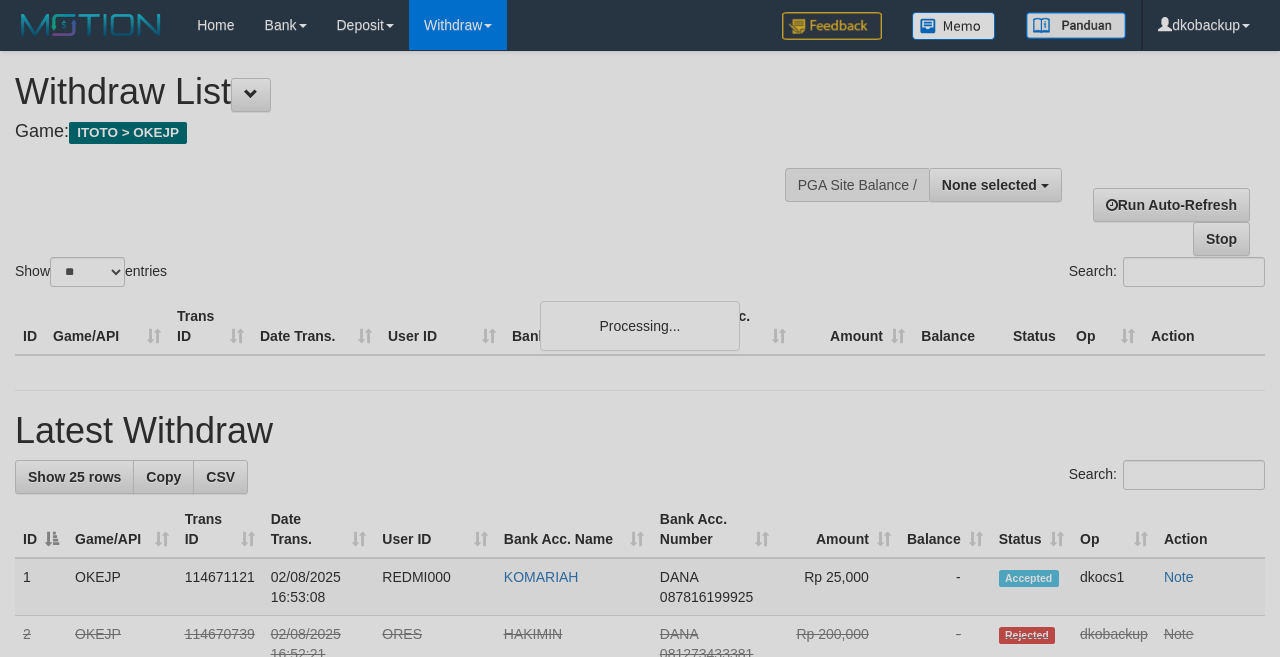 select 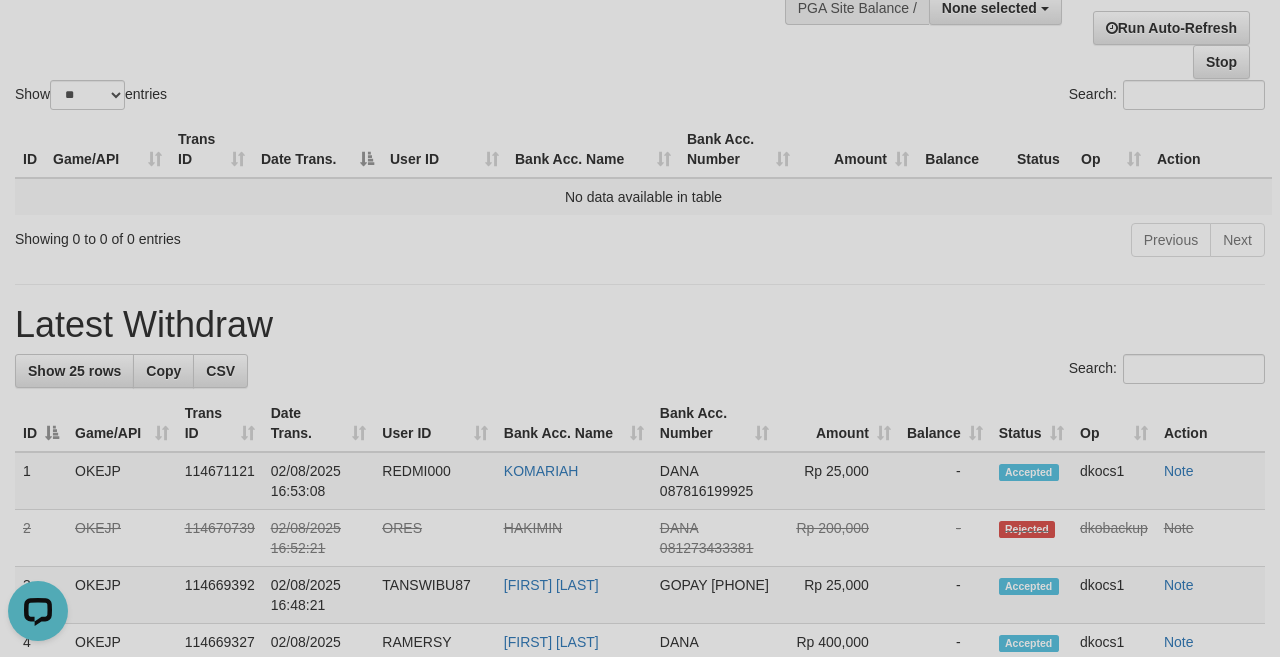 scroll, scrollTop: 0, scrollLeft: 0, axis: both 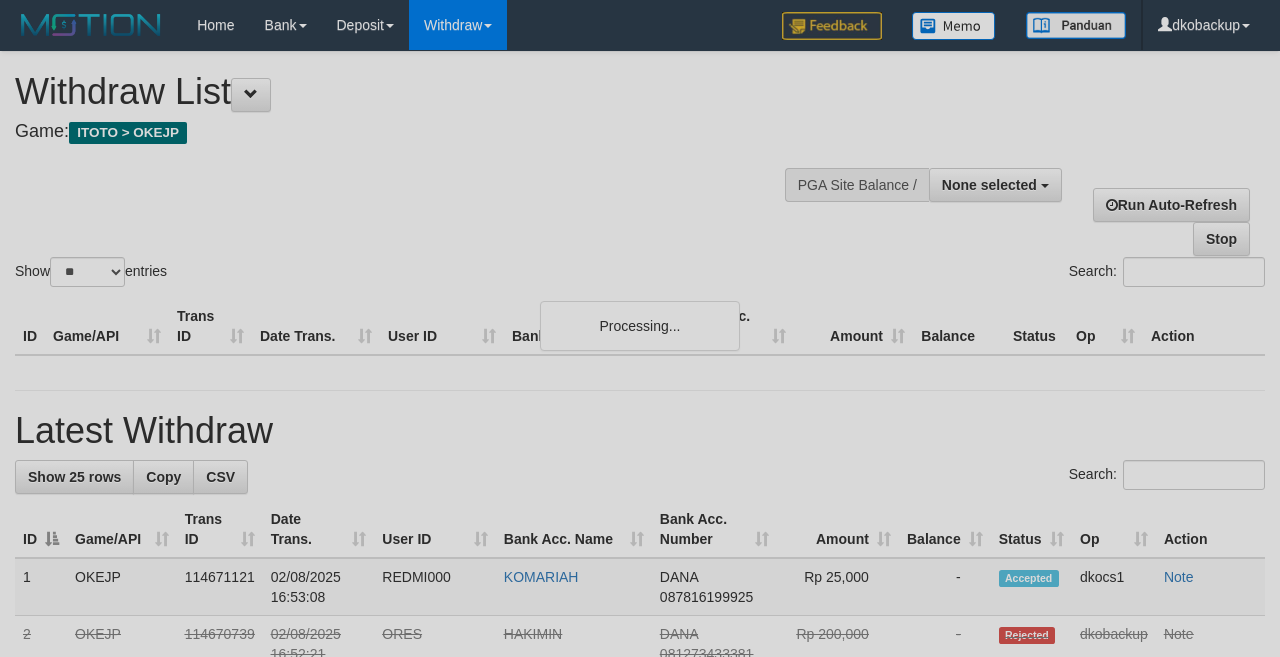 select 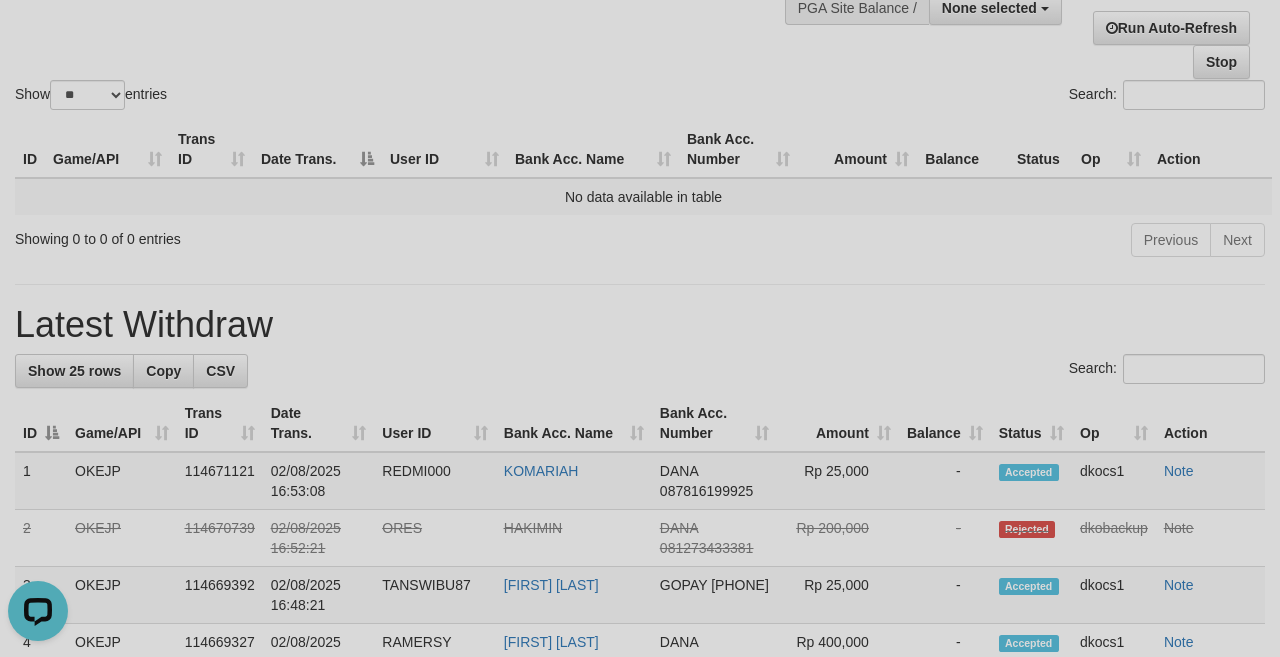 scroll, scrollTop: 0, scrollLeft: 0, axis: both 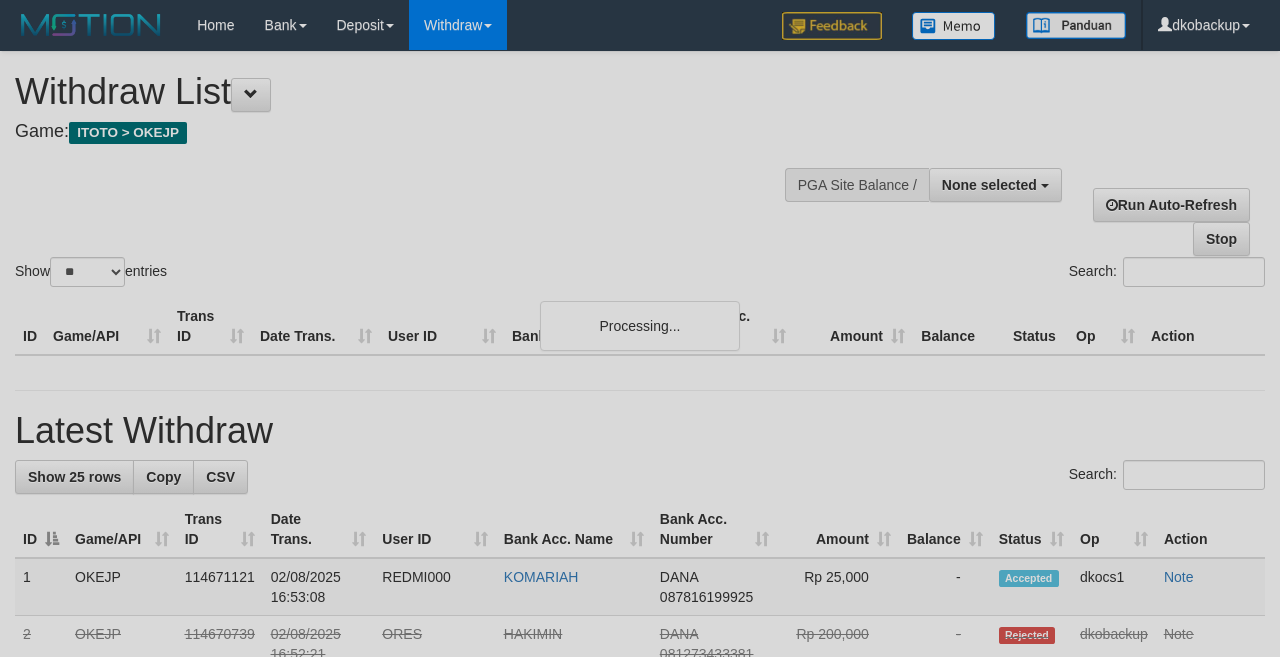select 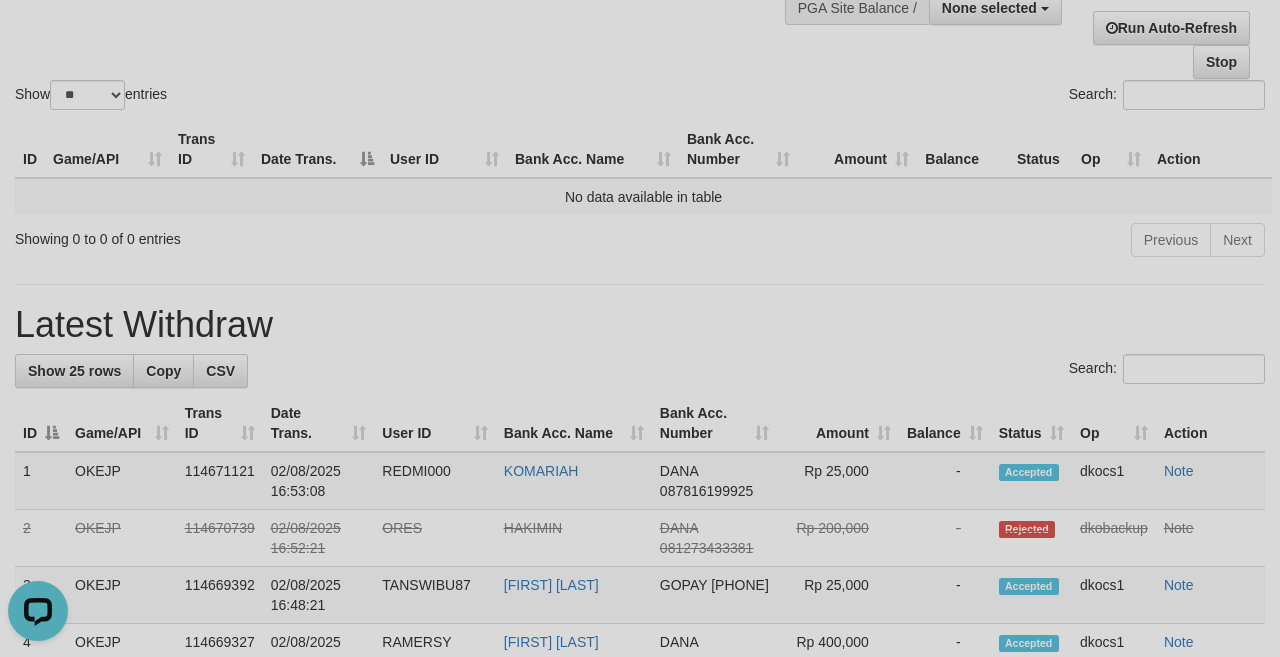 scroll, scrollTop: 0, scrollLeft: 0, axis: both 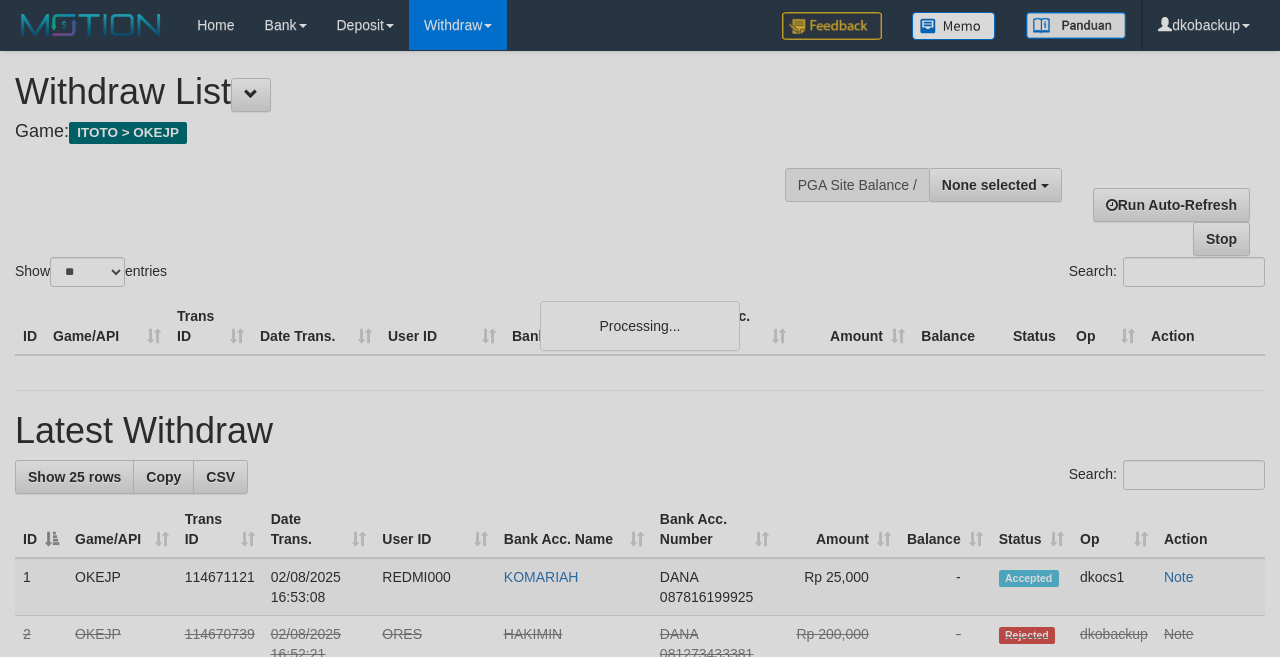 select 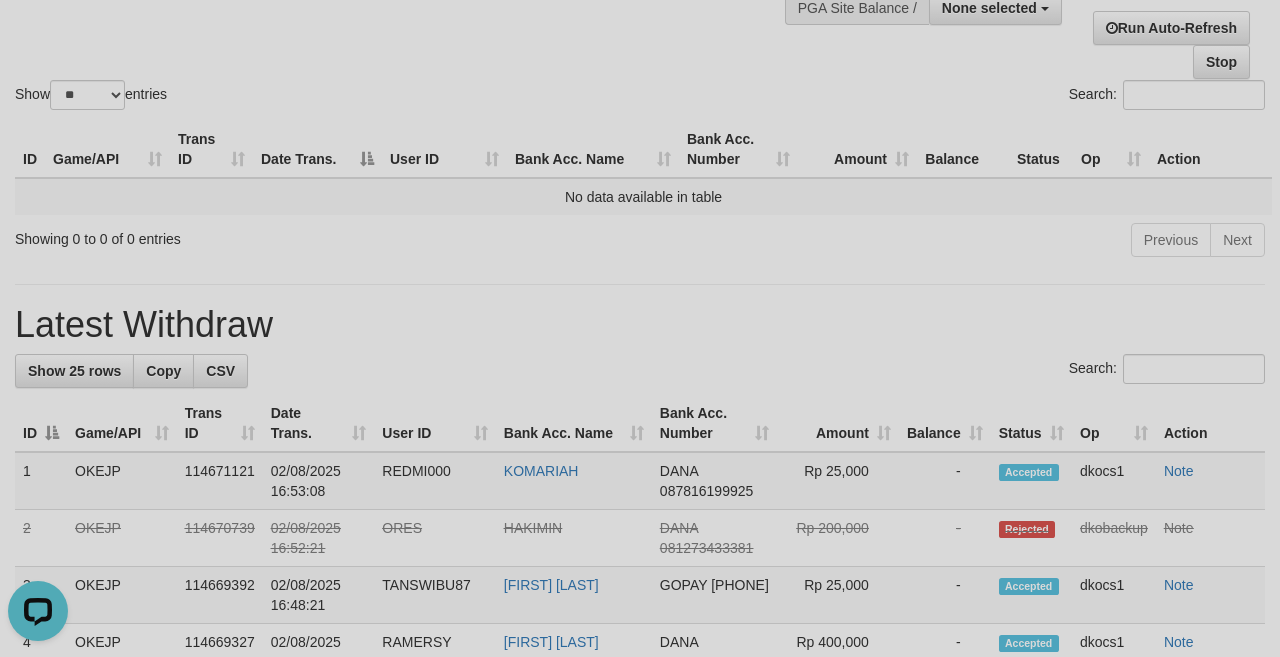 scroll, scrollTop: 0, scrollLeft: 0, axis: both 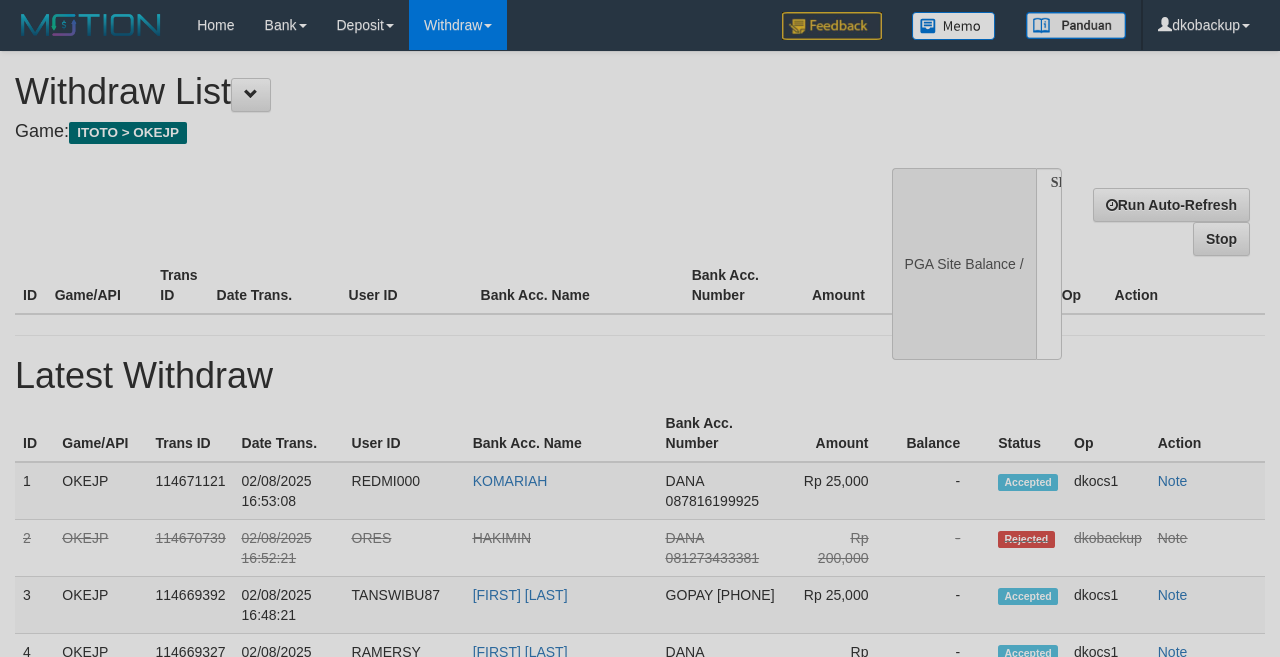 select 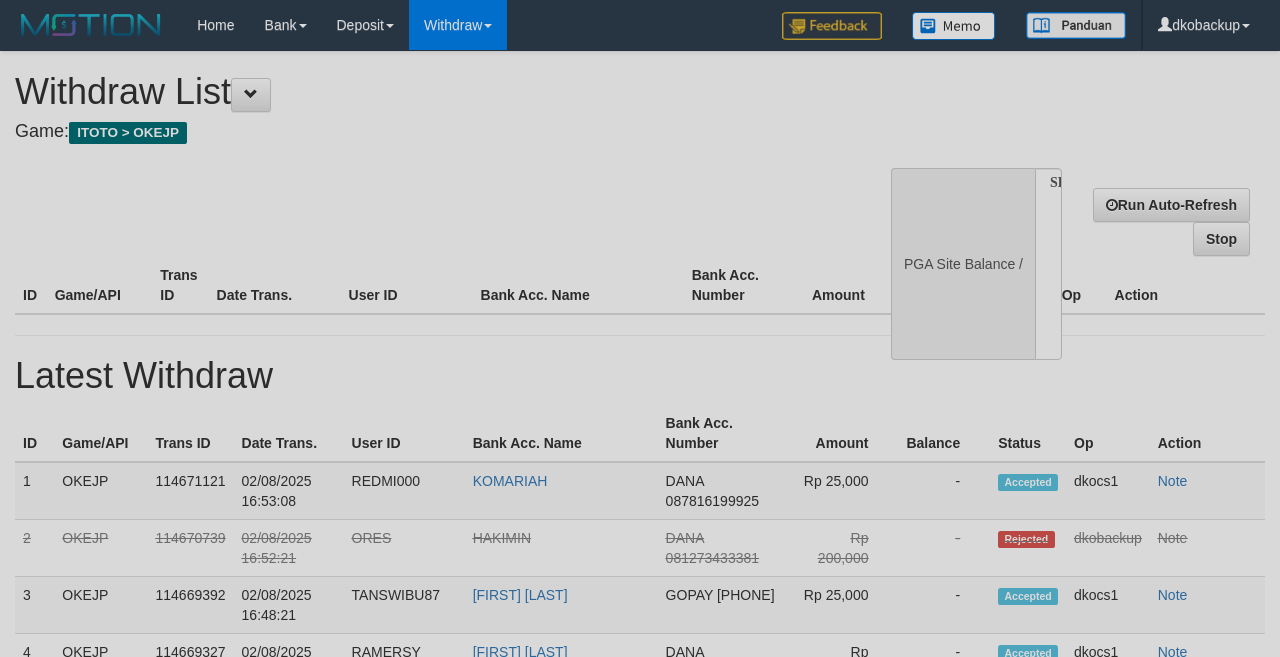 scroll, scrollTop: 177, scrollLeft: 0, axis: vertical 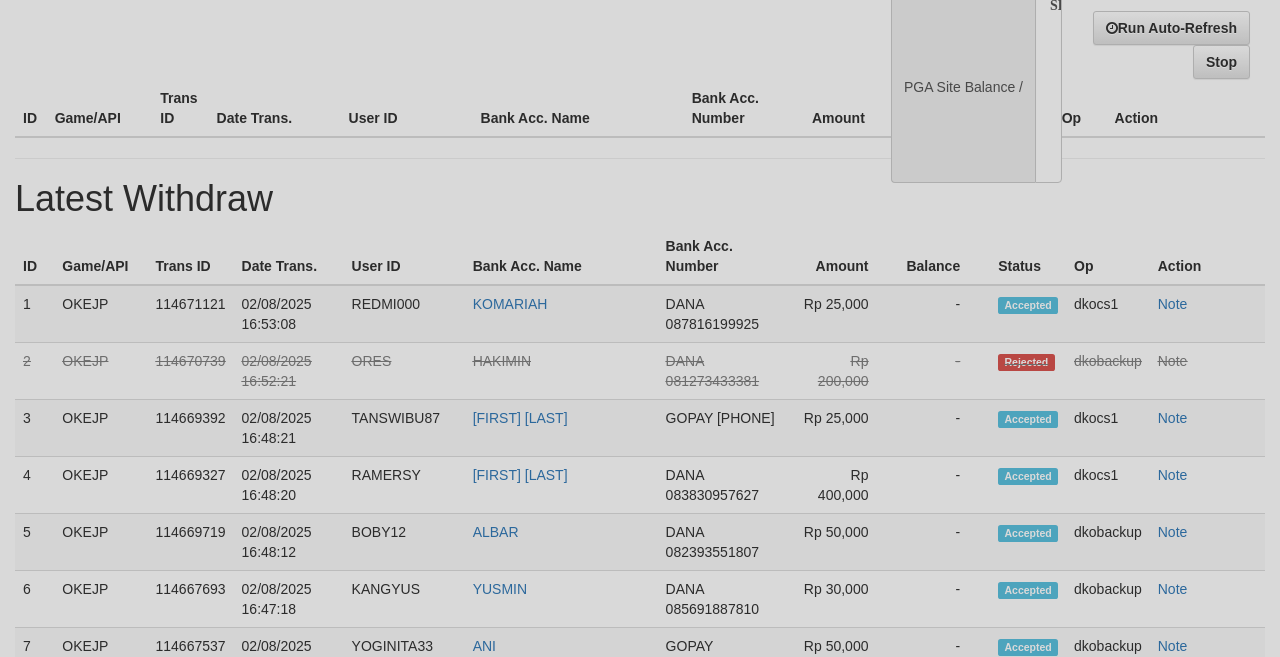 select on "**" 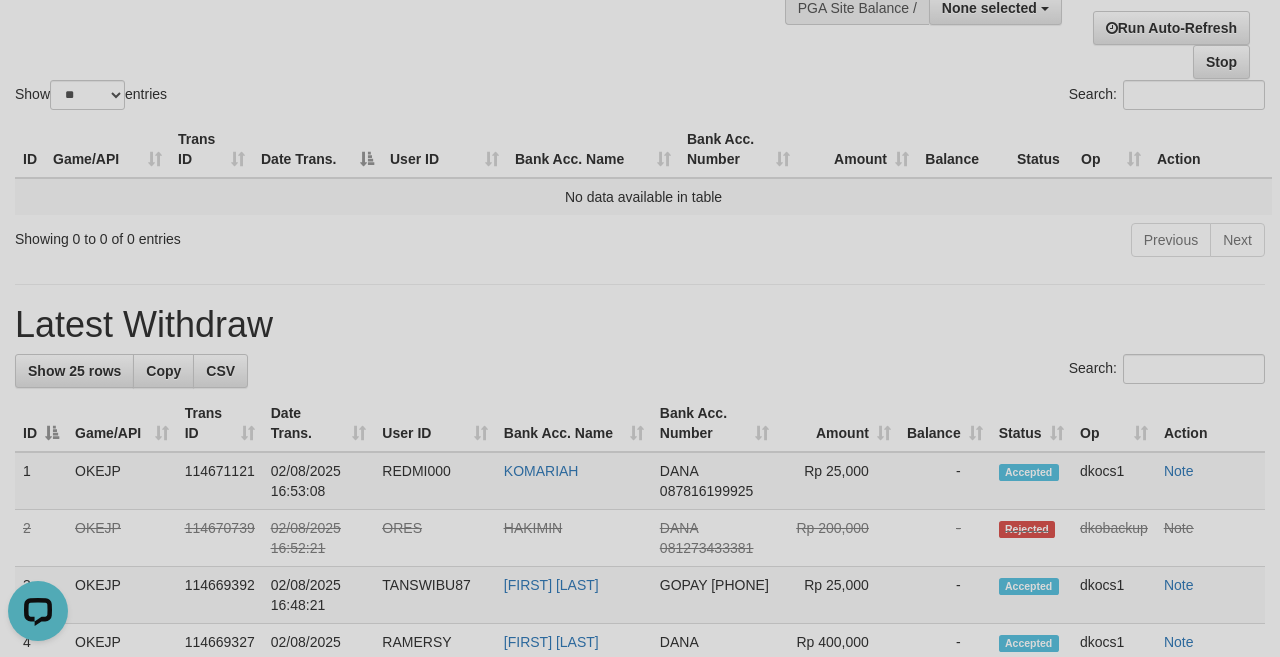 scroll, scrollTop: 0, scrollLeft: 0, axis: both 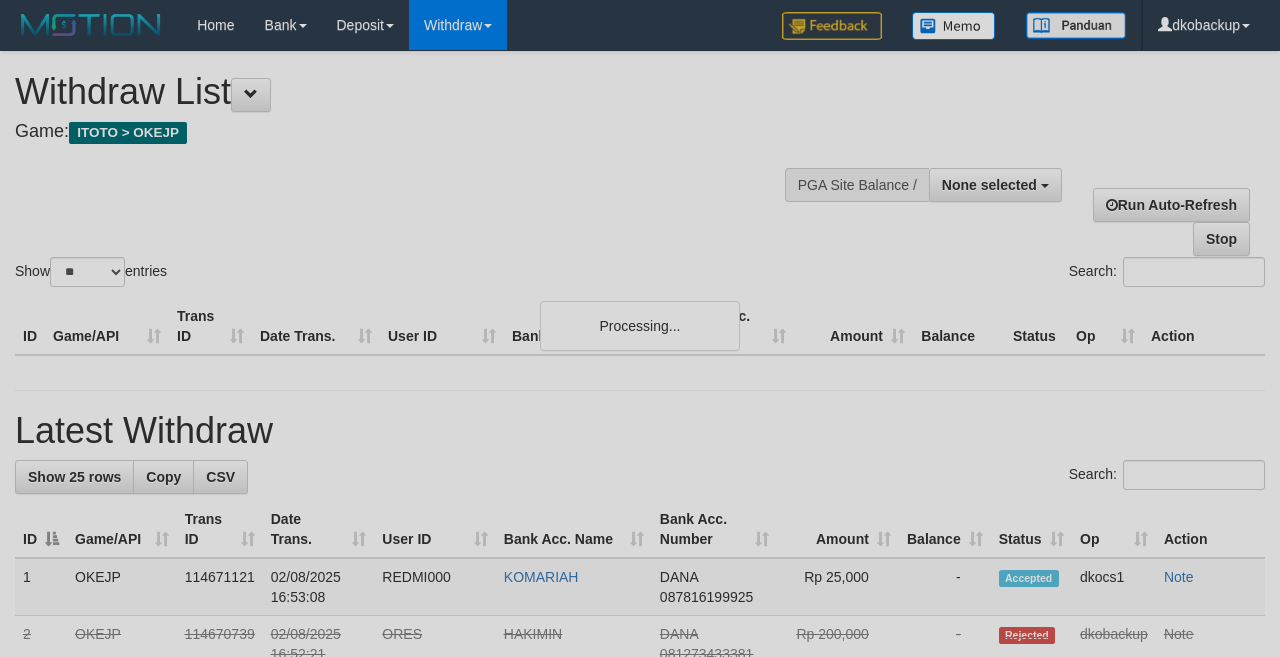 select 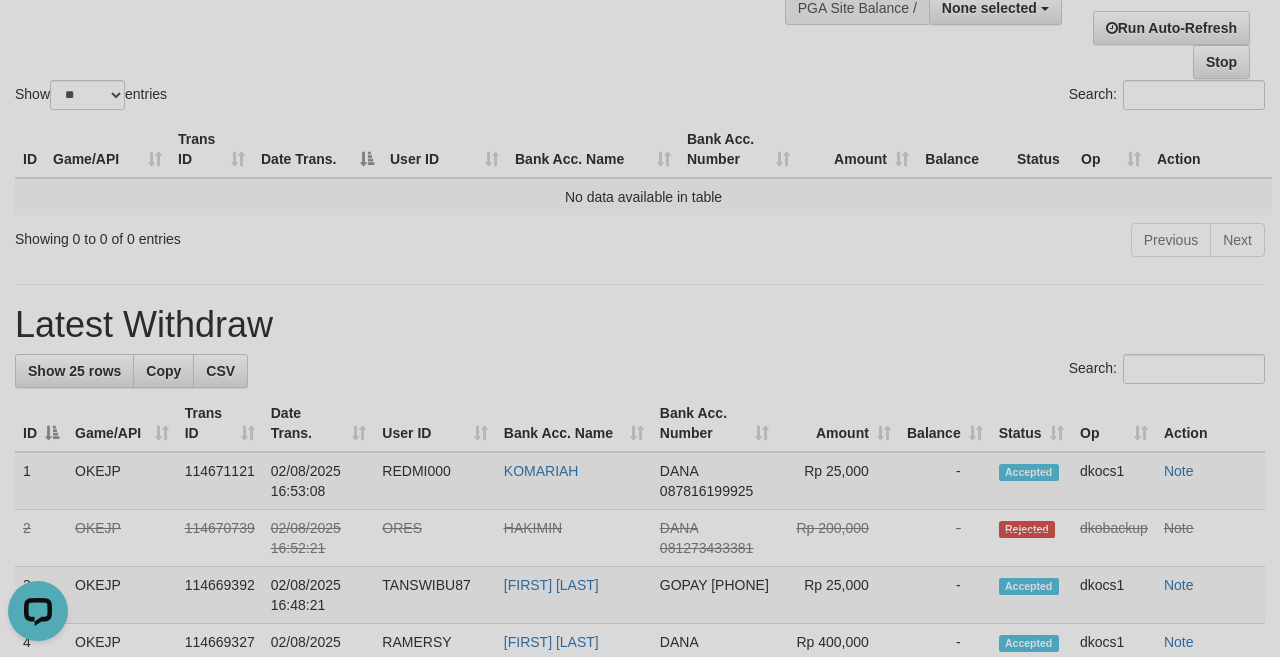 scroll, scrollTop: 0, scrollLeft: 0, axis: both 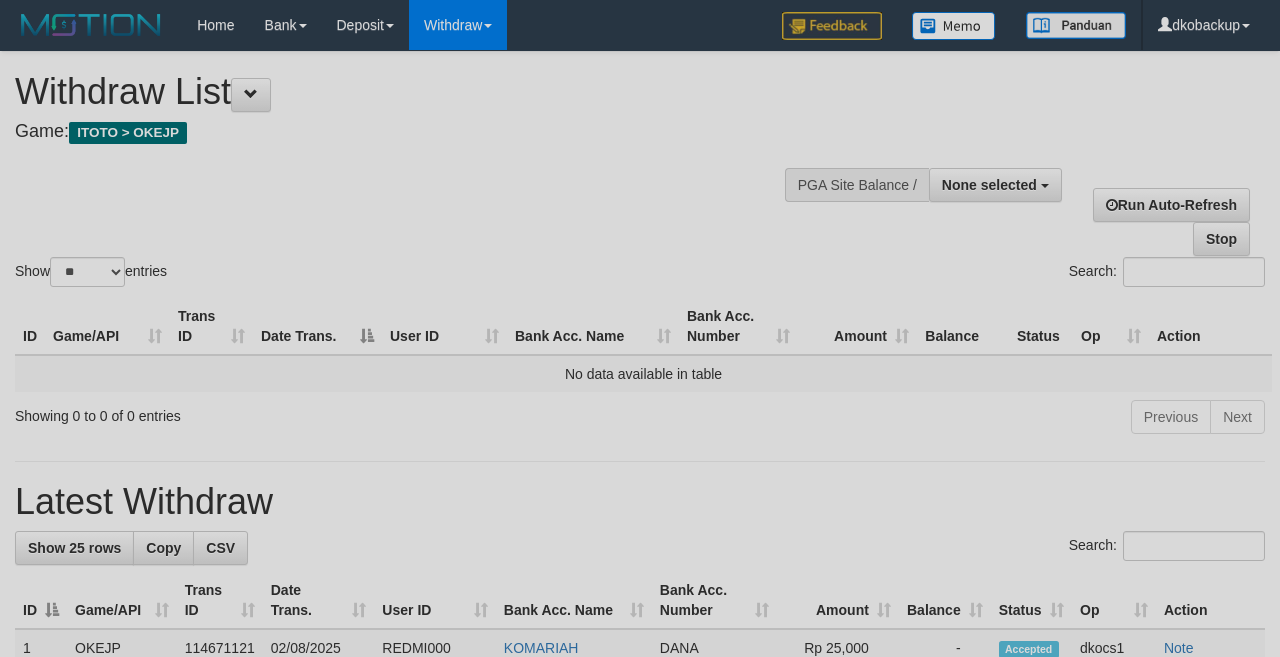 select 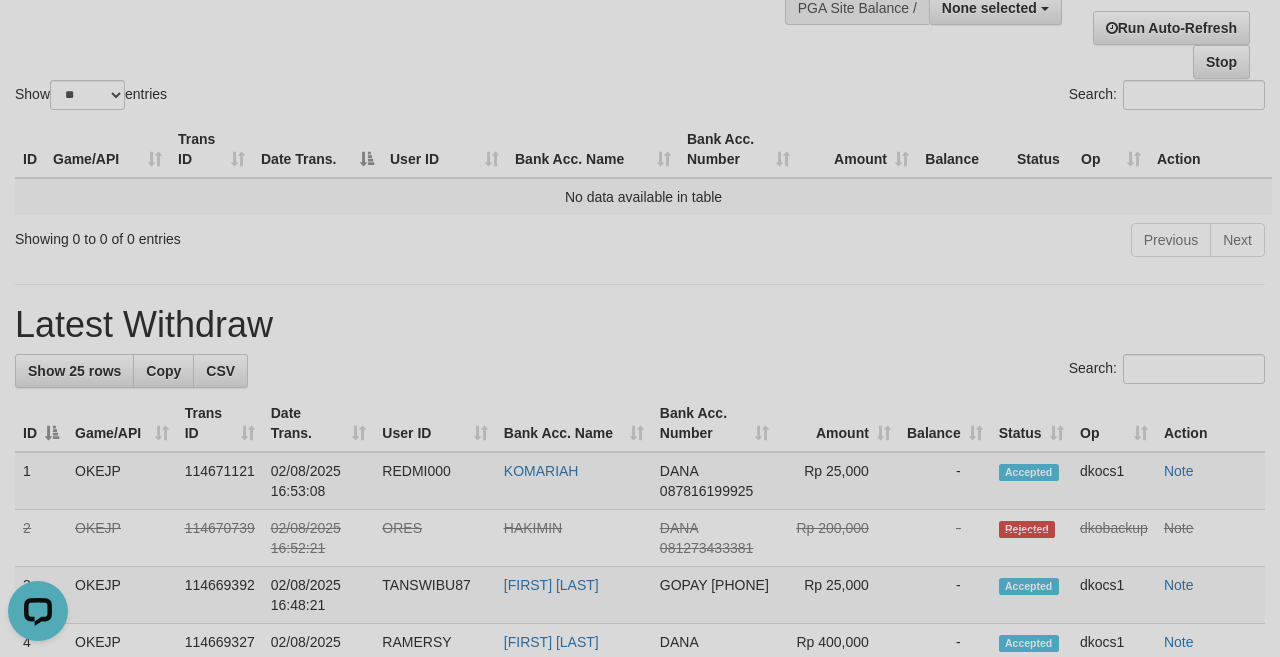 scroll, scrollTop: 0, scrollLeft: 0, axis: both 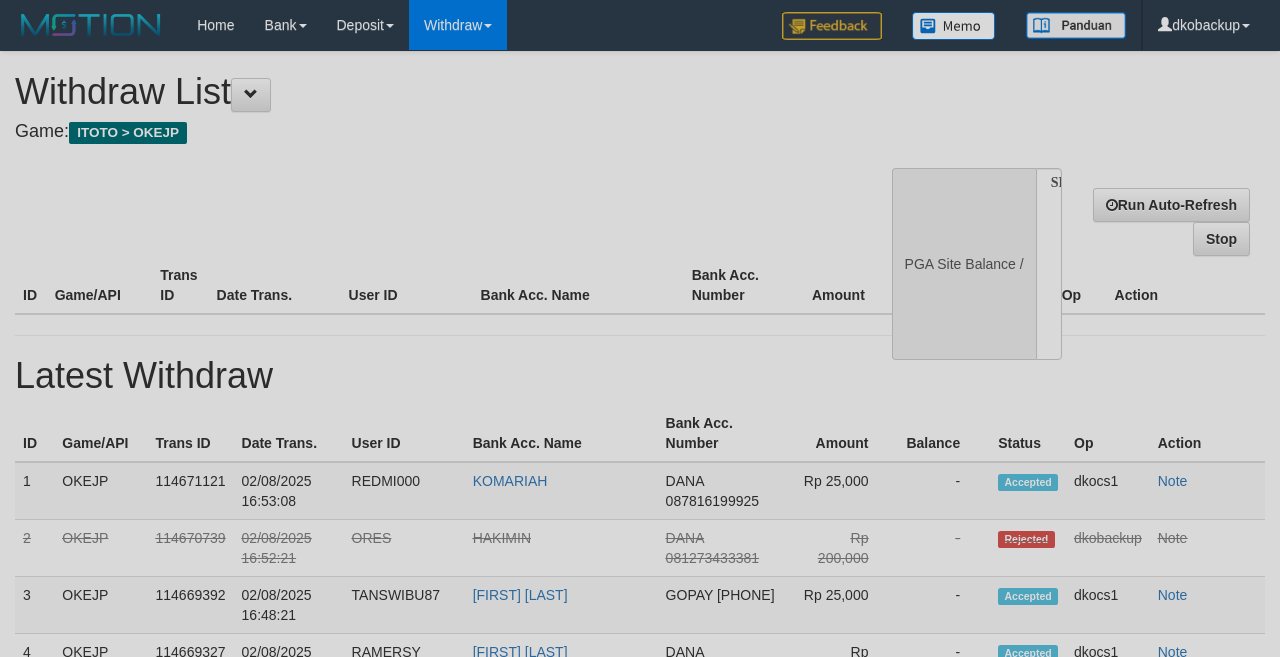select 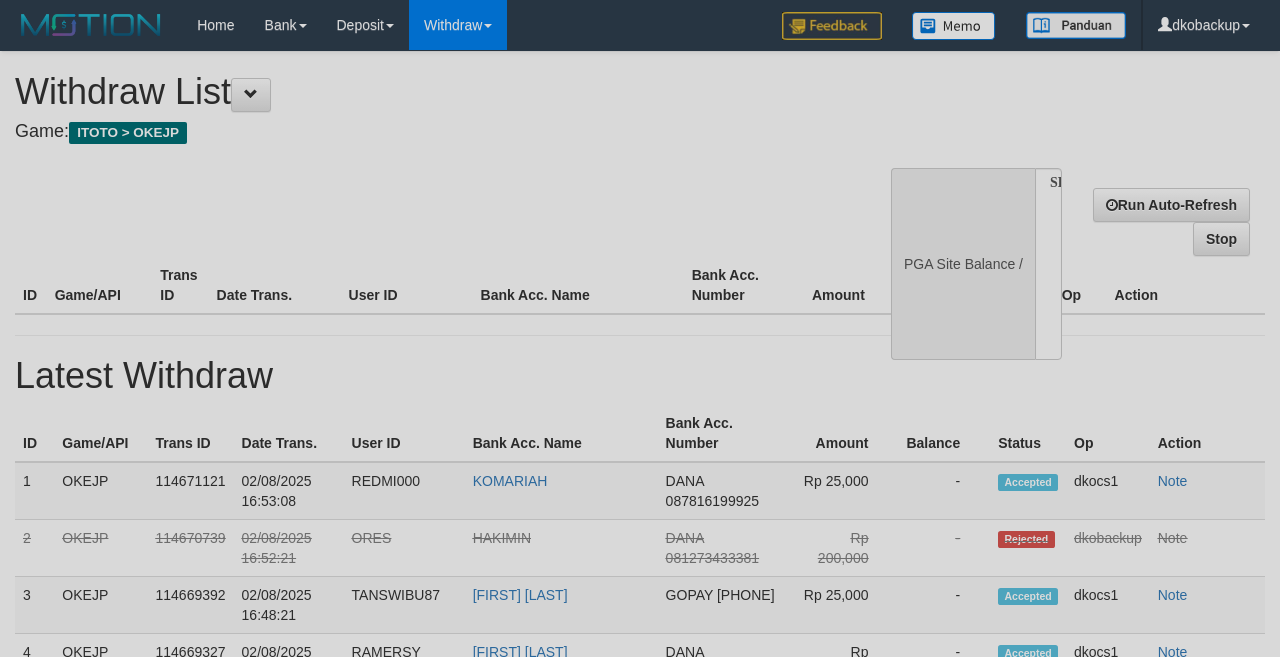 scroll, scrollTop: 177, scrollLeft: 0, axis: vertical 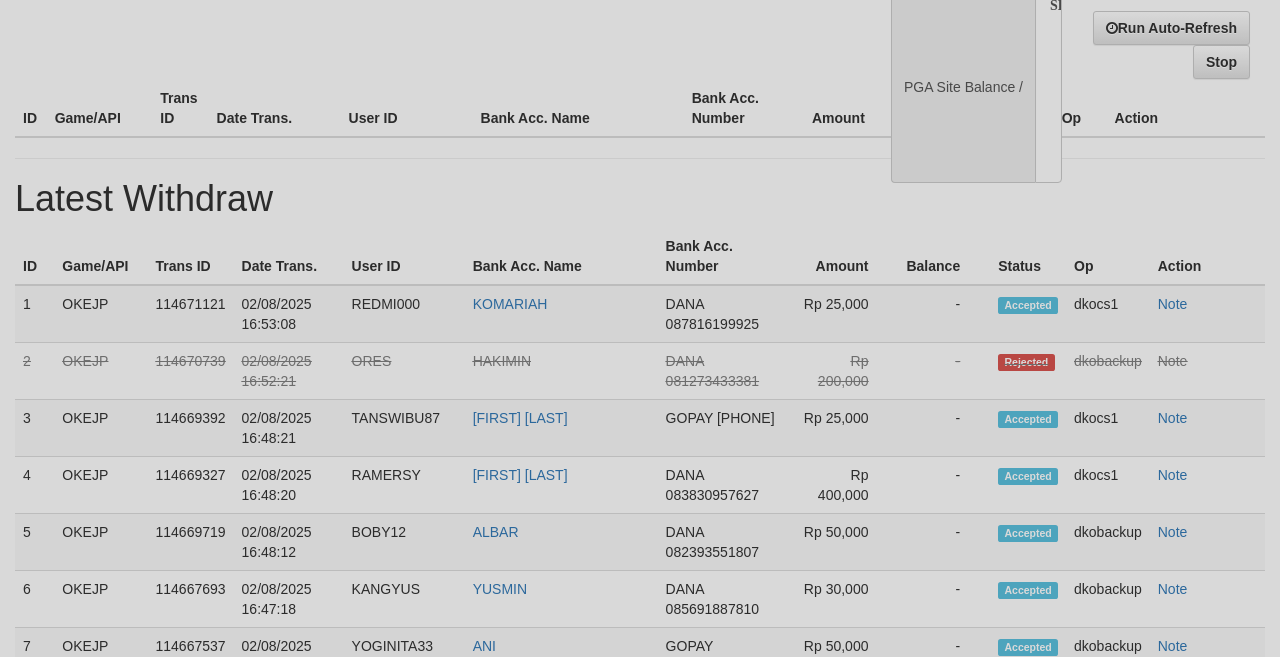 select on "**" 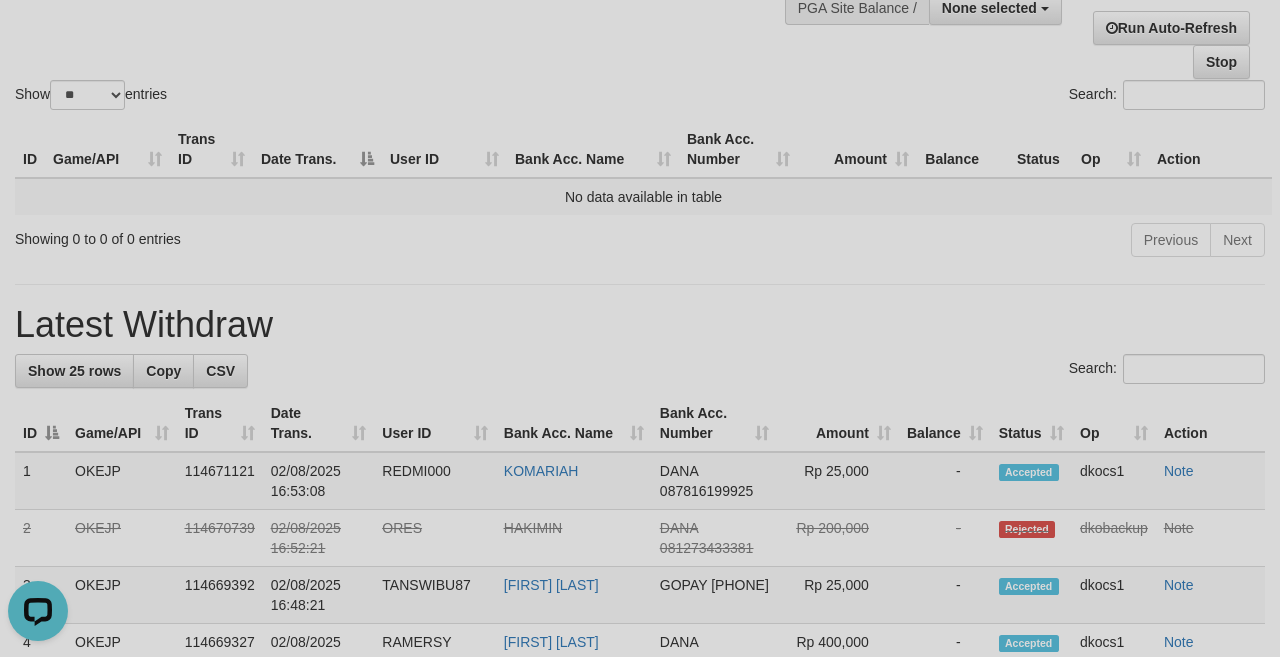 scroll, scrollTop: 0, scrollLeft: 0, axis: both 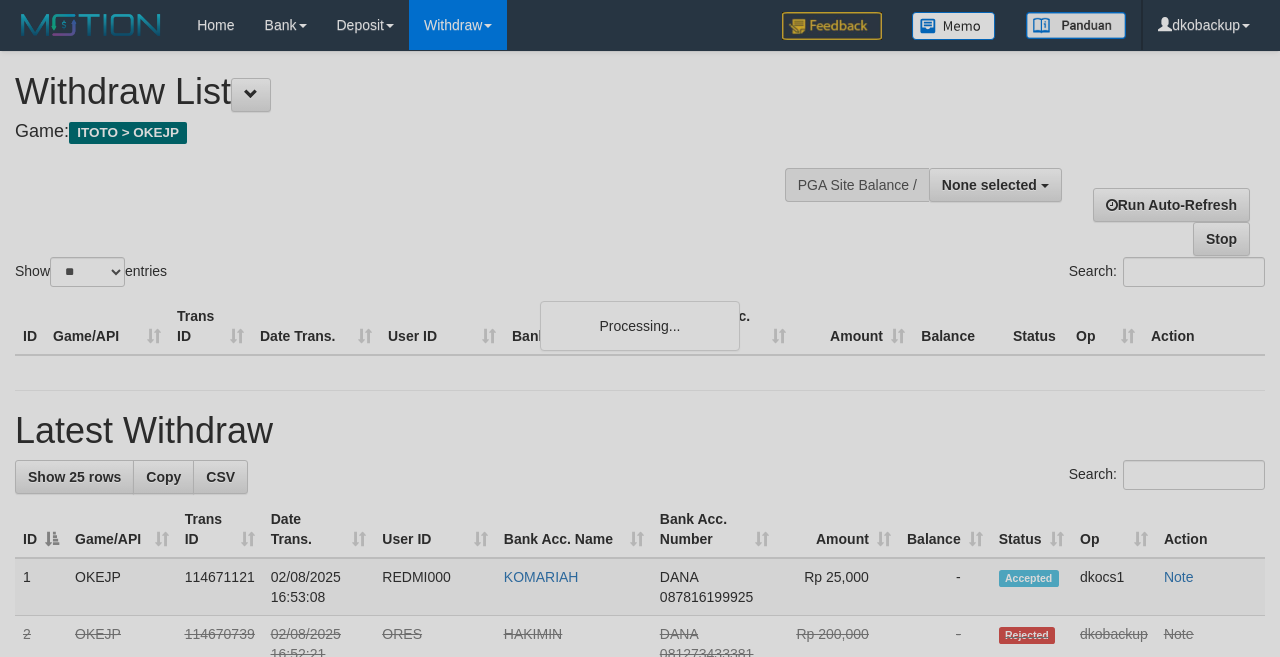 select 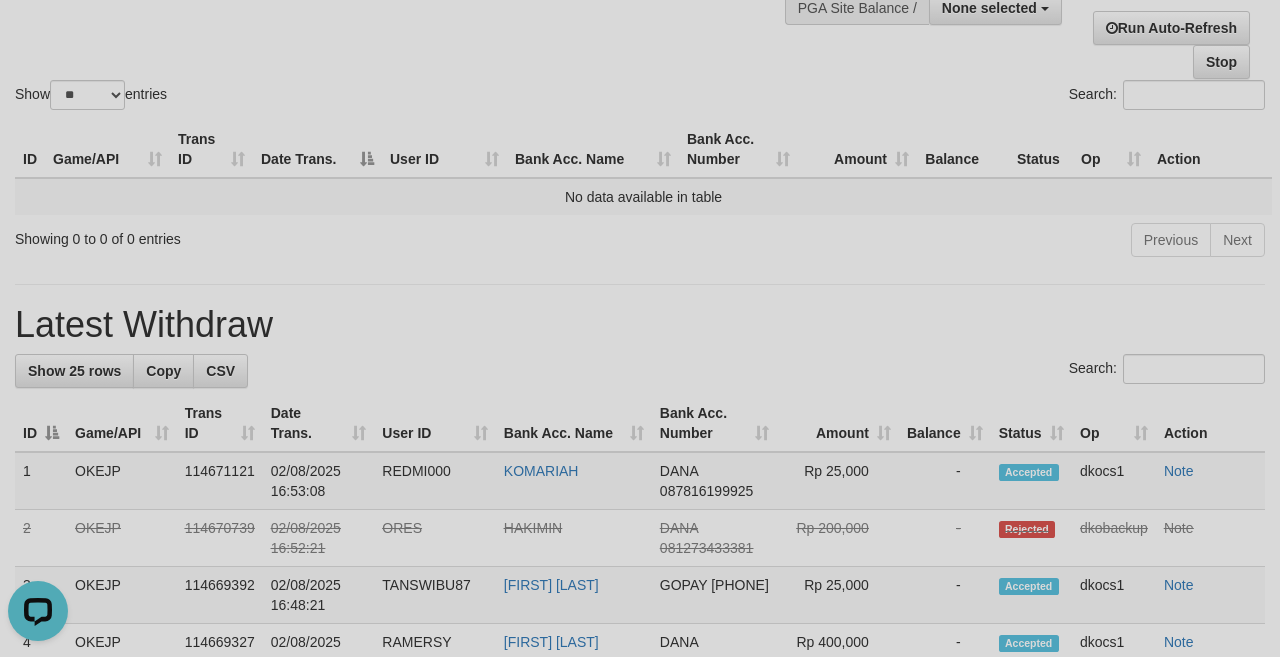 scroll, scrollTop: 0, scrollLeft: 0, axis: both 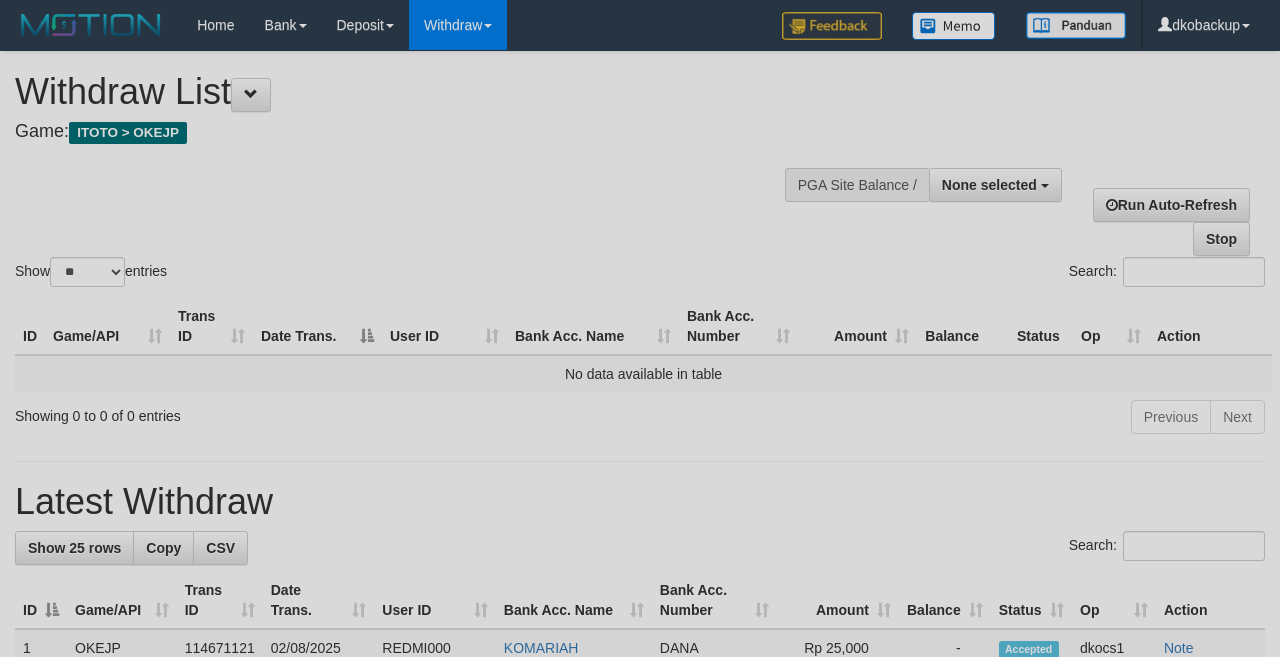 select 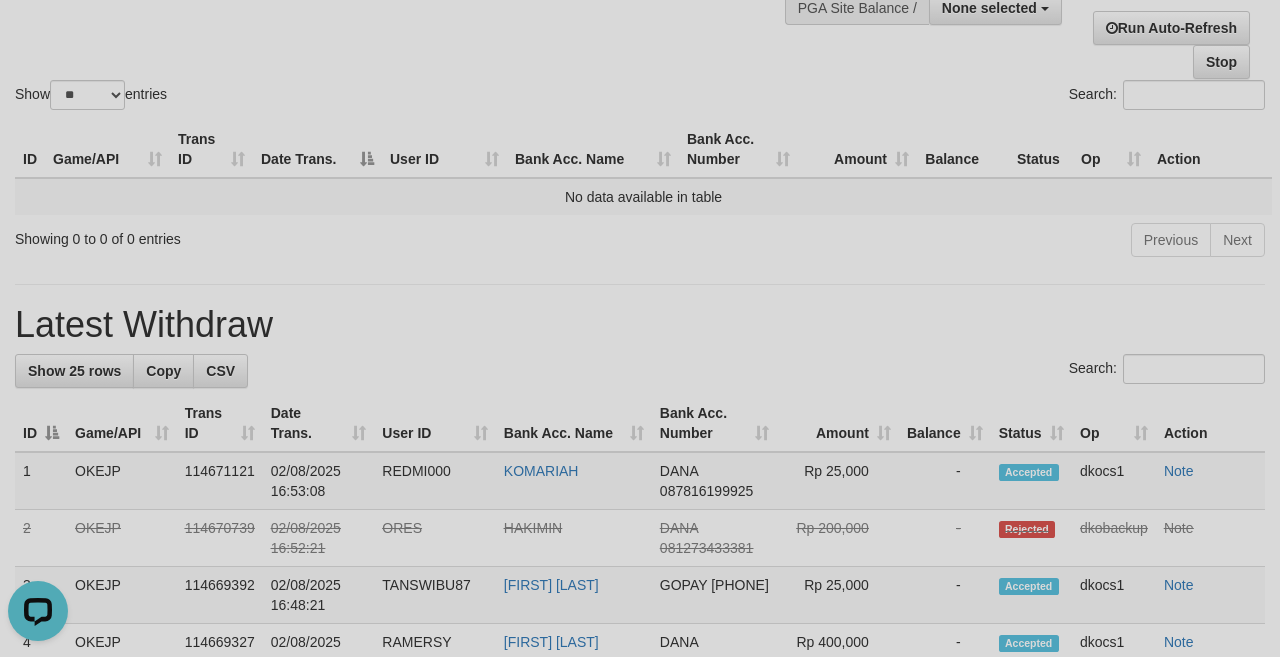scroll, scrollTop: 0, scrollLeft: 0, axis: both 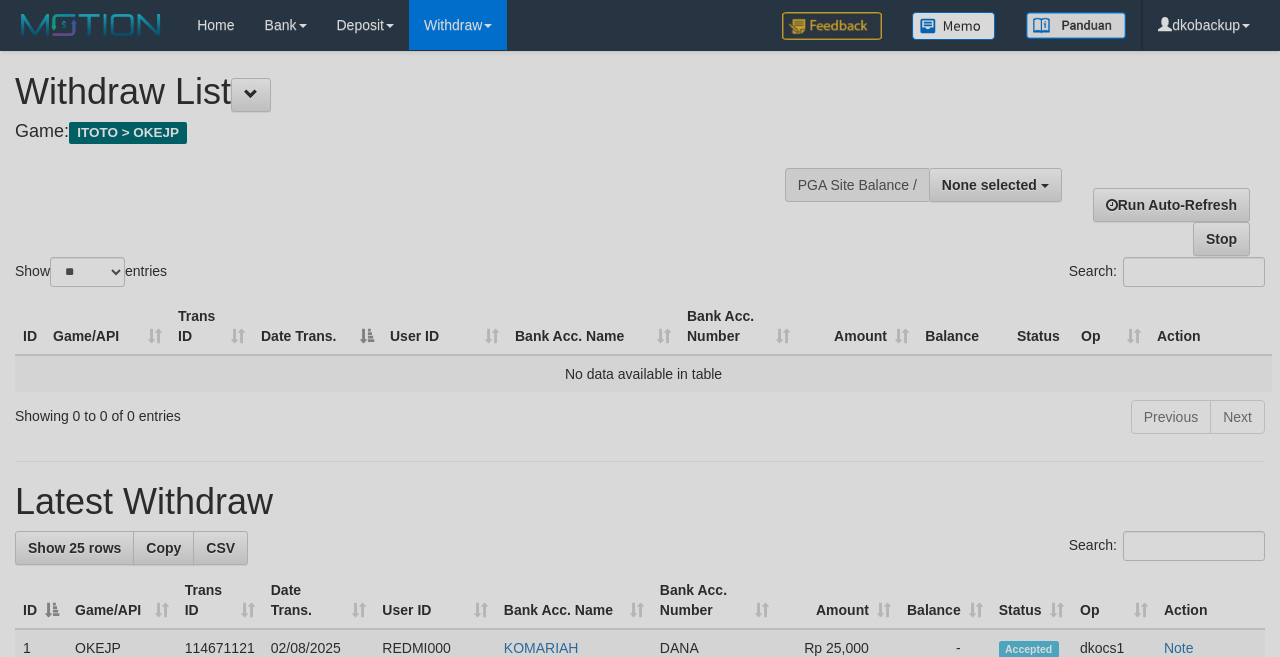 select 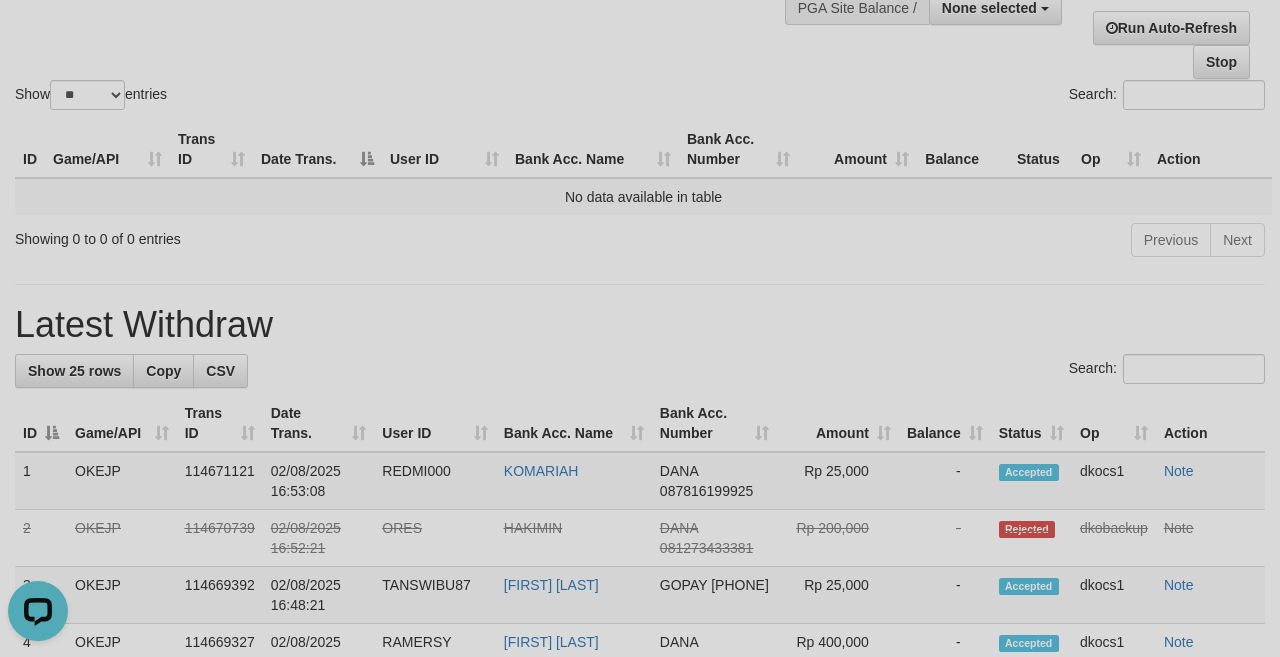 scroll, scrollTop: 0, scrollLeft: 0, axis: both 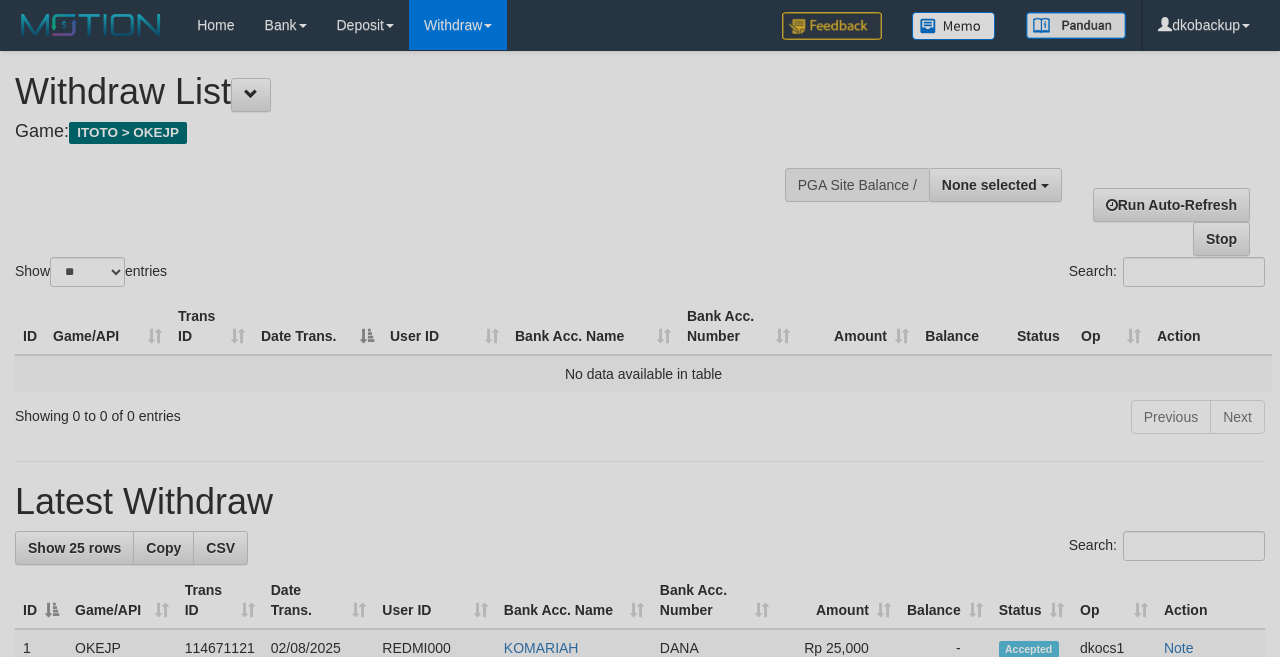 select 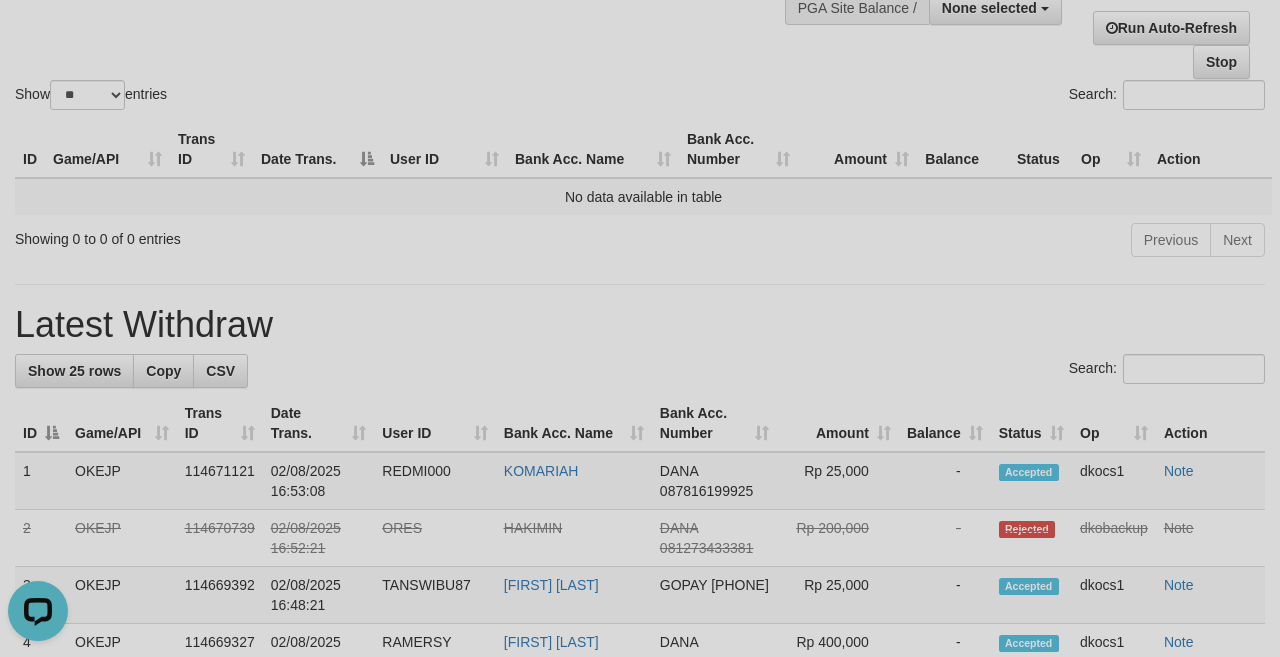 scroll, scrollTop: 0, scrollLeft: 0, axis: both 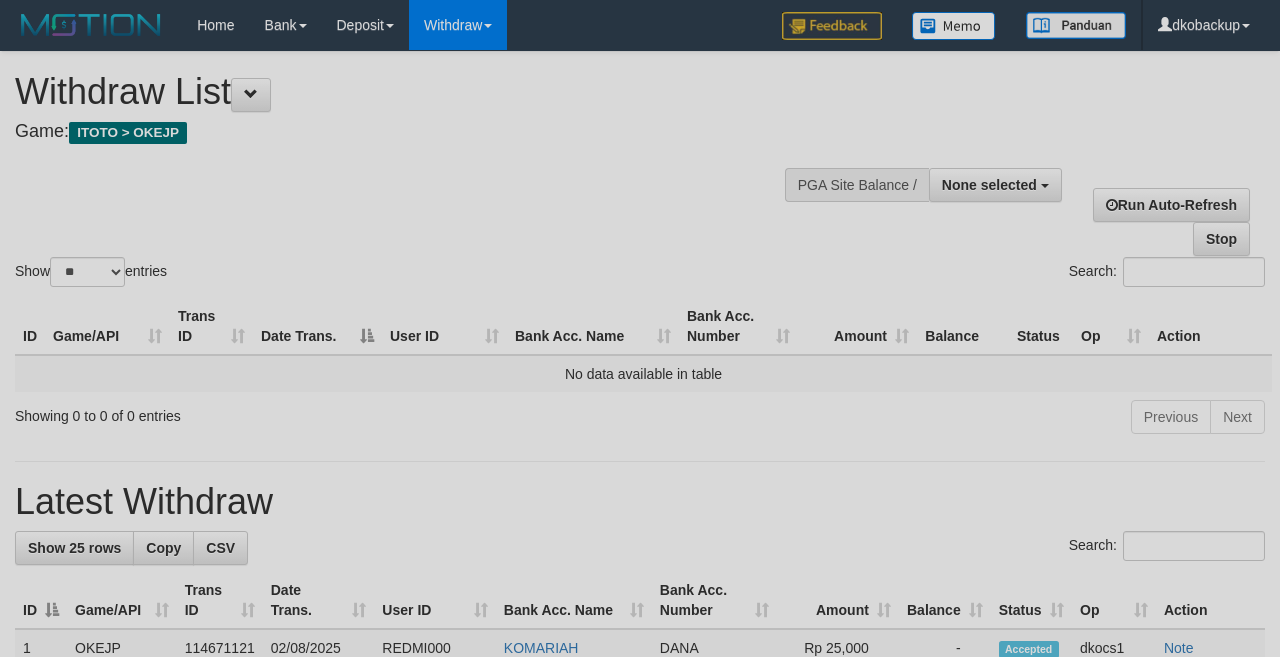 select 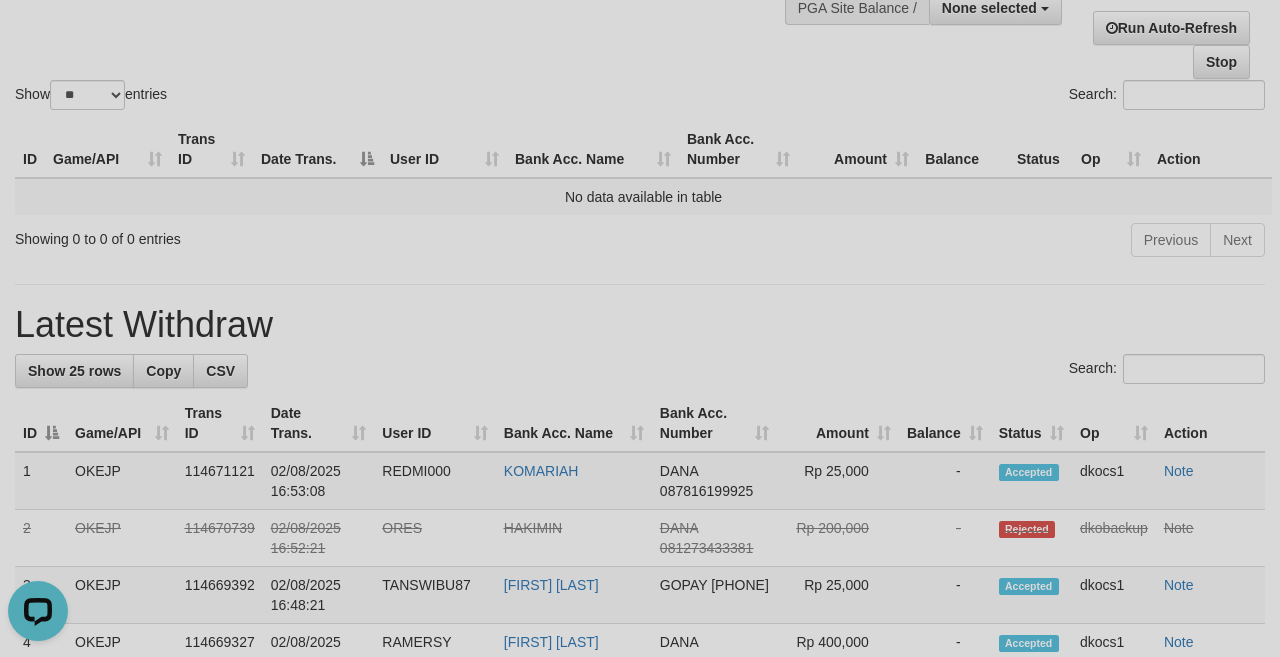 scroll, scrollTop: 0, scrollLeft: 0, axis: both 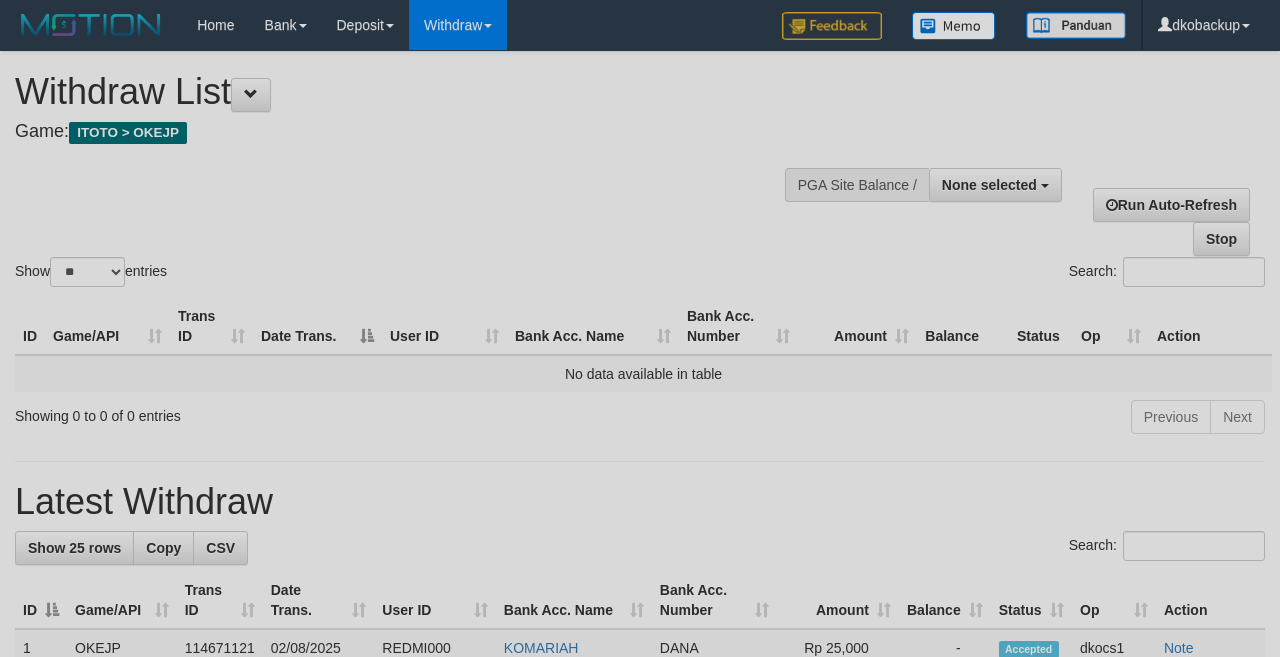 select 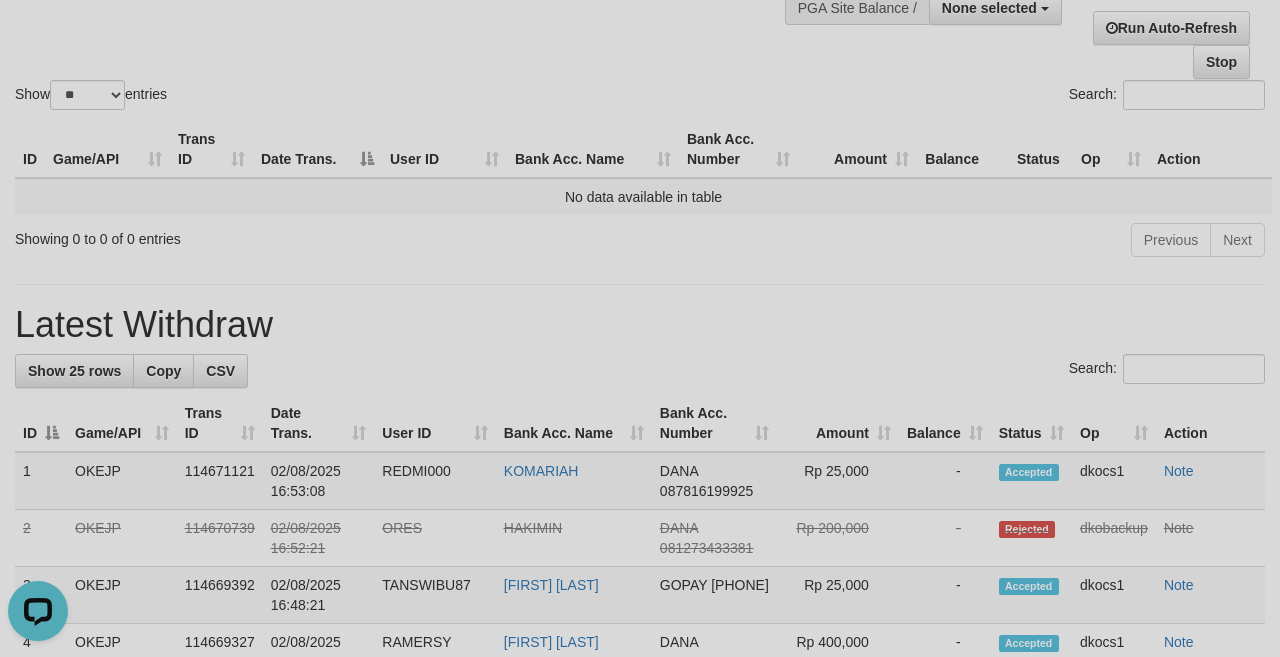 scroll, scrollTop: 0, scrollLeft: 0, axis: both 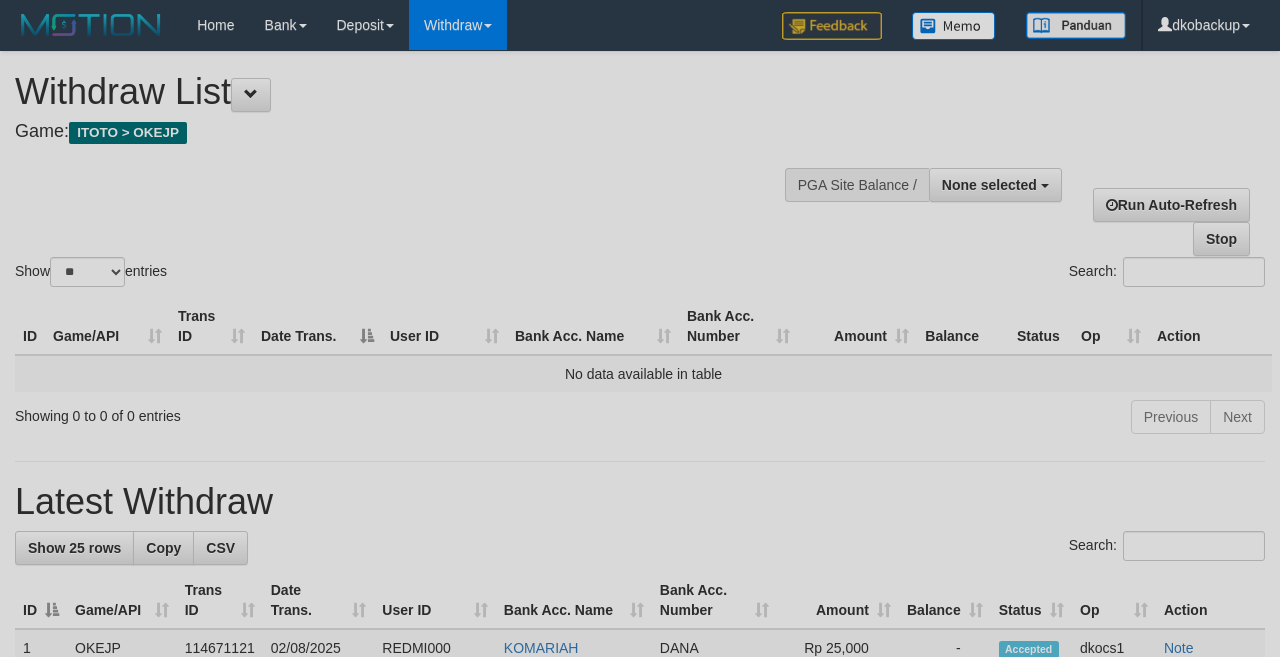 select 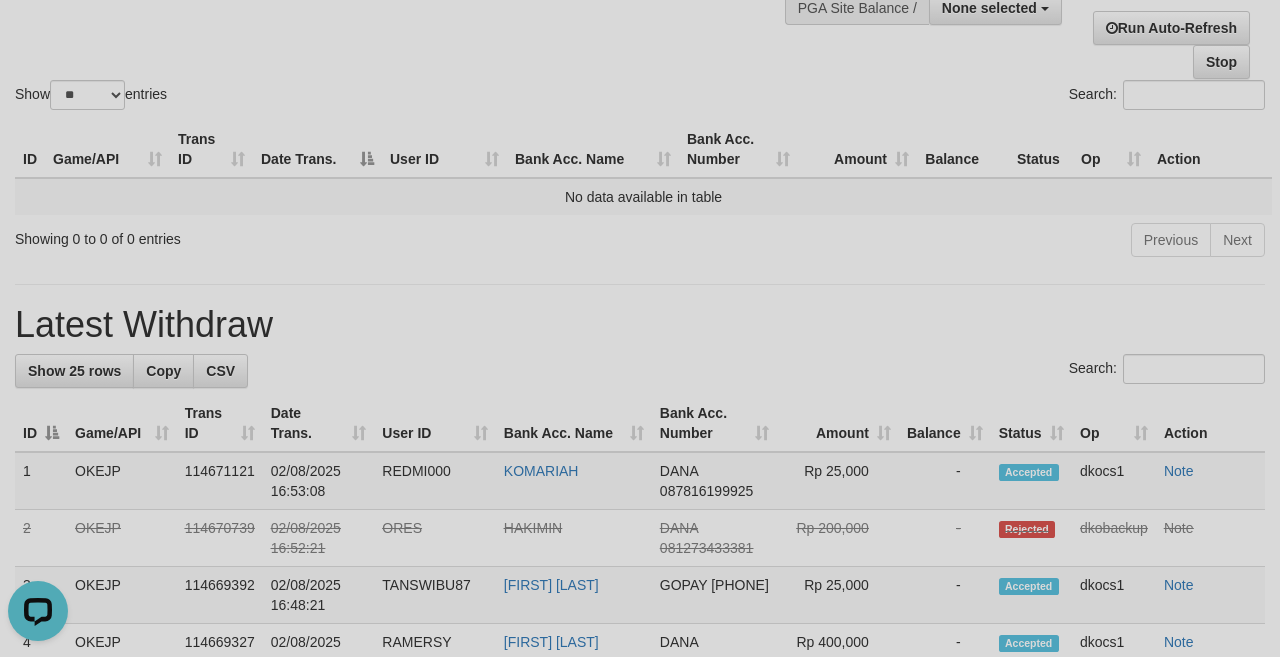 scroll, scrollTop: 0, scrollLeft: 0, axis: both 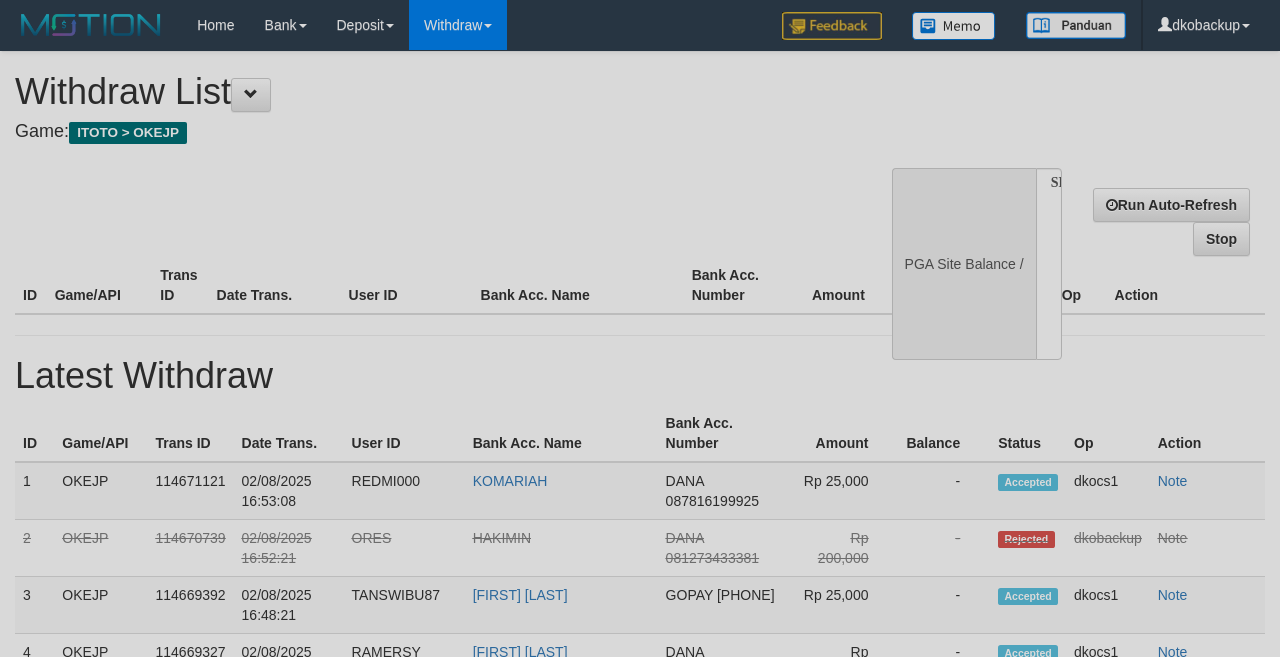select 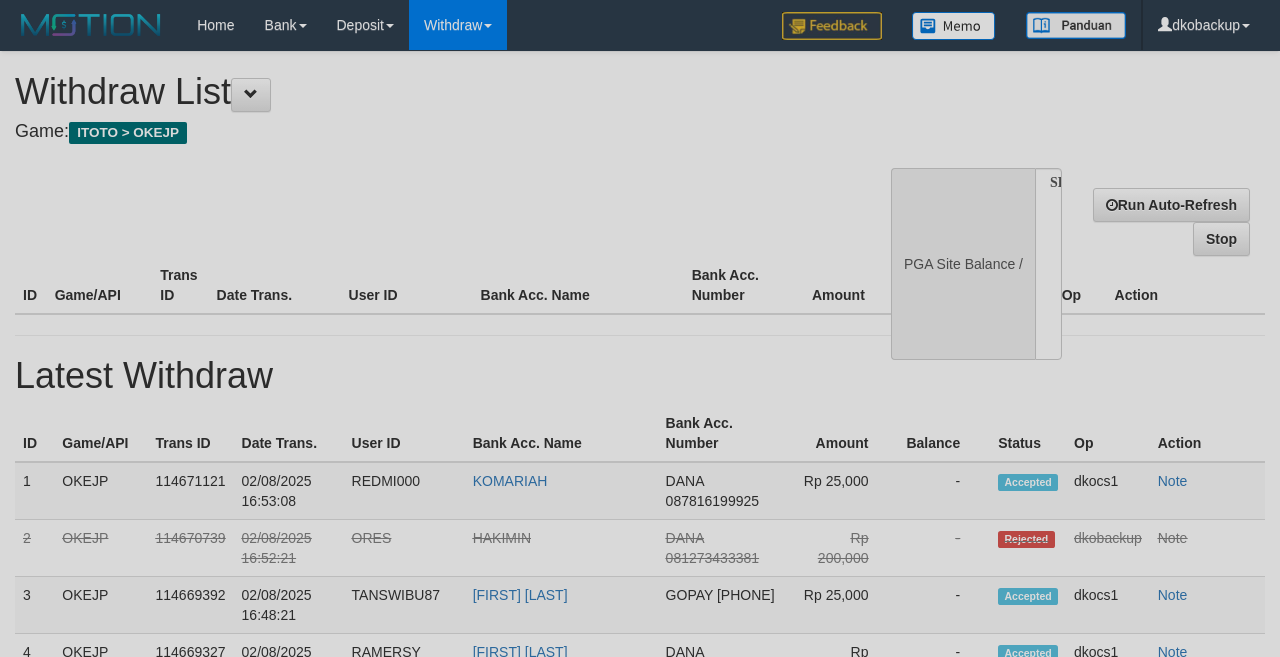 scroll, scrollTop: 177, scrollLeft: 0, axis: vertical 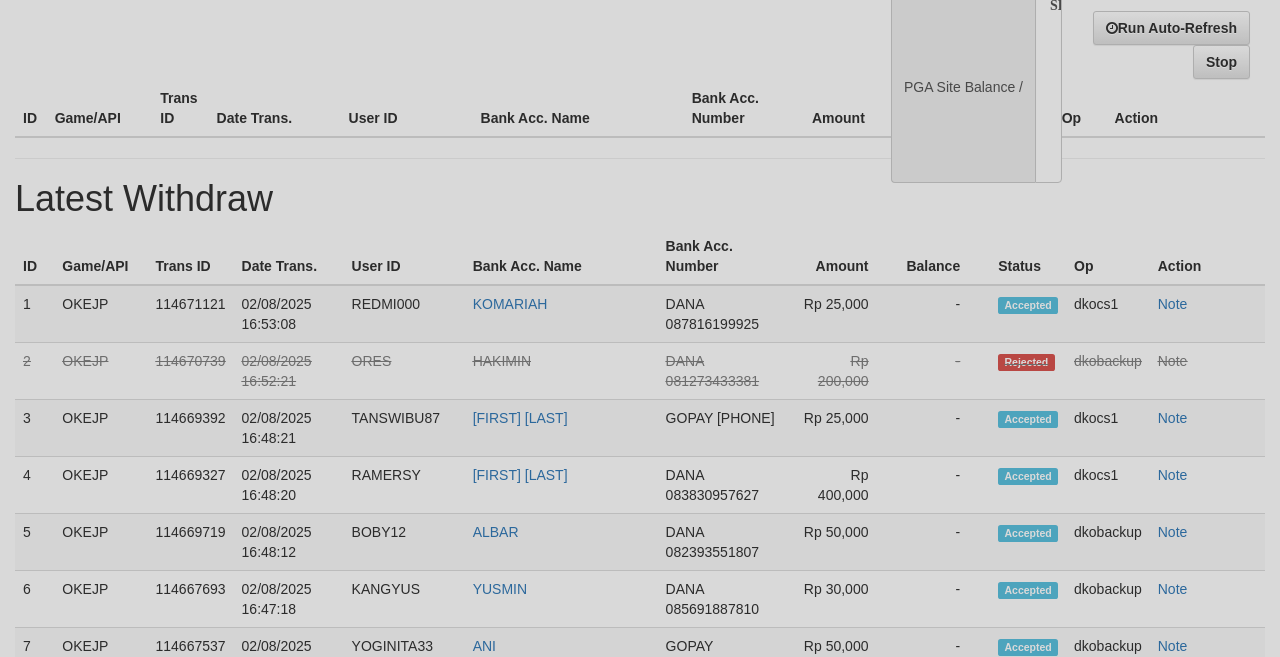 select on "**" 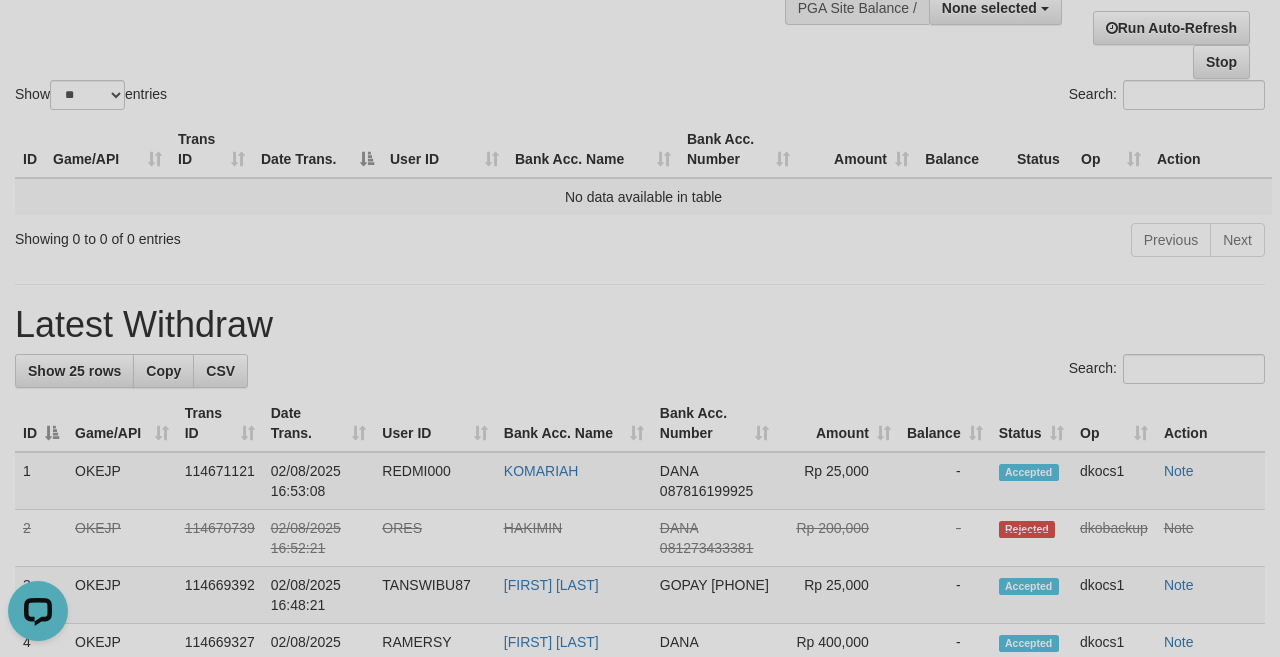 scroll, scrollTop: 0, scrollLeft: 0, axis: both 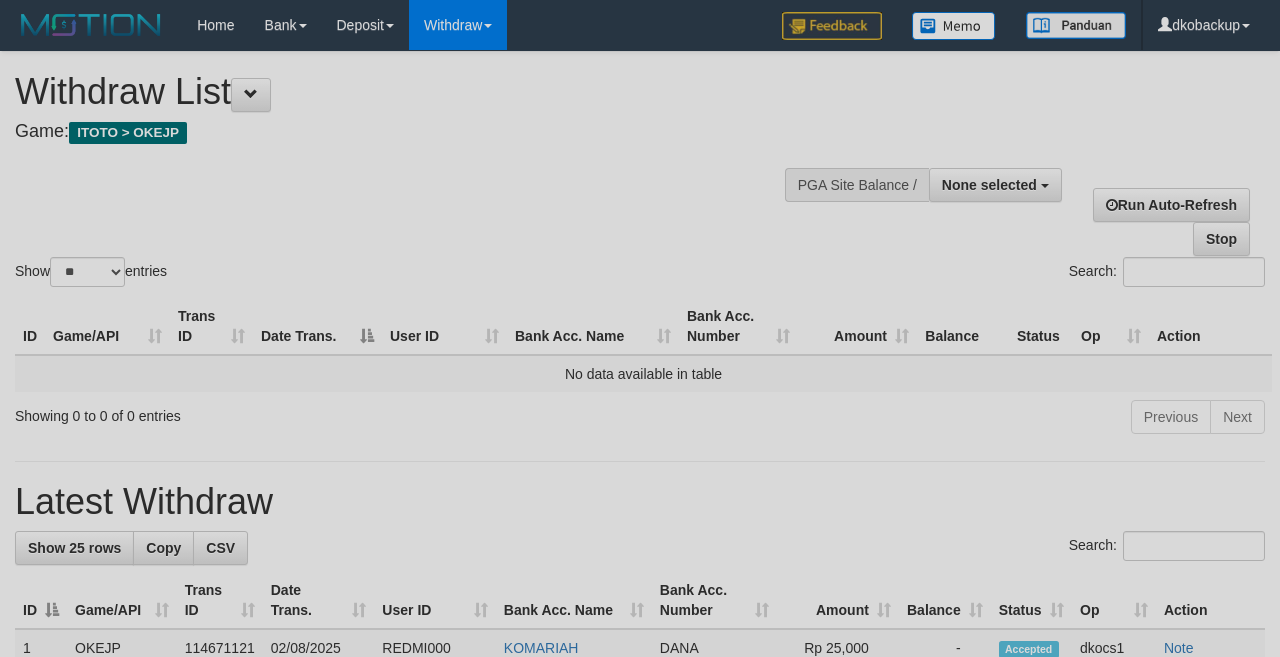 select 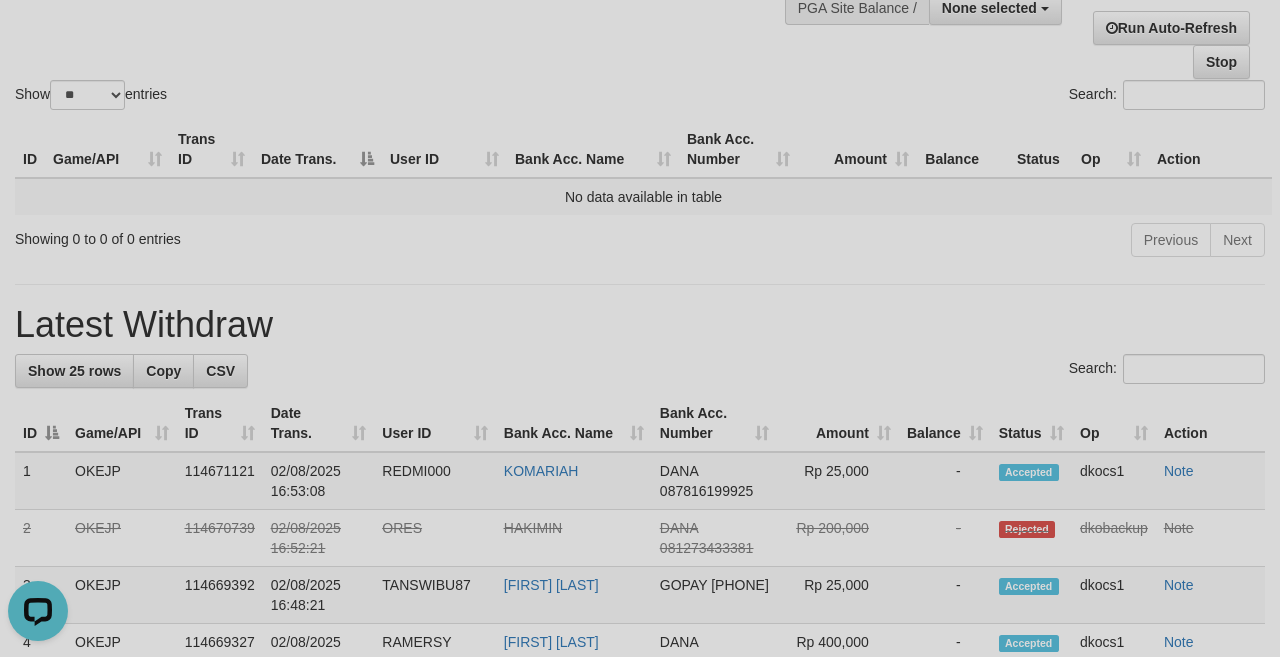 scroll, scrollTop: 0, scrollLeft: 0, axis: both 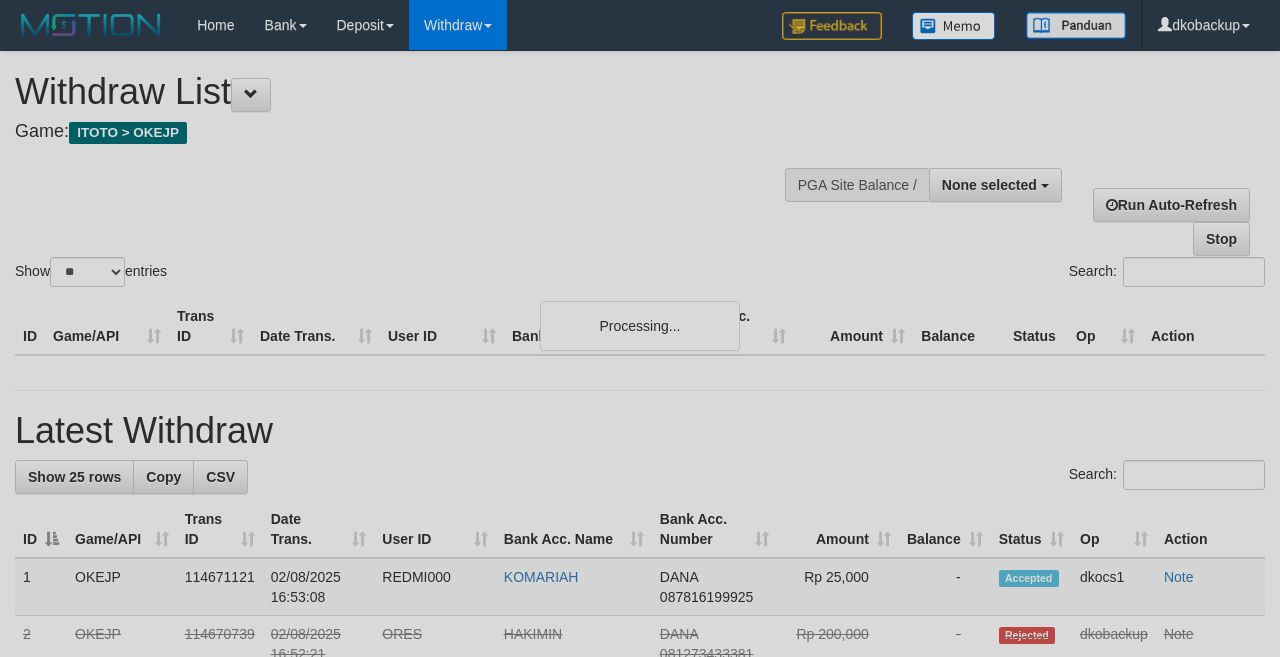 select 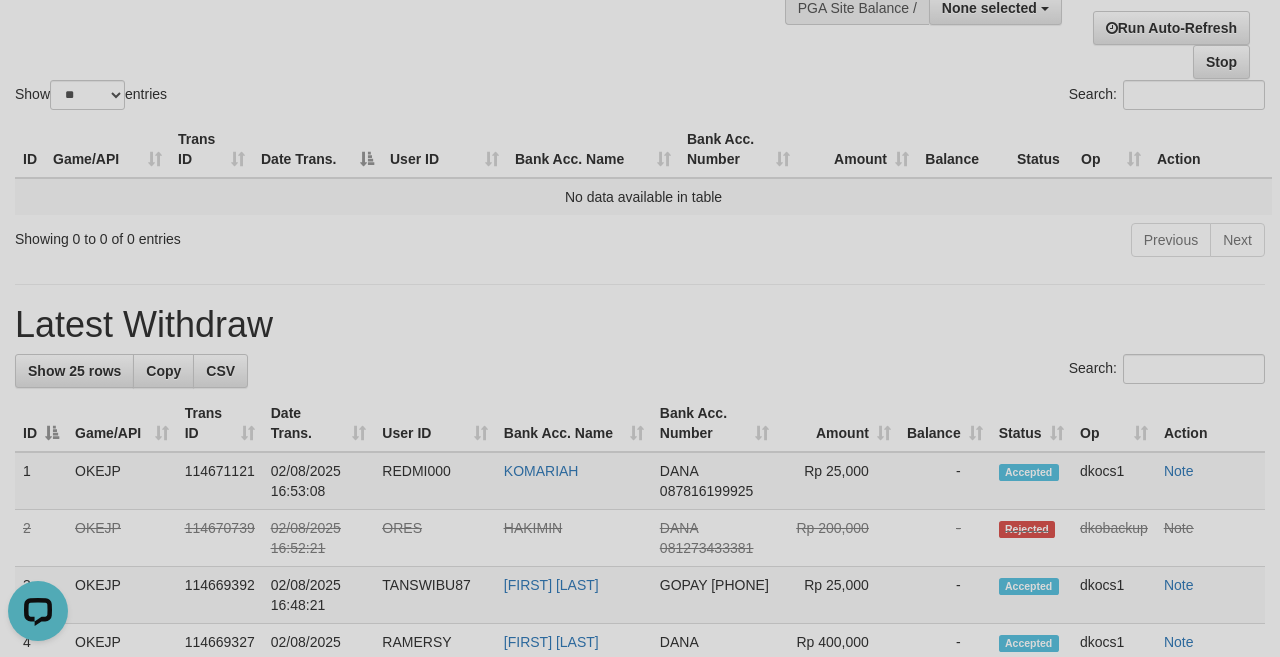 scroll, scrollTop: 0, scrollLeft: 0, axis: both 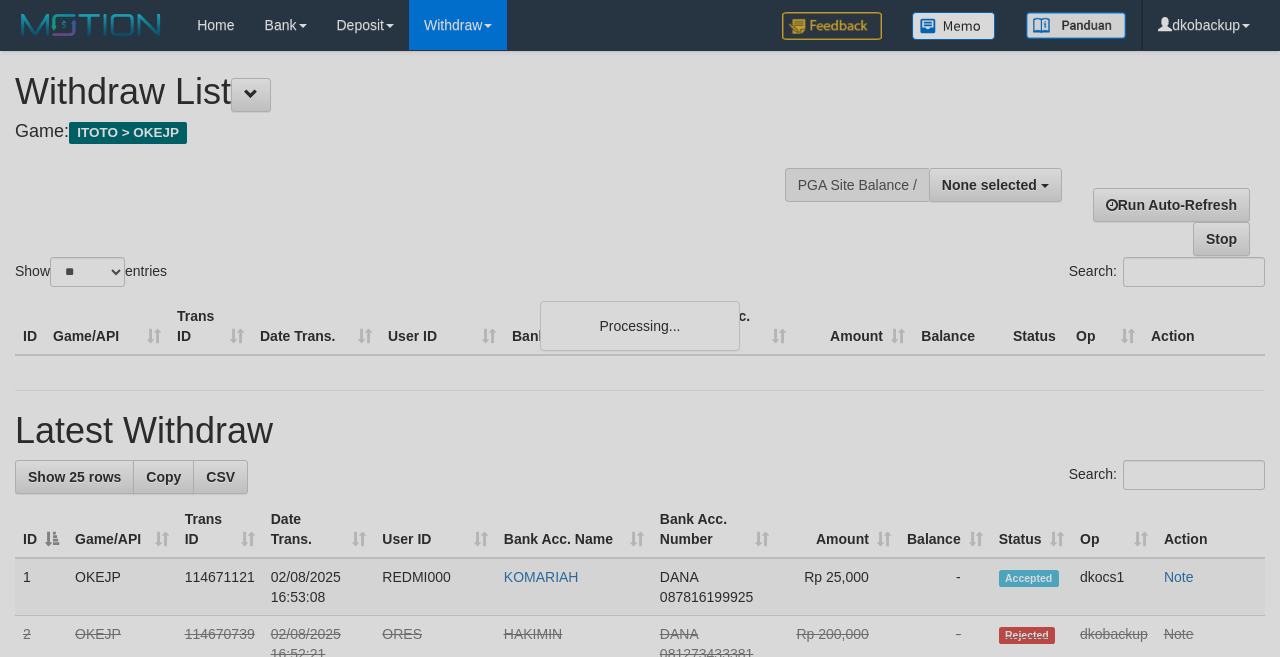 select 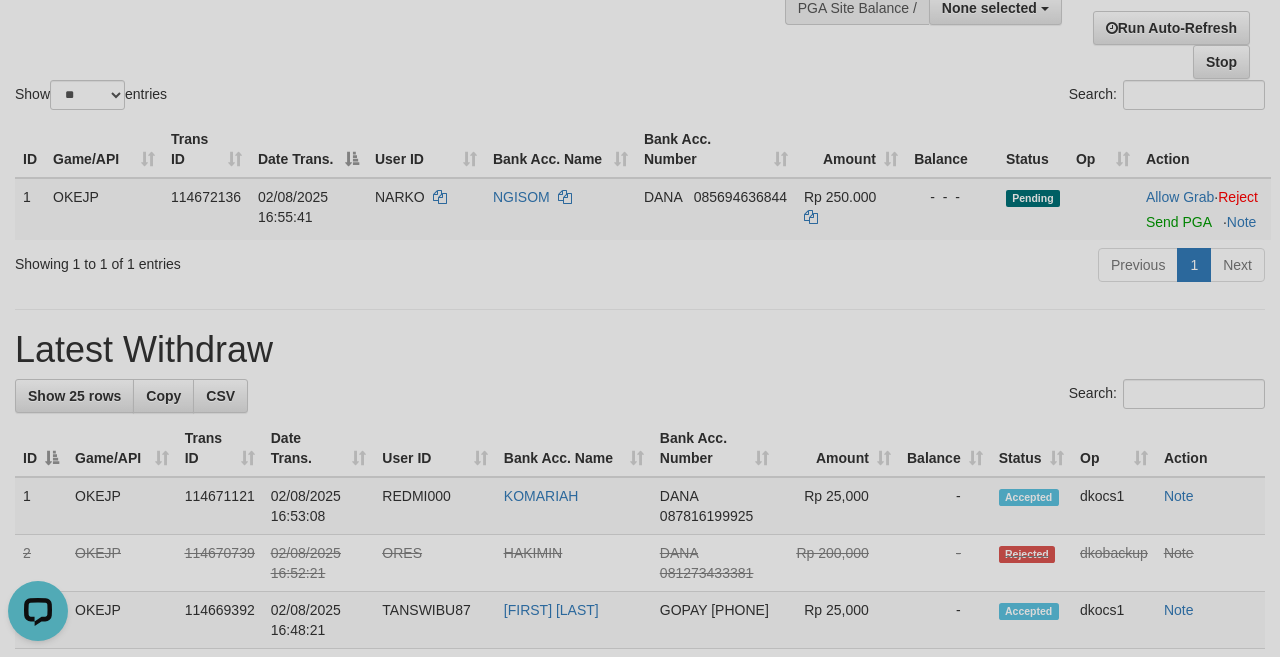 scroll, scrollTop: 0, scrollLeft: 0, axis: both 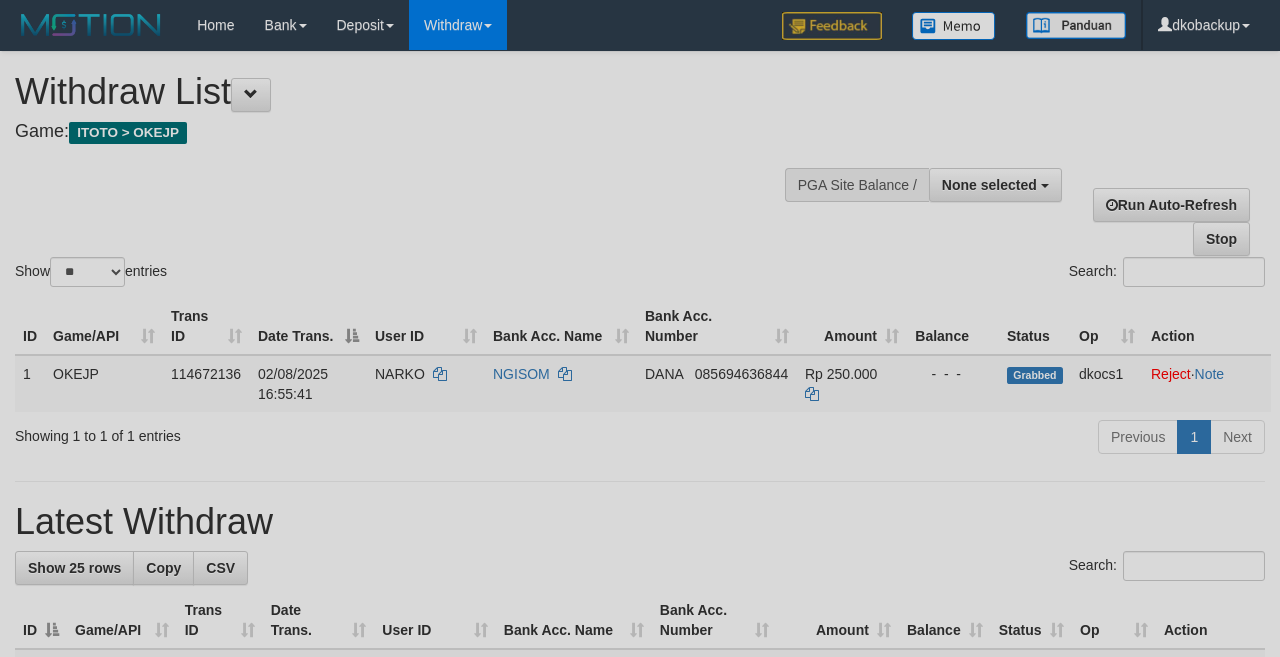 select 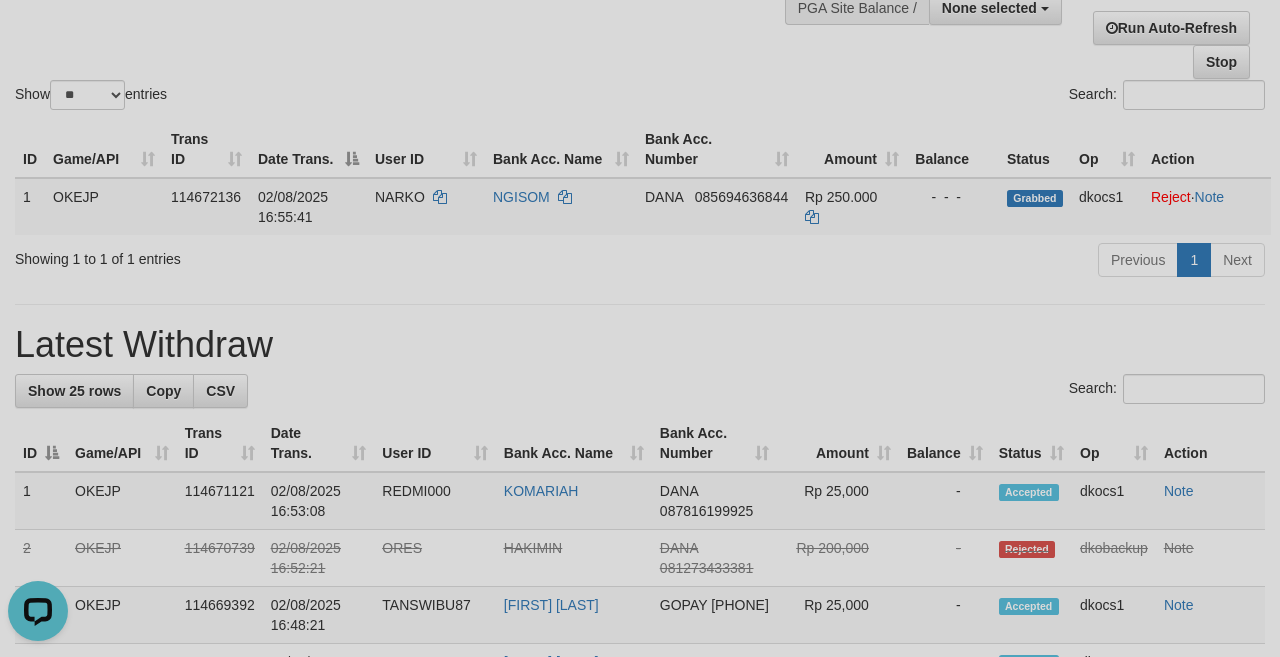 scroll, scrollTop: 0, scrollLeft: 0, axis: both 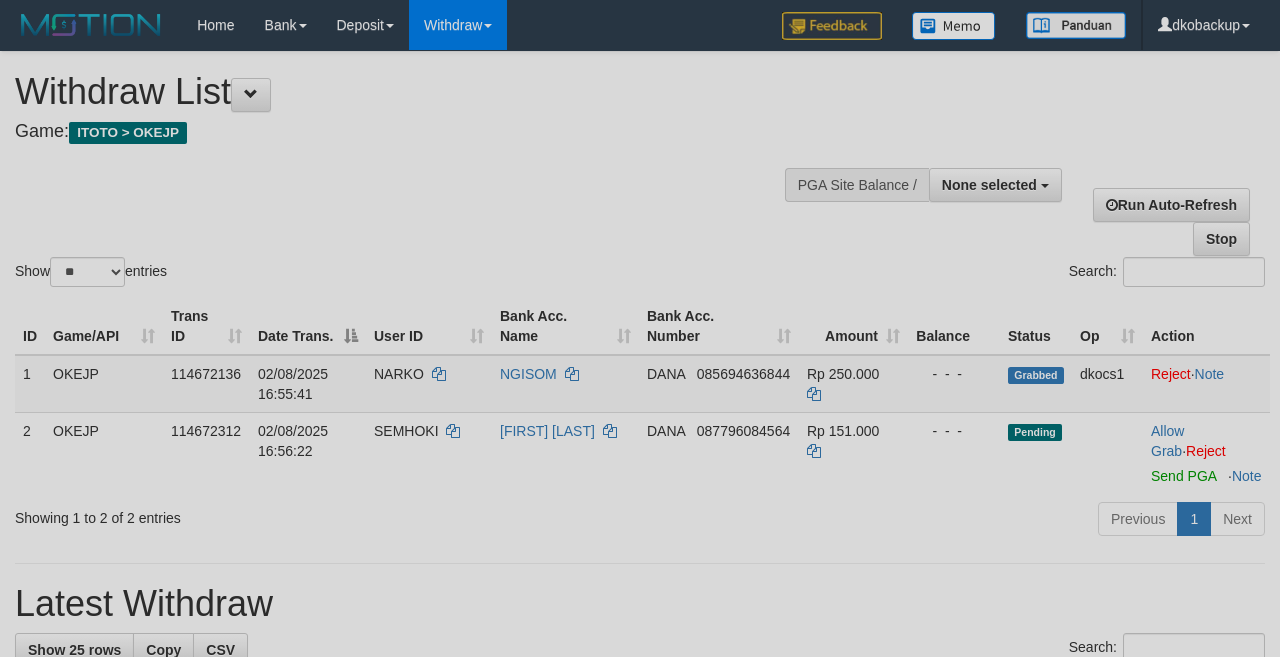 select 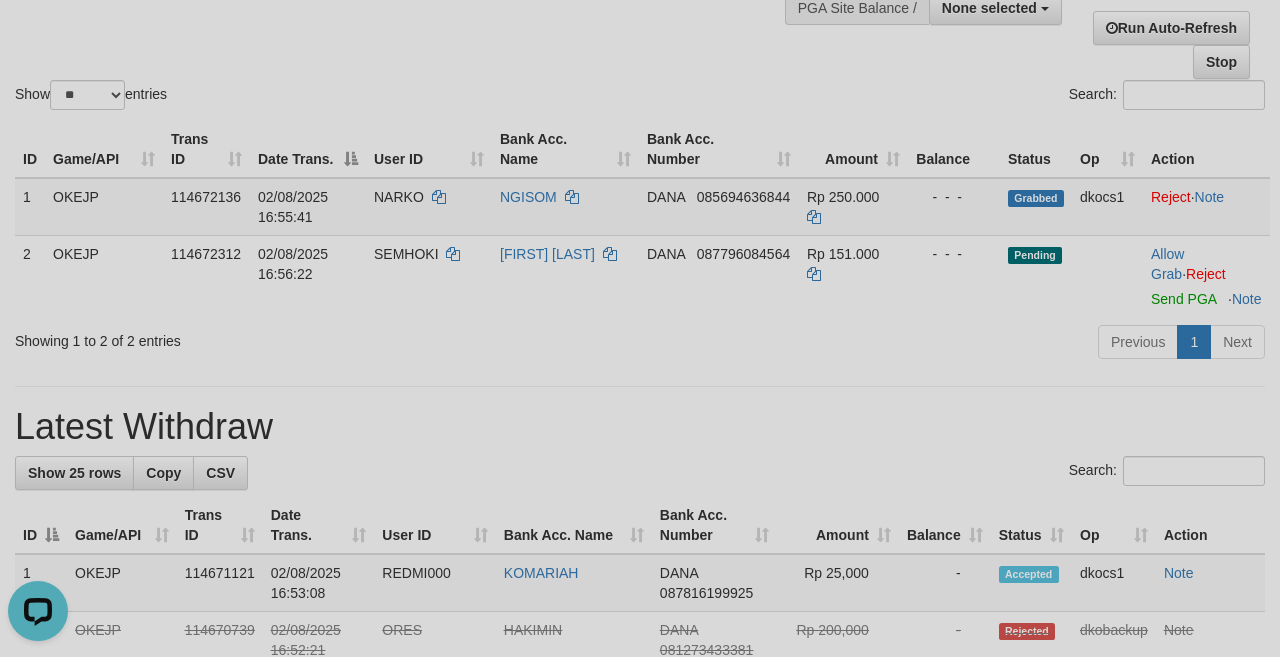 scroll, scrollTop: 0, scrollLeft: 0, axis: both 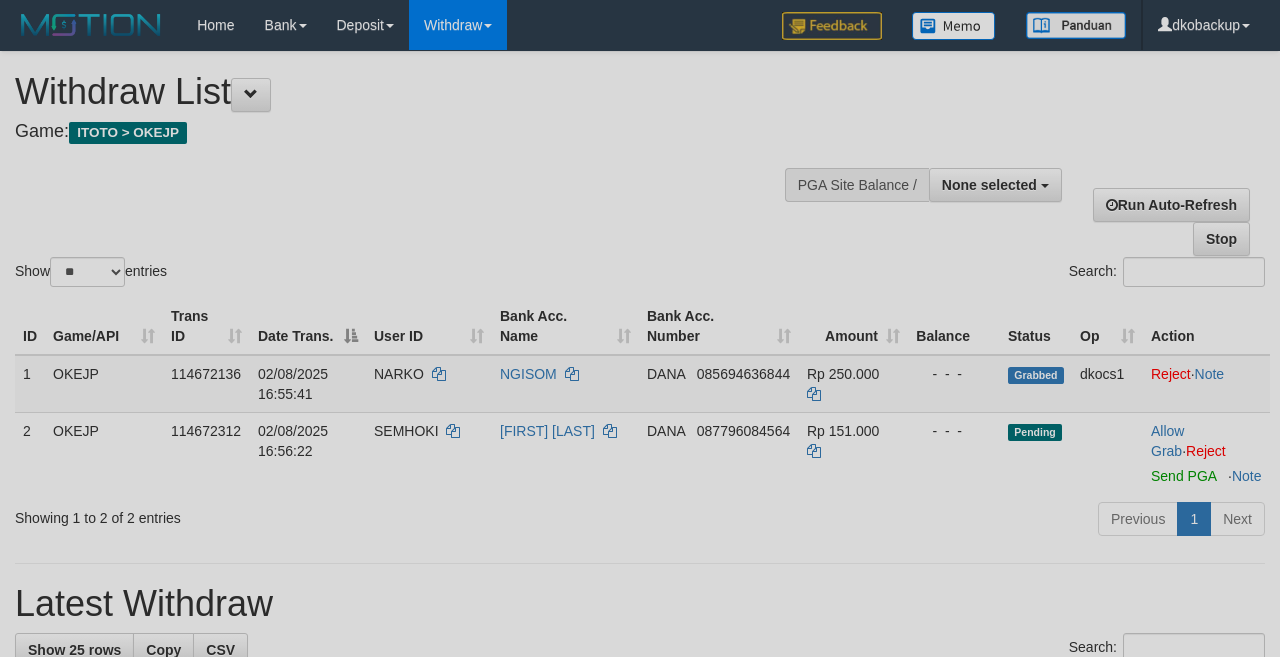 select 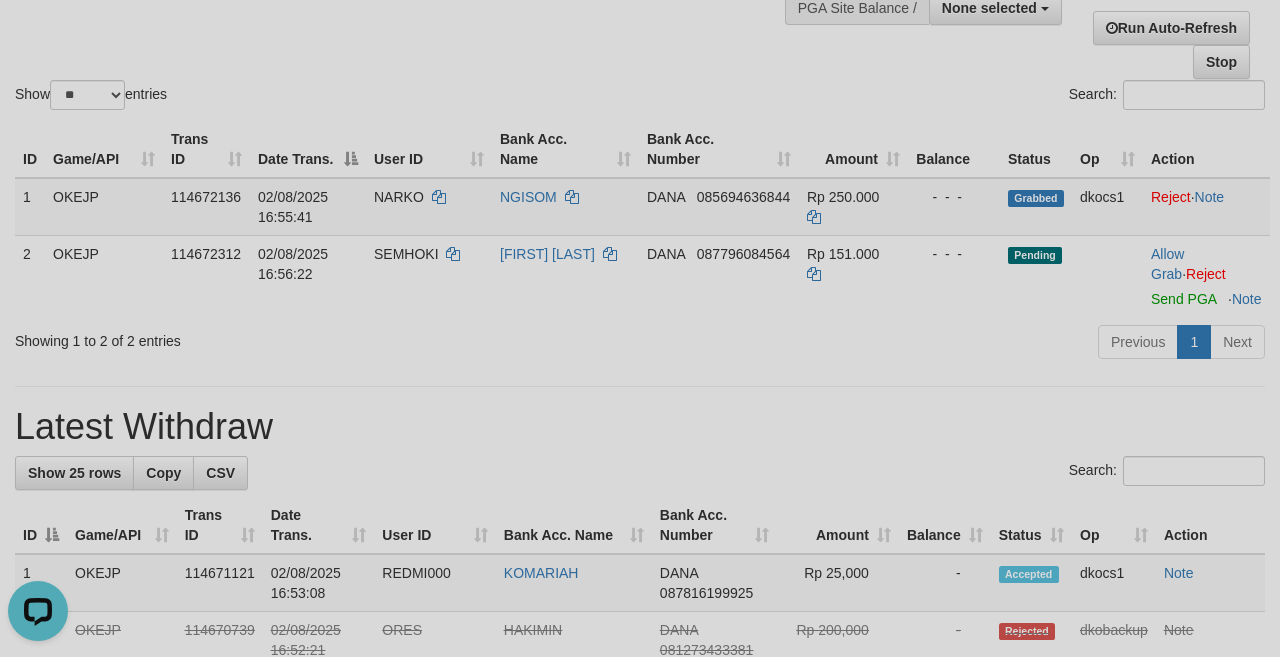 scroll, scrollTop: 0, scrollLeft: 0, axis: both 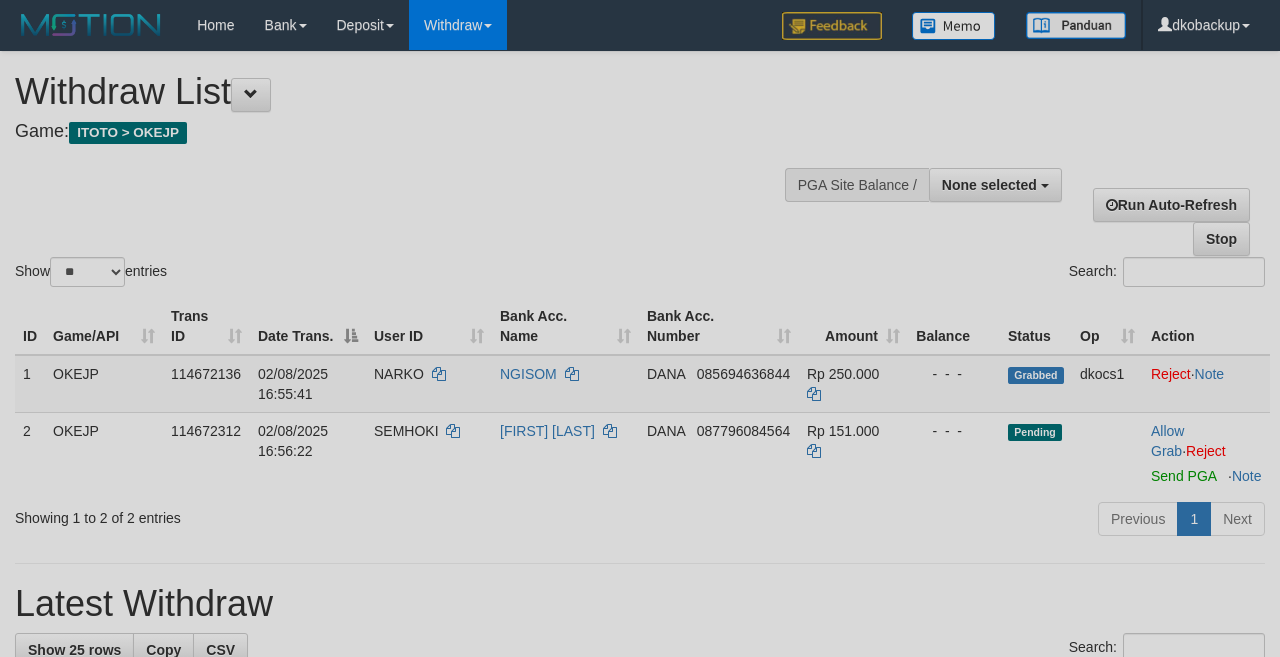 select 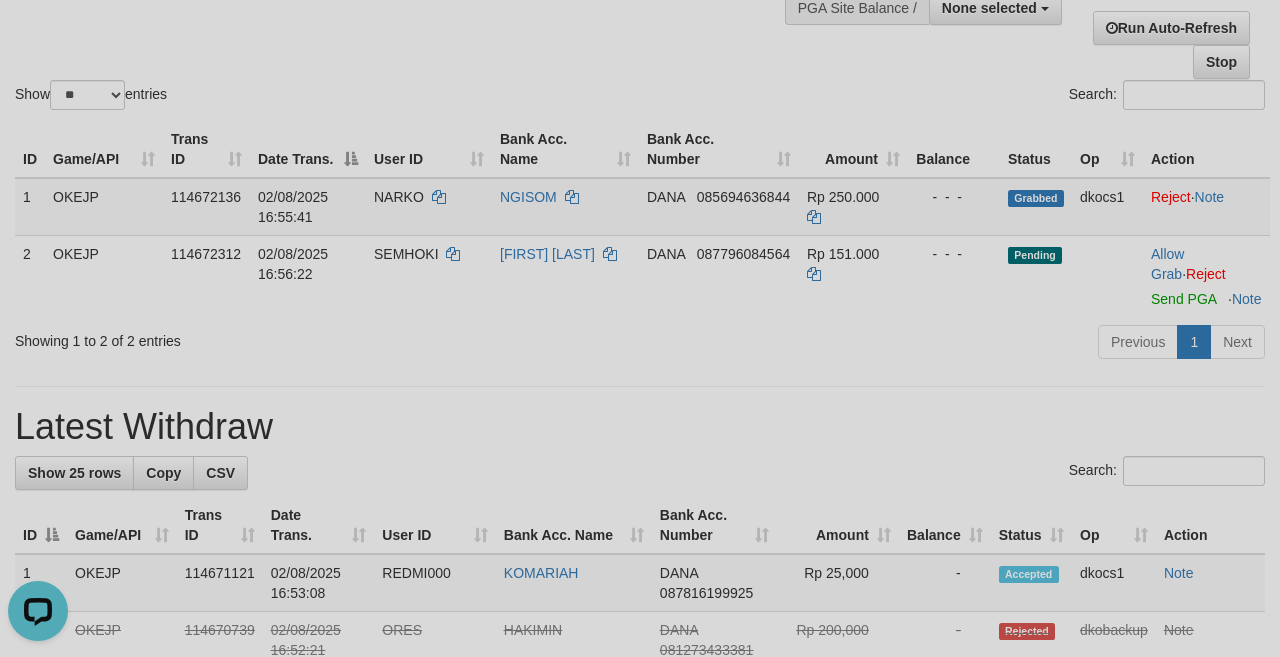 scroll, scrollTop: 0, scrollLeft: 0, axis: both 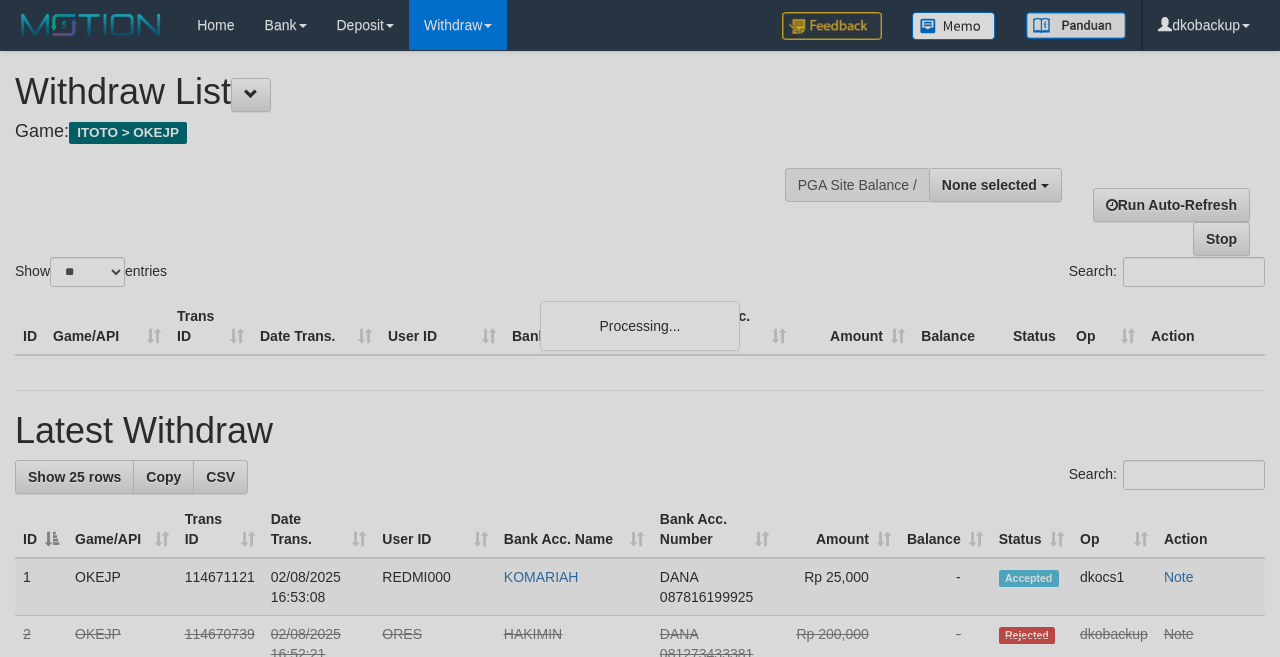 select 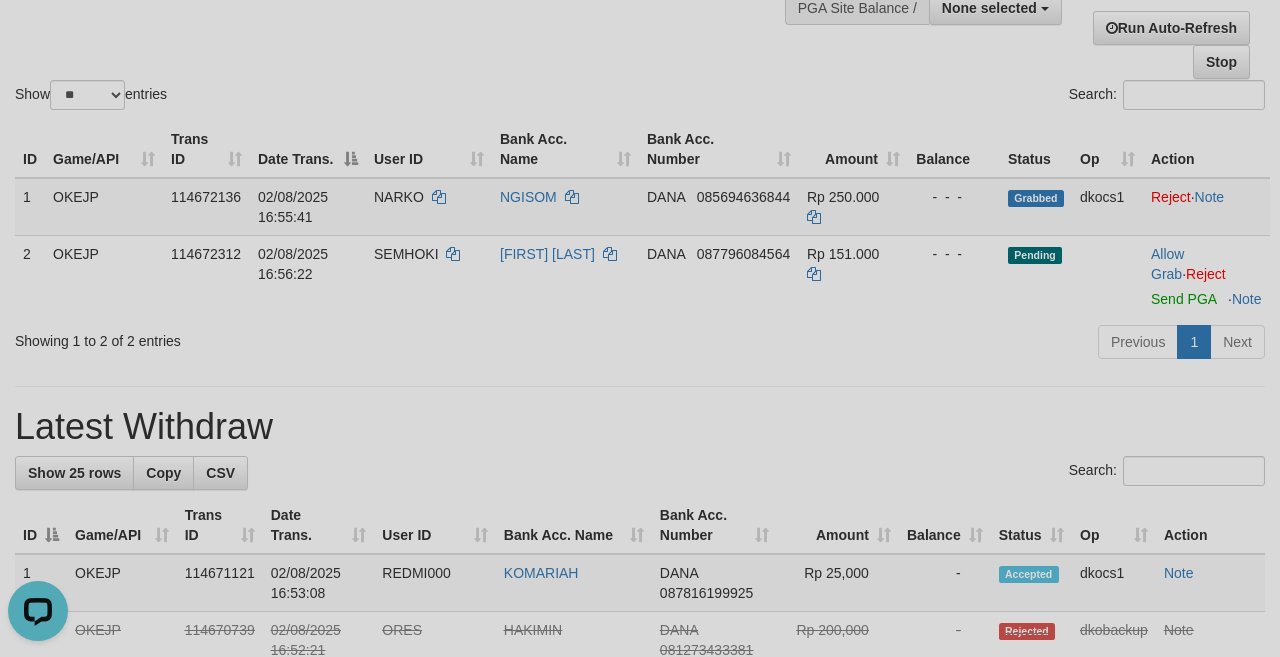 scroll, scrollTop: 0, scrollLeft: 0, axis: both 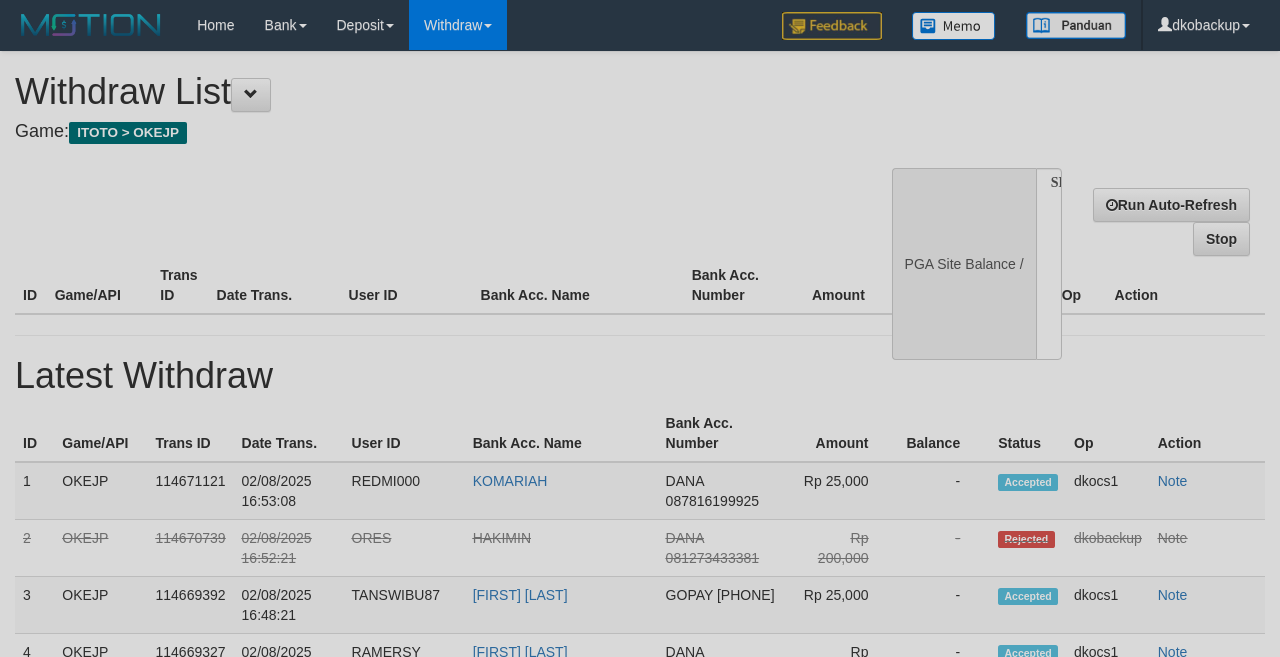 select 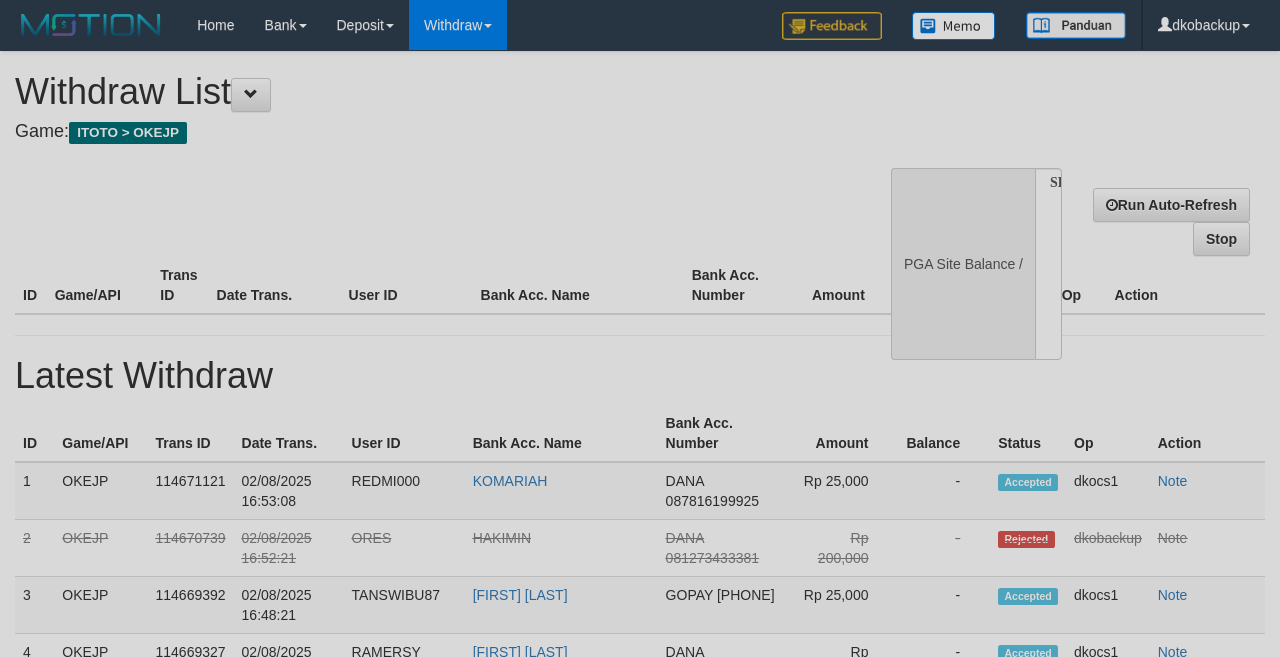 scroll, scrollTop: 177, scrollLeft: 0, axis: vertical 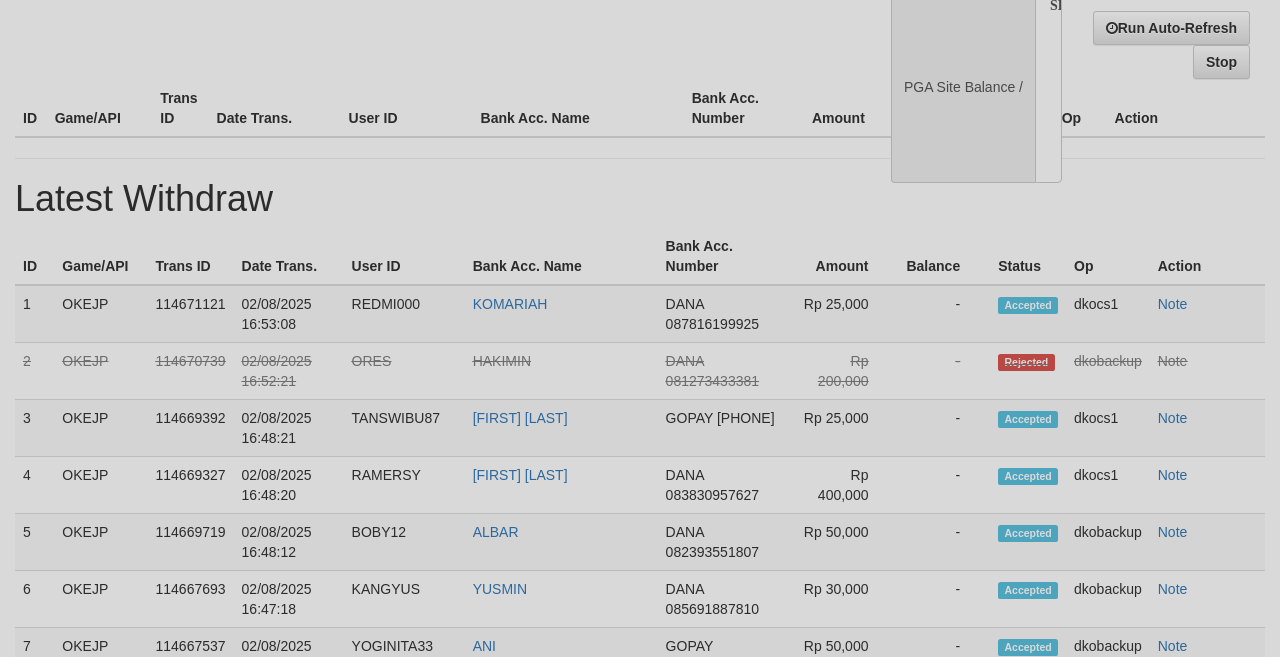 select on "**" 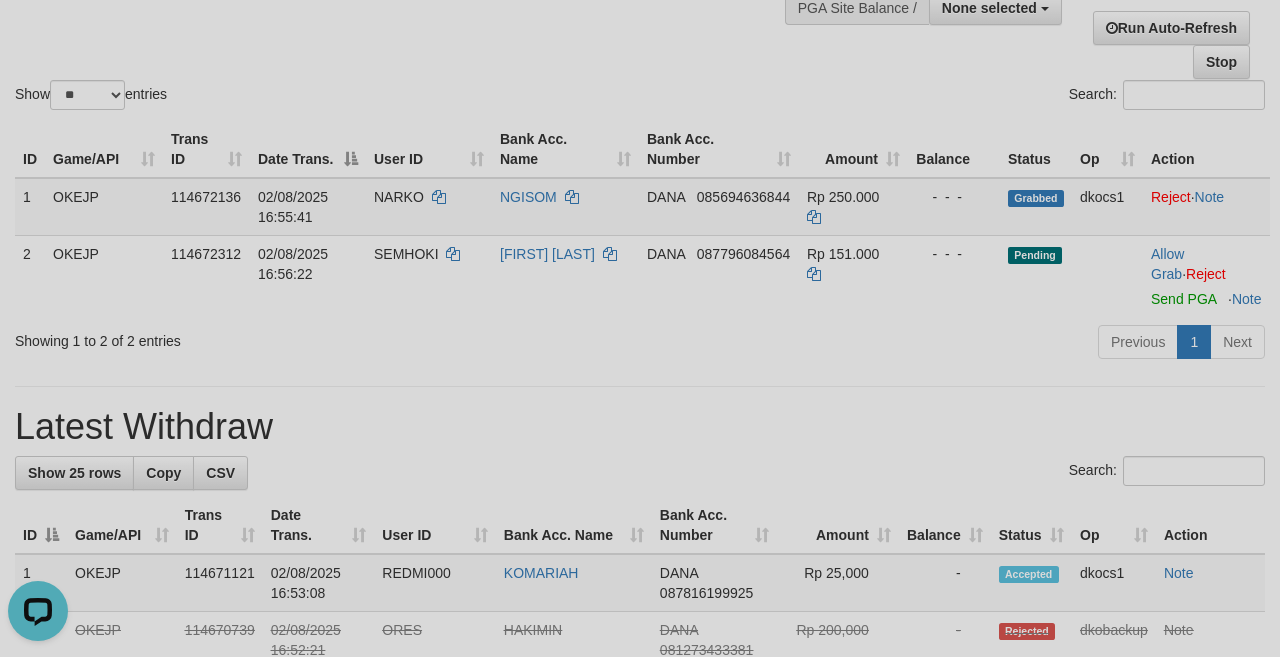 scroll, scrollTop: 0, scrollLeft: 0, axis: both 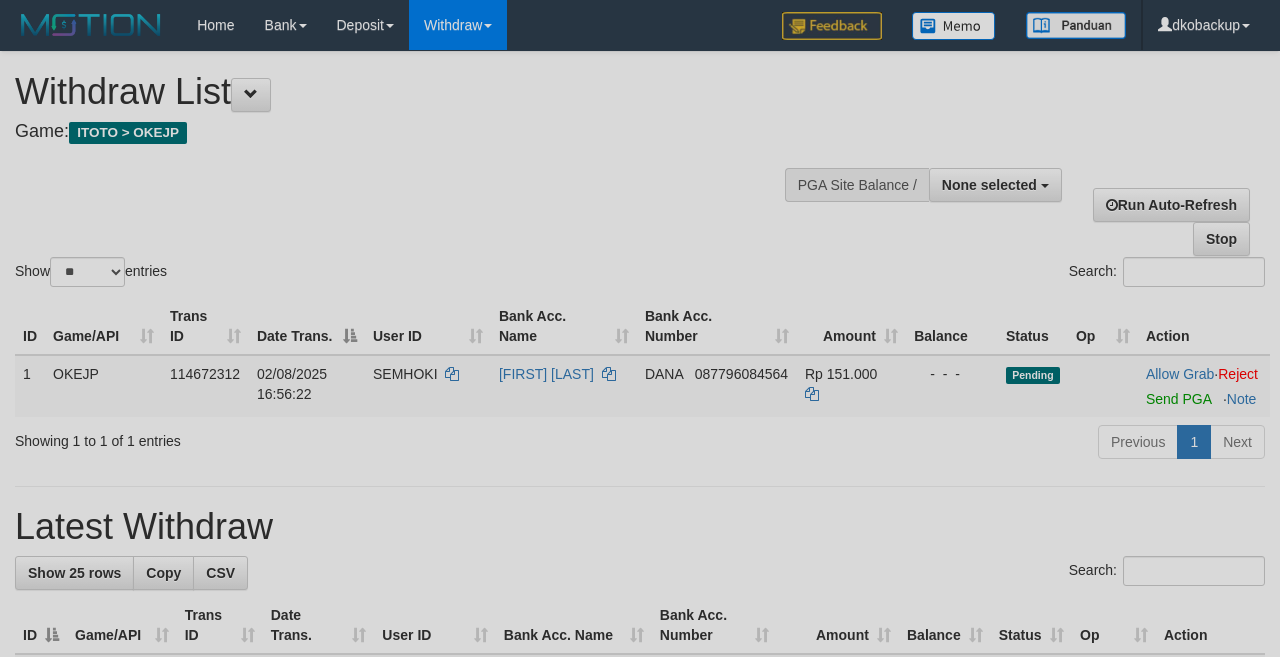 select 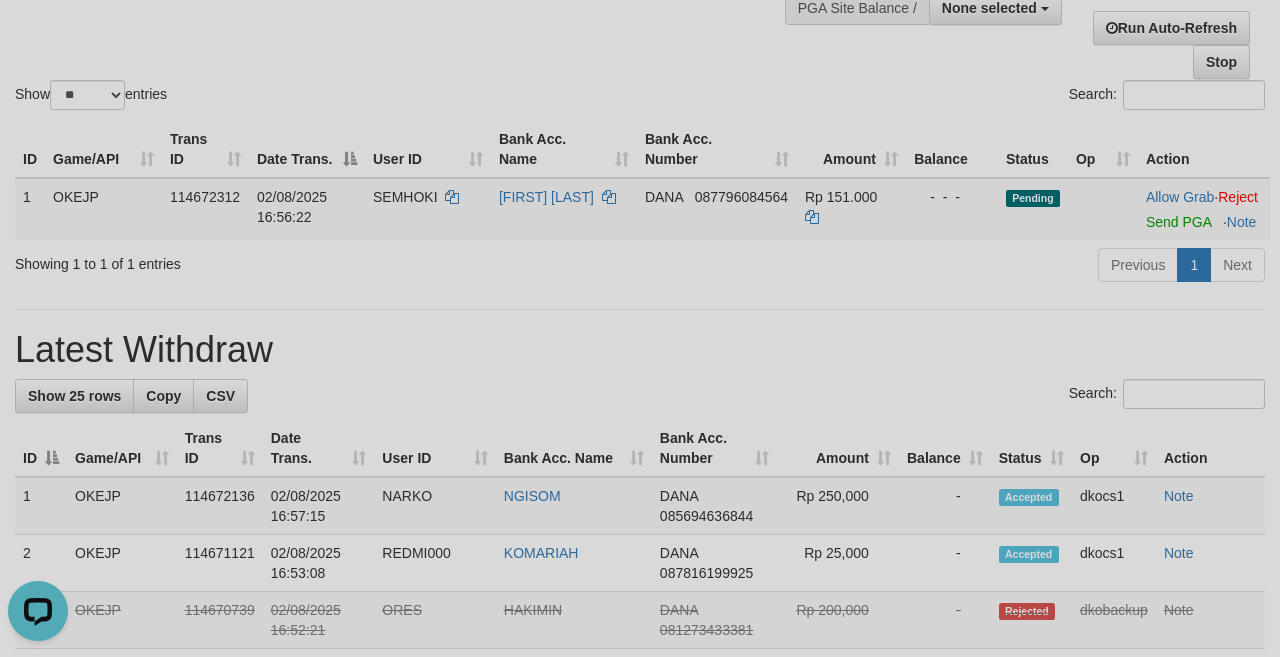 scroll, scrollTop: 0, scrollLeft: 0, axis: both 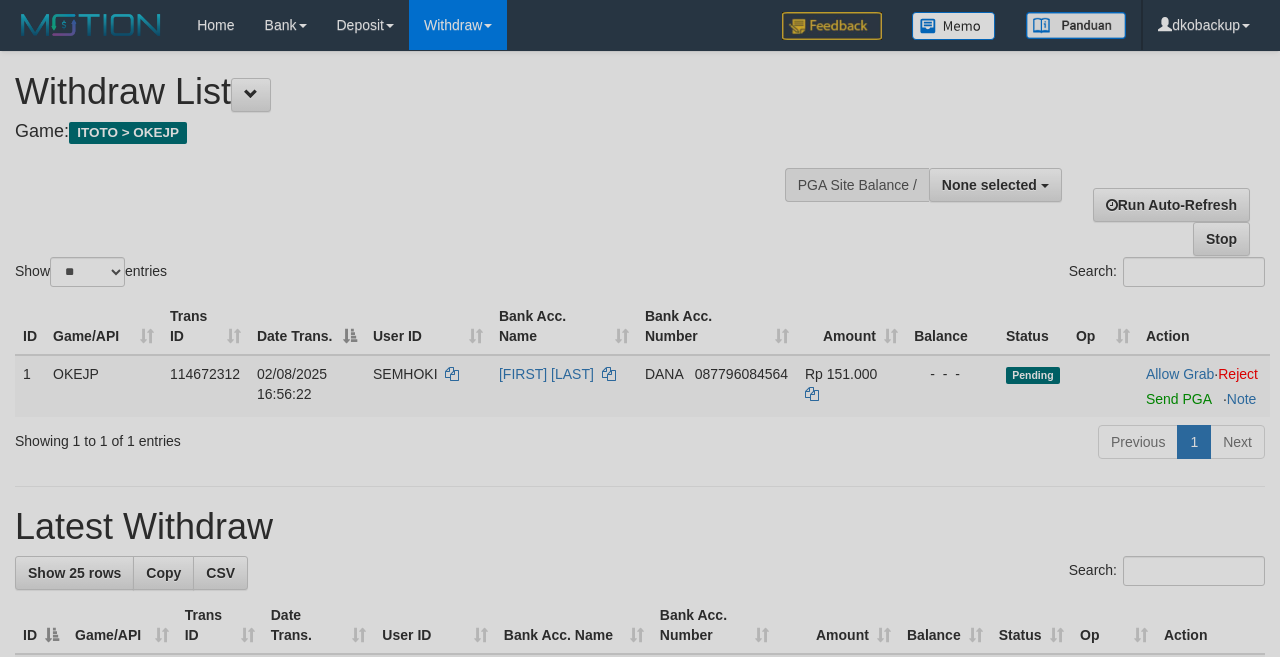 select 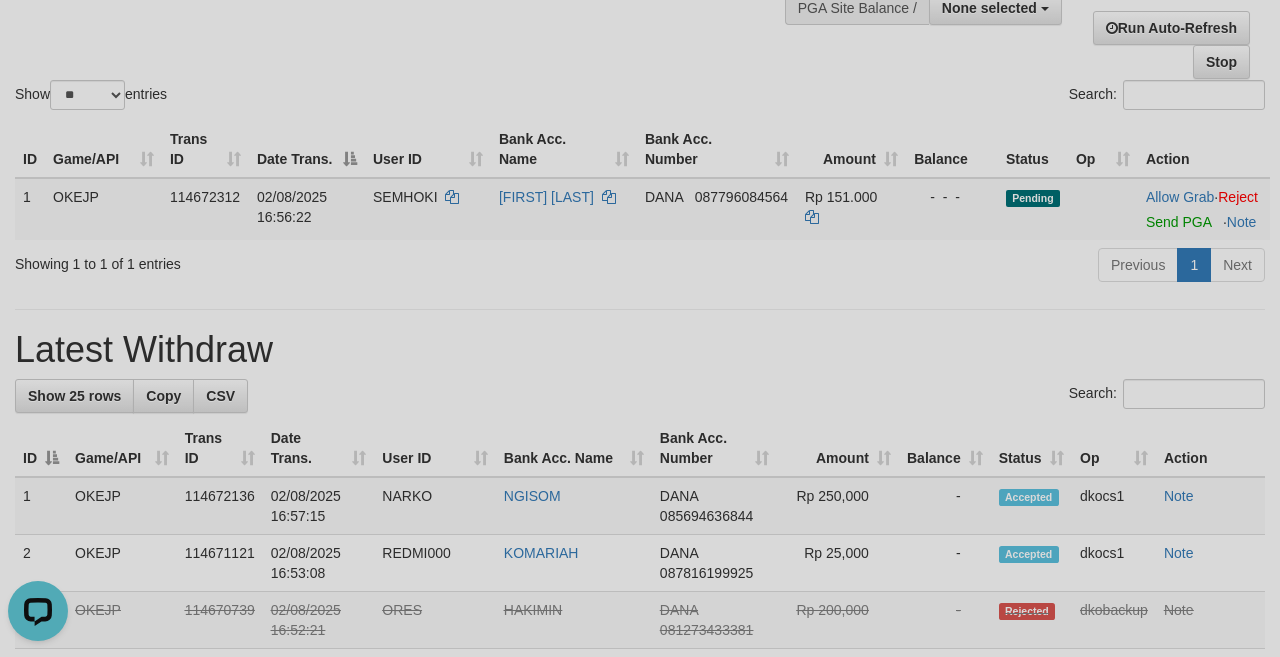 scroll, scrollTop: 0, scrollLeft: 0, axis: both 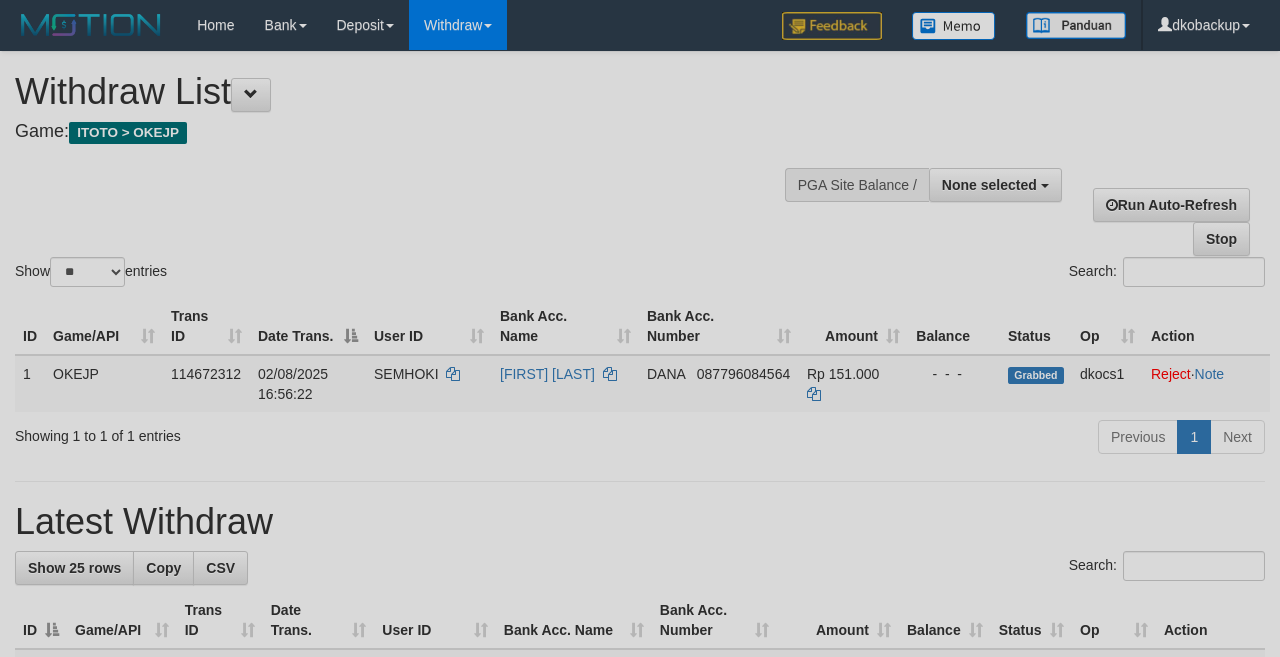 select 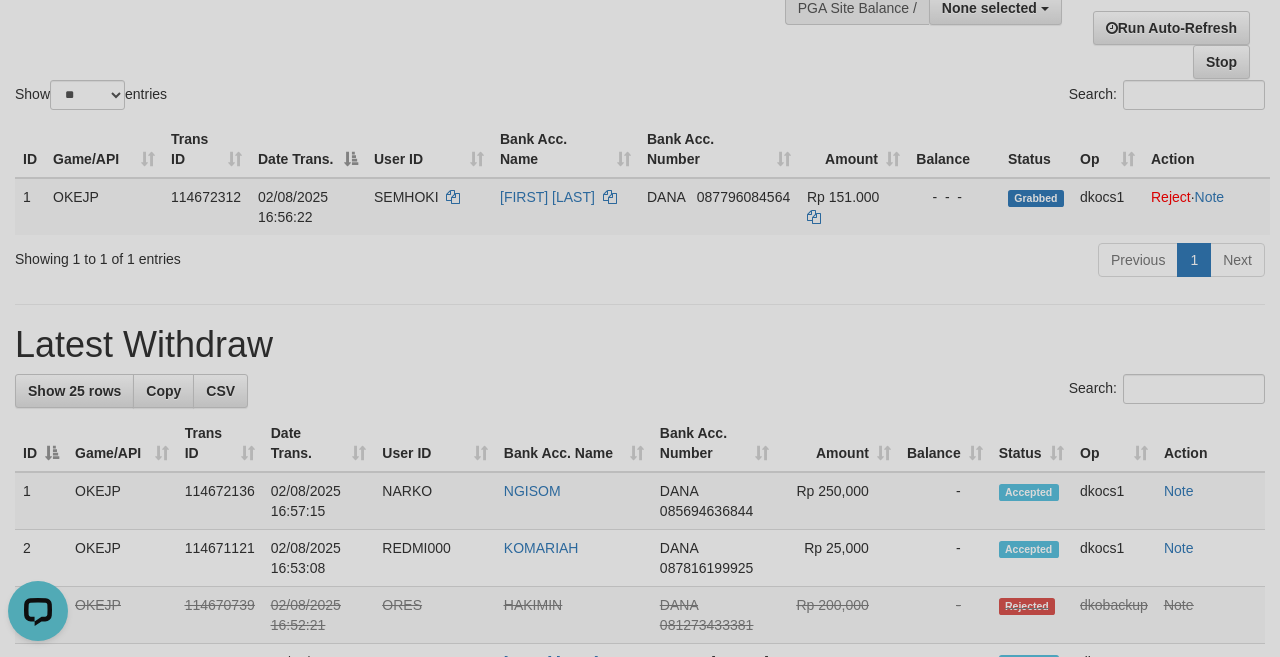scroll, scrollTop: 0, scrollLeft: 0, axis: both 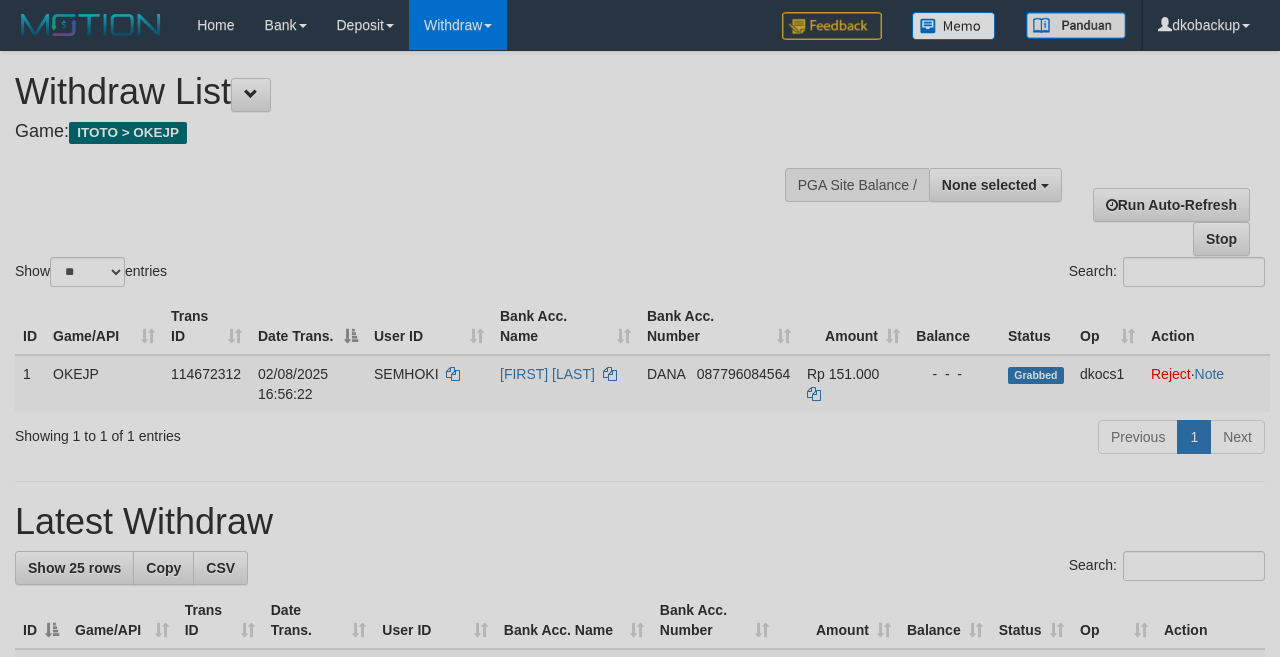 select 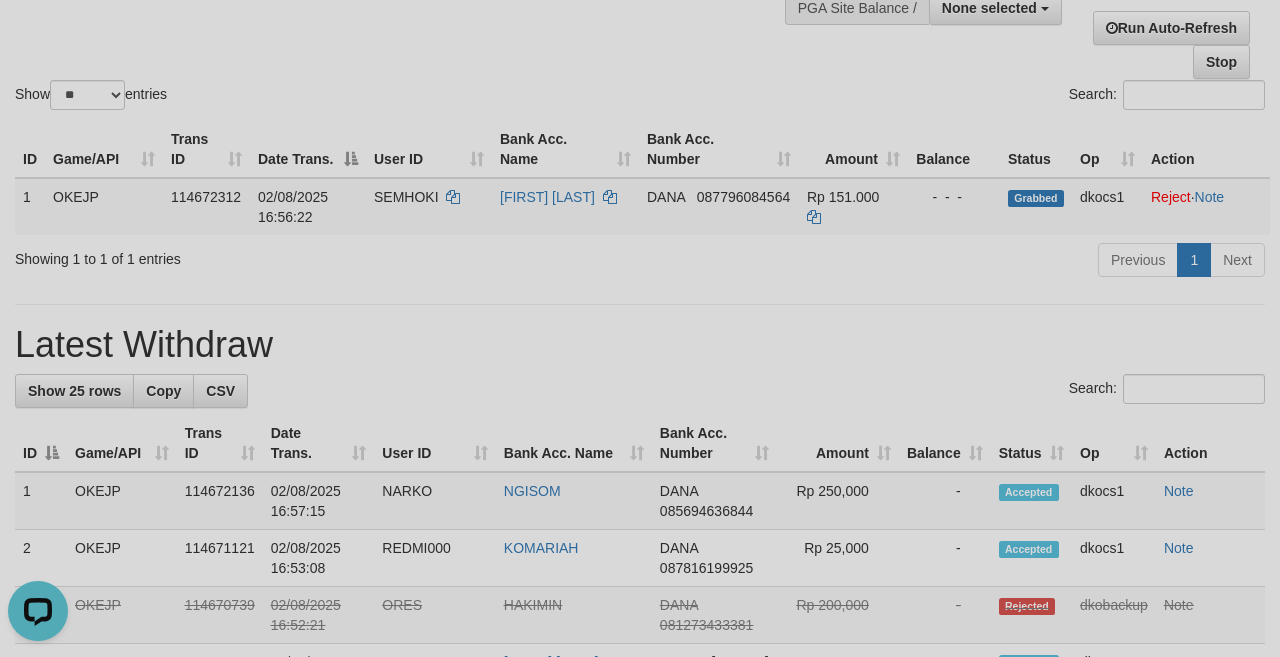 scroll, scrollTop: 0, scrollLeft: 0, axis: both 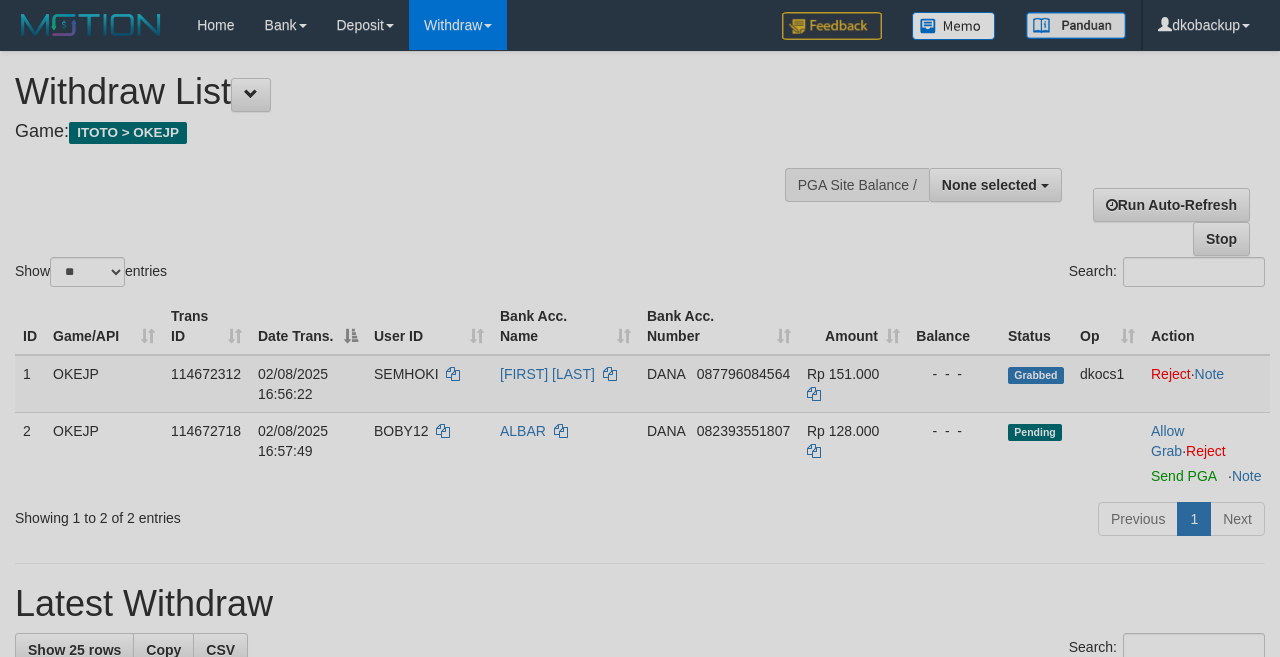 select 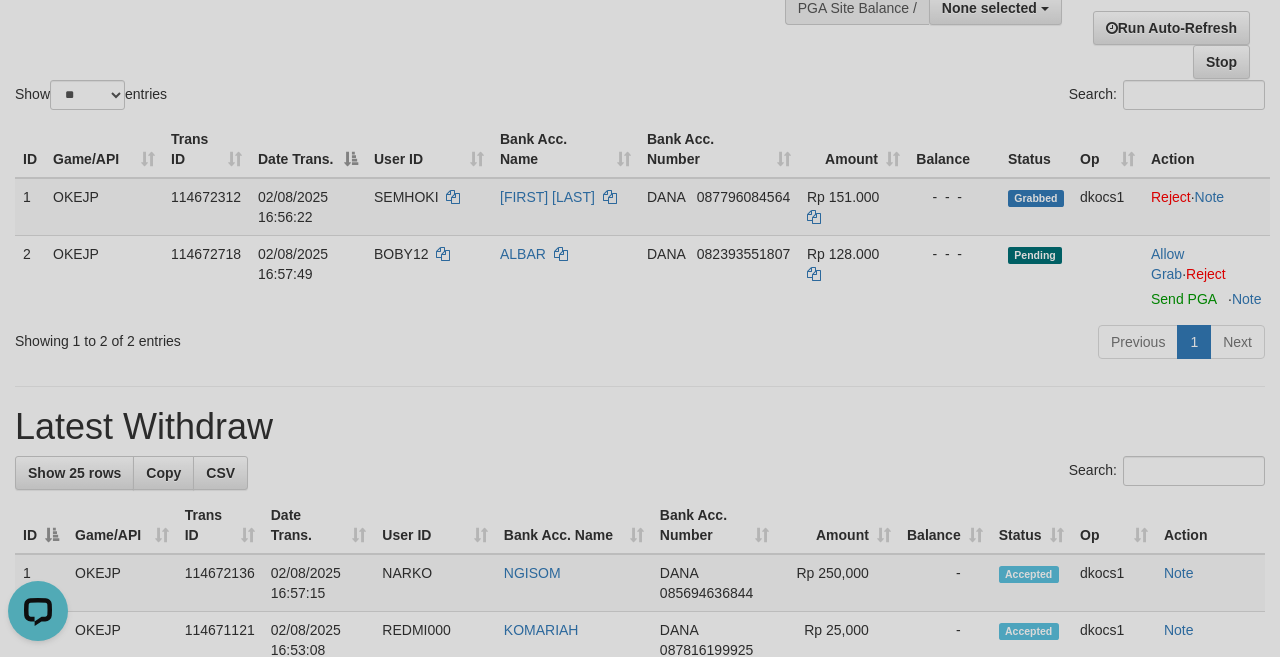 scroll, scrollTop: 0, scrollLeft: 0, axis: both 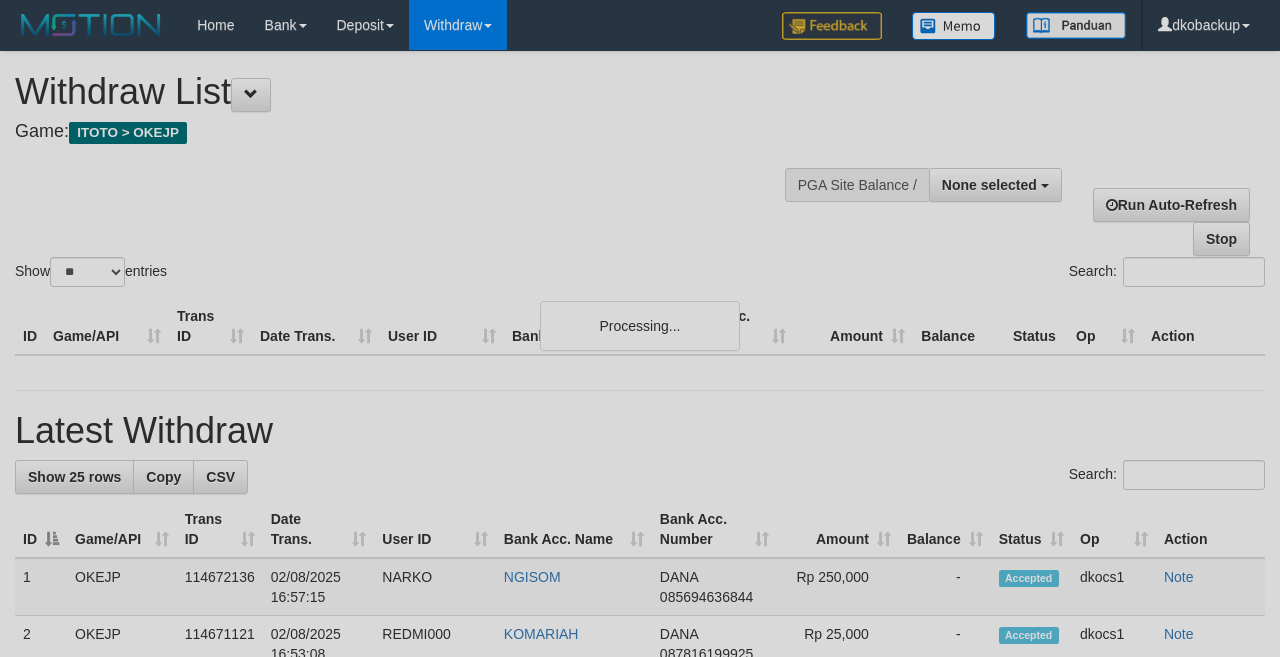 select 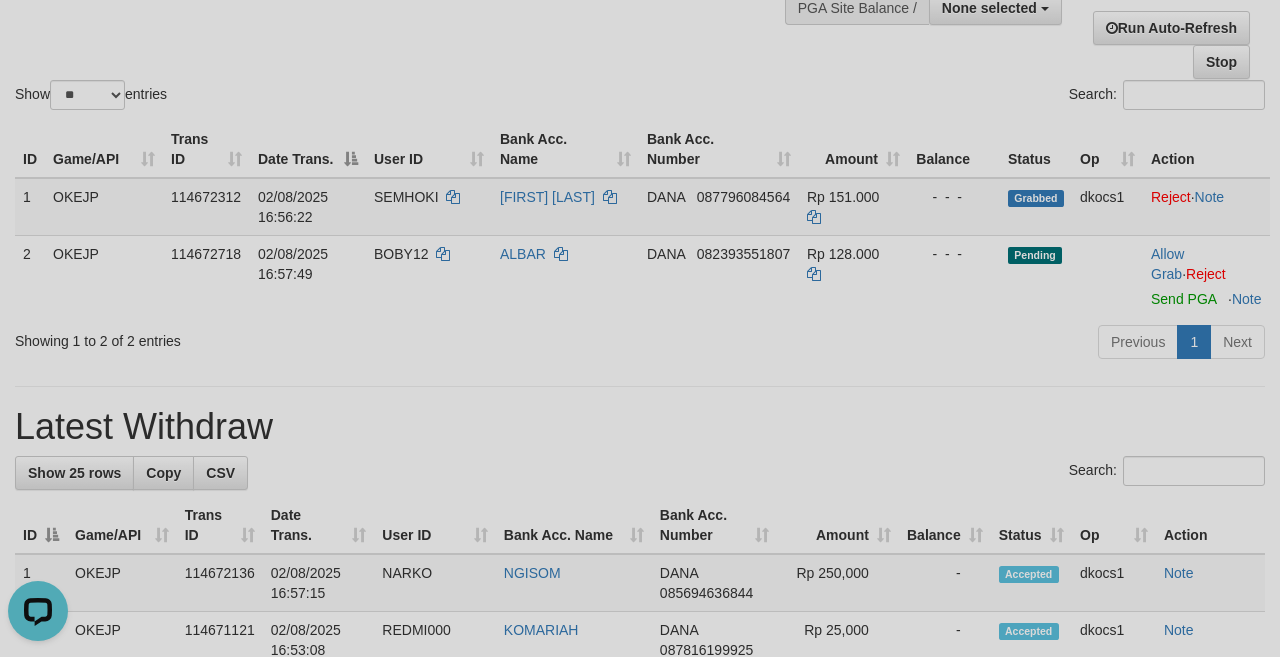 scroll, scrollTop: 0, scrollLeft: 0, axis: both 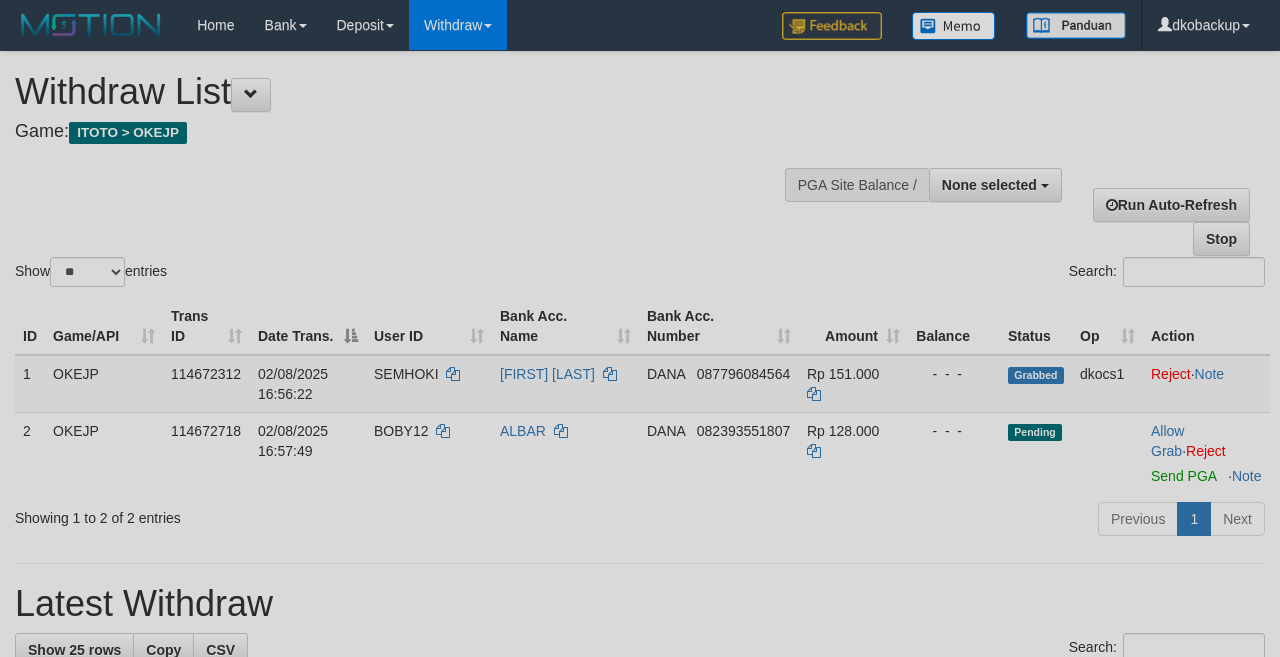 select 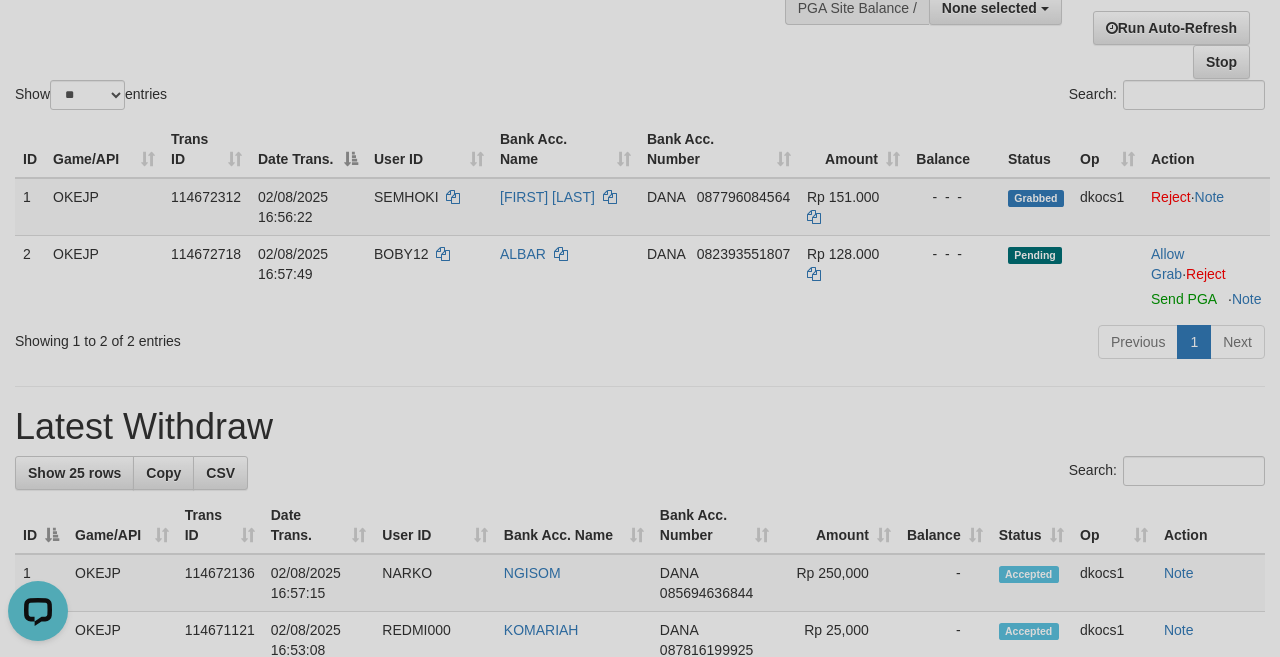 scroll, scrollTop: 0, scrollLeft: 0, axis: both 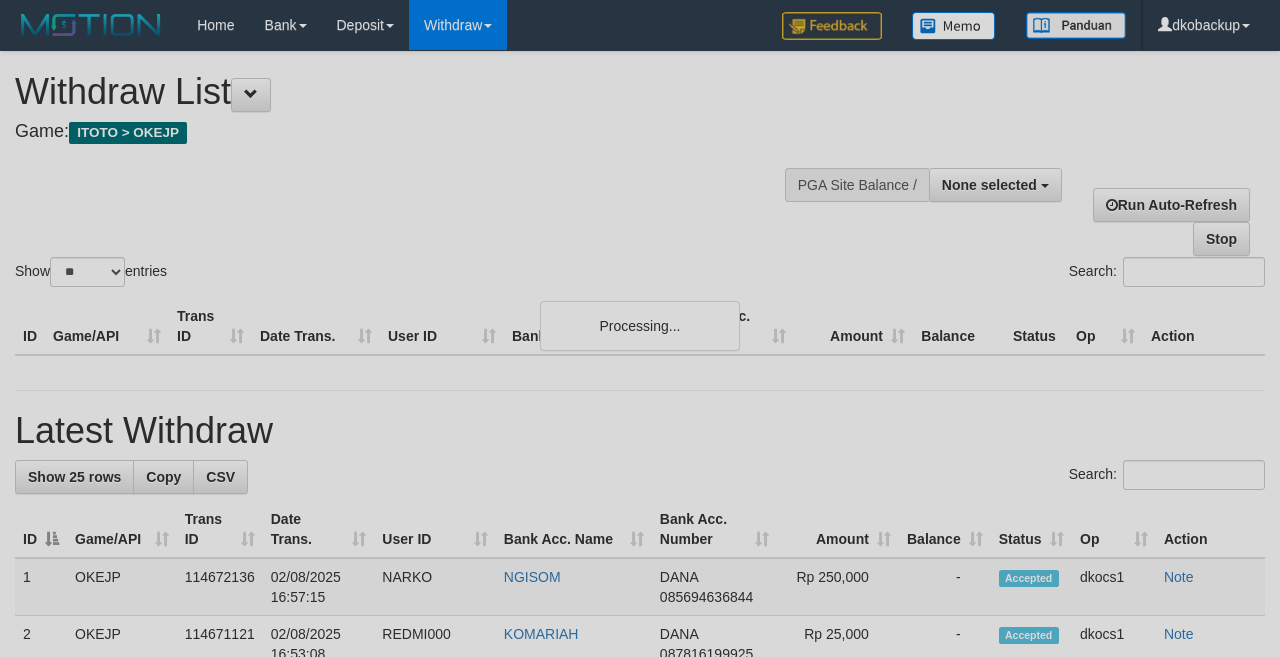 select 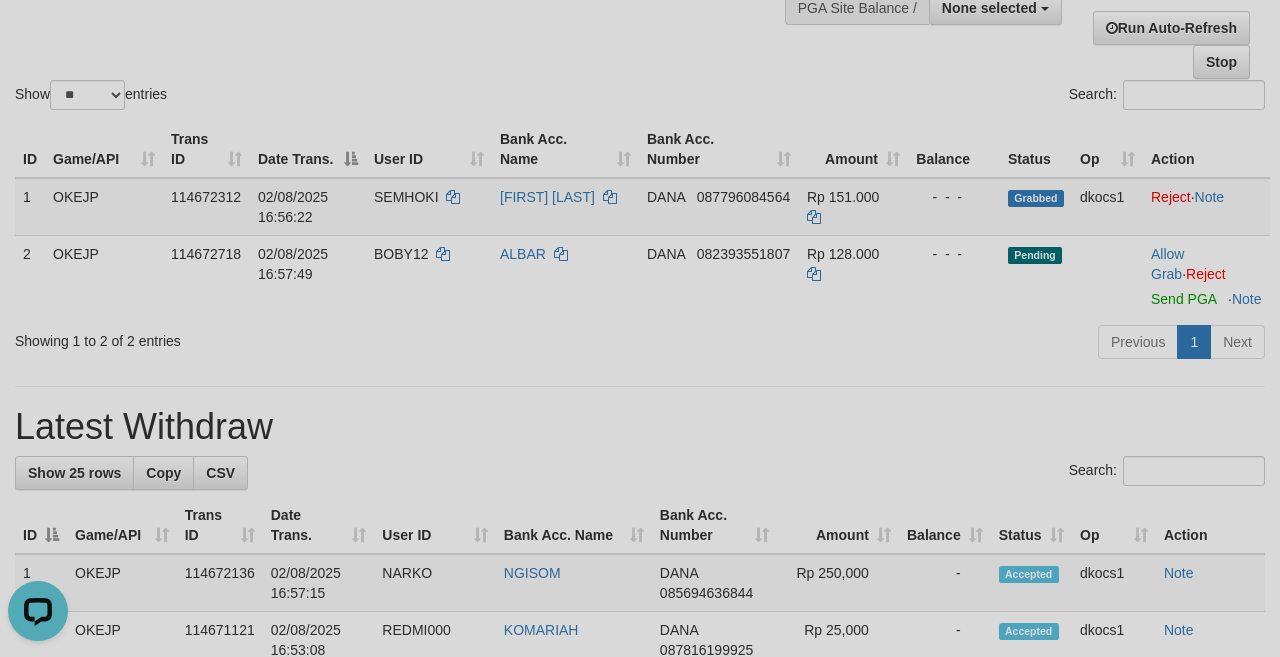 scroll, scrollTop: 0, scrollLeft: 0, axis: both 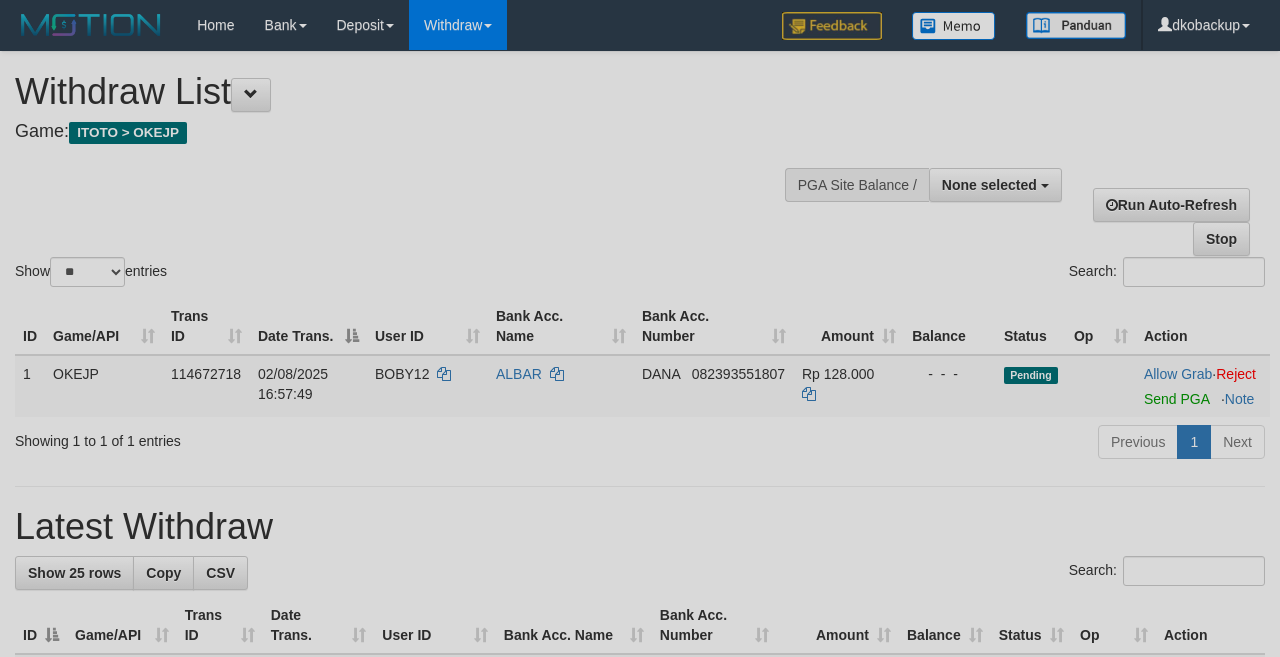 select 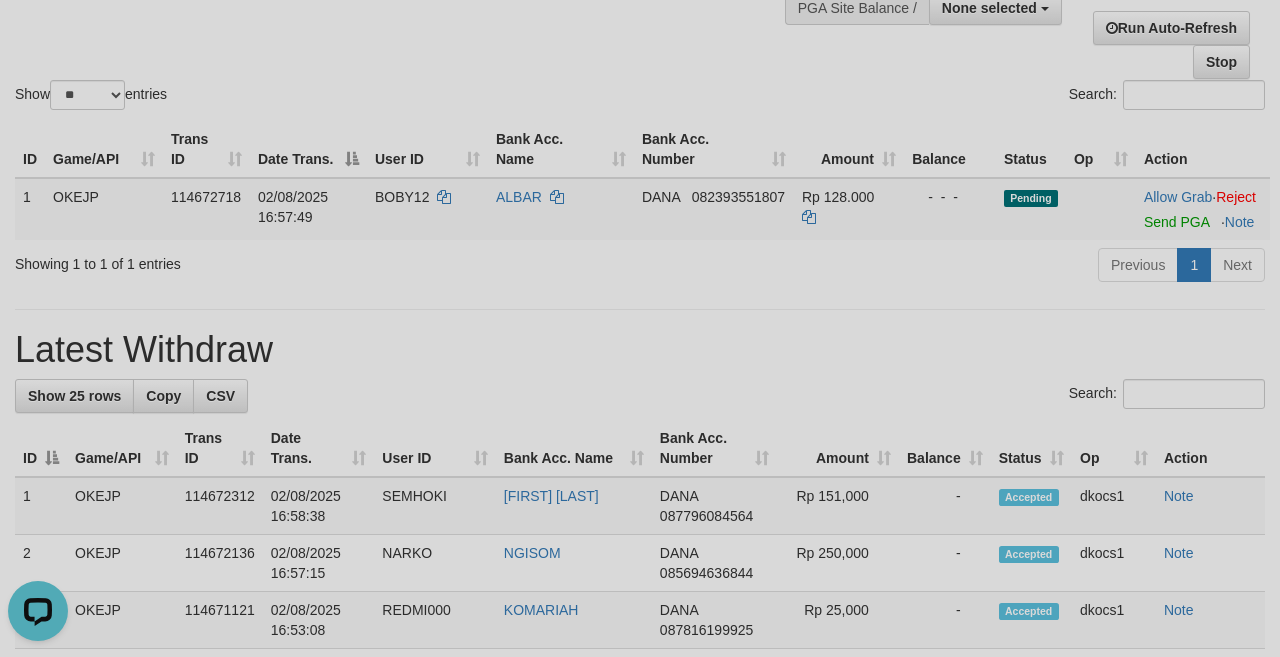 scroll, scrollTop: 0, scrollLeft: 0, axis: both 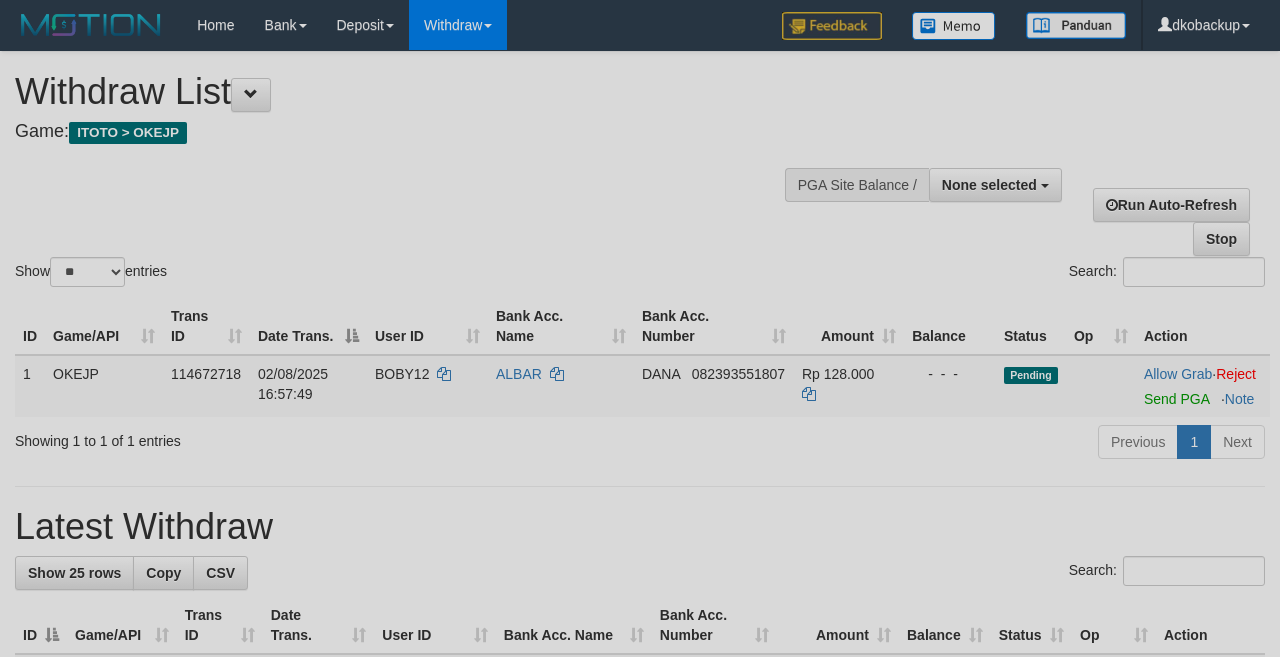select 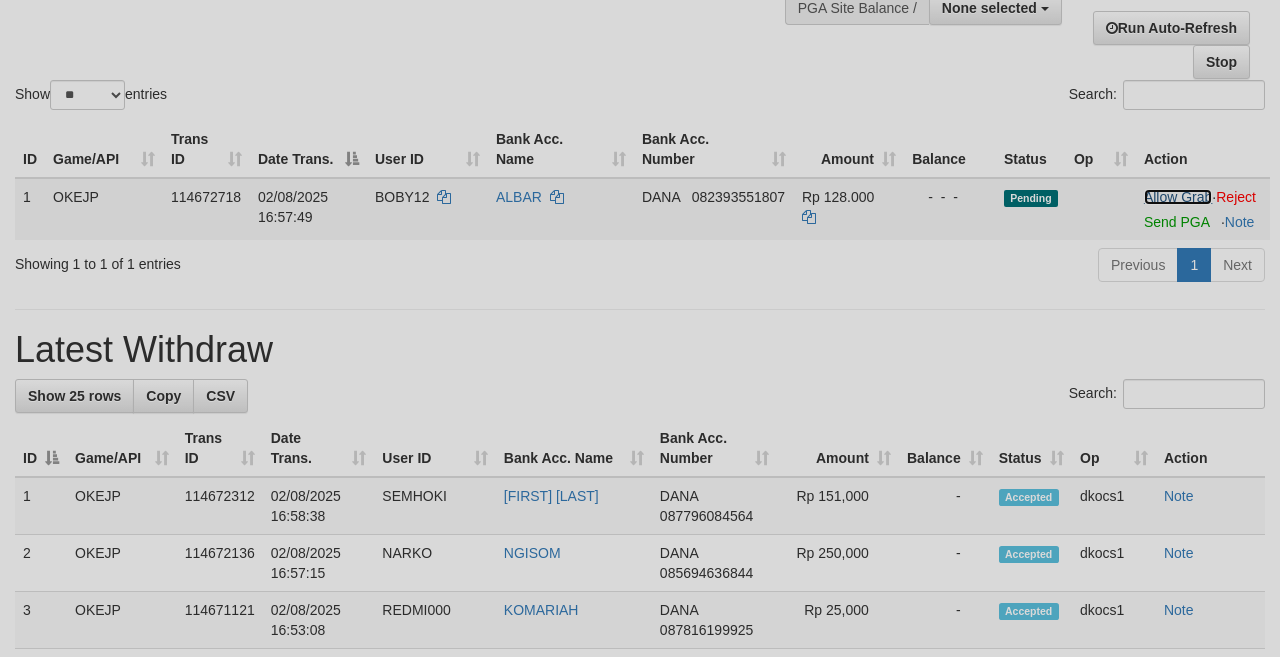 click on "Allow Grab" at bounding box center [1178, 197] 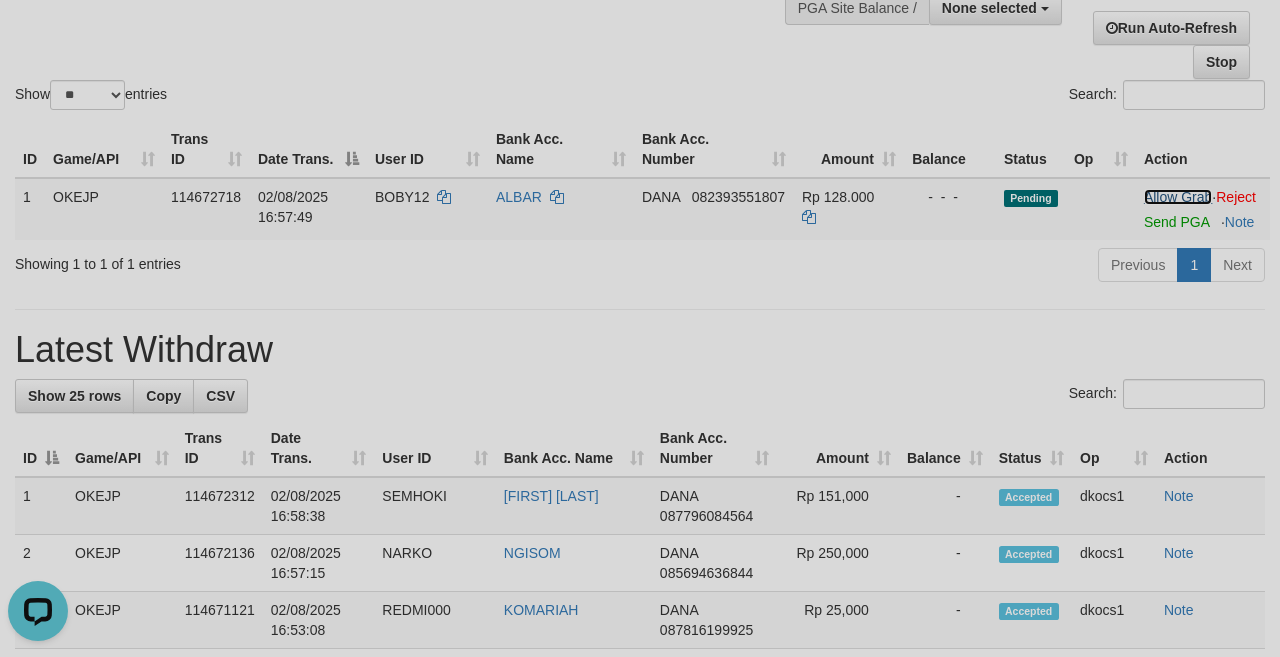 scroll, scrollTop: 0, scrollLeft: 0, axis: both 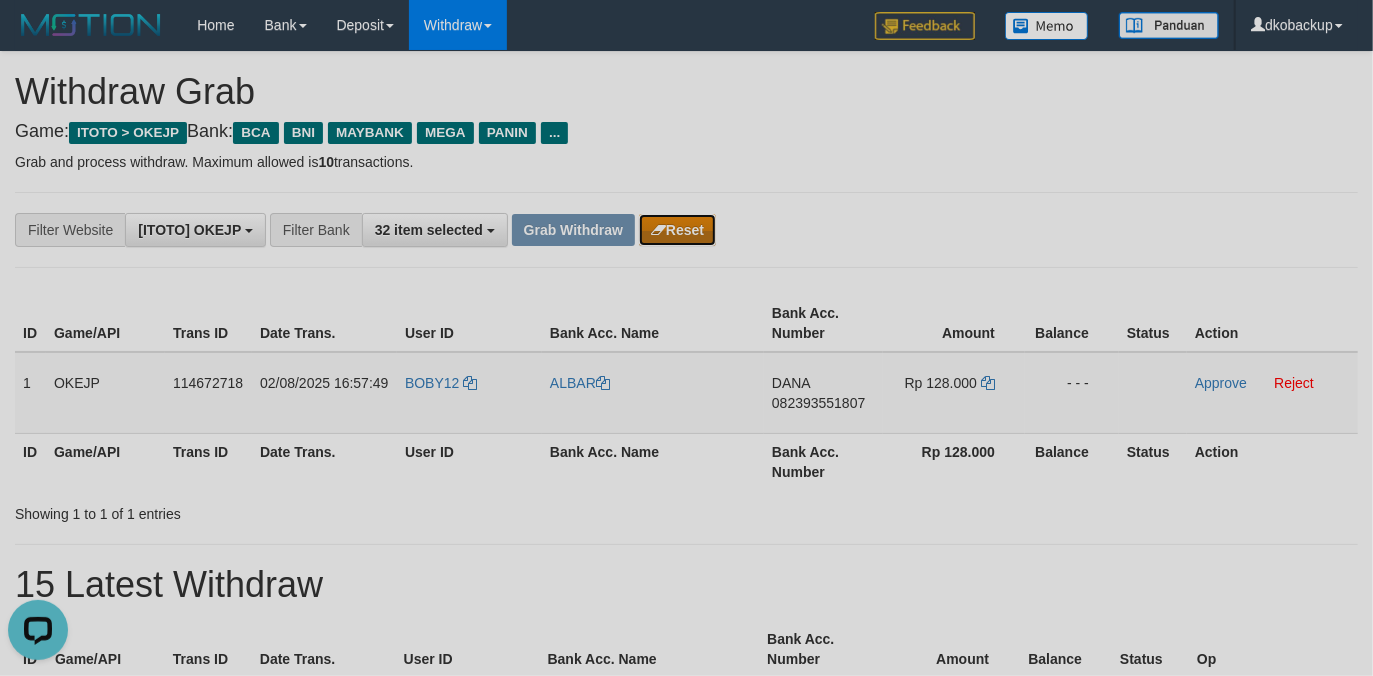 click on "Reset" at bounding box center [677, 230] 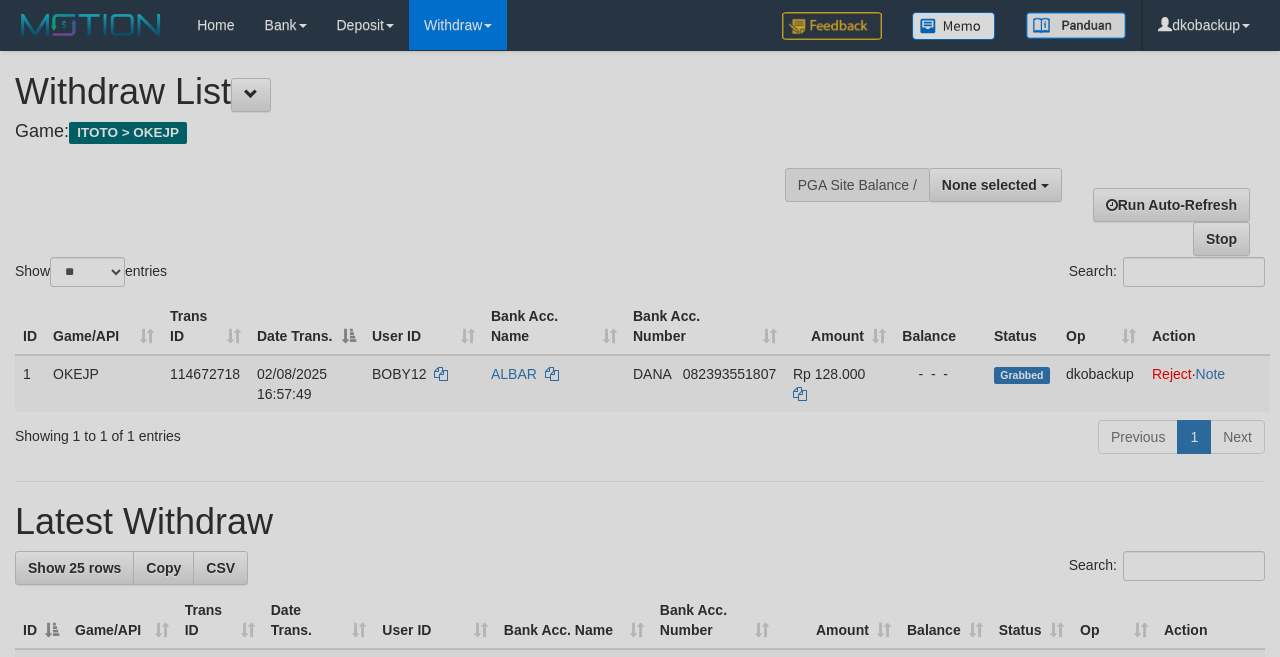 select 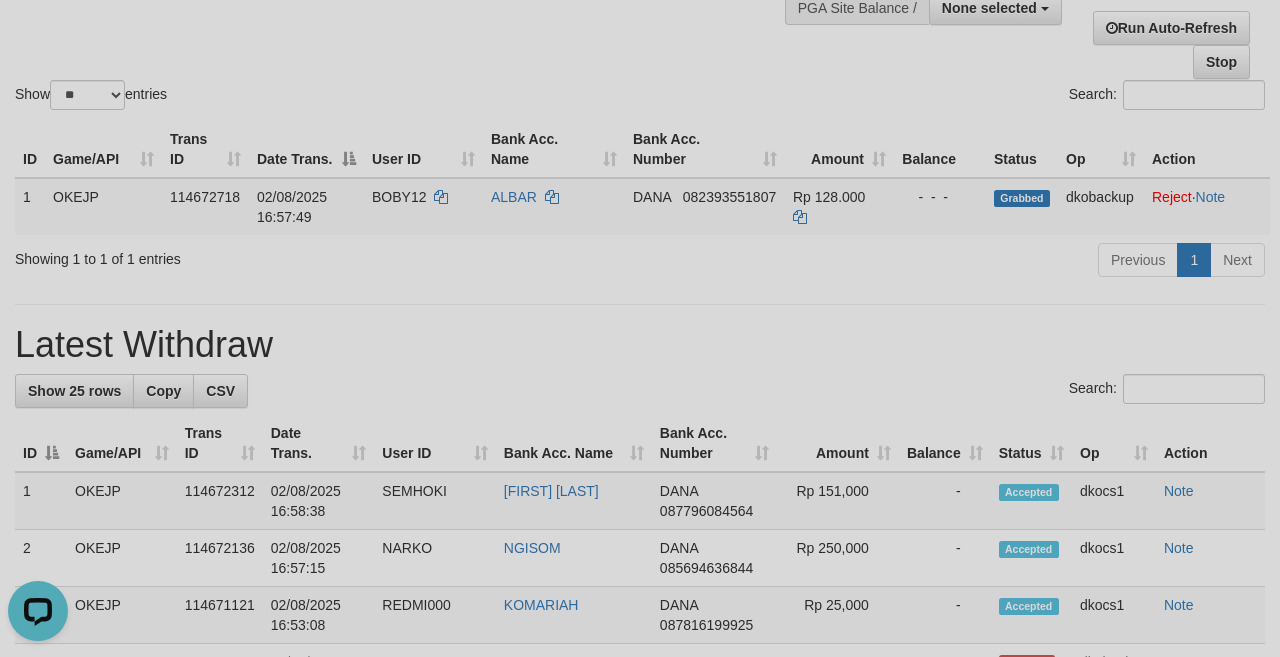 scroll, scrollTop: 0, scrollLeft: 0, axis: both 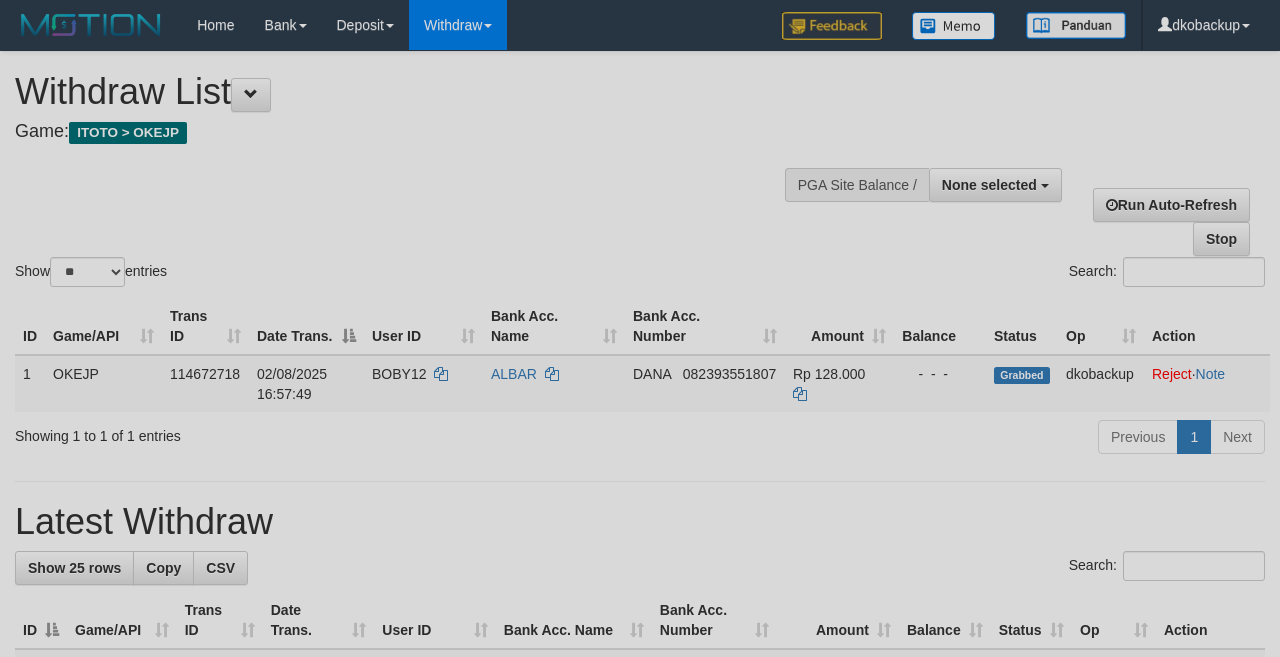 select 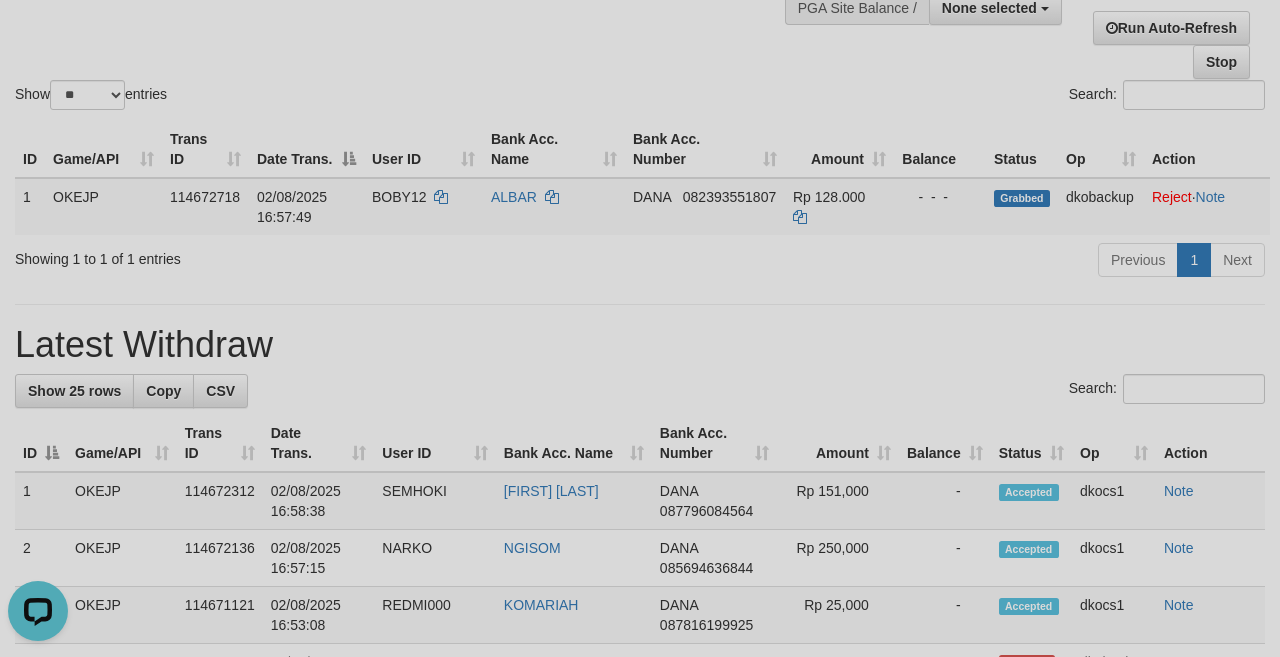 scroll, scrollTop: 0, scrollLeft: 0, axis: both 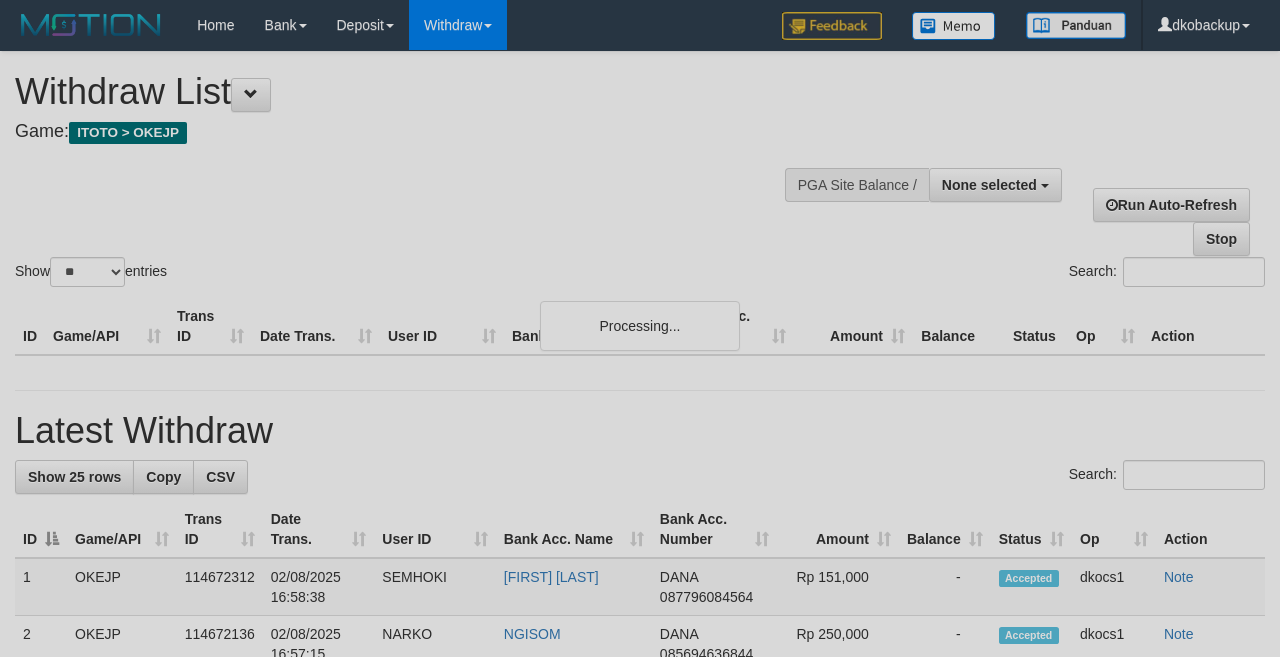 select 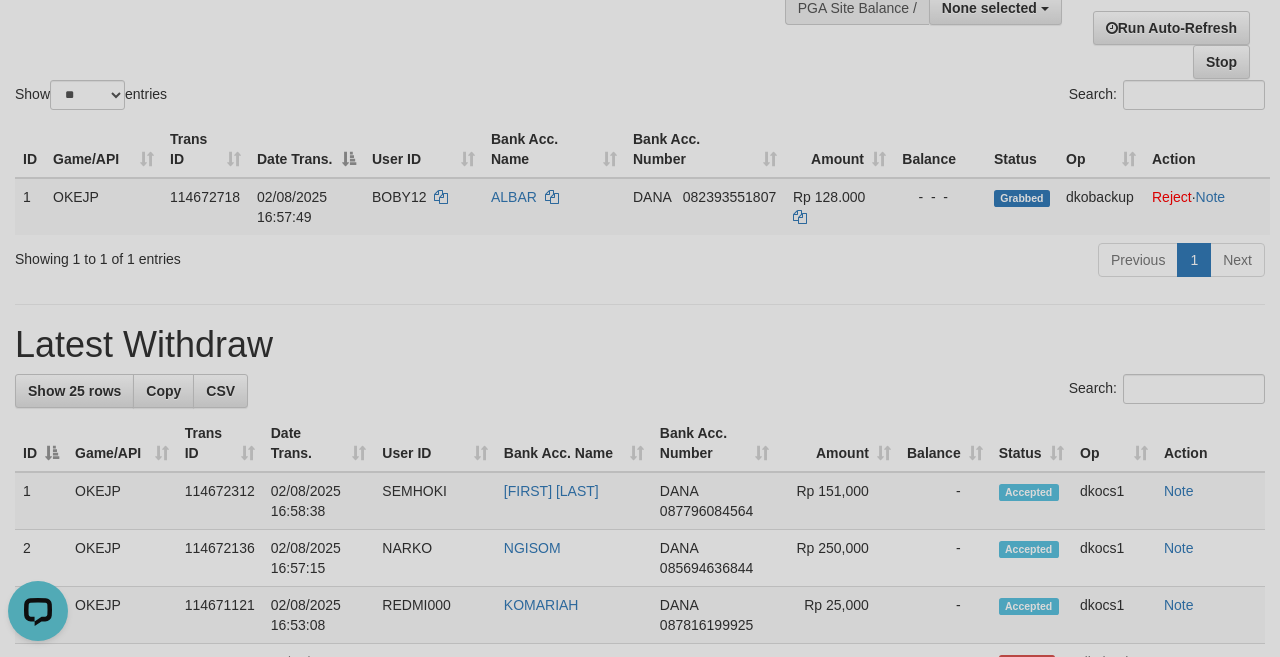 scroll, scrollTop: 0, scrollLeft: 0, axis: both 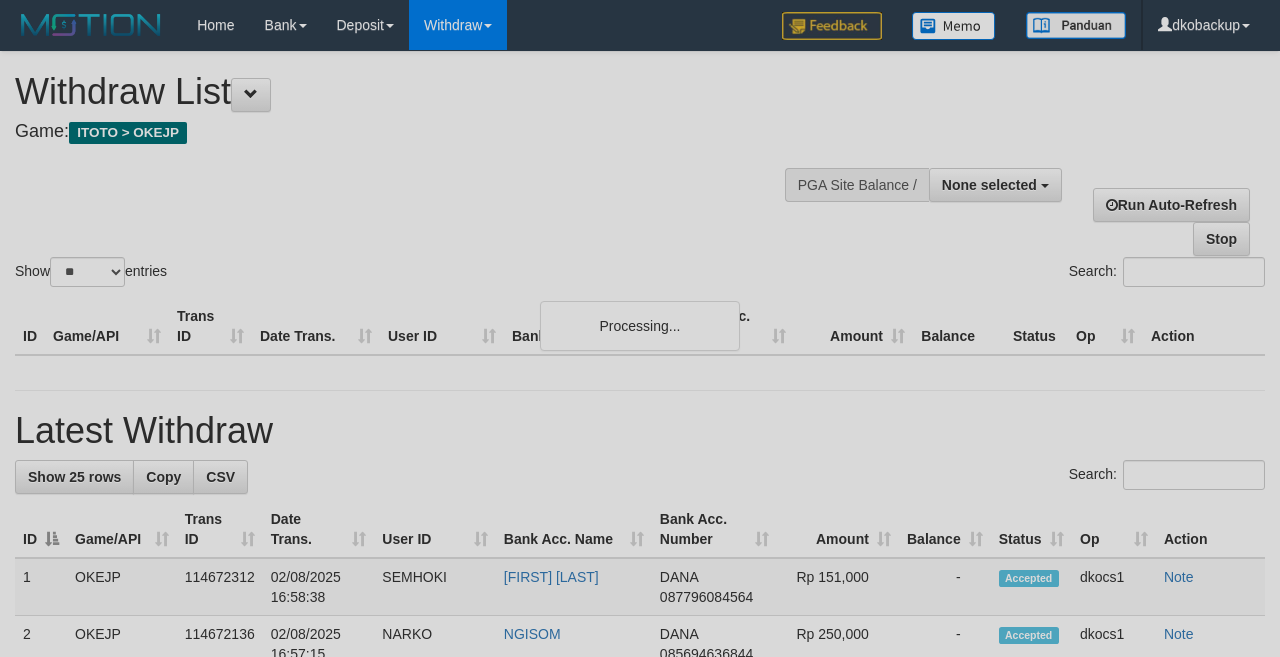 select 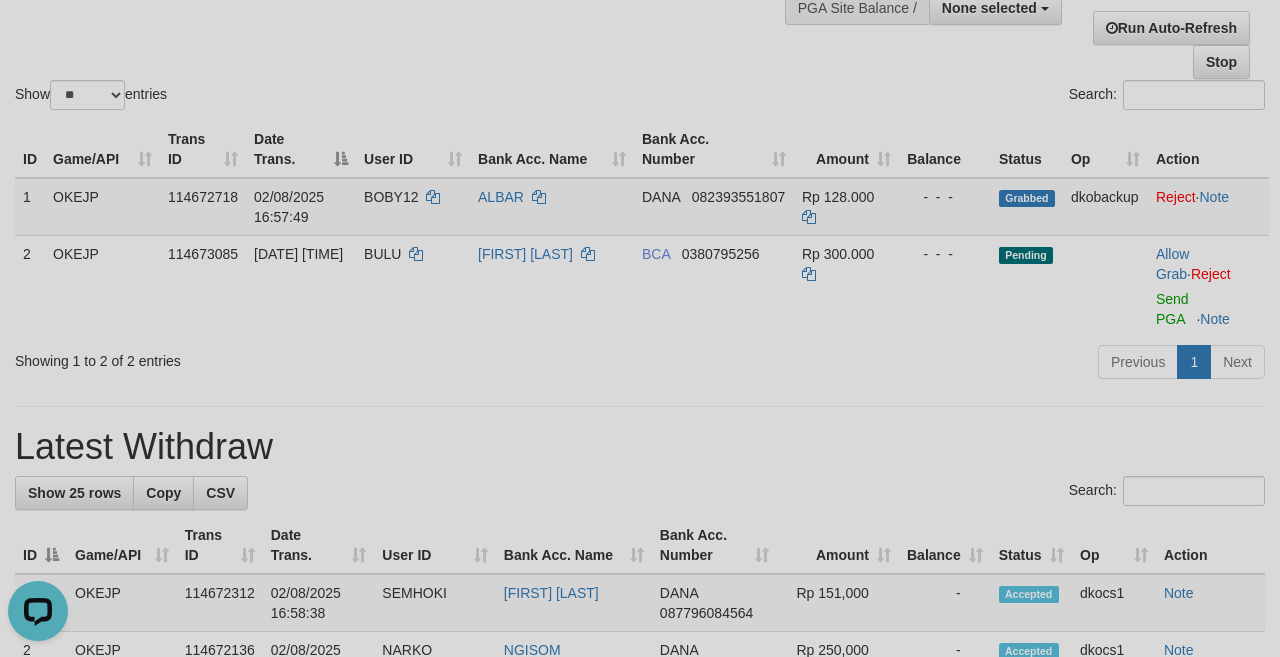 scroll, scrollTop: 0, scrollLeft: 0, axis: both 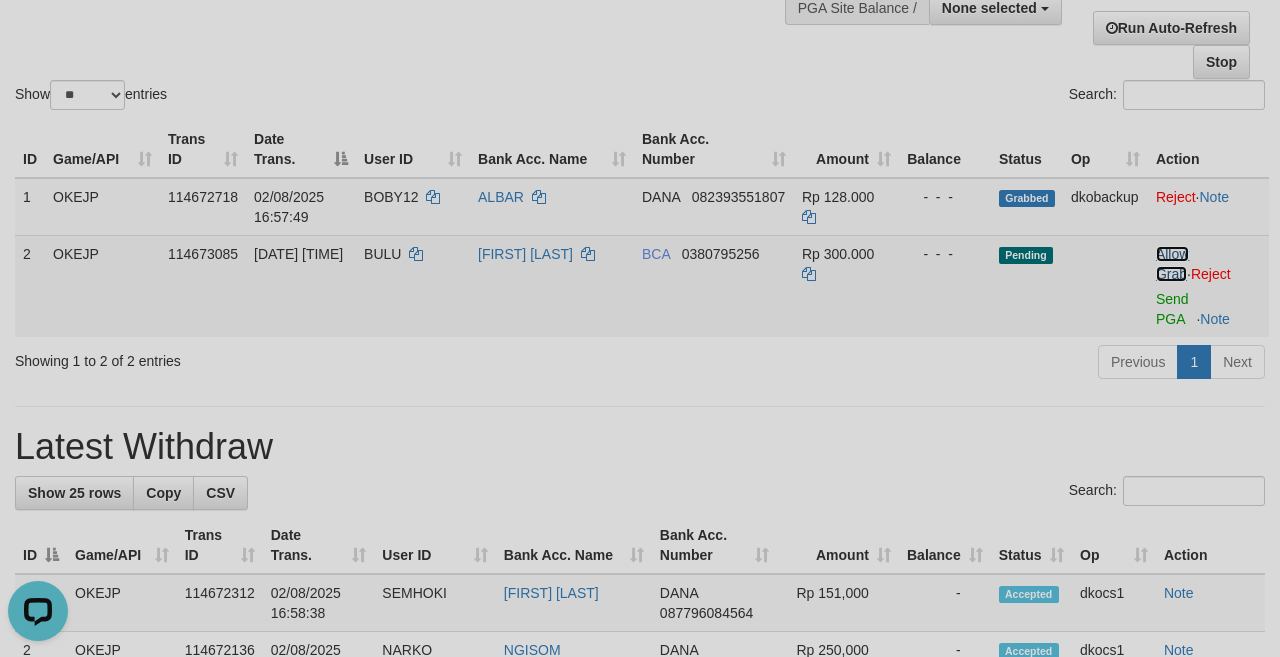 click on "Allow Grab" at bounding box center [1172, 264] 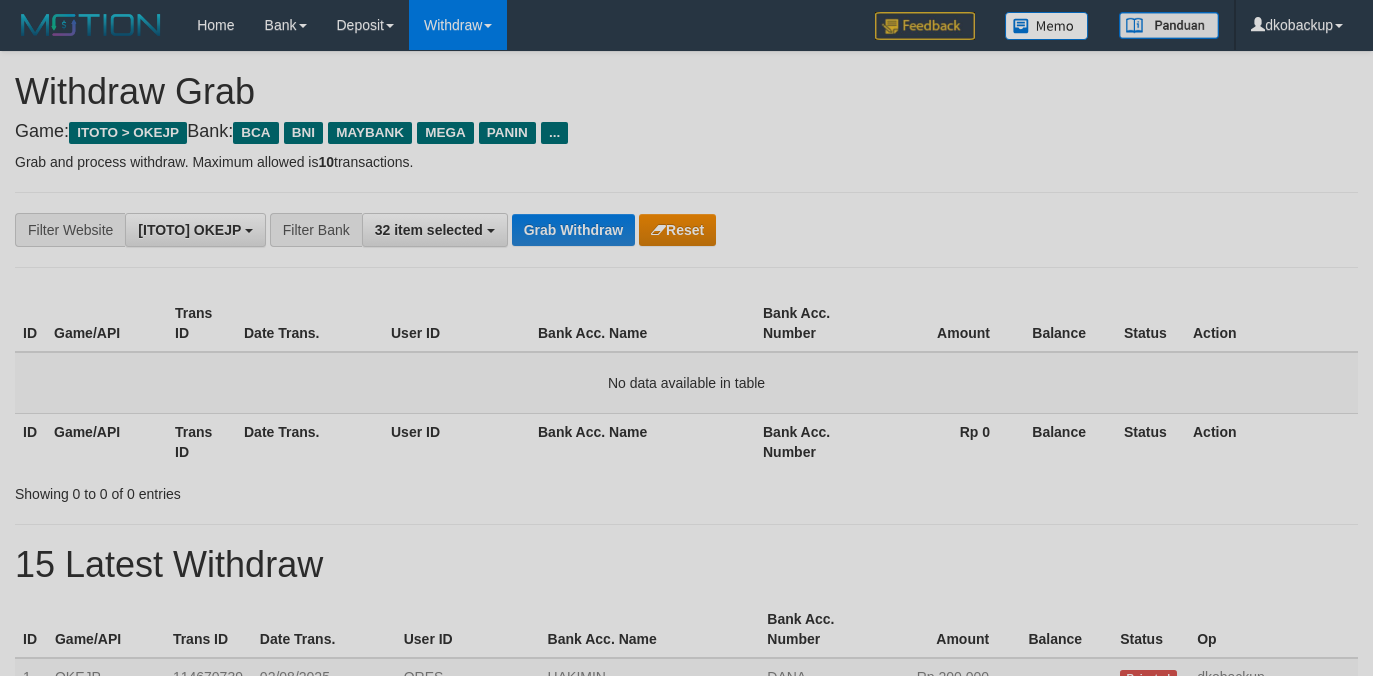 scroll, scrollTop: 0, scrollLeft: 0, axis: both 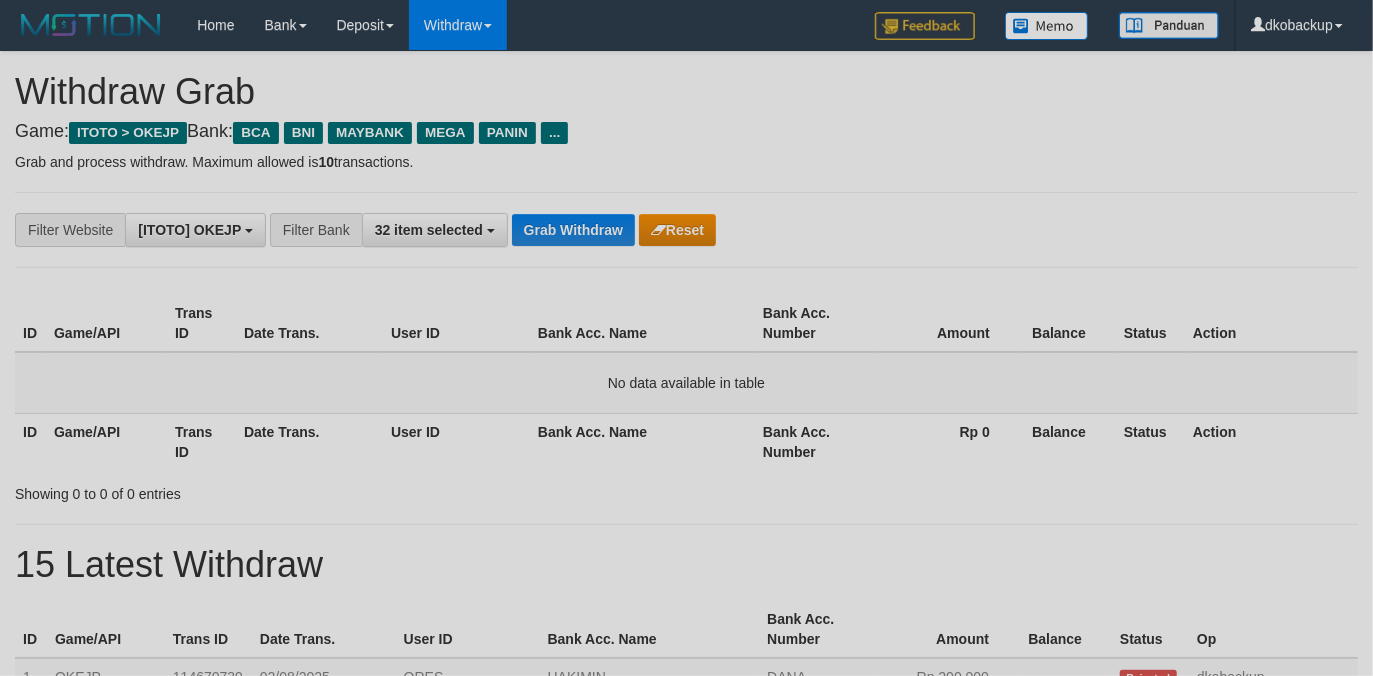 click on "Grab Withdraw" at bounding box center [573, 230] 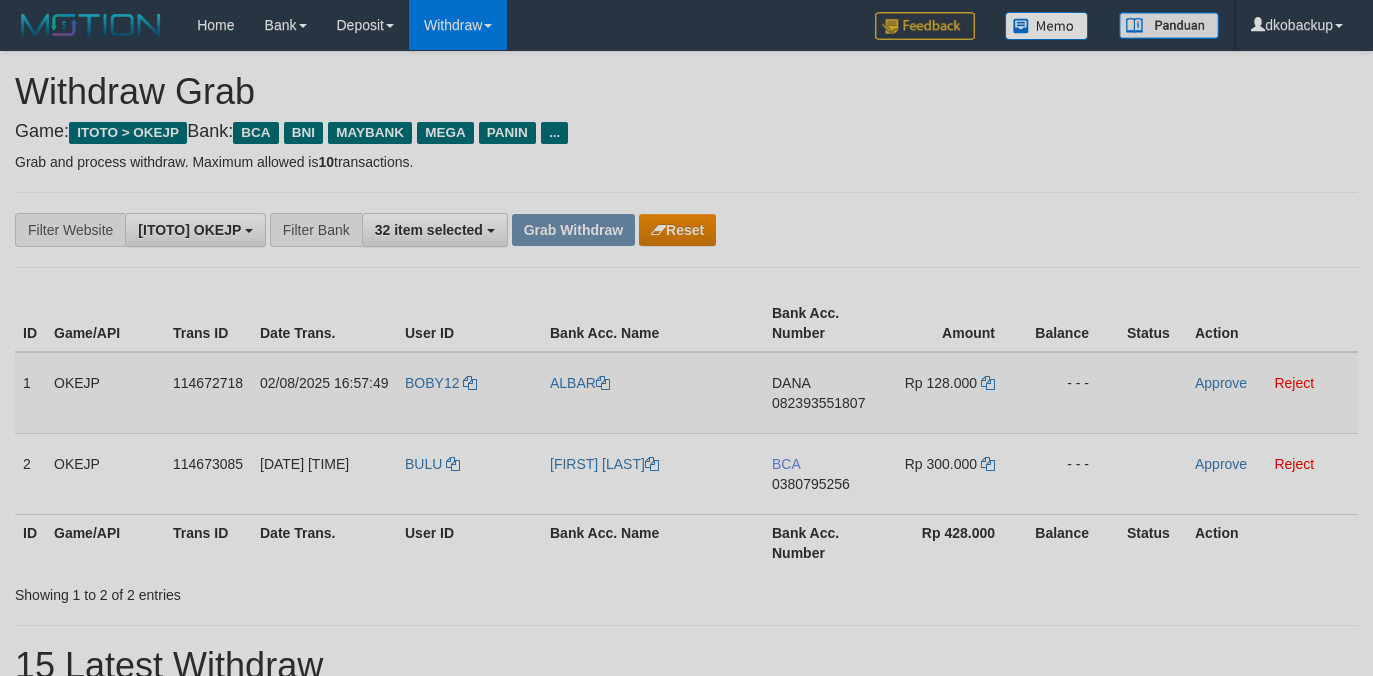 scroll, scrollTop: 0, scrollLeft: 0, axis: both 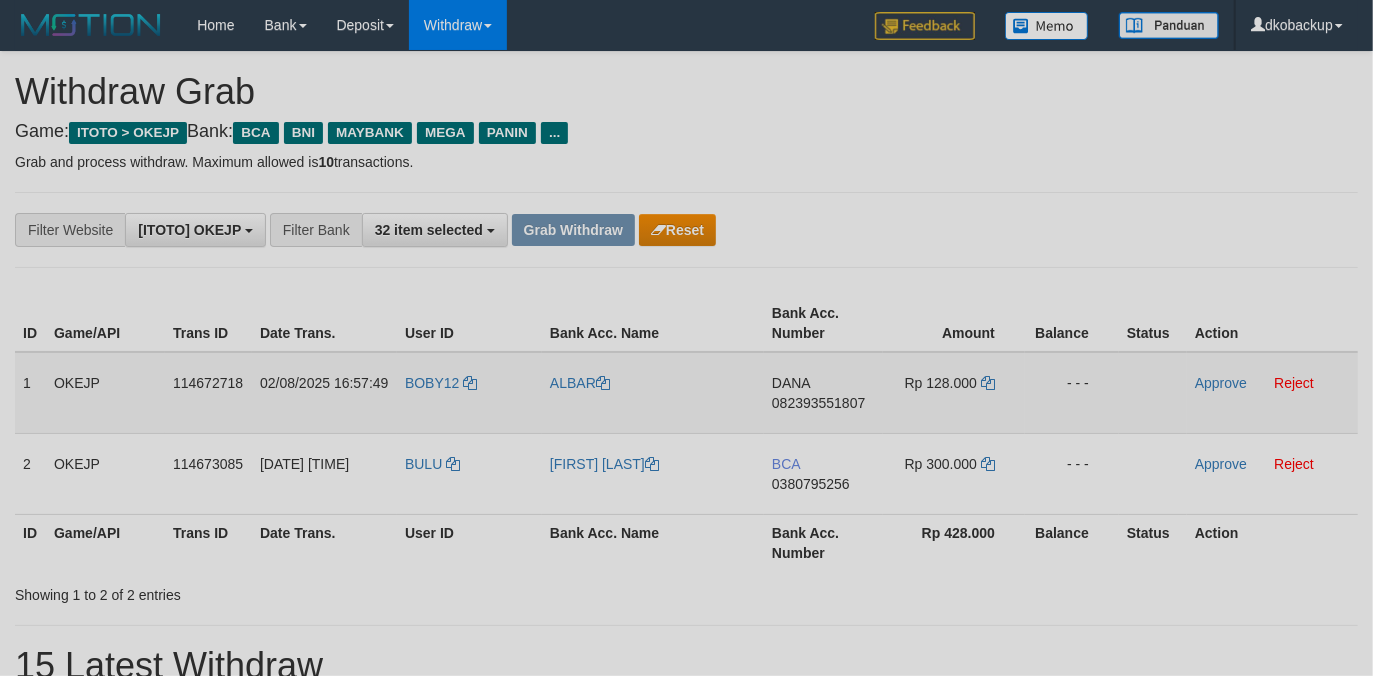 click on "BOBY12" at bounding box center (469, 393) 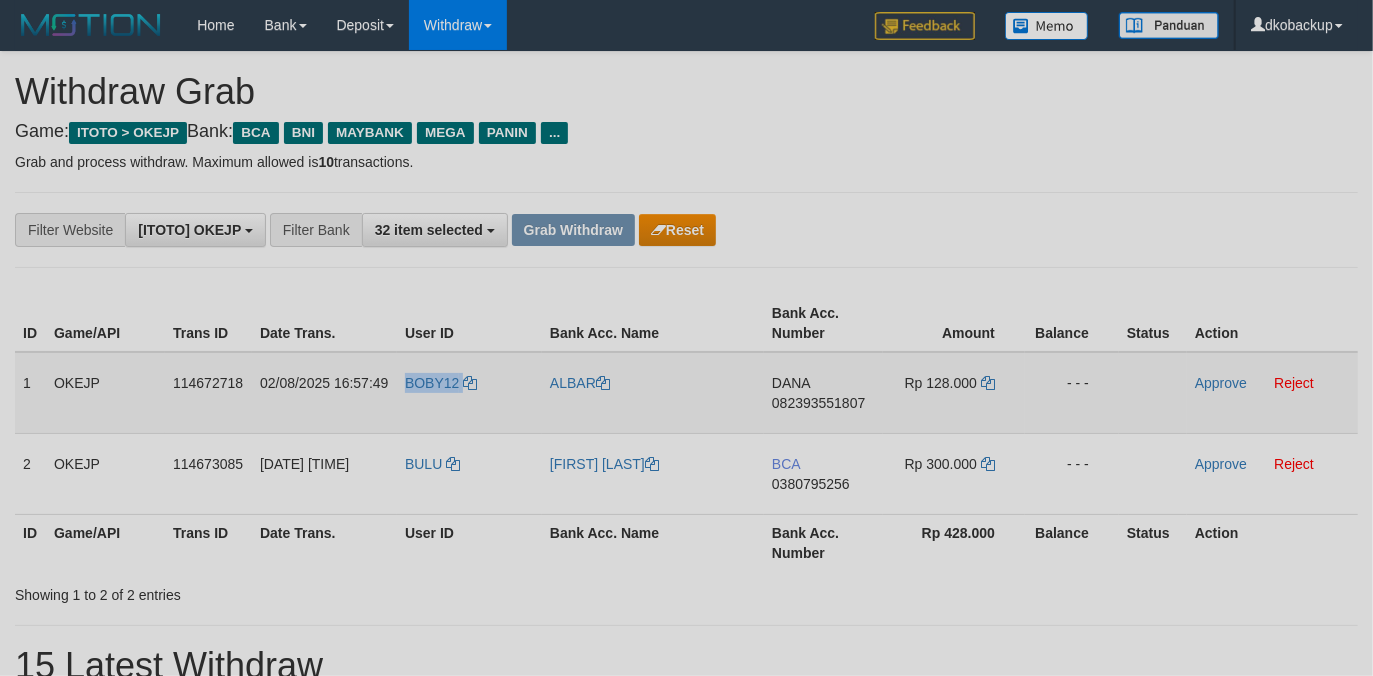click on "BOBY12" at bounding box center [469, 393] 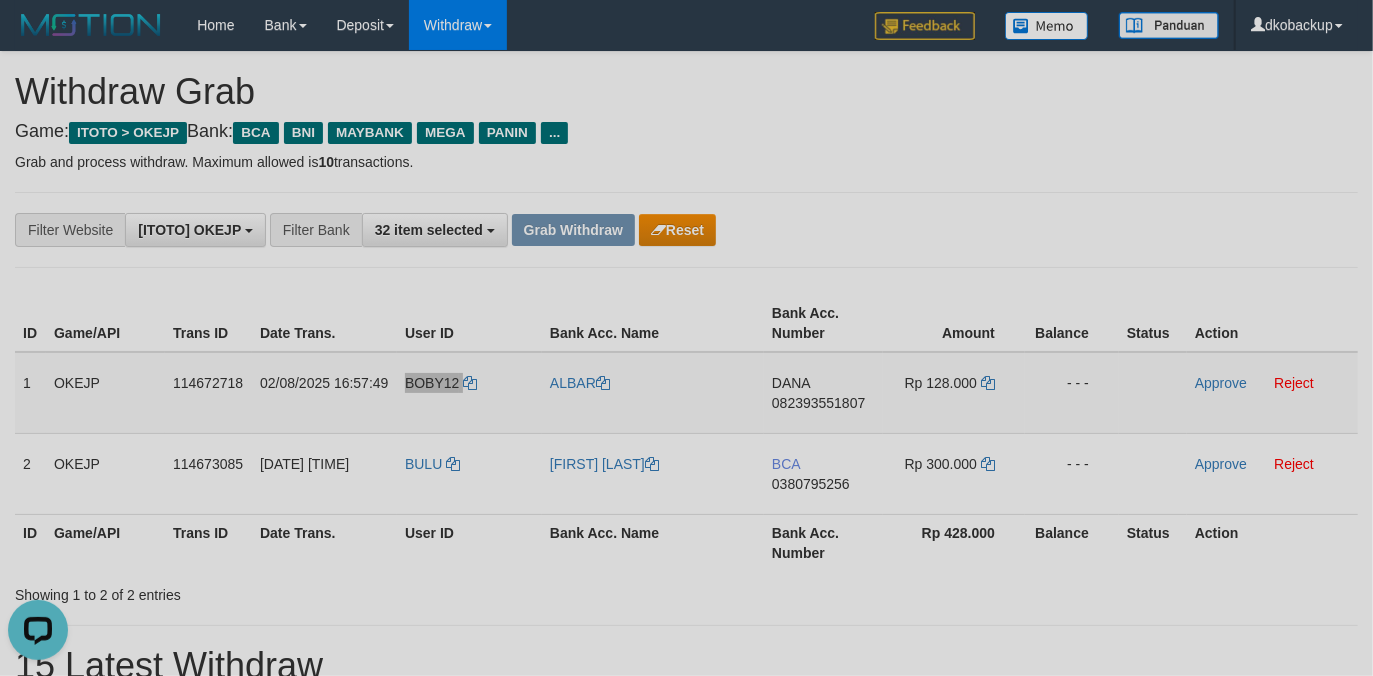 scroll, scrollTop: 0, scrollLeft: 0, axis: both 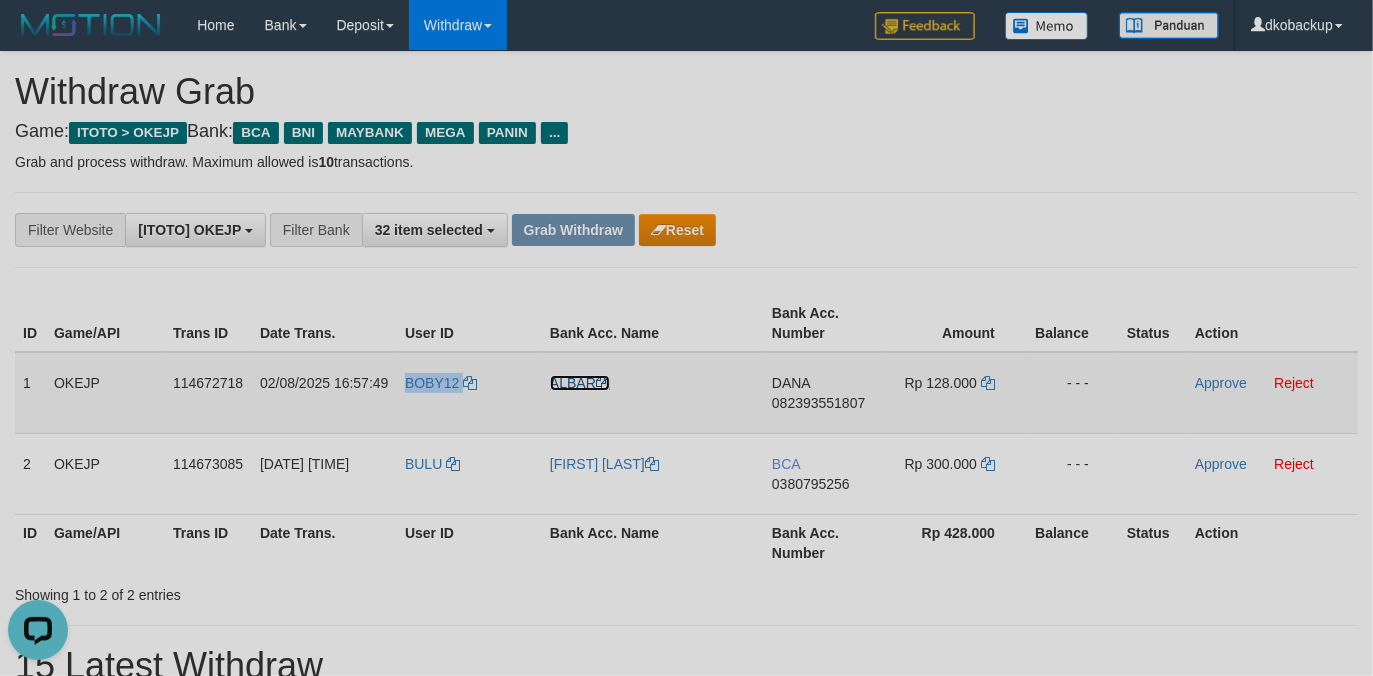 click on "ALBAR" at bounding box center (580, 383) 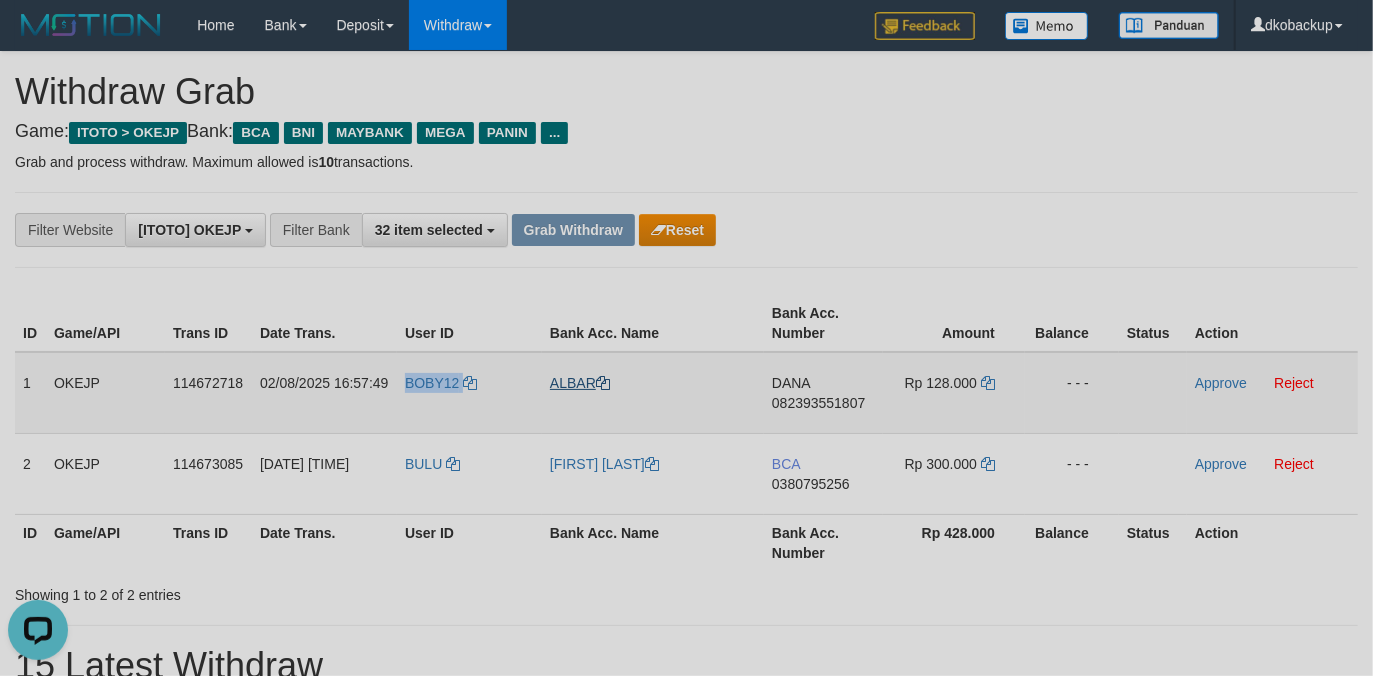 copy on "BOBY12" 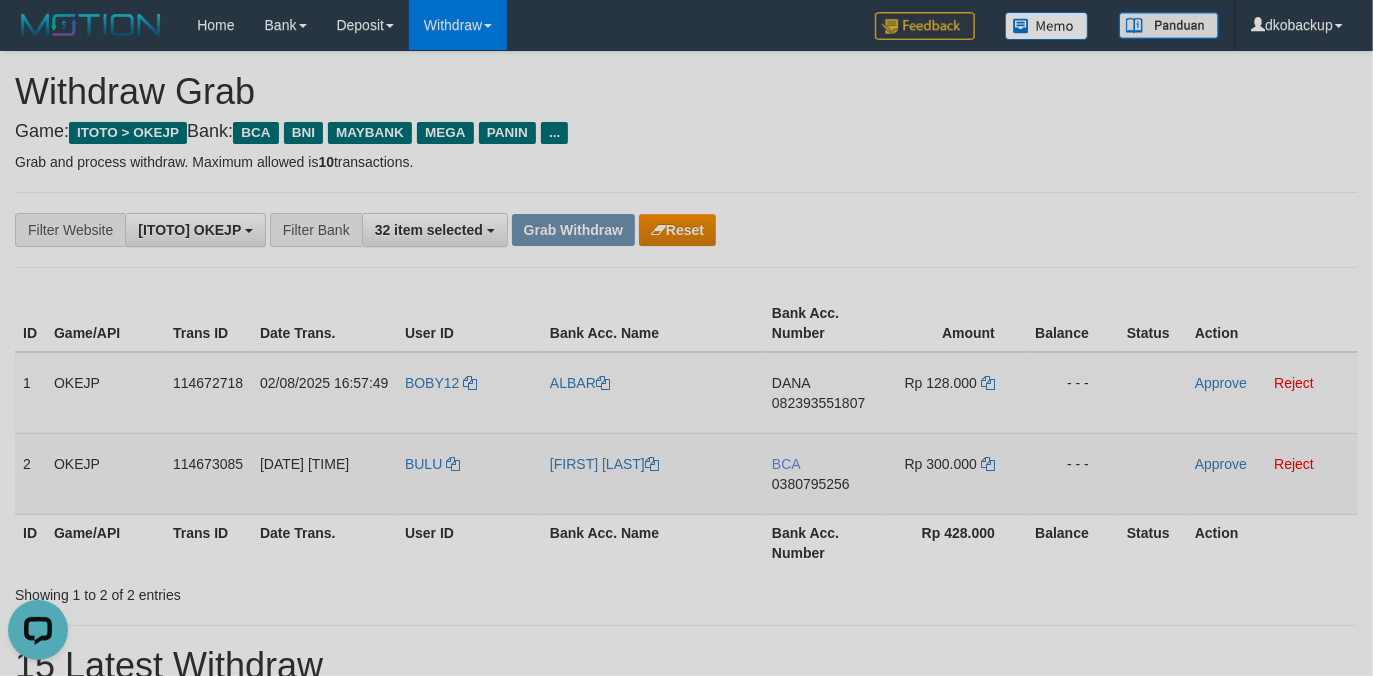 click on "BULU" at bounding box center (469, 473) 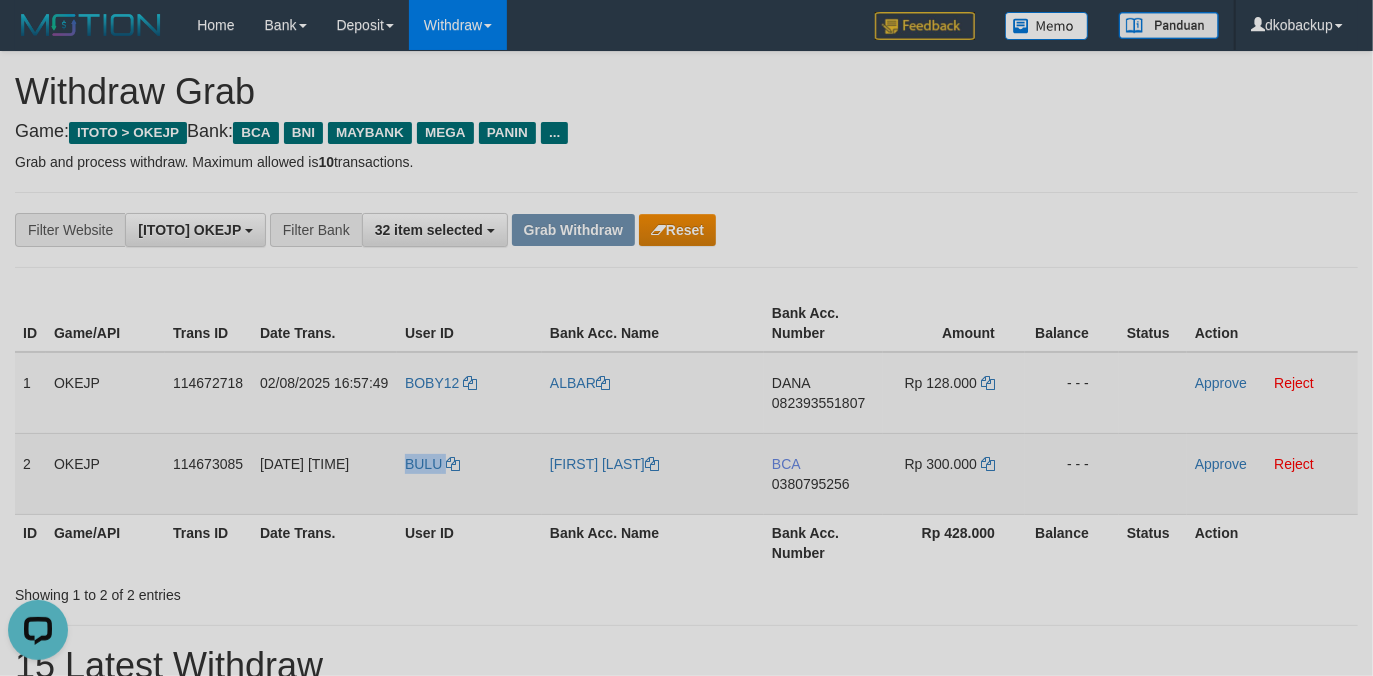 click on "BULU" at bounding box center [469, 473] 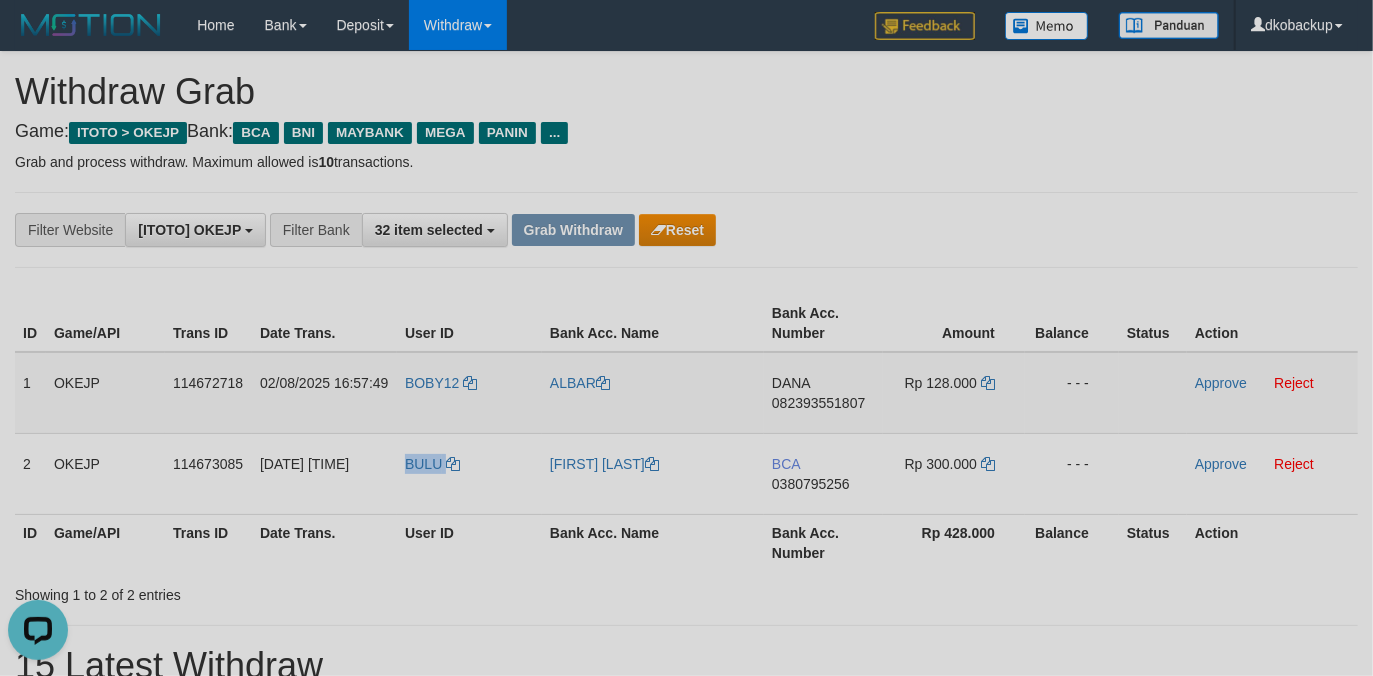 copy on "BULU" 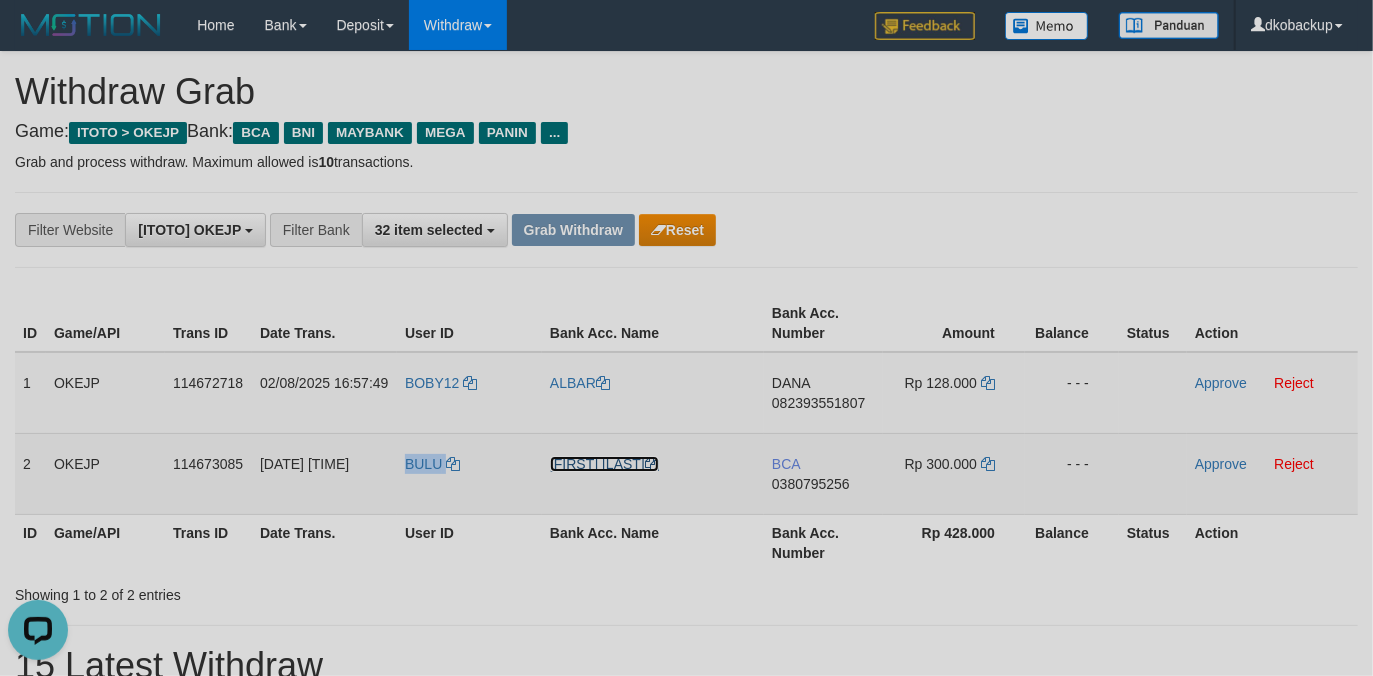 drag, startPoint x: 634, startPoint y: 468, endPoint x: 1330, endPoint y: 388, distance: 700.58264 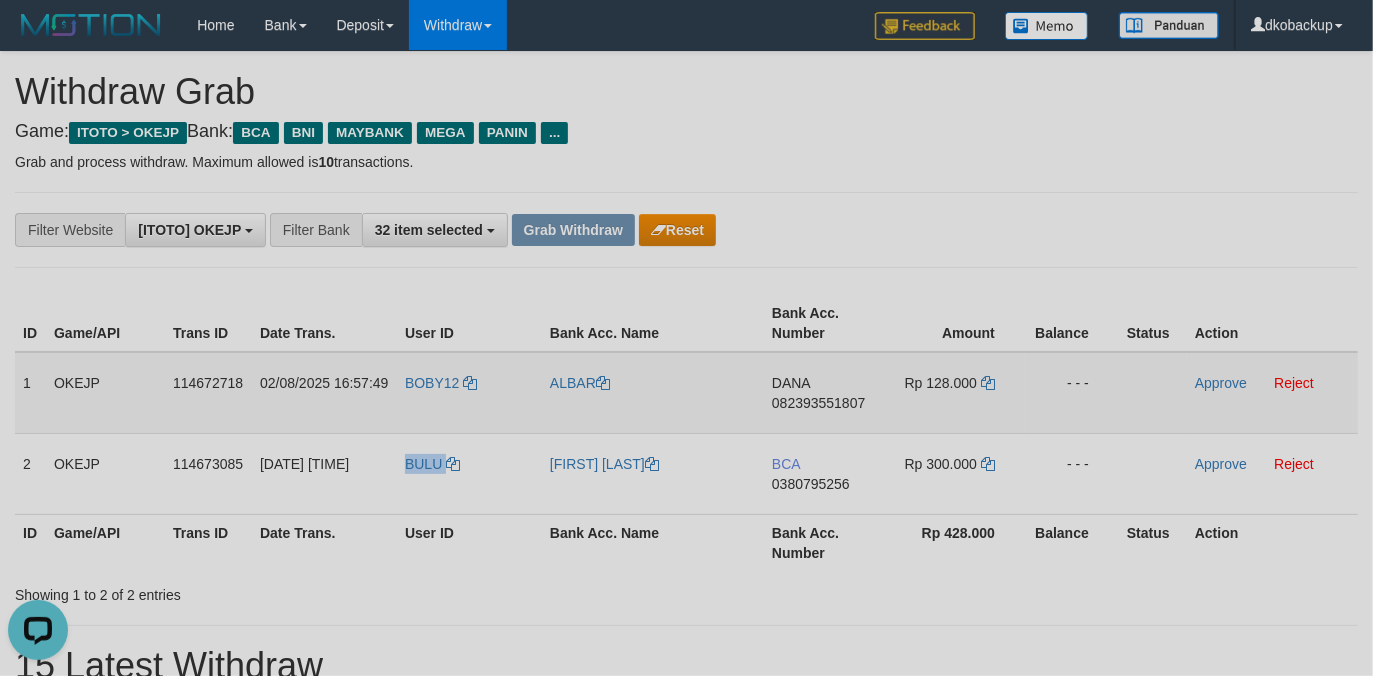 copy on "BULU" 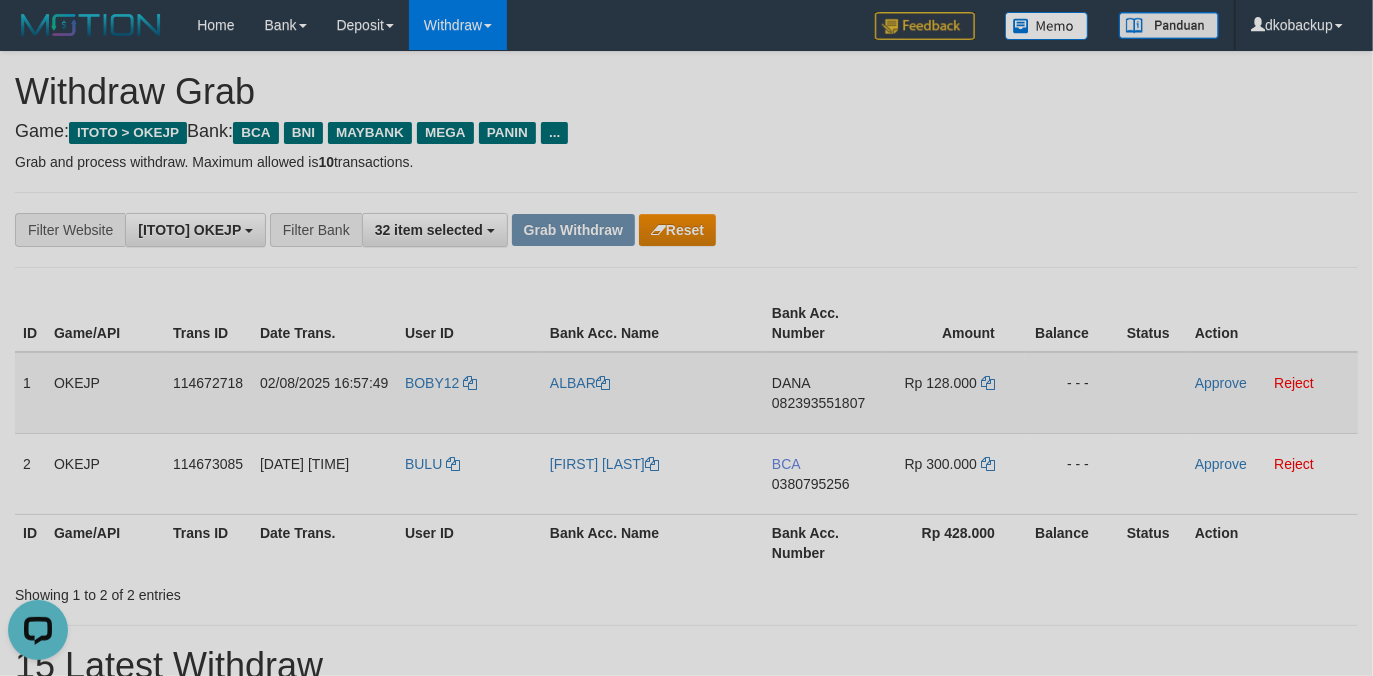 click on "082393551807" at bounding box center [818, 403] 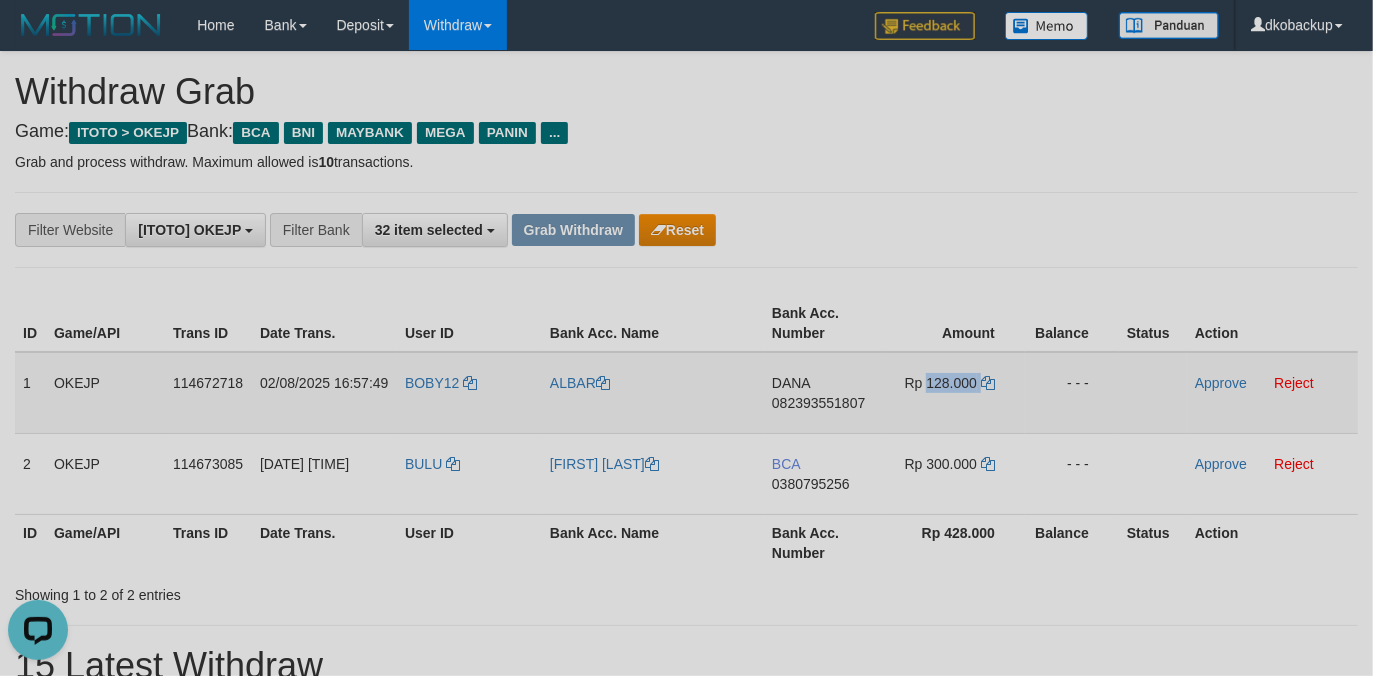 click on "Rp 128.000" at bounding box center [941, 383] 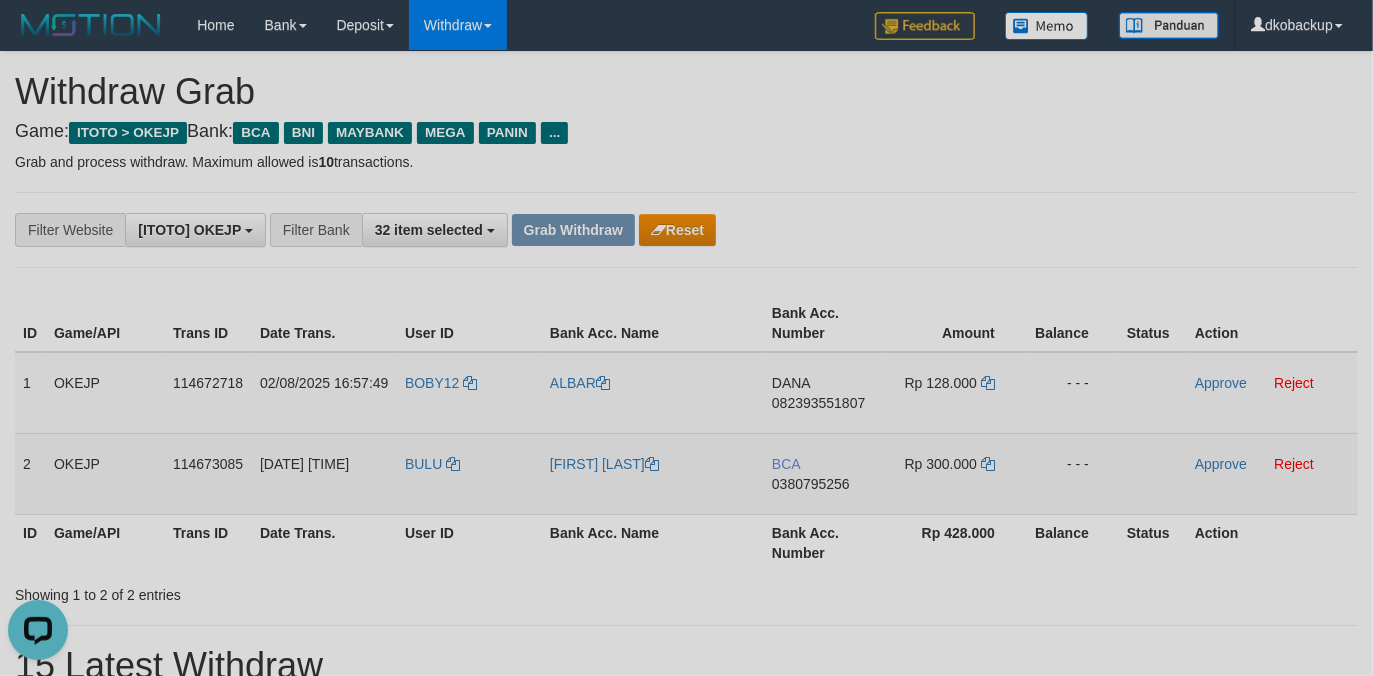 click on "0380795256" at bounding box center (811, 484) 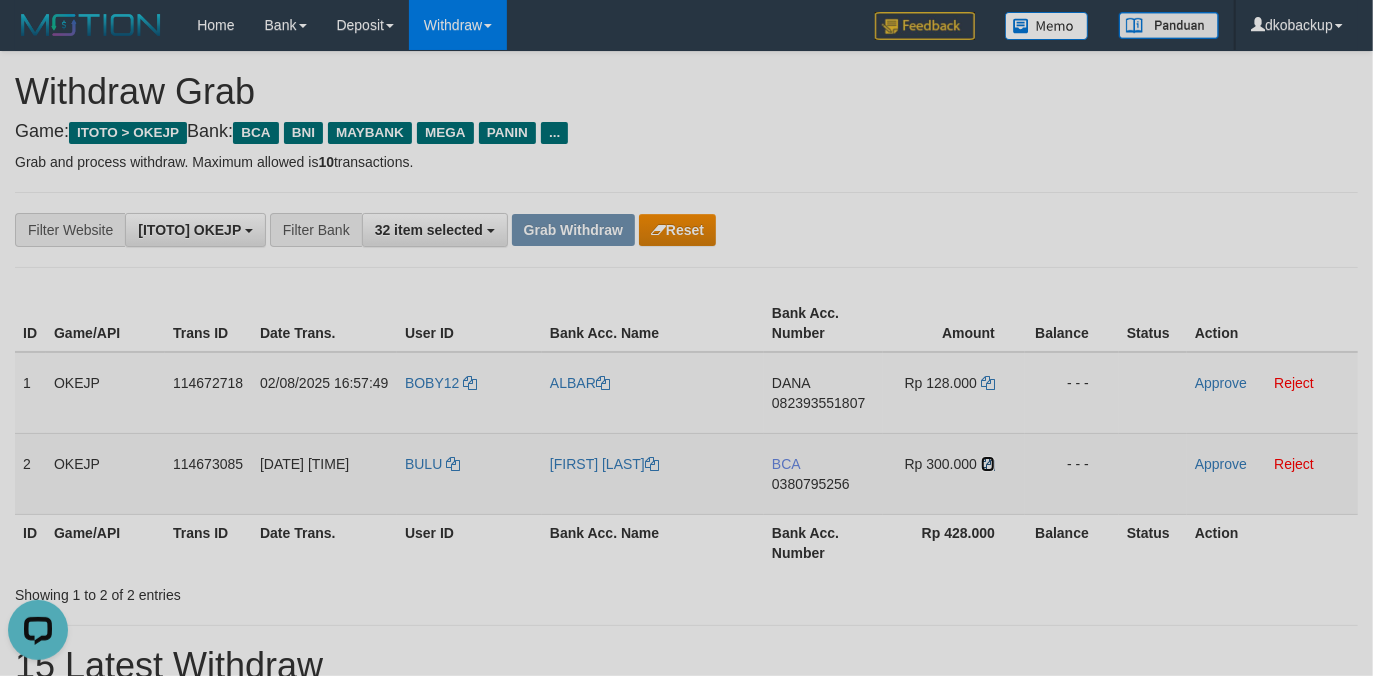 click at bounding box center [988, 464] 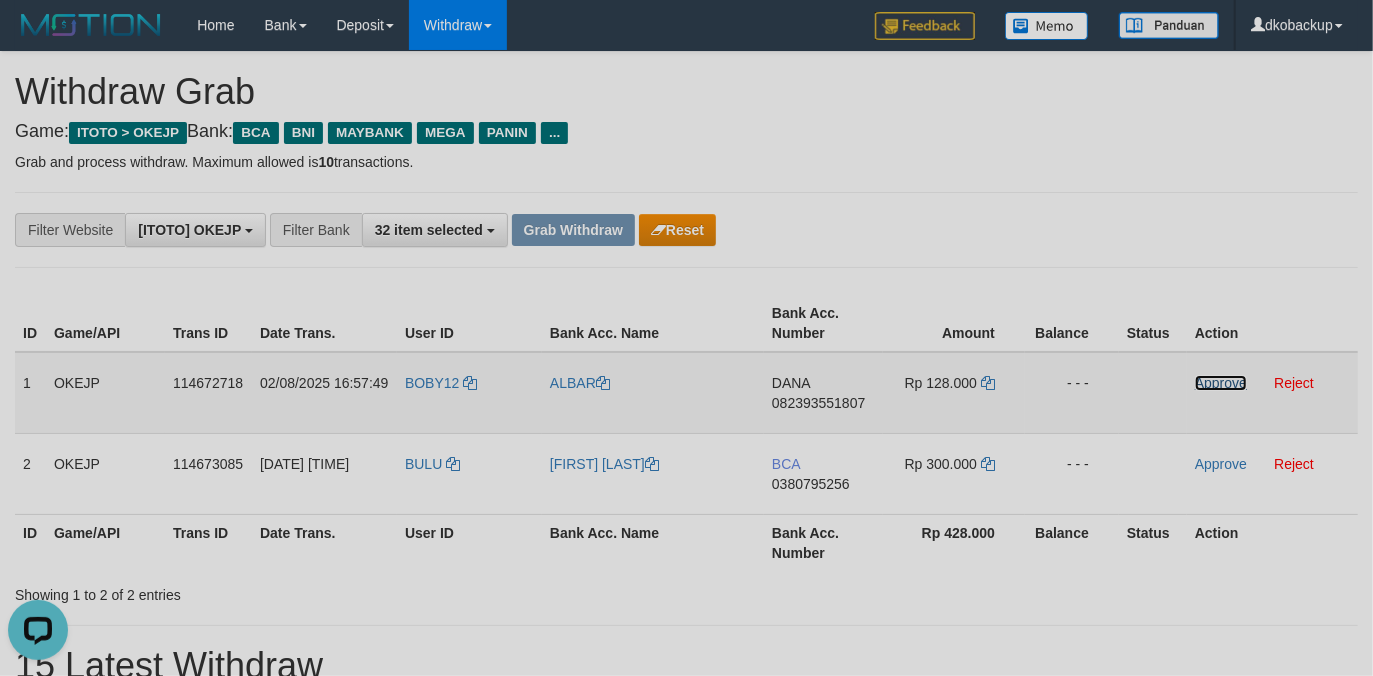 click on "Approve" at bounding box center (1221, 383) 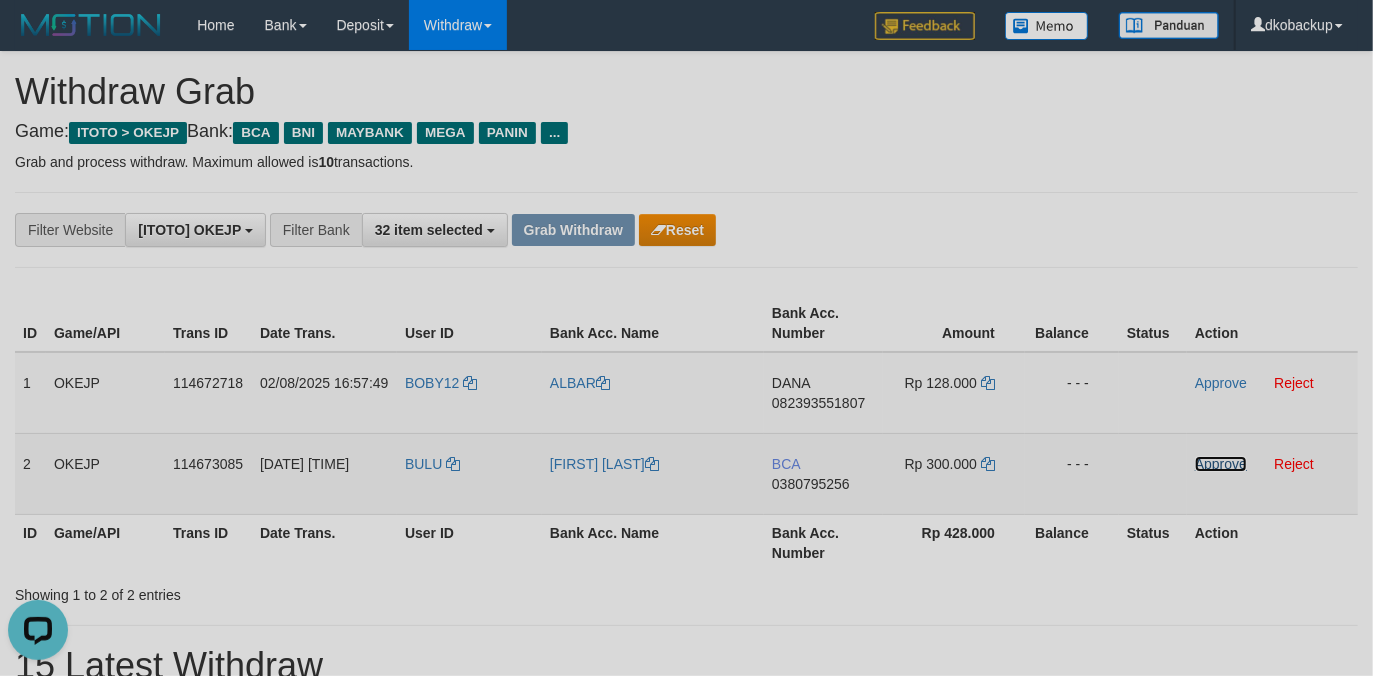 click on "Approve" at bounding box center [1221, 464] 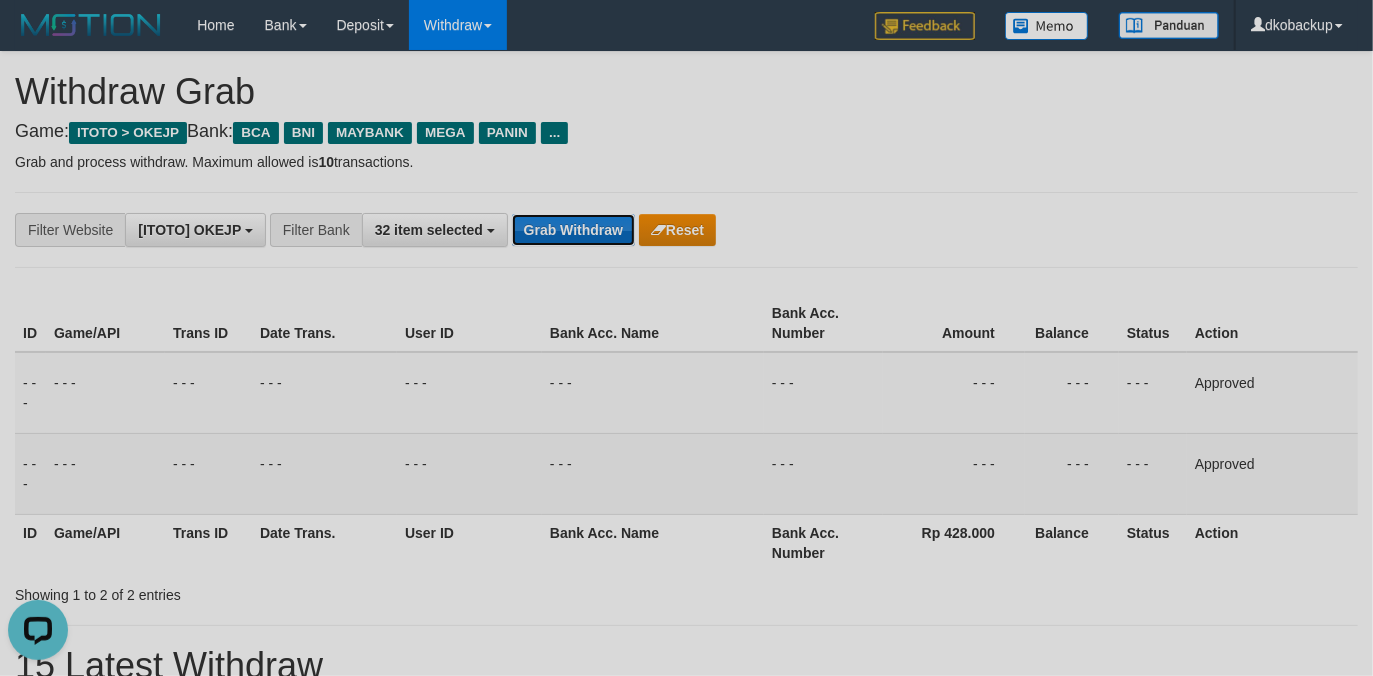 click on "Grab Withdraw" at bounding box center [573, 230] 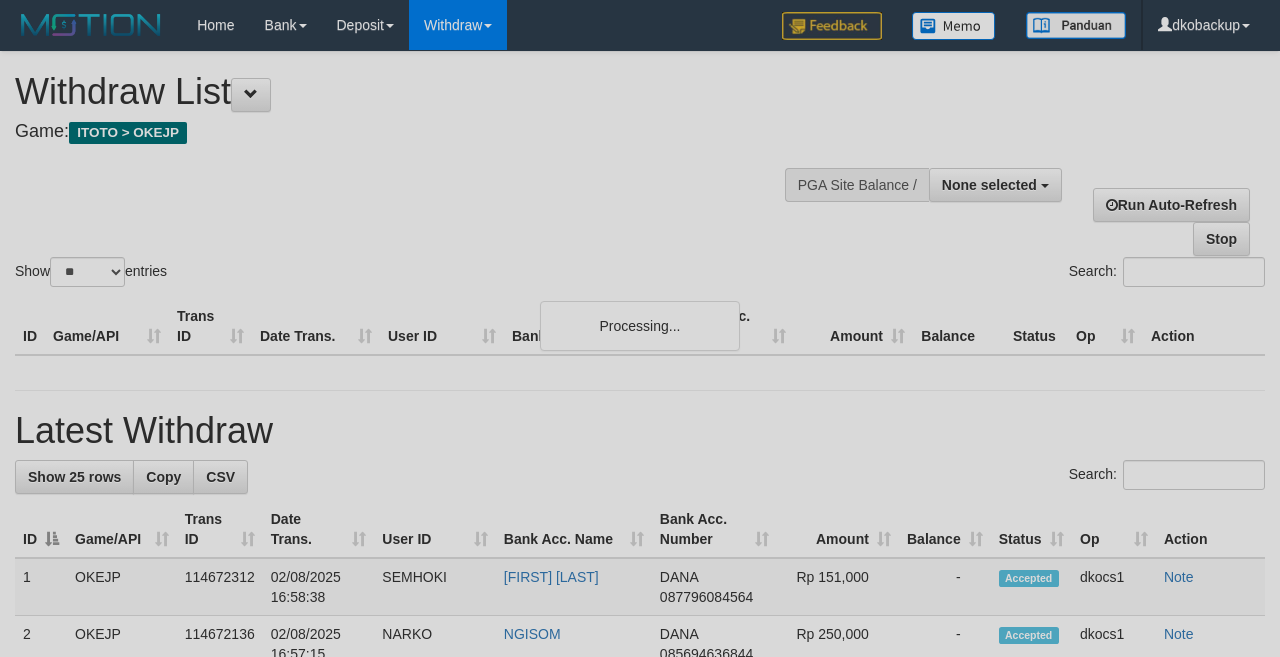 select 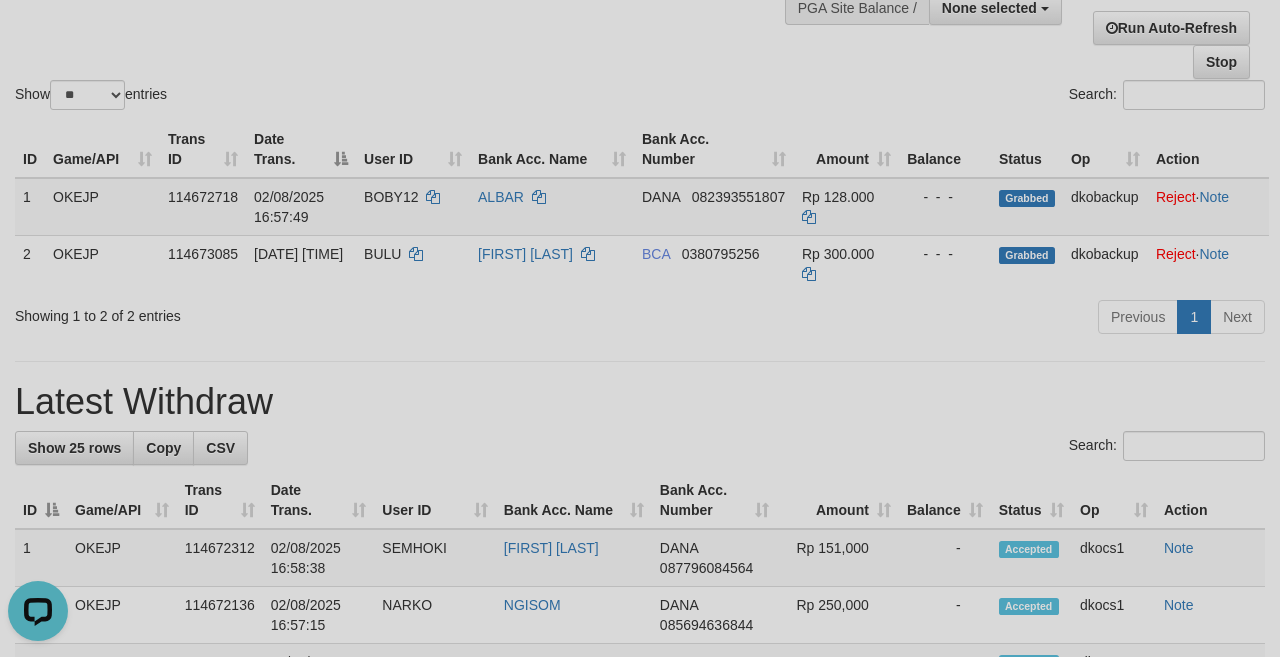 scroll, scrollTop: 0, scrollLeft: 0, axis: both 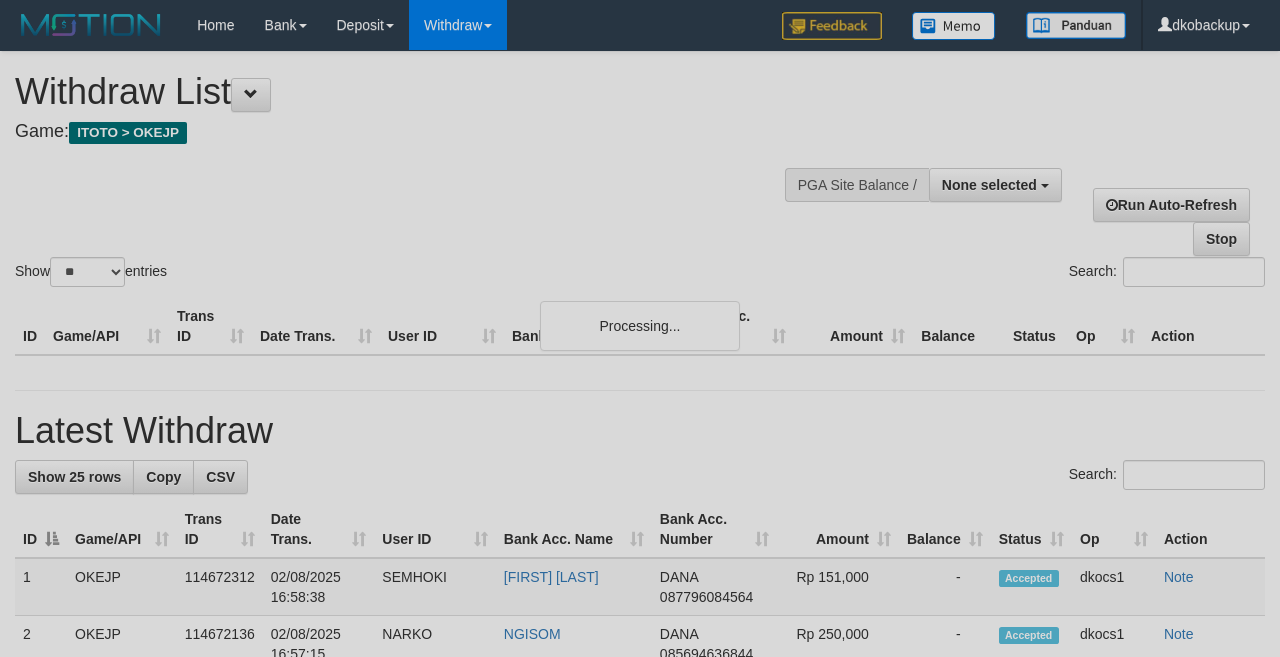 select 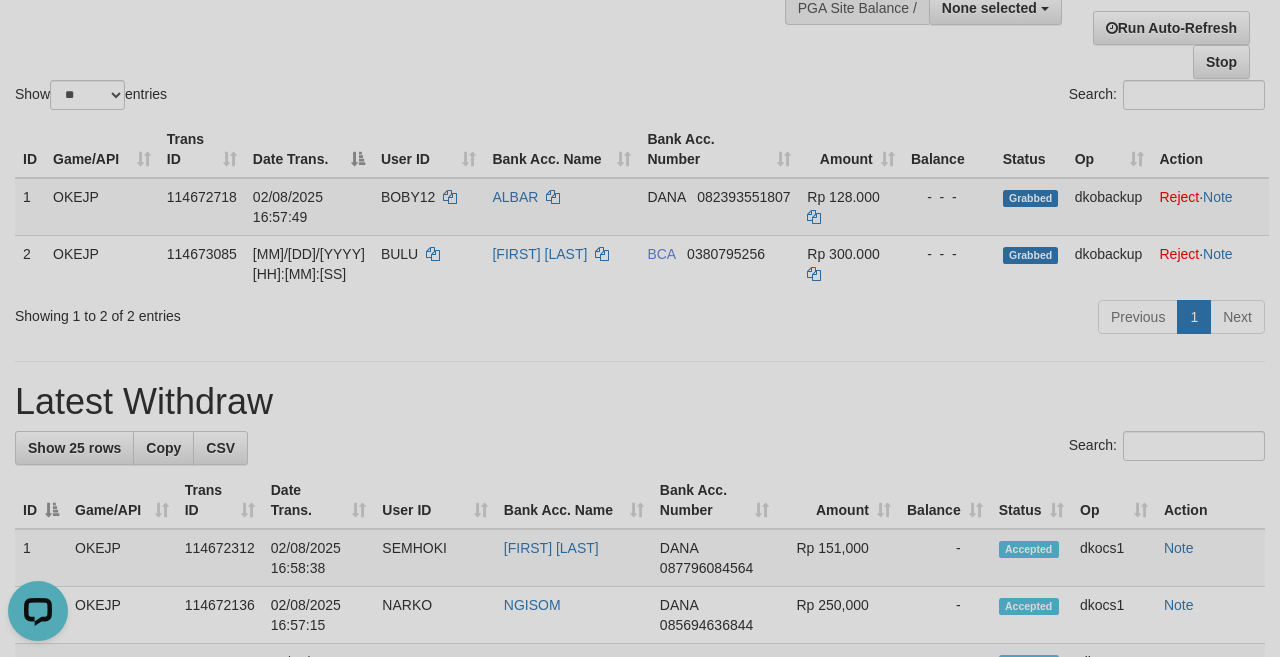 scroll, scrollTop: 0, scrollLeft: 0, axis: both 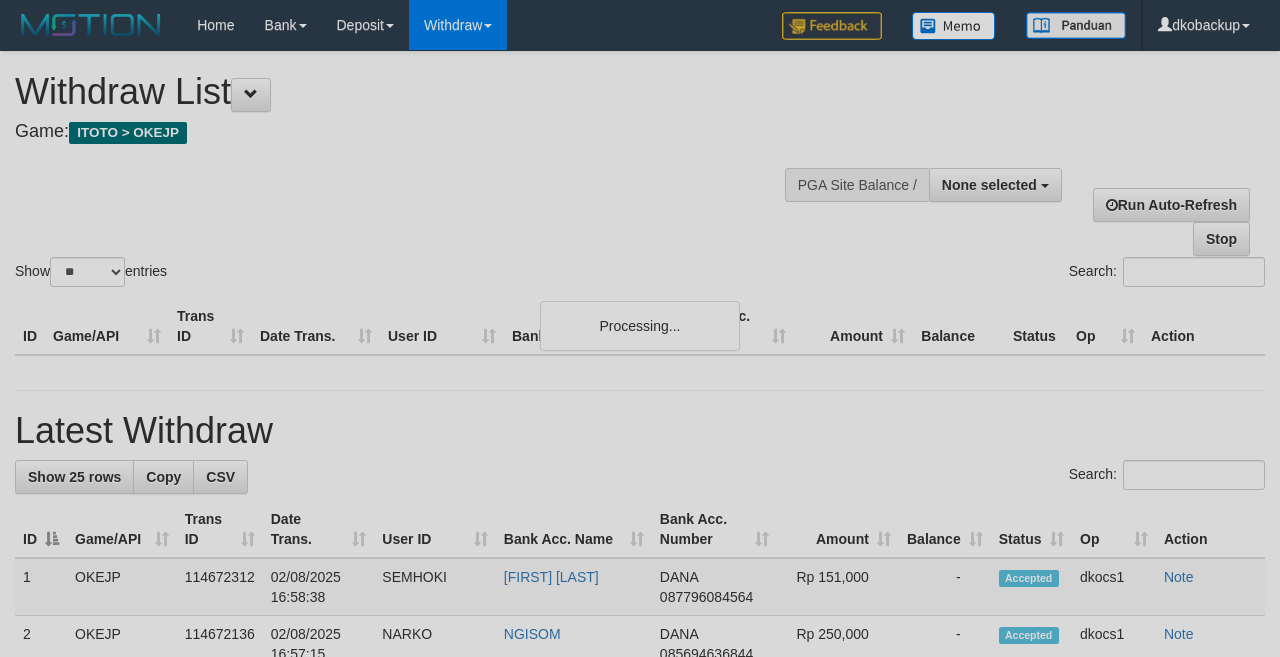 select 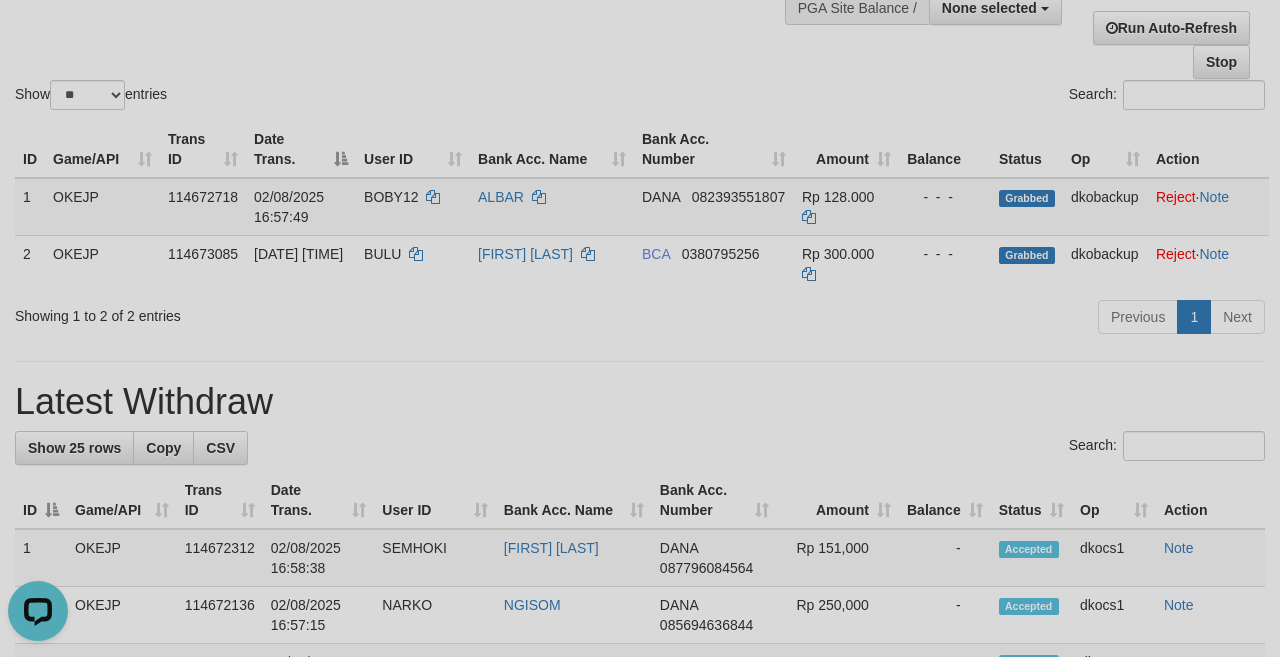 scroll, scrollTop: 0, scrollLeft: 0, axis: both 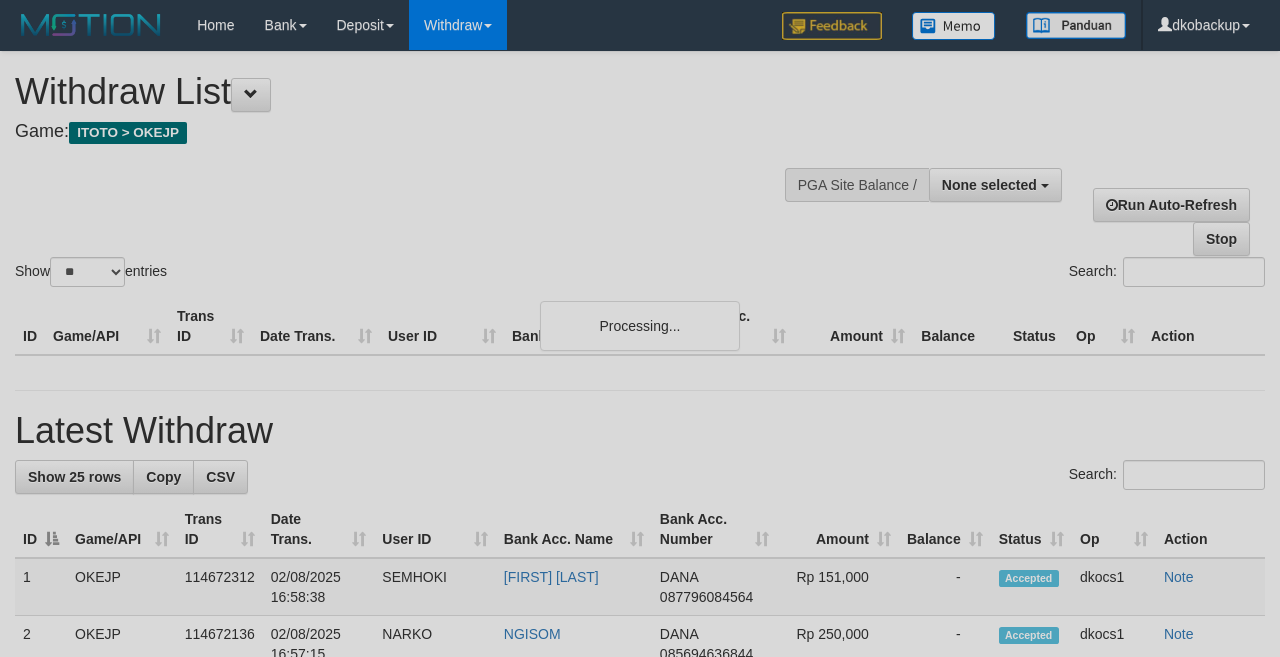 select 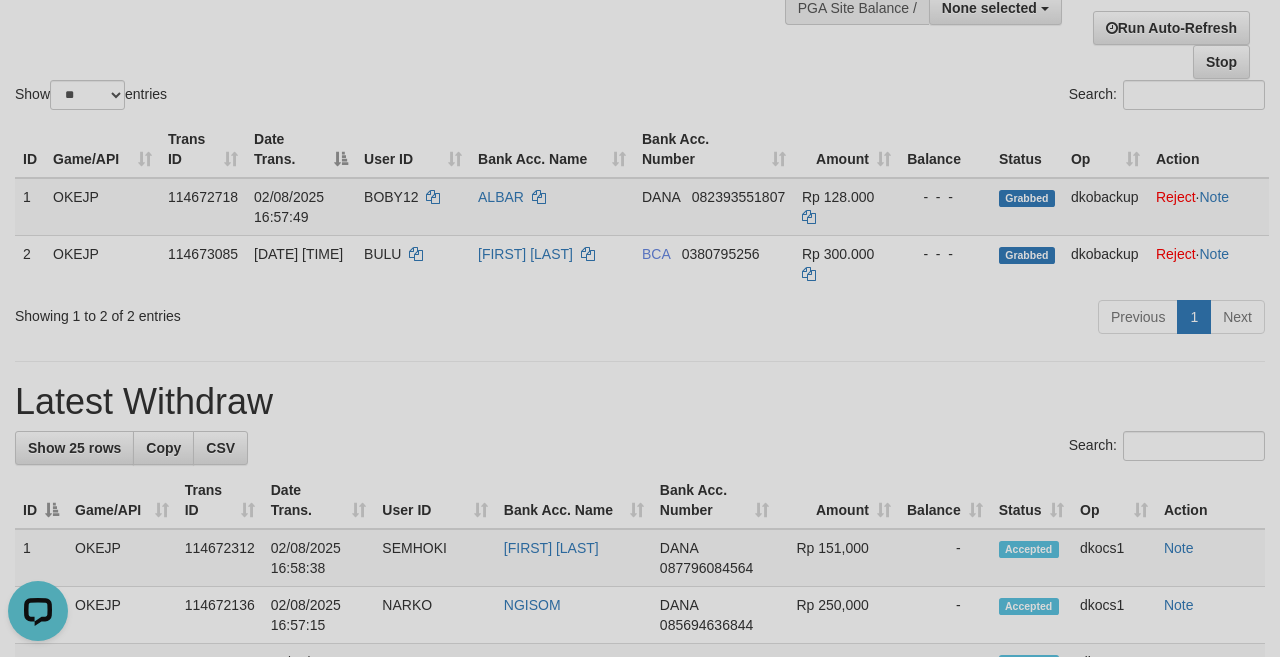 scroll, scrollTop: 0, scrollLeft: 0, axis: both 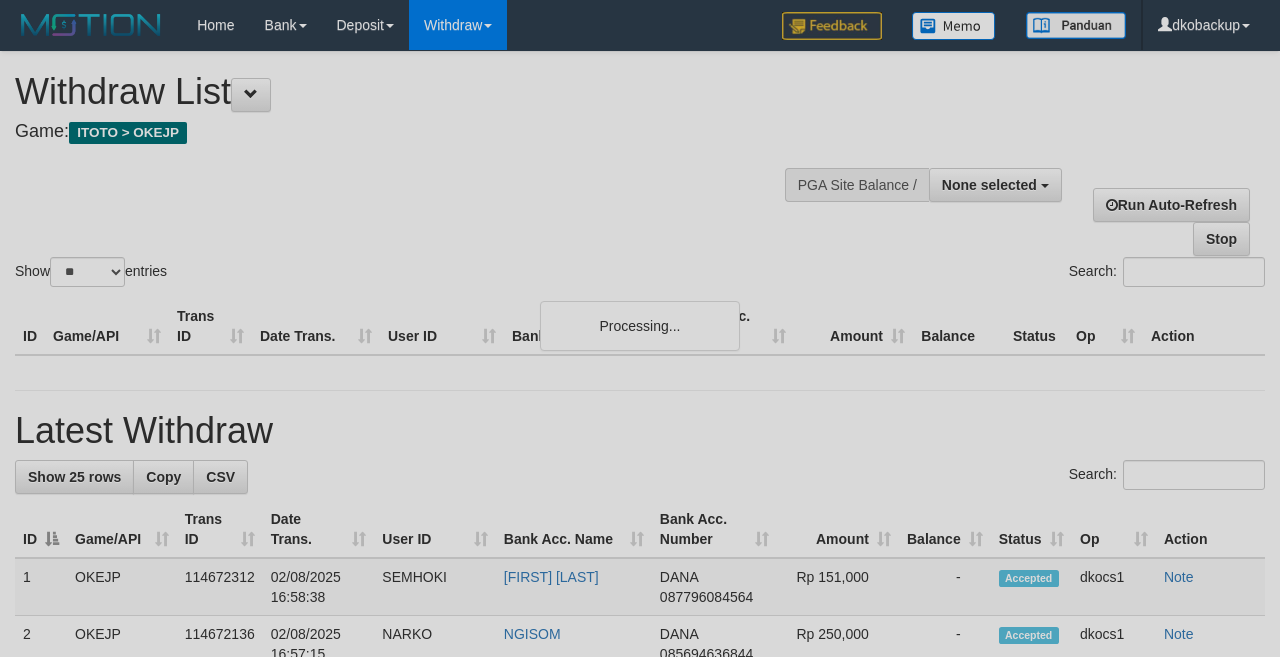 select 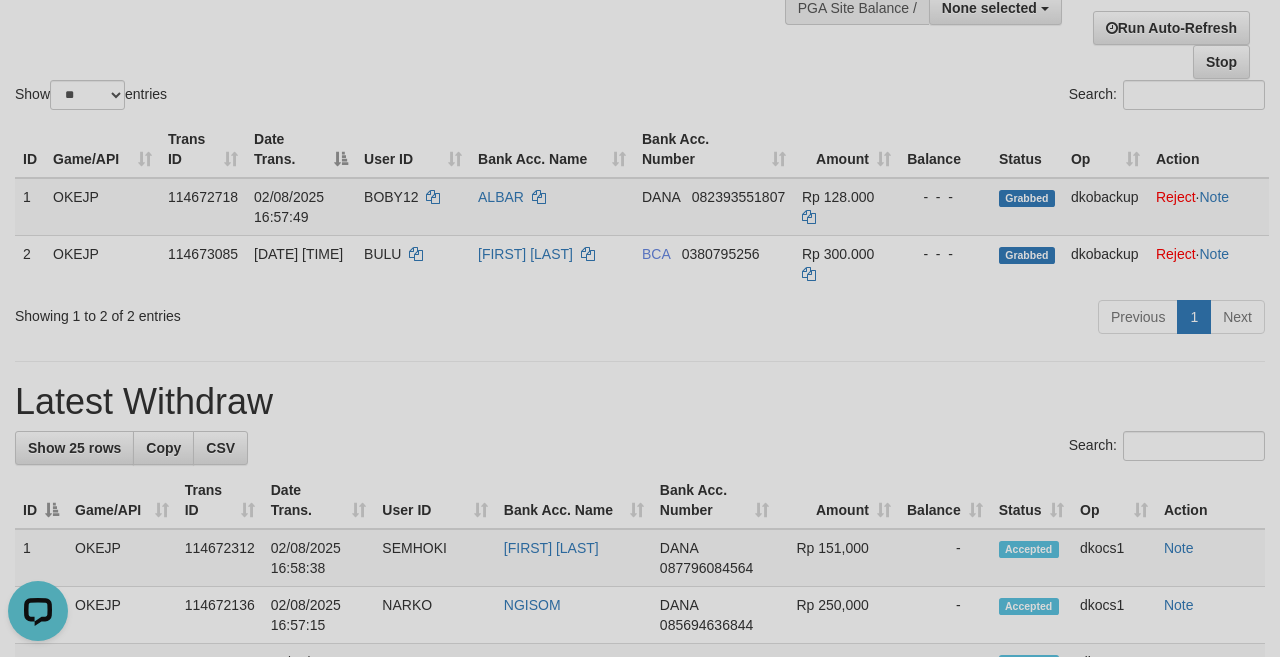 scroll, scrollTop: 0, scrollLeft: 0, axis: both 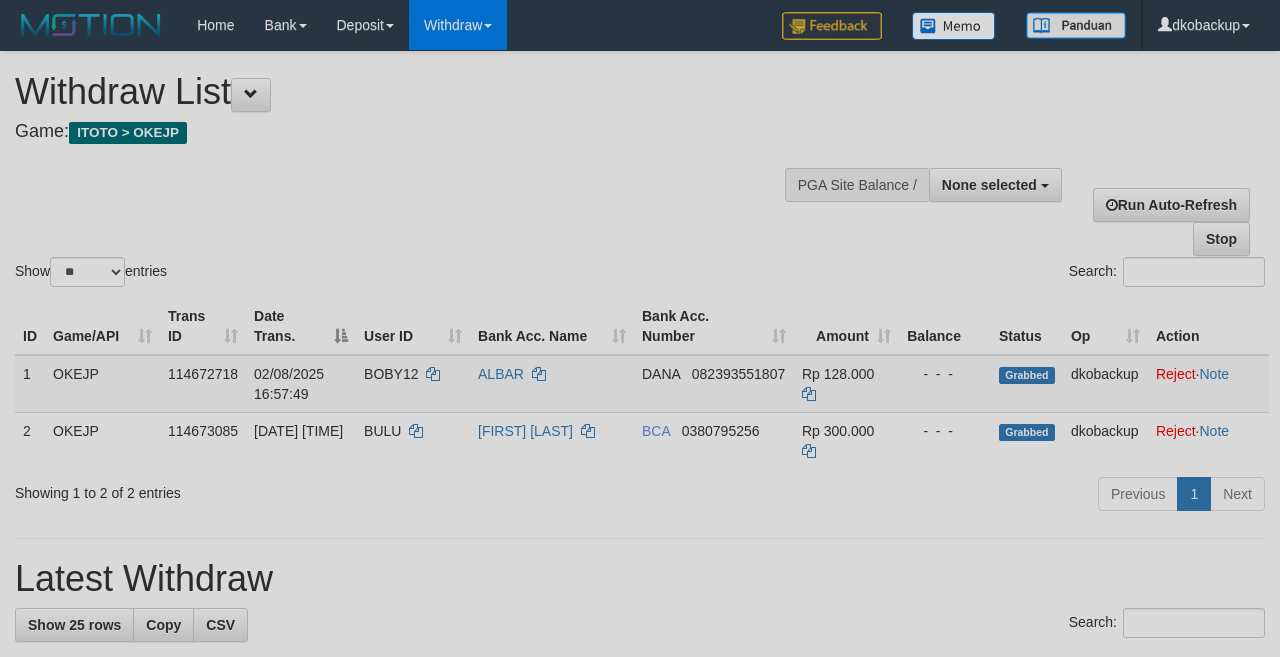 select 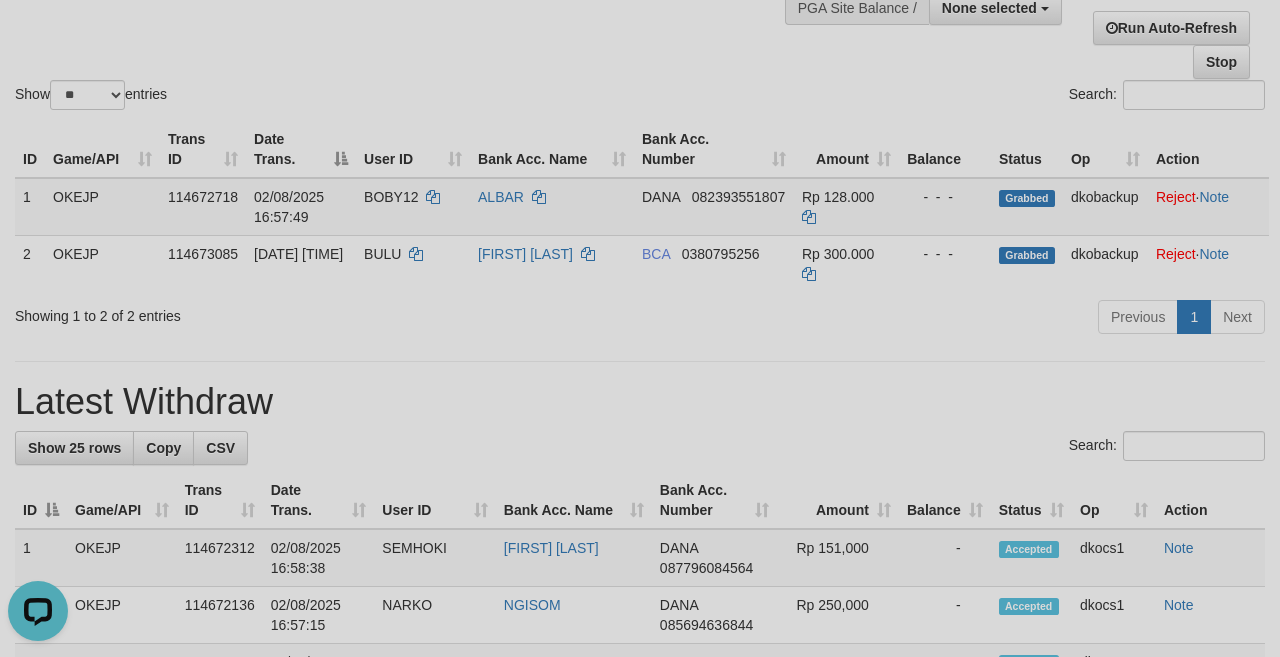 scroll, scrollTop: 0, scrollLeft: 0, axis: both 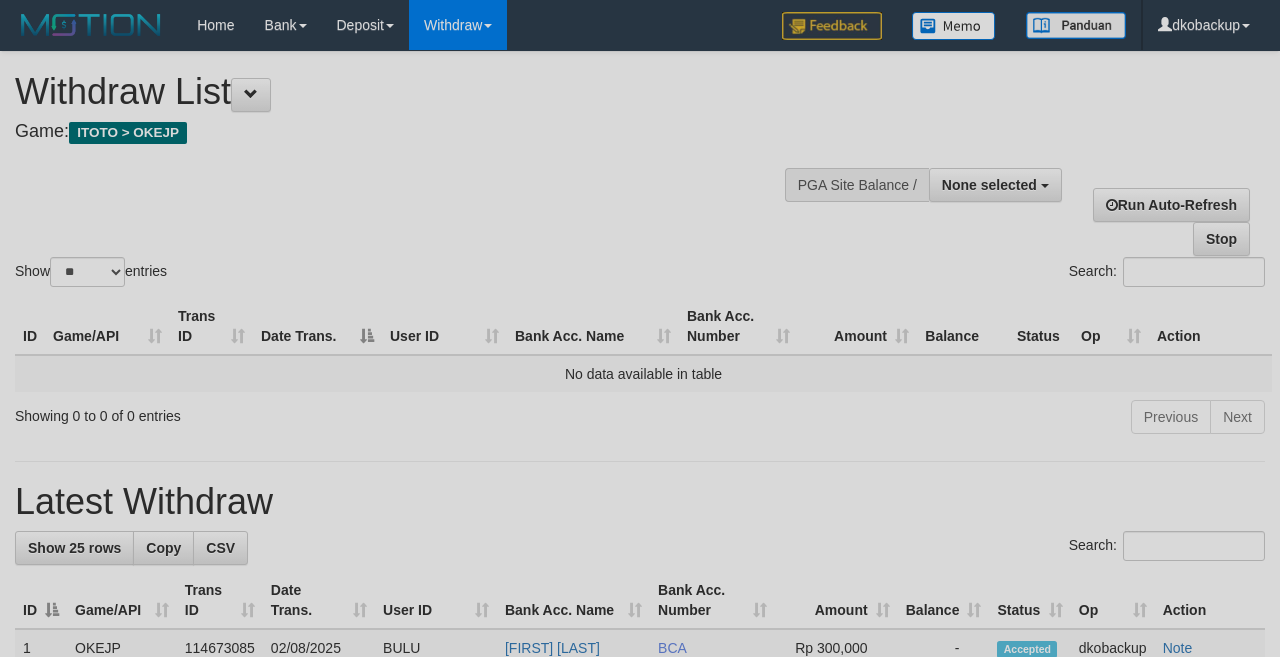 select 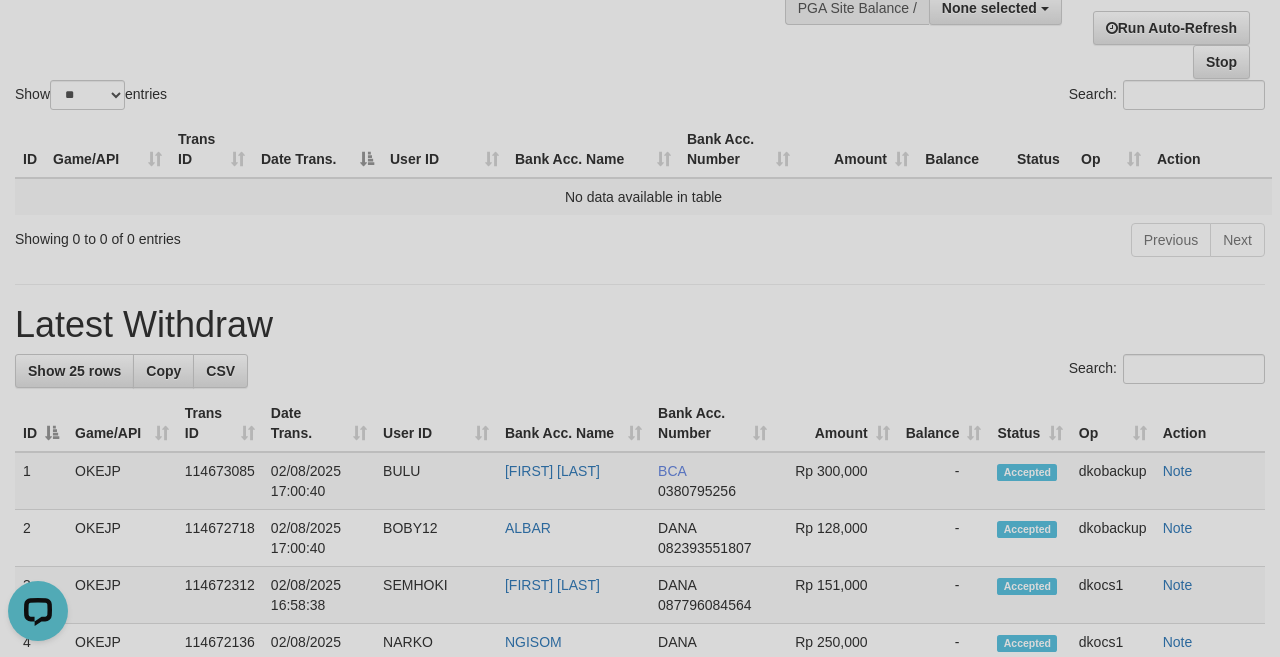 scroll, scrollTop: 0, scrollLeft: 0, axis: both 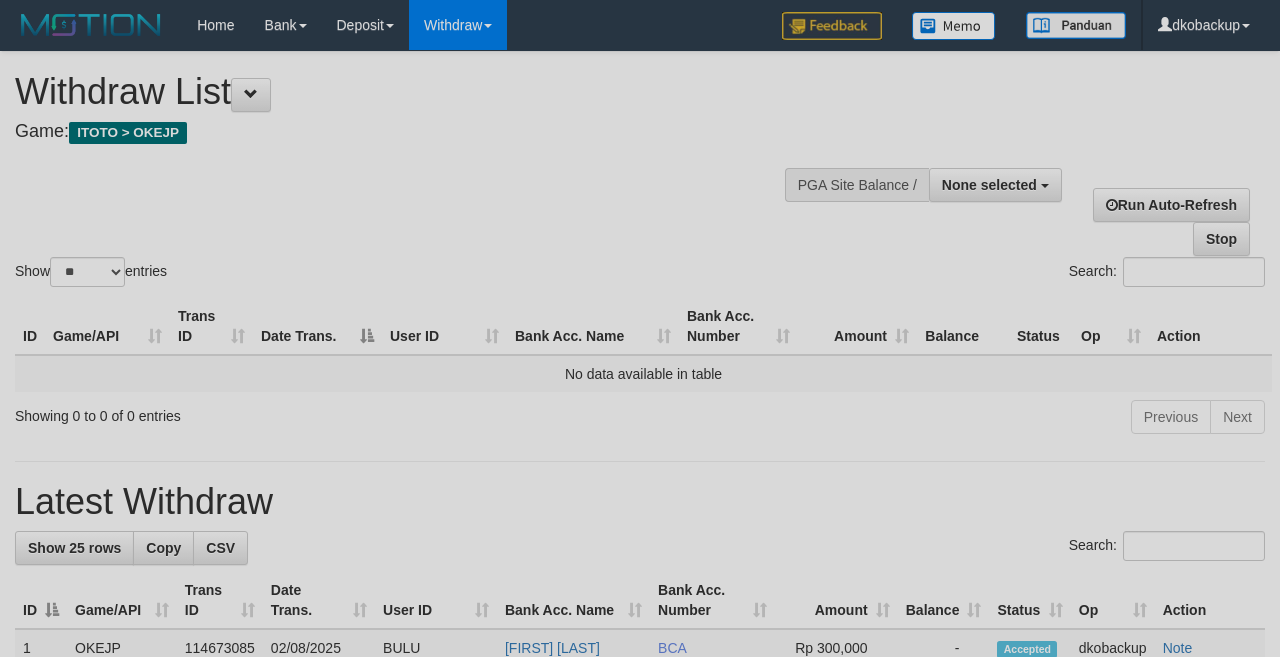 select 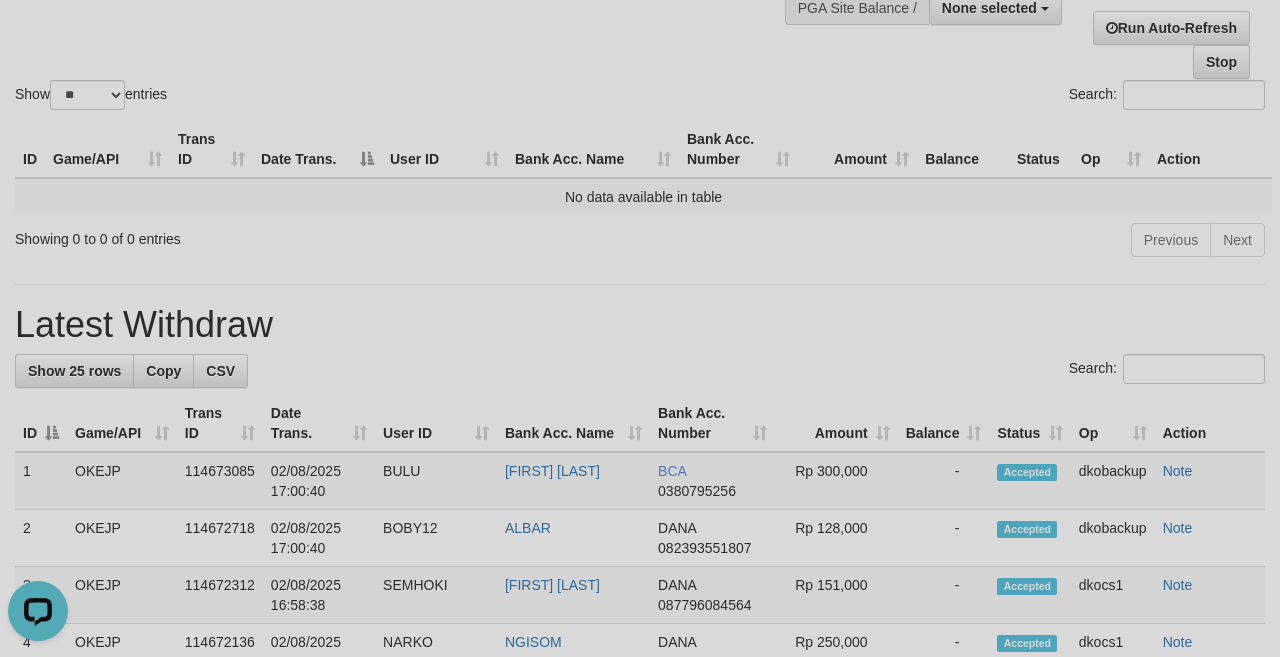 scroll, scrollTop: 0, scrollLeft: 0, axis: both 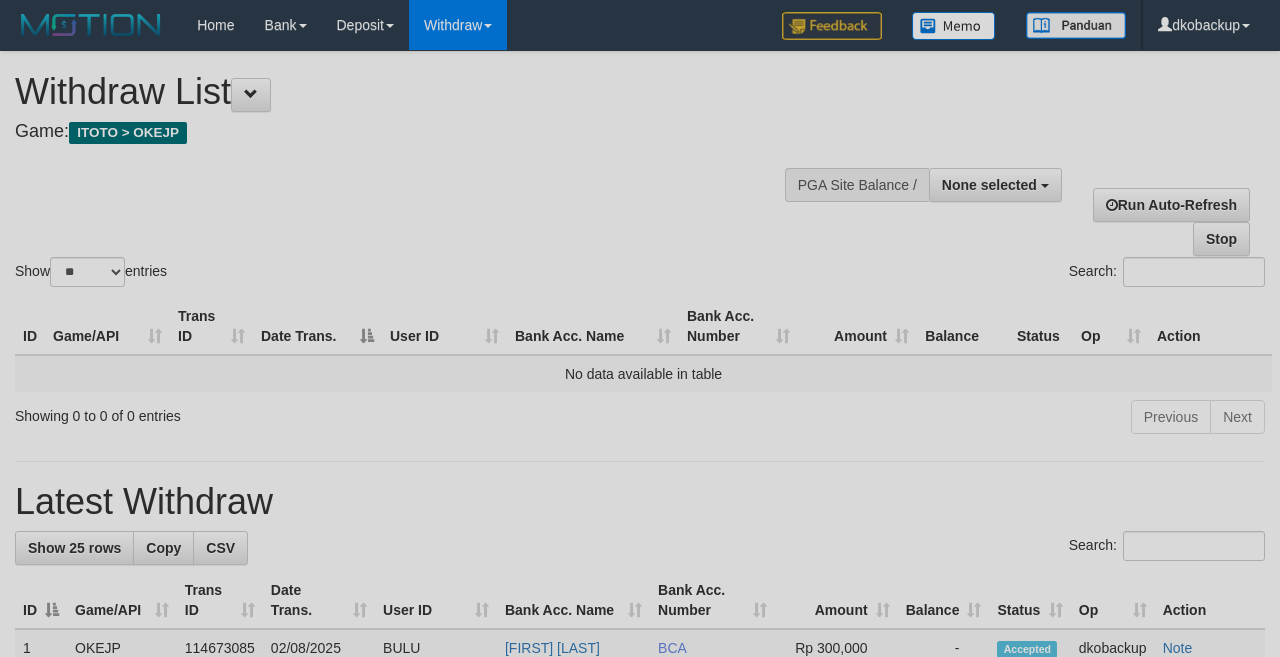 select 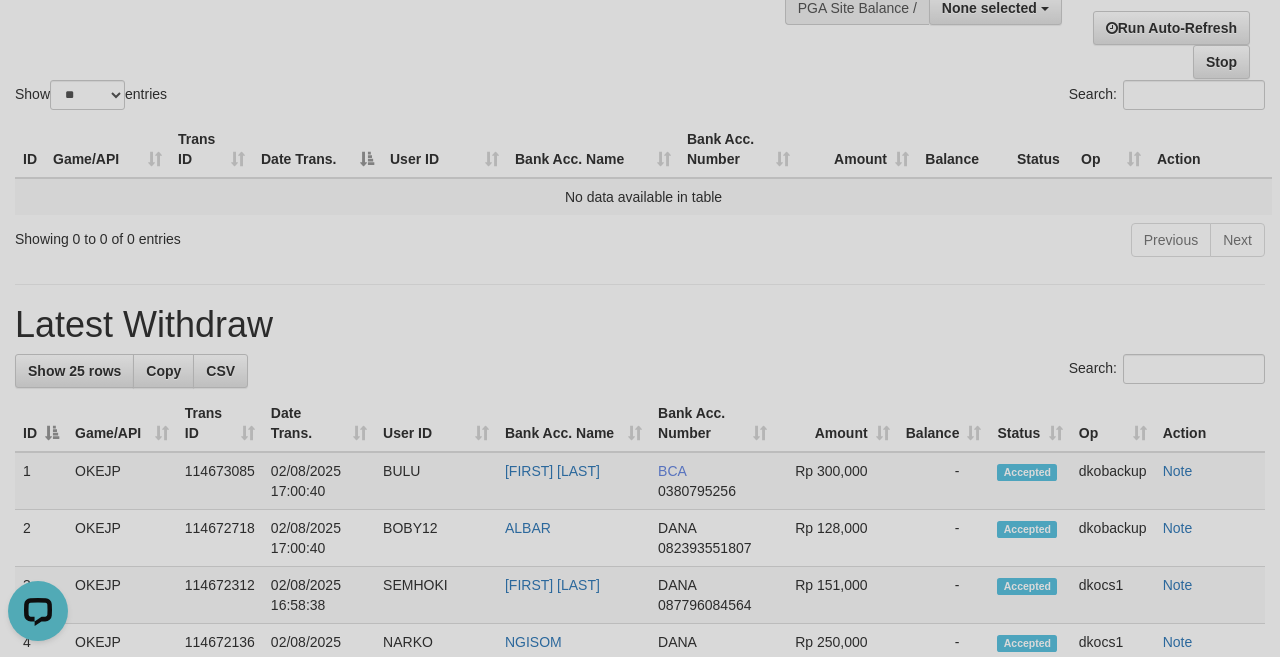 scroll, scrollTop: 0, scrollLeft: 0, axis: both 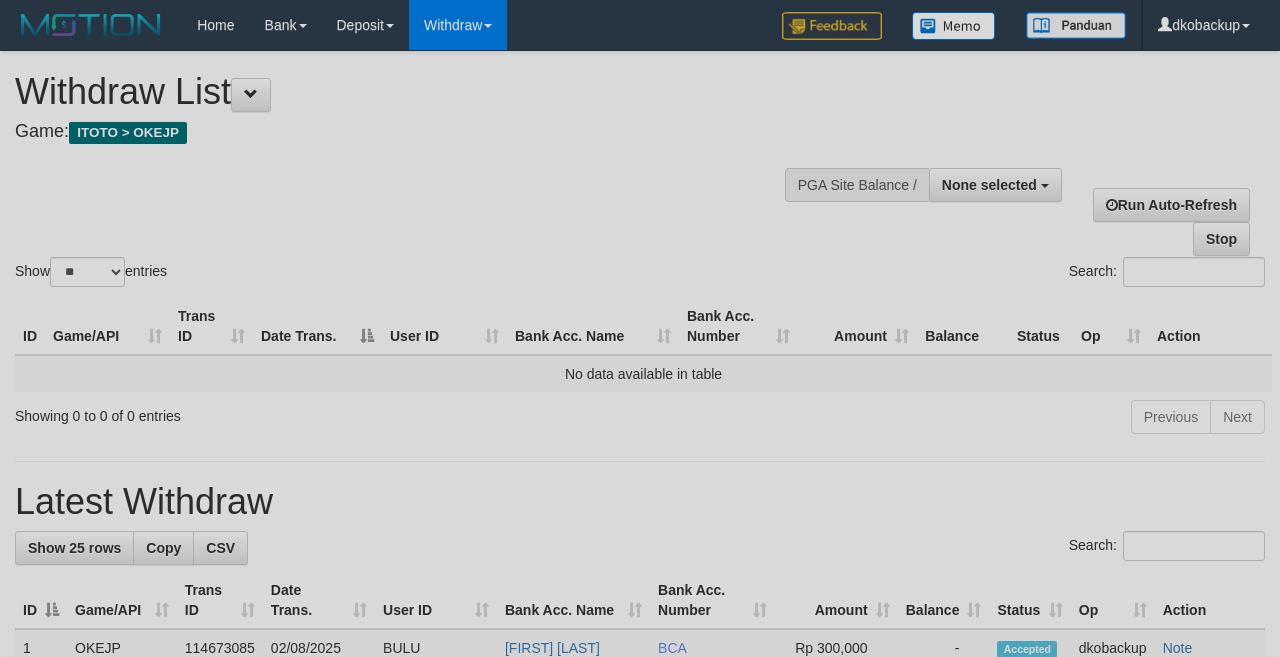 select 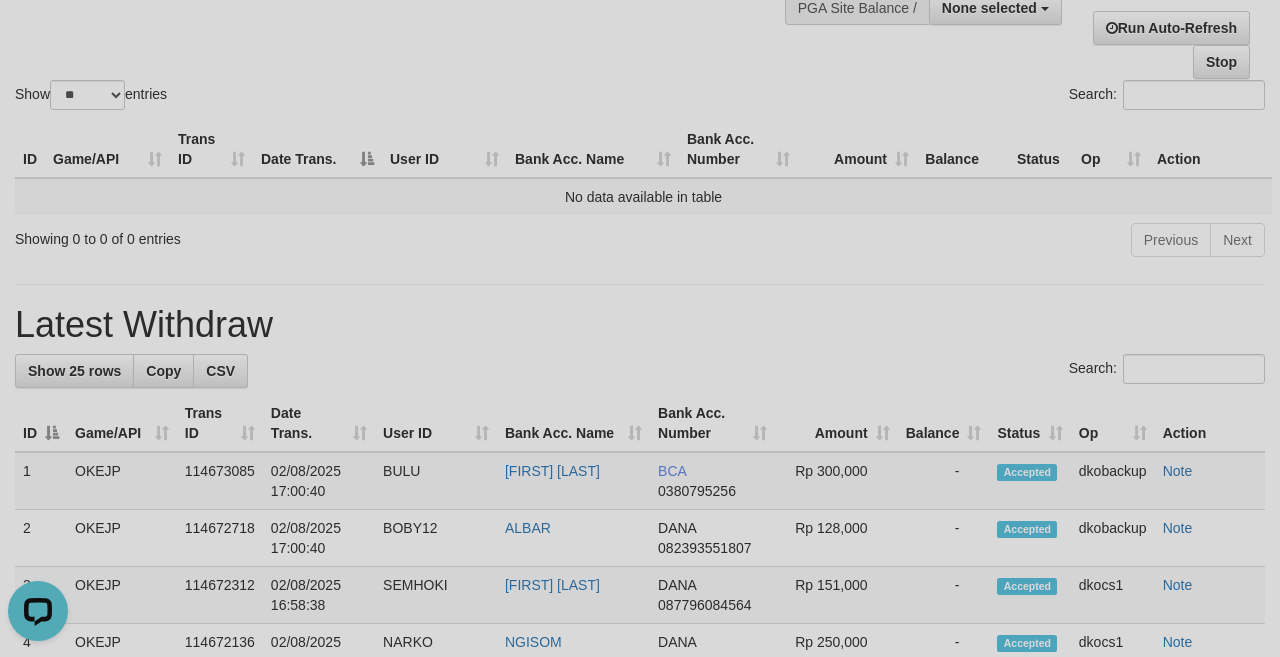 scroll, scrollTop: 0, scrollLeft: 0, axis: both 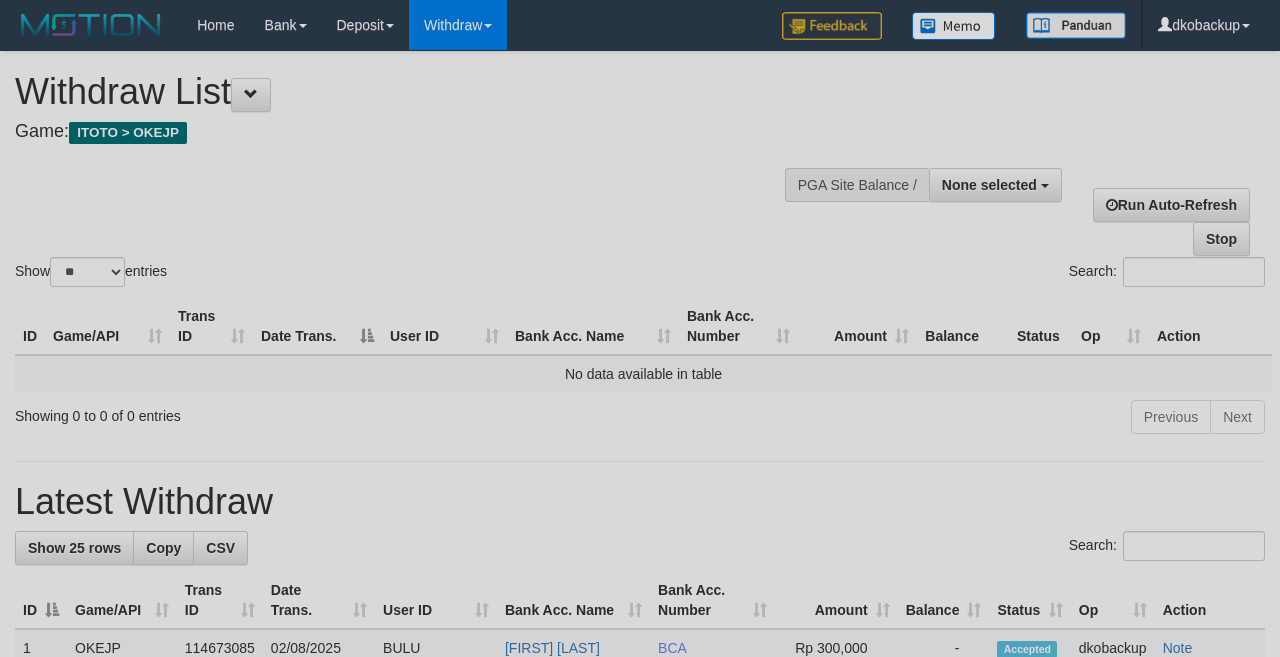 select 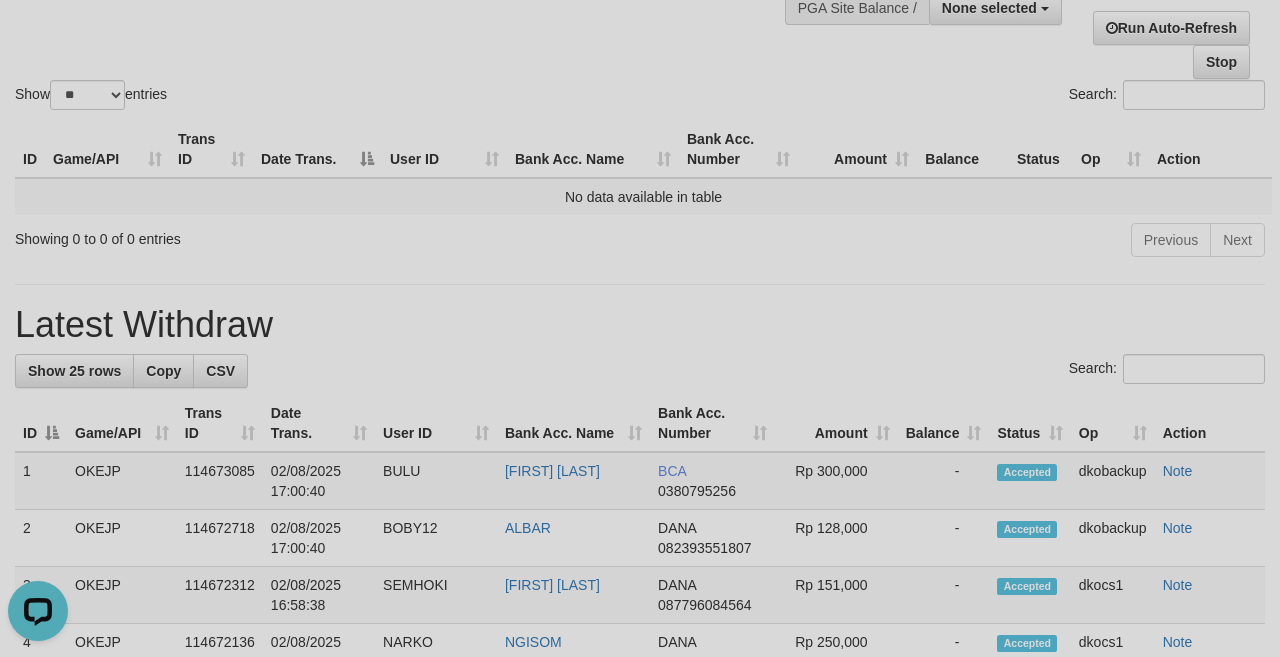 scroll, scrollTop: 0, scrollLeft: 0, axis: both 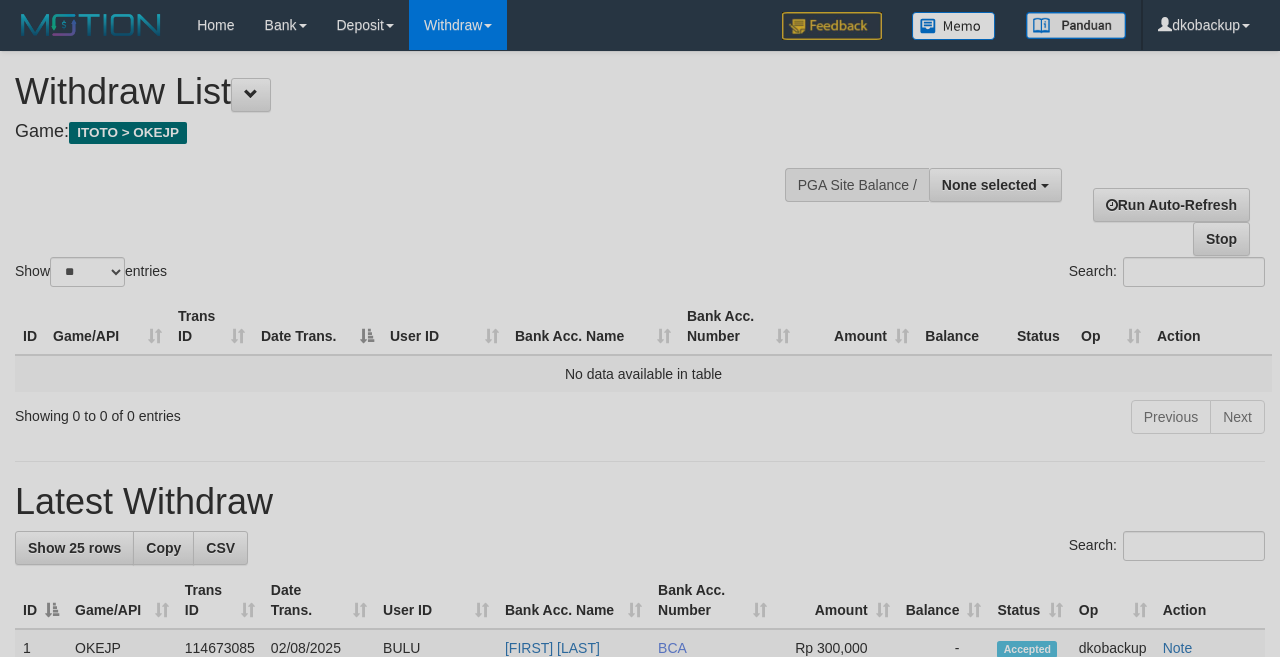 select 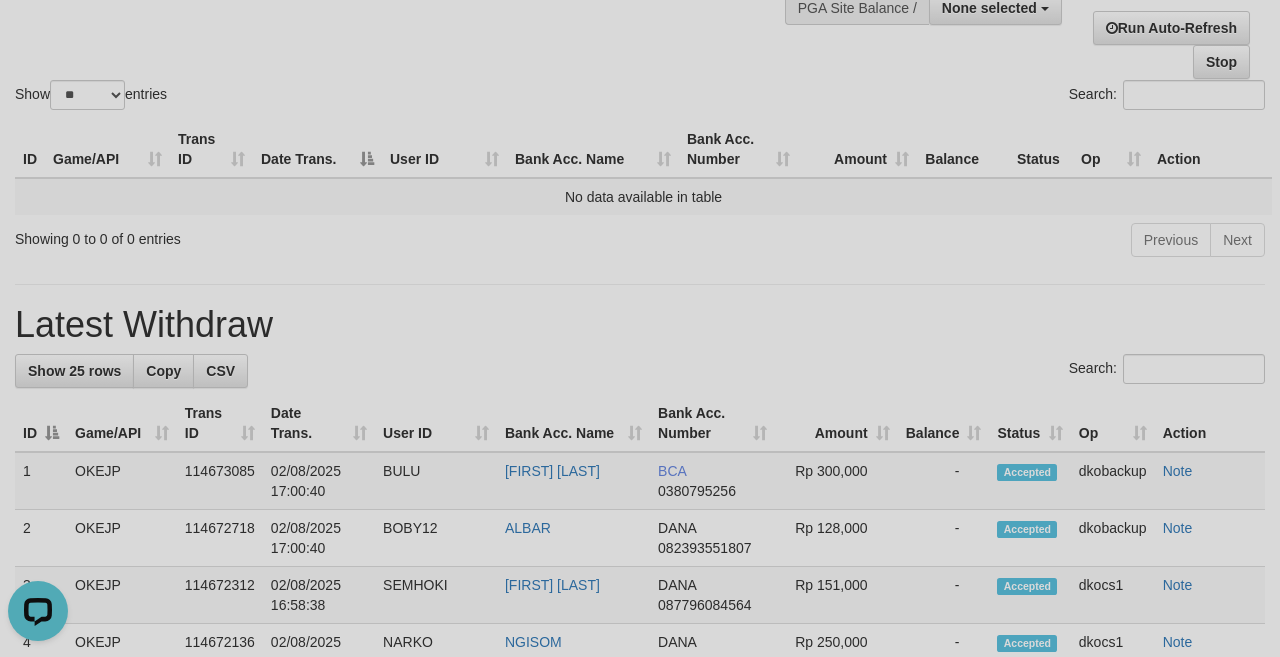 scroll, scrollTop: 0, scrollLeft: 0, axis: both 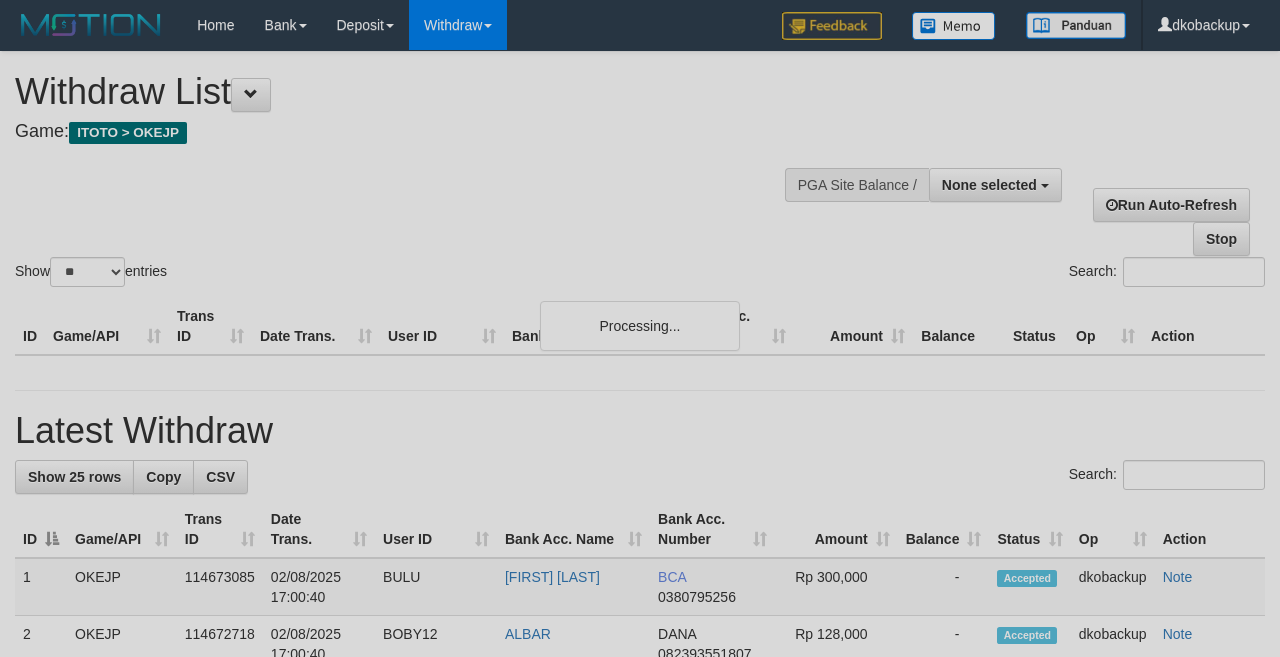 select 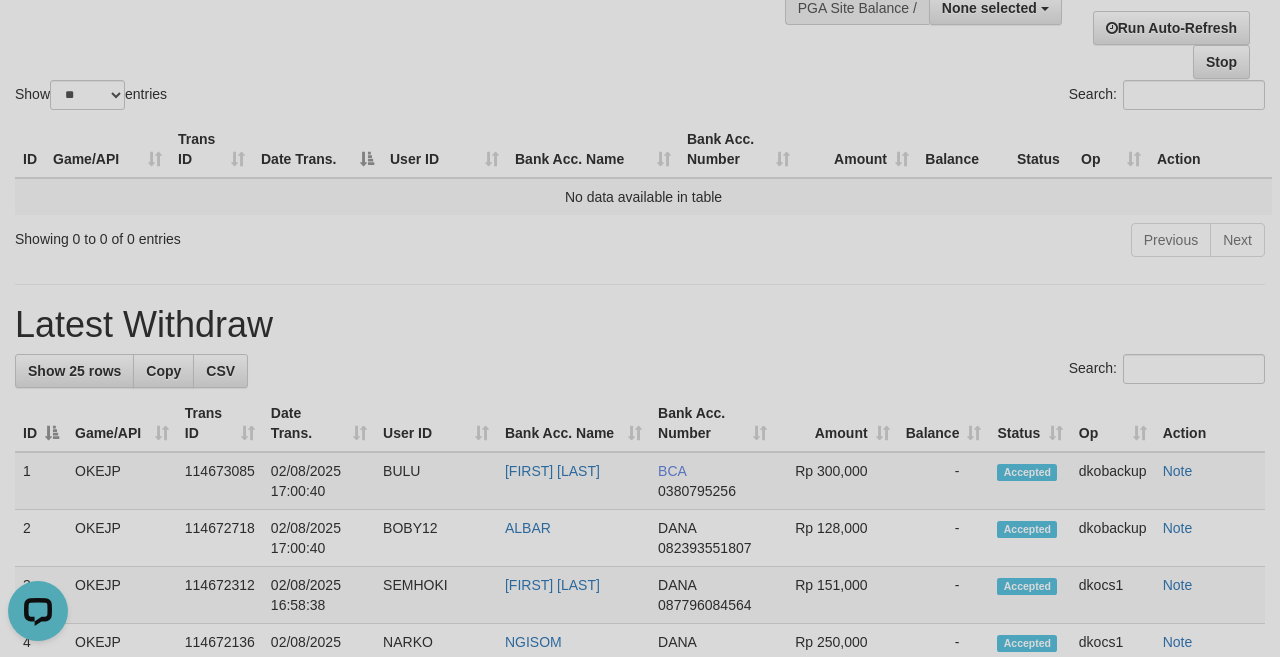 scroll, scrollTop: 0, scrollLeft: 0, axis: both 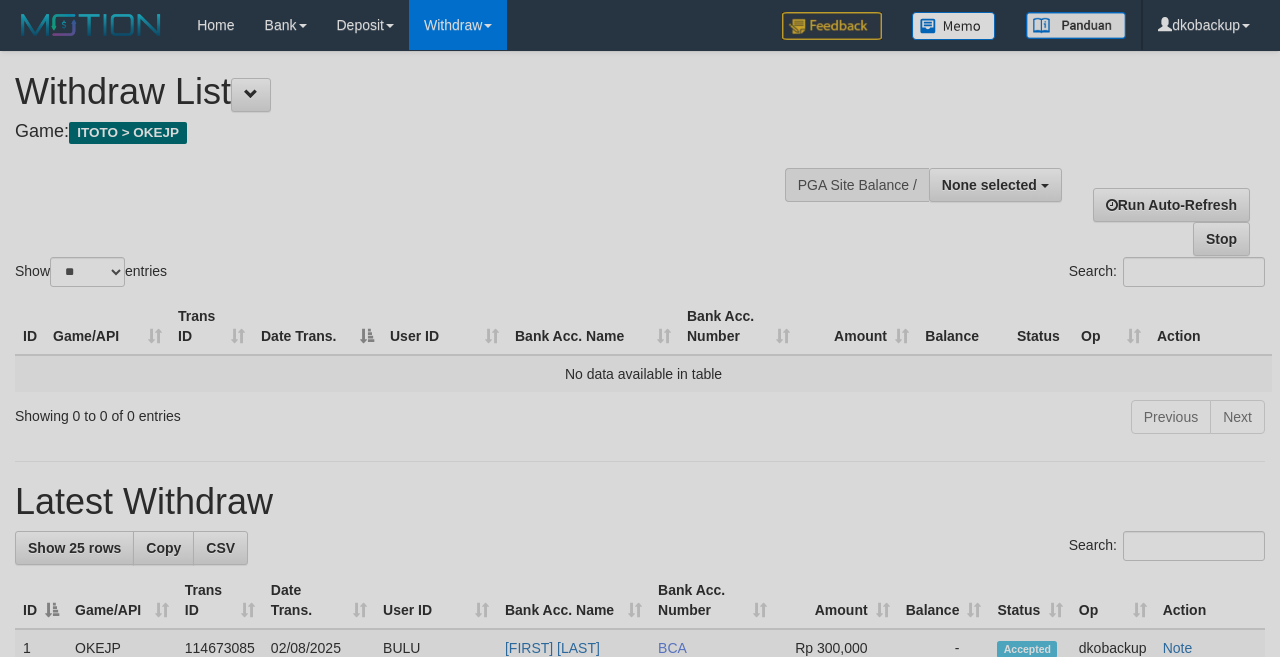 select 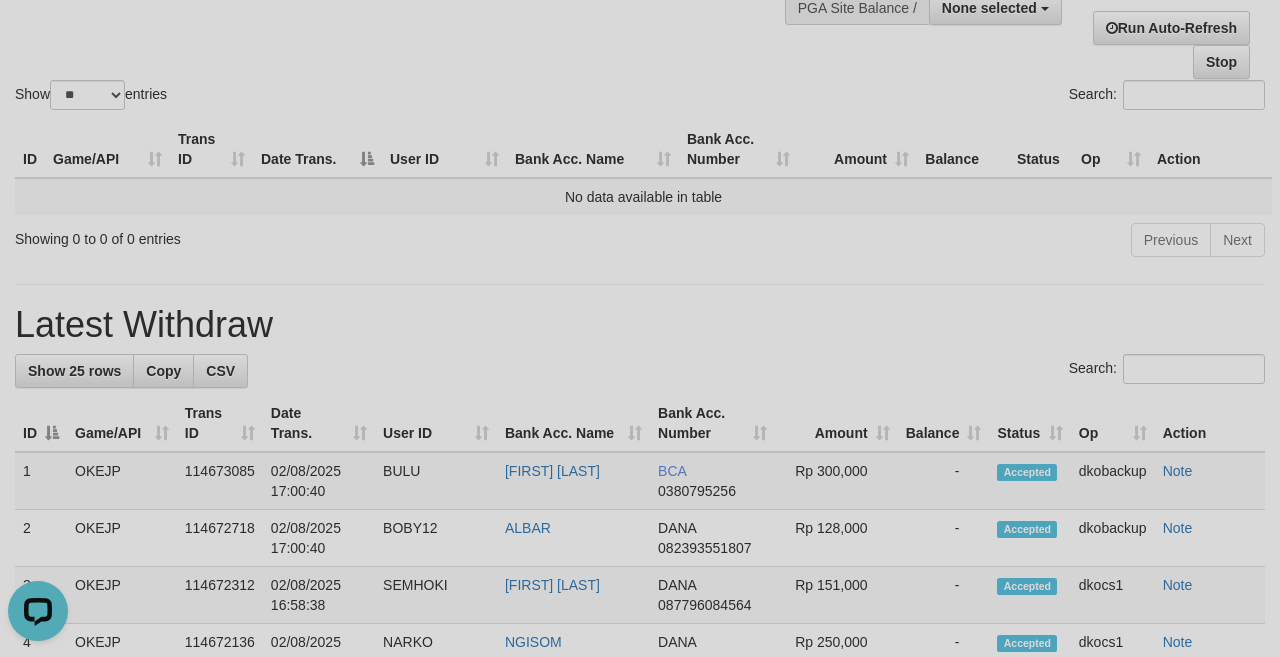 scroll, scrollTop: 0, scrollLeft: 0, axis: both 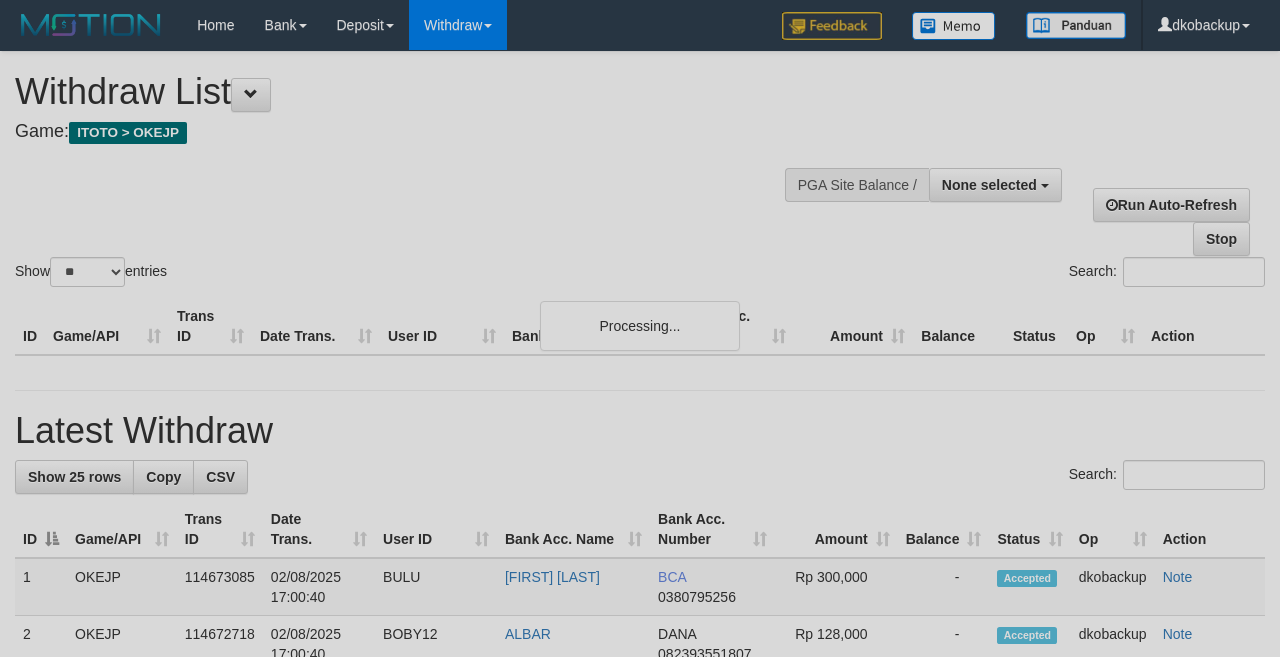 select 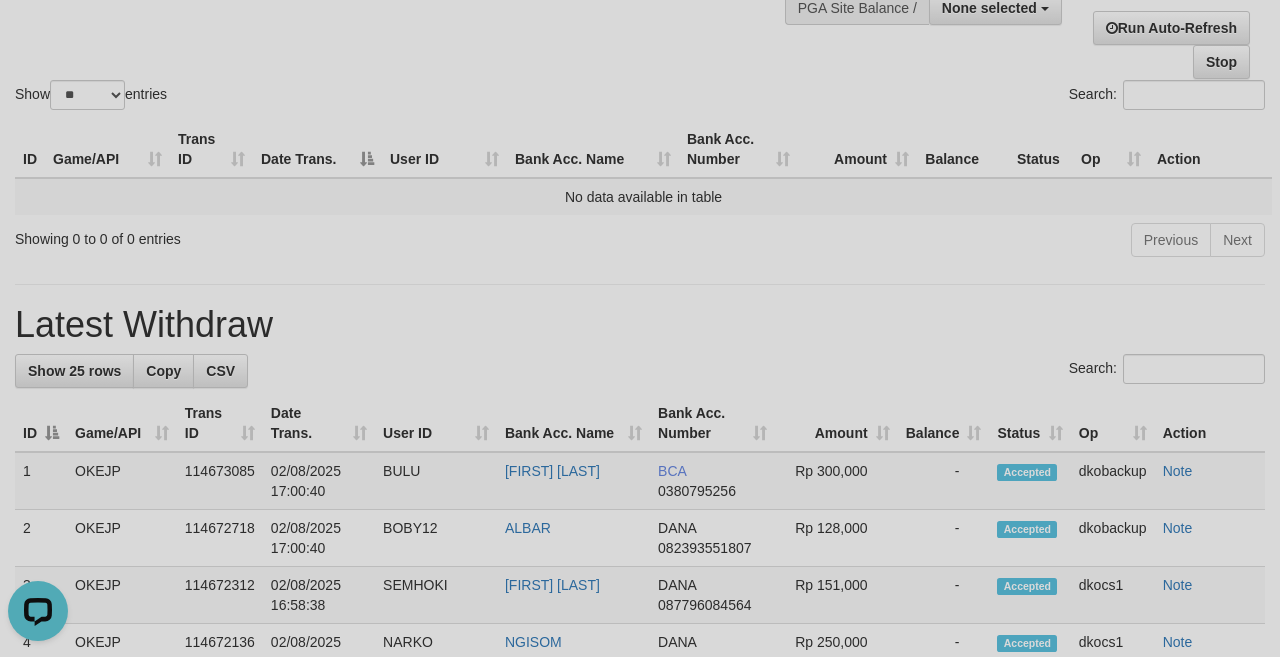 scroll, scrollTop: 0, scrollLeft: 0, axis: both 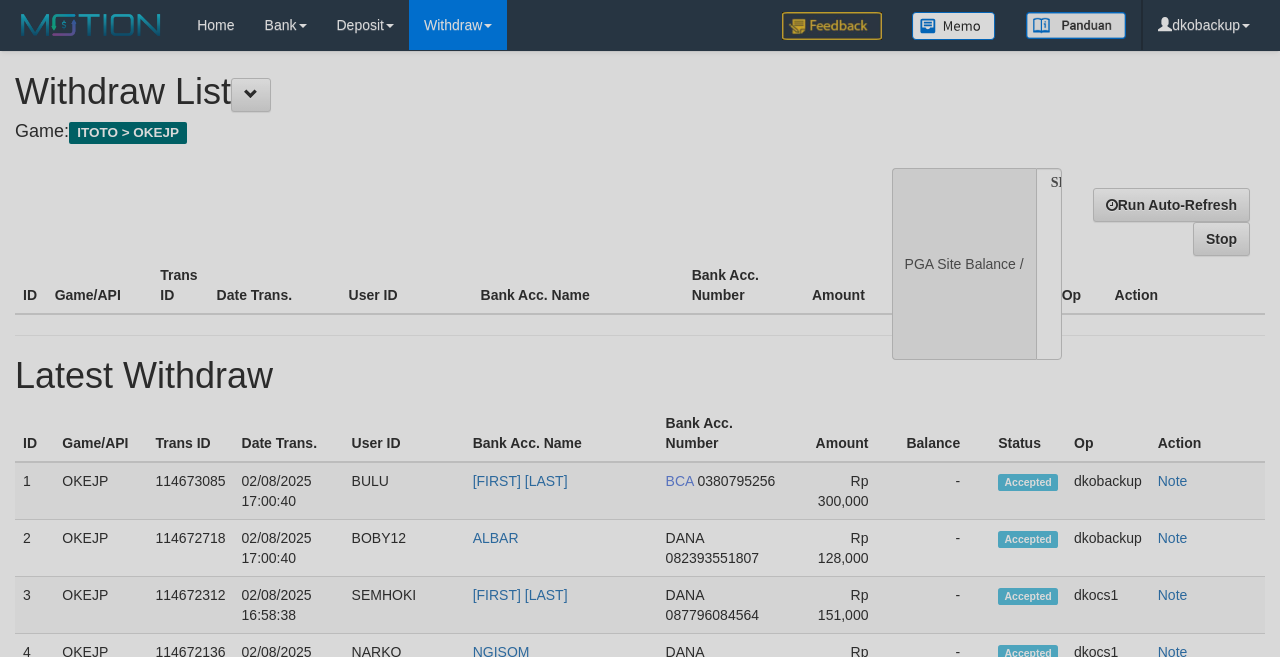 select 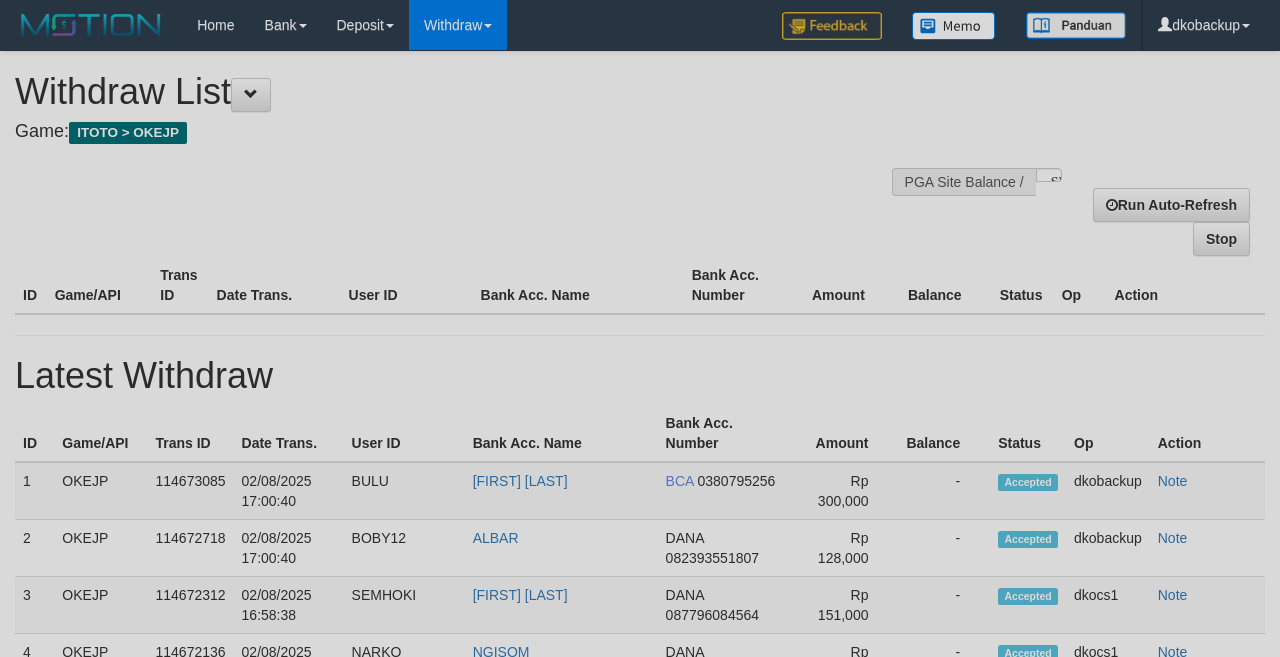 scroll, scrollTop: 177, scrollLeft: 0, axis: vertical 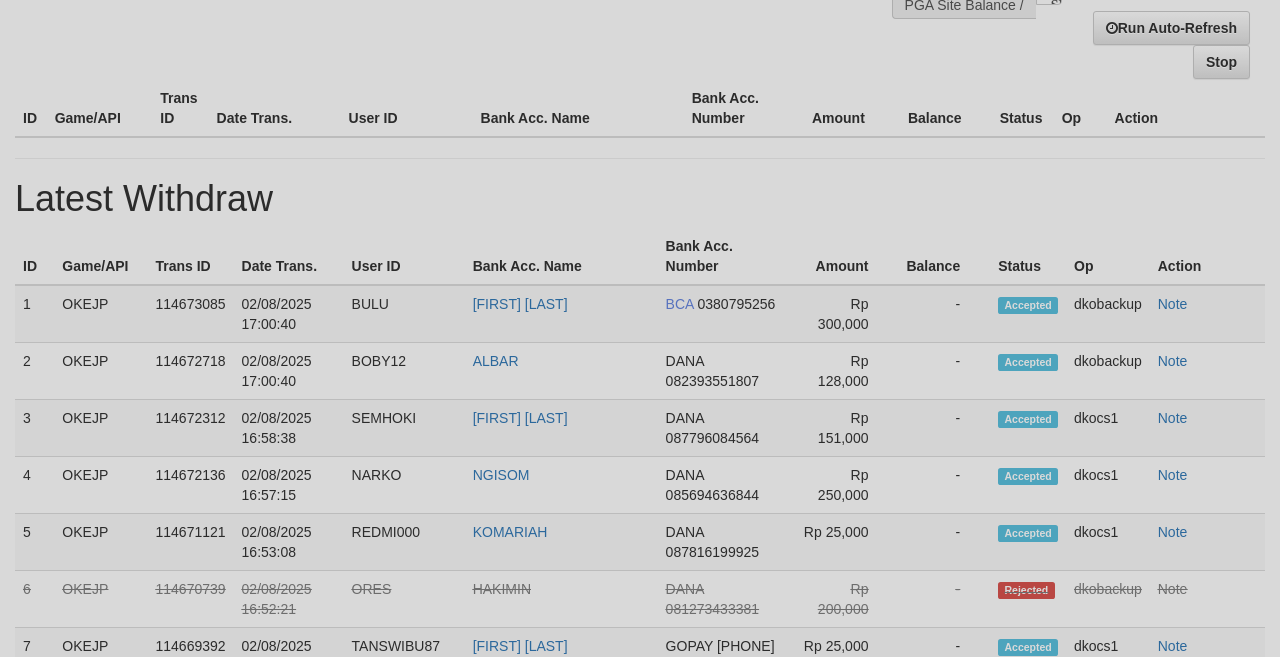select on "**" 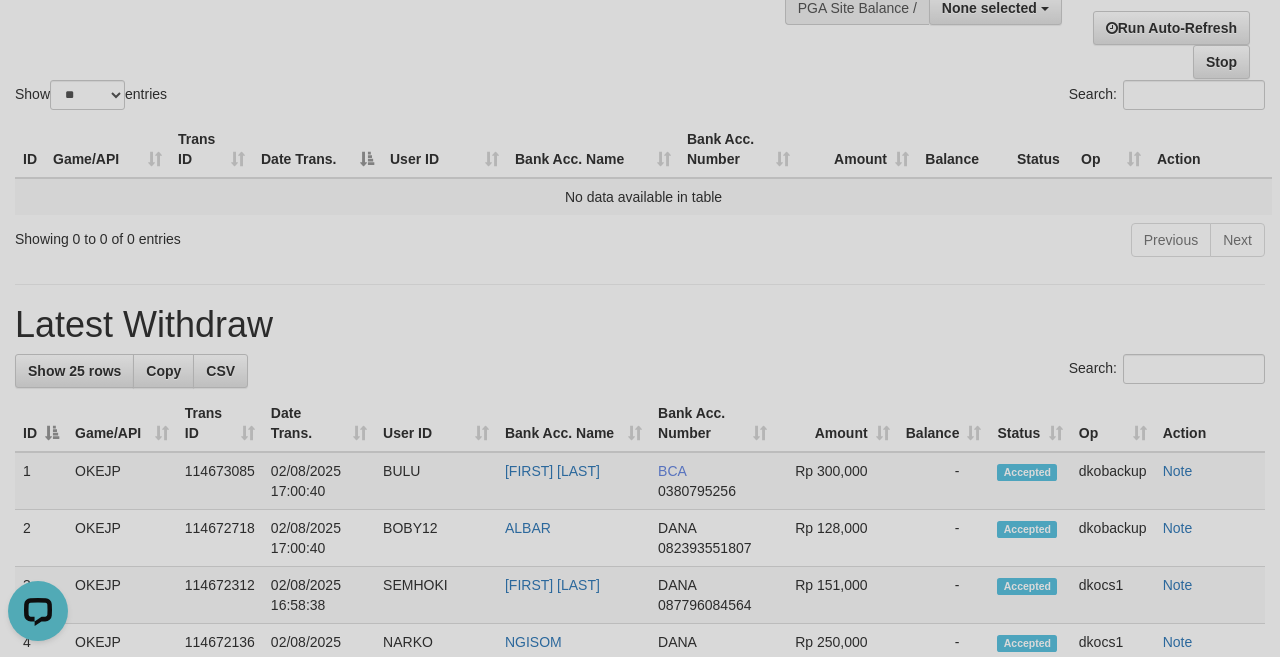 scroll, scrollTop: 0, scrollLeft: 0, axis: both 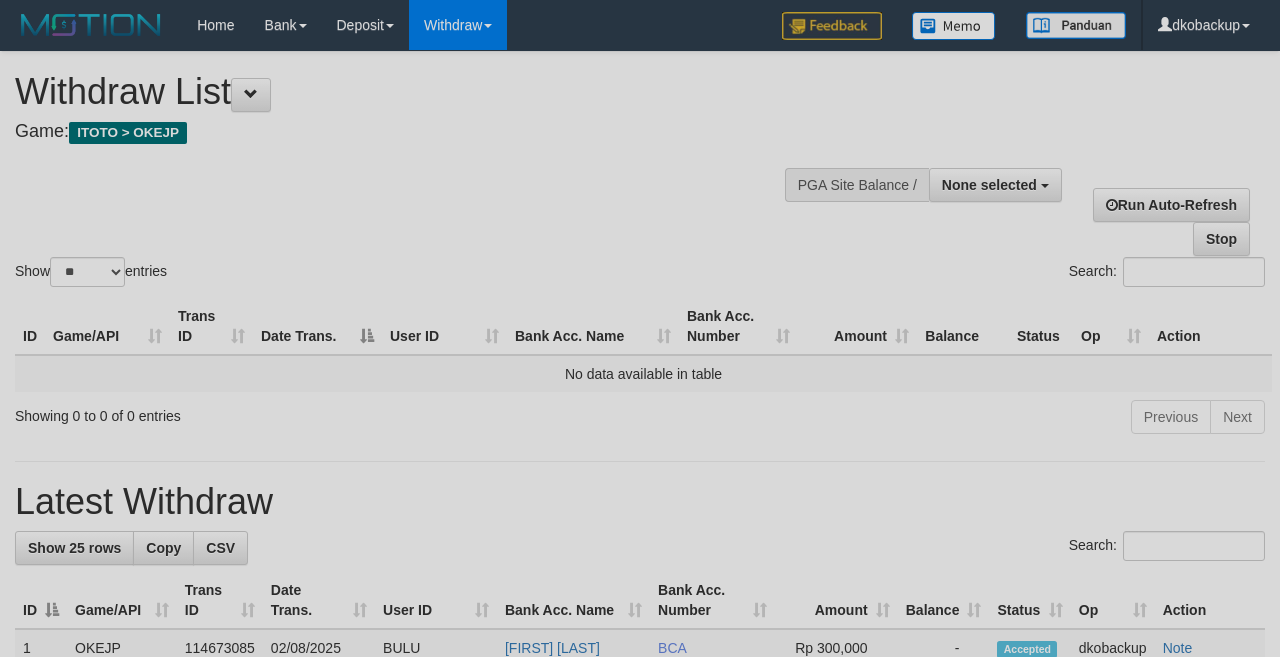 select 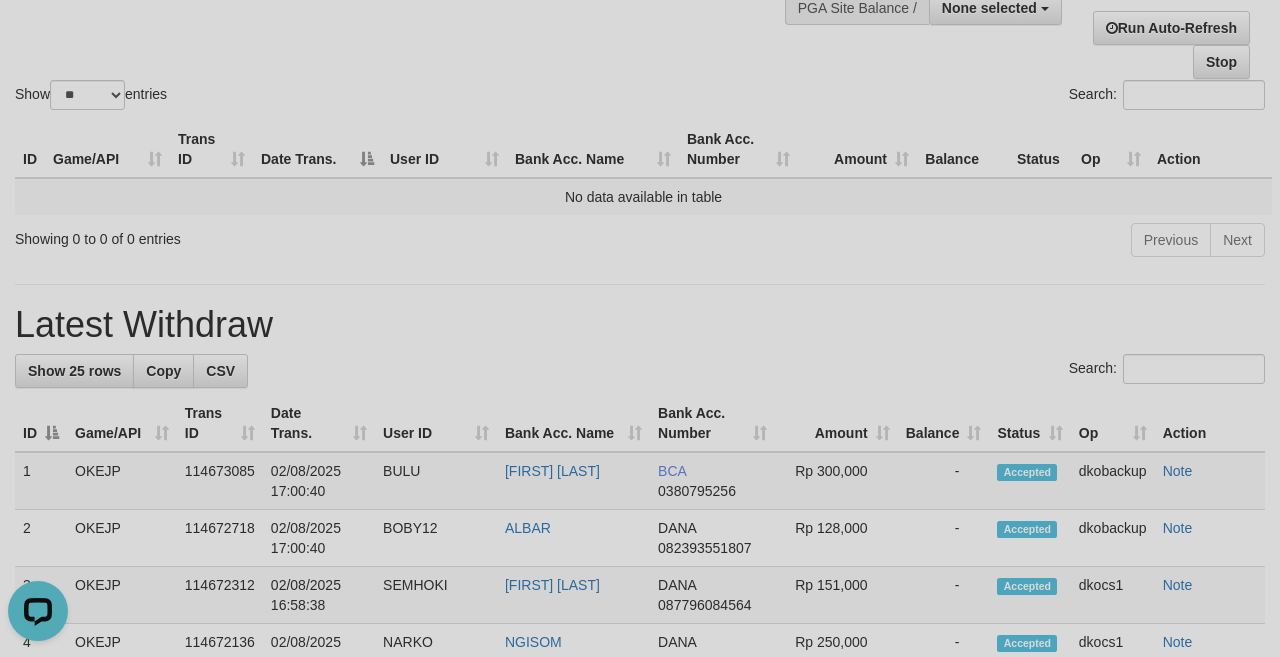 scroll, scrollTop: 0, scrollLeft: 0, axis: both 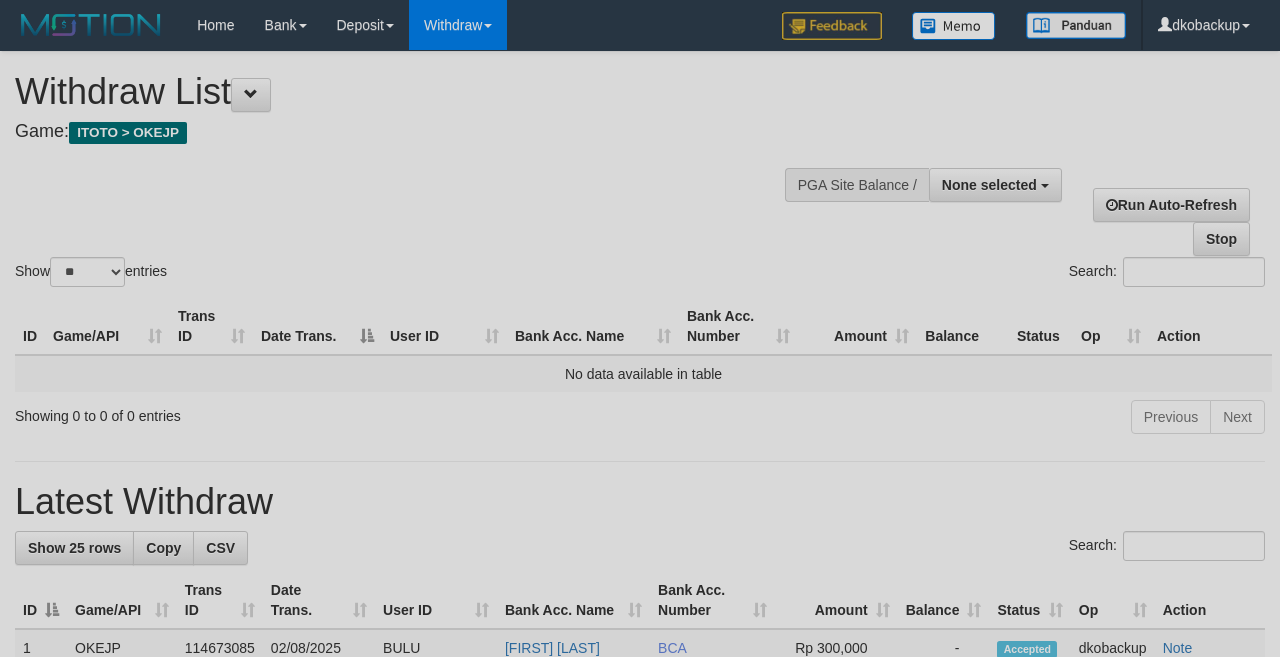 select 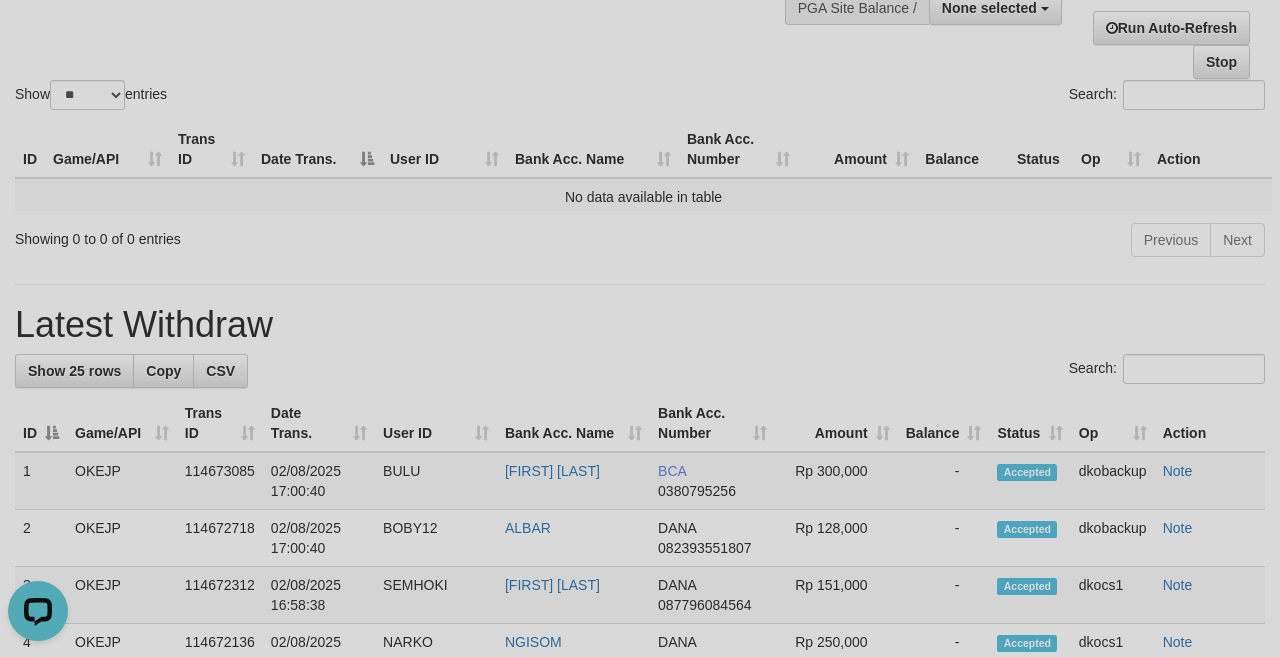 scroll, scrollTop: 0, scrollLeft: 0, axis: both 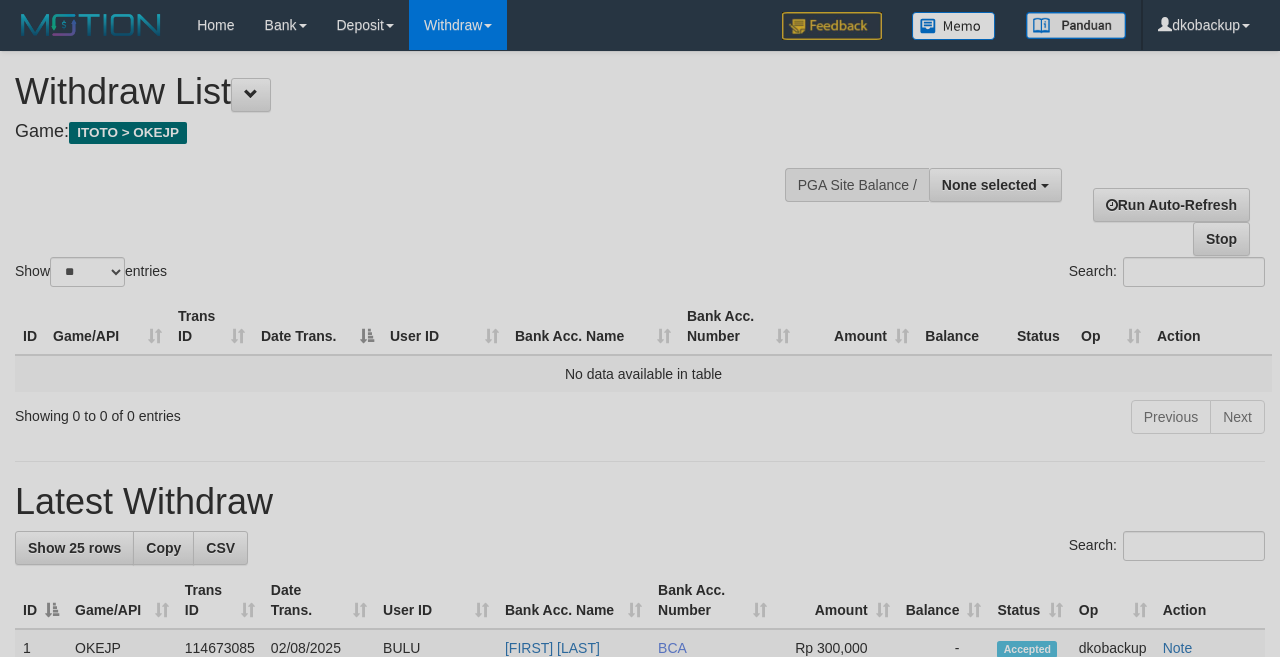 select 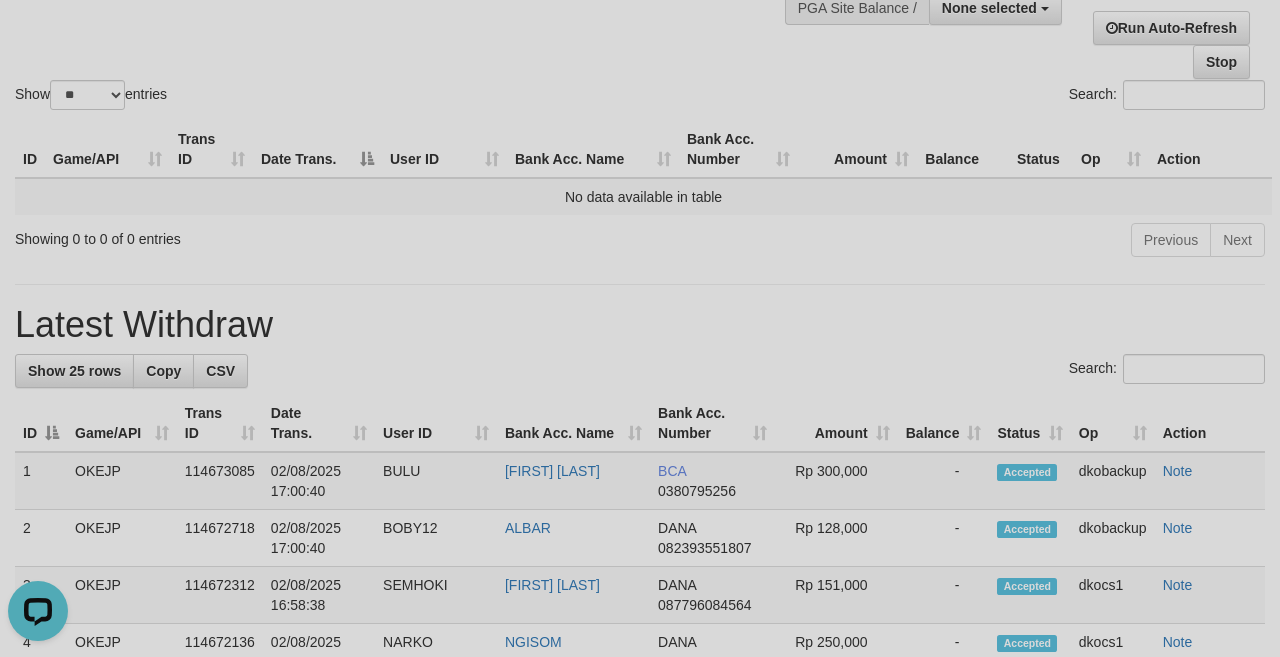 scroll, scrollTop: 0, scrollLeft: 0, axis: both 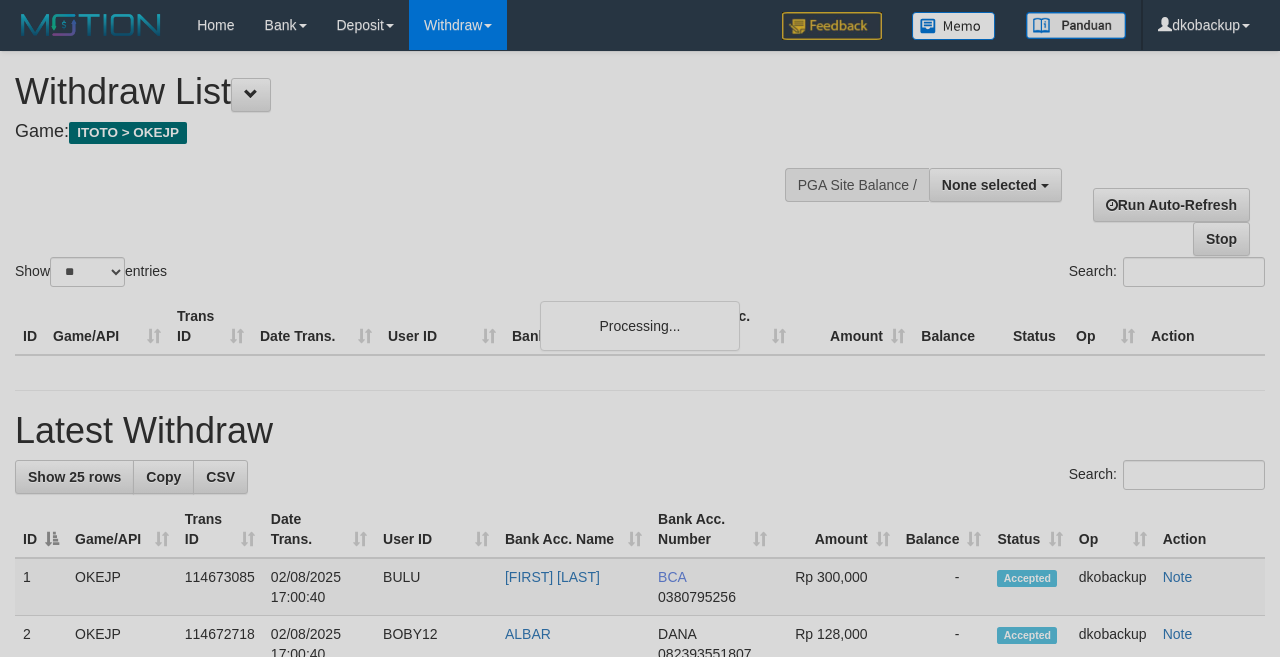 select 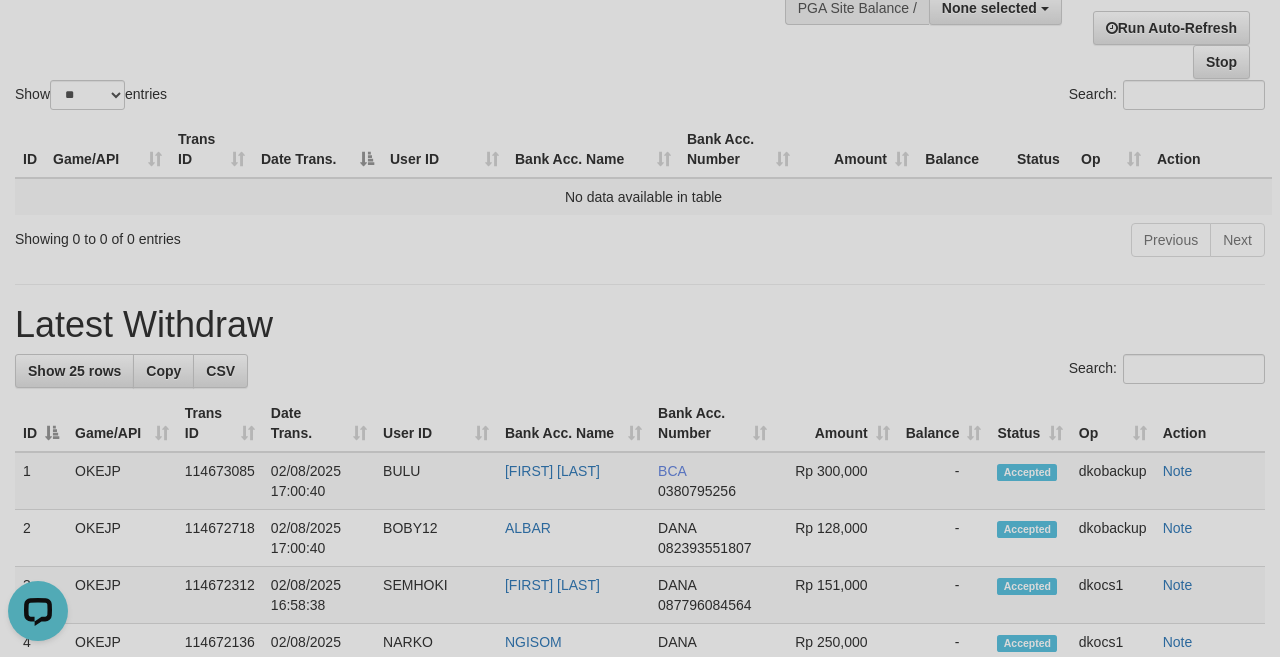 scroll, scrollTop: 0, scrollLeft: 0, axis: both 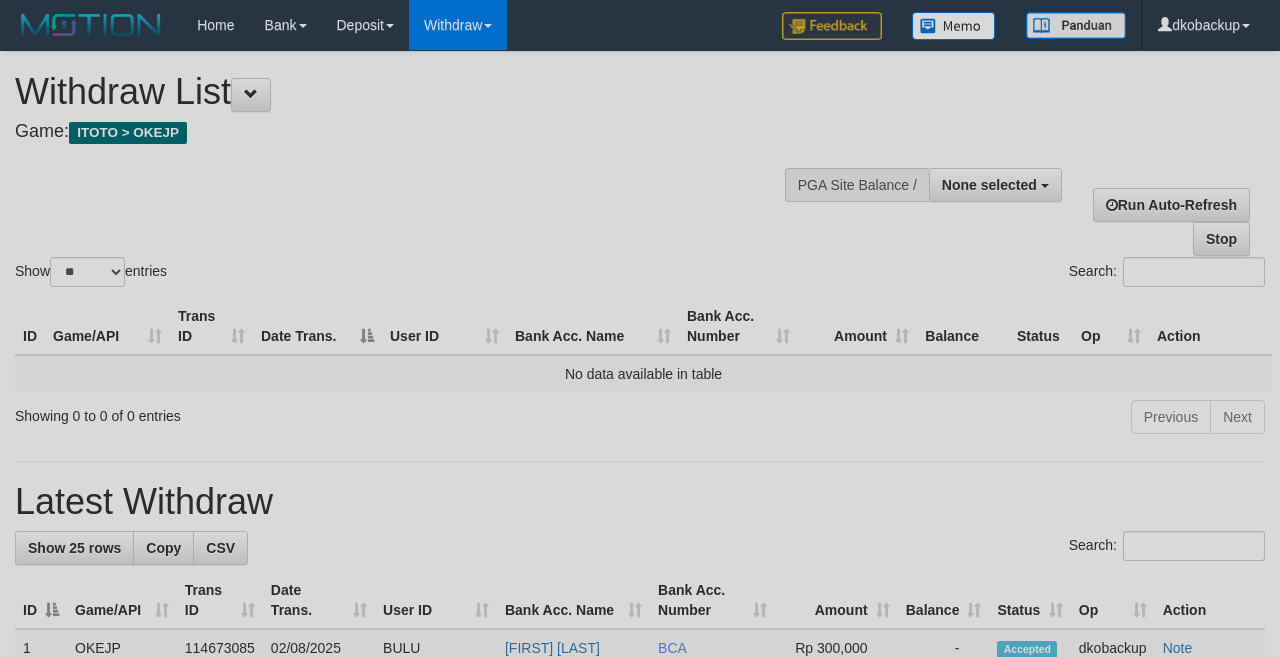 select 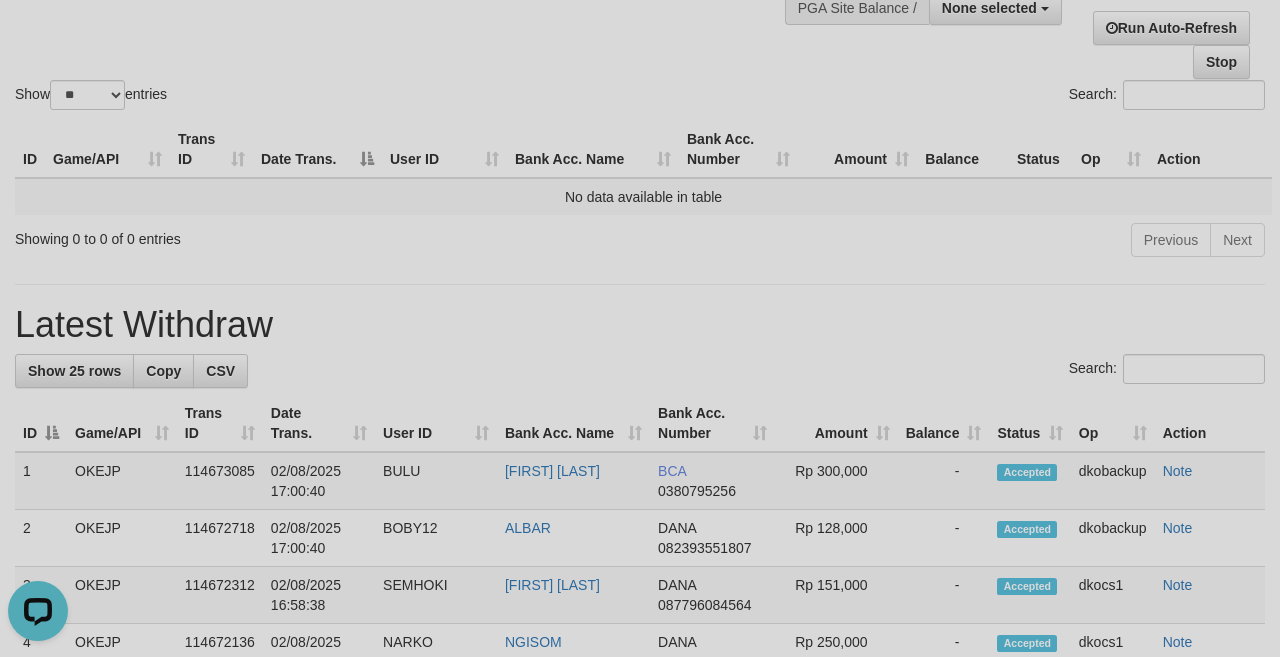 scroll, scrollTop: 0, scrollLeft: 0, axis: both 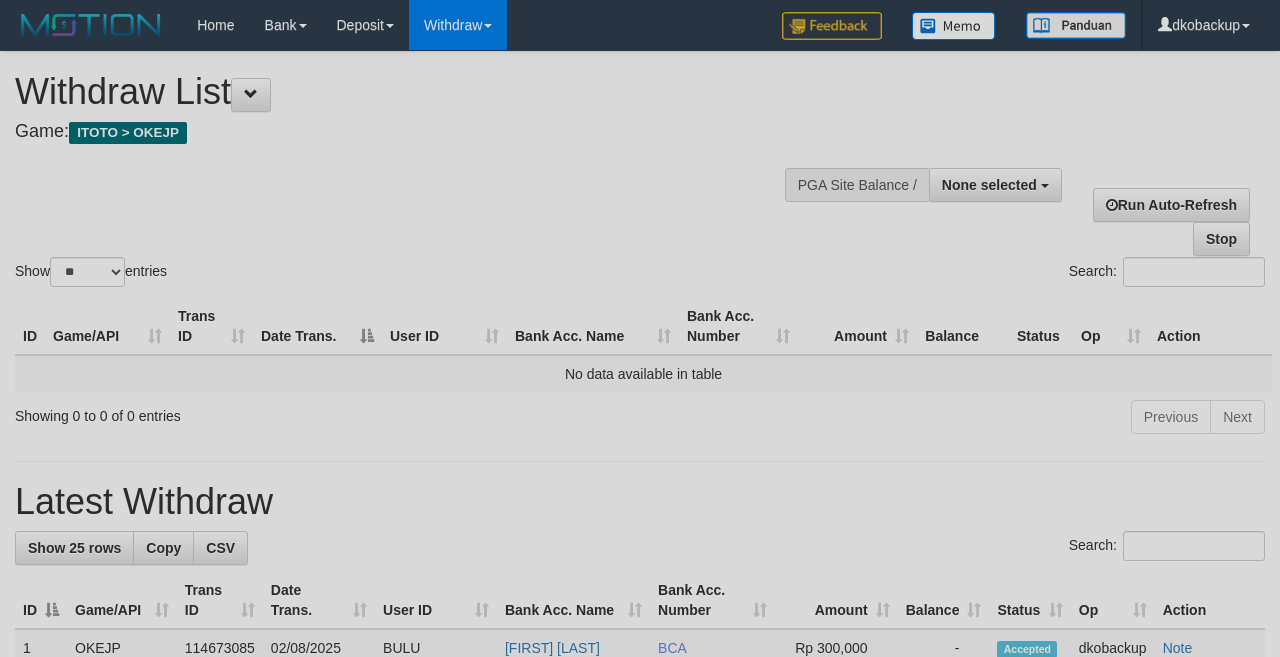 select 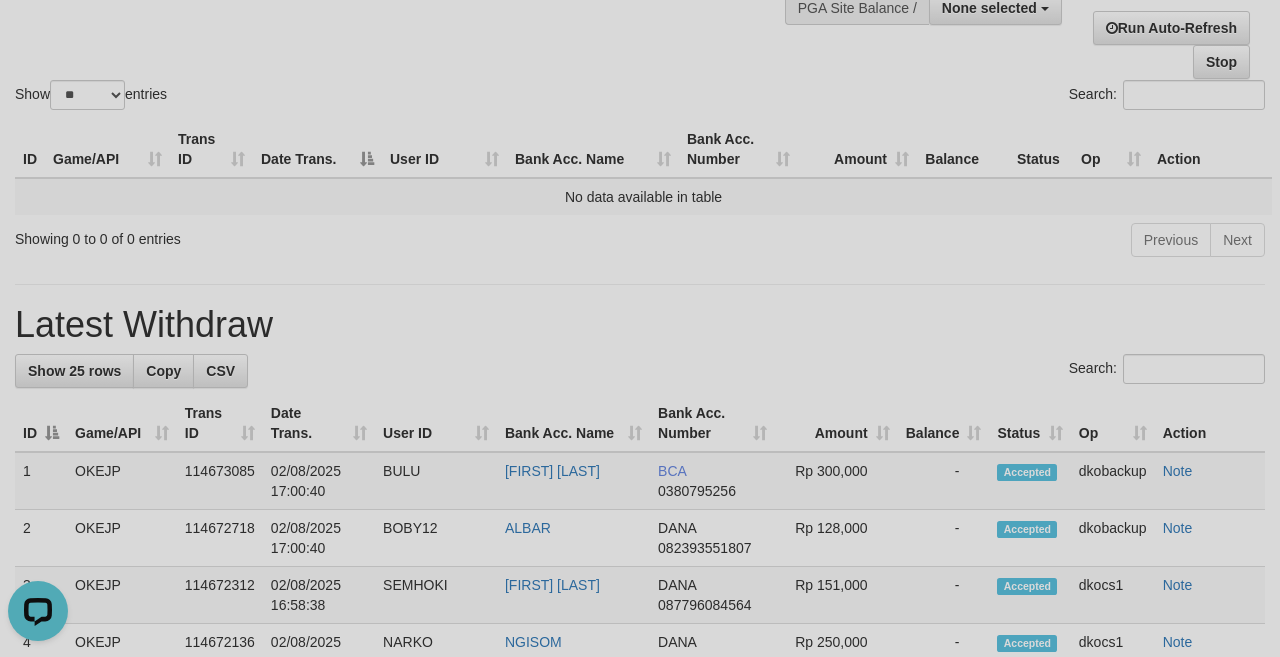 scroll, scrollTop: 0, scrollLeft: 0, axis: both 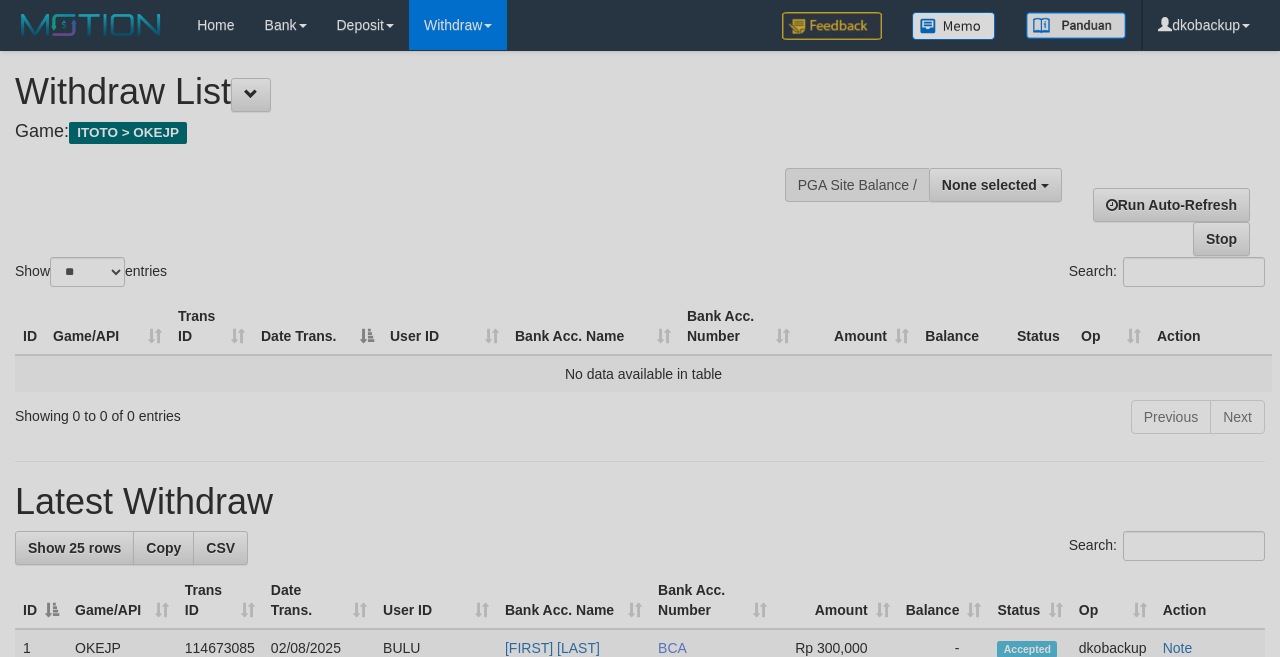 select 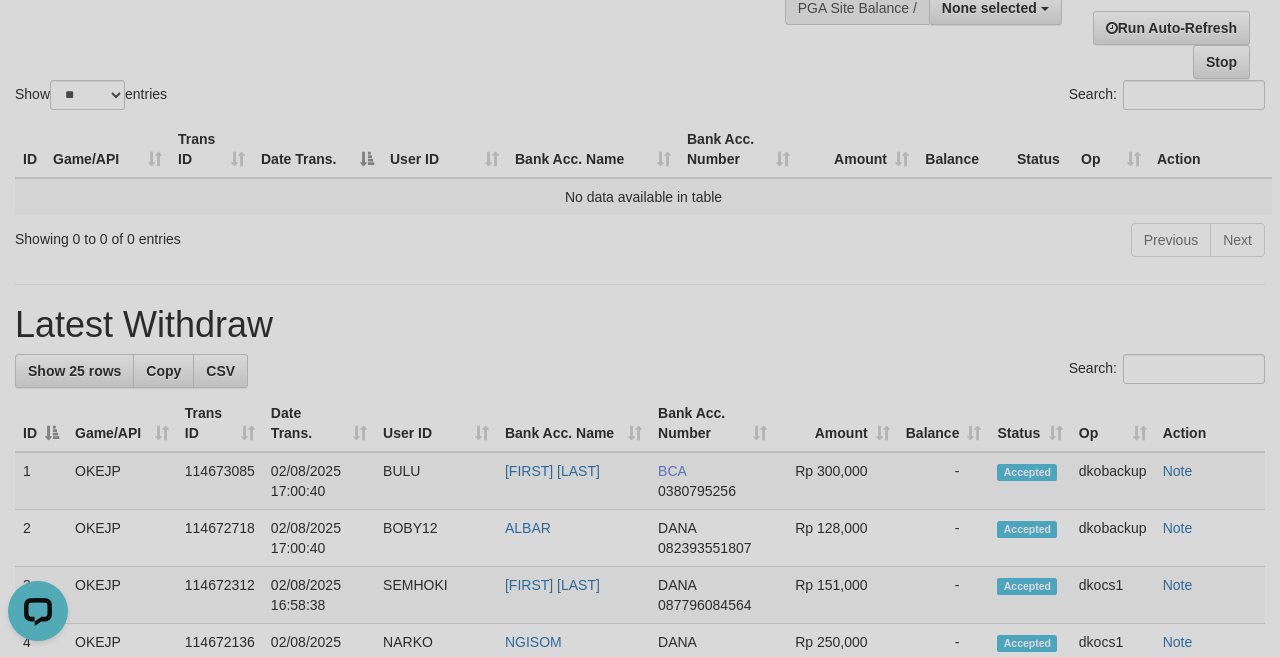 scroll, scrollTop: 0, scrollLeft: 0, axis: both 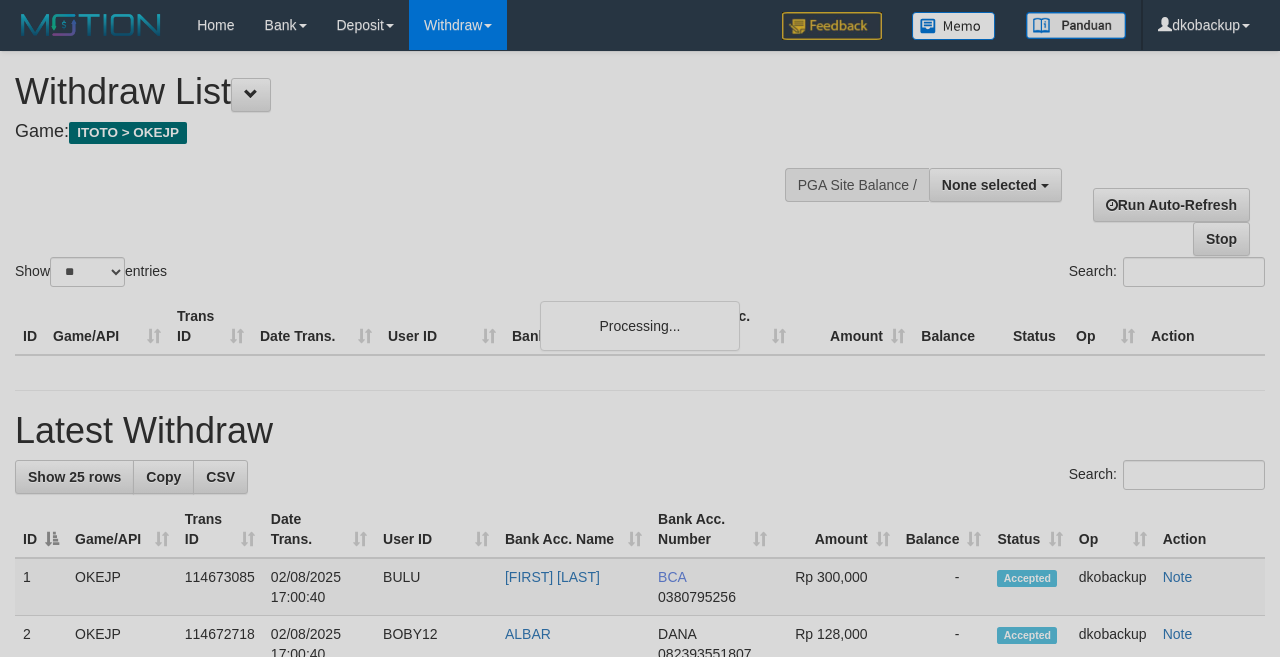select 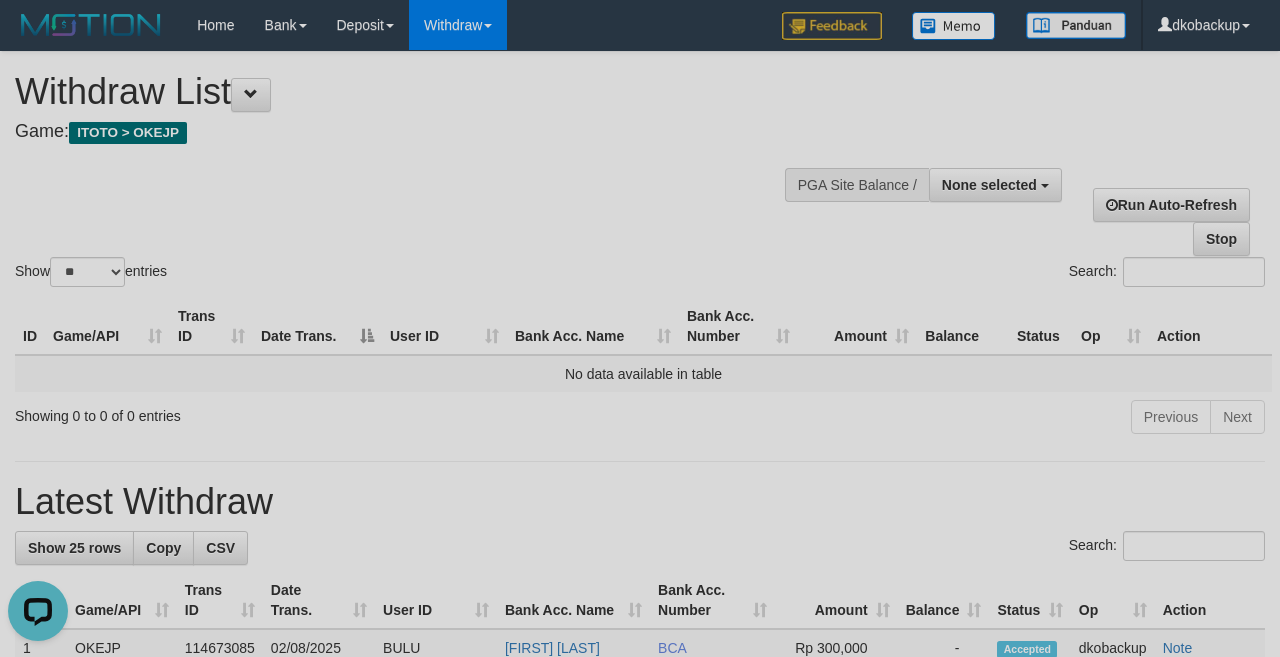 scroll, scrollTop: 0, scrollLeft: 0, axis: both 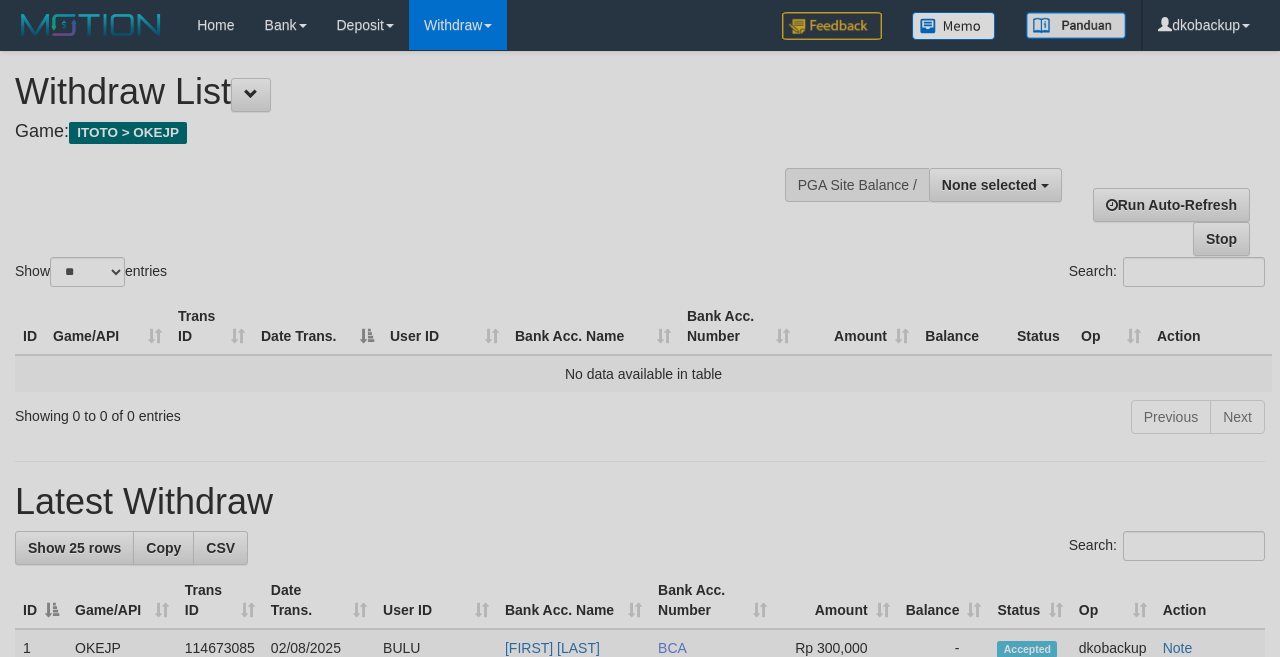 select 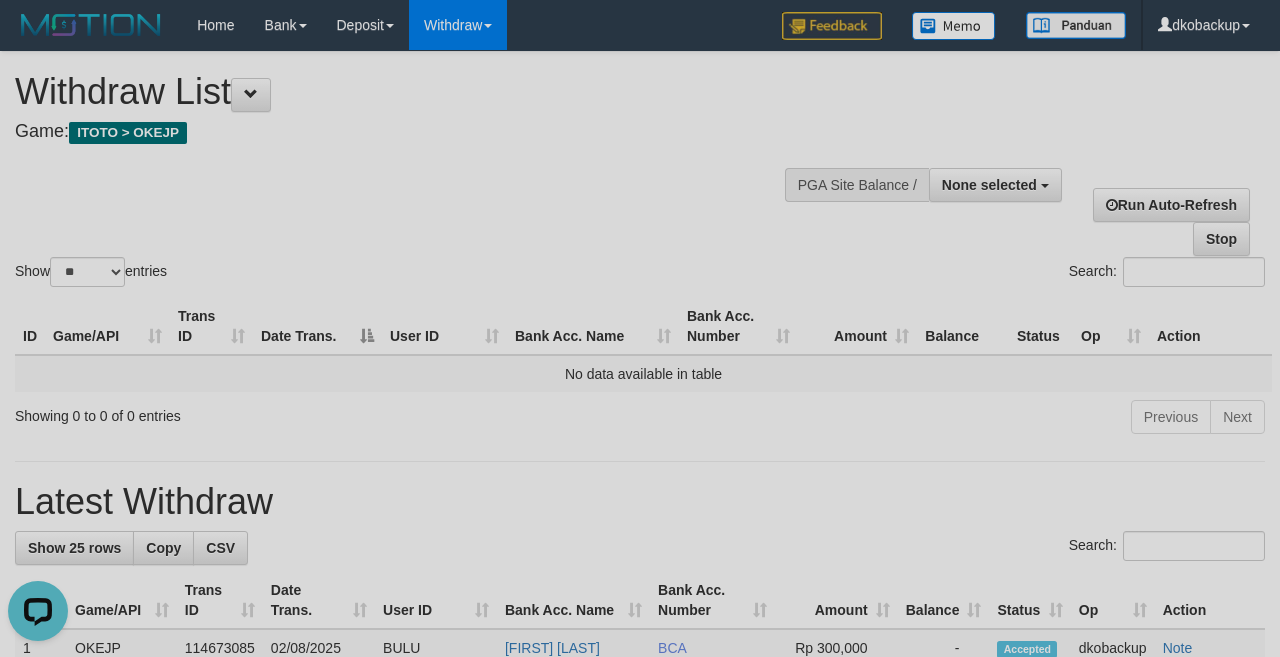 scroll, scrollTop: 0, scrollLeft: 0, axis: both 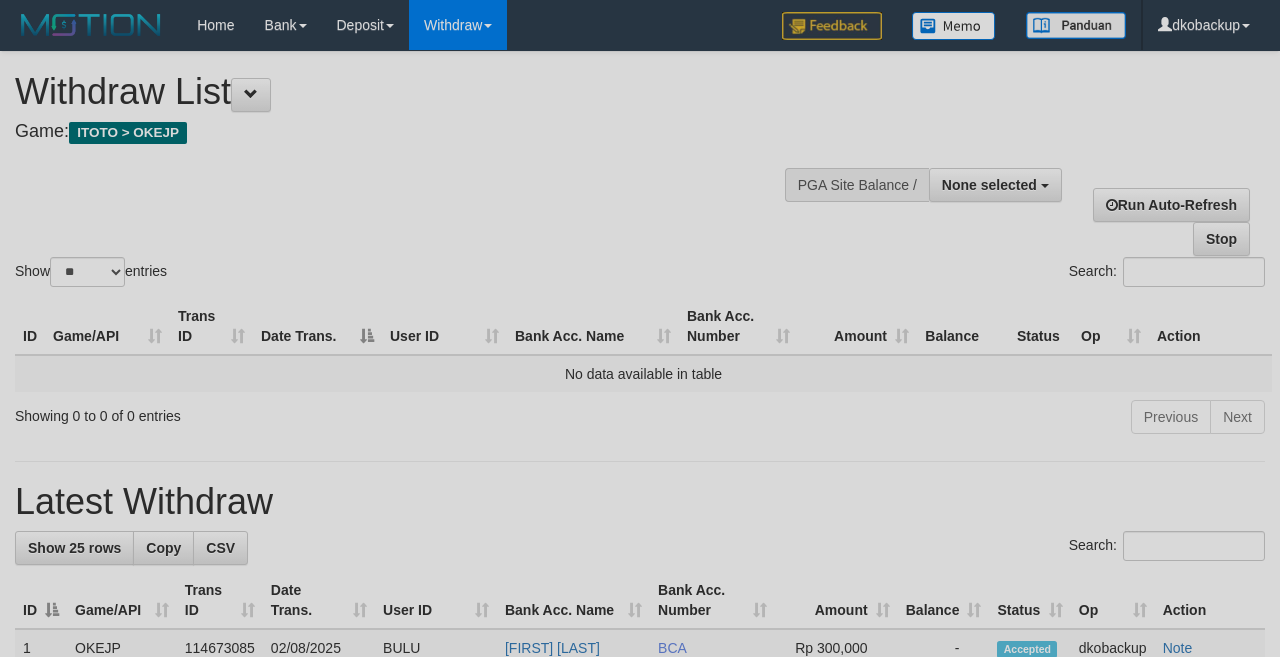 select 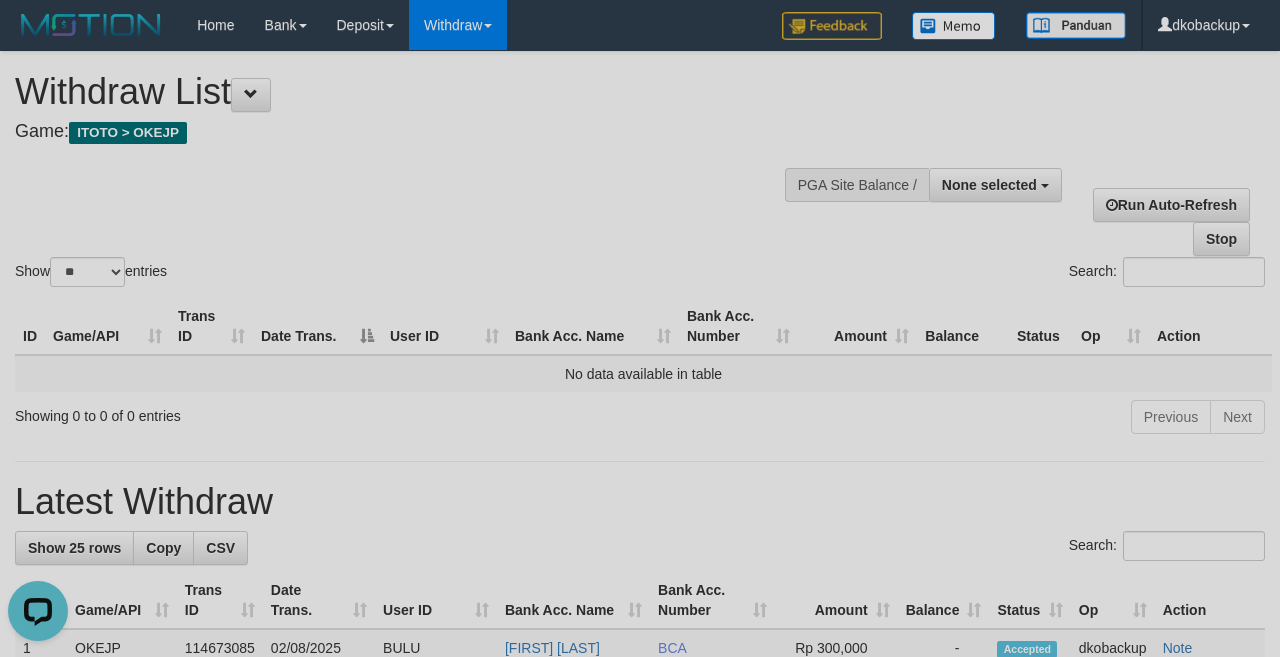 scroll, scrollTop: 0, scrollLeft: 0, axis: both 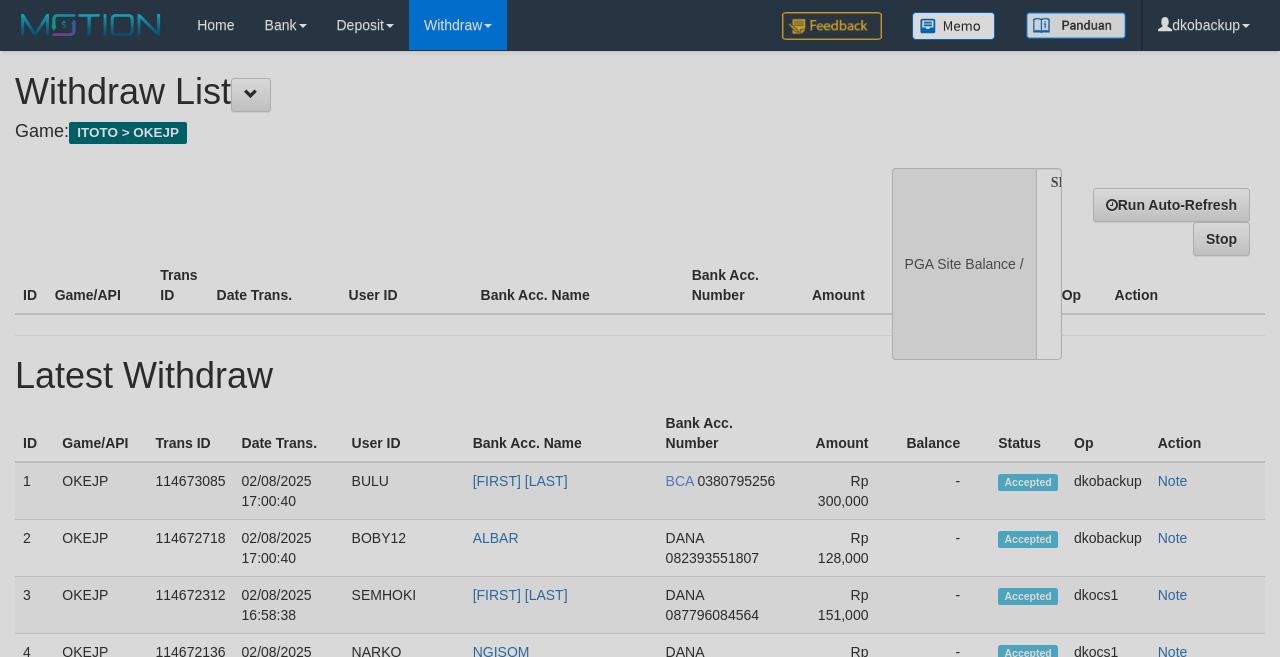 select 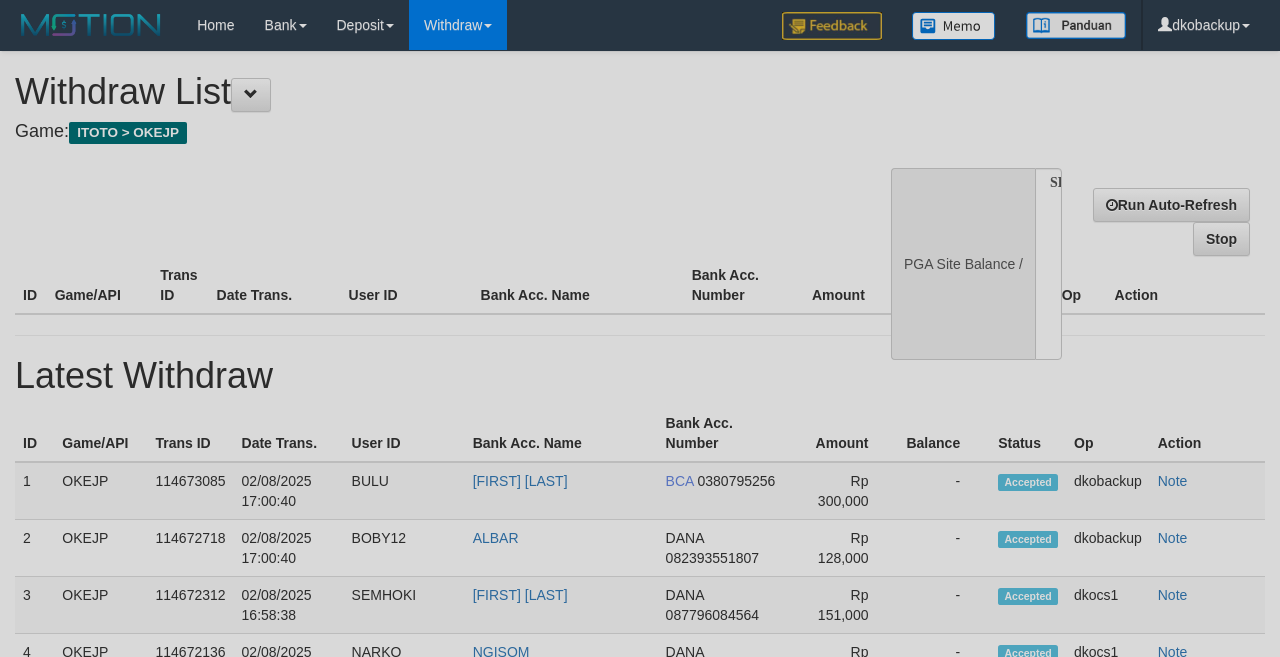 scroll, scrollTop: 0, scrollLeft: 0, axis: both 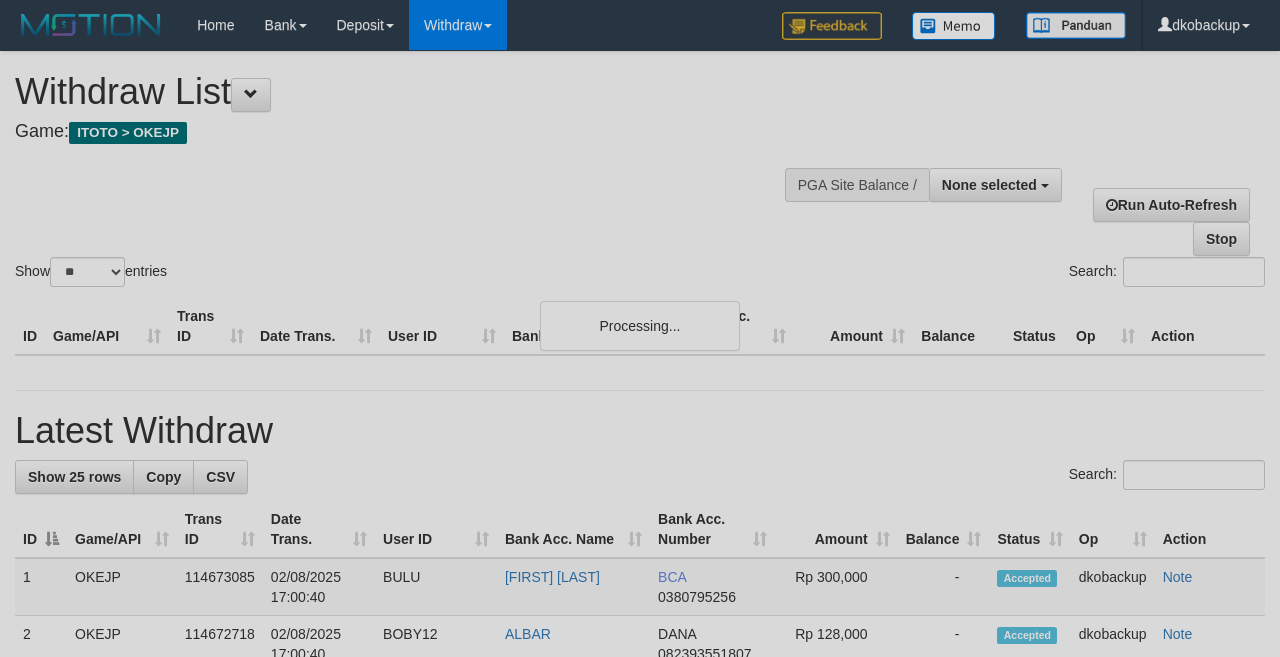 select 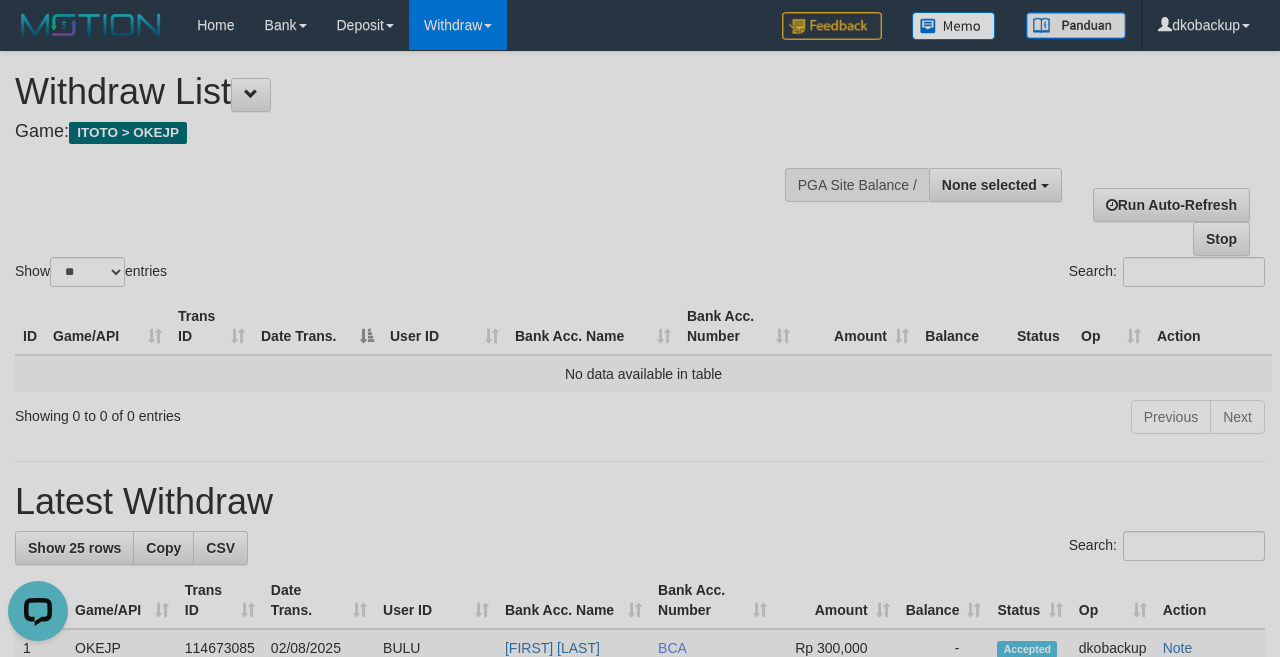 scroll, scrollTop: 0, scrollLeft: 0, axis: both 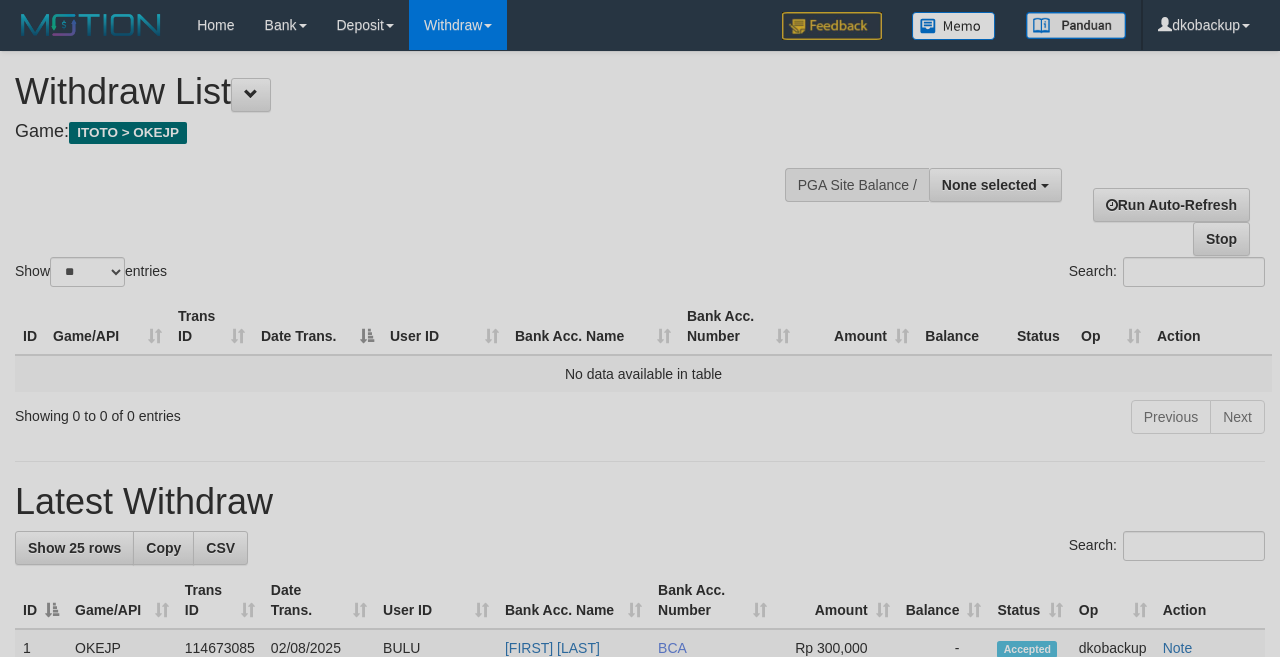 select 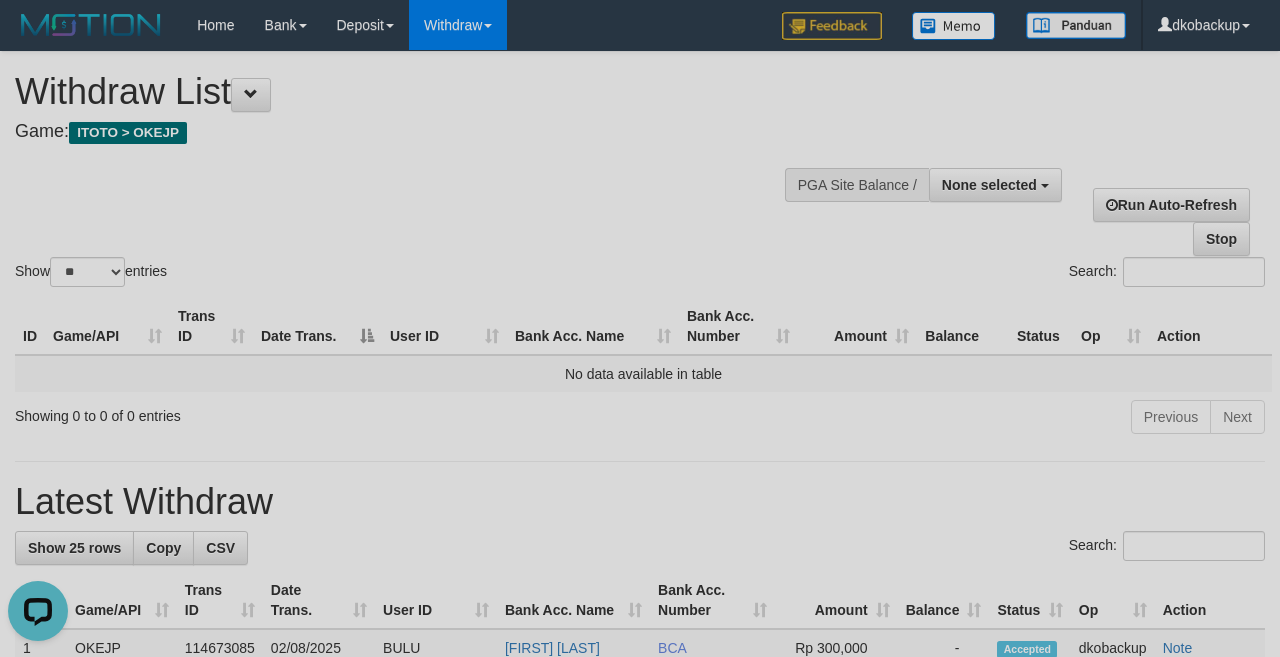 scroll, scrollTop: 0, scrollLeft: 0, axis: both 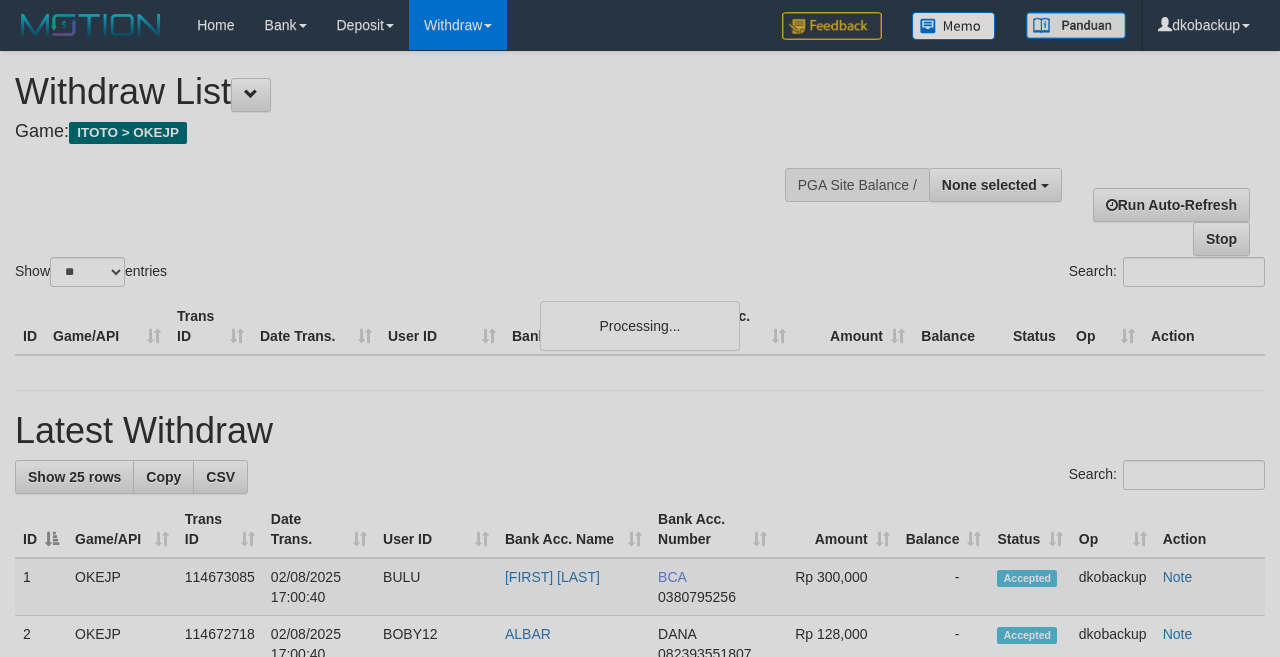 select 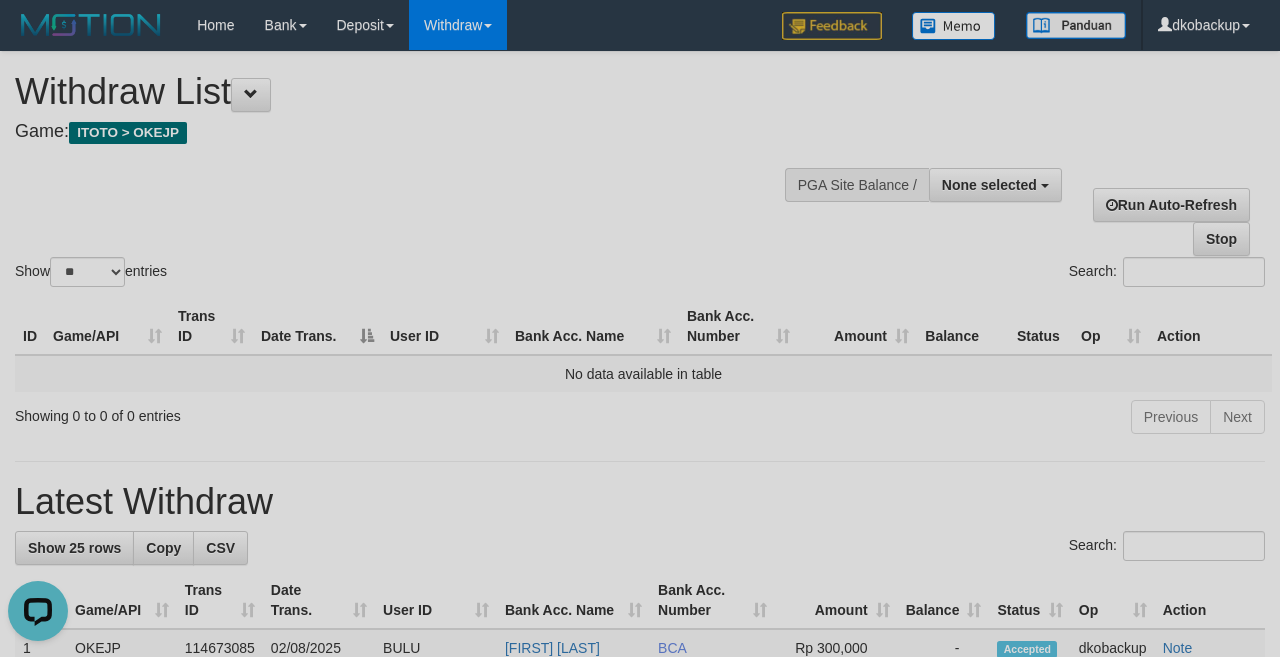 scroll, scrollTop: 0, scrollLeft: 0, axis: both 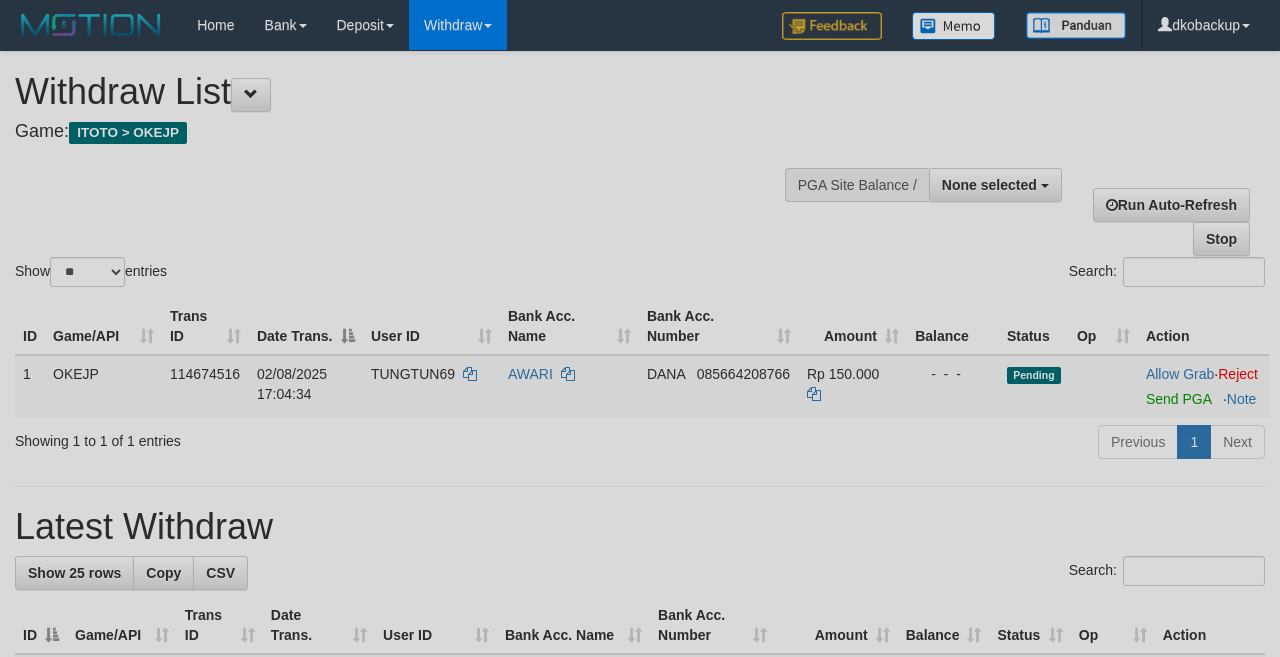 select 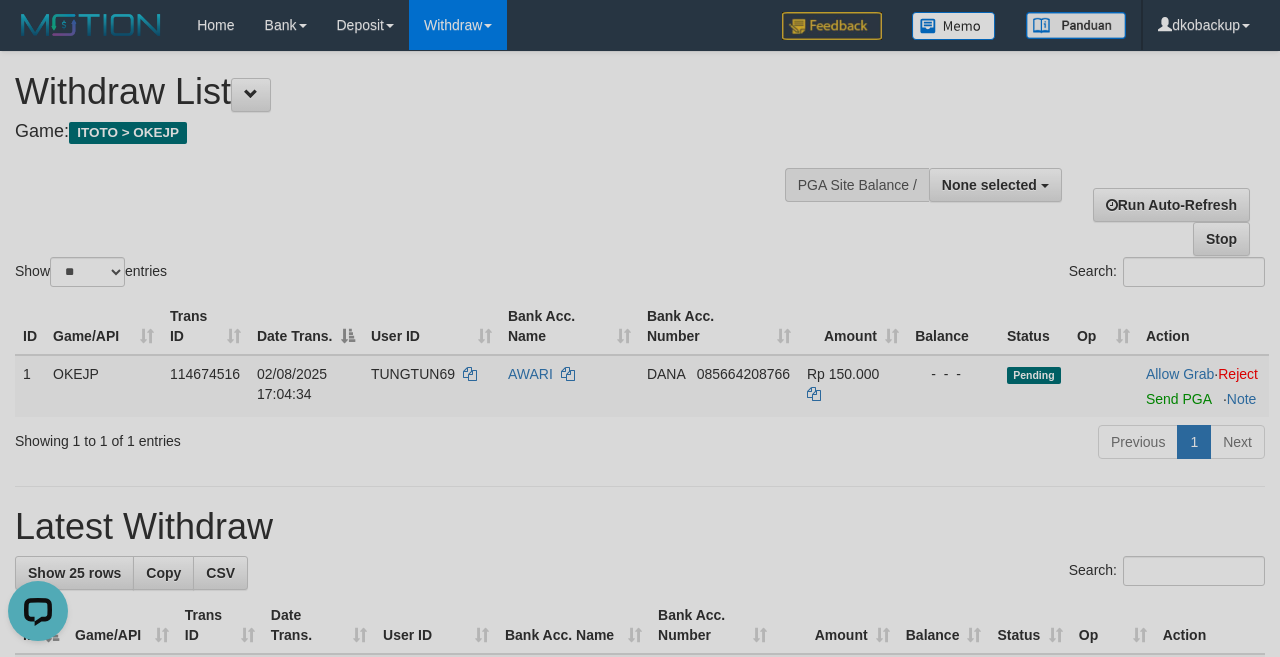 scroll, scrollTop: 0, scrollLeft: 0, axis: both 